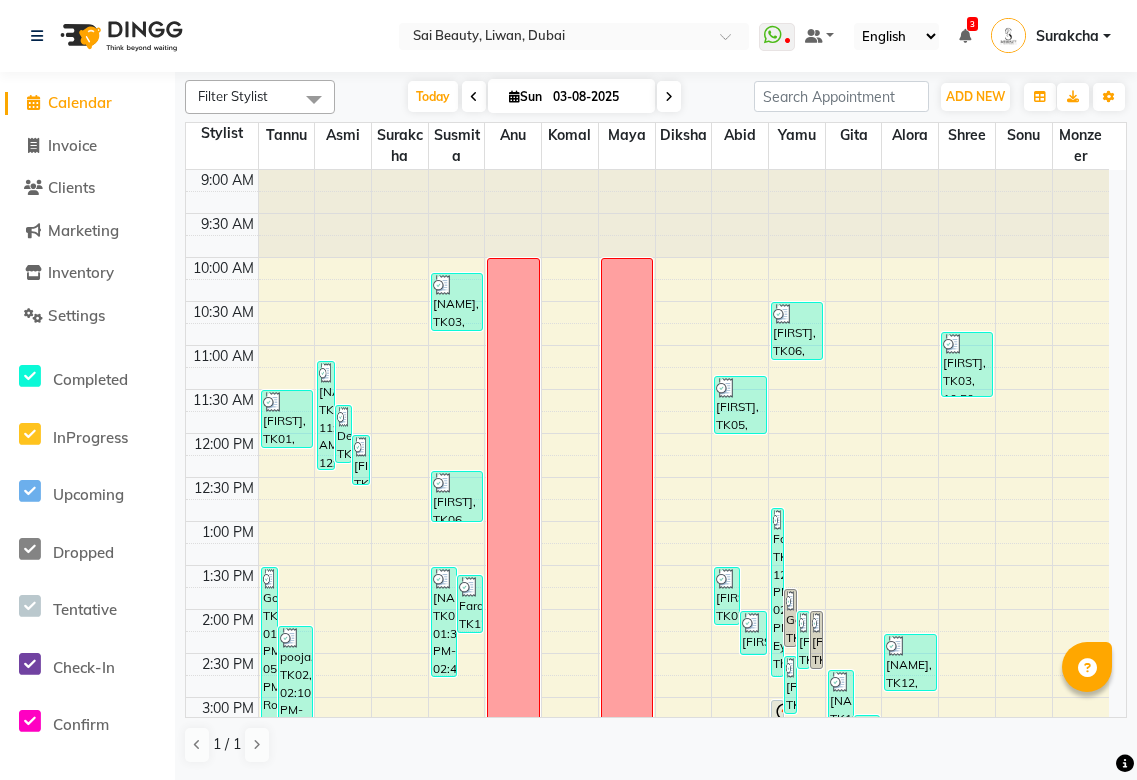 scroll, scrollTop: 0, scrollLeft: 0, axis: both 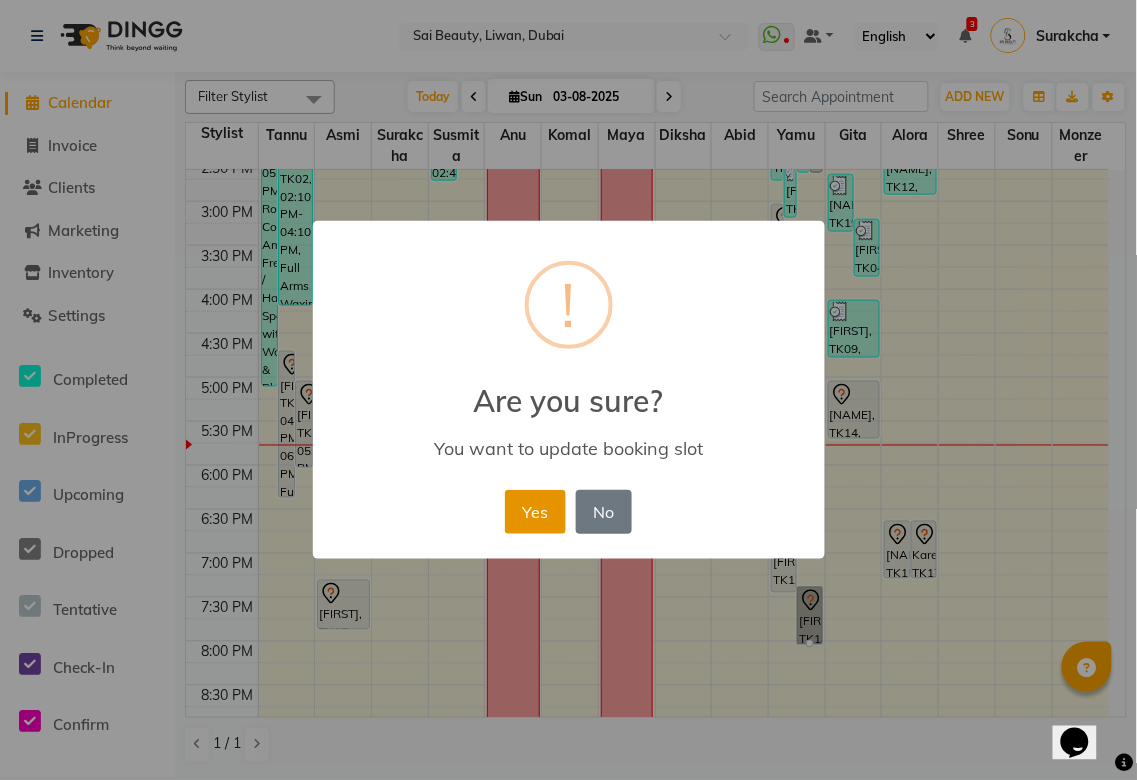 click on "Yes" at bounding box center (535, 512) 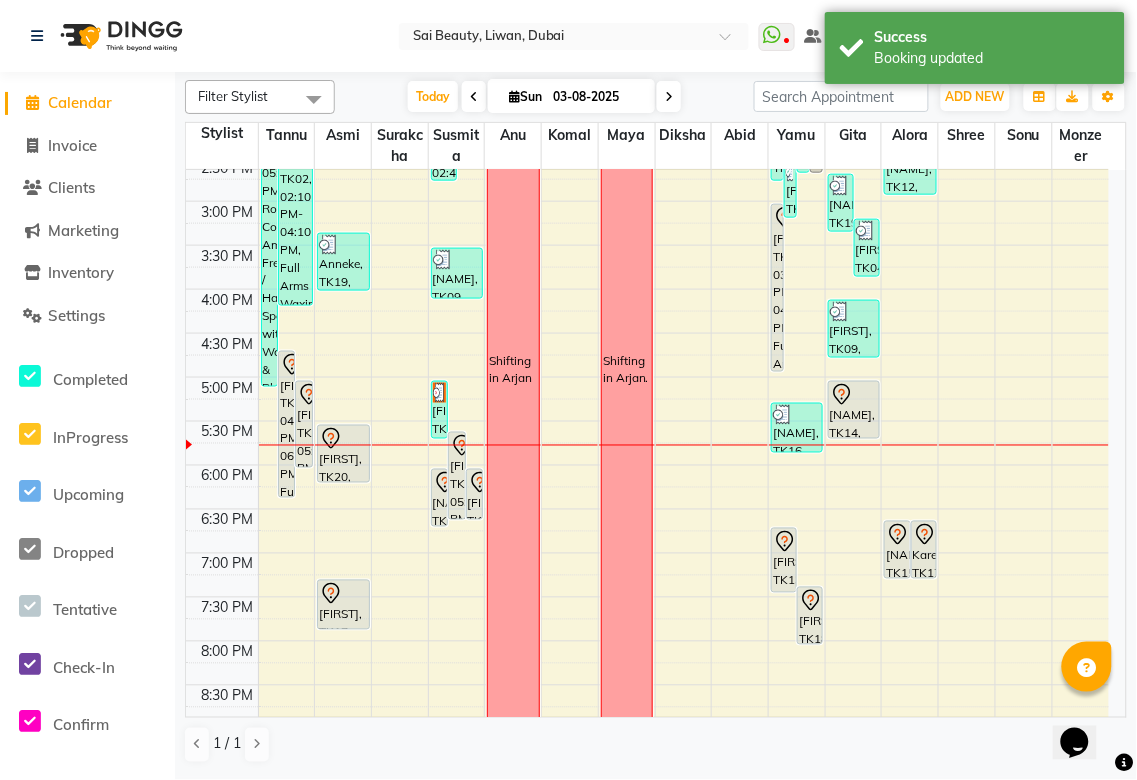 click on "[FIRST], TK18, 07:20 PM-08:00 PM, Mani/Pedi (With Gel Colour)" at bounding box center (810, 616) 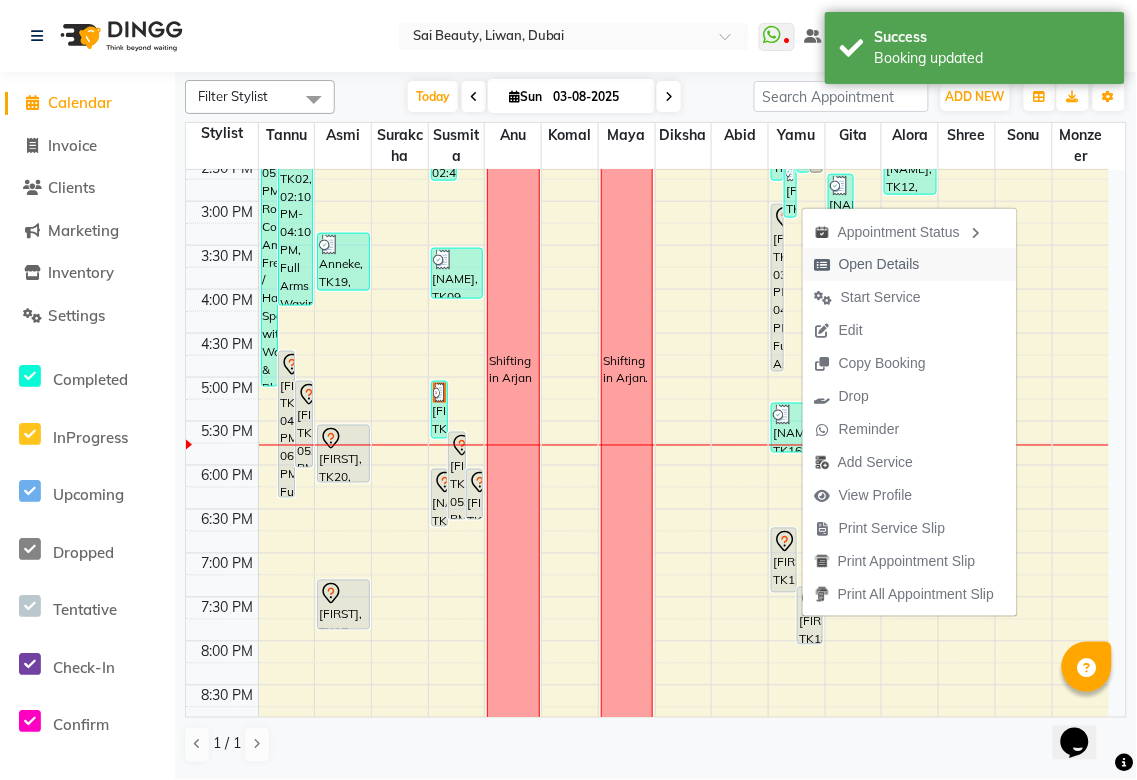 click on "Open Details" at bounding box center [879, 264] 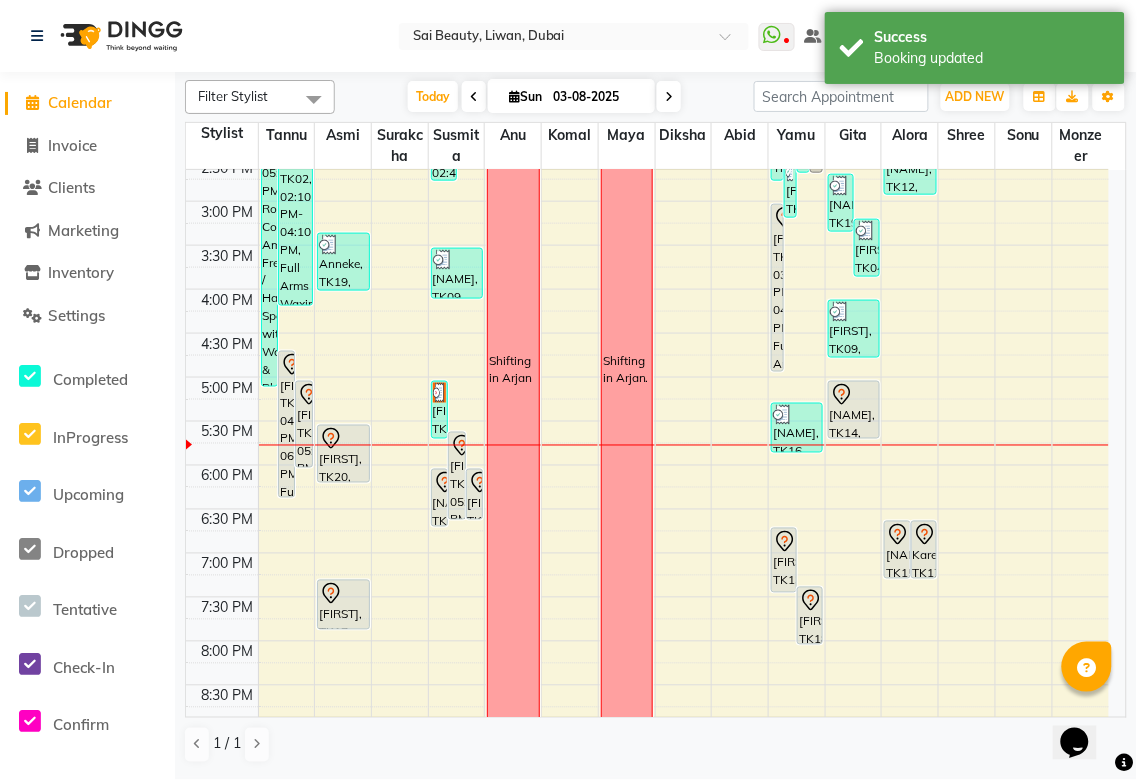 click 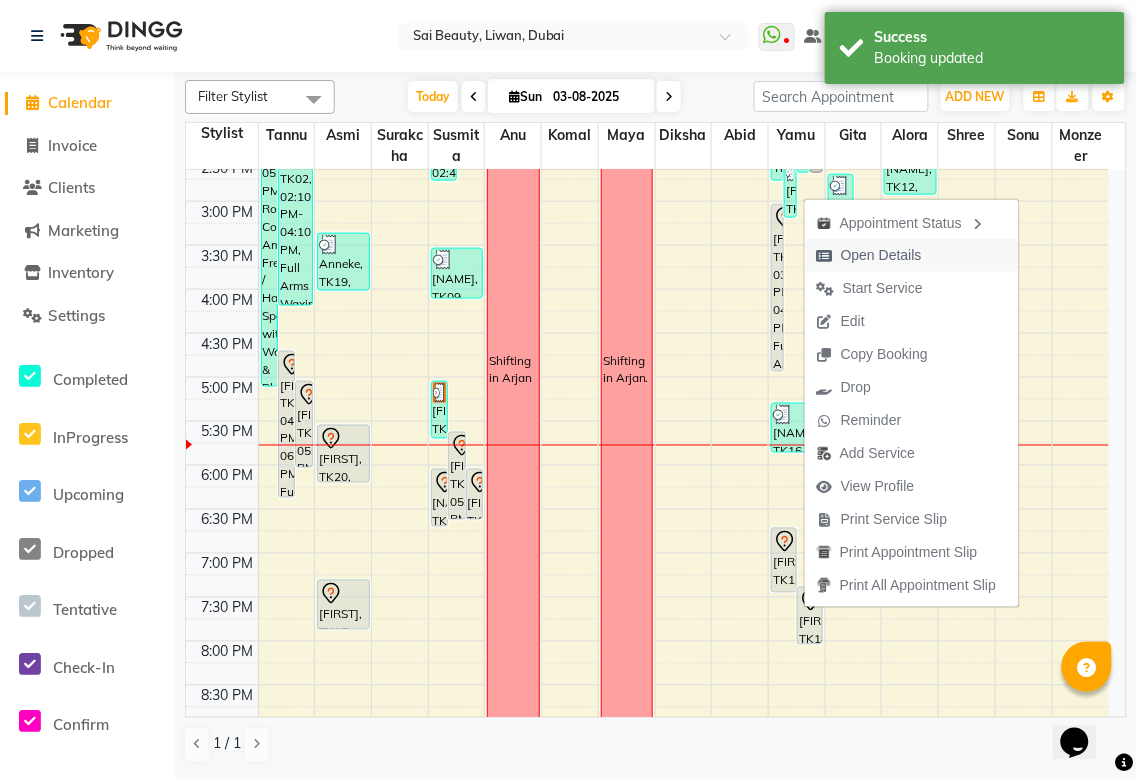 click on "Open Details" at bounding box center [881, 255] 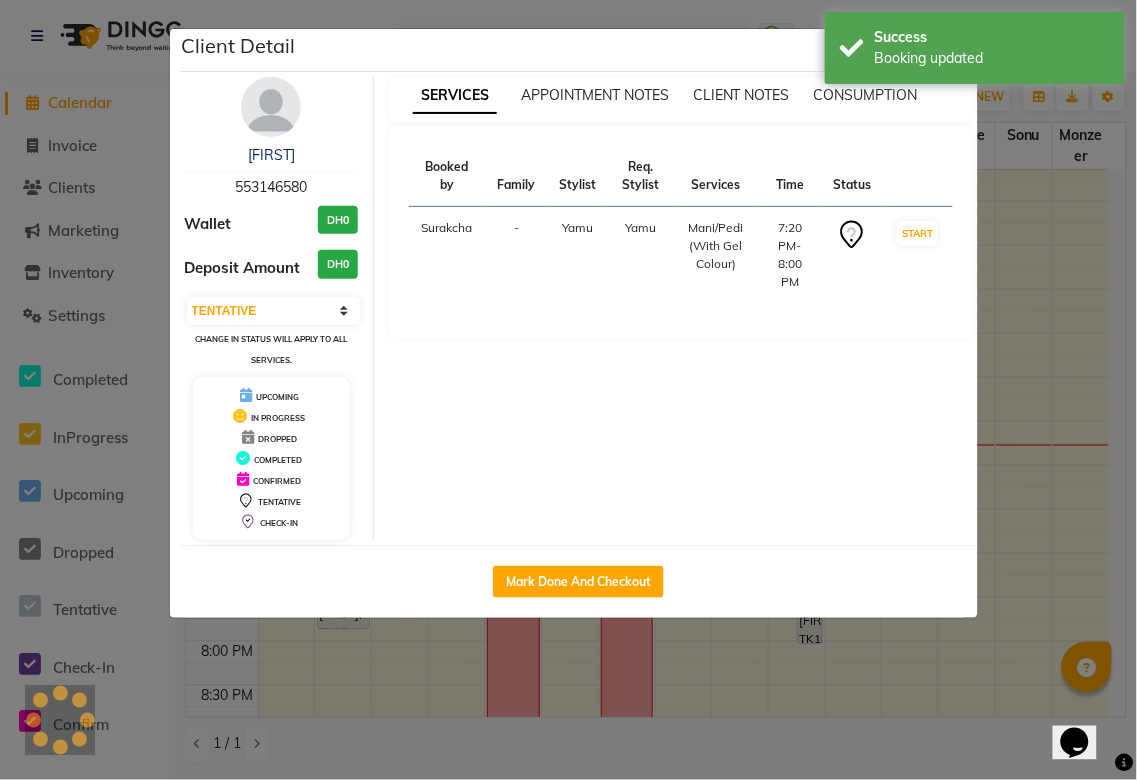 click on "Client Detail [FIRST] [NUMBER] Wallet DH0 Deposit Amount DH0 Select IN SERVICE CONFIRMED TENTATIVE CHECK IN MARK DONE DROPPED UPCOMING Change in status will apply to all services. UPCOMING IN PROGRESS DROPPED COMPLETED CONFIRMED TENTATIVE CHECK-IN SERVICES APPOINTMENT NOTES CLIENT NOTES CONSUMPTION Booked by Family Stylist Req. Stylist Services Time Status Surakcha - [FIRST] [FIRST] Mani/Pedi (With Gel Colour) 7:20 PM-8:00 PM START Mark Done And Checkout" 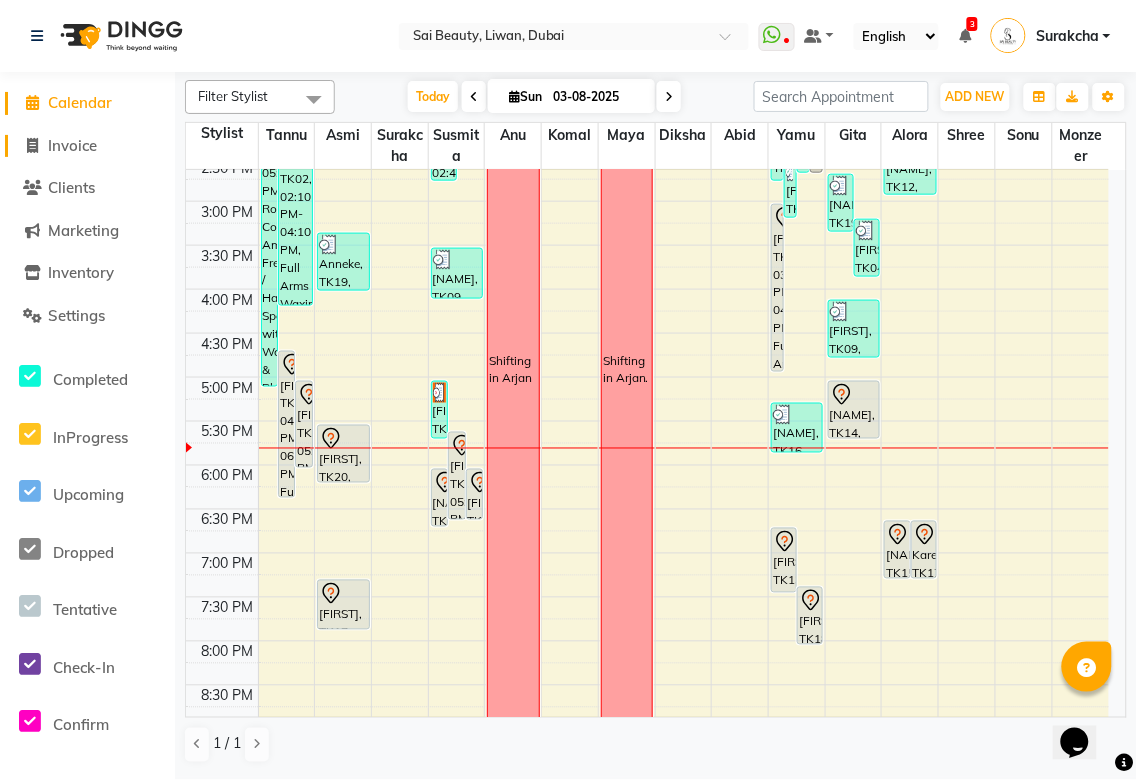 click on "Invoice" 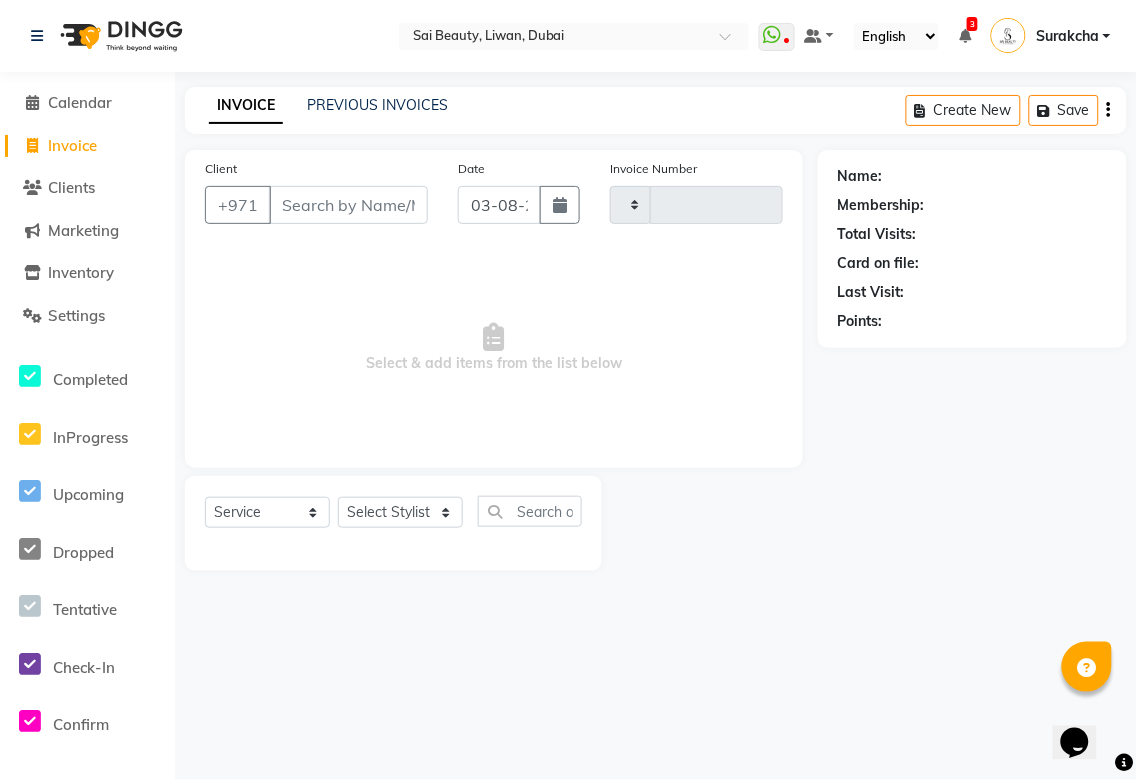 type on "2693" 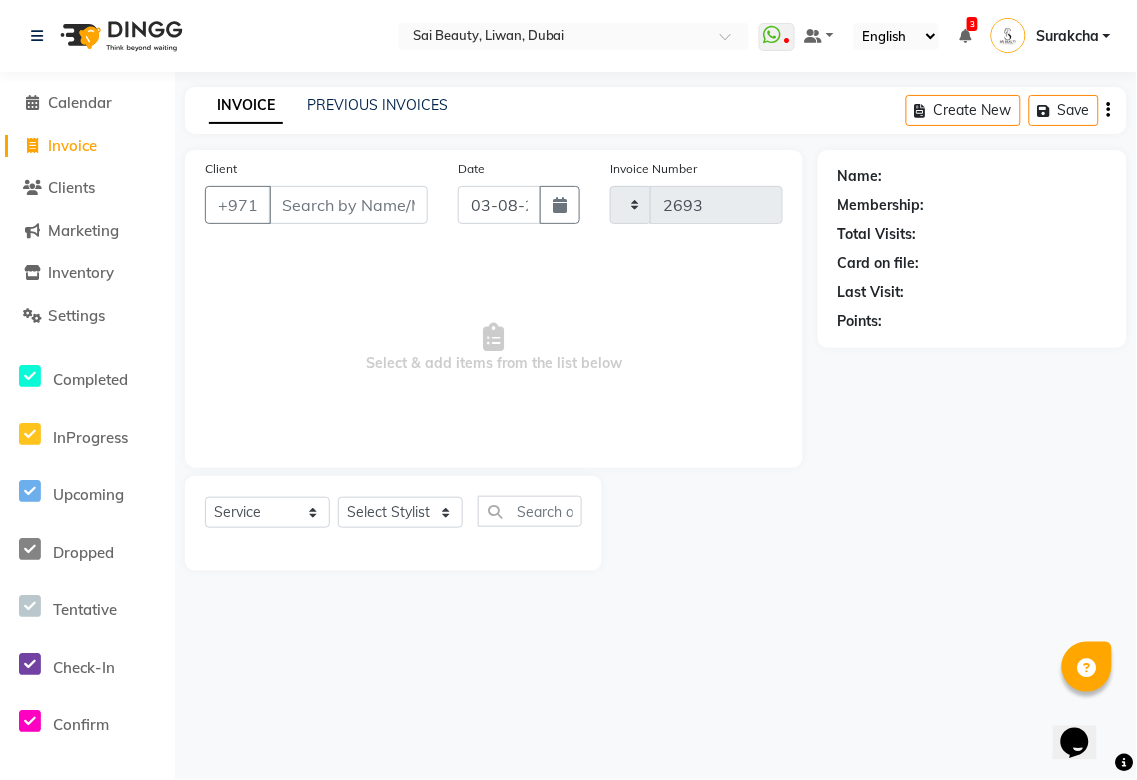select on "5352" 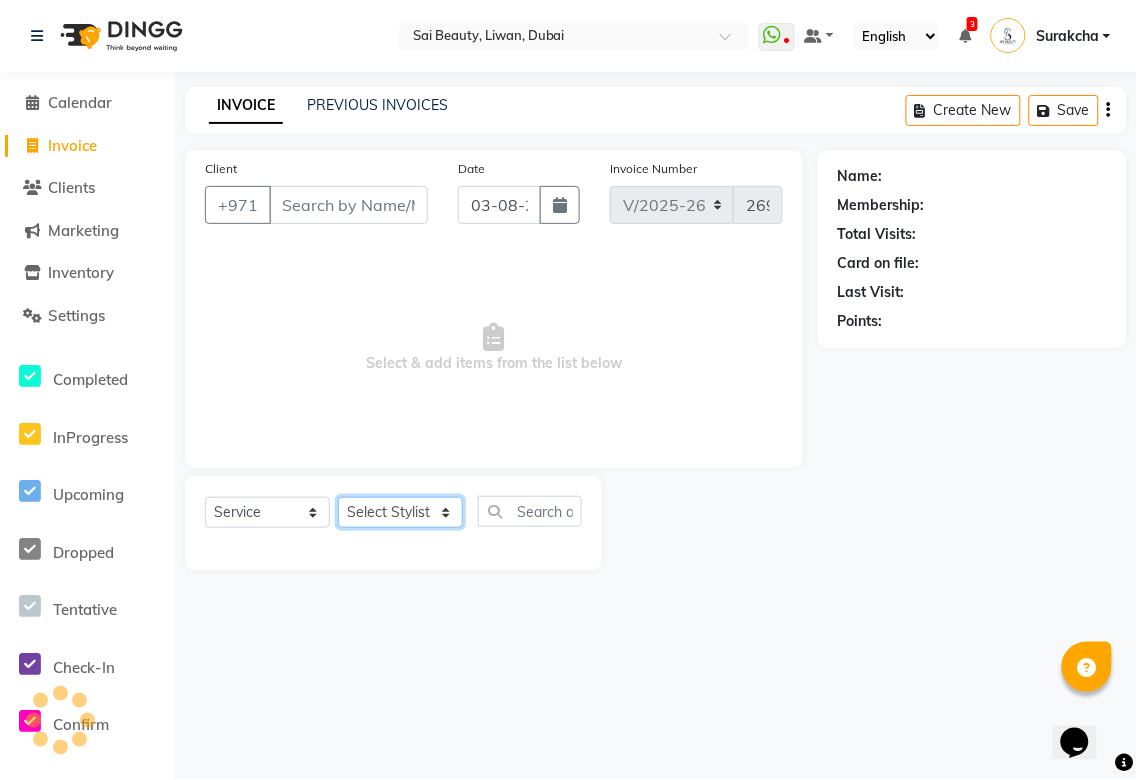 click on "Select Stylist" 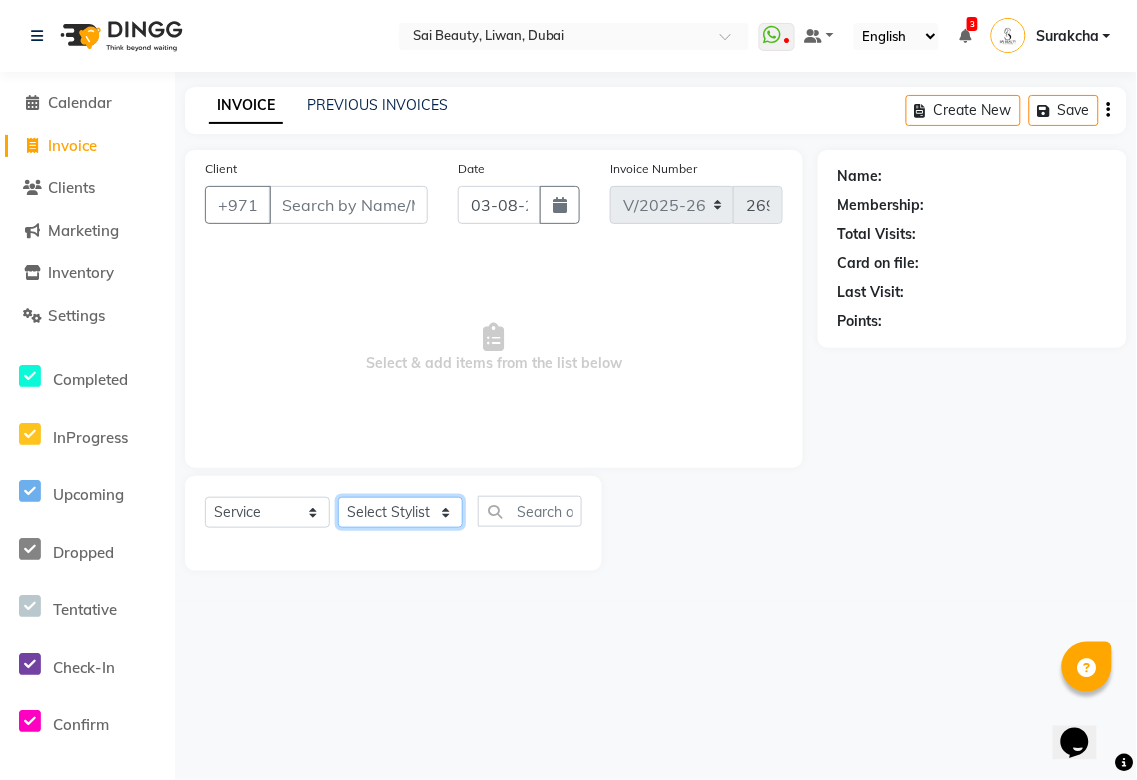 select on "35329" 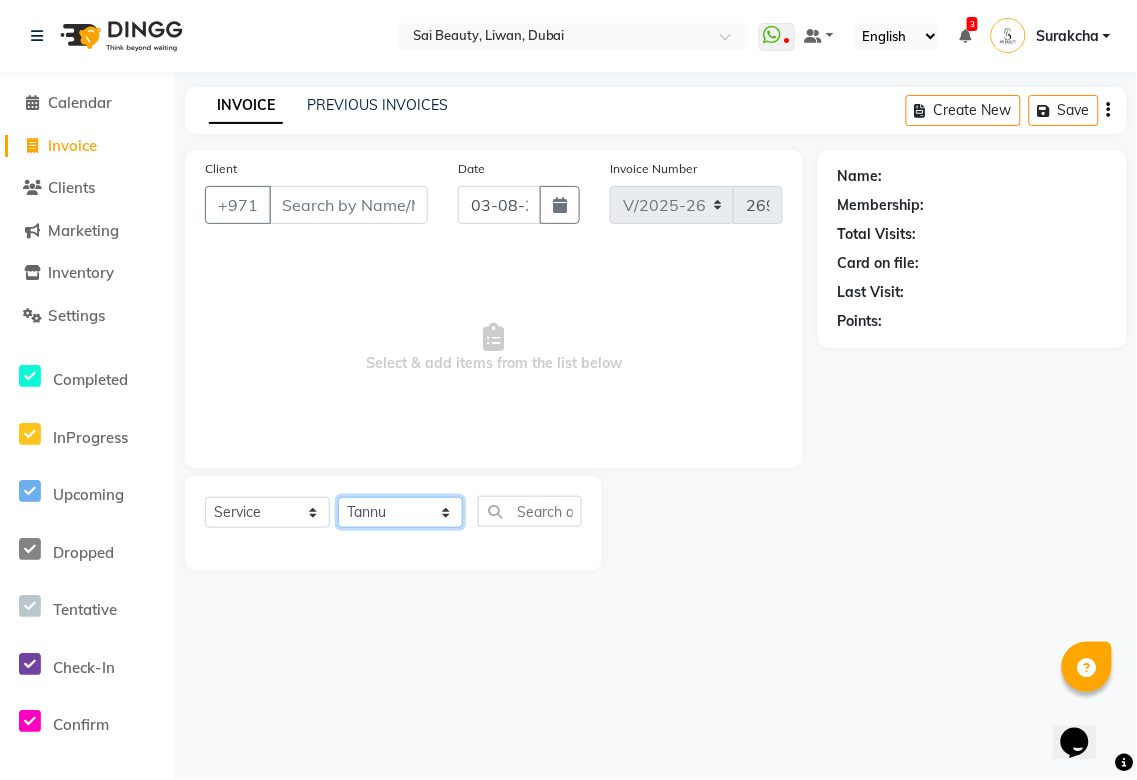 click on "Select Stylist Abid Alora Anu Asmi Ausha Diksha Gita Komal maya Monzeer shree sonu Srijana Surakcha Susmita Tannu Yamu" 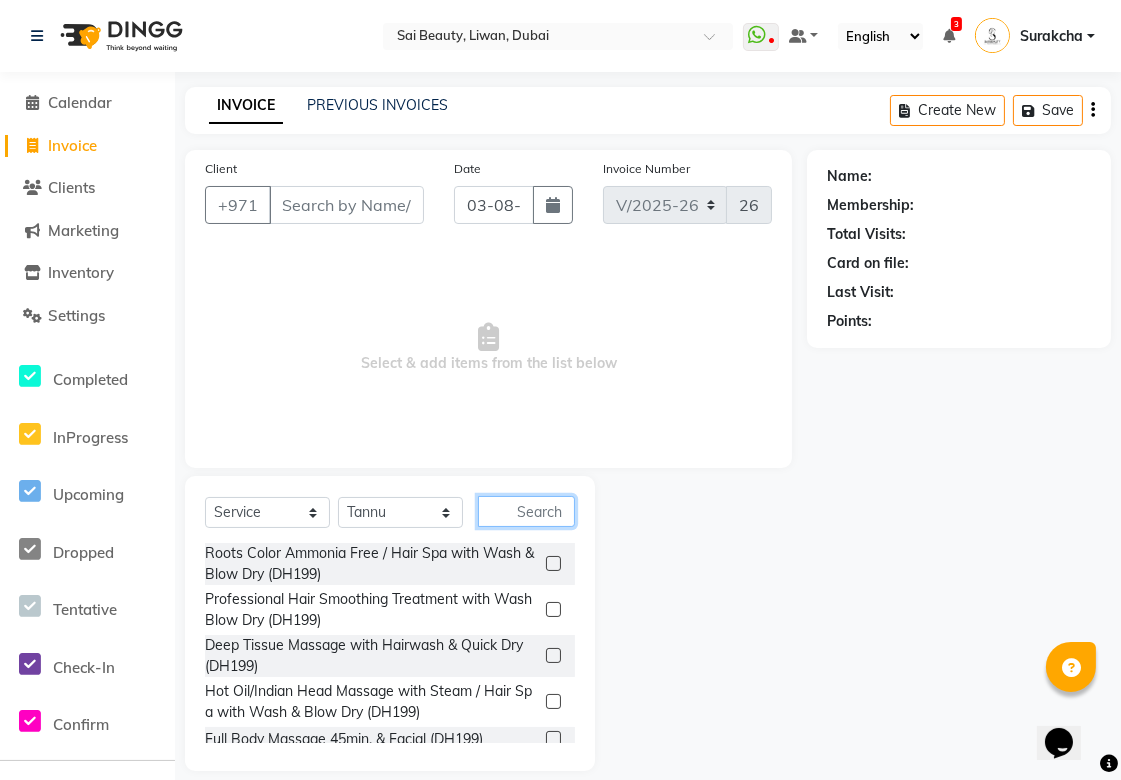 click 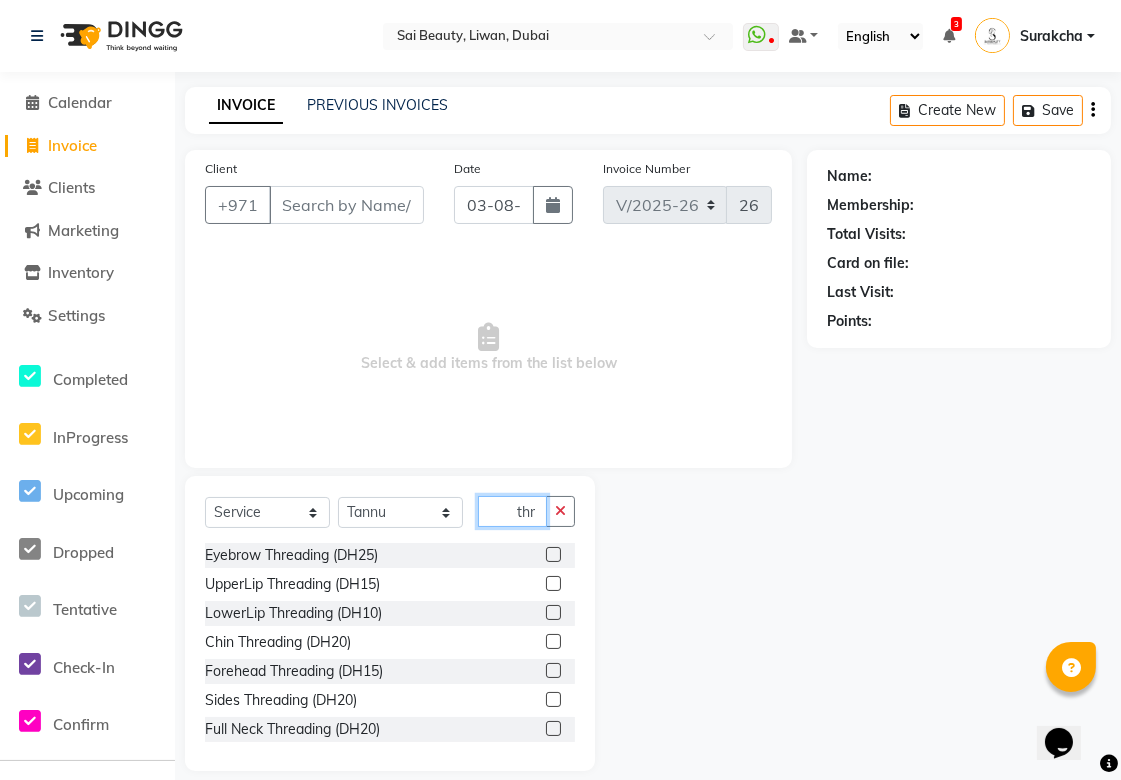 type on "thr" 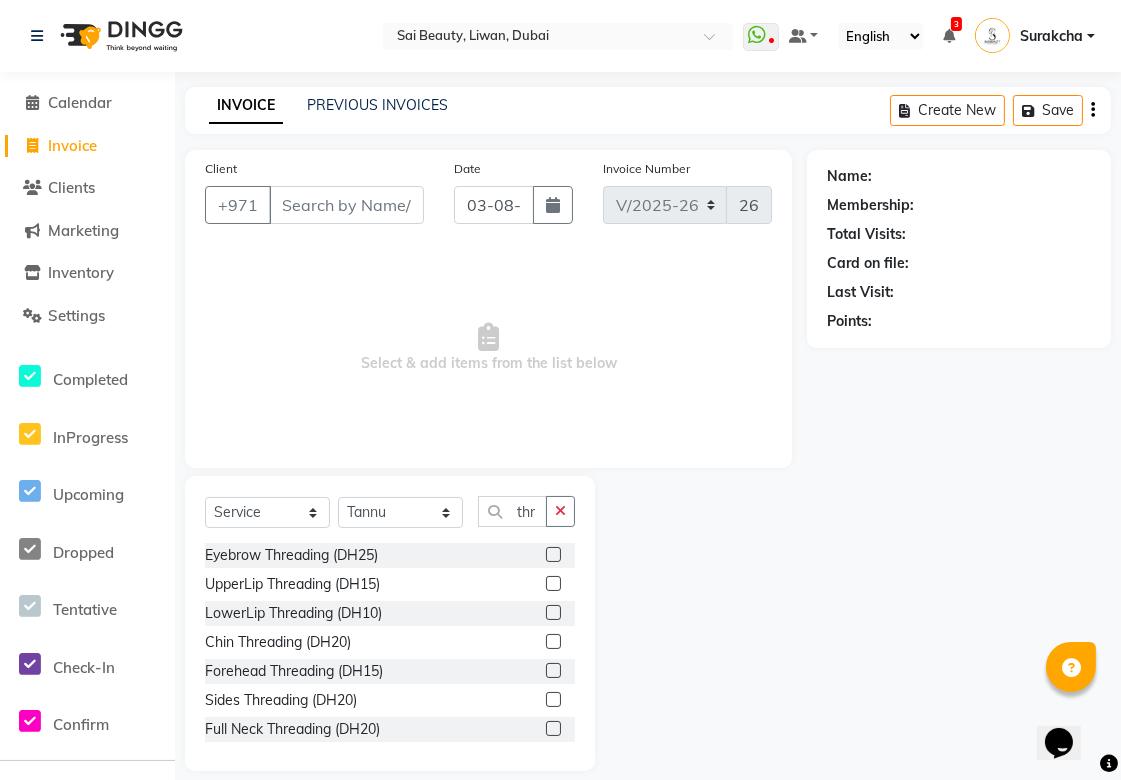click 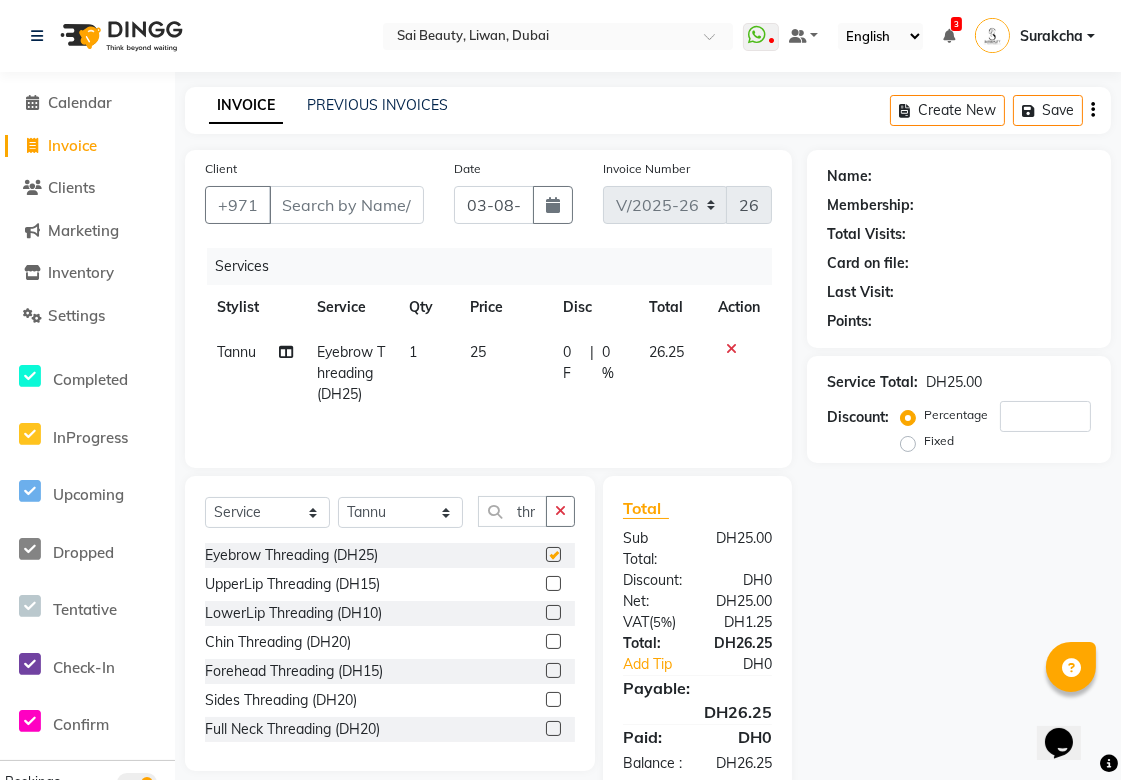 checkbox on "false" 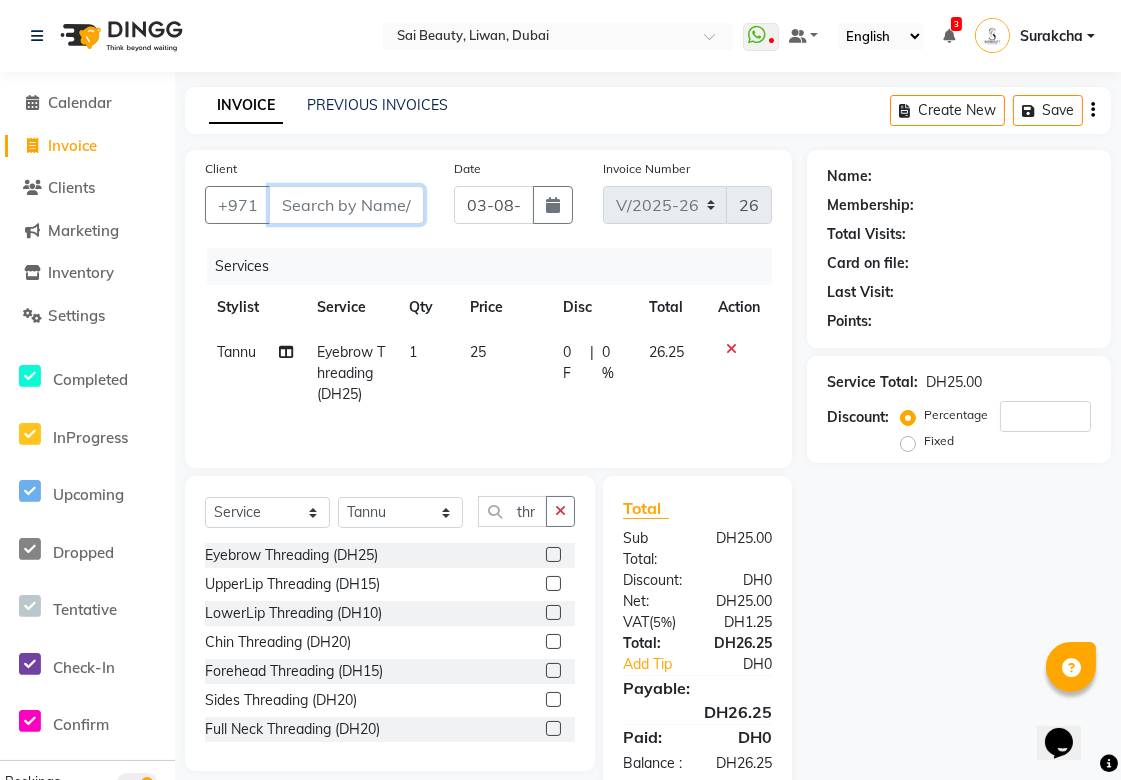 click on "Client" at bounding box center (346, 205) 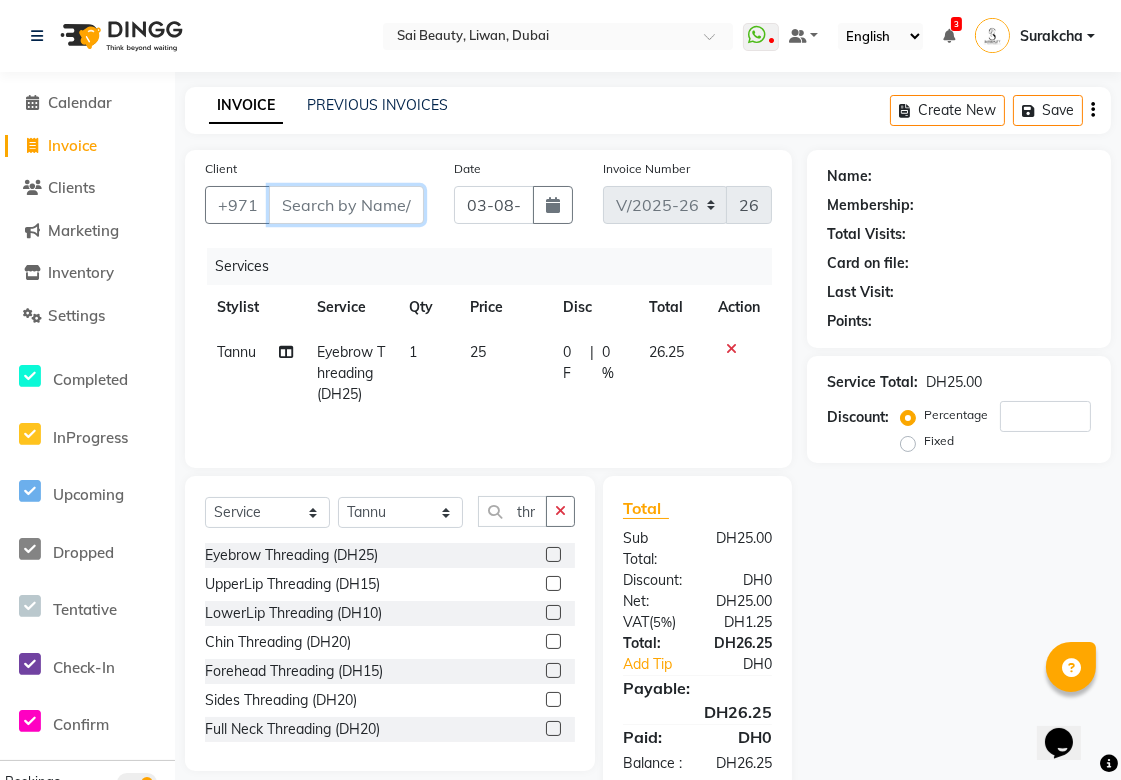 click on "Client" at bounding box center [346, 205] 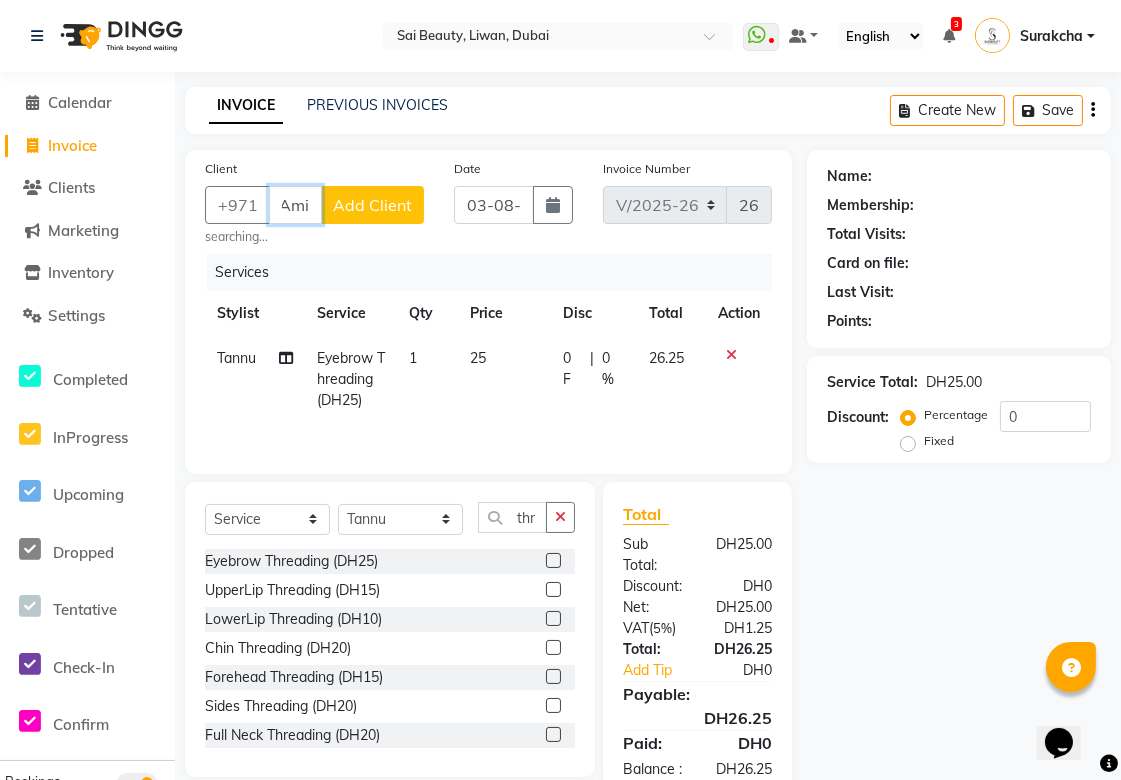 scroll, scrollTop: 0, scrollLeft: 0, axis: both 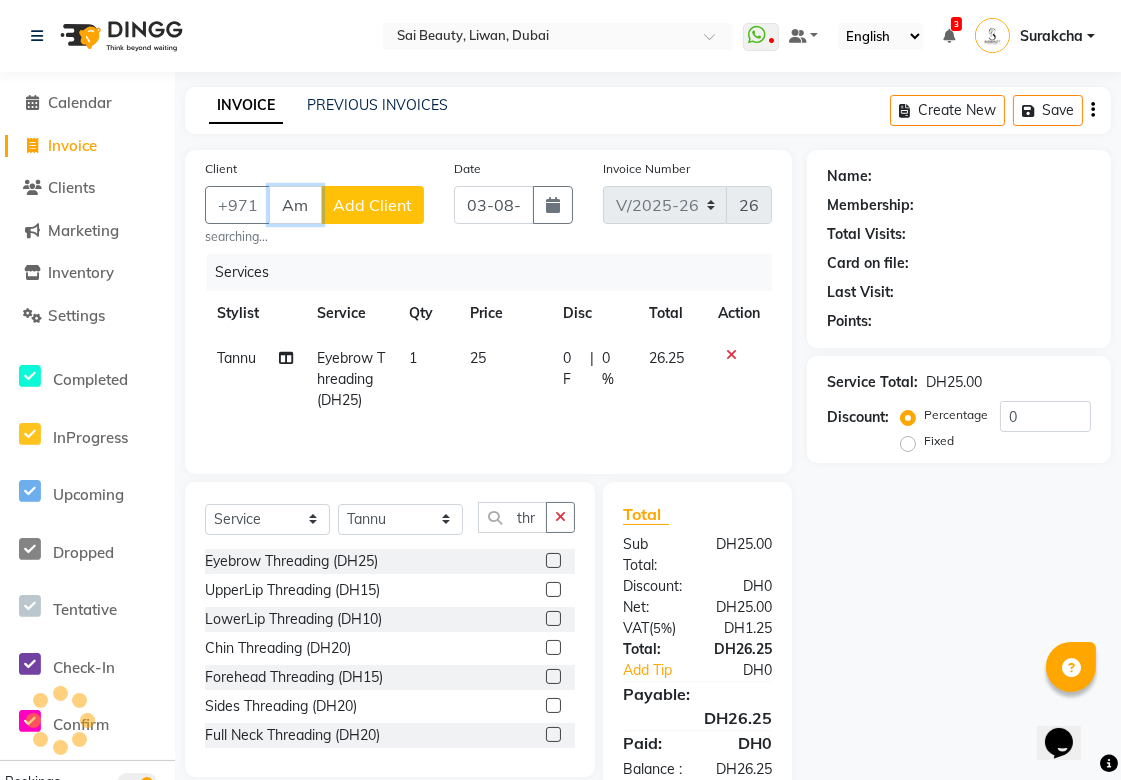type on "A" 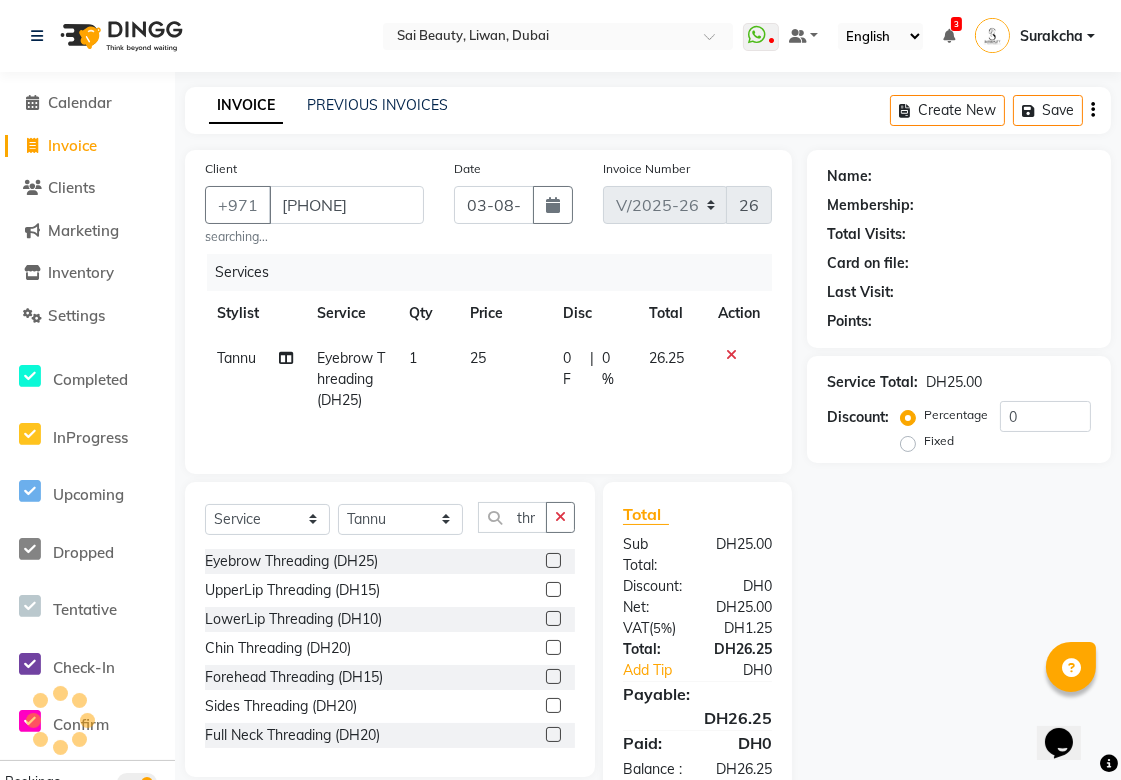 click on "Name: Membership: Total Visits: Card on file: Last Visit: Points: Service Total: DH25.00 Discount: Percentage Fixed 0" 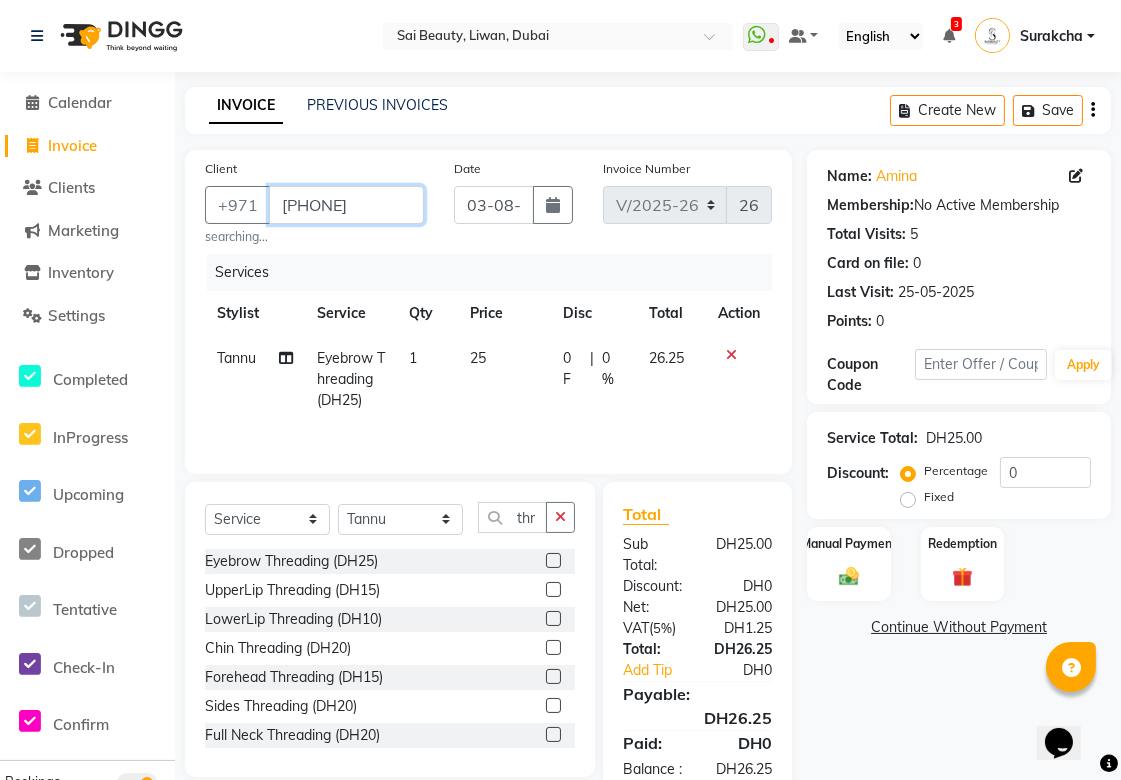 click on "[PHONE]" at bounding box center [346, 205] 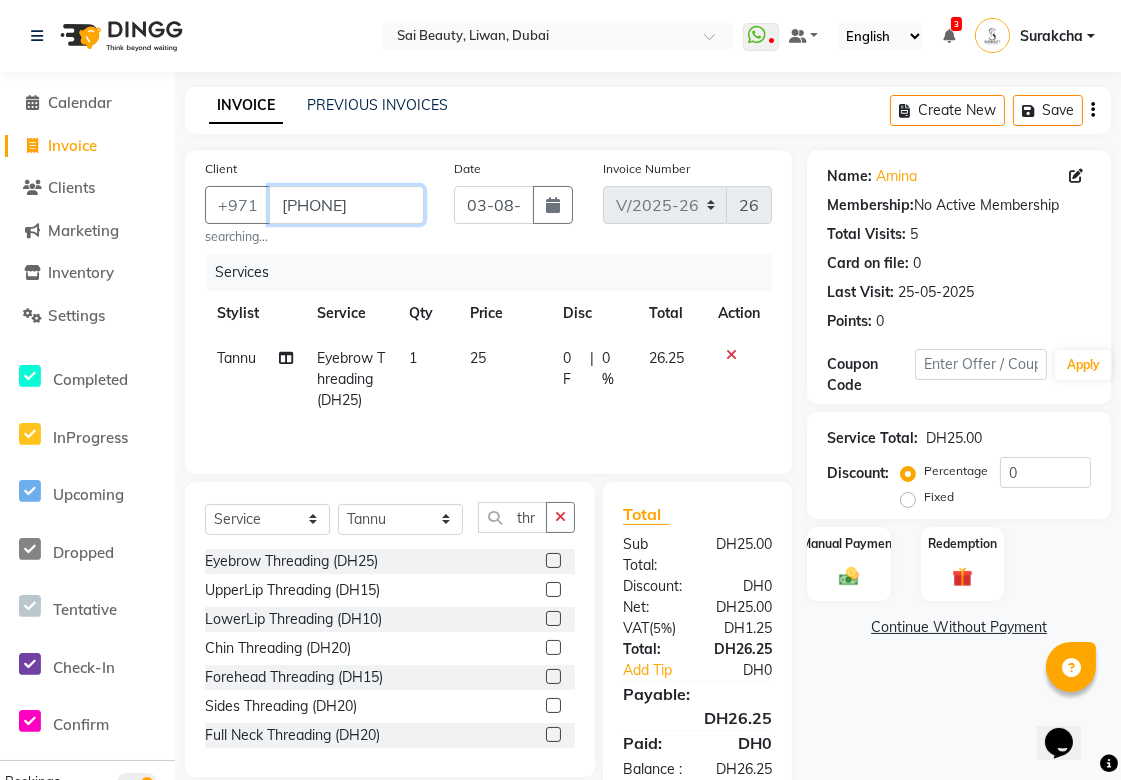 click on "[PHONE]" at bounding box center (346, 205) 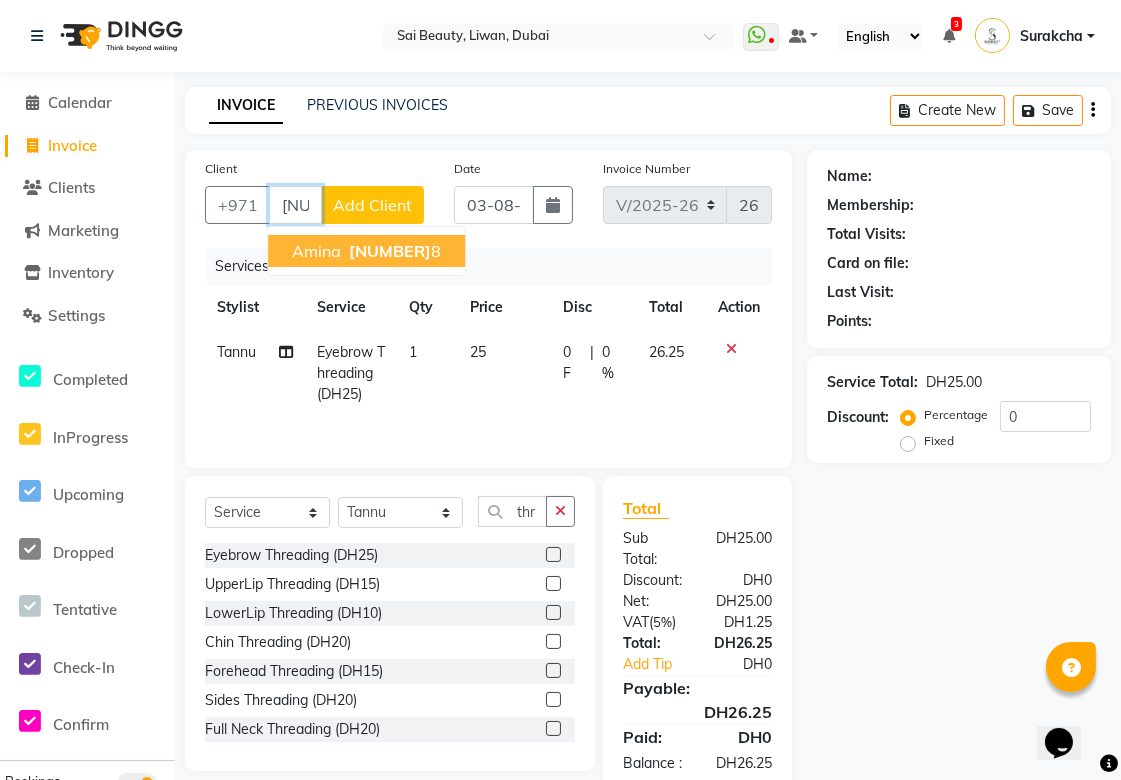 click on "56858787 8" at bounding box center [393, 251] 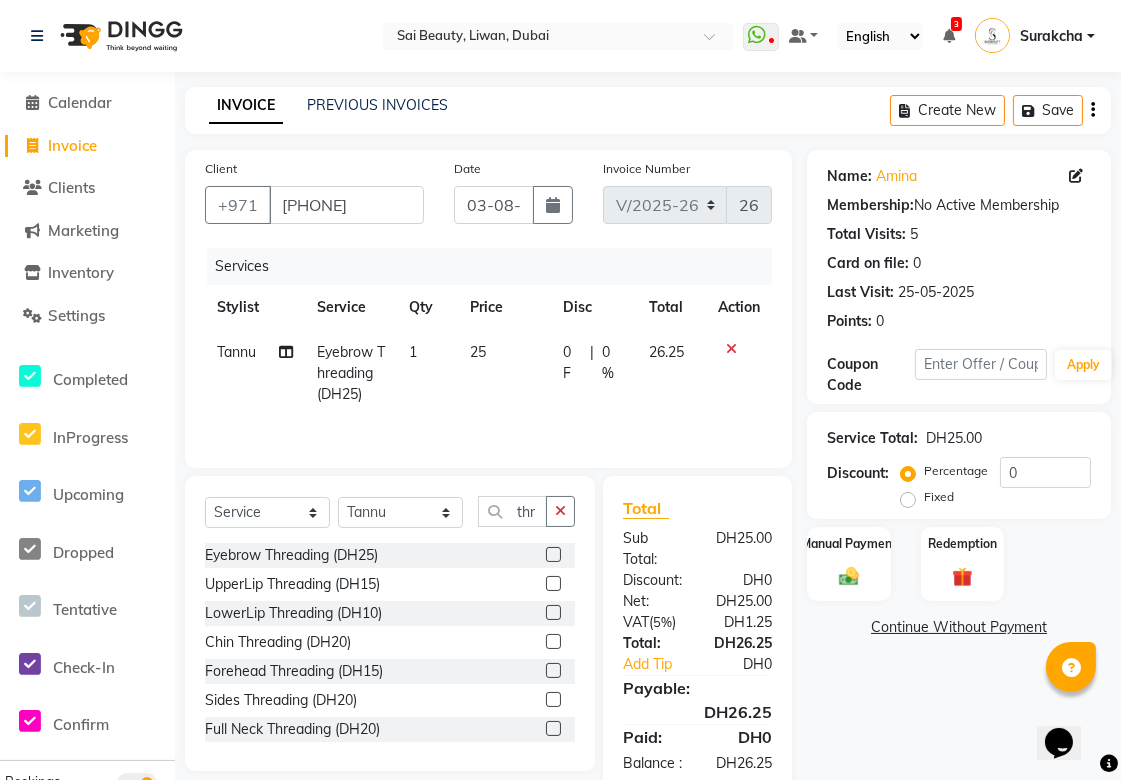 scroll, scrollTop: 66, scrollLeft: 0, axis: vertical 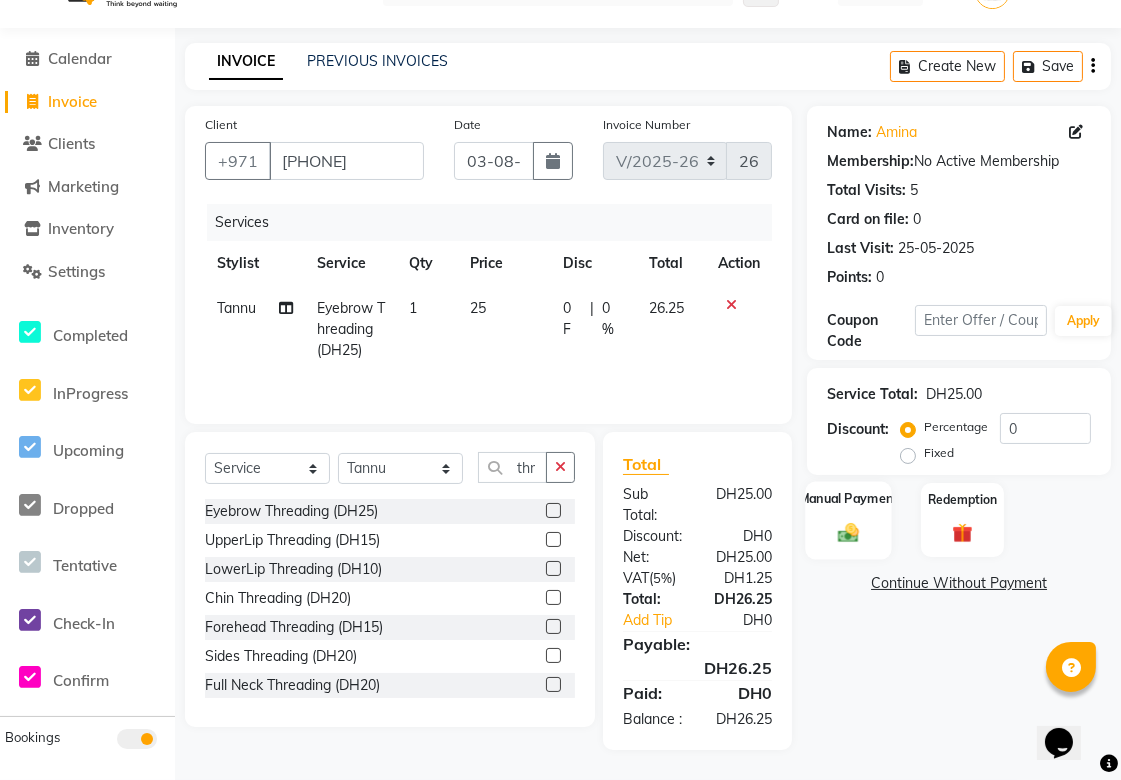 click 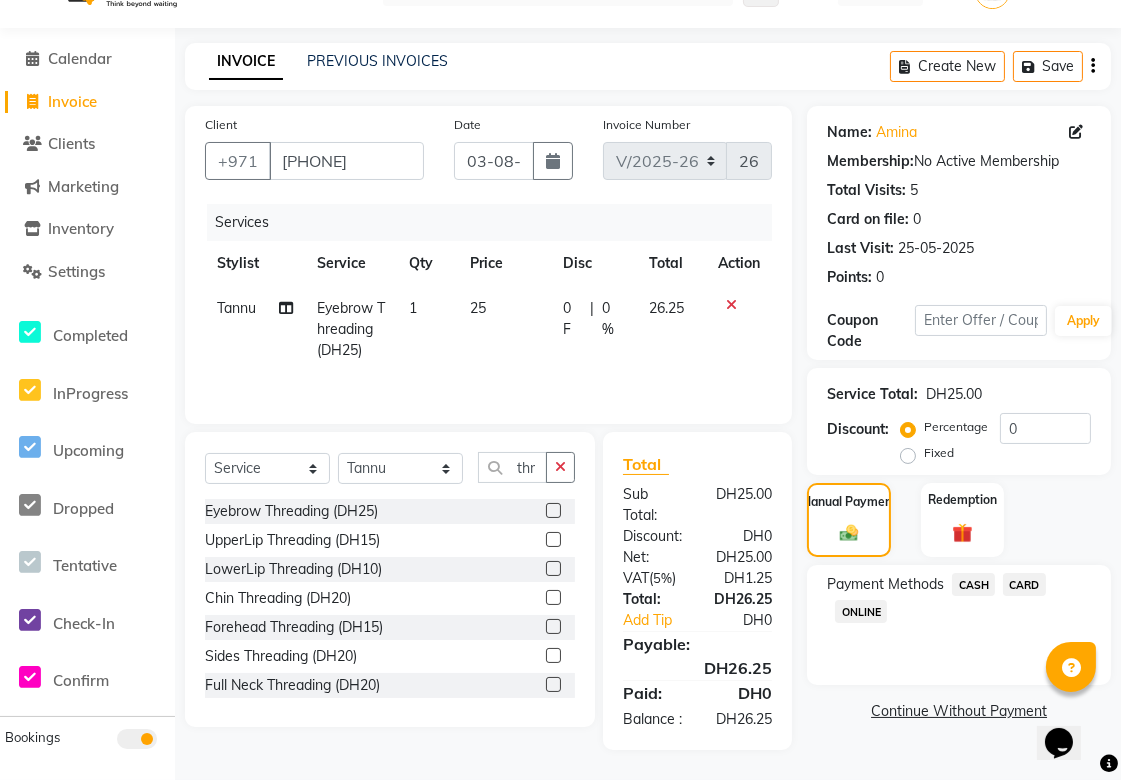 click on "CARD" 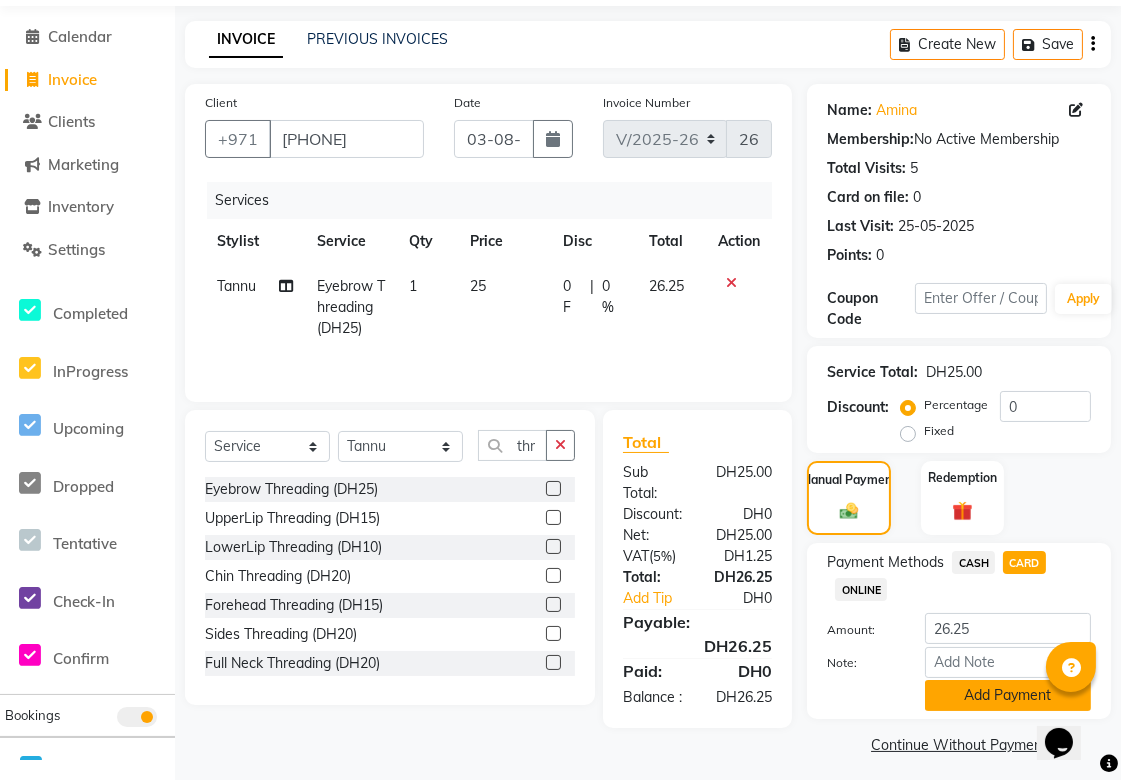 click on "Add Payment" 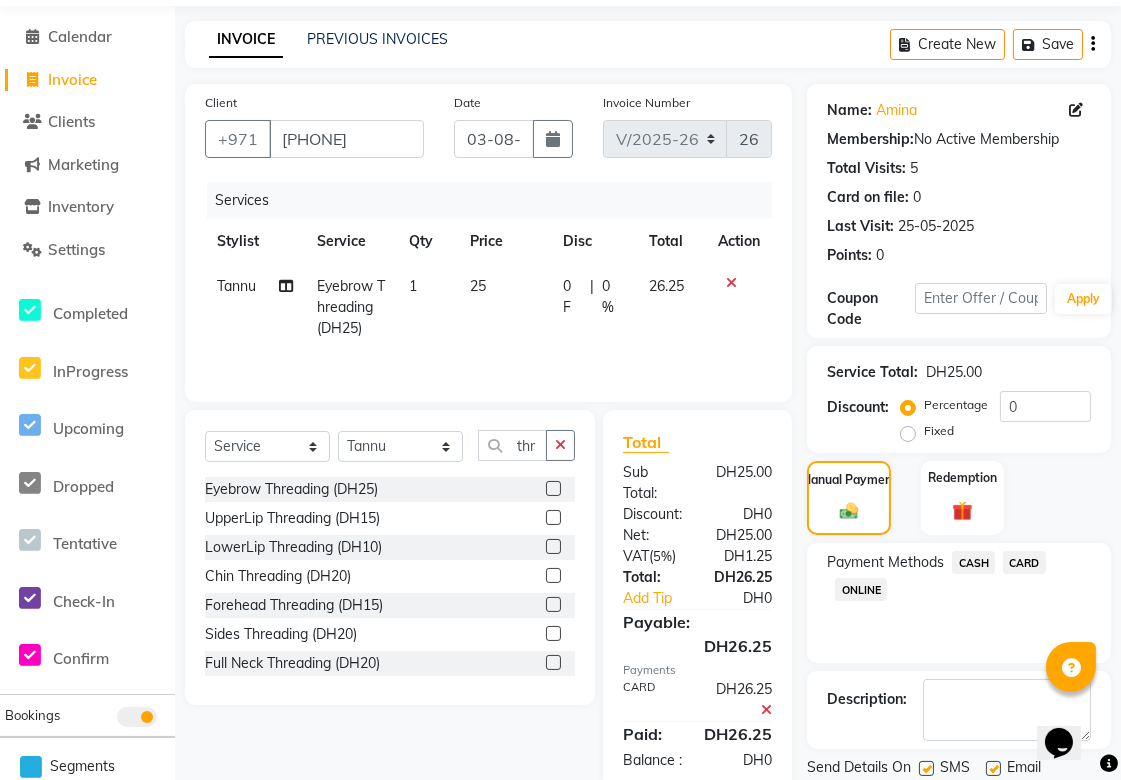 scroll, scrollTop: 133, scrollLeft: 0, axis: vertical 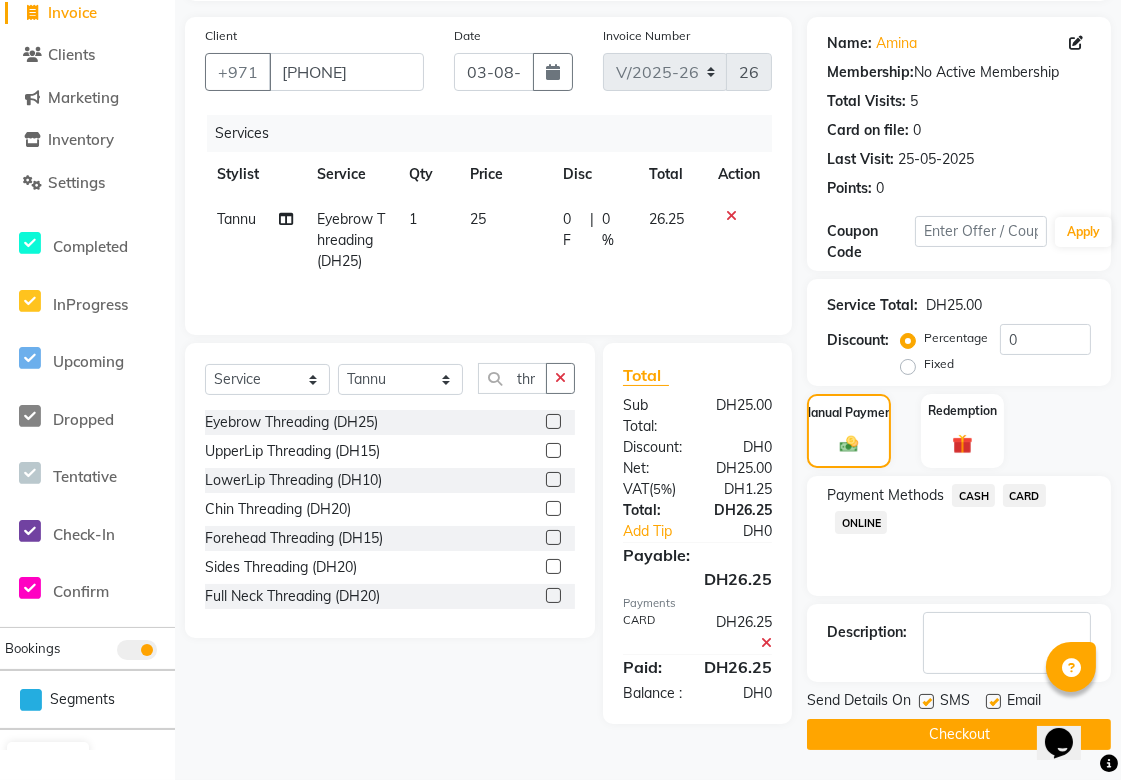 click on "Checkout" 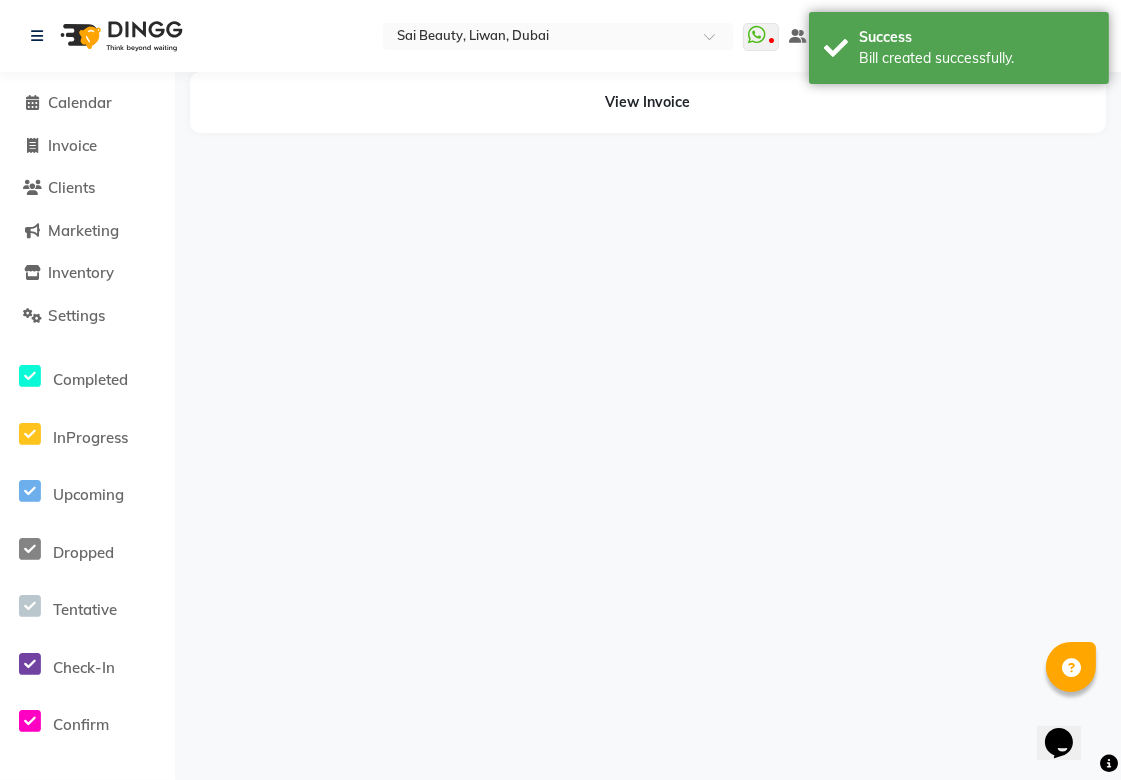 scroll, scrollTop: 0, scrollLeft: 0, axis: both 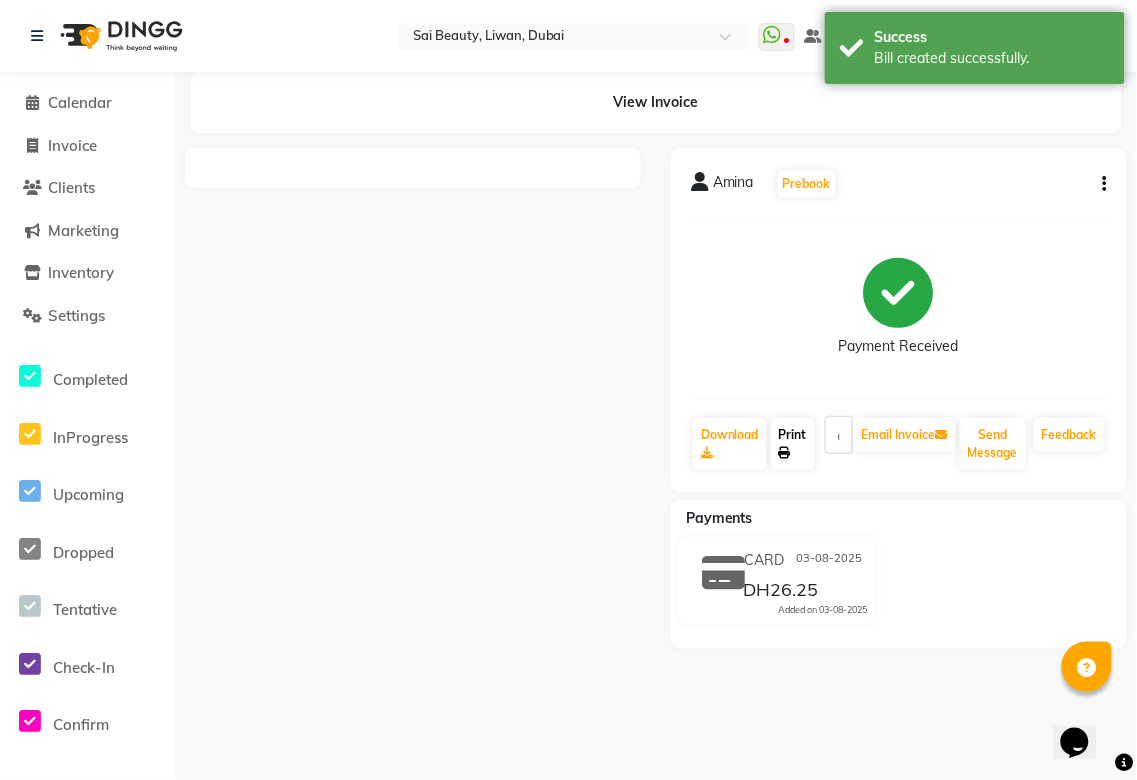 click on "Print" 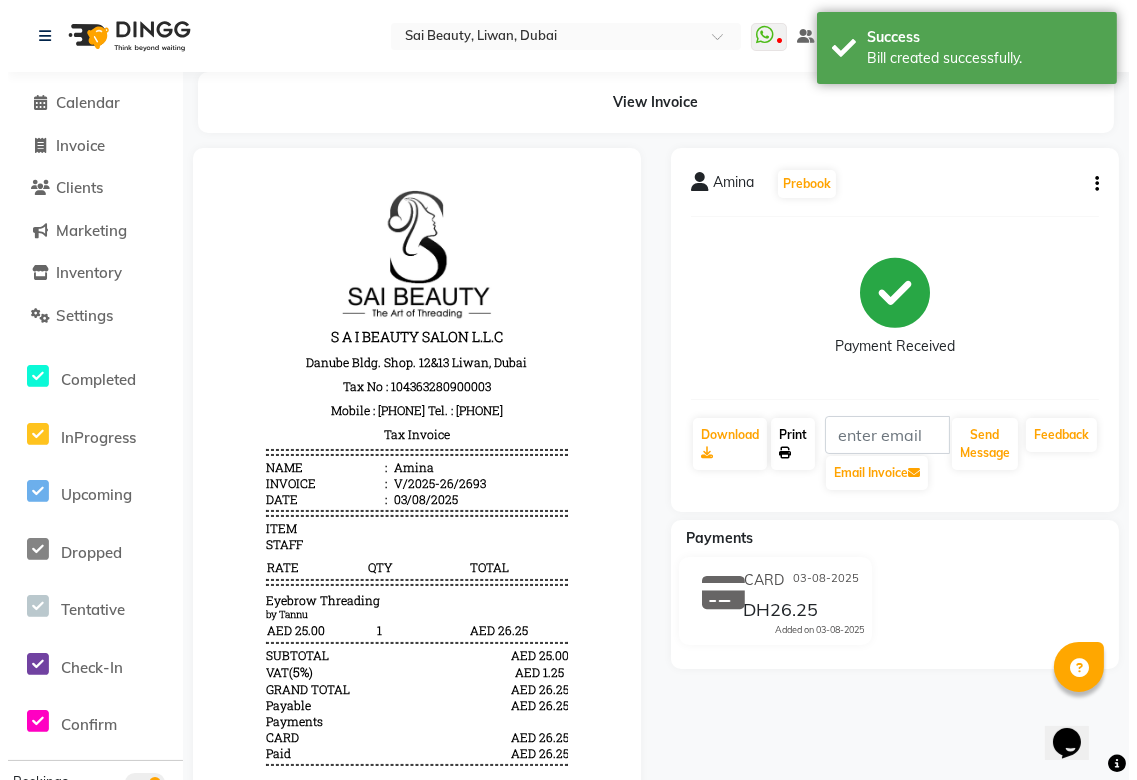 scroll, scrollTop: 0, scrollLeft: 0, axis: both 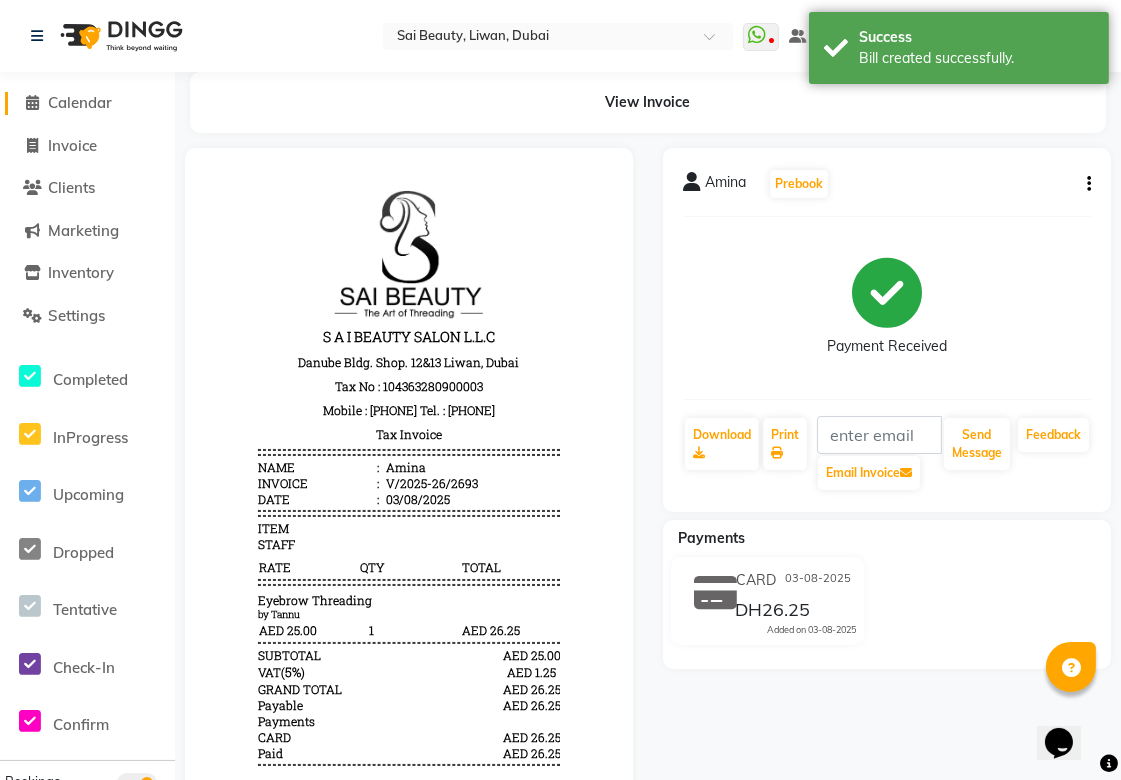 click on "Calendar" 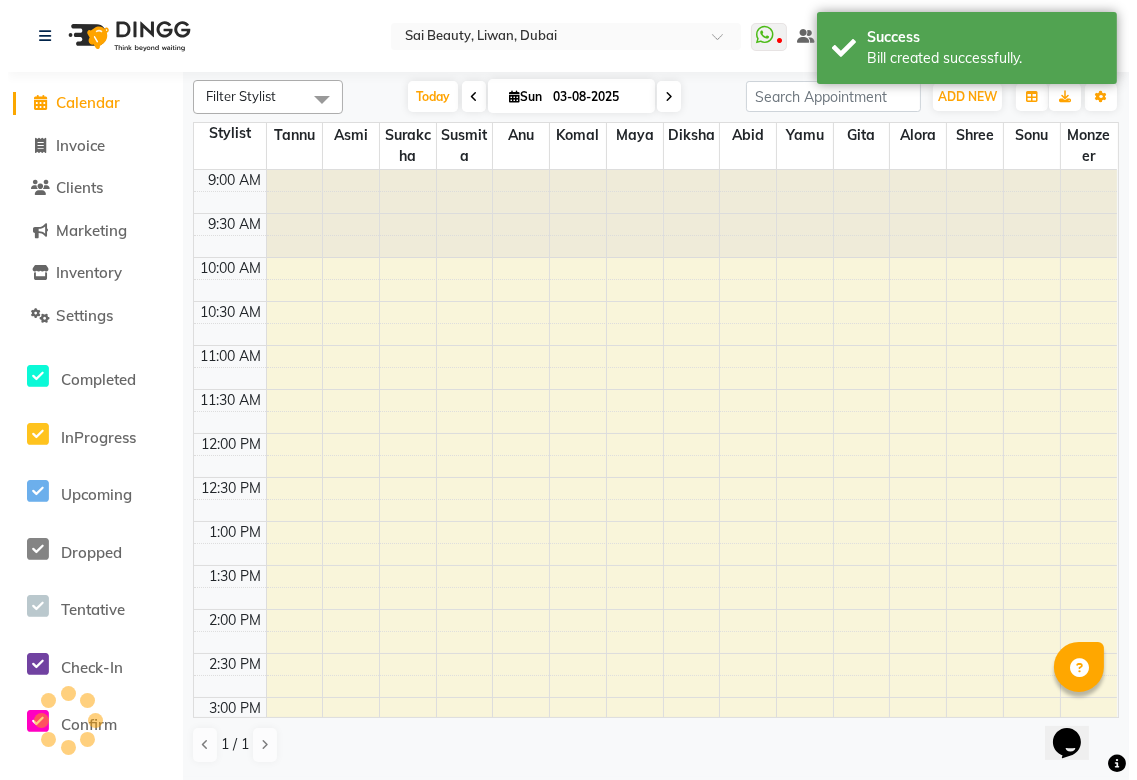 scroll, scrollTop: 0, scrollLeft: 0, axis: both 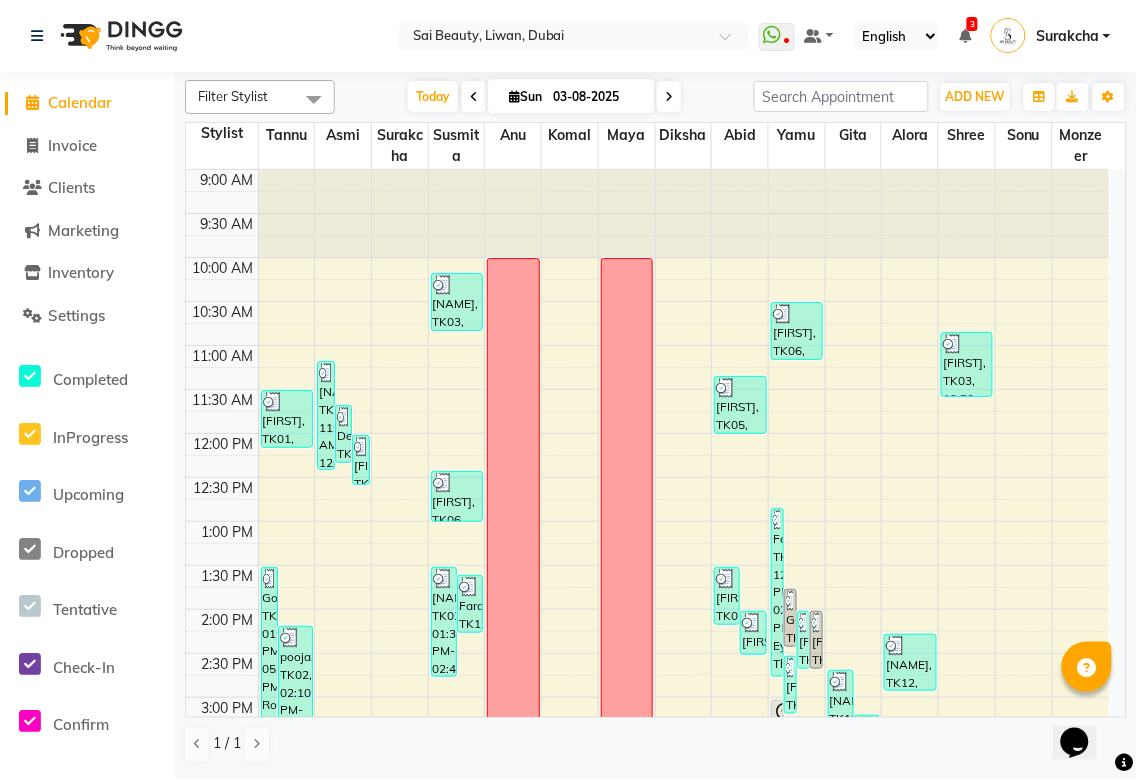 click at bounding box center [683, 642] 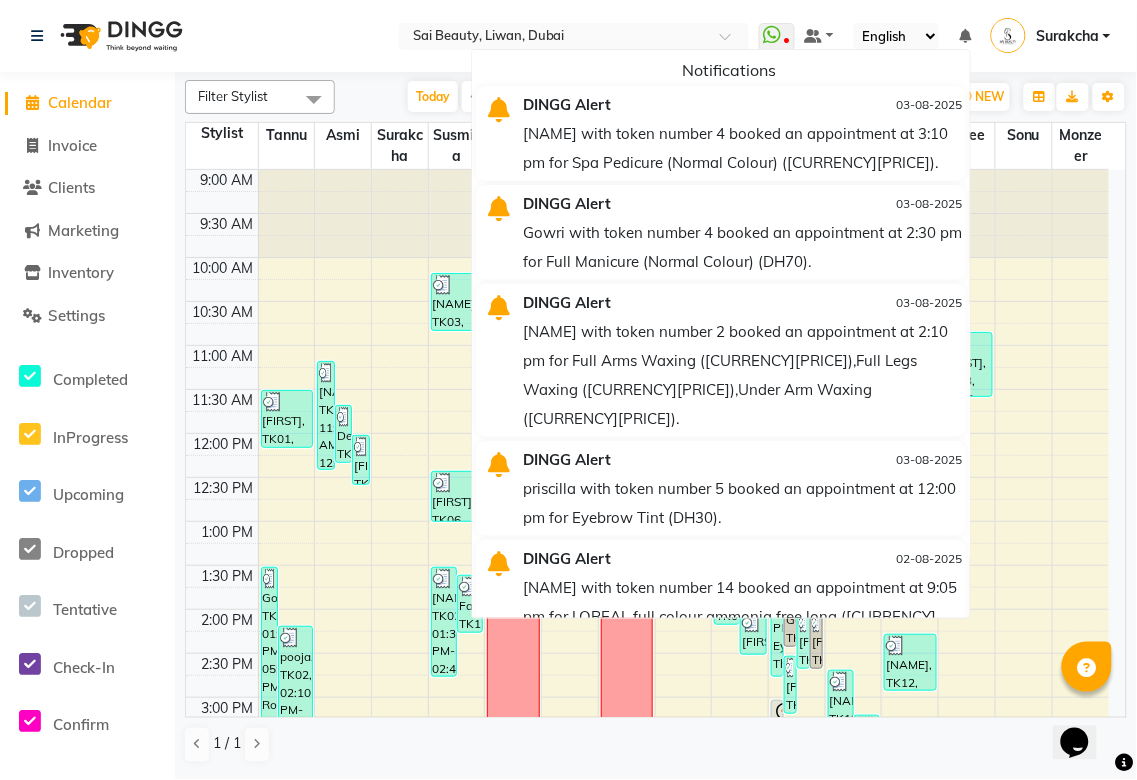 click on "Select Location × Sai Beauty, Liwan, Dubai WhatsApp Status ✕ Status: Disconnected Most Recent Message: 02-08-2025 09:55 PM Recent Service Activity: 02-08-2025 10:00 PM 08047224946 Whatsapp Settings Default Panel My Panel English ENGLISH Español العربية मराठी हिंदी ગુજરાતી தமிழ் 中文 Notifications DINGG Alert 03-08-2025 Gowri with token number 4 booked an appointment at 3:10 pm for Spa Pedicure (Normal Colour) (DH80). DINGG Alert 03-08-2025 Gowri with token number 4 booked an appointment at 2:30 pm for Full Manicure (Normal Colour) (DH70). DINGG Alert 03-08-2025 pooja with token number 2 booked an appointment at 2:10 pm for Full Arms Waxing (DH60),Full Legs Waxing (DH80),Under Arm Waxing (DH29). DINGG Alert 03-08-2025 priscilla with token number 5 booked an appointment at 12:00 pm for Eyebrow Tint (DH30). DINGG Alert 02-08-2025 DINGG Alert 02-08-2025 DINGG Alert 02-08-2025 DINGG Alert 02-08-2025" 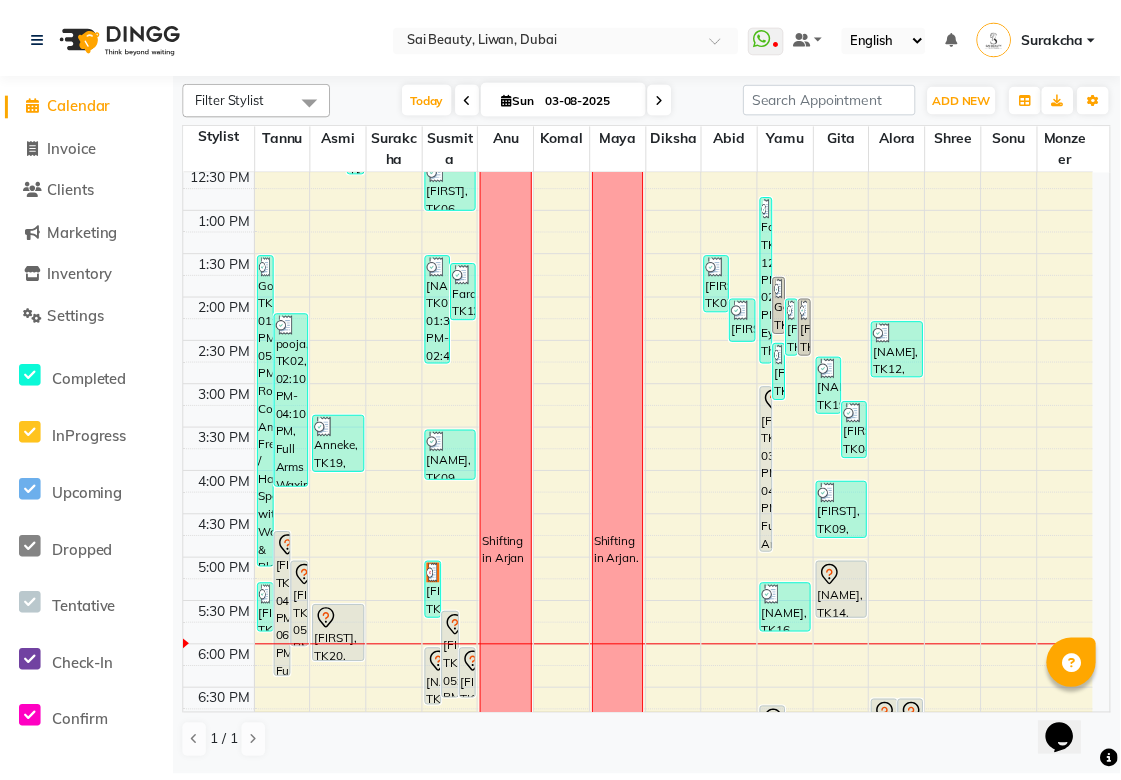 scroll, scrollTop: 431, scrollLeft: 0, axis: vertical 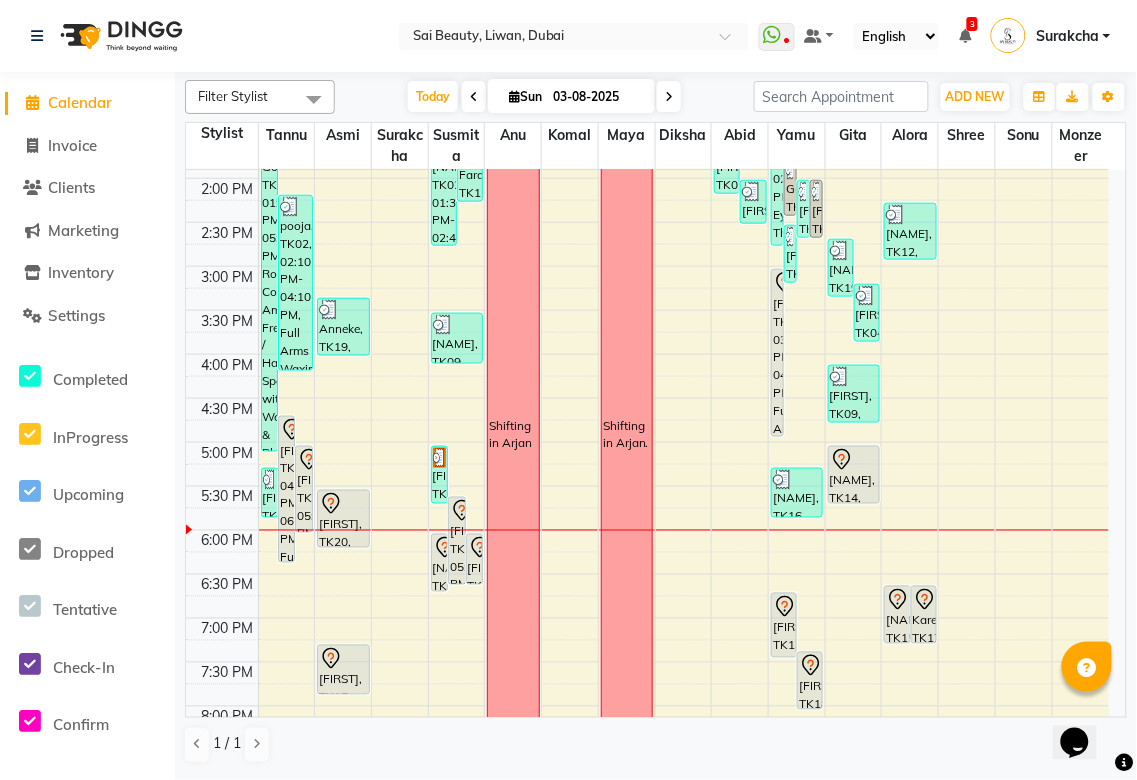 click on "[FIRST], TK13, 06:40 PM-07:25 PM, Special Offer Full Body Massage (45min)" at bounding box center [784, 625] 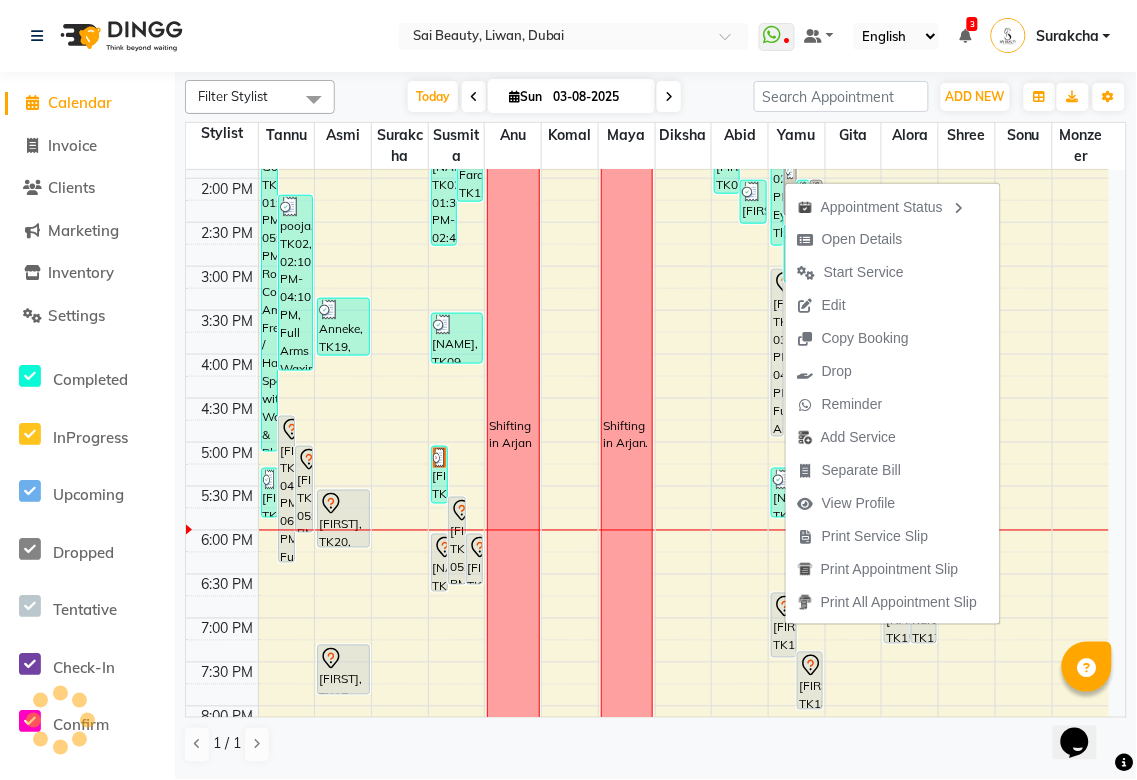 click on "[FIRST], TK18, 07:20 PM-08:00 PM, Mani/Pedi (With Gel Colour)" at bounding box center [810, 681] 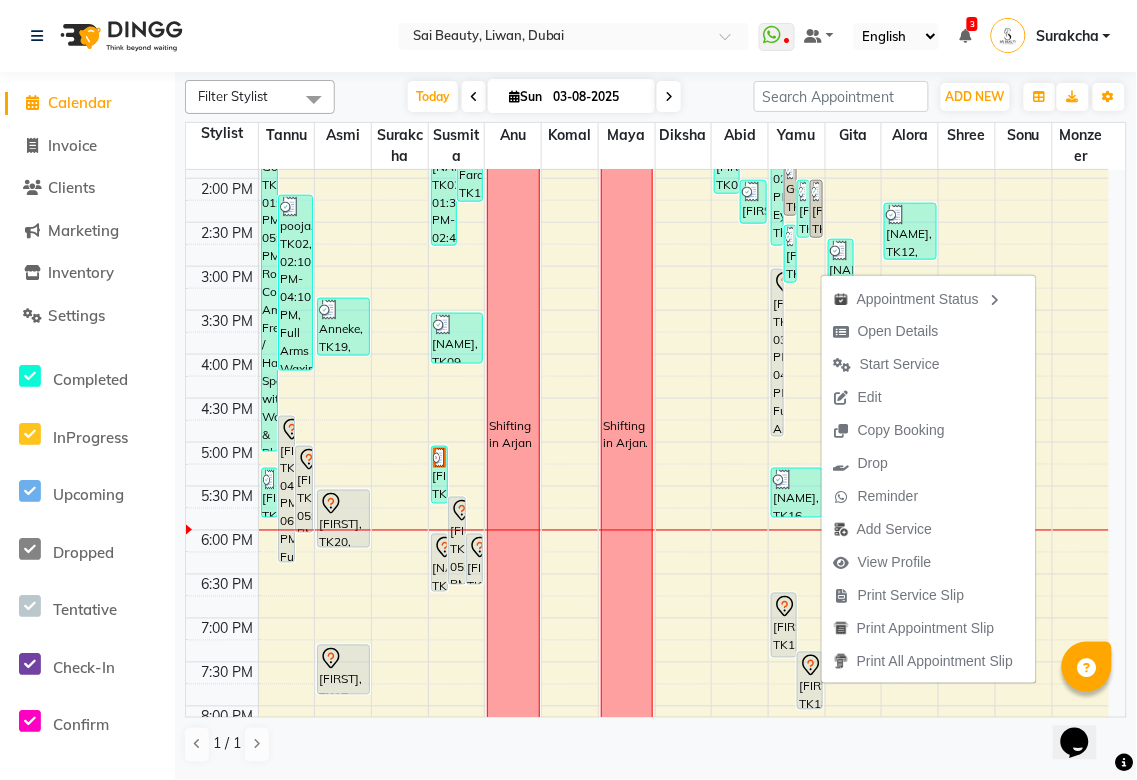 click at bounding box center [965, 36] 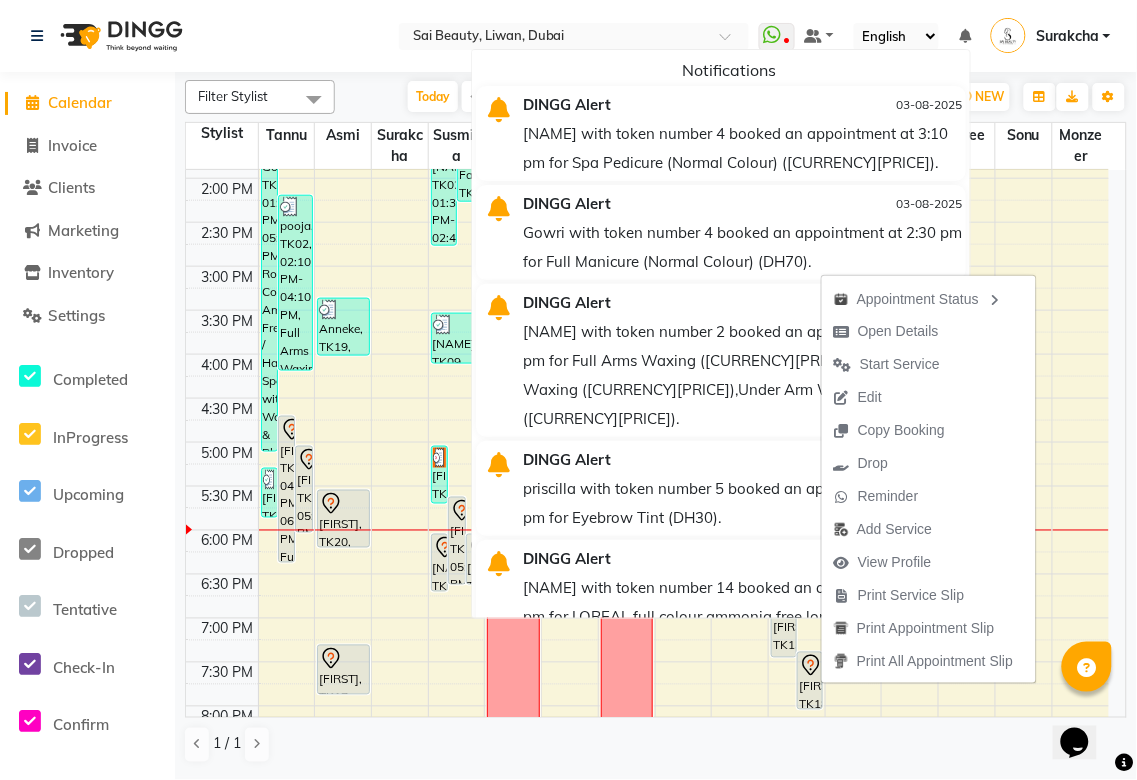 click on "Surakcha" at bounding box center [1051, 36] 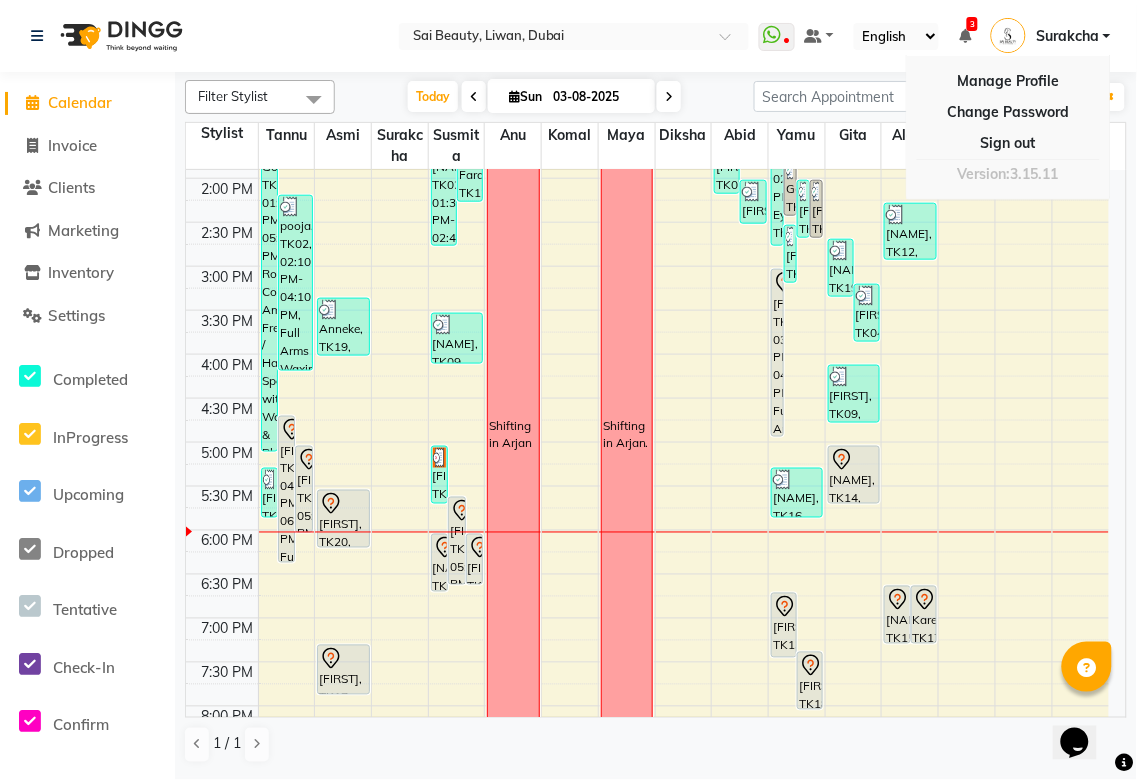 click on "[FIRST], TK09, 04:05 PM-04:45 PM, Spa Pedicure (Normal Colour)" at bounding box center [854, 394] 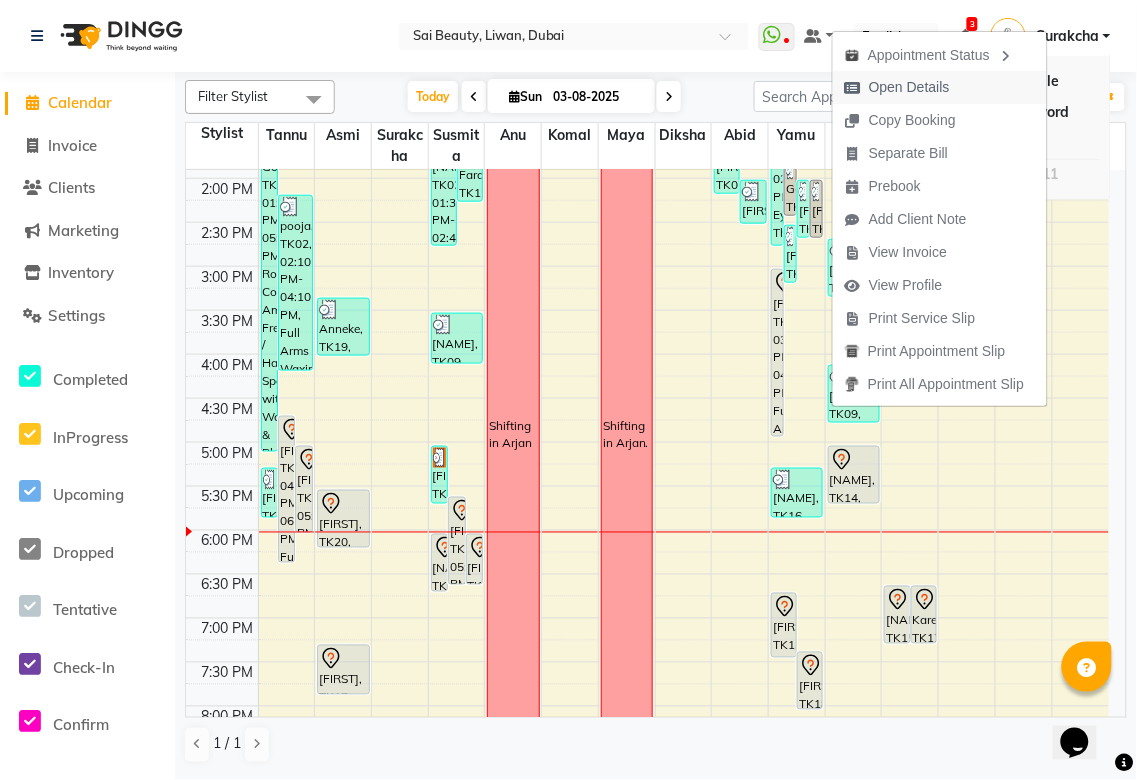 click on "Open Details" at bounding box center (909, 87) 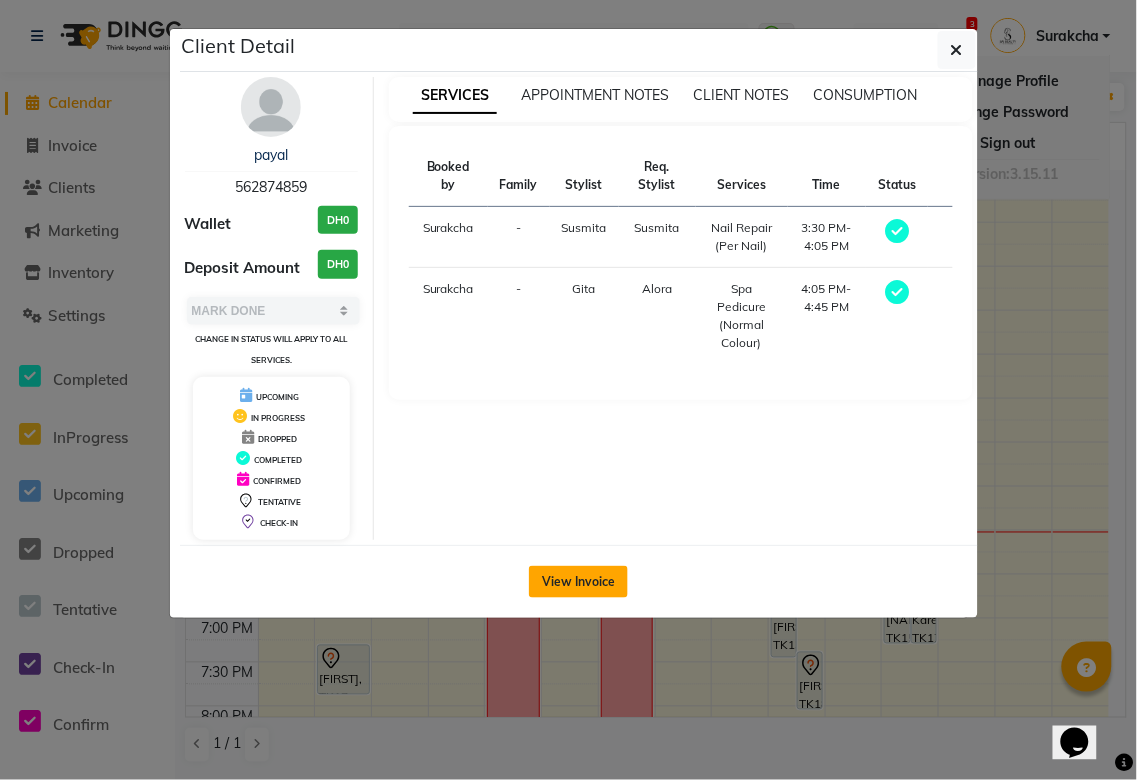 click on "View Invoice" 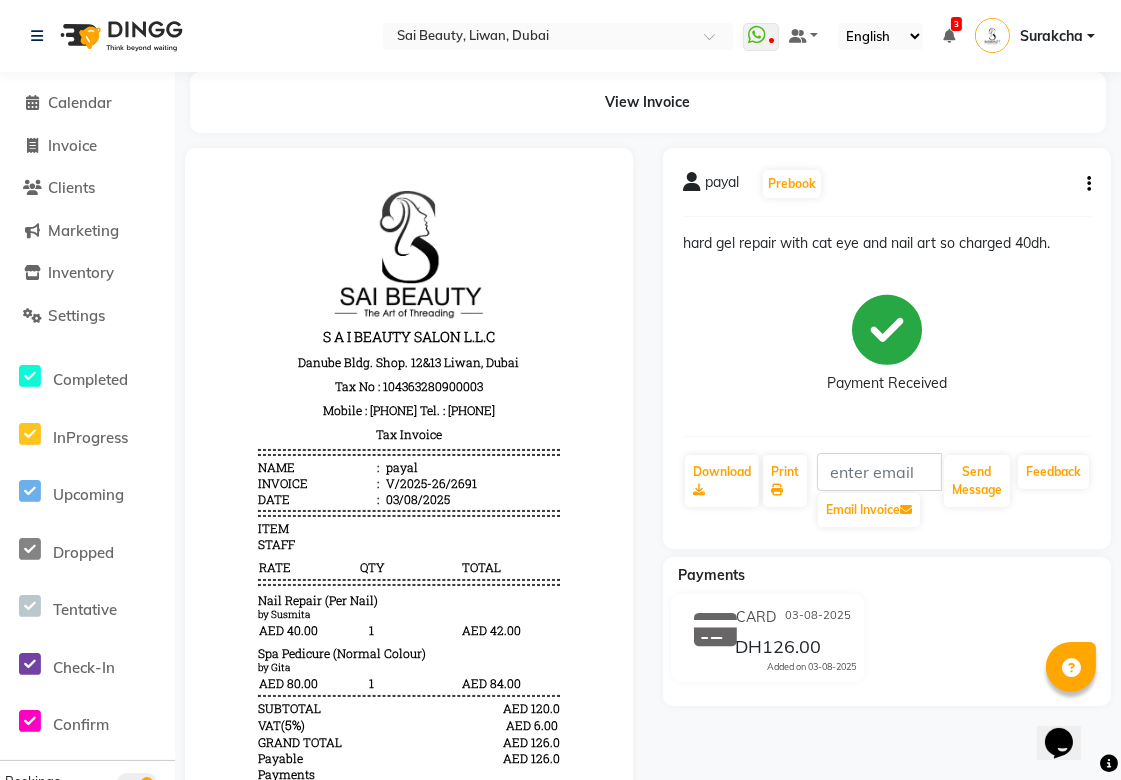 scroll, scrollTop: 0, scrollLeft: 0, axis: both 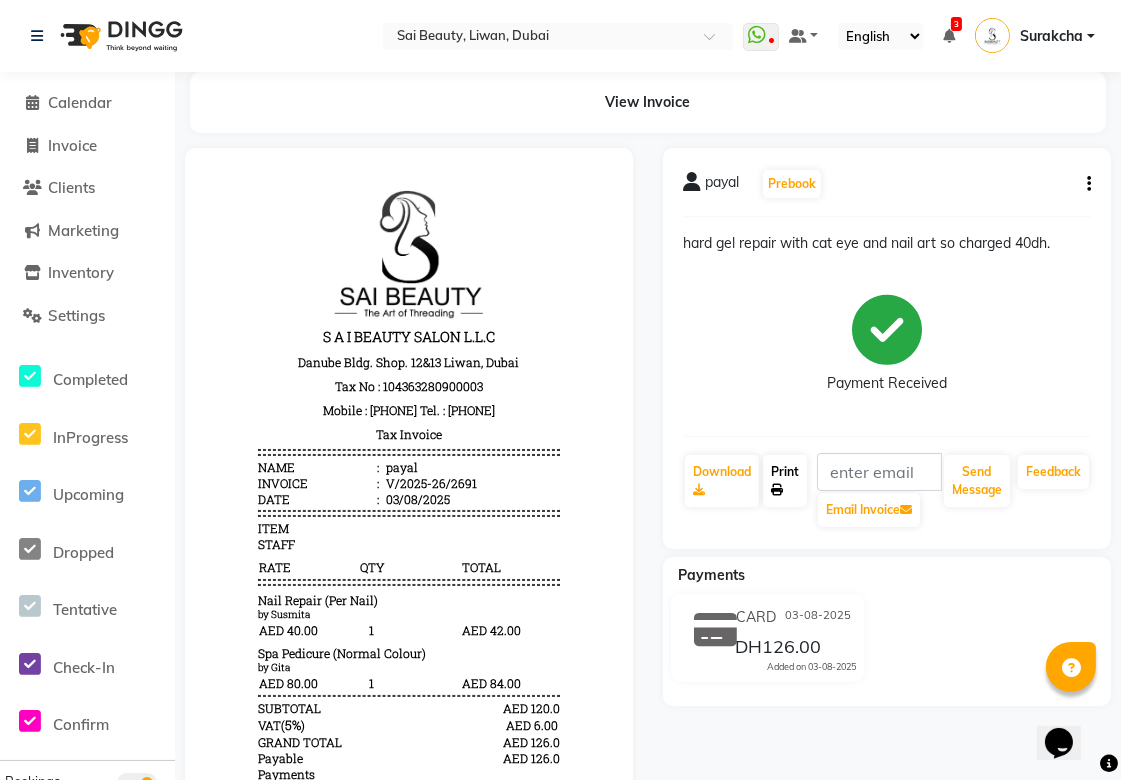 click on "Print" 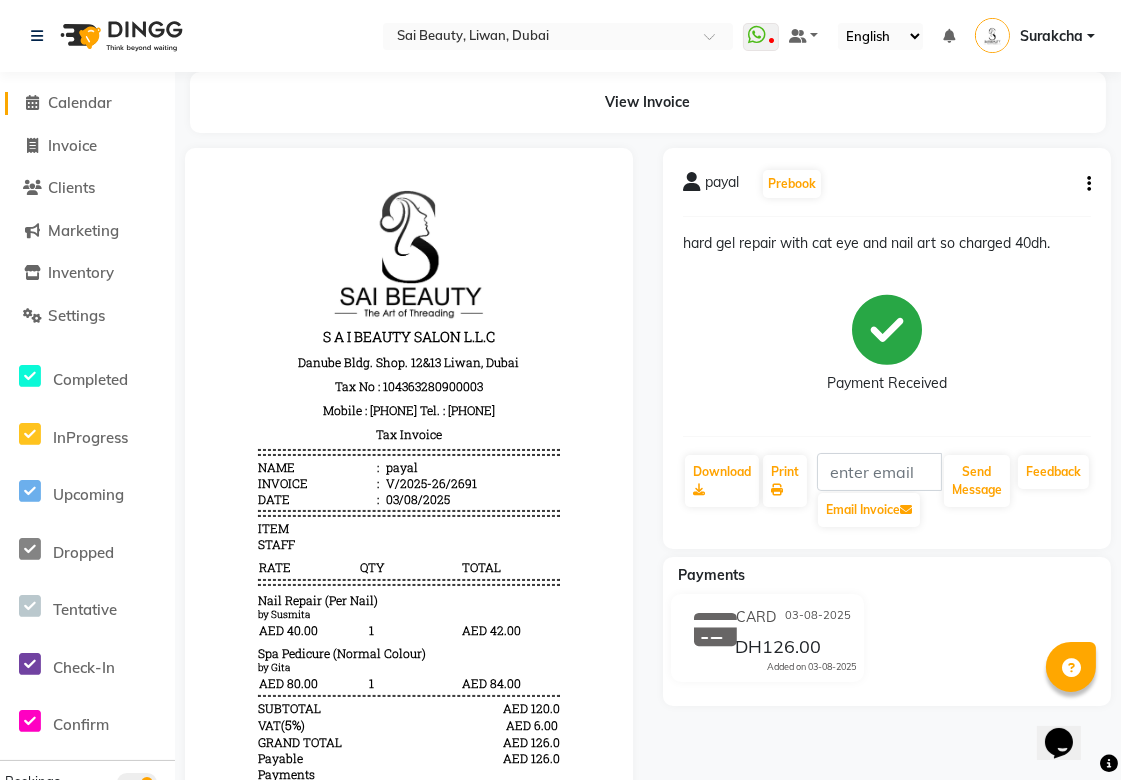 click on "Calendar" 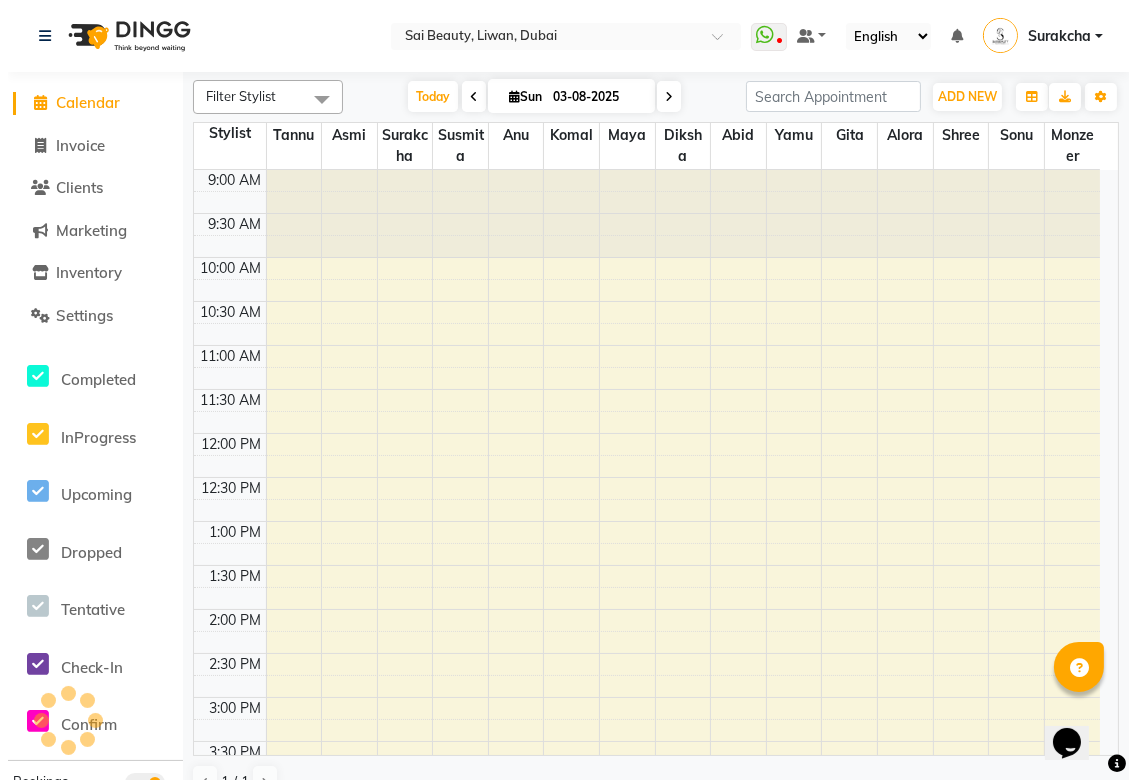 scroll, scrollTop: 0, scrollLeft: 0, axis: both 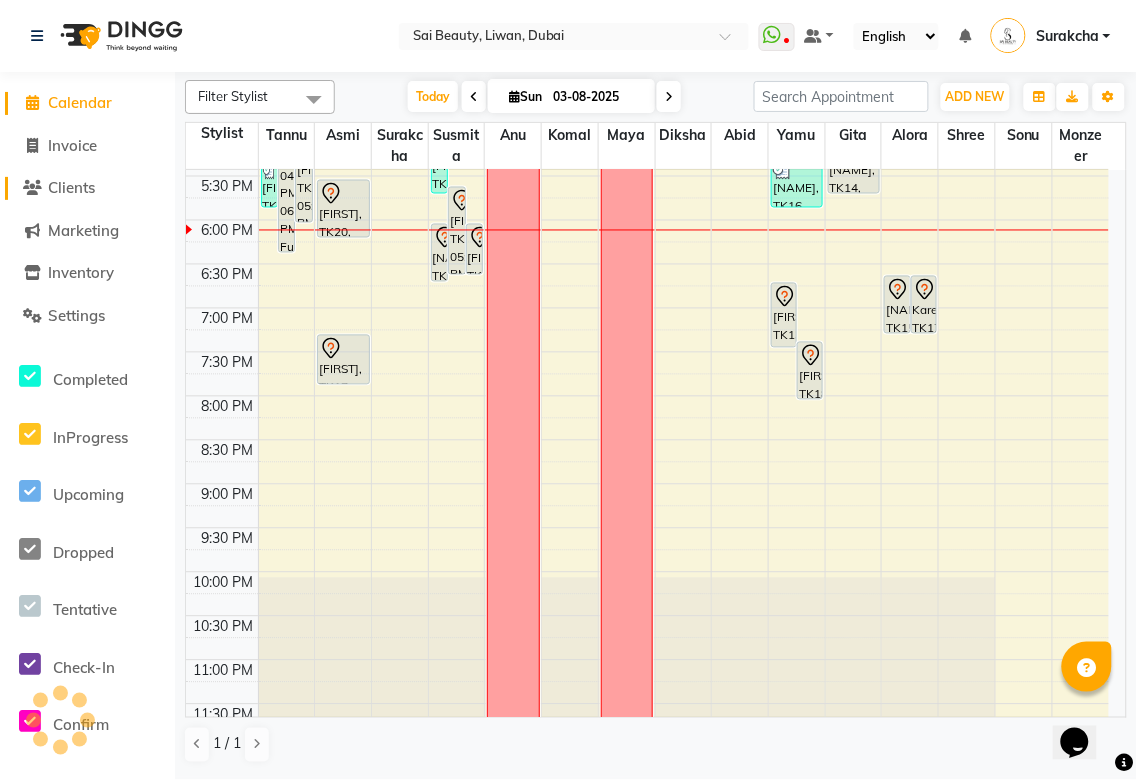 click on "Clients" 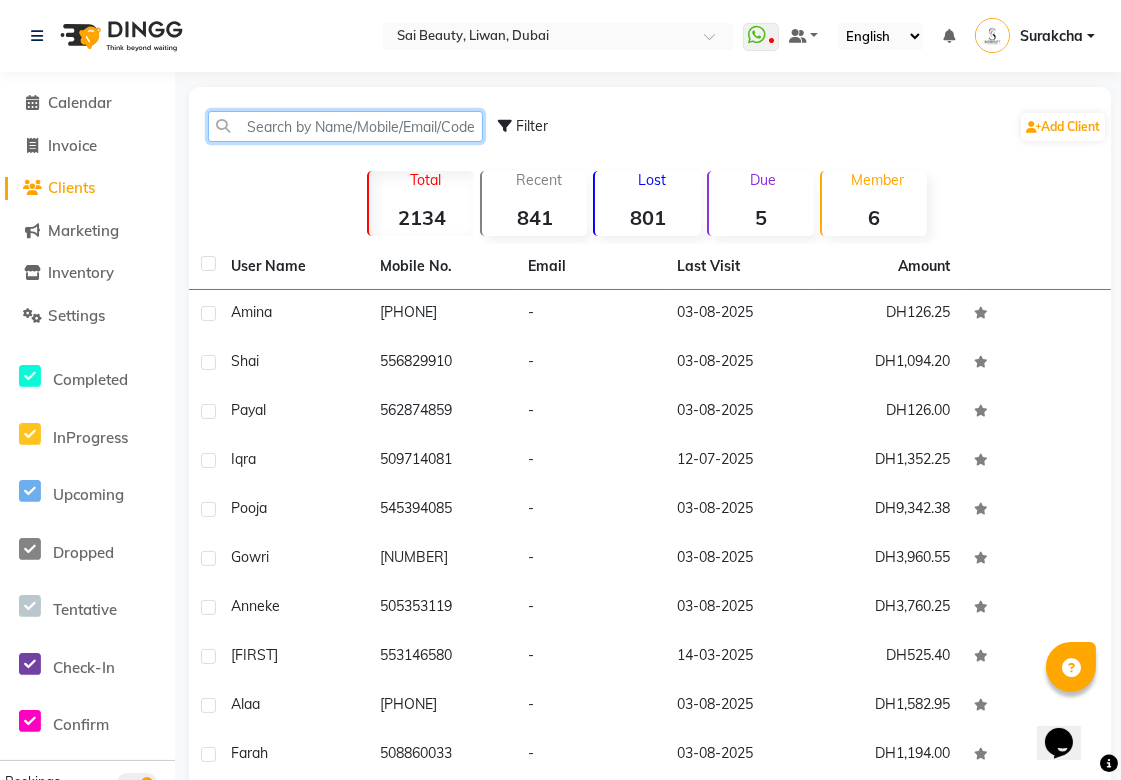click 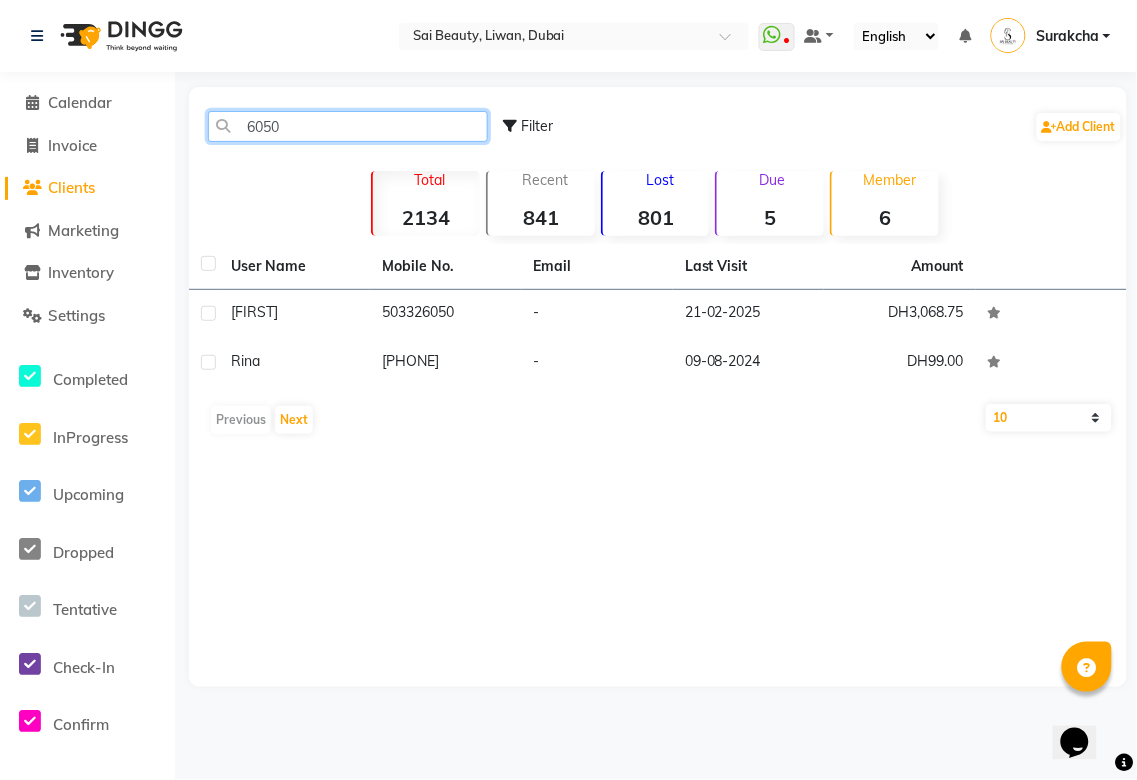 type on "6050" 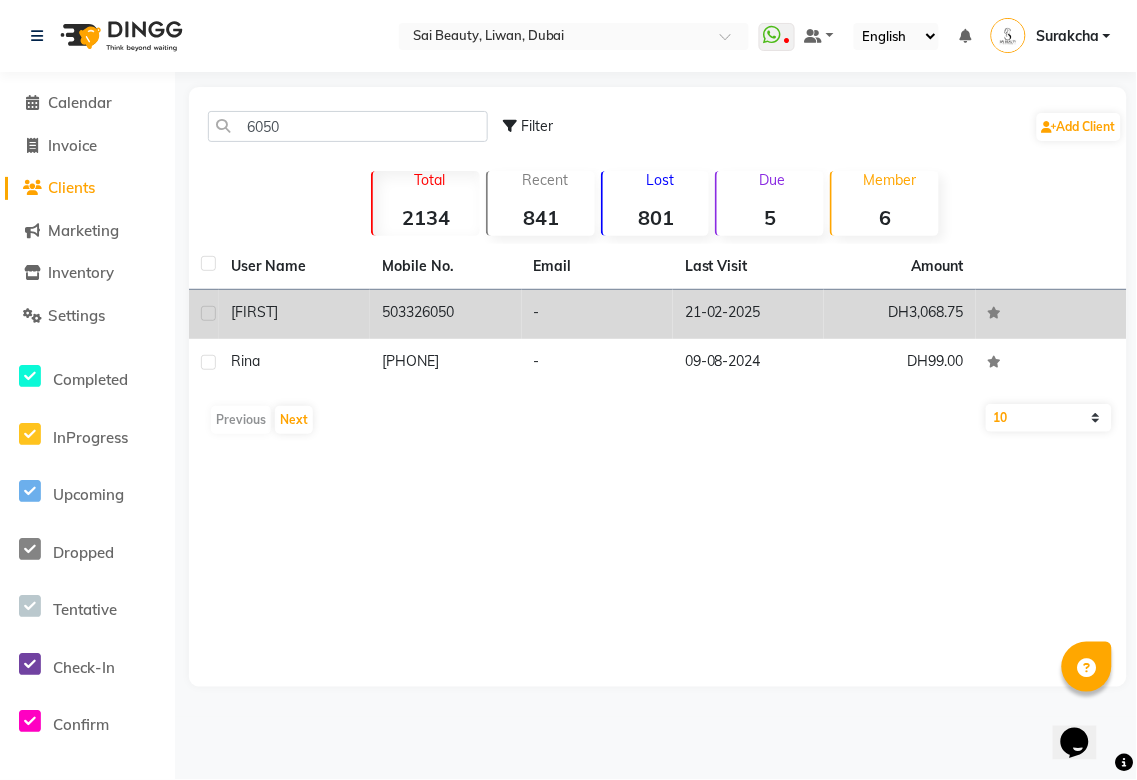 click on "503326050" 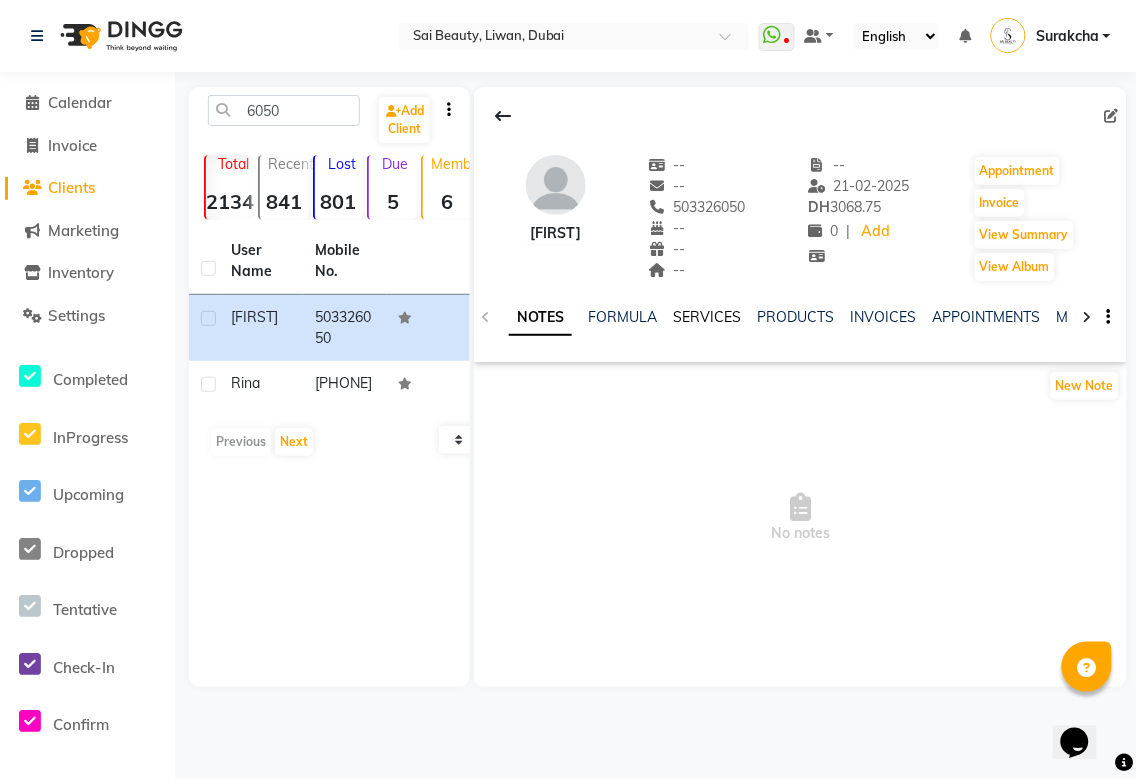 click on "SERVICES" 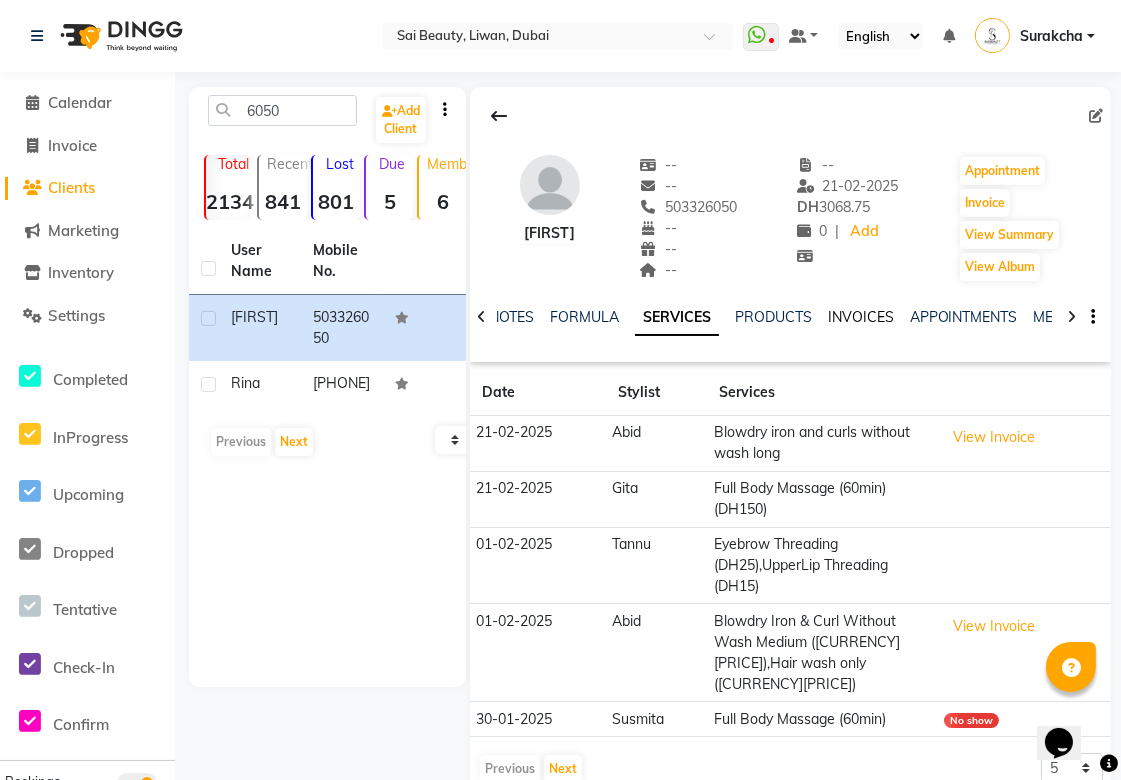 click on "INVOICES" 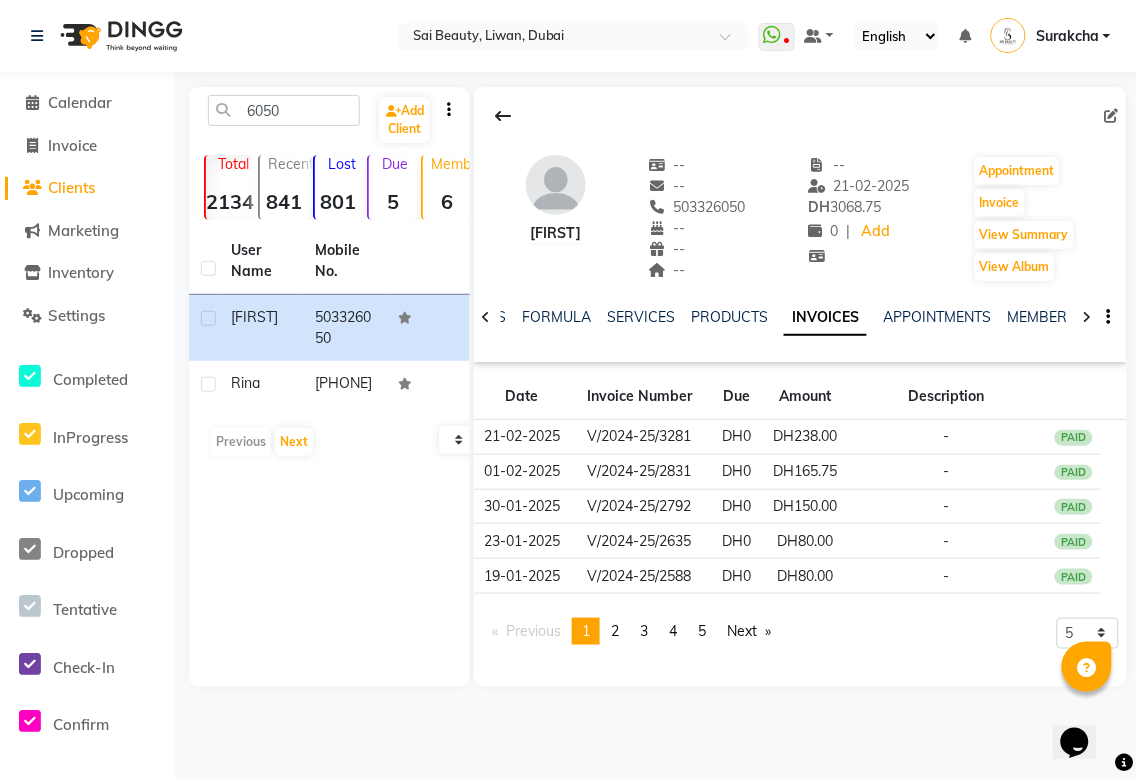 click on "Calendar" 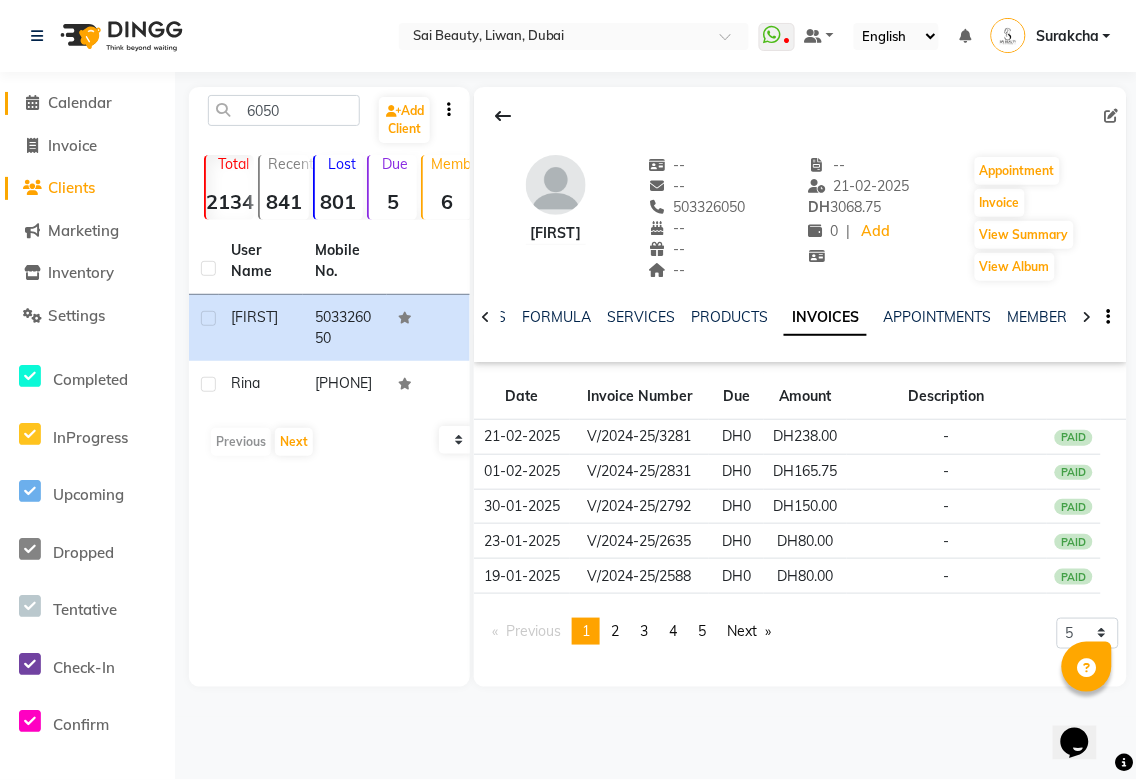 click on "Calendar" 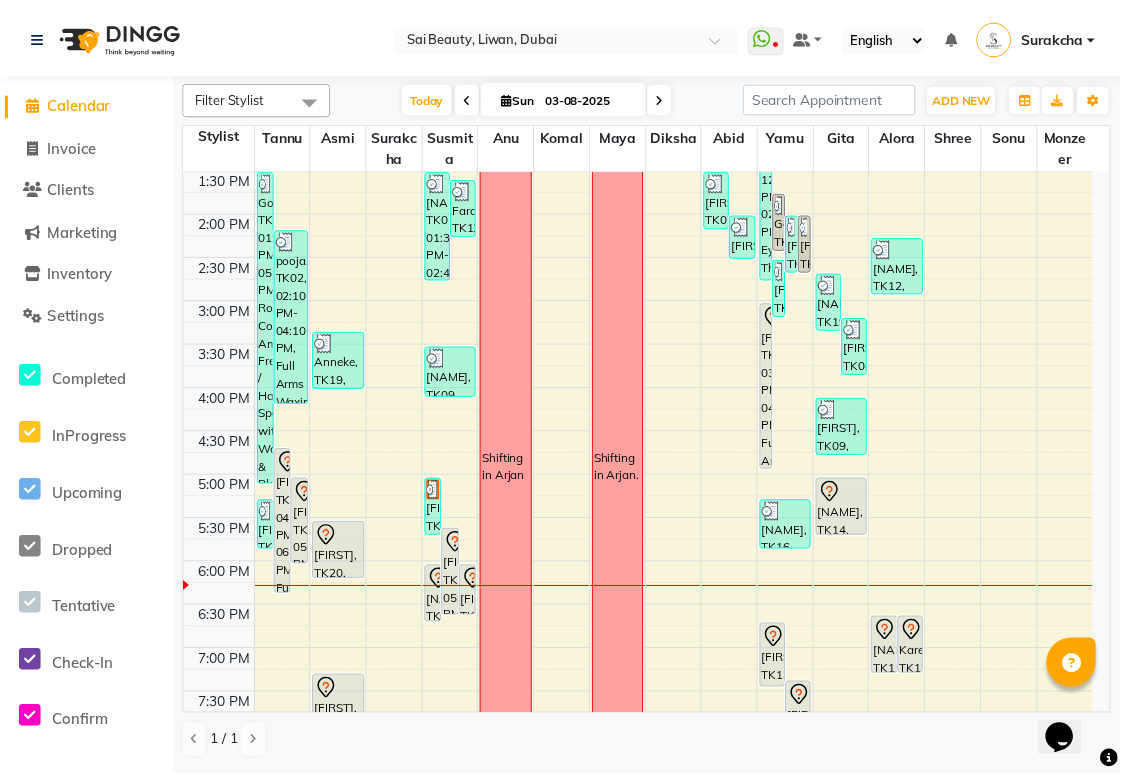 scroll, scrollTop: 401, scrollLeft: 0, axis: vertical 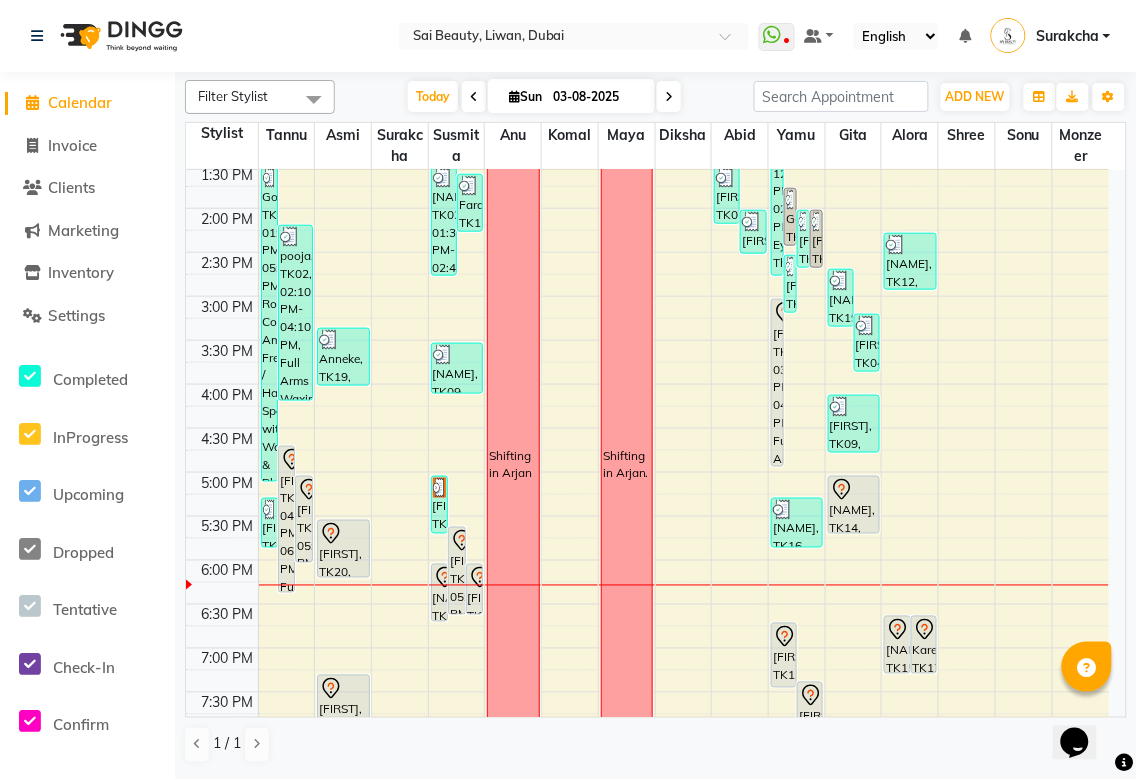 click on "[NAME], TK14, 05:00 PM-05:40 PM, Spa Pedicure (With Gelish)" at bounding box center [854, 505] 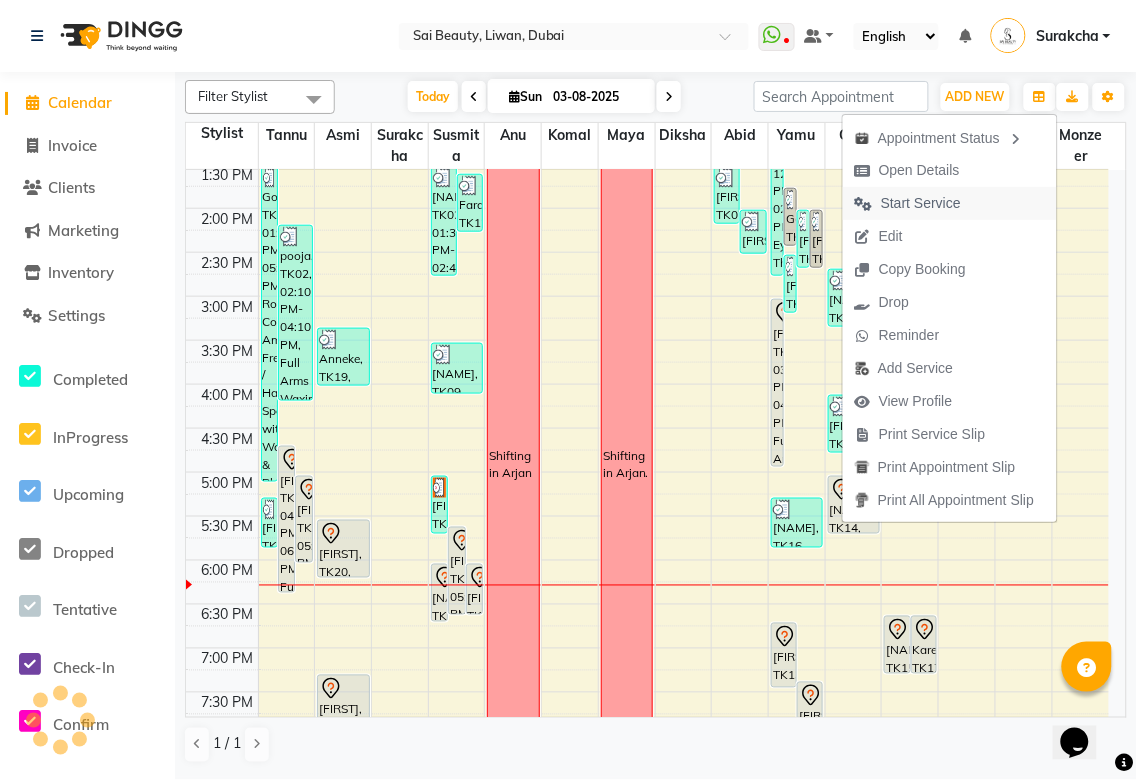 click on "Start Service" at bounding box center (921, 203) 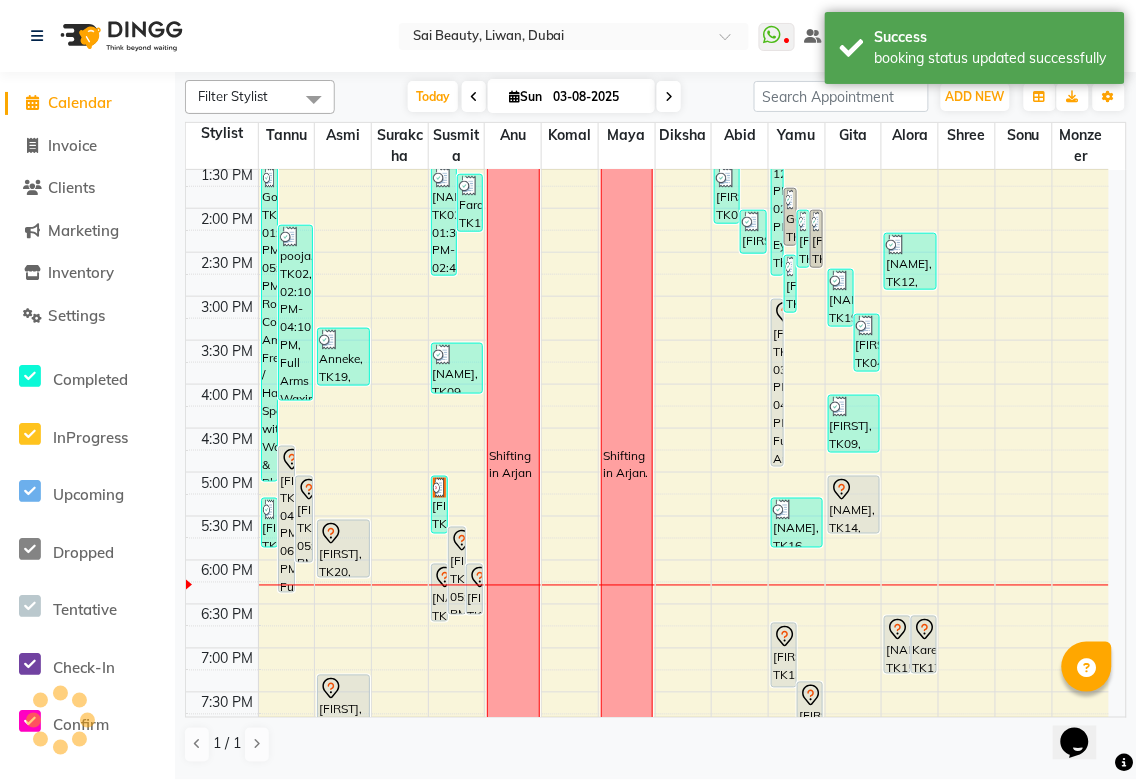 click on "[NAME], TK14, 05:00 PM-05:40 PM, Spa Pedicure (With Gelish)" at bounding box center (854, 505) 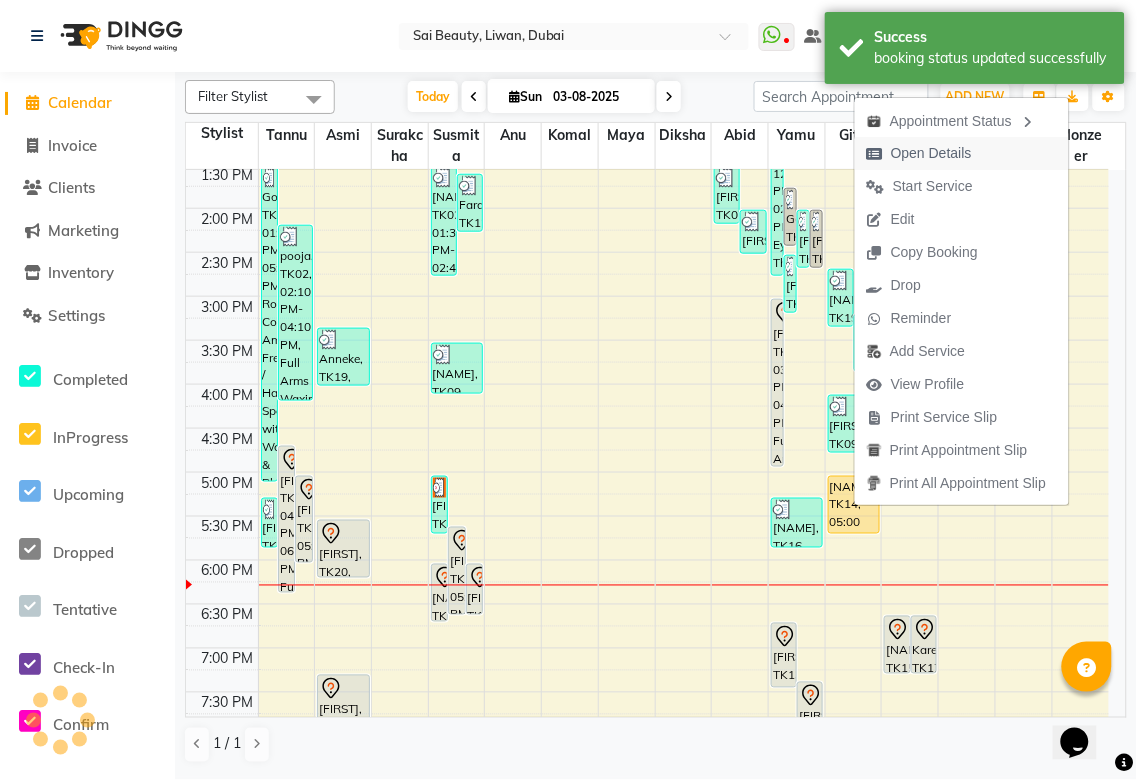 click on "Open Details" at bounding box center [931, 153] 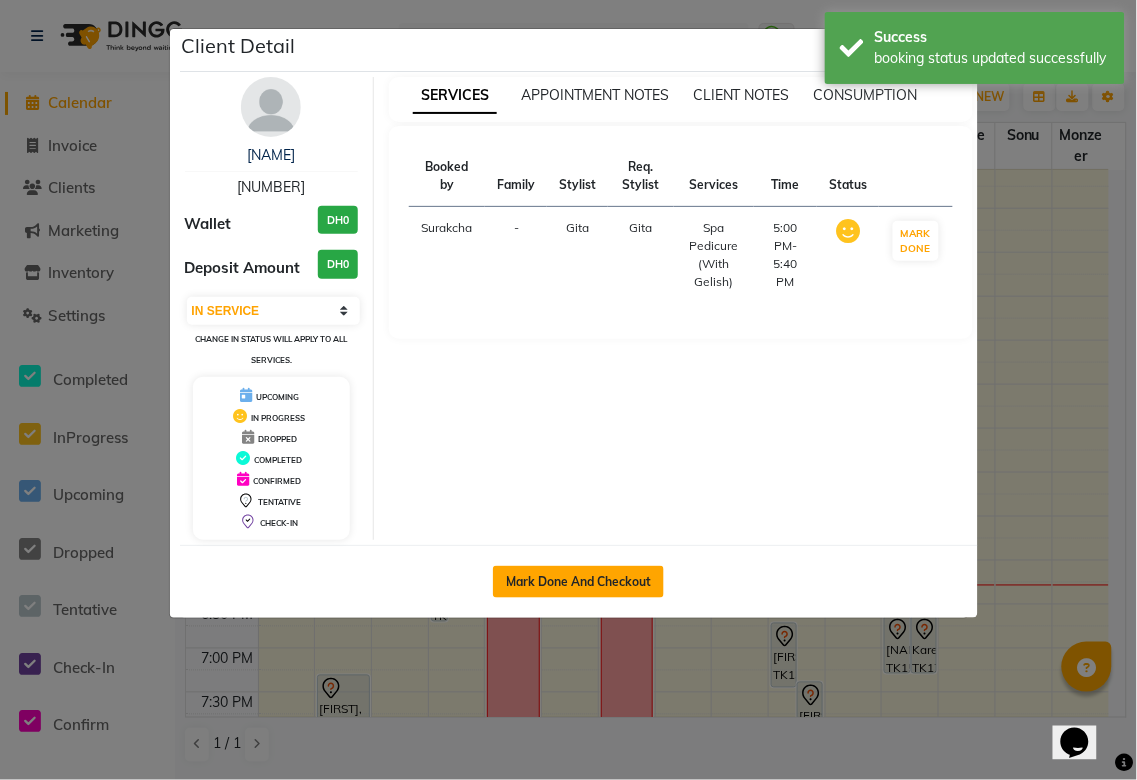 click on "Mark Done And Checkout" 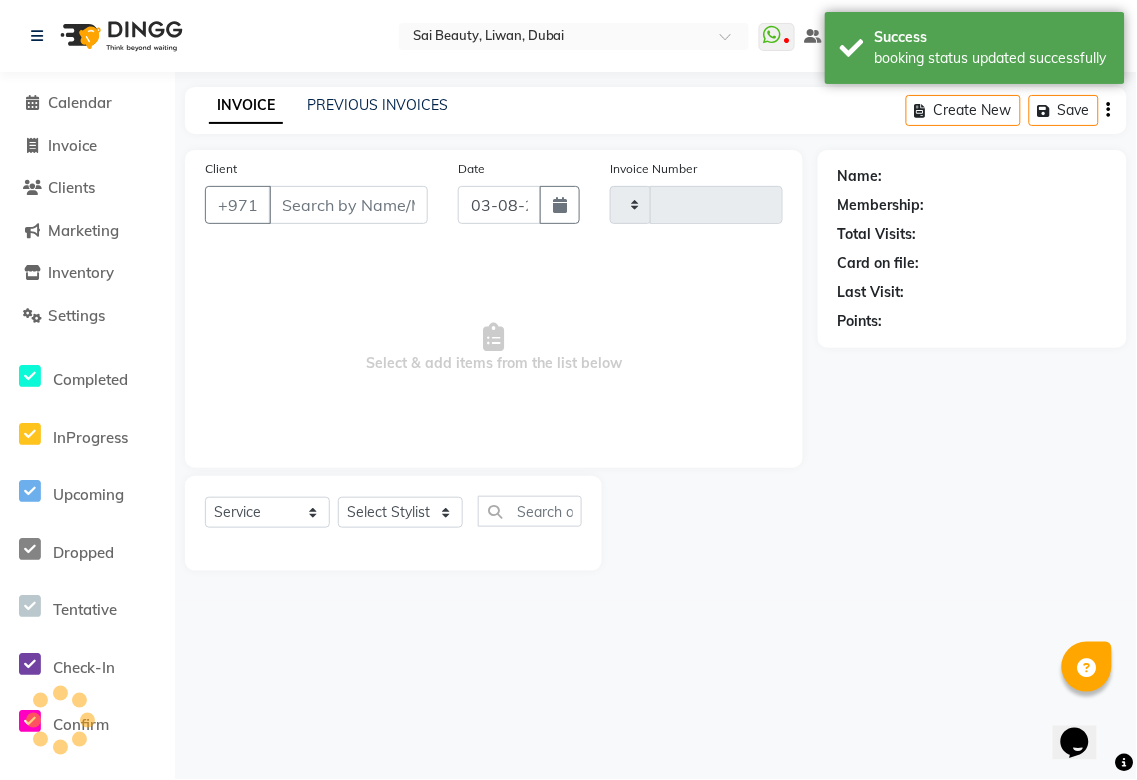 type on "2694" 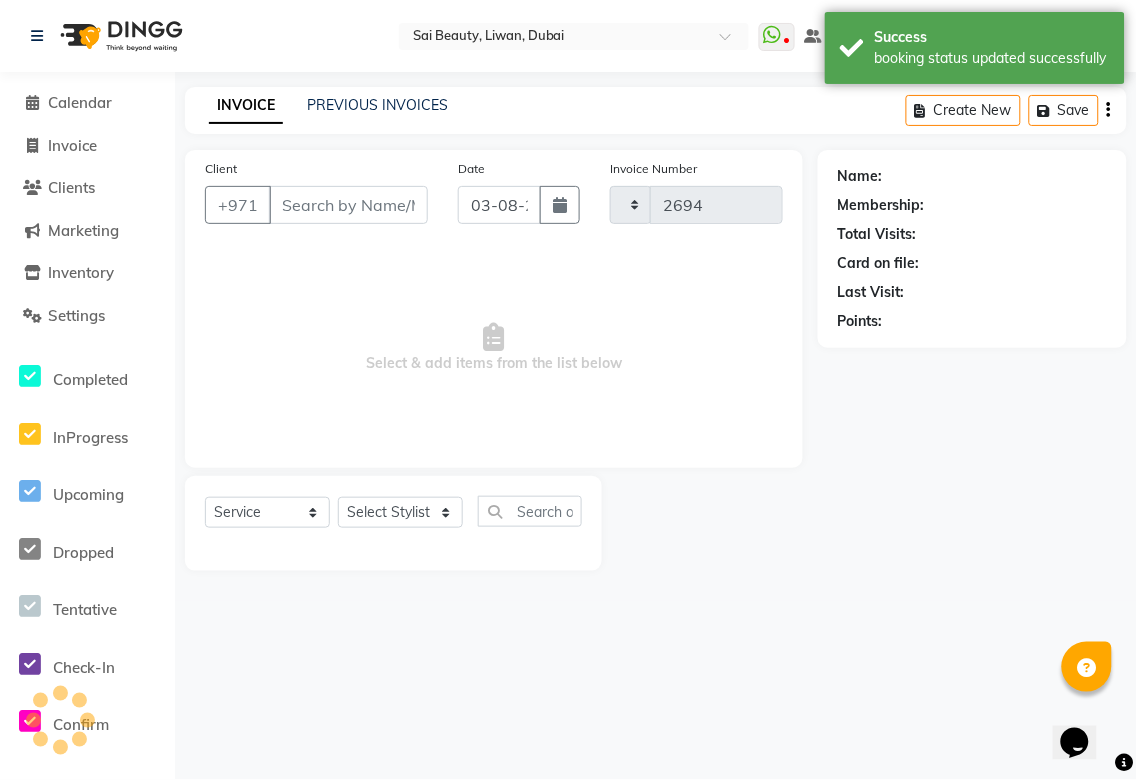 select on "5352" 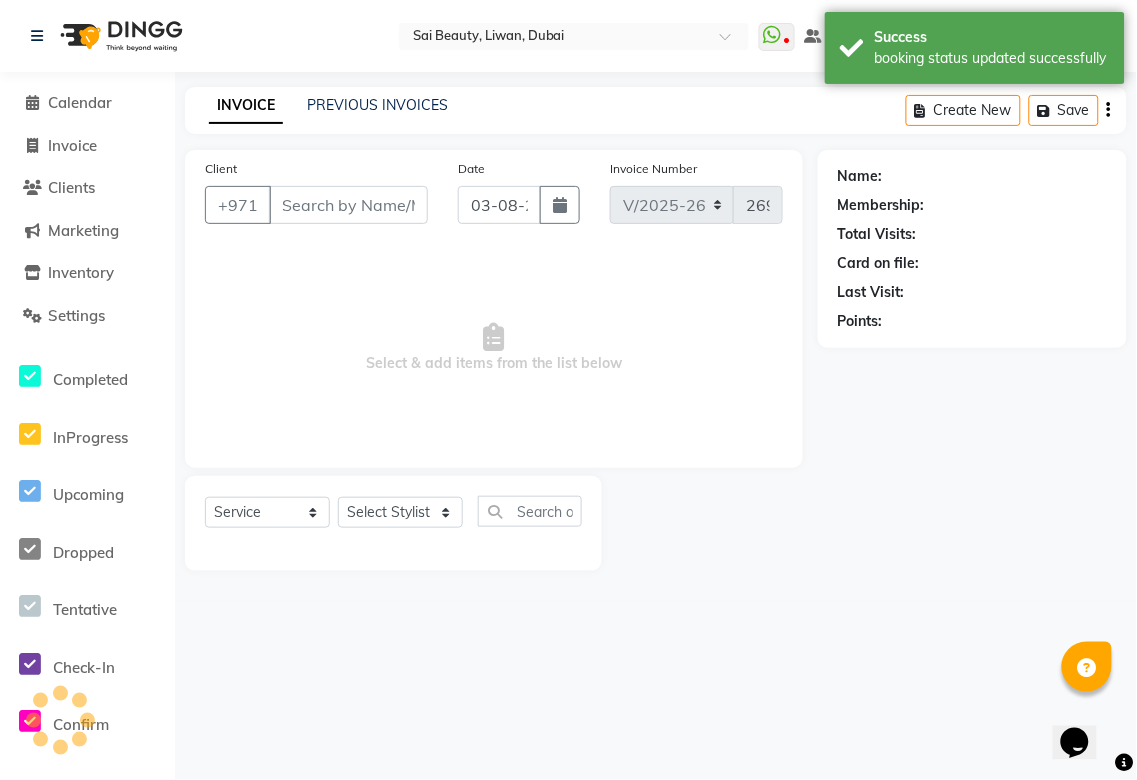 type on "[NUMBER]" 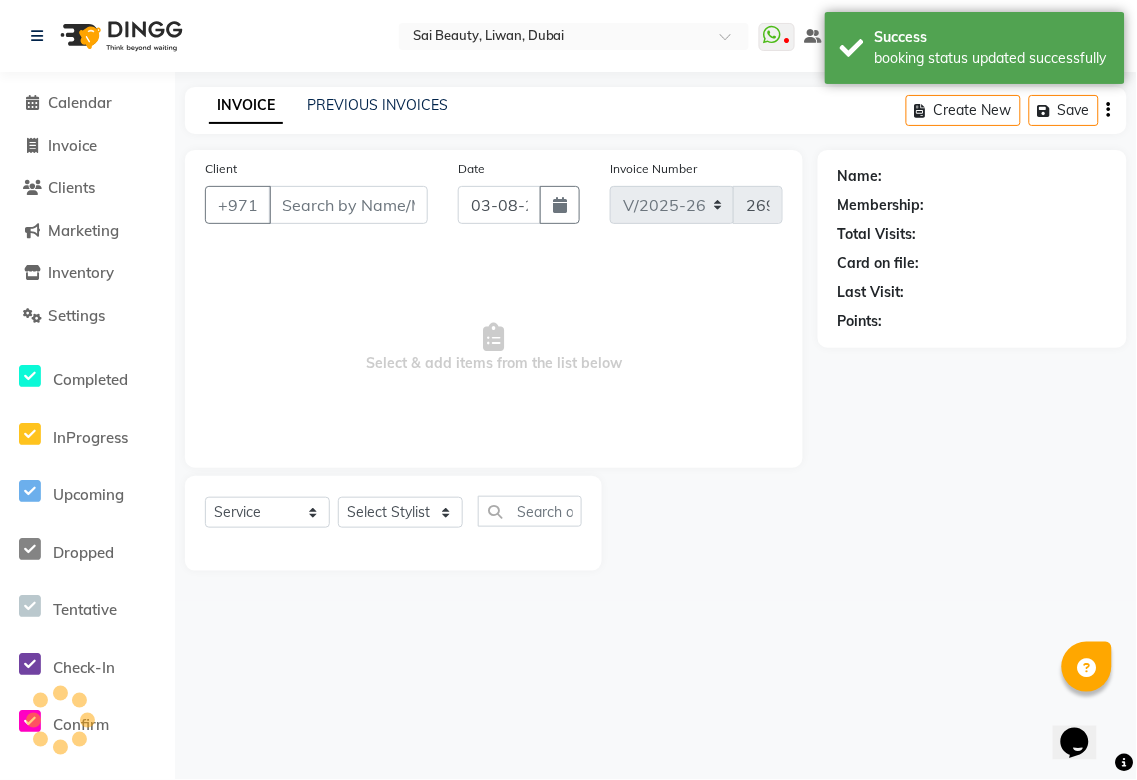 select on "63384" 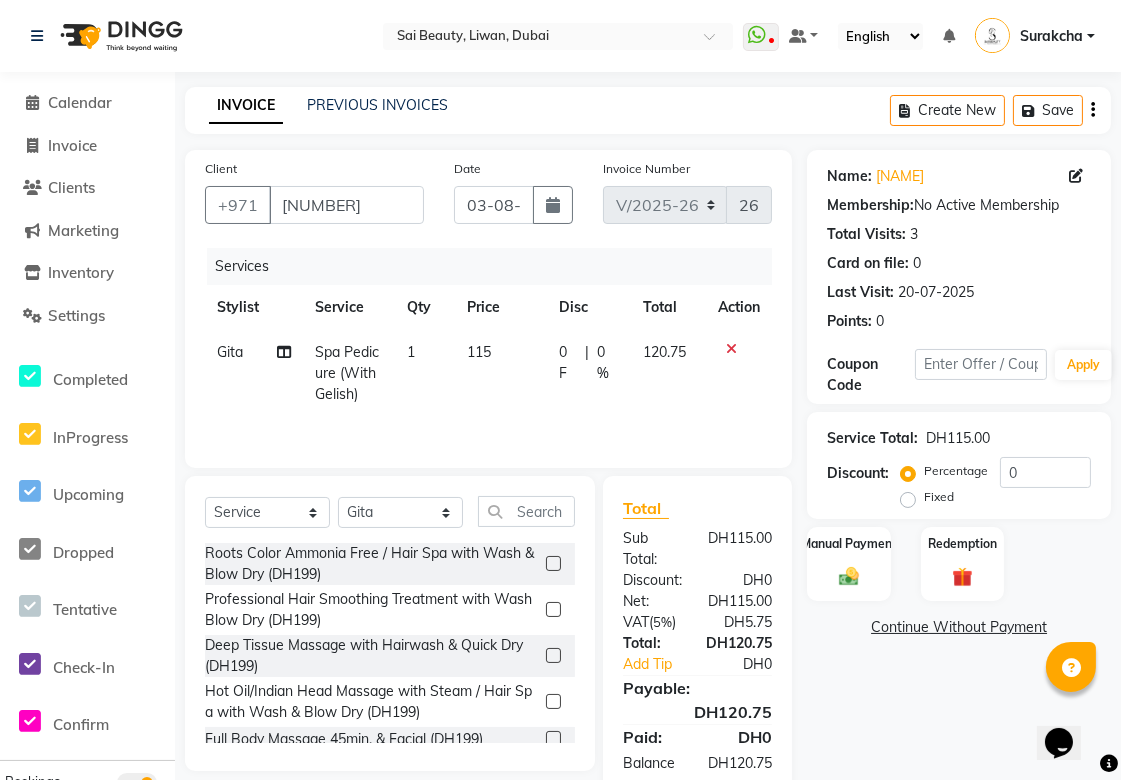 scroll, scrollTop: 66, scrollLeft: 0, axis: vertical 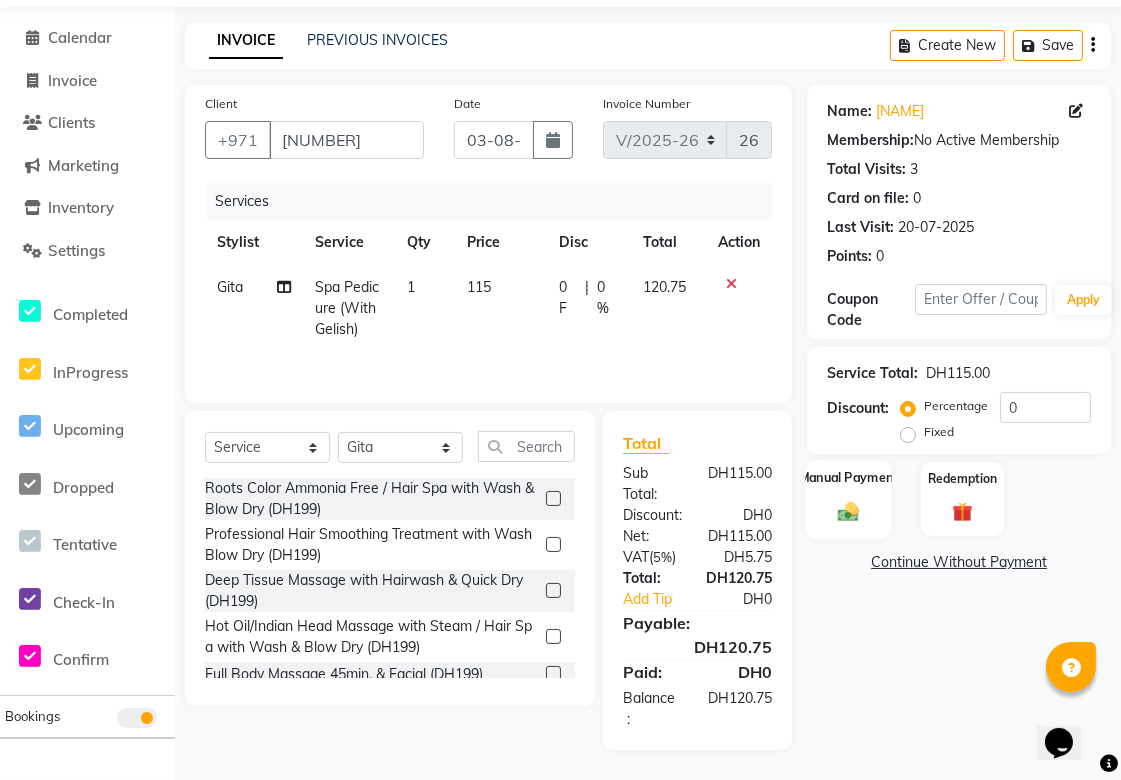 click 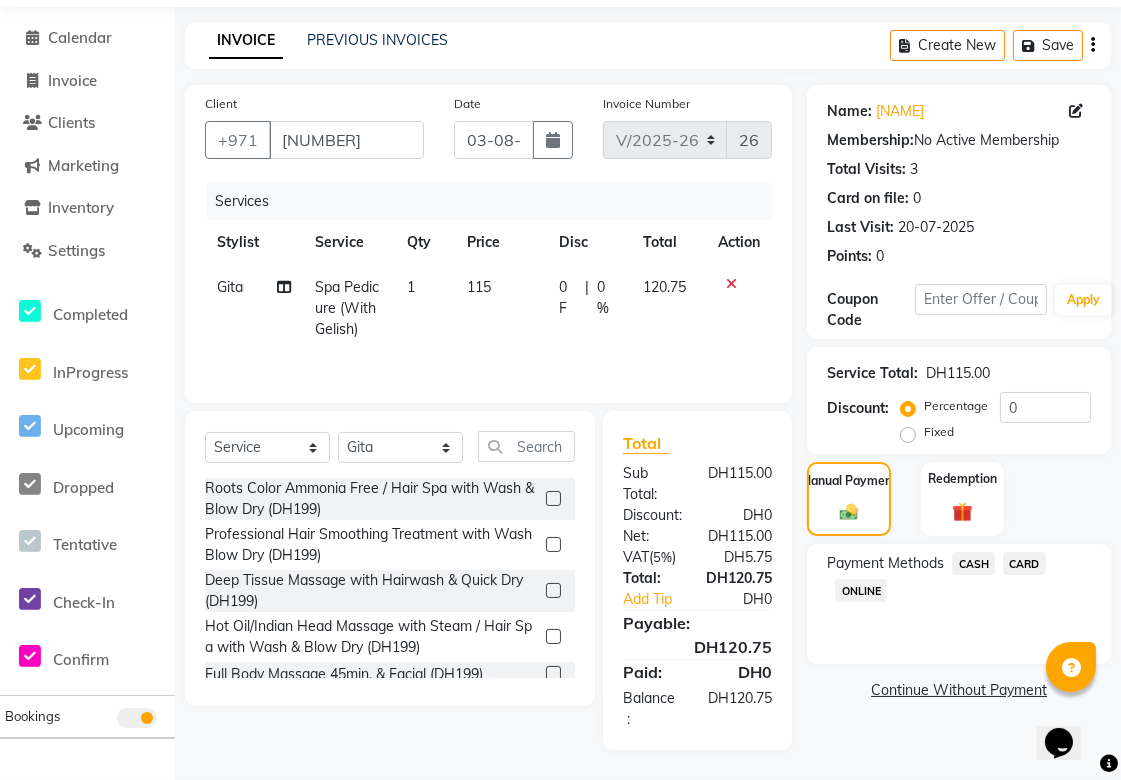 click on "CARD" 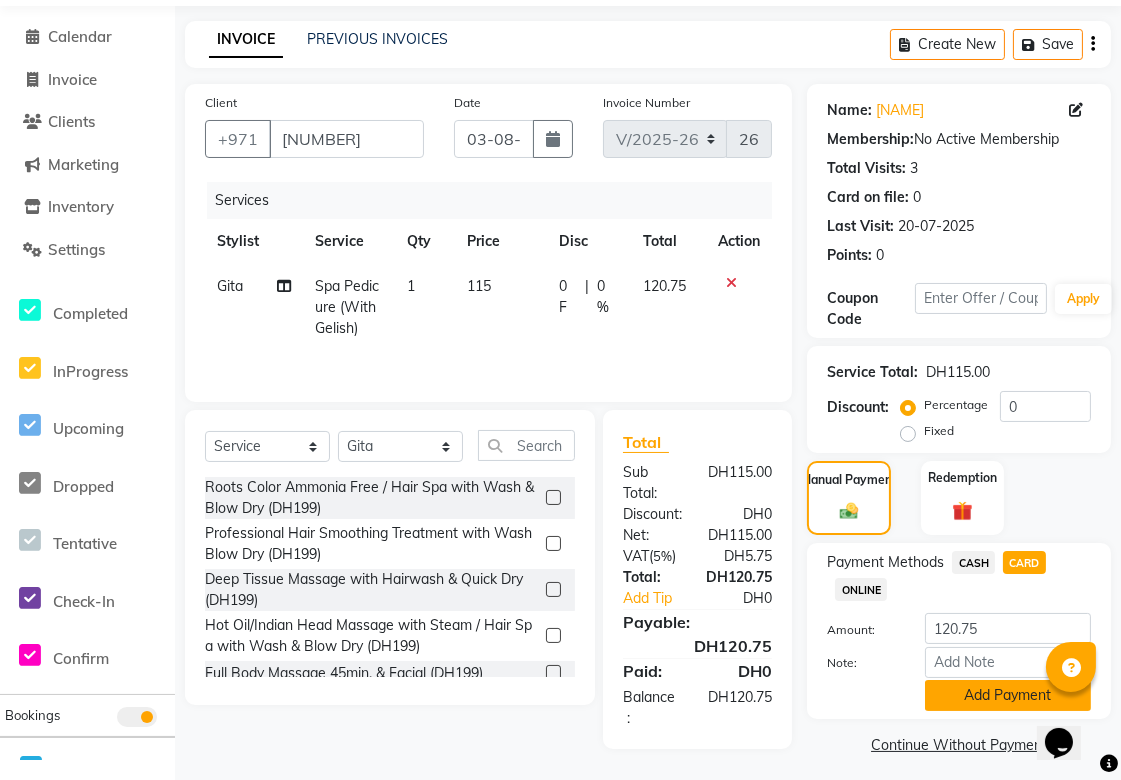 click on "Add Payment" 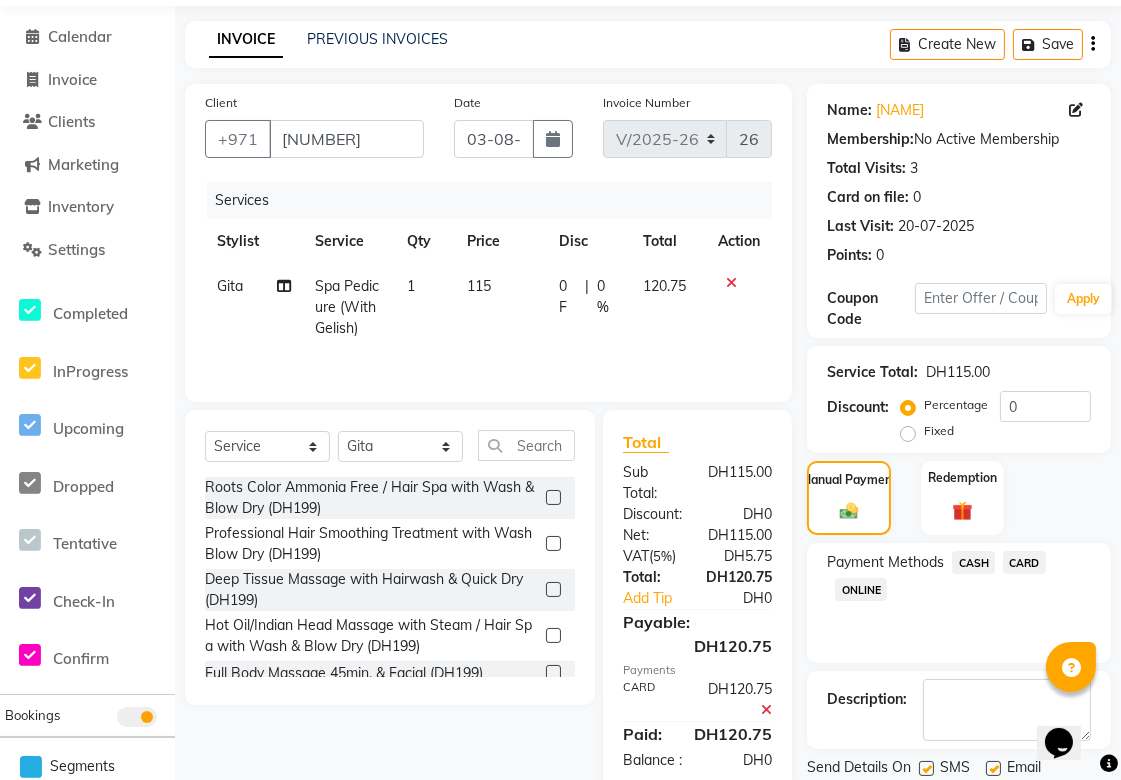 scroll, scrollTop: 133, scrollLeft: 0, axis: vertical 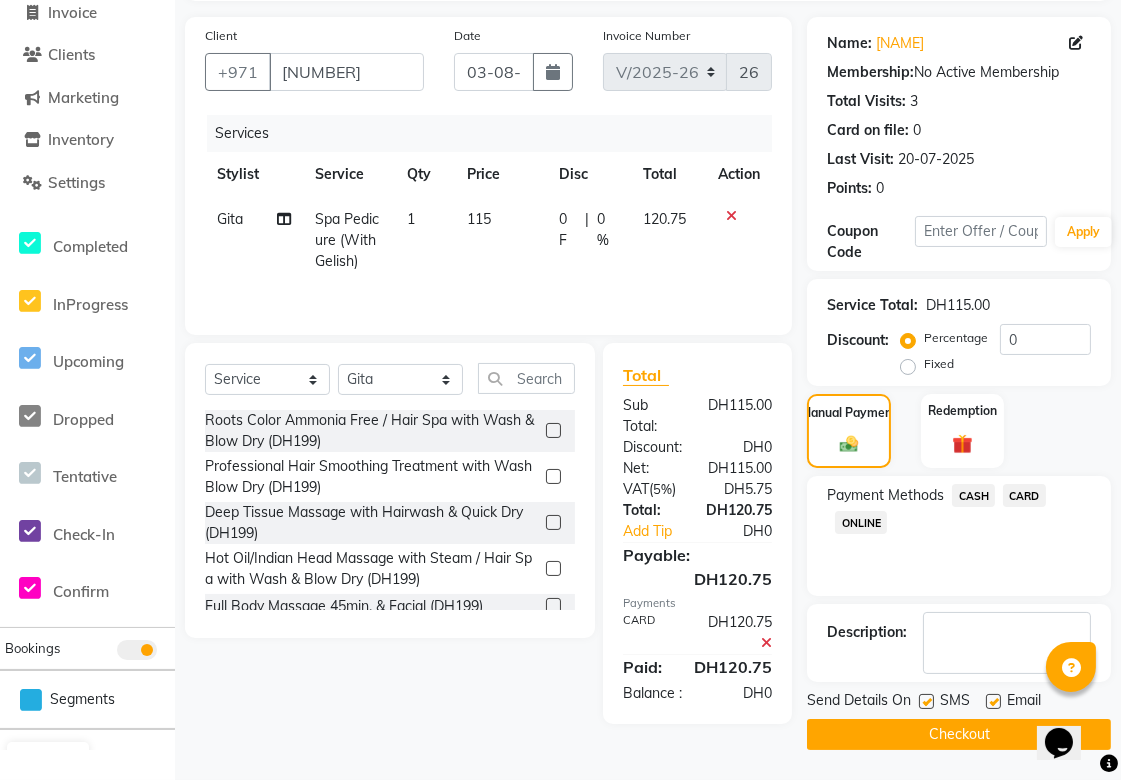 click on "Checkout" 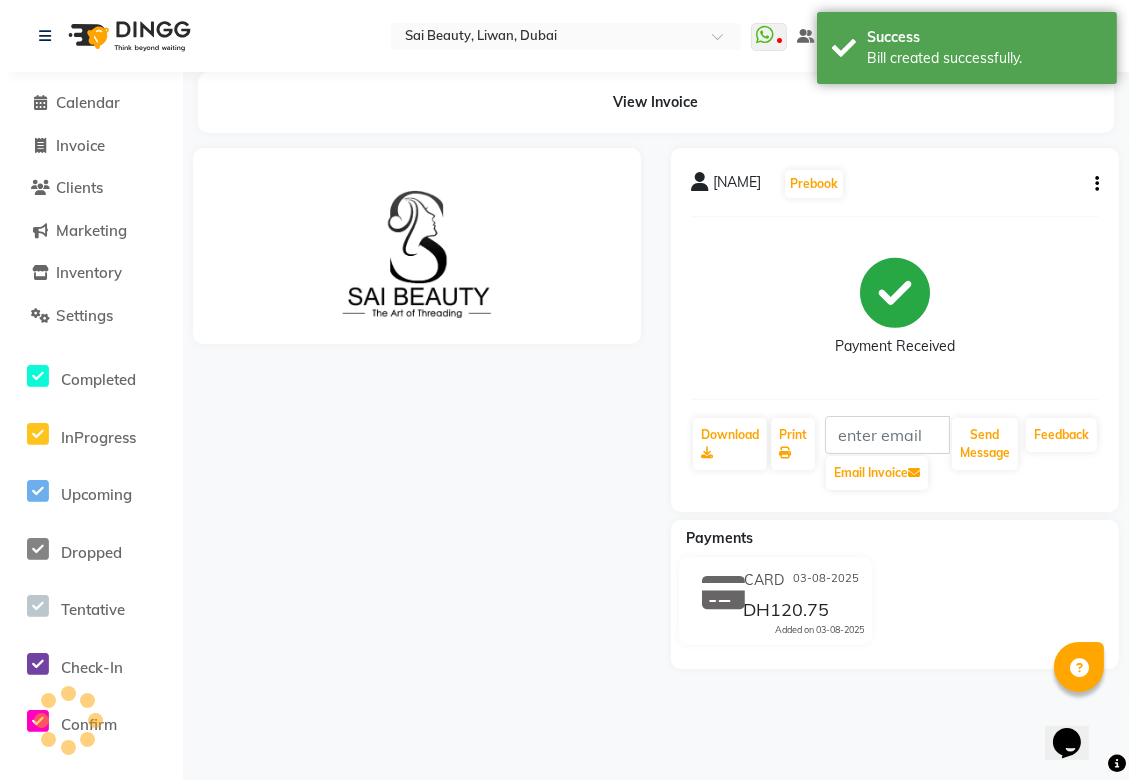 scroll, scrollTop: 0, scrollLeft: 0, axis: both 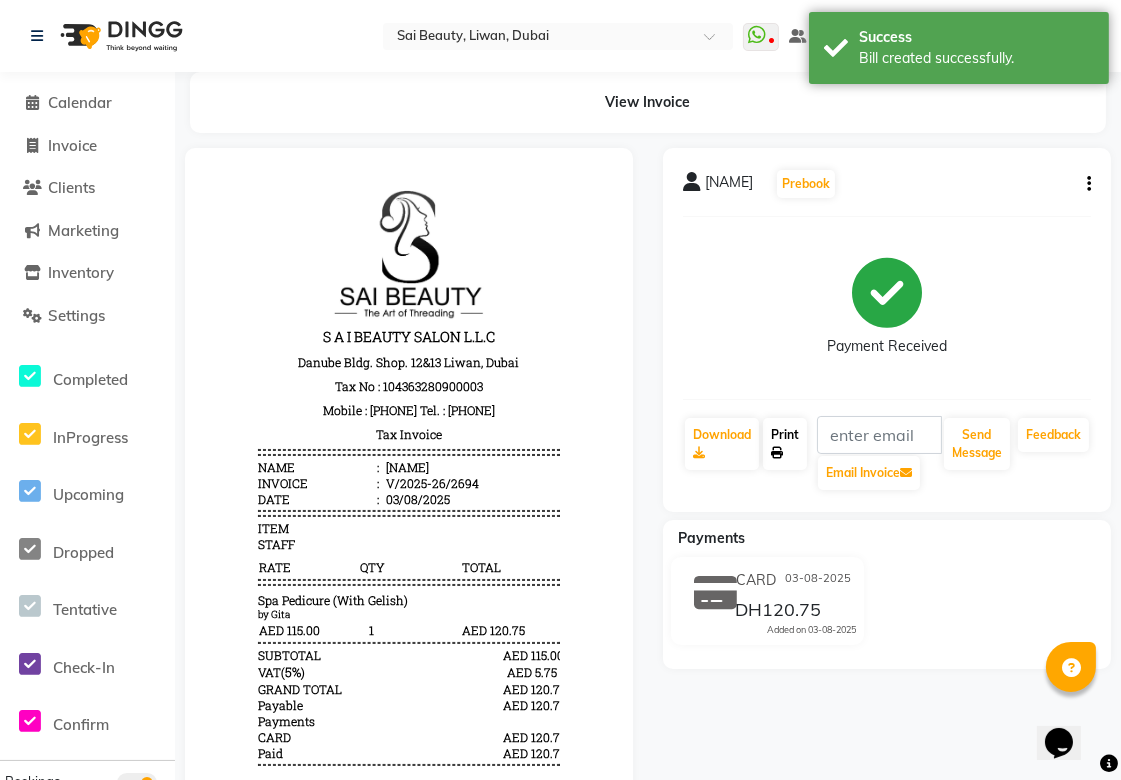 click on "Print" 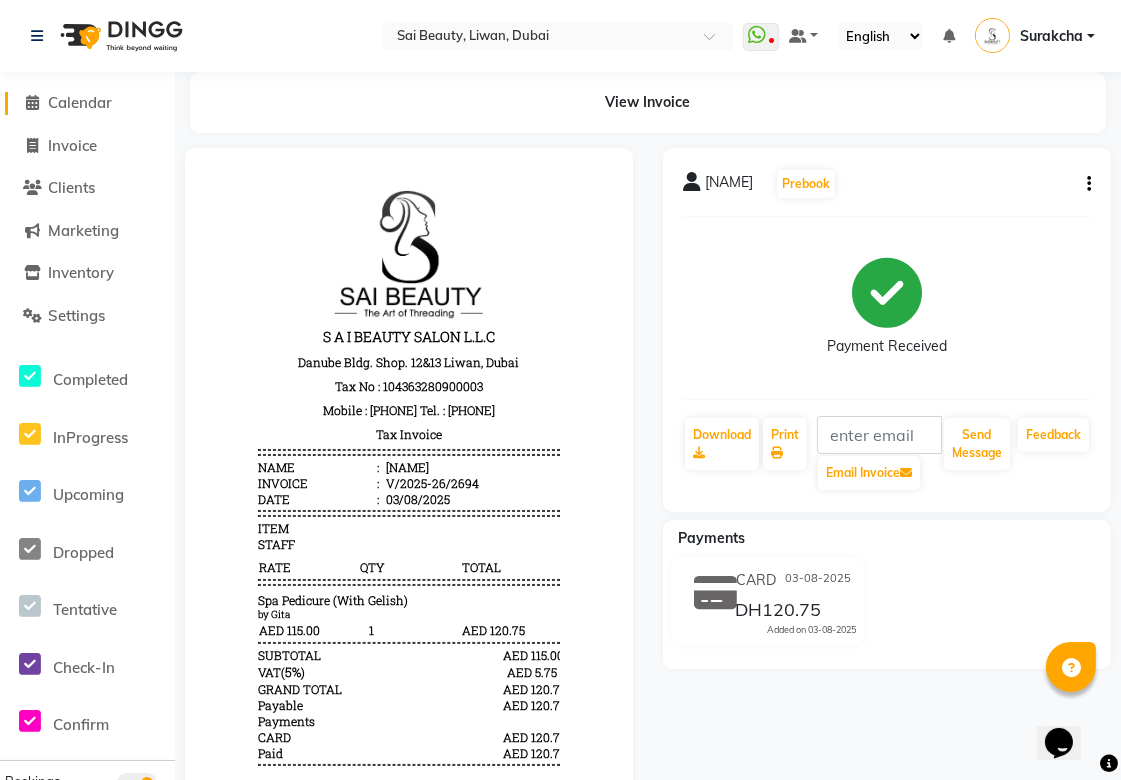 click on "Calendar" 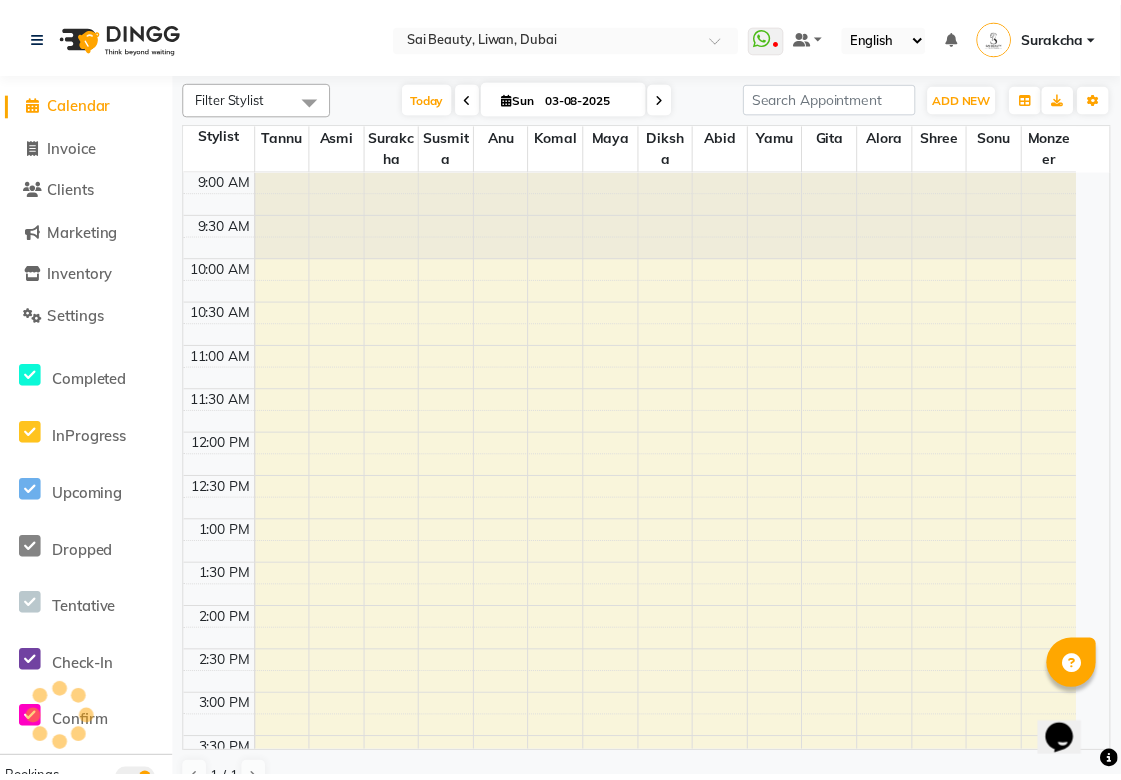 scroll, scrollTop: 0, scrollLeft: 0, axis: both 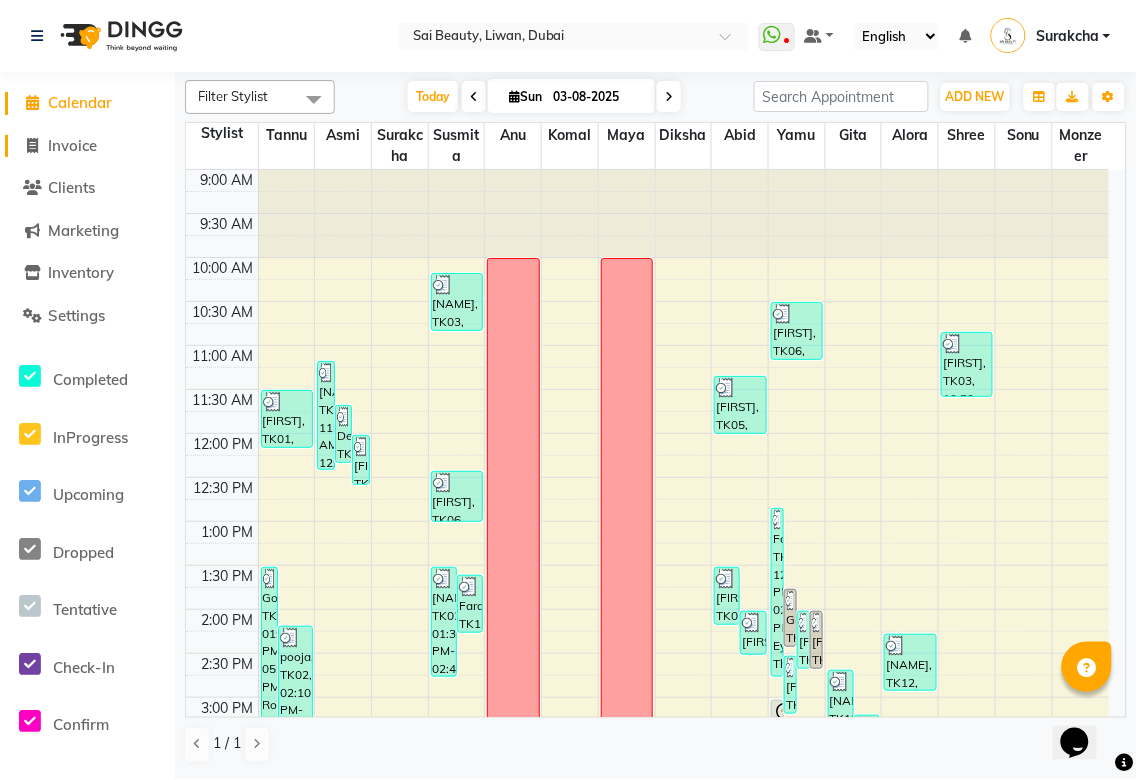 click on "Invoice" 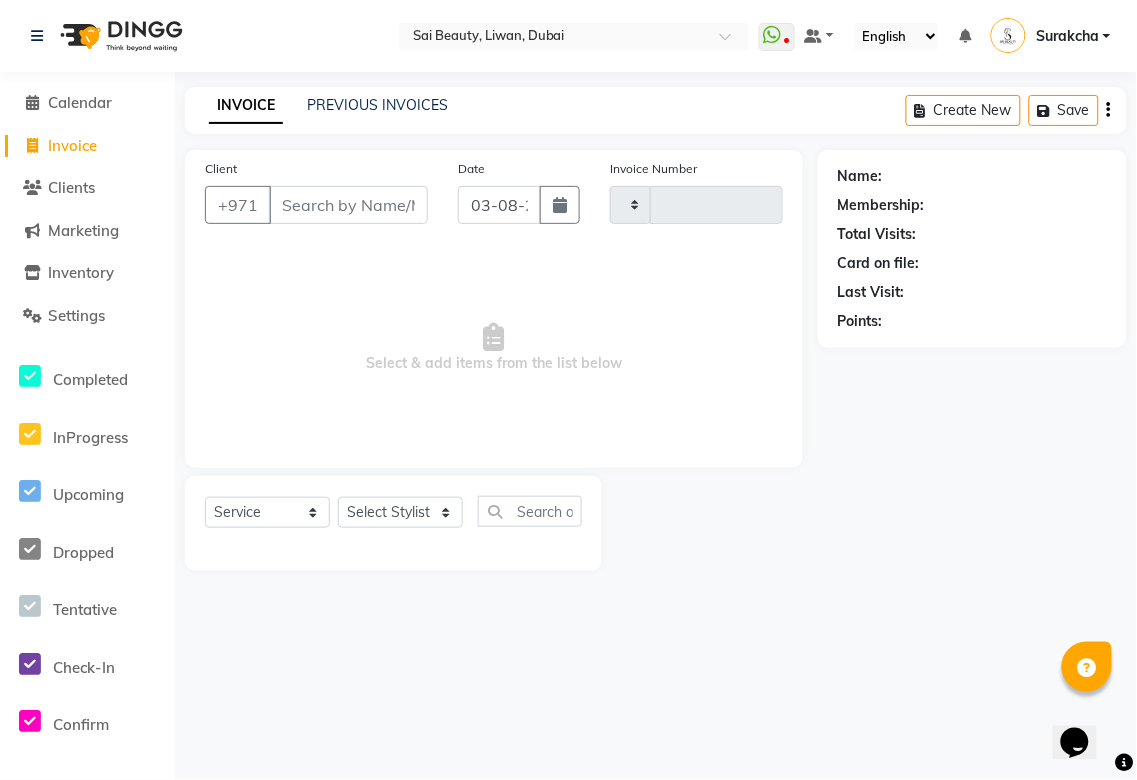 type on "2695" 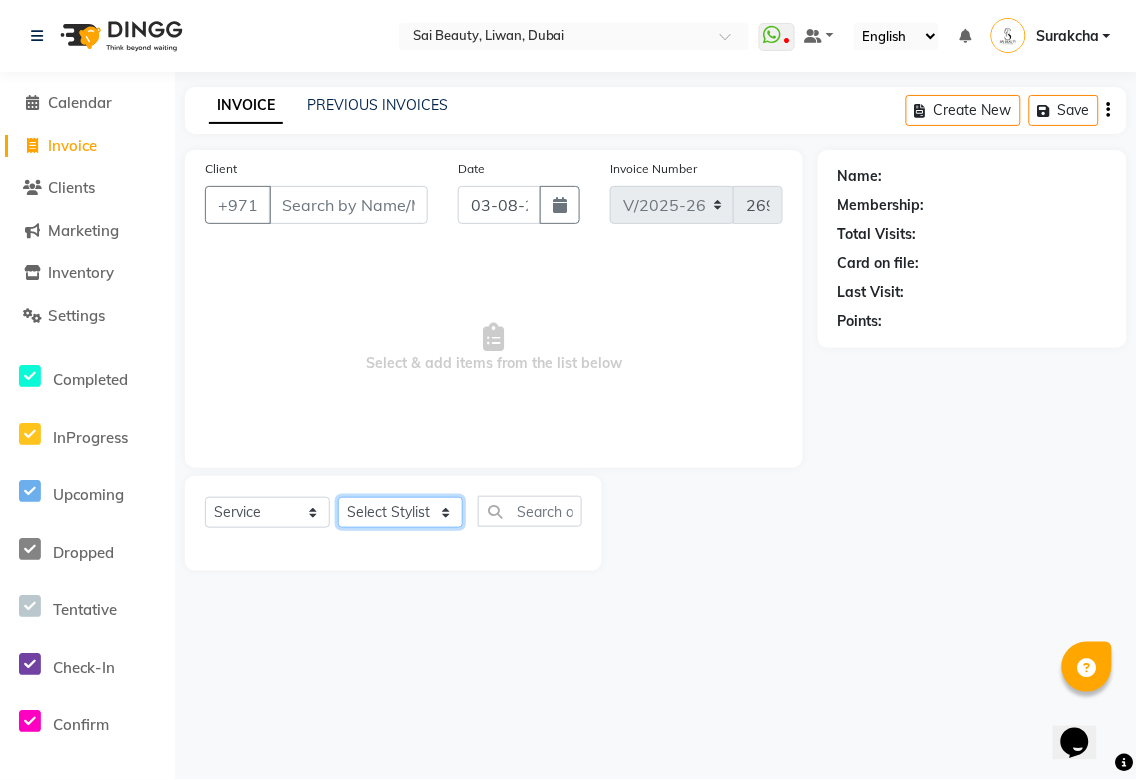 click on "Select Stylist Abid Alora Anu Asmi Ausha Diksha Gita Komal maya Monzeer shree sonu Srijana Surakcha Susmita Tannu Yamu" 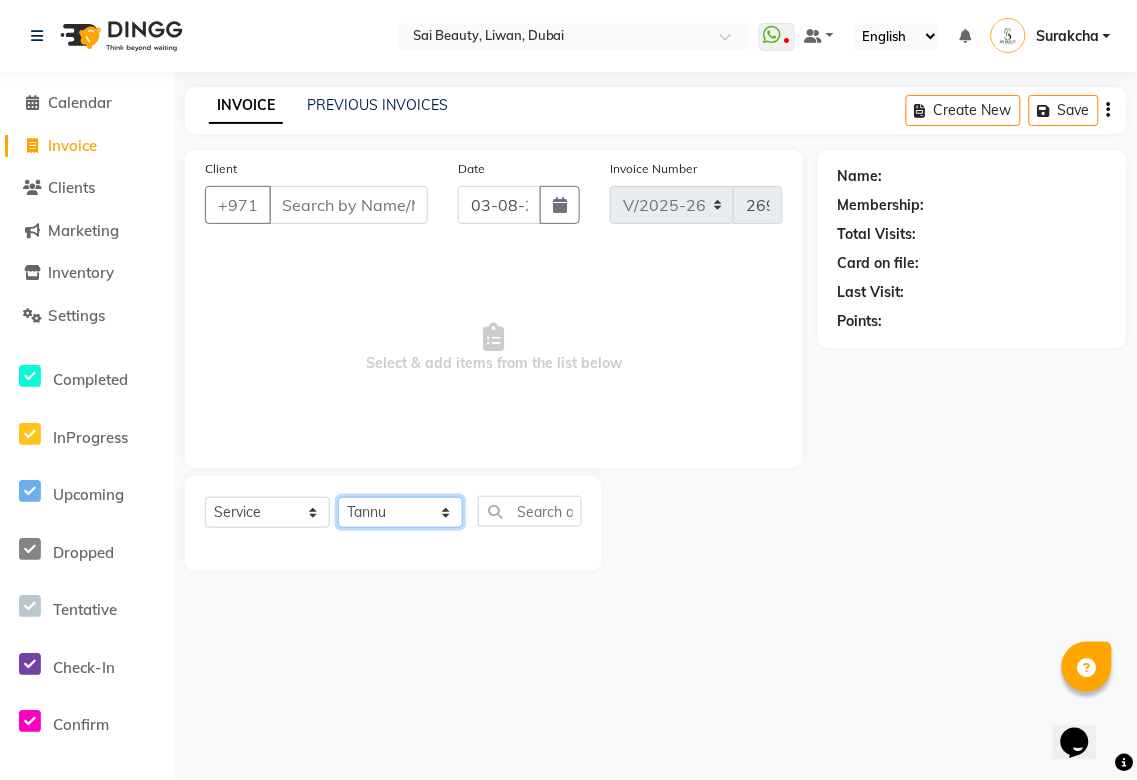 click on "Select Stylist Abid Alora Anu Asmi Ausha Diksha Gita Komal maya Monzeer shree sonu Srijana Surakcha Susmita Tannu Yamu" 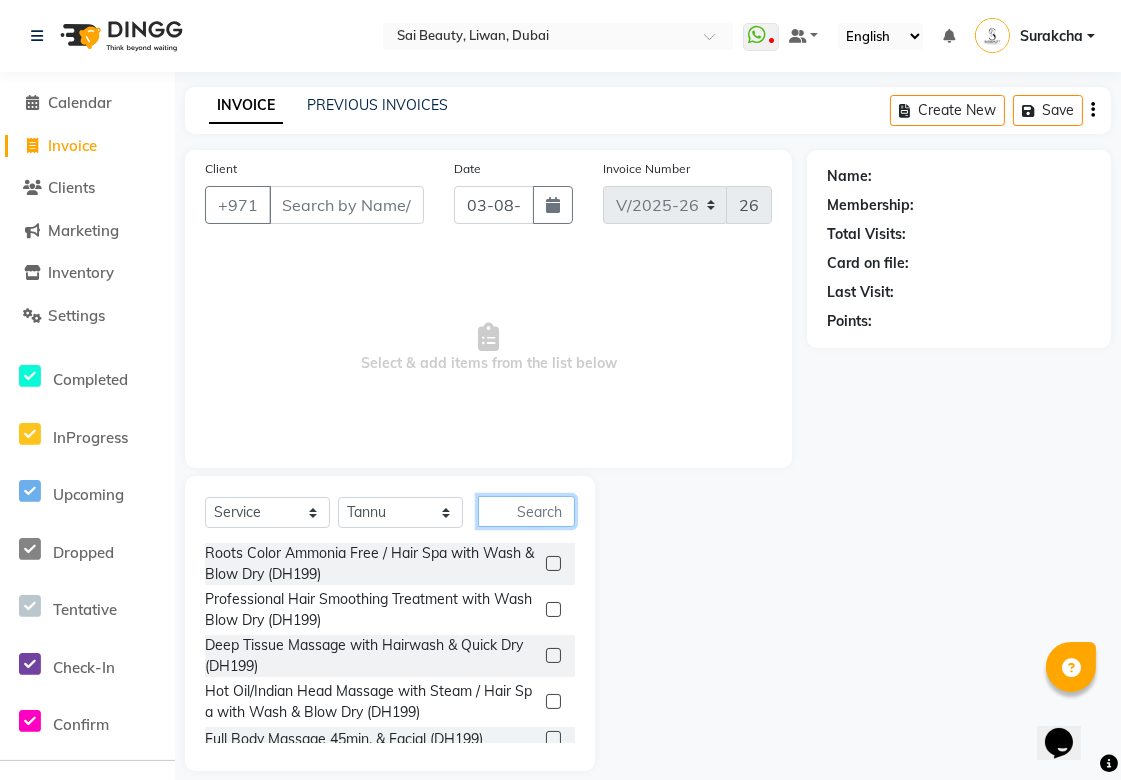 click 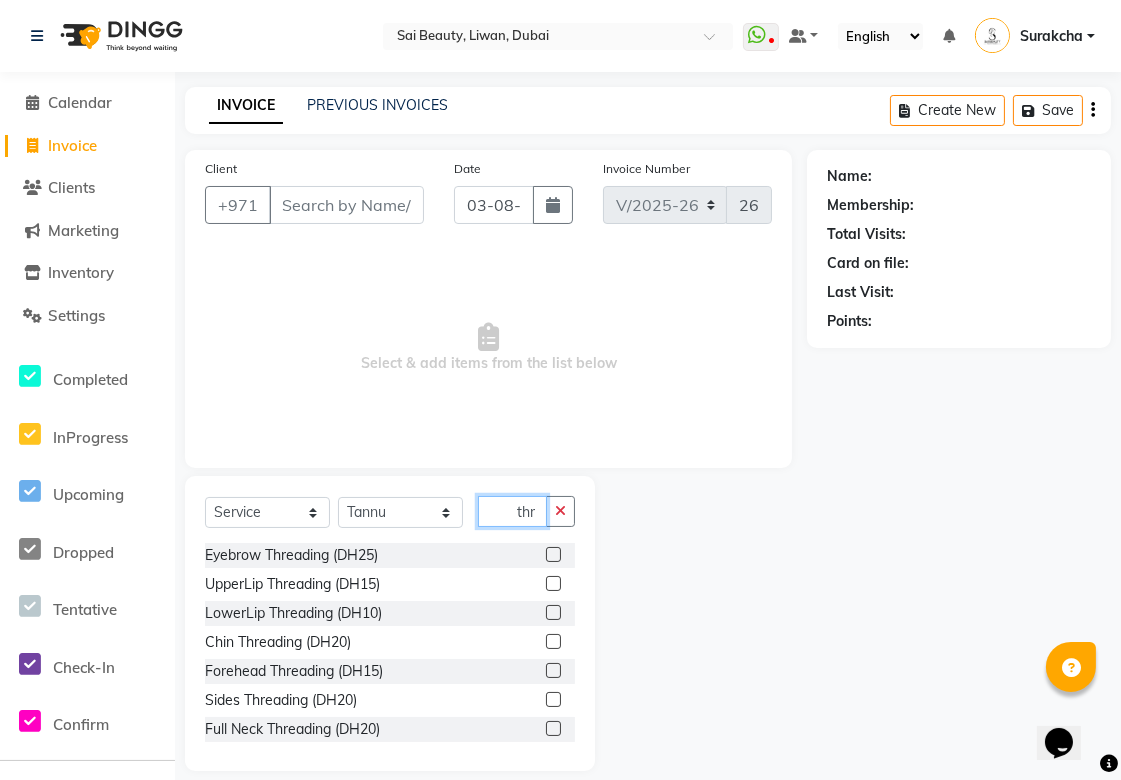 type on "thr" 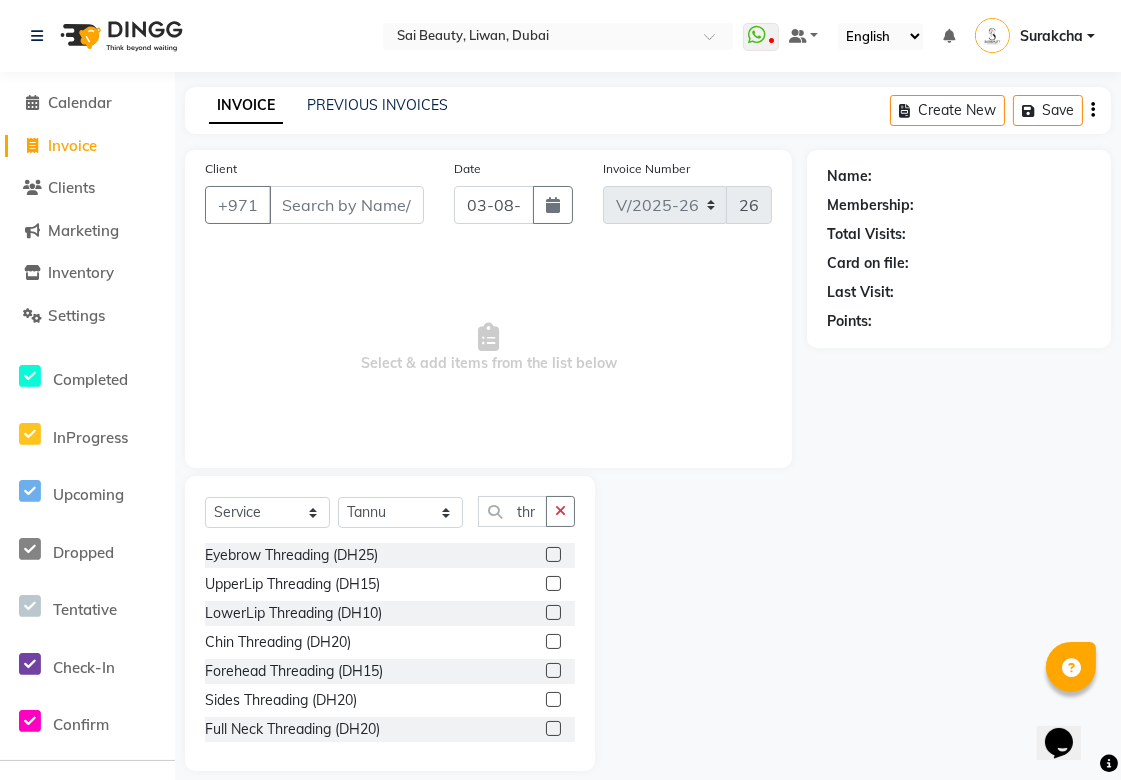 click 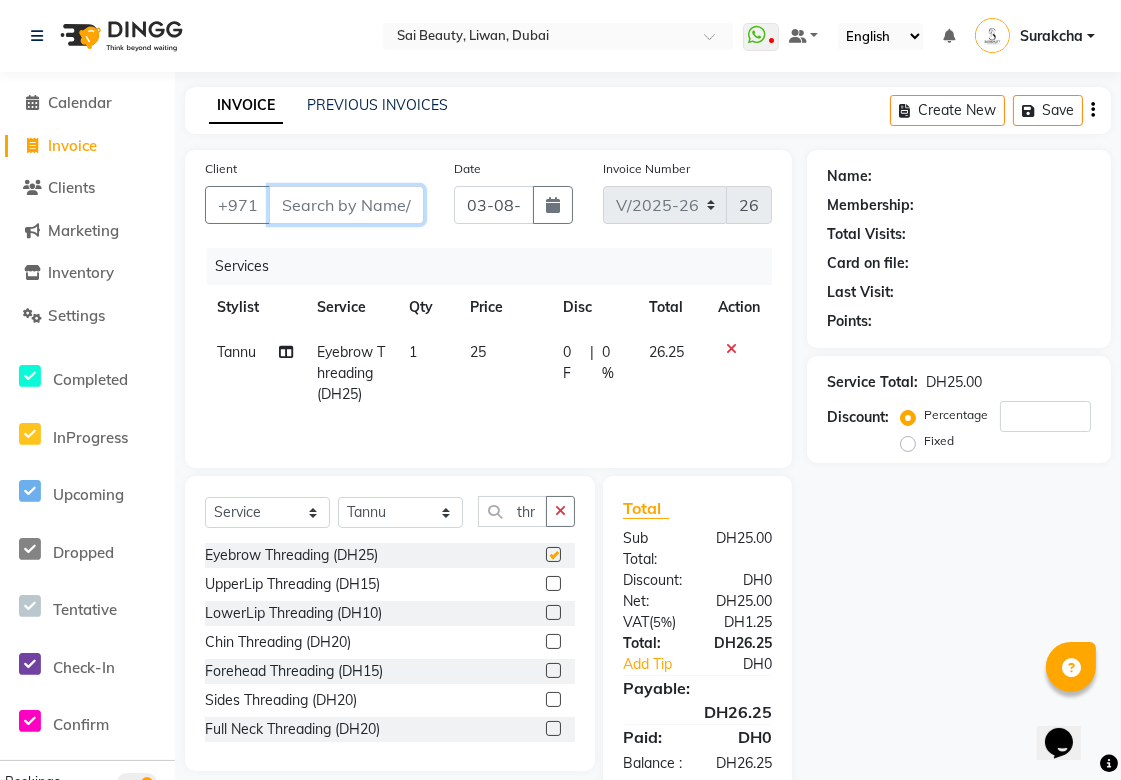 click on "Client" at bounding box center [346, 205] 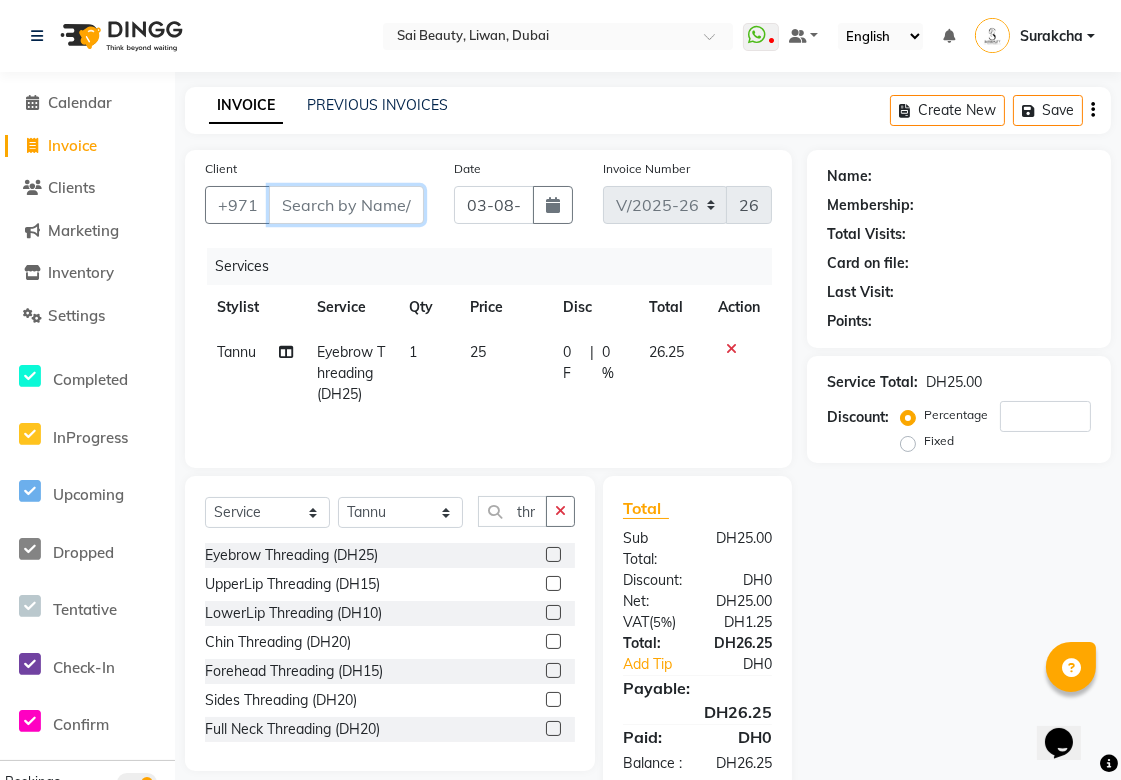 checkbox on "false" 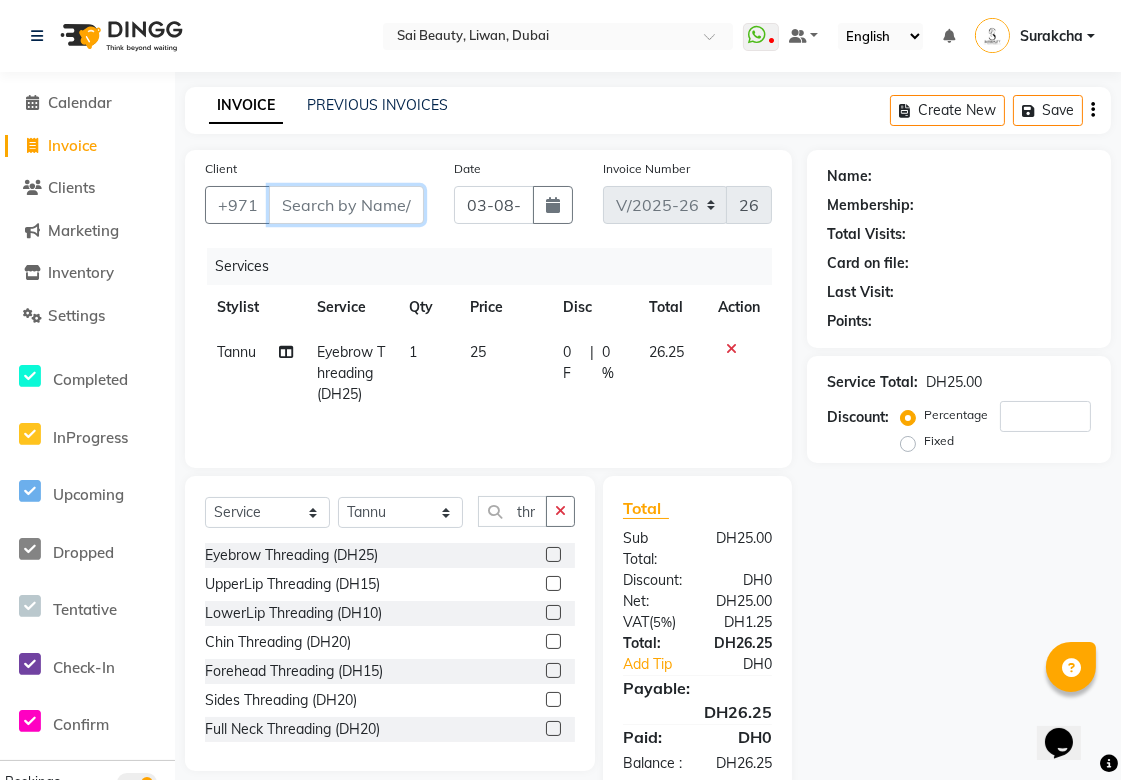 type on "5" 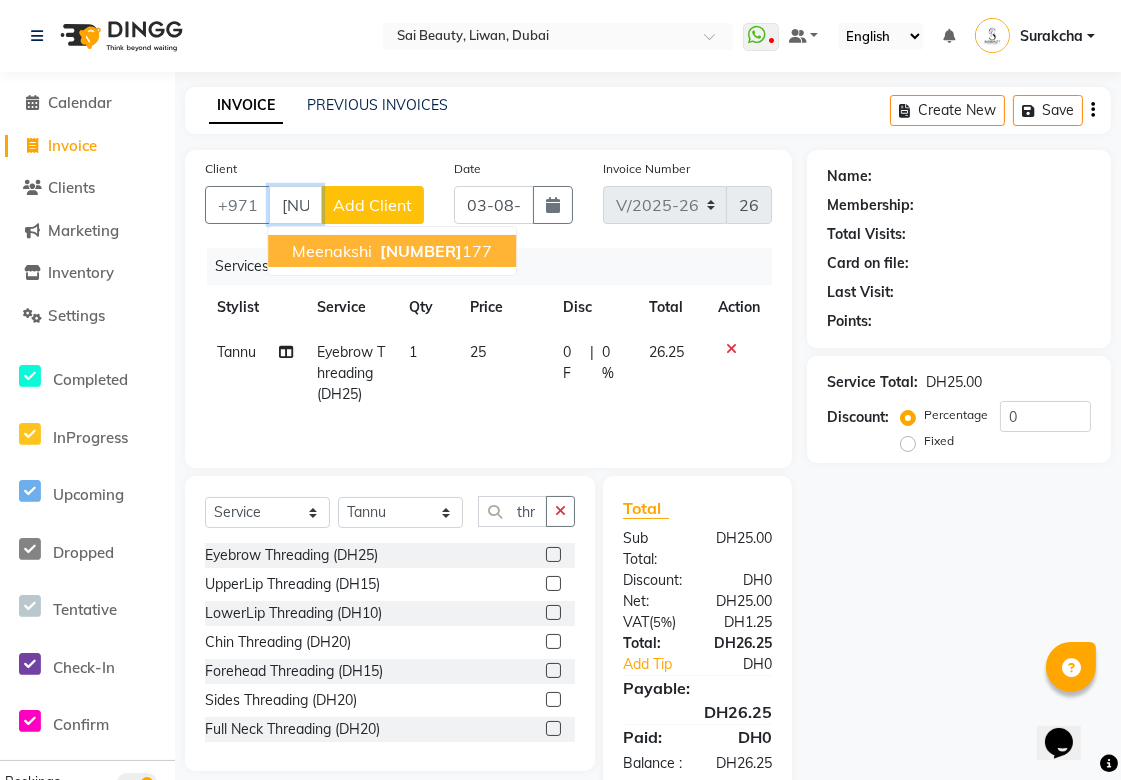 click on "[NUMBER] [NUMBER]" at bounding box center [434, 251] 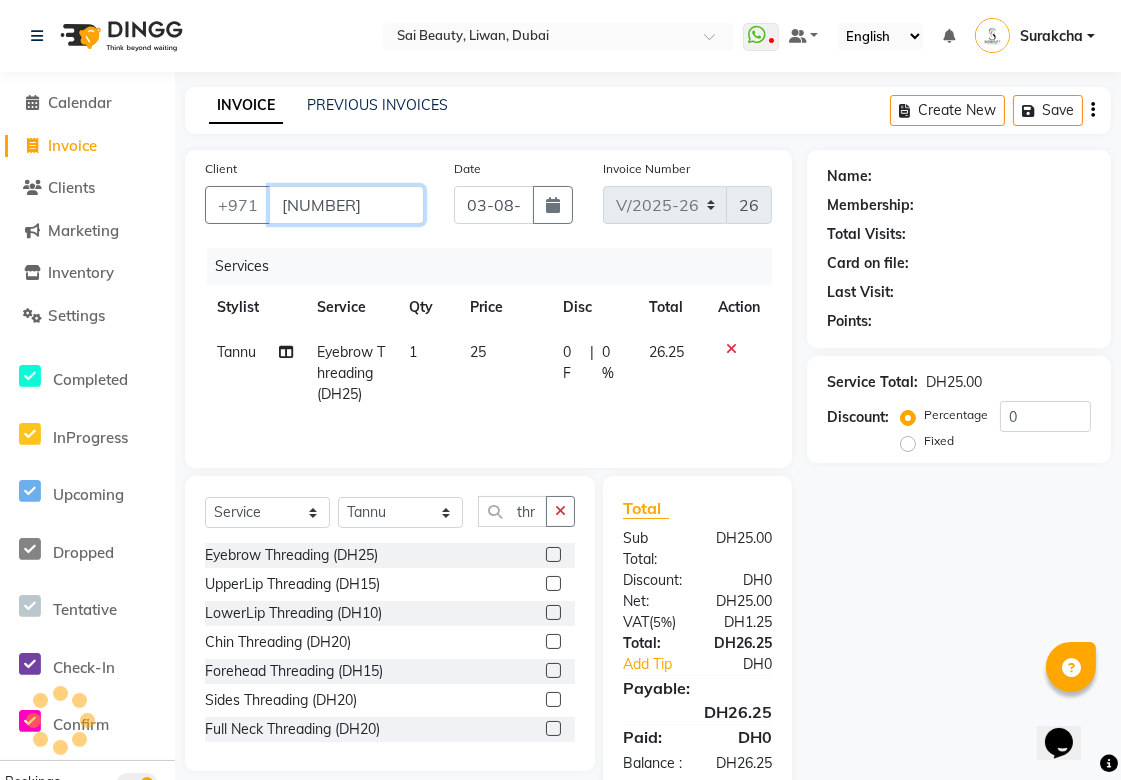 type on "[NUMBER]" 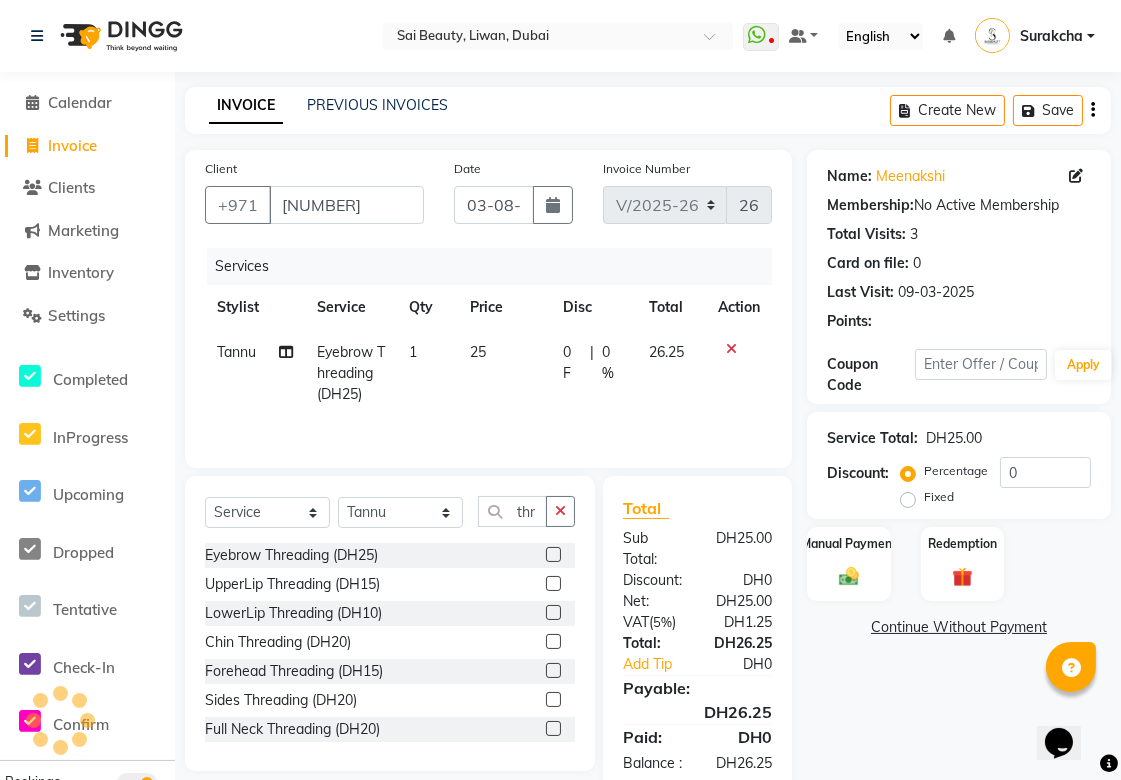 scroll, scrollTop: 66, scrollLeft: 0, axis: vertical 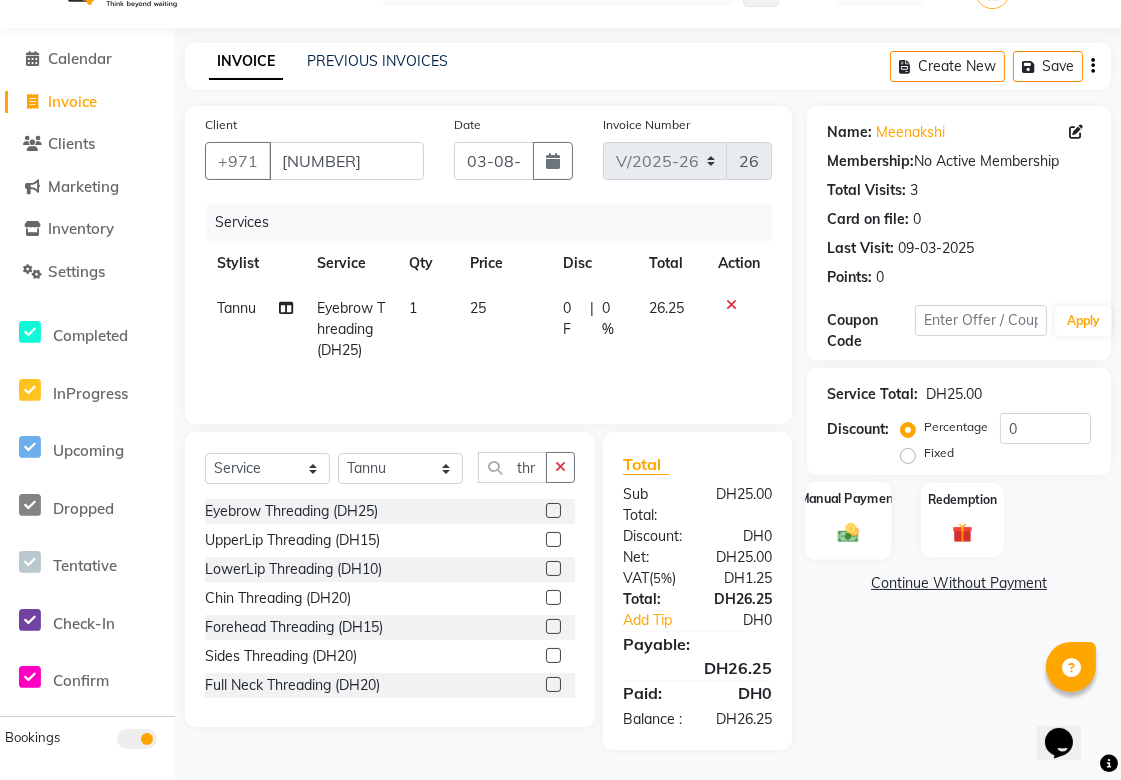 click 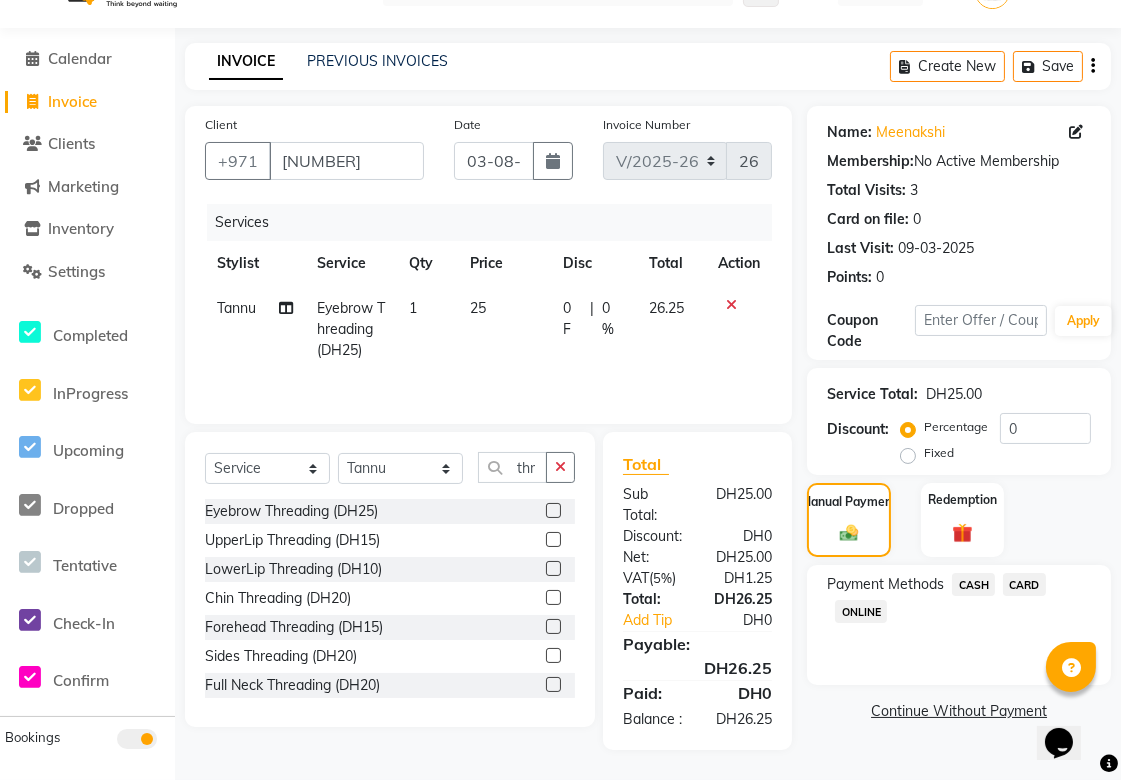 click on "CARD" 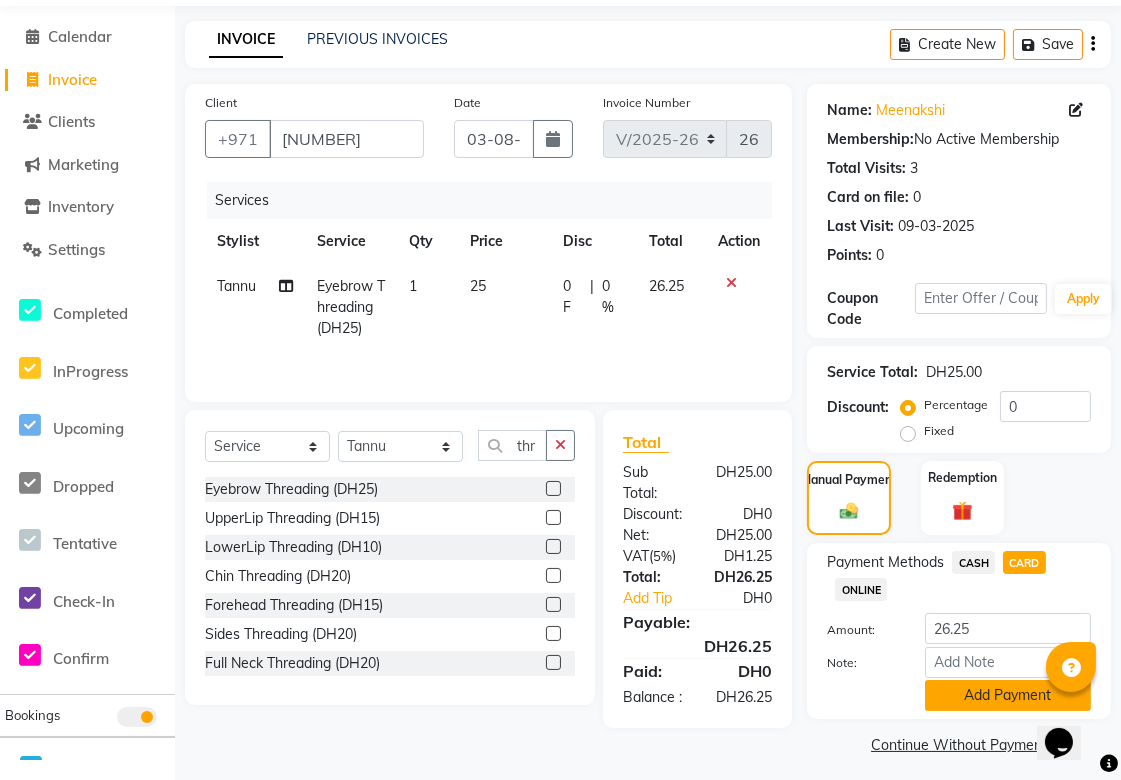 click on "Add Payment" 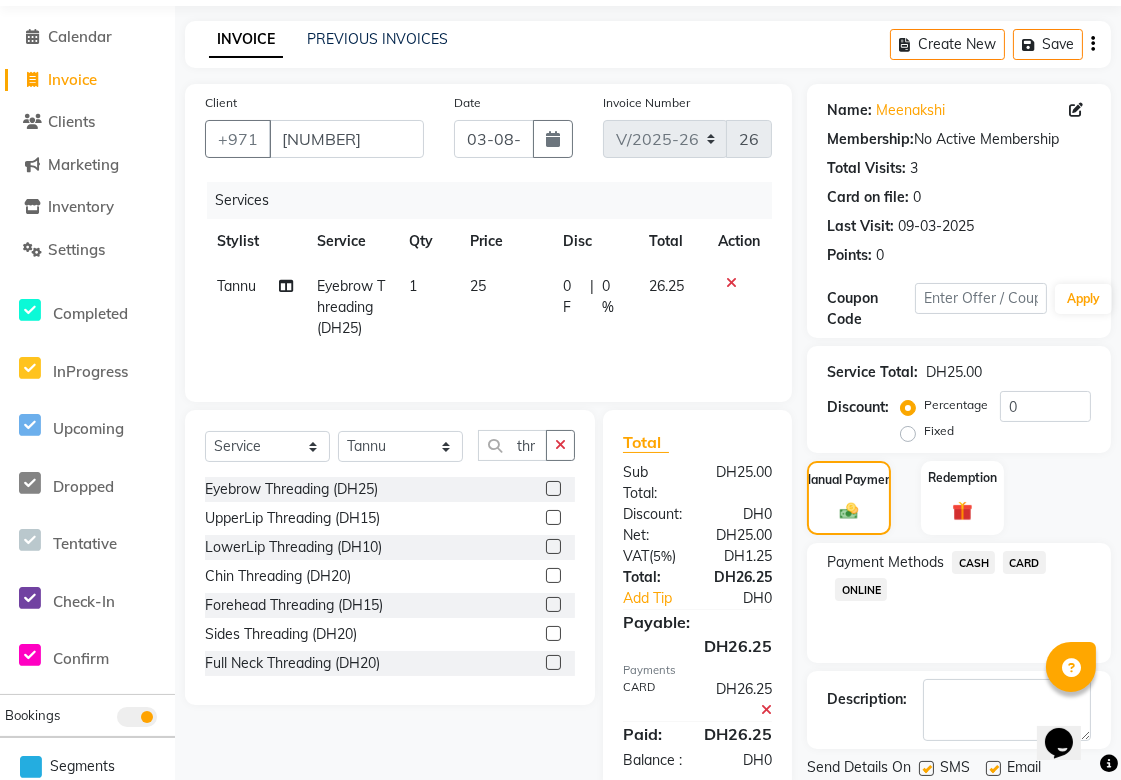 scroll, scrollTop: 133, scrollLeft: 0, axis: vertical 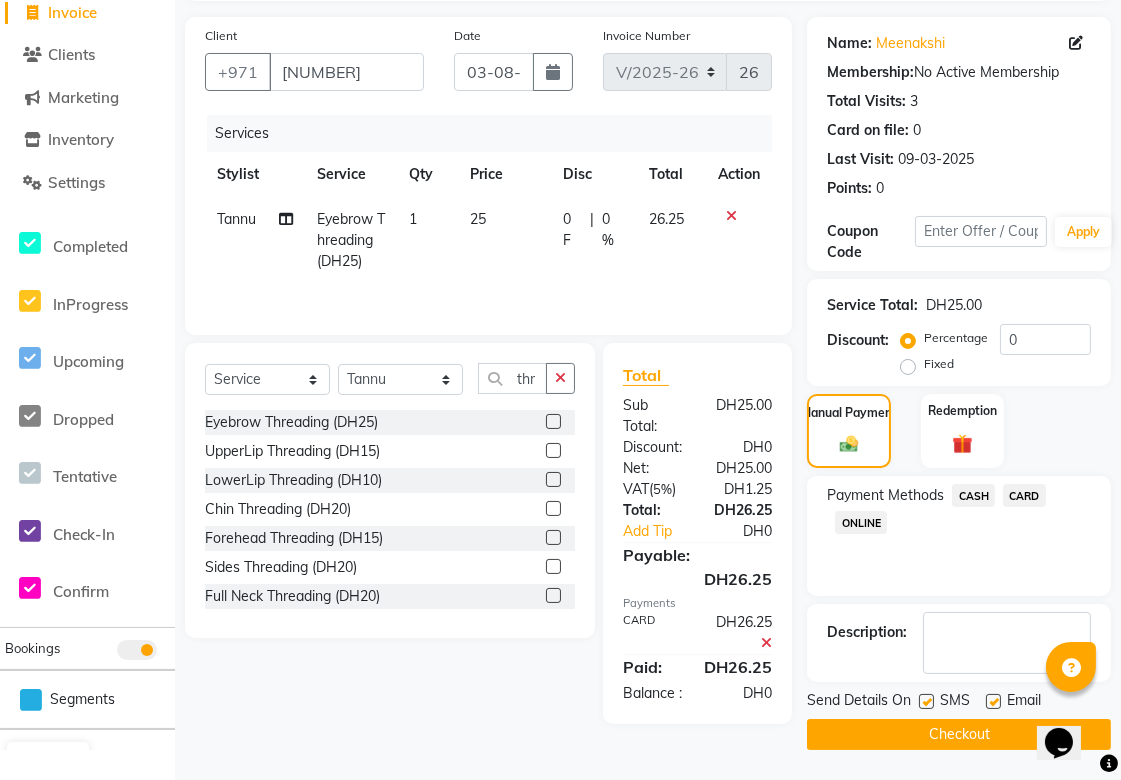 click on "Checkout" 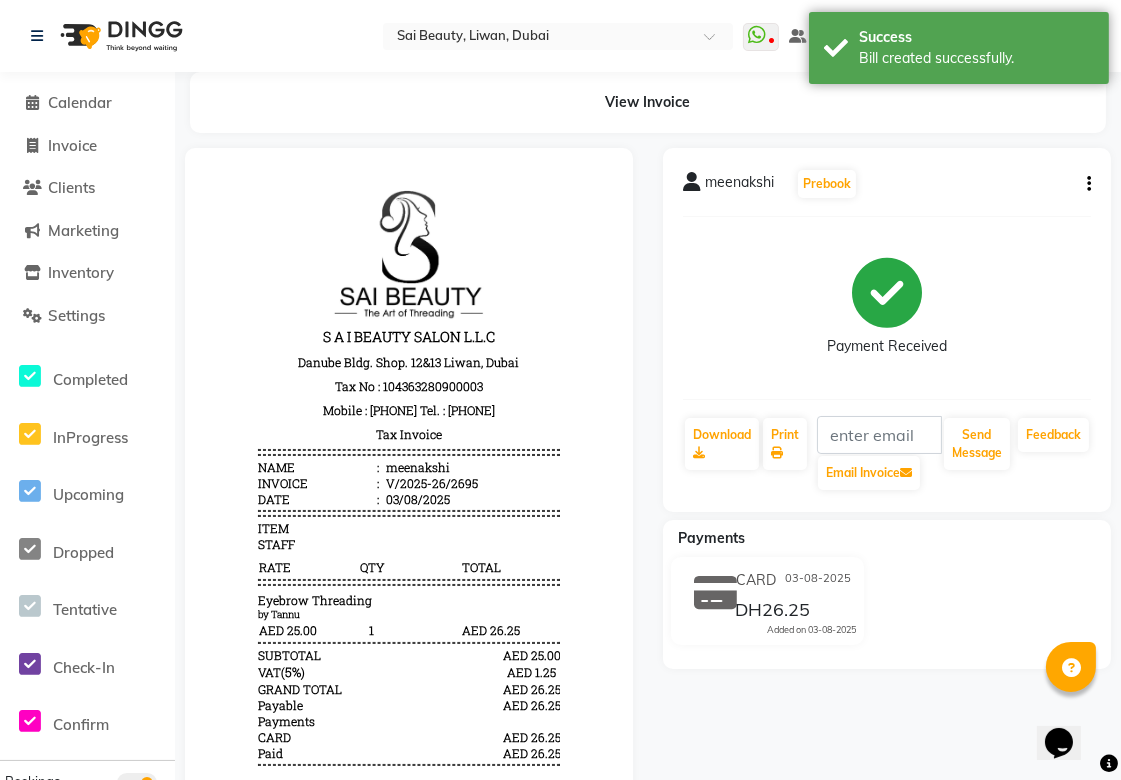 scroll, scrollTop: 0, scrollLeft: 0, axis: both 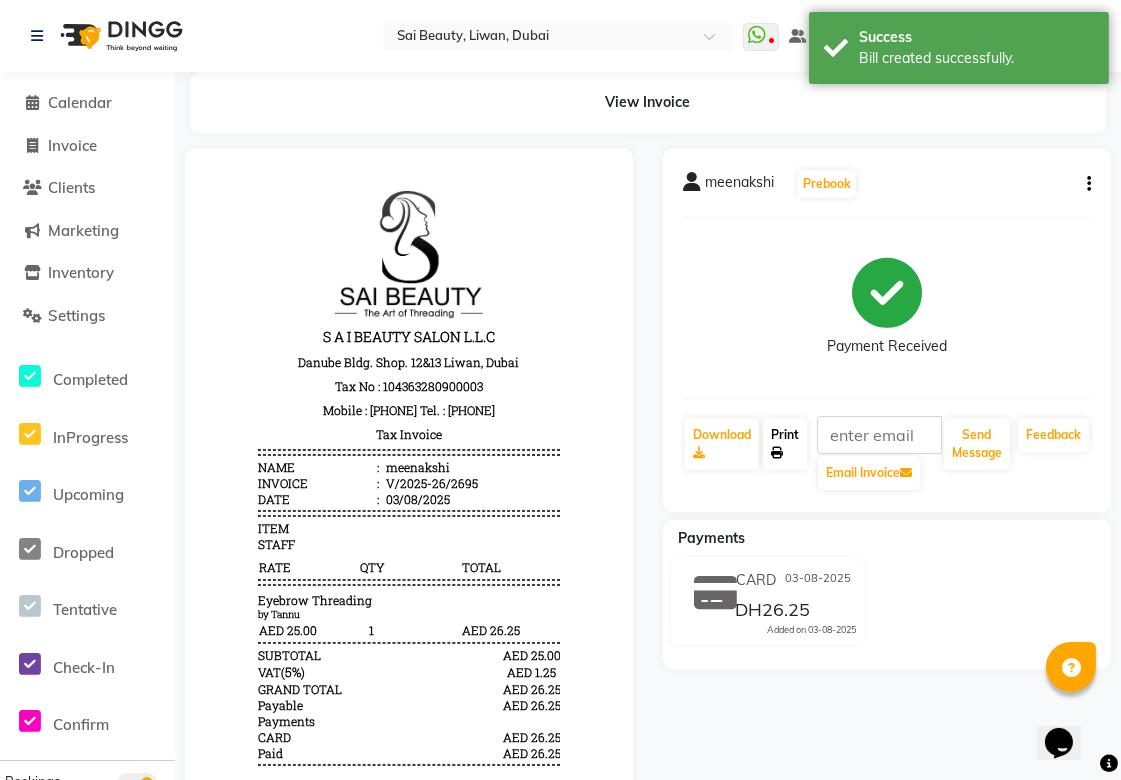 click on "Print" 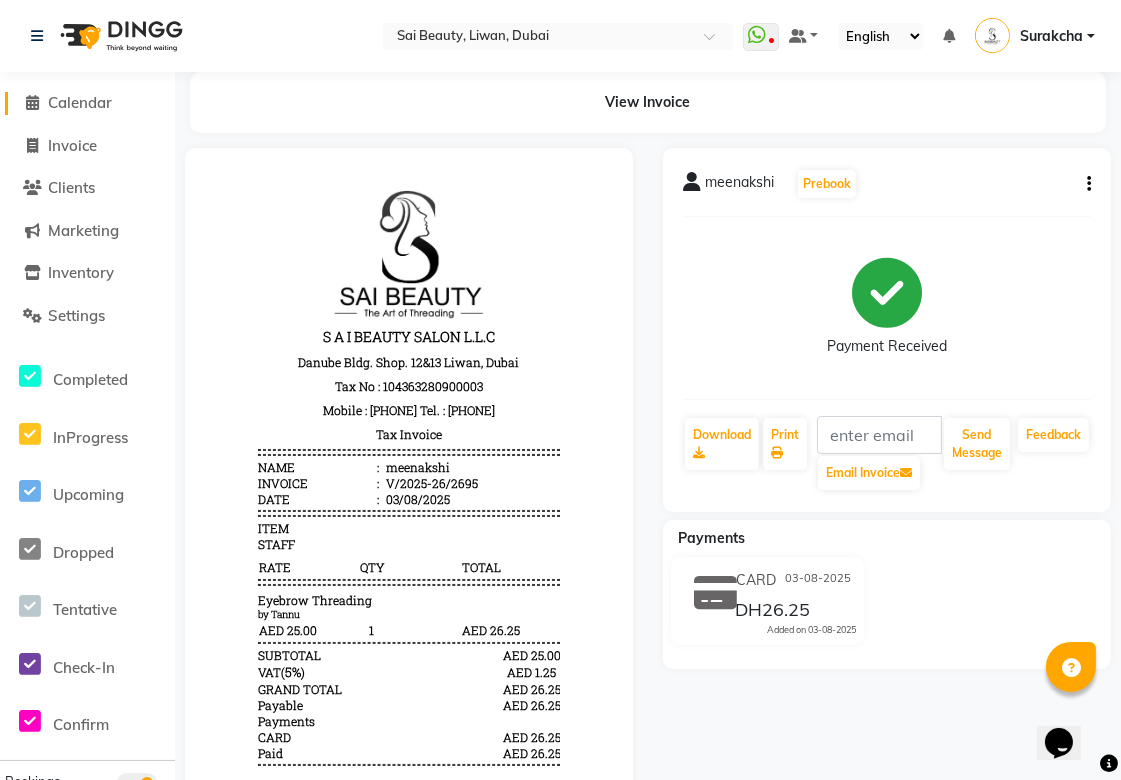 click on "Calendar" 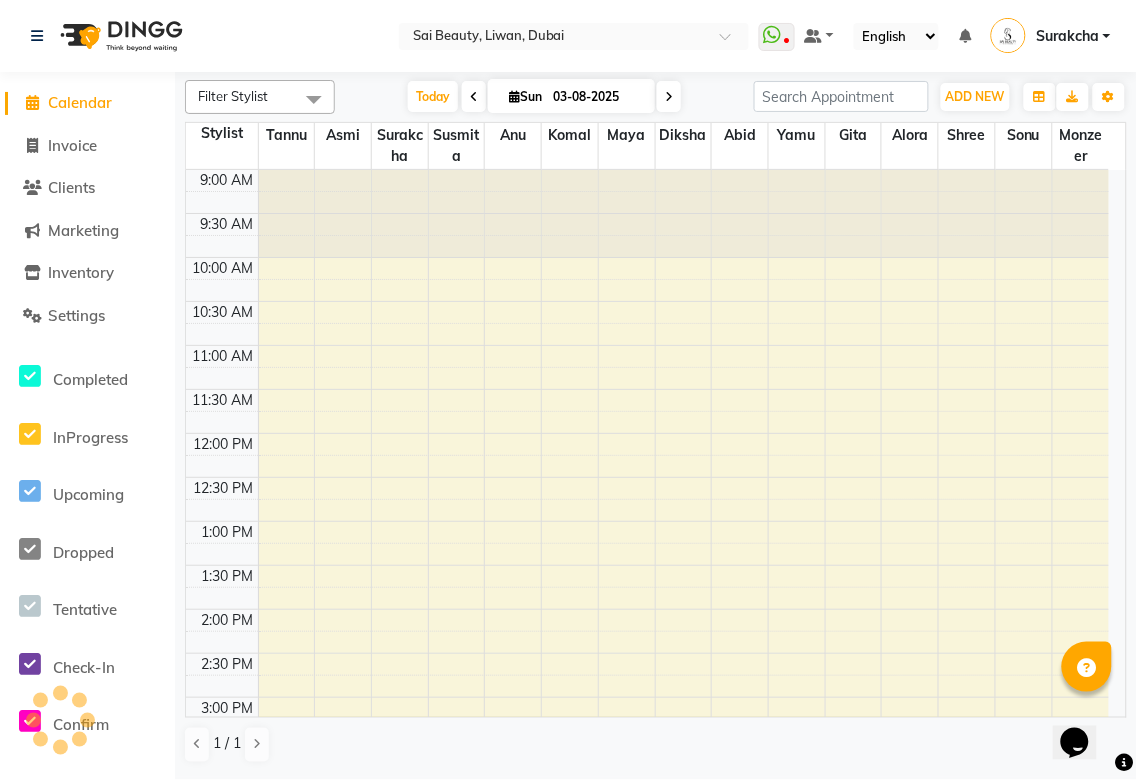 scroll, scrollTop: 741, scrollLeft: 0, axis: vertical 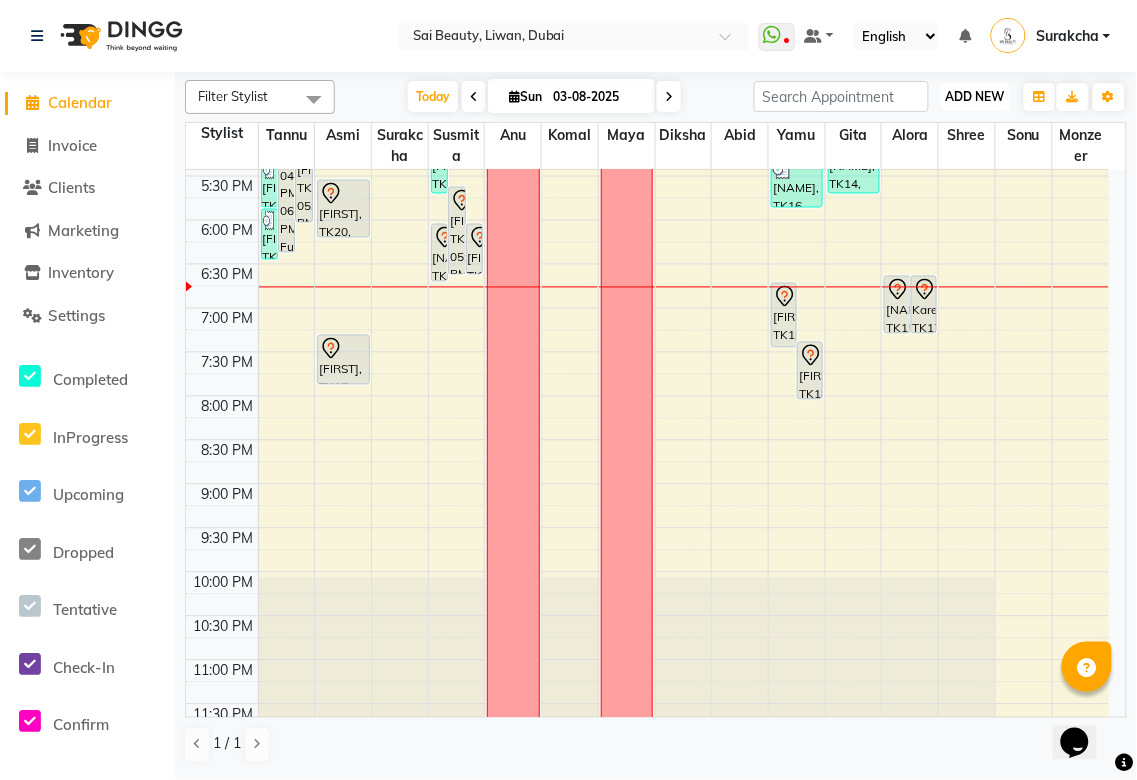 click on "ADD NEW Toggle Dropdown" at bounding box center [975, 97] 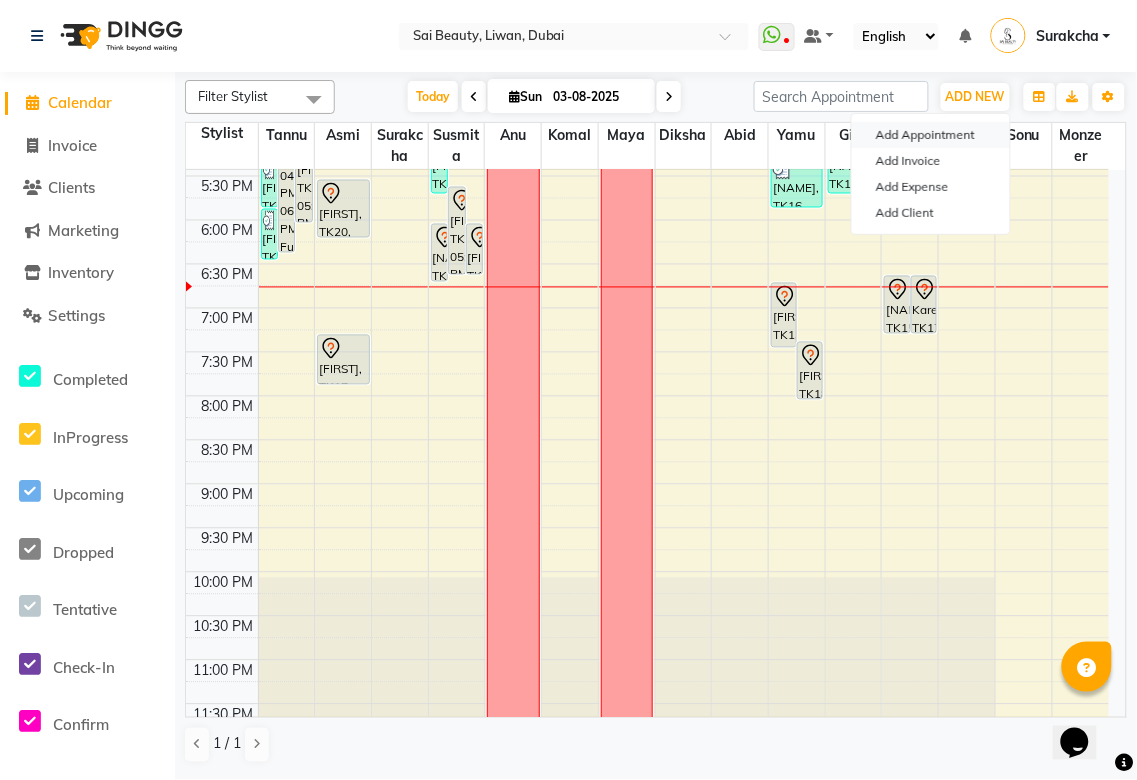click on "Add Appointment" at bounding box center (931, 135) 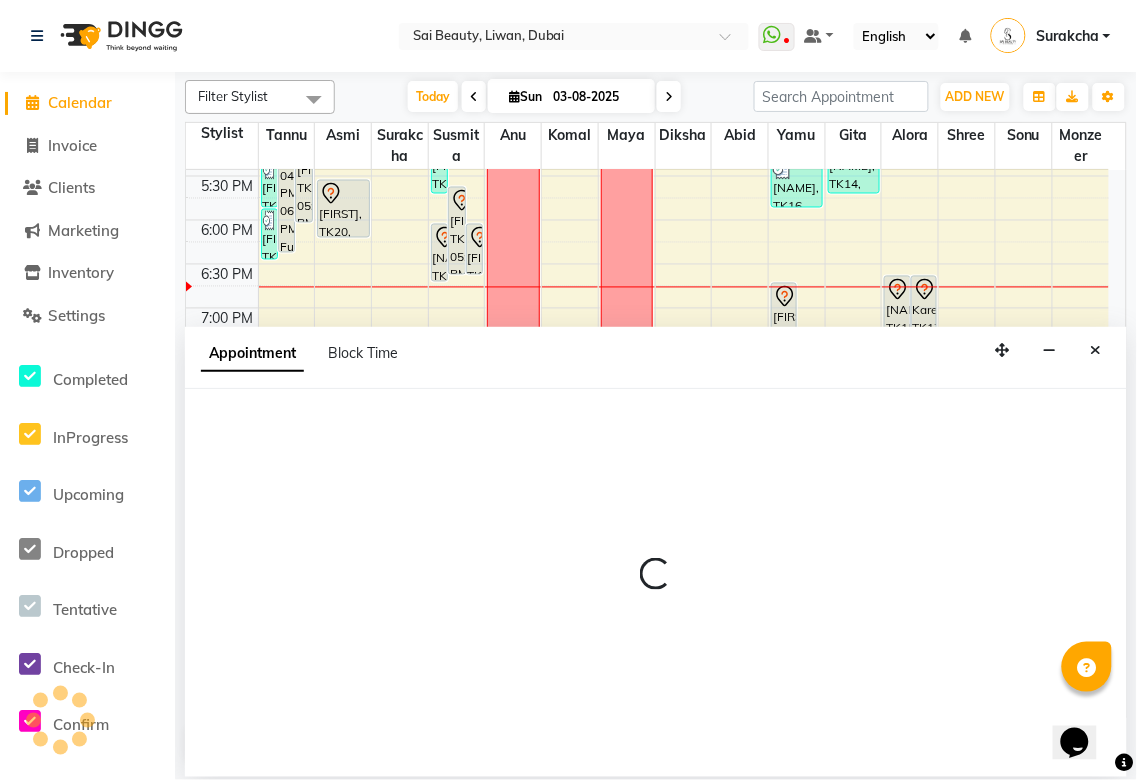 select on "tentative" 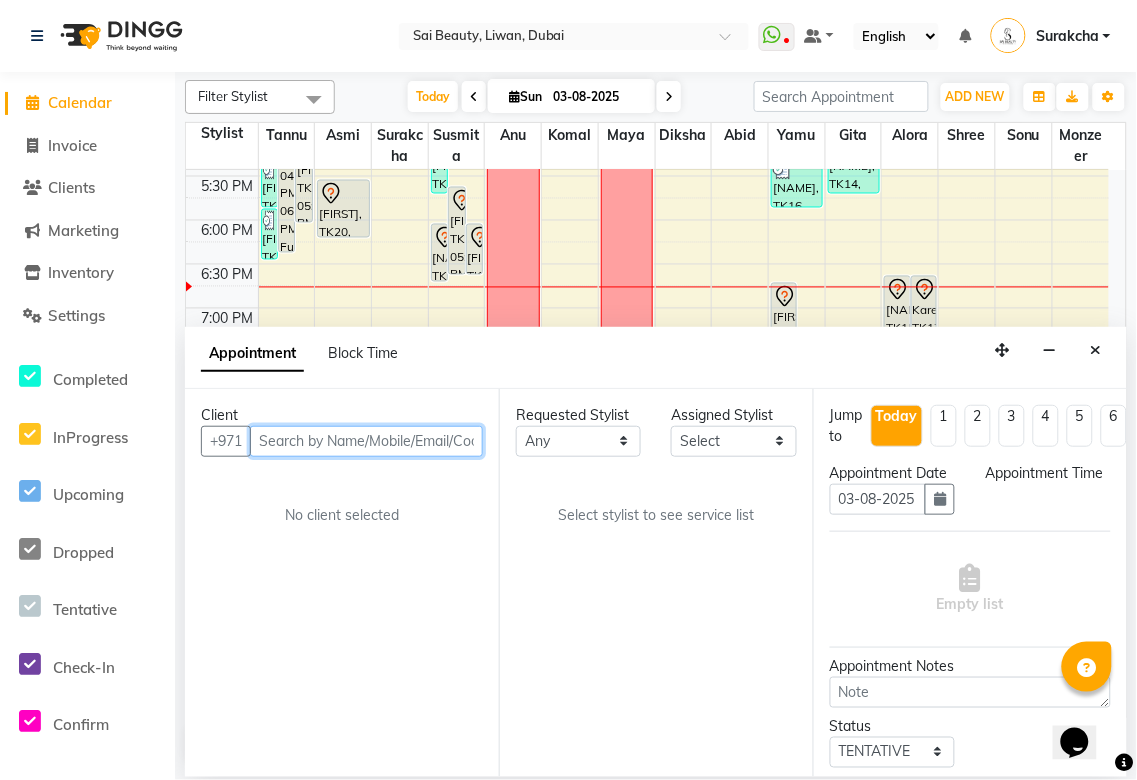 select on "600" 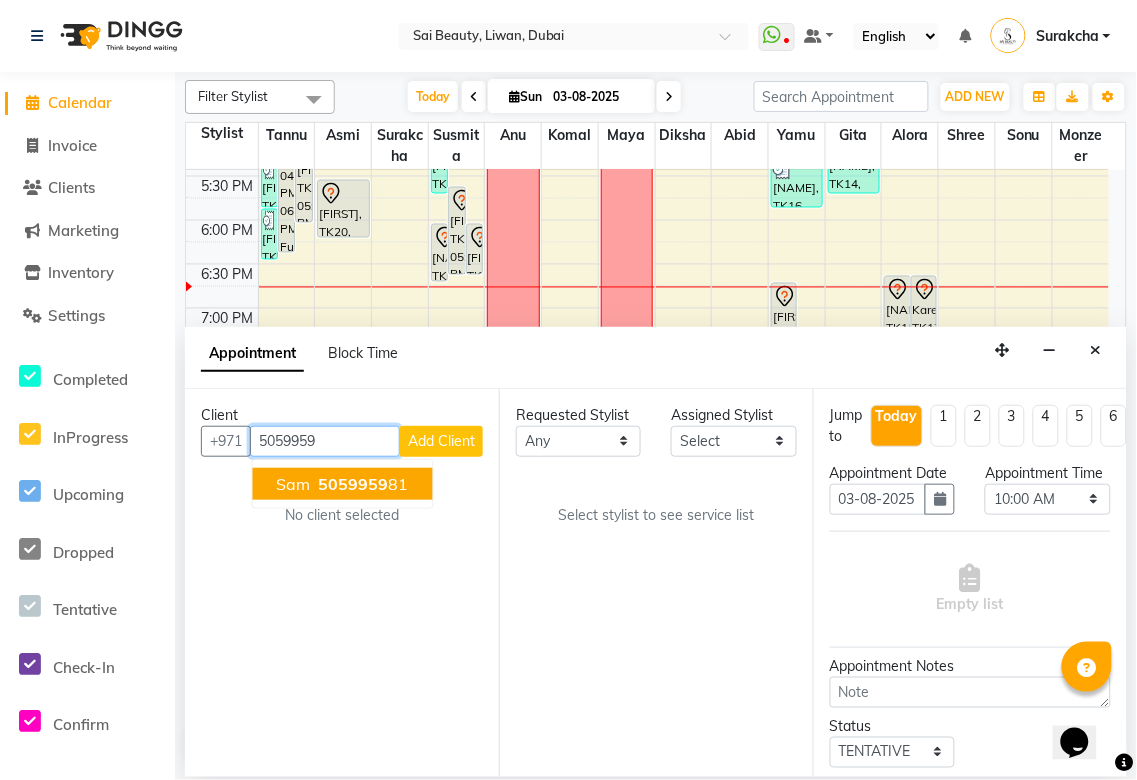 click on "[PHONE]" at bounding box center (362, 484) 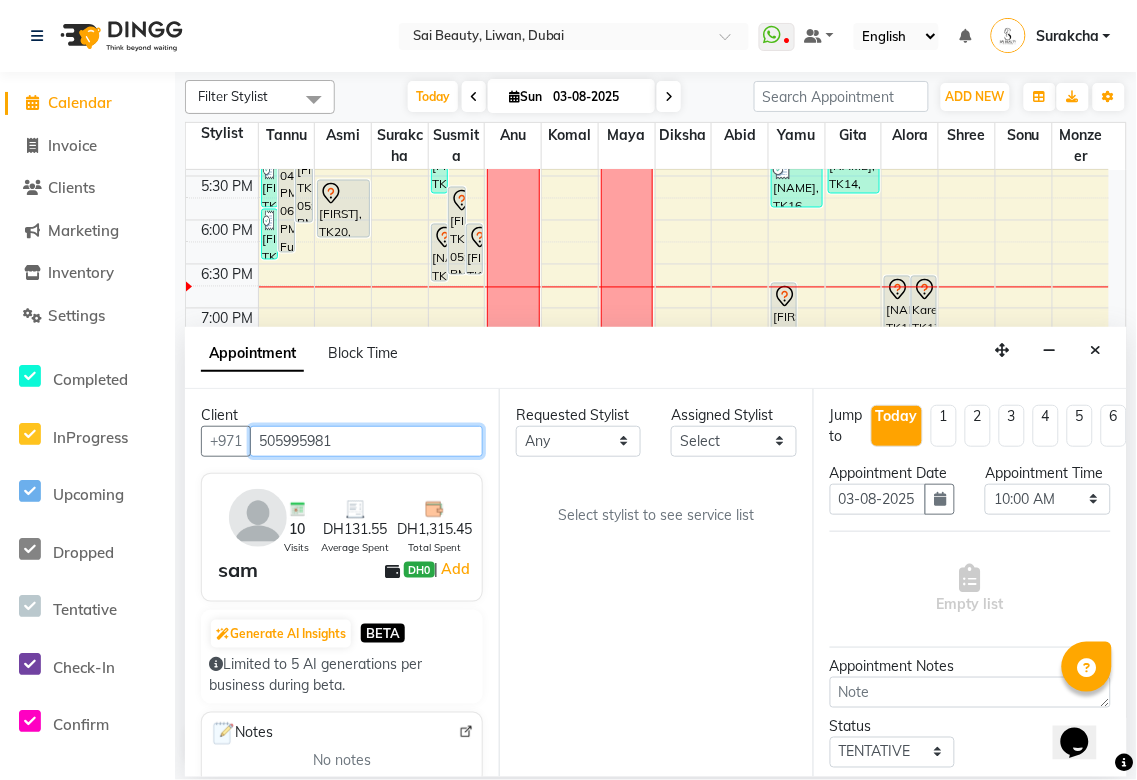 type on "505995981" 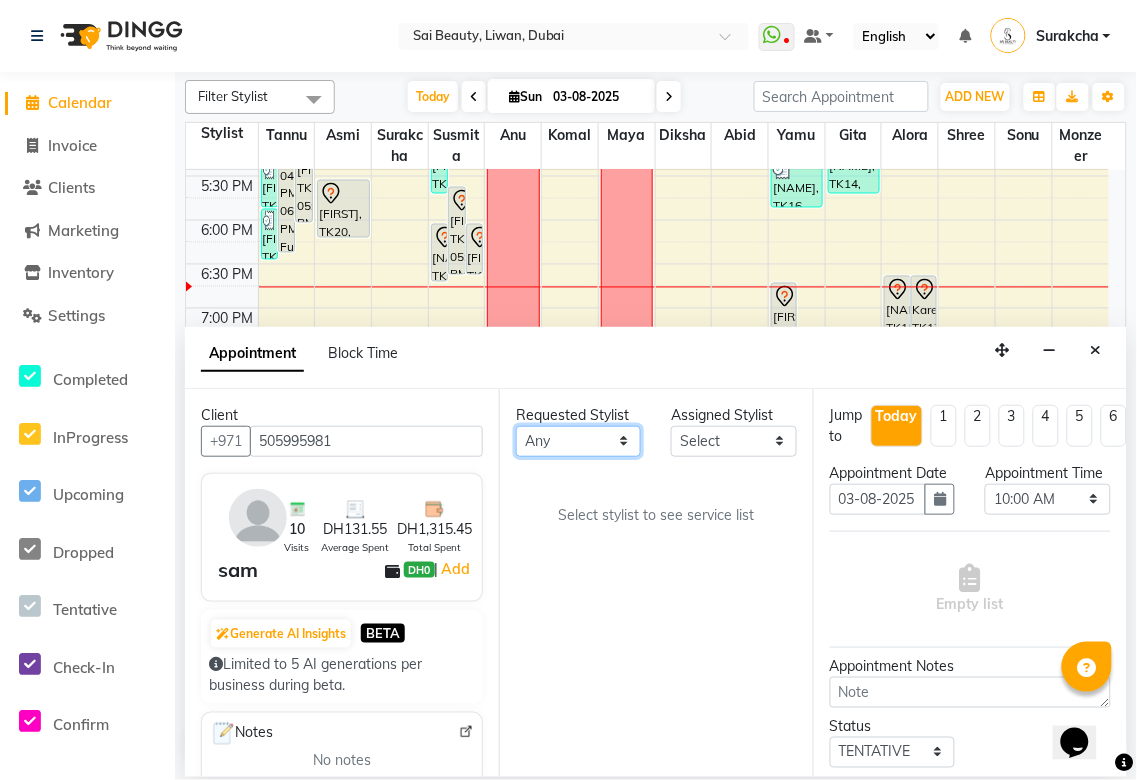 click on "Any Abid Alora Anu Asmi Diksha Gita Komal maya Monzeer shree sonu Surakcha Susmita Tannu Yamu" at bounding box center (578, 441) 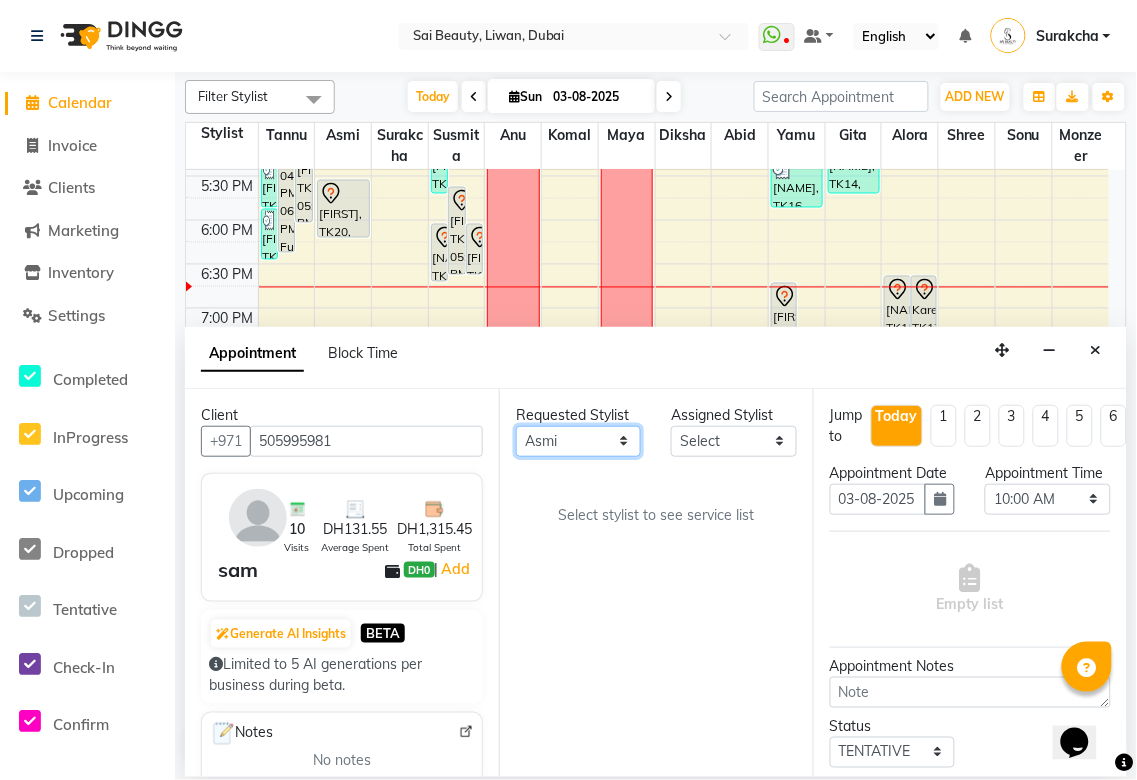click on "Any Abid Alora Anu Asmi Diksha Gita Komal maya Monzeer shree sonu Surakcha Susmita Tannu Yamu" at bounding box center (578, 441) 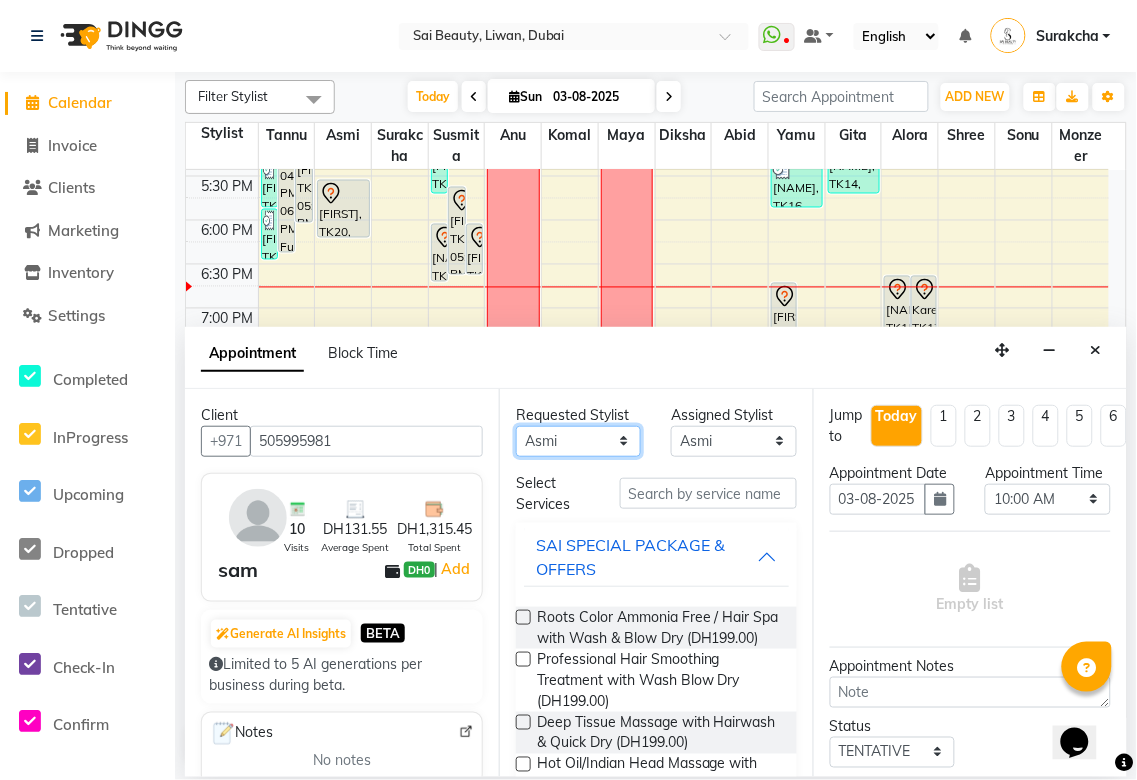 click on "Any Abid Alora Anu Asmi Diksha Gita Komal maya Monzeer shree sonu Surakcha Susmita Tannu Yamu" at bounding box center (578, 441) 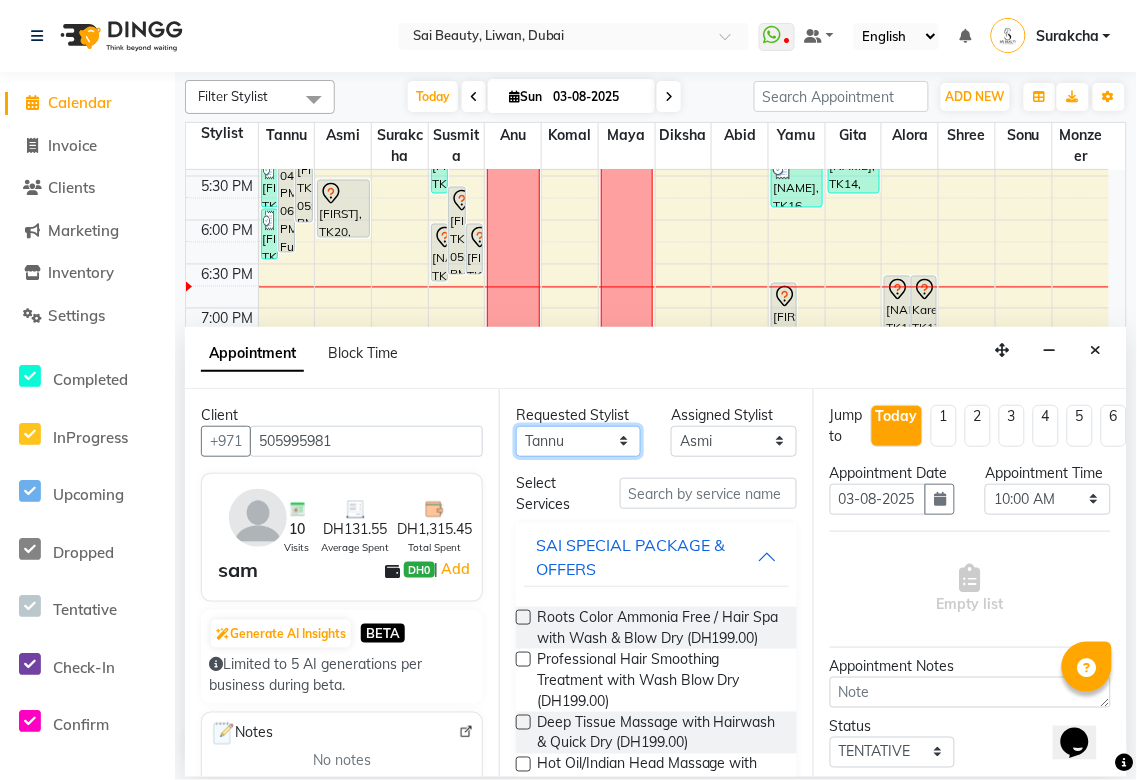 click on "Any Abid Alora Anu Asmi Diksha Gita Komal maya Monzeer shree sonu Surakcha Susmita Tannu Yamu" at bounding box center (578, 441) 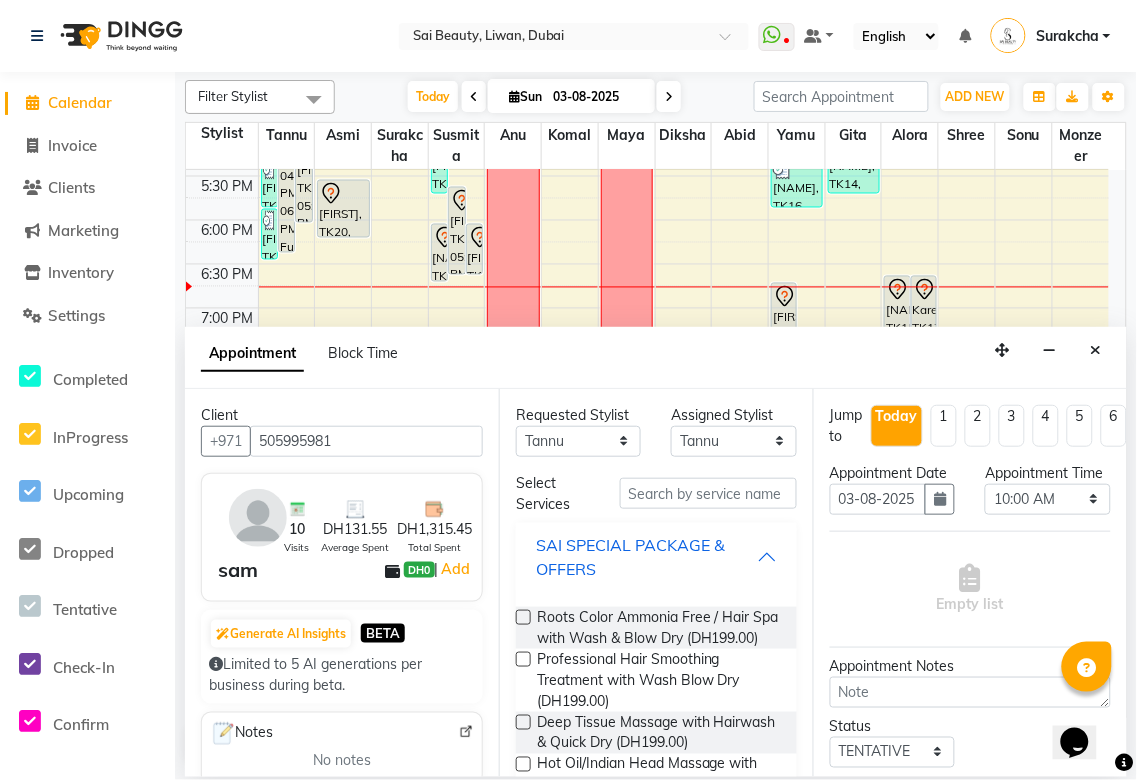 click on "SAI SPECIAL PACKAGE & OFFERS" at bounding box center (646, 557) 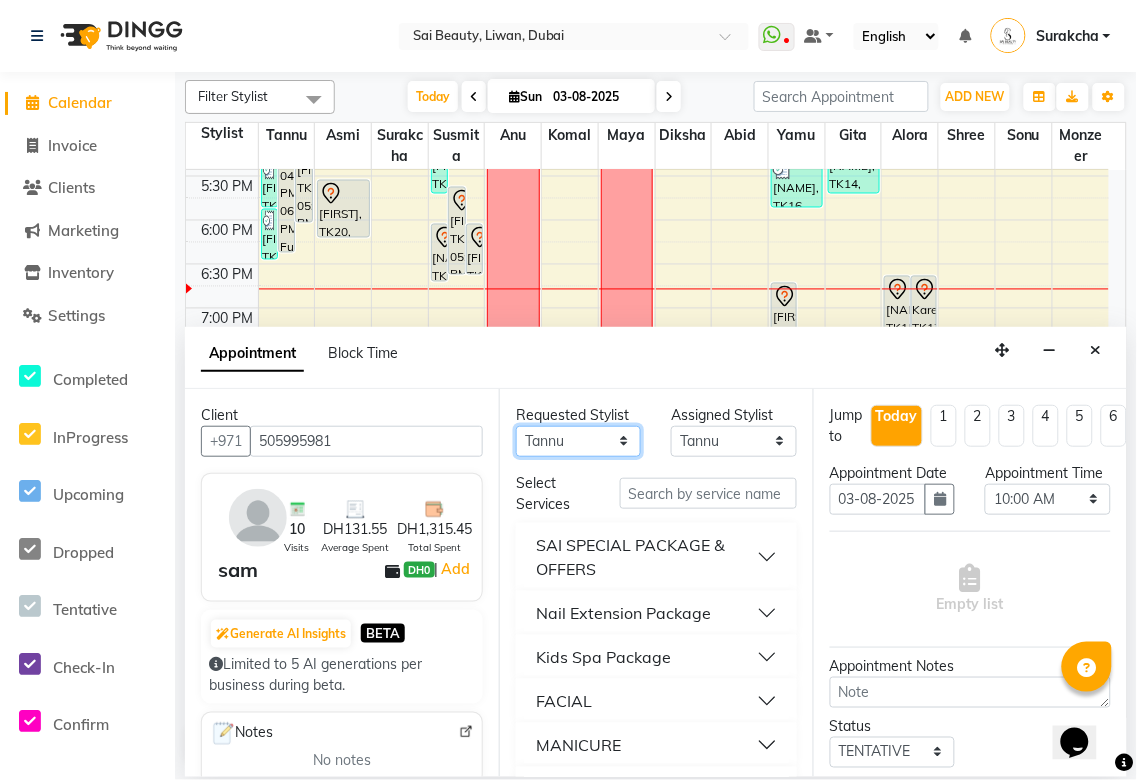 click on "Any Abid Alora Anu Asmi Diksha Gita Komal maya Monzeer shree sonu Surakcha Susmita Tannu Yamu" at bounding box center (578, 441) 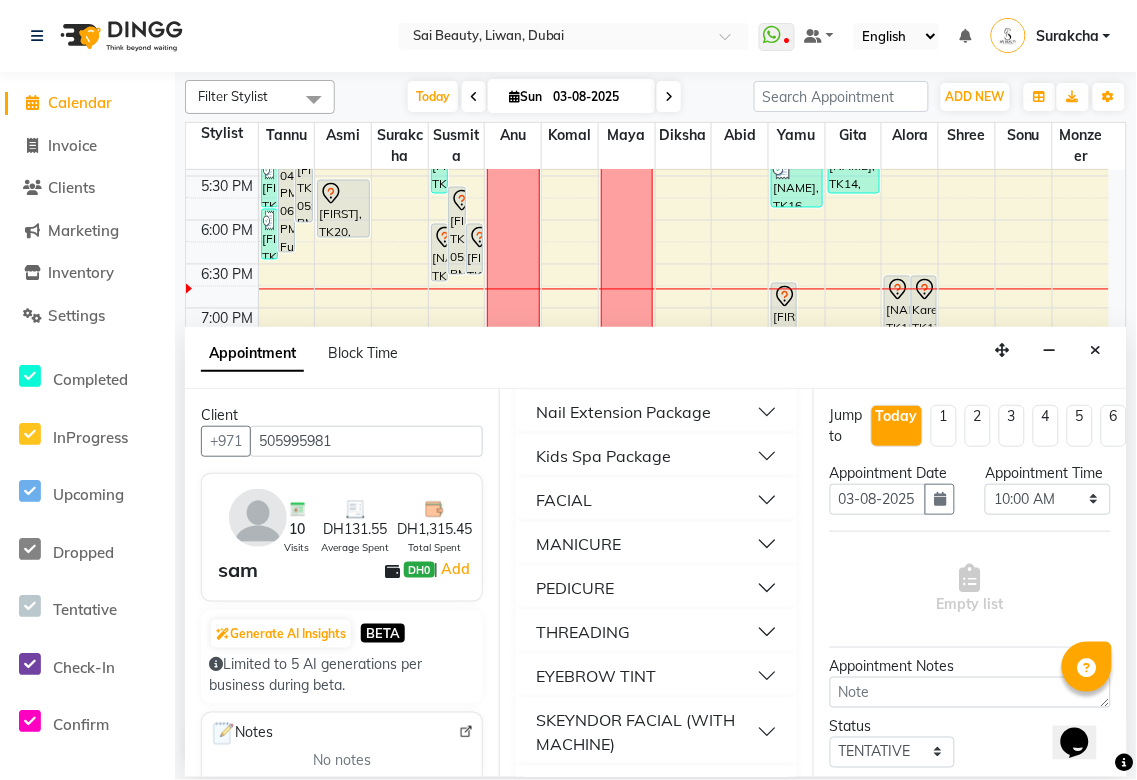scroll, scrollTop: 217, scrollLeft: 0, axis: vertical 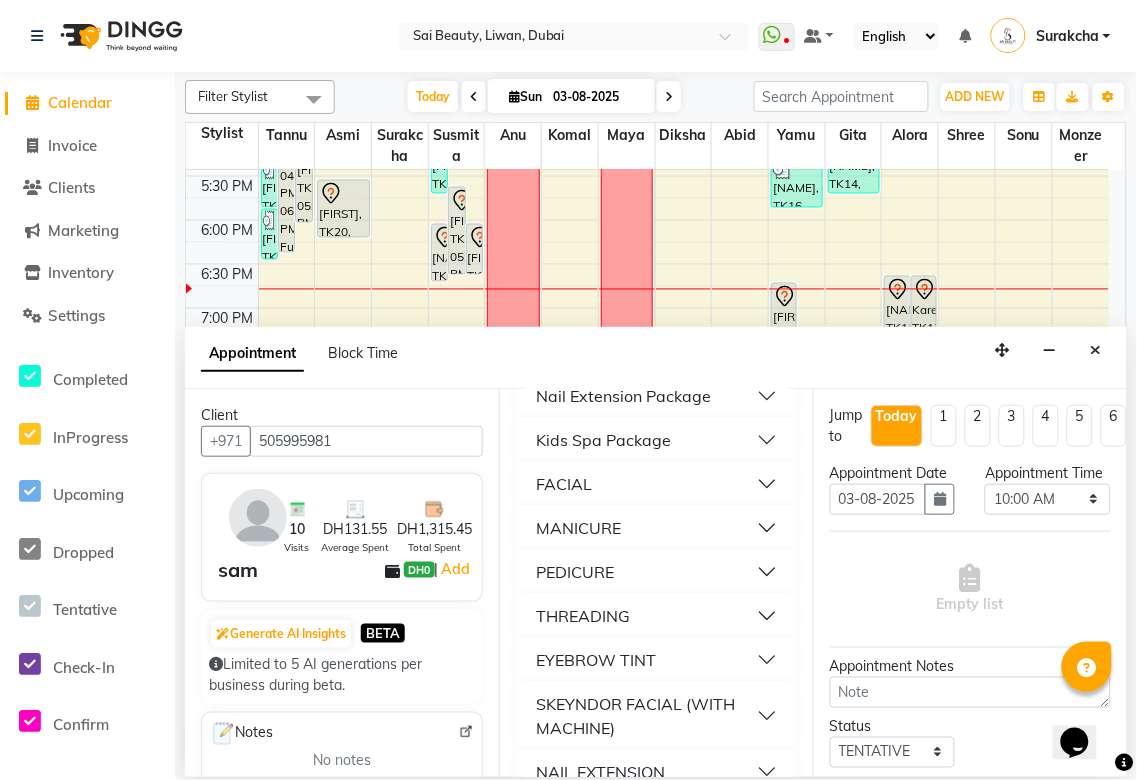 click on "THREADING" at bounding box center [656, 616] 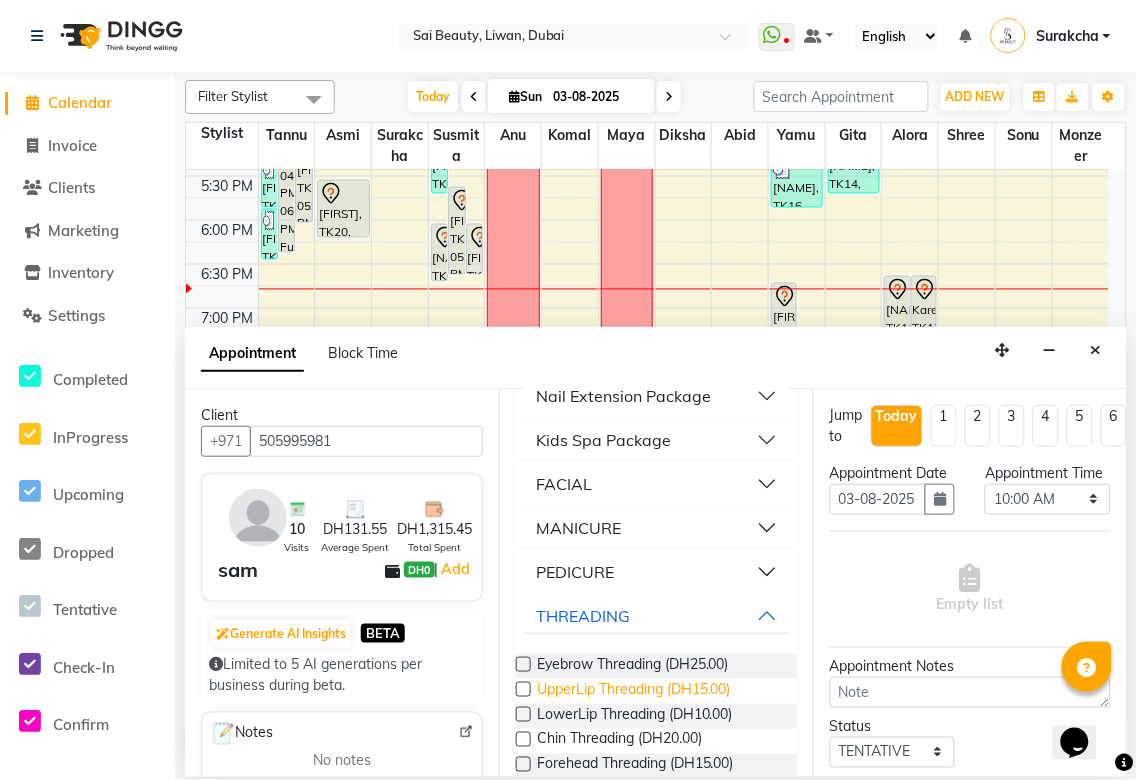 click on "UpperLip Threading (DH15.00)" at bounding box center (634, 691) 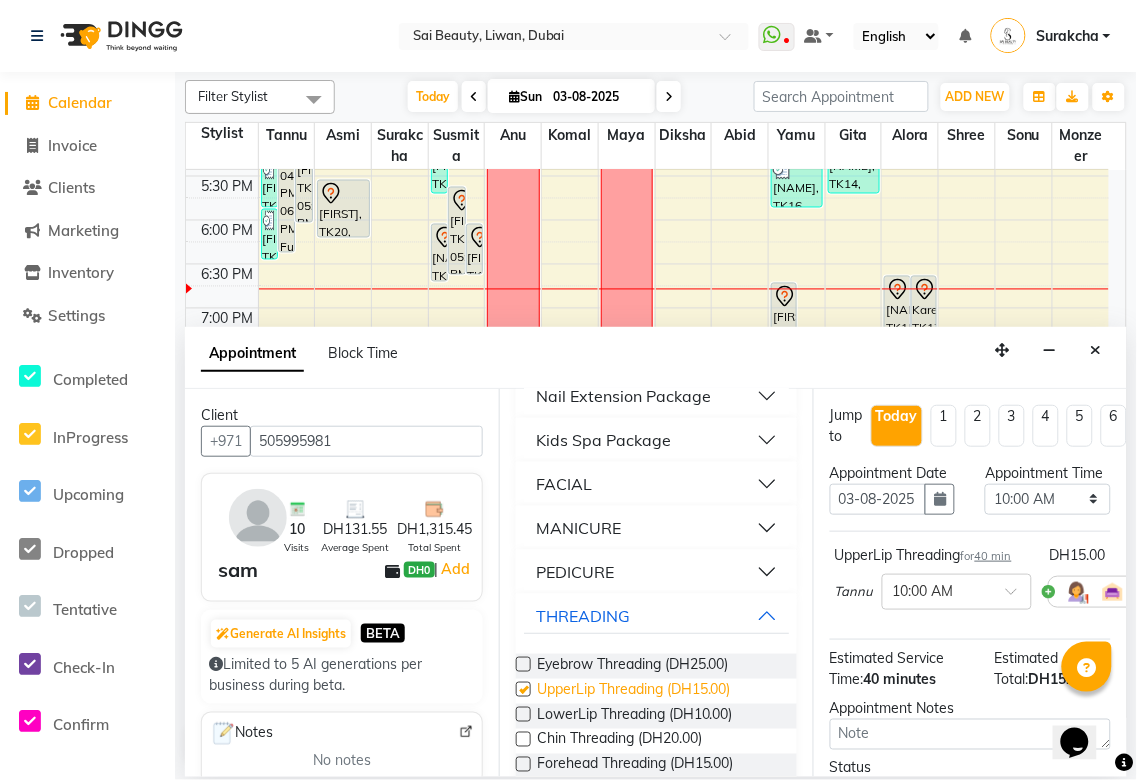 checkbox on "false" 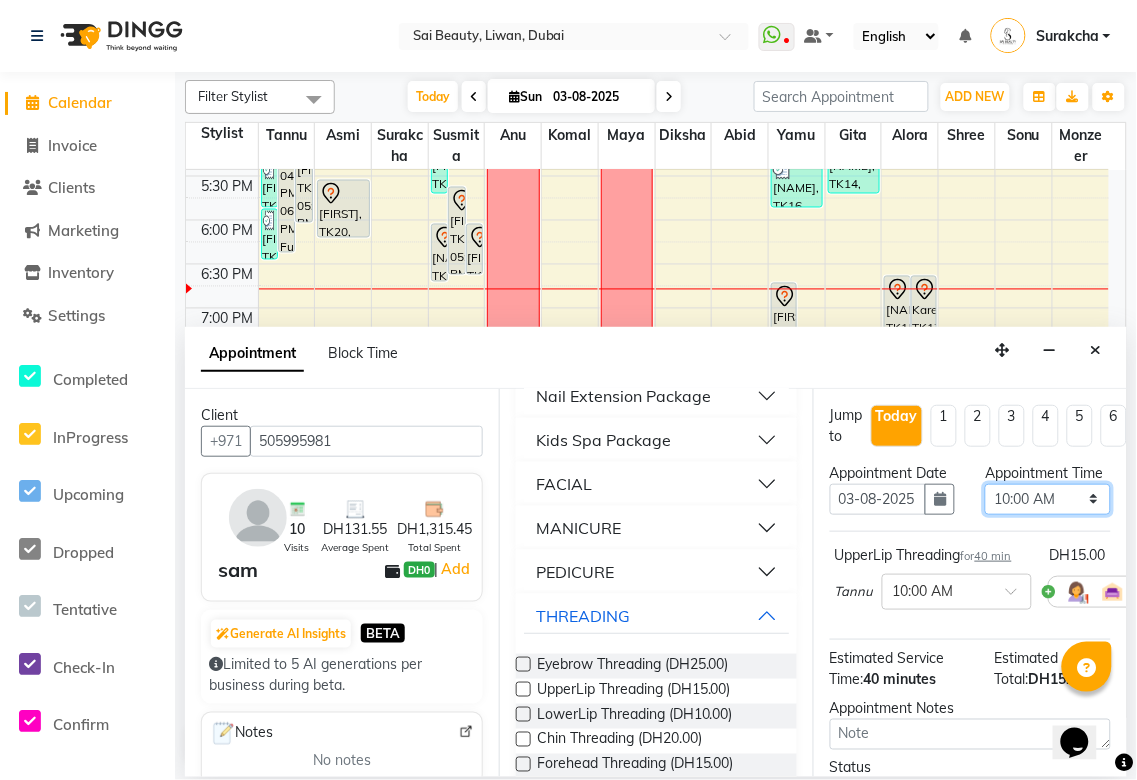 click on "Select 10:00 AM 10:05 AM 10:10 AM 10:15 AM 10:20 AM 10:25 AM 10:30 AM 10:35 AM 10:40 AM 10:45 AM 10:50 AM 10:55 AM 11:00 AM 11:05 AM 11:10 AM 11:15 AM 11:20 AM 11:25 AM 11:30 AM 11:35 AM 11:40 AM 11:45 AM 11:50 AM 11:55 AM 12:00 PM 12:05 PM 12:10 PM 12:15 PM 12:20 PM 12:25 PM 12:30 PM 12:35 PM 12:40 PM 12:45 PM 12:50 PM 12:55 PM 01:00 PM 01:05 PM 01:10 PM 01:15 PM 01:20 PM 01:25 PM 01:30 PM 01:35 PM 01:40 PM 01:45 PM 01:50 PM 01:55 PM 02:00 PM 02:05 PM 02:10 PM 02:15 PM 02:20 PM 02:25 PM 02:30 PM 02:35 PM 02:40 PM 02:45 PM 02:50 PM 02:55 PM 03:00 PM 03:05 PM 03:10 PM 03:15 PM 03:20 PM 03:25 PM 03:30 PM 03:35 PM 03:40 PM 03:45 PM 03:50 PM 03:55 PM 04:00 PM 04:05 PM 04:10 PM 04:15 PM 04:20 PM 04:25 PM 04:30 PM 04:35 PM 04:40 PM 04:45 PM 04:50 PM 04:55 PM 05:00 PM 05:05 PM 05:10 PM 05:15 PM 05:20 PM 05:25 PM 05:30 PM 05:35 PM 05:40 PM 05:45 PM 05:50 PM 05:55 PM 06:00 PM 06:05 PM 06:10 PM 06:15 PM 06:20 PM 06:25 PM 06:30 PM 06:35 PM 06:40 PM 06:45 PM 06:50 PM 06:55 PM 07:00 PM 07:05 PM 07:10 PM 07:15 PM 07:20 PM" at bounding box center [1047, 499] 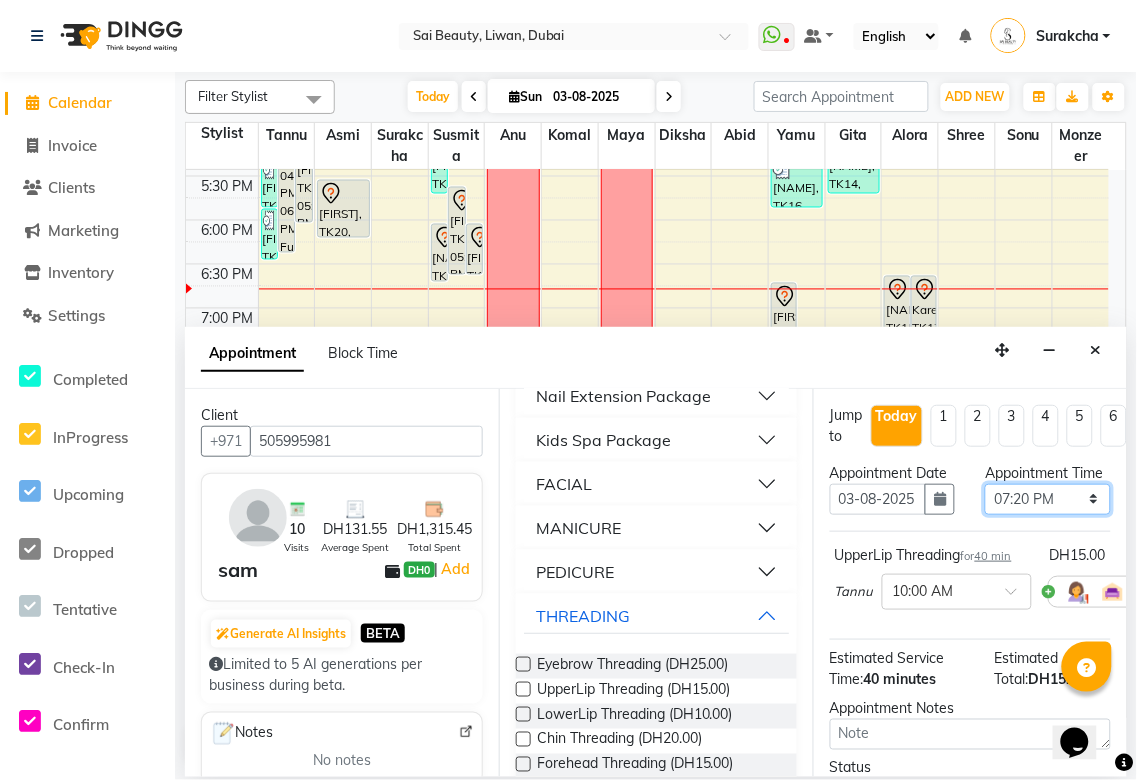 click on "Select 10:00 AM 10:05 AM 10:10 AM 10:15 AM 10:20 AM 10:25 AM 10:30 AM 10:35 AM 10:40 AM 10:45 AM 10:50 AM 10:55 AM 11:00 AM 11:05 AM 11:10 AM 11:15 AM 11:20 AM 11:25 AM 11:30 AM 11:35 AM 11:40 AM 11:45 AM 11:50 AM 11:55 AM 12:00 PM 12:05 PM 12:10 PM 12:15 PM 12:20 PM 12:25 PM 12:30 PM 12:35 PM 12:40 PM 12:45 PM 12:50 PM 12:55 PM 01:00 PM 01:05 PM 01:10 PM 01:15 PM 01:20 PM 01:25 PM 01:30 PM 01:35 PM 01:40 PM 01:45 PM 01:50 PM 01:55 PM 02:00 PM 02:05 PM 02:10 PM 02:15 PM 02:20 PM 02:25 PM 02:30 PM 02:35 PM 02:40 PM 02:45 PM 02:50 PM 02:55 PM 03:00 PM 03:05 PM 03:10 PM 03:15 PM 03:20 PM 03:25 PM 03:30 PM 03:35 PM 03:40 PM 03:45 PM 03:50 PM 03:55 PM 04:00 PM 04:05 PM 04:10 PM 04:15 PM 04:20 PM 04:25 PM 04:30 PM 04:35 PM 04:40 PM 04:45 PM 04:50 PM 04:55 PM 05:00 PM 05:05 PM 05:10 PM 05:15 PM 05:20 PM 05:25 PM 05:30 PM 05:35 PM 05:40 PM 05:45 PM 05:50 PM 05:55 PM 06:00 PM 06:05 PM 06:10 PM 06:15 PM 06:20 PM 06:25 PM 06:30 PM 06:35 PM 06:40 PM 06:45 PM 06:50 PM 06:55 PM 07:00 PM 07:05 PM 07:10 PM 07:15 PM 07:20 PM" at bounding box center (1047, 499) 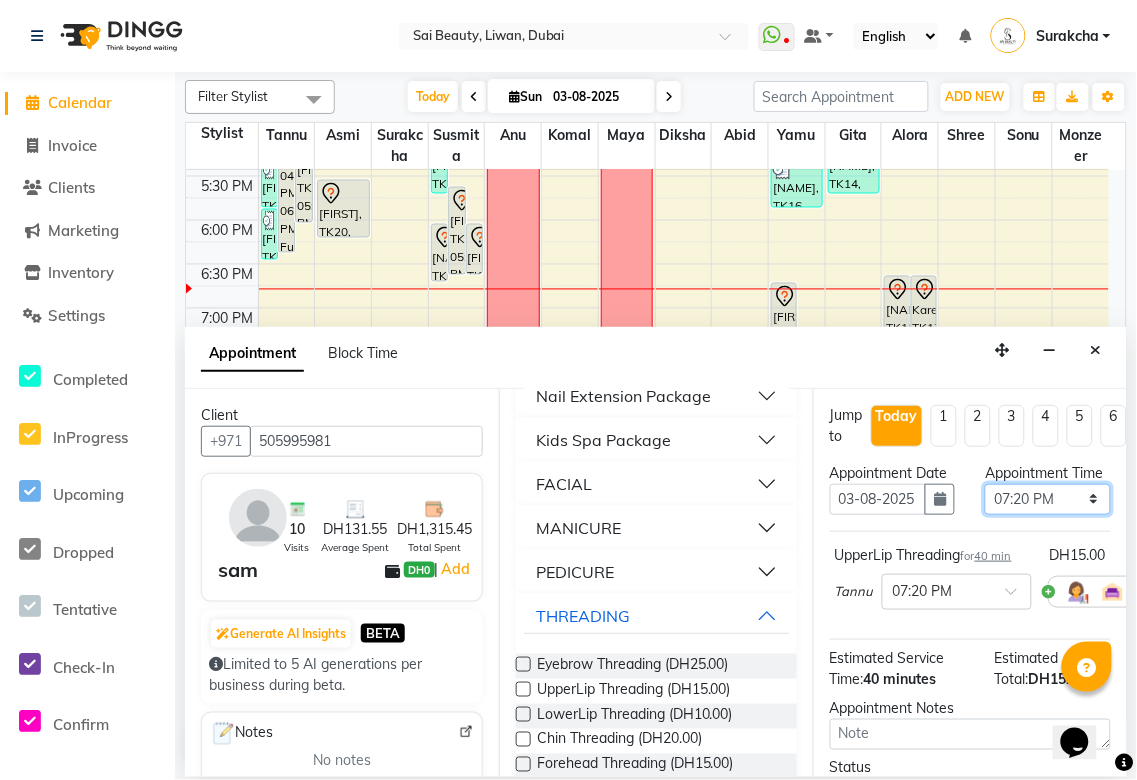 click on "Select 10:00 AM 10:05 AM 10:10 AM 10:15 AM 10:20 AM 10:25 AM 10:30 AM 10:35 AM 10:40 AM 10:45 AM 10:50 AM 10:55 AM 11:00 AM 11:05 AM 11:10 AM 11:15 AM 11:20 AM 11:25 AM 11:30 AM 11:35 AM 11:40 AM 11:45 AM 11:50 AM 11:55 AM 12:00 PM 12:05 PM 12:10 PM 12:15 PM 12:20 PM 12:25 PM 12:30 PM 12:35 PM 12:40 PM 12:45 PM 12:50 PM 12:55 PM 01:00 PM 01:05 PM 01:10 PM 01:15 PM 01:20 PM 01:25 PM 01:30 PM 01:35 PM 01:40 PM 01:45 PM 01:50 PM 01:55 PM 02:00 PM 02:05 PM 02:10 PM 02:15 PM 02:20 PM 02:25 PM 02:30 PM 02:35 PM 02:40 PM 02:45 PM 02:50 PM 02:55 PM 03:00 PM 03:05 PM 03:10 PM 03:15 PM 03:20 PM 03:25 PM 03:30 PM 03:35 PM 03:40 PM 03:45 PM 03:50 PM 03:55 PM 04:00 PM 04:05 PM 04:10 PM 04:15 PM 04:20 PM 04:25 PM 04:30 PM 04:35 PM 04:40 PM 04:45 PM 04:50 PM 04:55 PM 05:00 PM 05:05 PM 05:10 PM 05:15 PM 05:20 PM 05:25 PM 05:30 PM 05:35 PM 05:40 PM 05:45 PM 05:50 PM 05:55 PM 06:00 PM 06:05 PM 06:10 PM 06:15 PM 06:20 PM 06:25 PM 06:30 PM 06:35 PM 06:40 PM 06:45 PM 06:50 PM 06:55 PM 07:00 PM 07:05 PM 07:10 PM 07:15 PM 07:20 PM" at bounding box center [1047, 499] 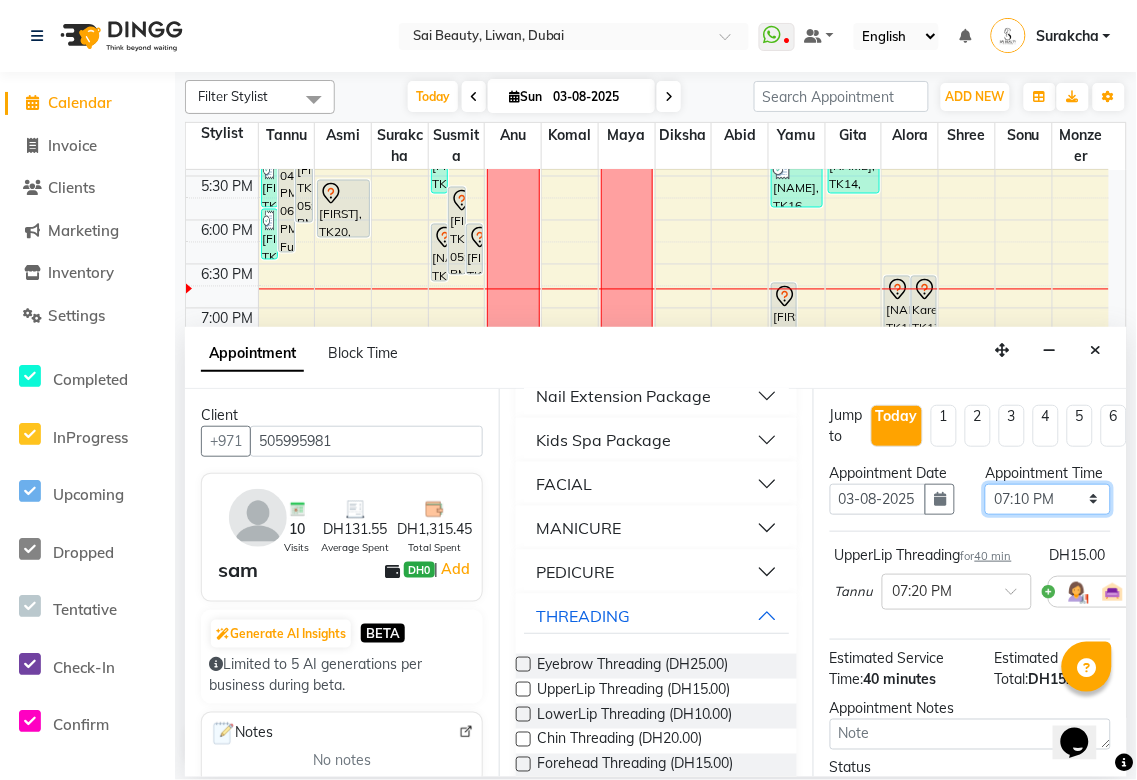 click on "Select 10:00 AM 10:05 AM 10:10 AM 10:15 AM 10:20 AM 10:25 AM 10:30 AM 10:35 AM 10:40 AM 10:45 AM 10:50 AM 10:55 AM 11:00 AM 11:05 AM 11:10 AM 11:15 AM 11:20 AM 11:25 AM 11:30 AM 11:35 AM 11:40 AM 11:45 AM 11:50 AM 11:55 AM 12:00 PM 12:05 PM 12:10 PM 12:15 PM 12:20 PM 12:25 PM 12:30 PM 12:35 PM 12:40 PM 12:45 PM 12:50 PM 12:55 PM 01:00 PM 01:05 PM 01:10 PM 01:15 PM 01:20 PM 01:25 PM 01:30 PM 01:35 PM 01:40 PM 01:45 PM 01:50 PM 01:55 PM 02:00 PM 02:05 PM 02:10 PM 02:15 PM 02:20 PM 02:25 PM 02:30 PM 02:35 PM 02:40 PM 02:45 PM 02:50 PM 02:55 PM 03:00 PM 03:05 PM 03:10 PM 03:15 PM 03:20 PM 03:25 PM 03:30 PM 03:35 PM 03:40 PM 03:45 PM 03:50 PM 03:55 PM 04:00 PM 04:05 PM 04:10 PM 04:15 PM 04:20 PM 04:25 PM 04:30 PM 04:35 PM 04:40 PM 04:45 PM 04:50 PM 04:55 PM 05:00 PM 05:05 PM 05:10 PM 05:15 PM 05:20 PM 05:25 PM 05:30 PM 05:35 PM 05:40 PM 05:45 PM 05:50 PM 05:55 PM 06:00 PM 06:05 PM 06:10 PM 06:15 PM 06:20 PM 06:25 PM 06:30 PM 06:35 PM 06:40 PM 06:45 PM 06:50 PM 06:55 PM 07:00 PM 07:05 PM 07:10 PM 07:15 PM 07:20 PM" at bounding box center [1047, 499] 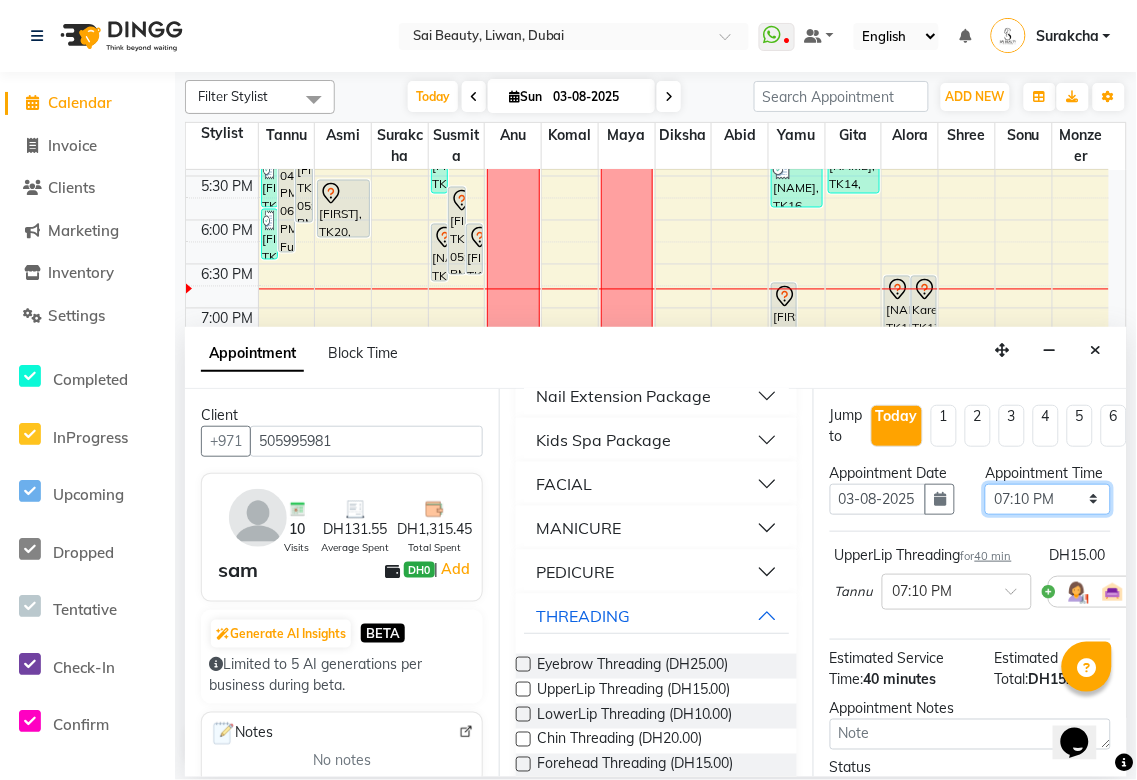 scroll, scrollTop: 235, scrollLeft: 0, axis: vertical 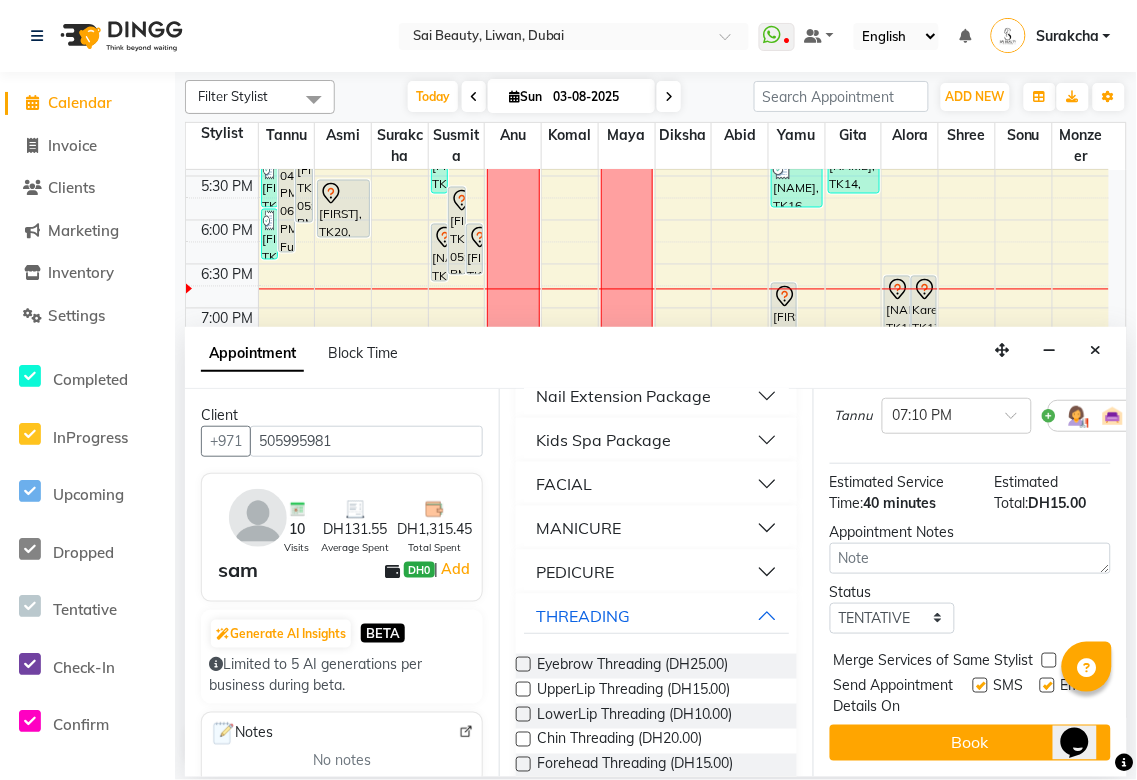 click at bounding box center (1049, 660) 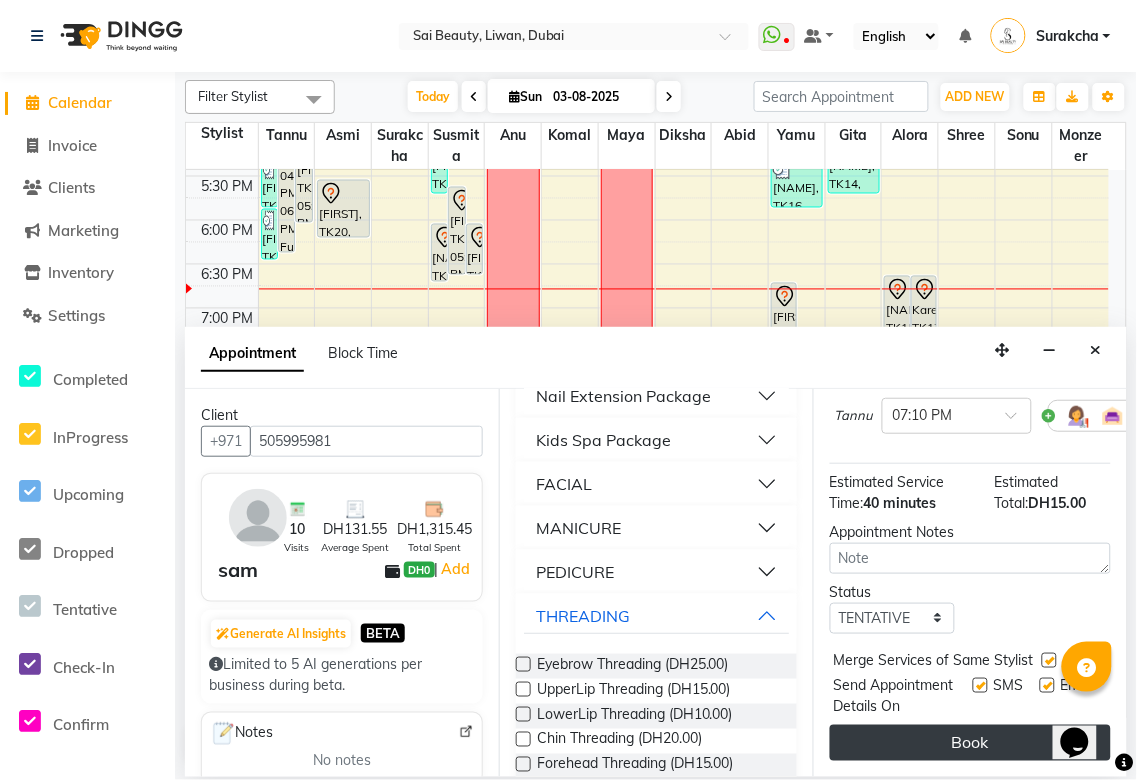 click on "Book" at bounding box center [970, 743] 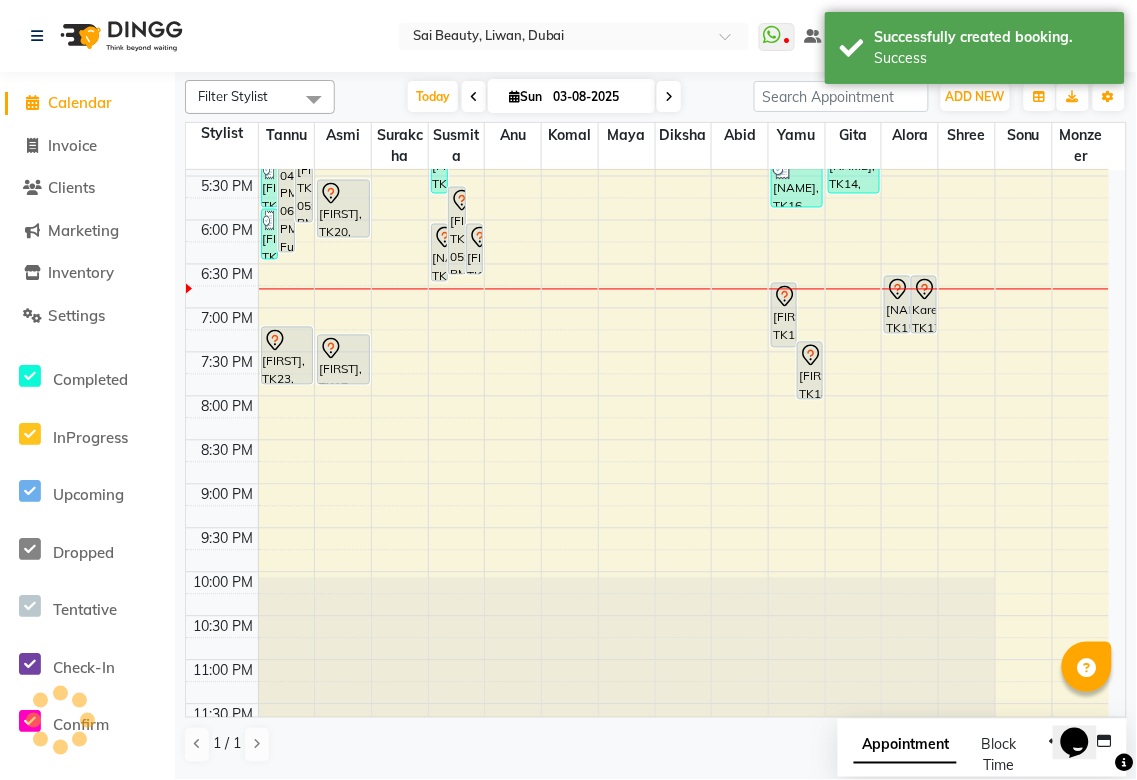 click on "Appointment" at bounding box center [905, 746] 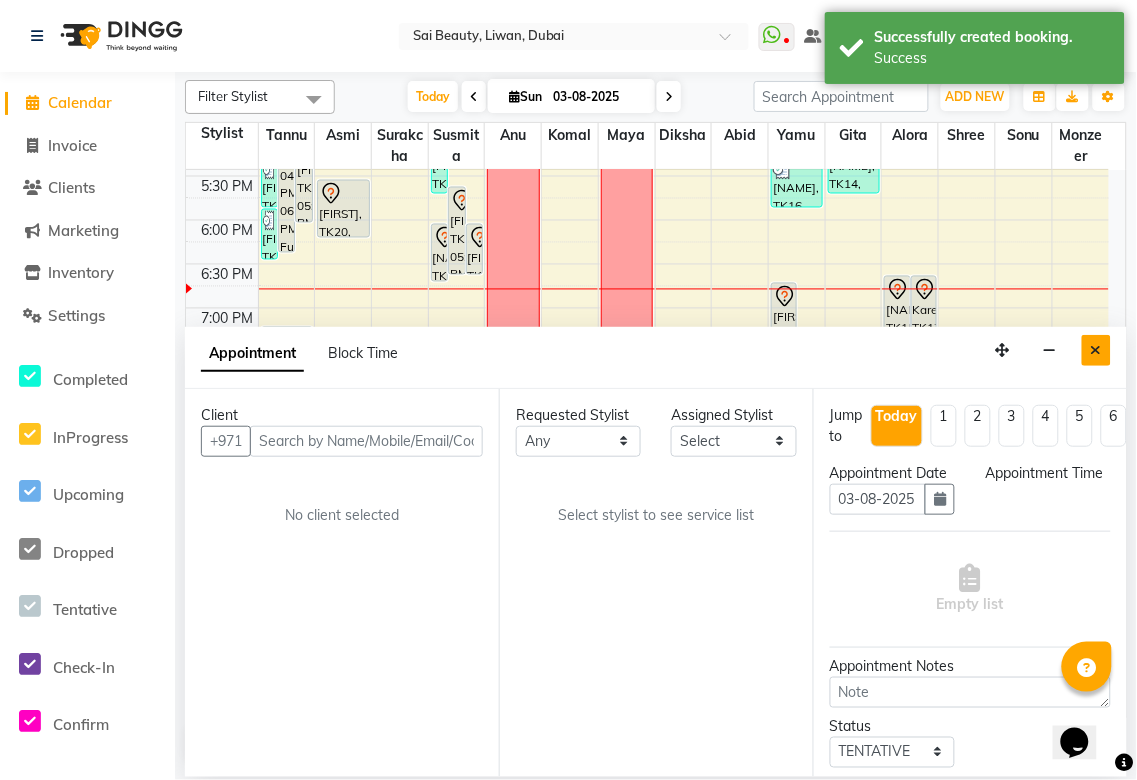 click at bounding box center [1096, 350] 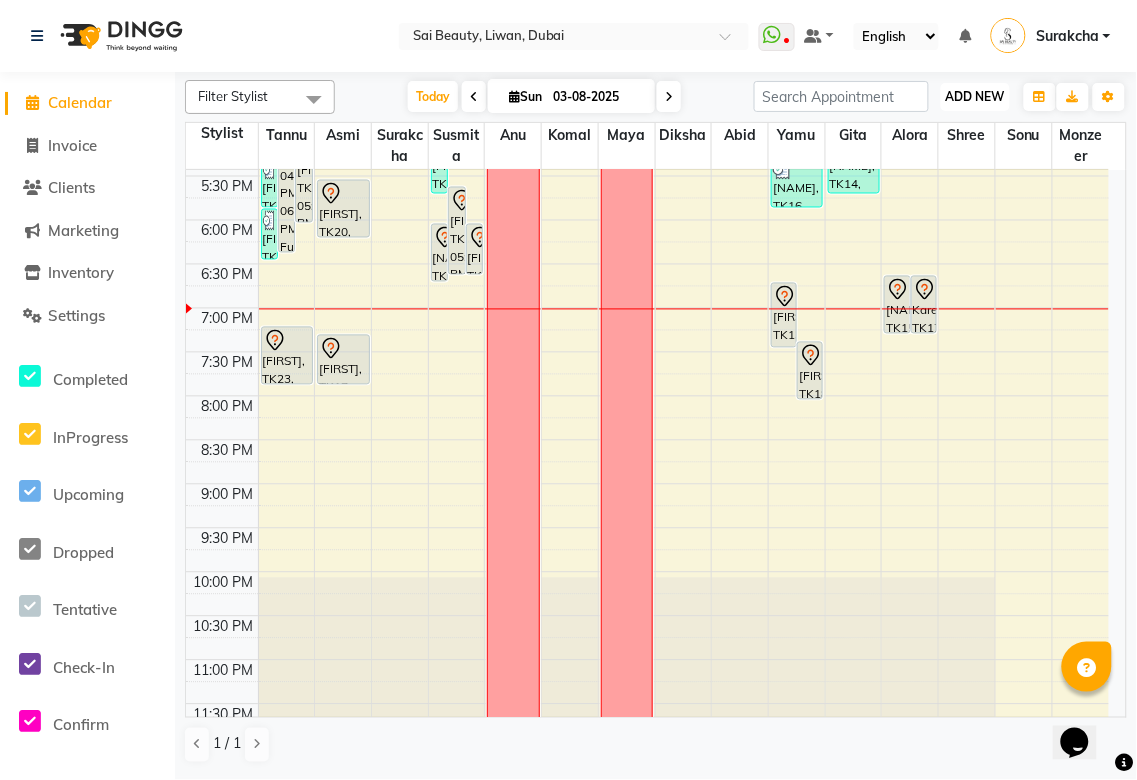 click on "ADD NEW" at bounding box center (975, 96) 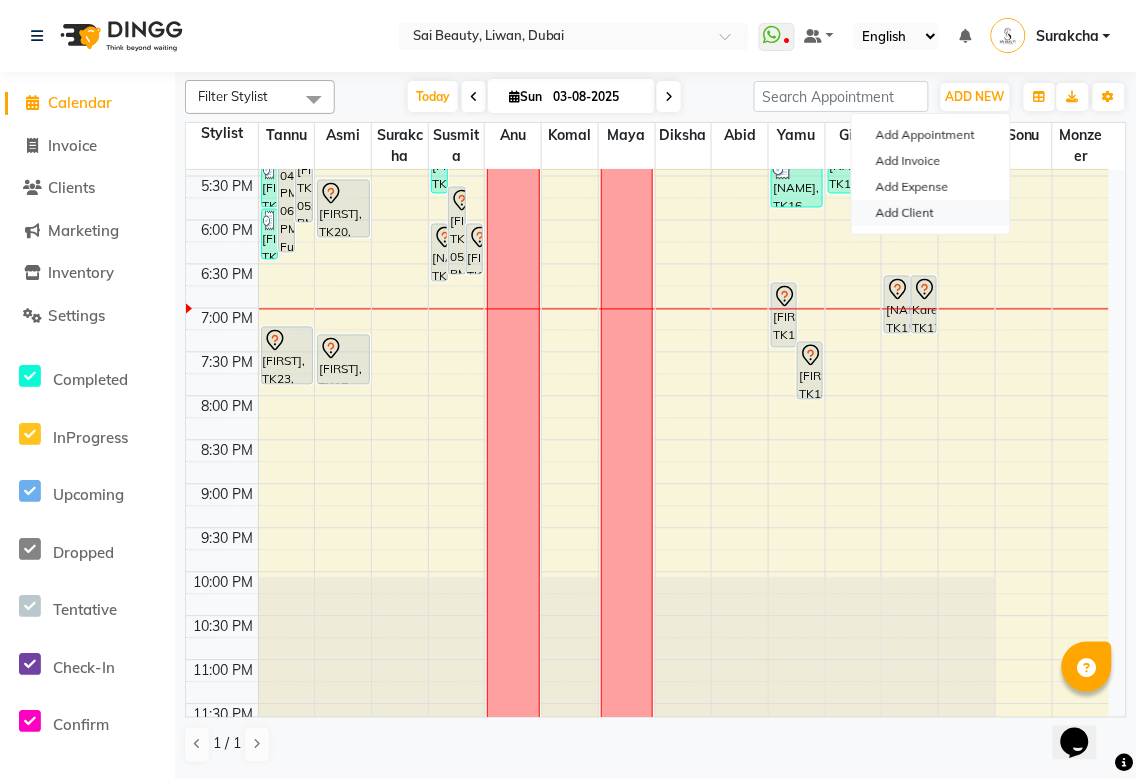 click on "Add Client" at bounding box center (931, 213) 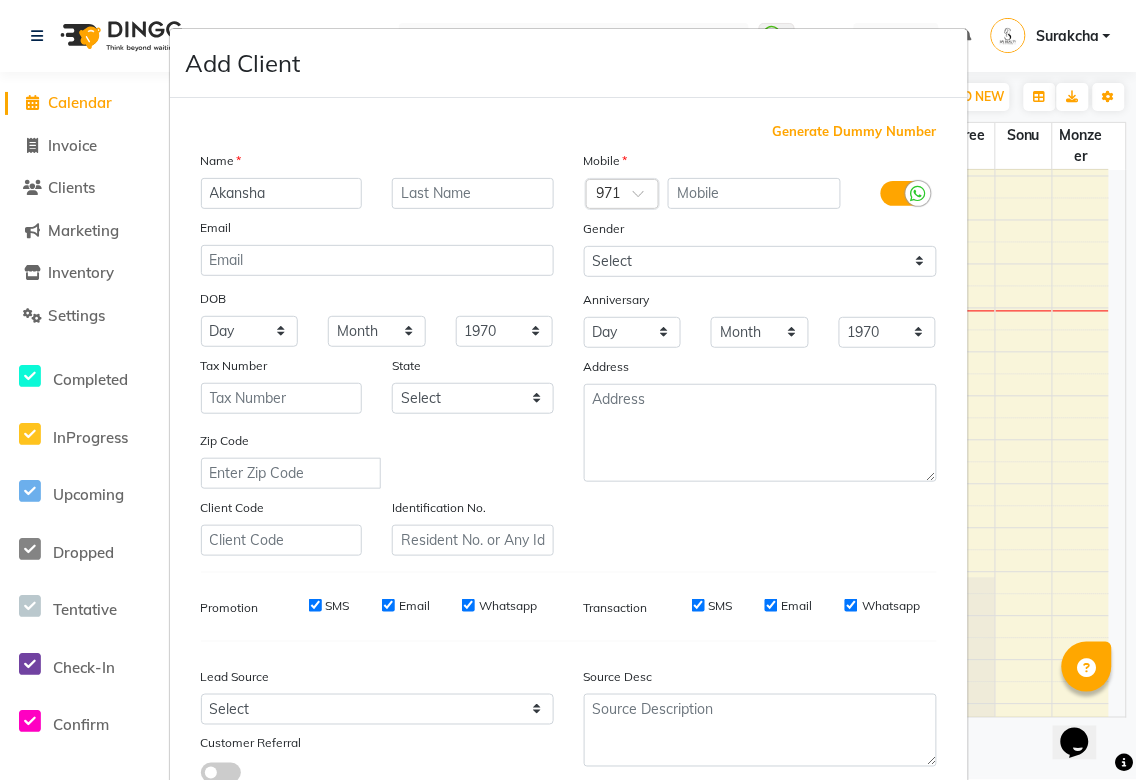 type on "Akansha" 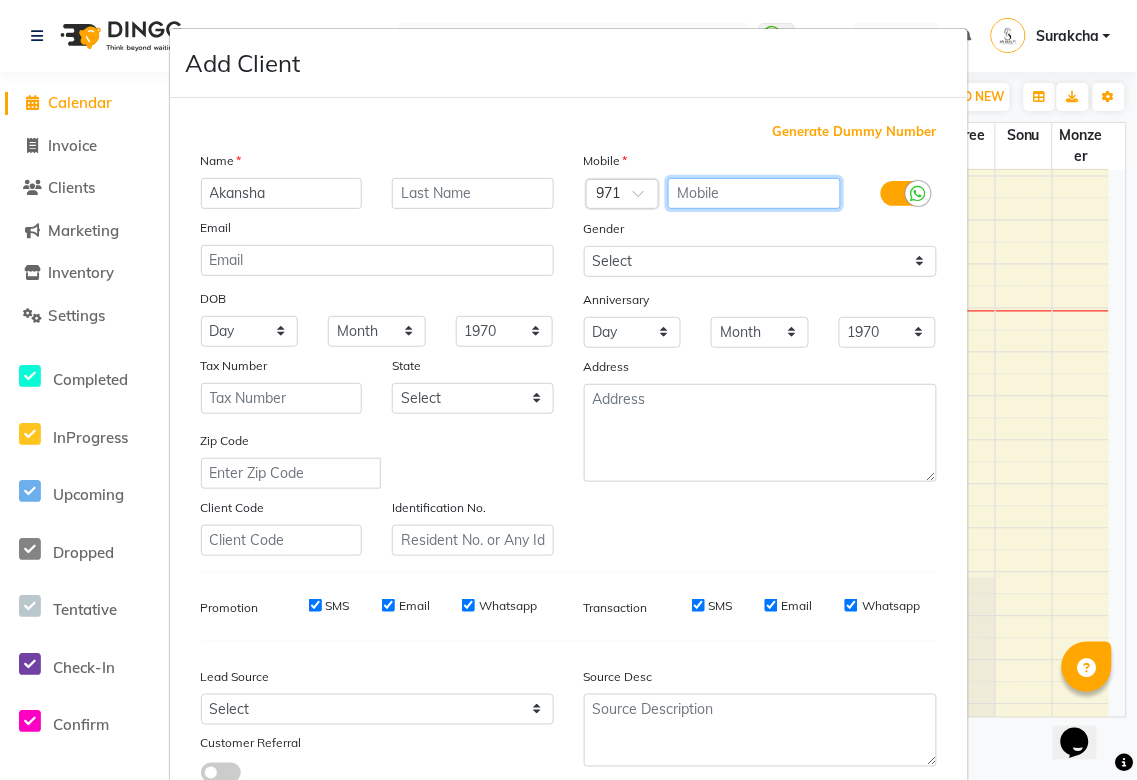 click at bounding box center [754, 193] 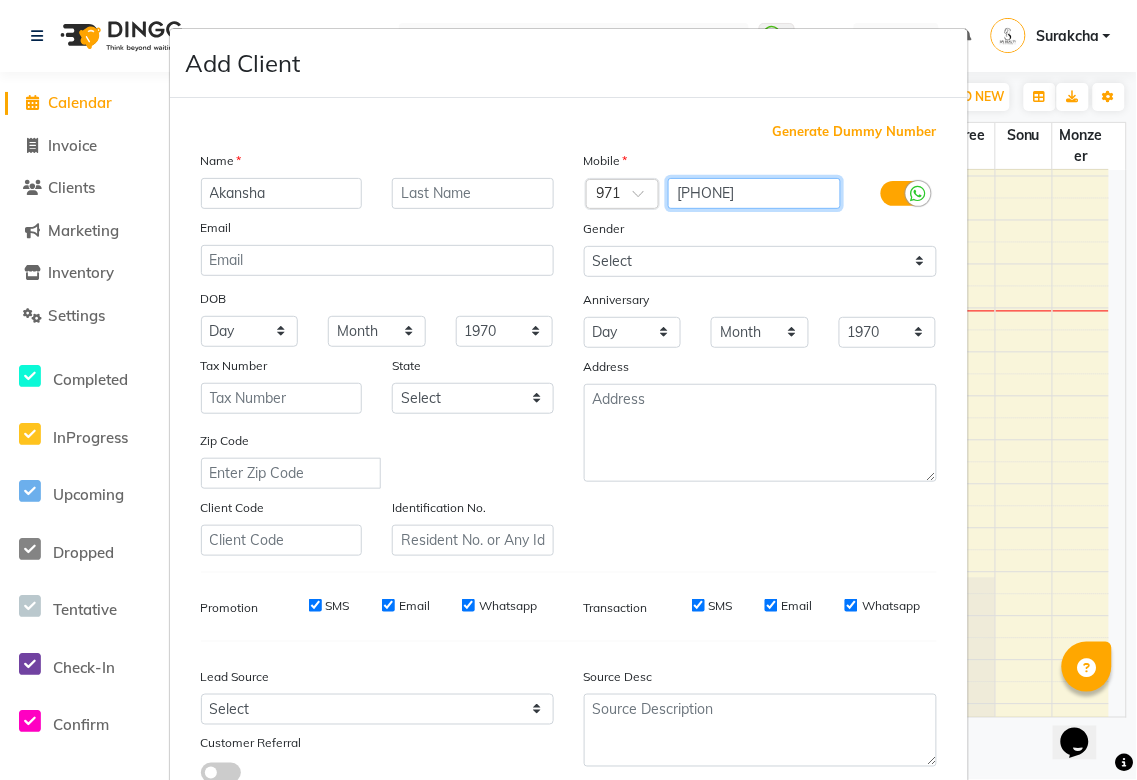 scroll, scrollTop: 144, scrollLeft: 0, axis: vertical 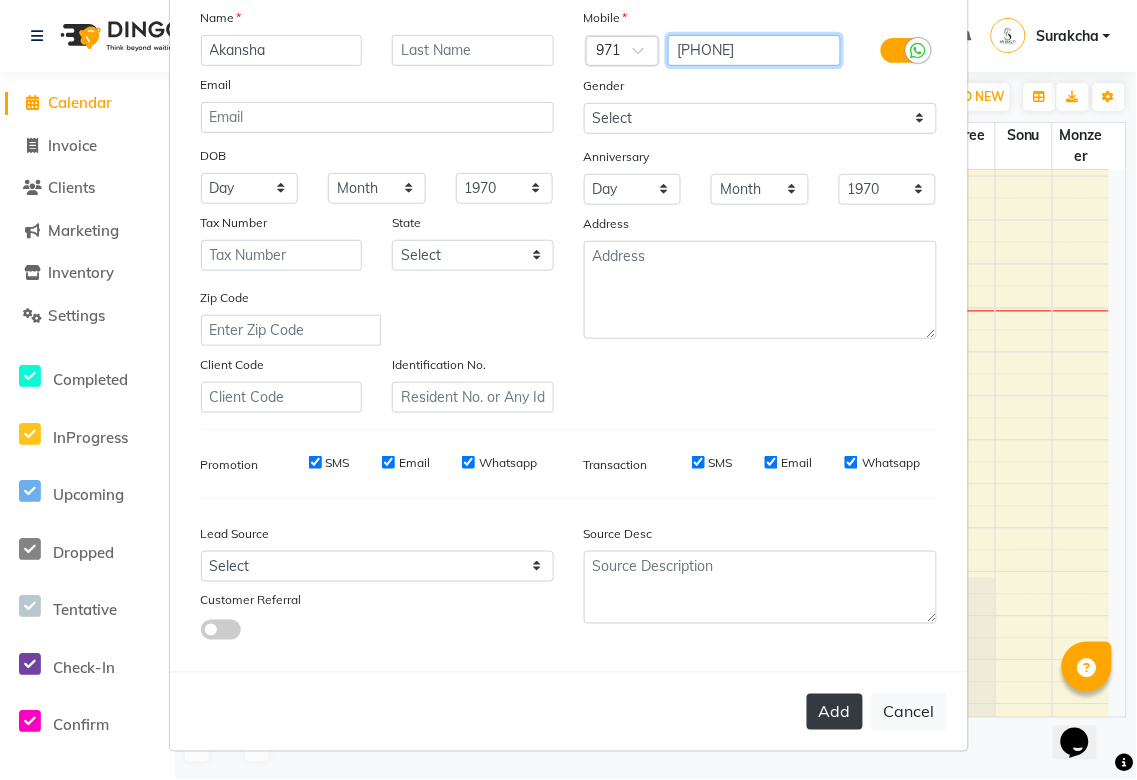 type on "[PHONE]" 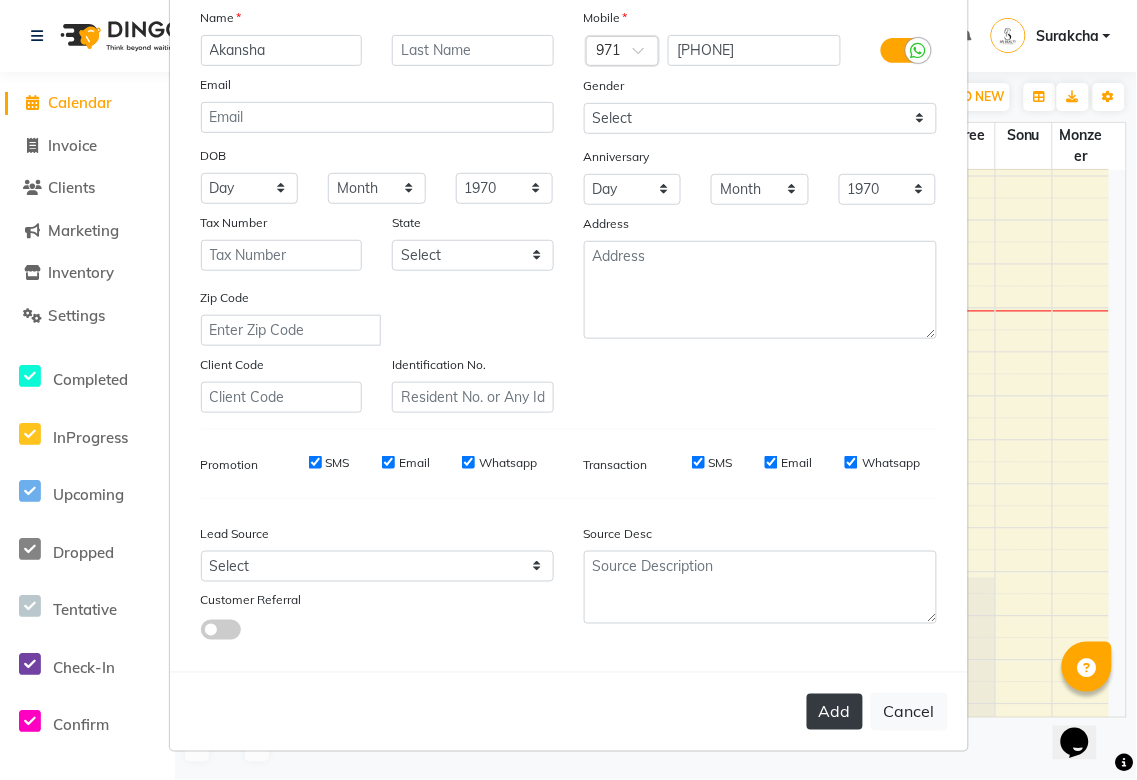 click on "Add" at bounding box center (835, 712) 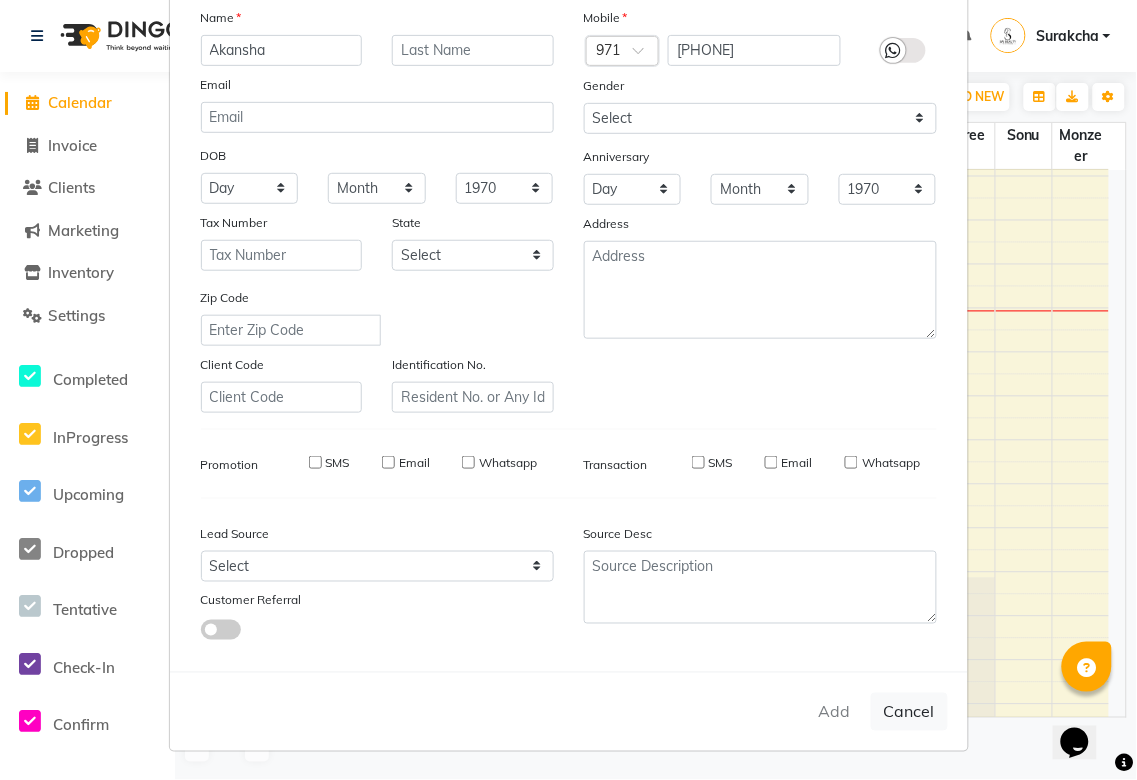 type 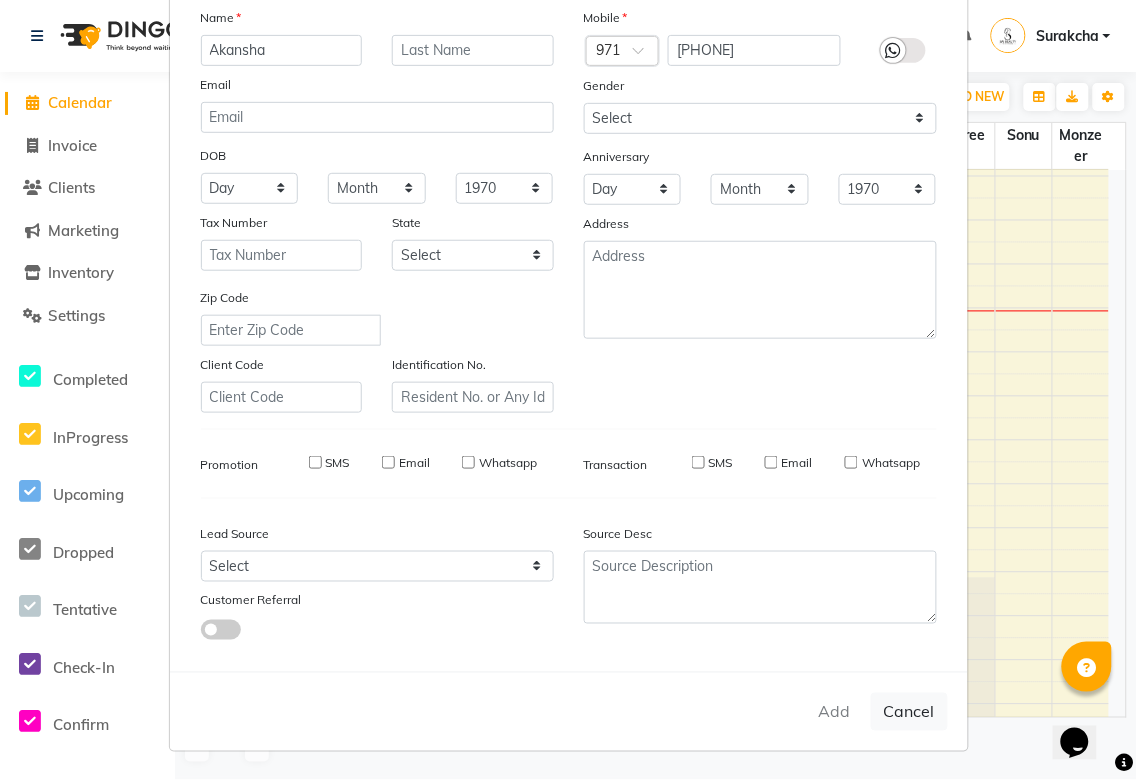 select 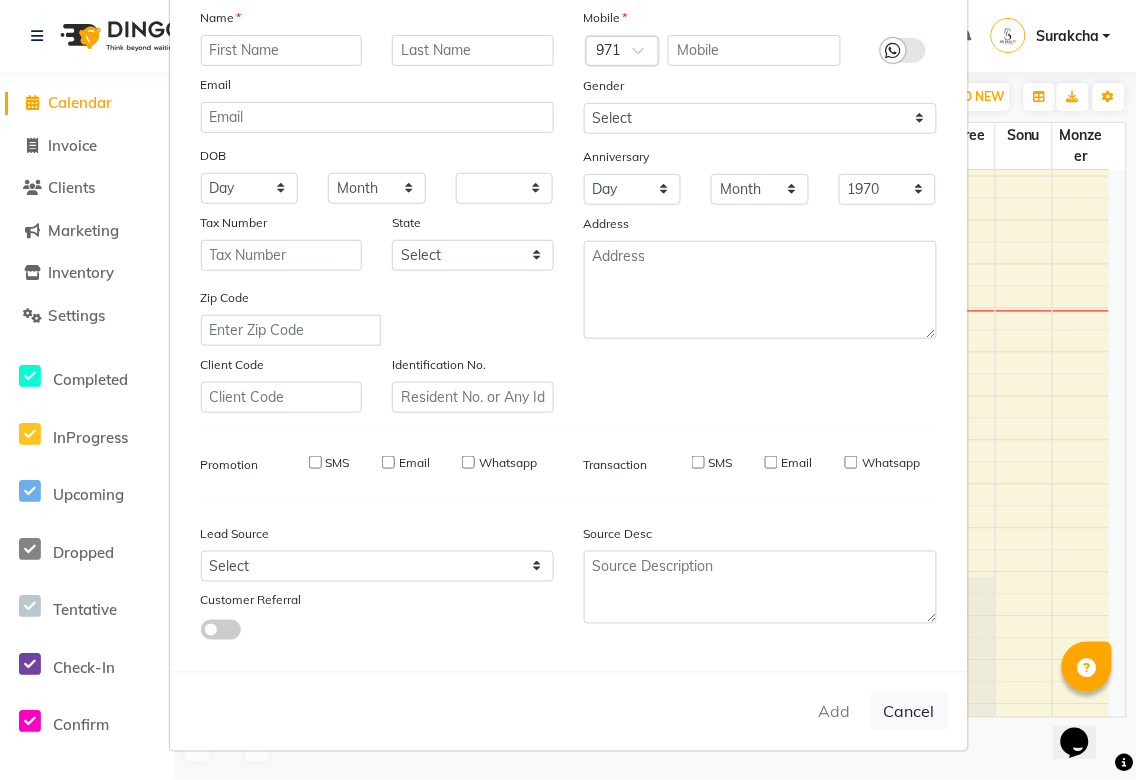 select 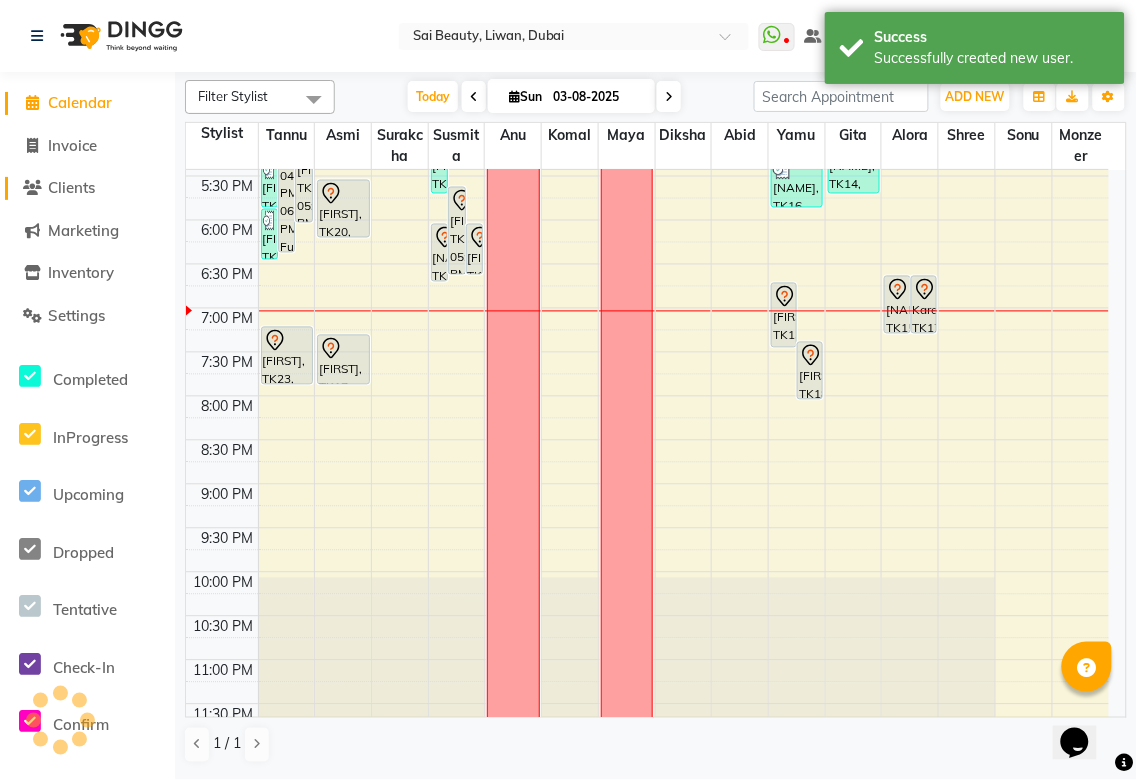 click on "Clients" 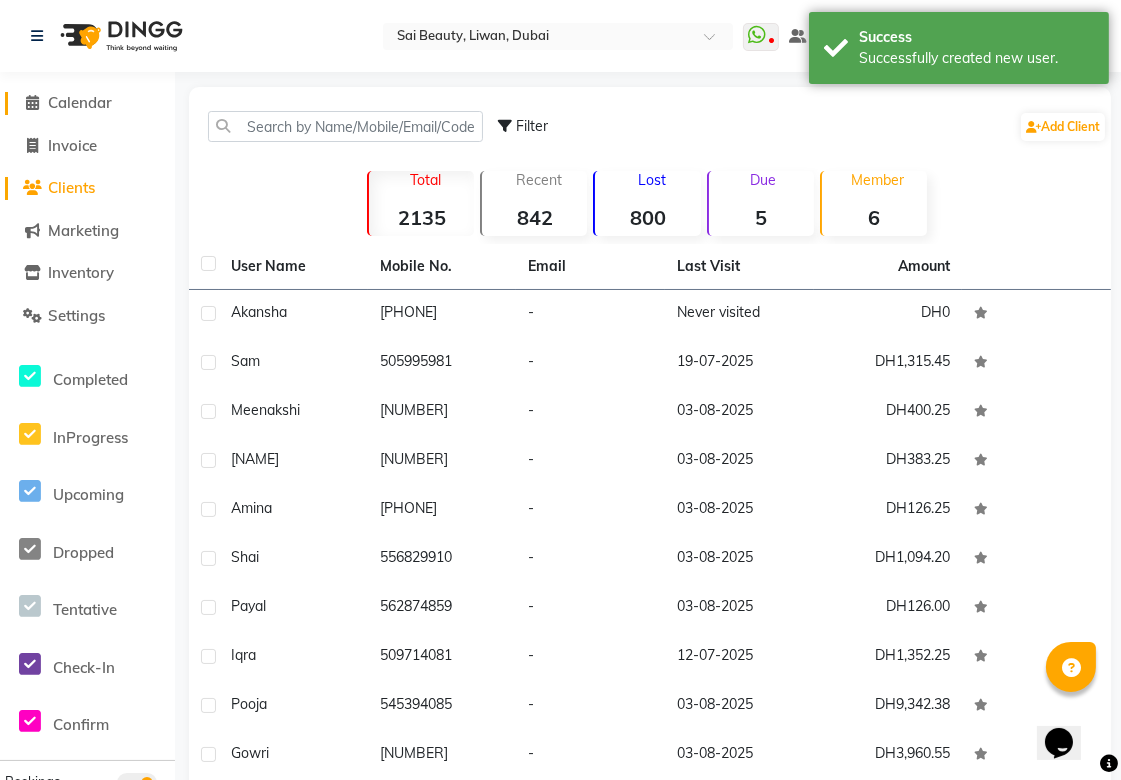 click on "Calendar" 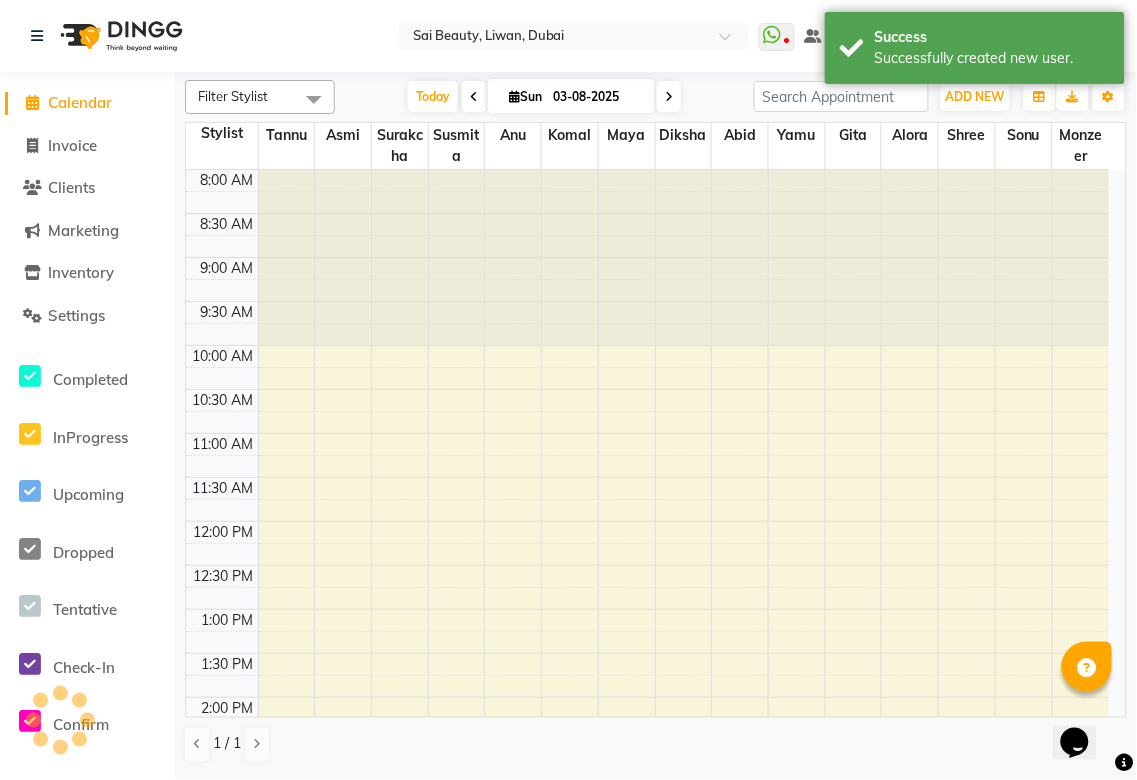 scroll, scrollTop: 475, scrollLeft: 0, axis: vertical 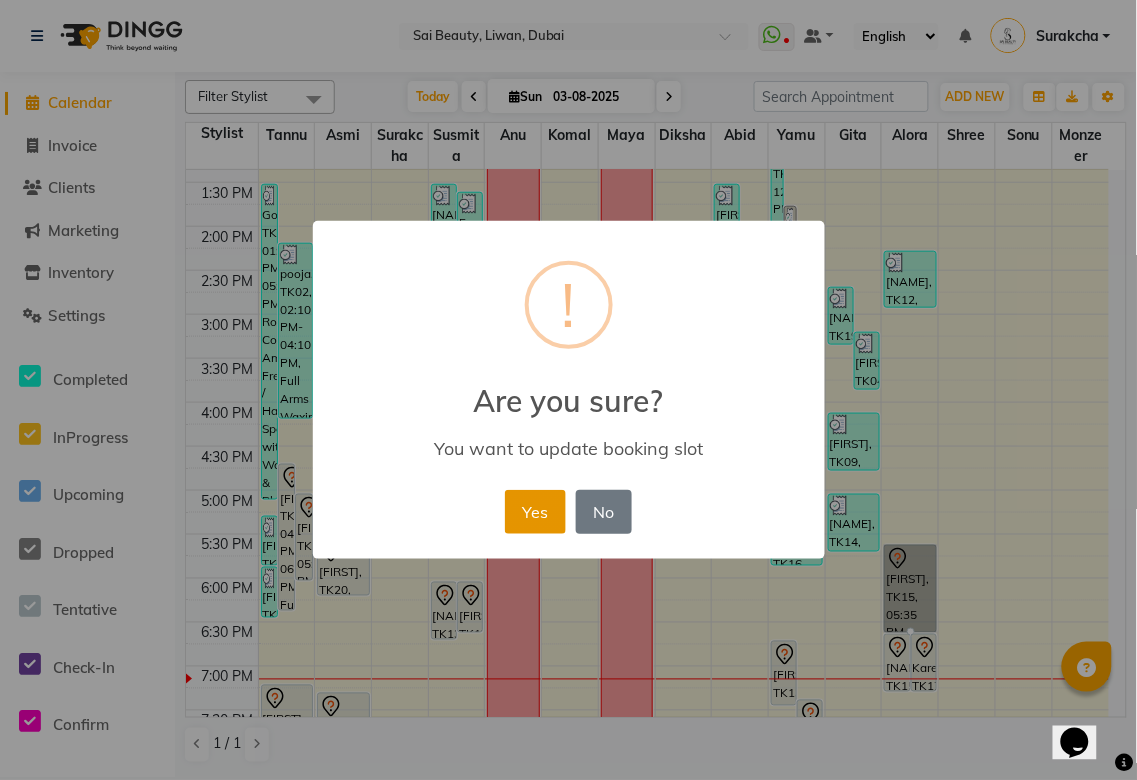 click on "Yes" at bounding box center (535, 512) 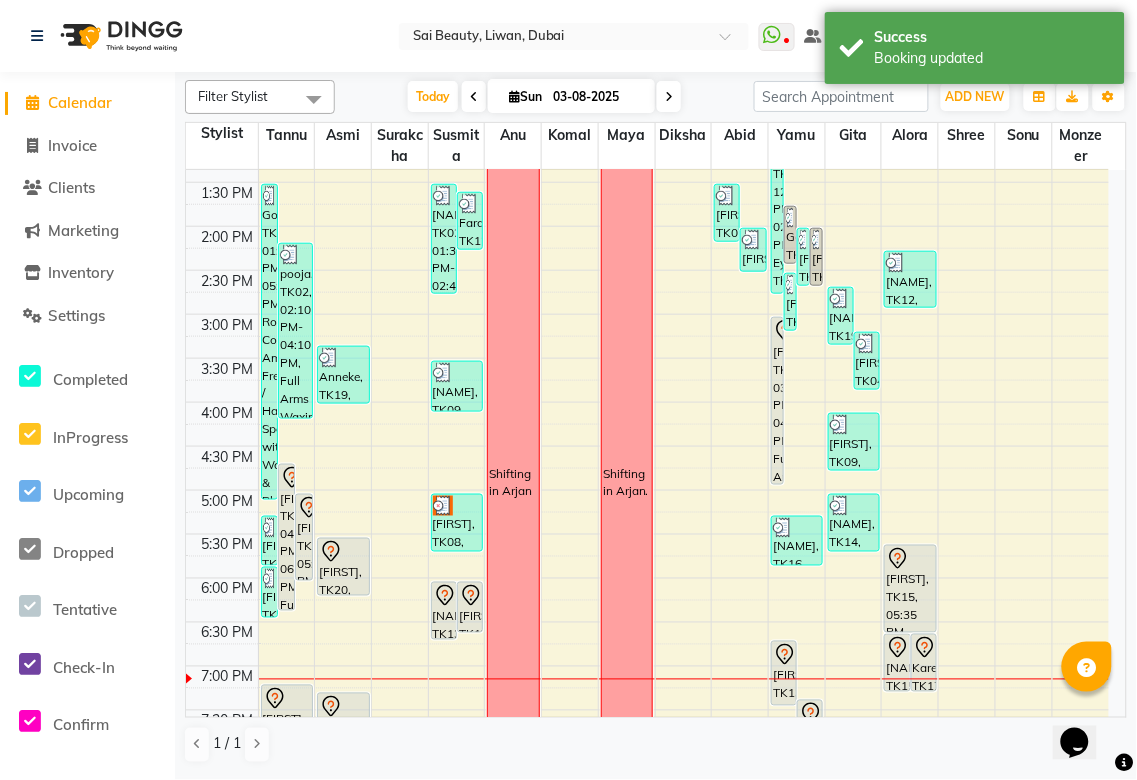 click on "[FIRST], TK15, 05:35 PM-06:35 PM, Hard gel manicure (own nail)" at bounding box center [910, 589] 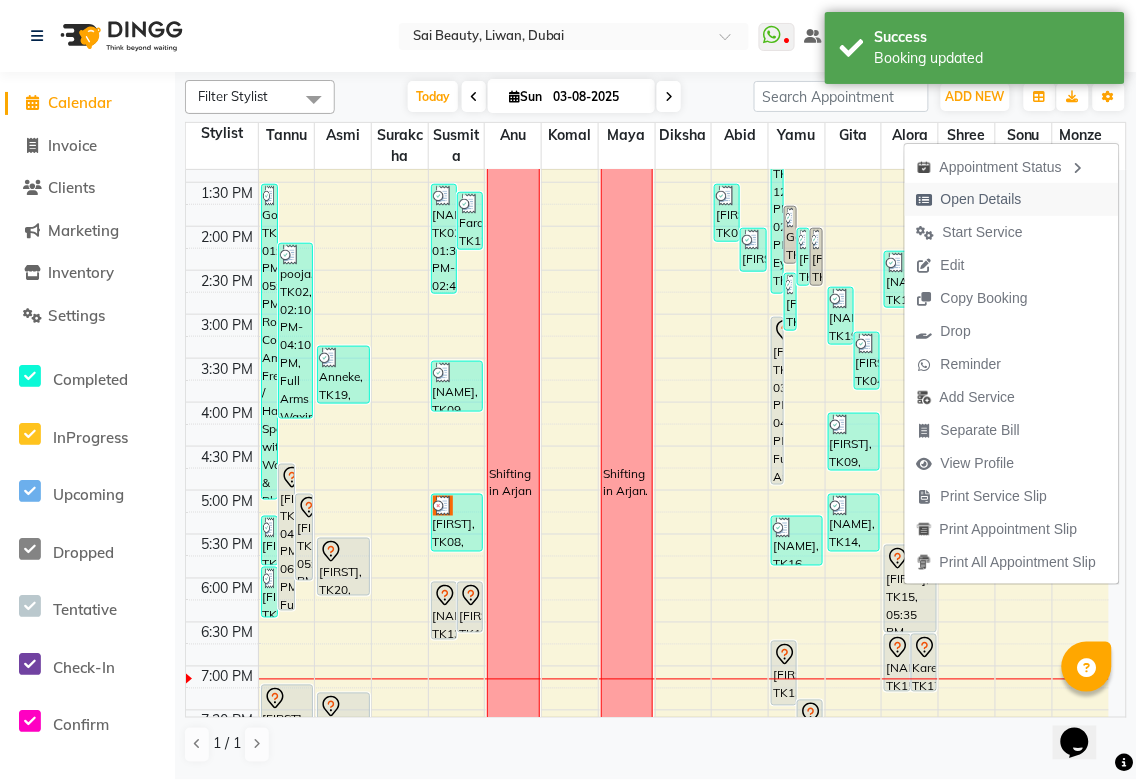 click on "Open Details" at bounding box center [981, 199] 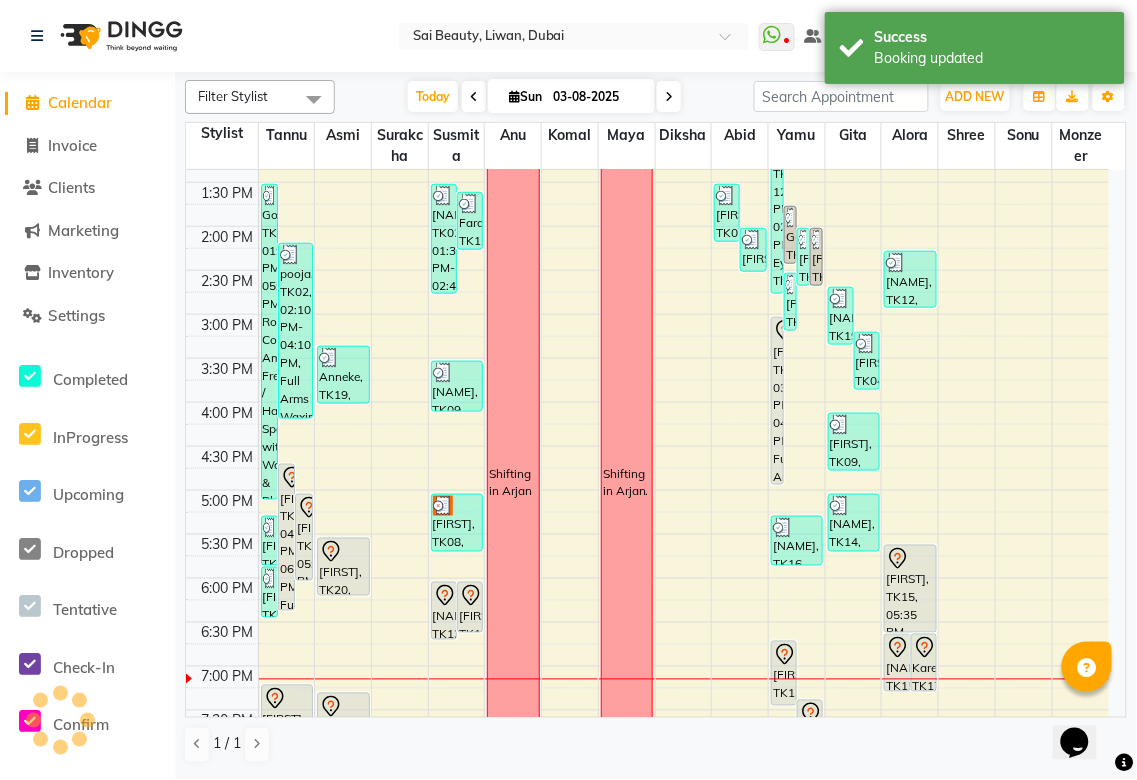 click on "[FIRST], TK15, 05:35 PM-06:35 PM, Hard gel manicure (own nail)" at bounding box center [910, 589] 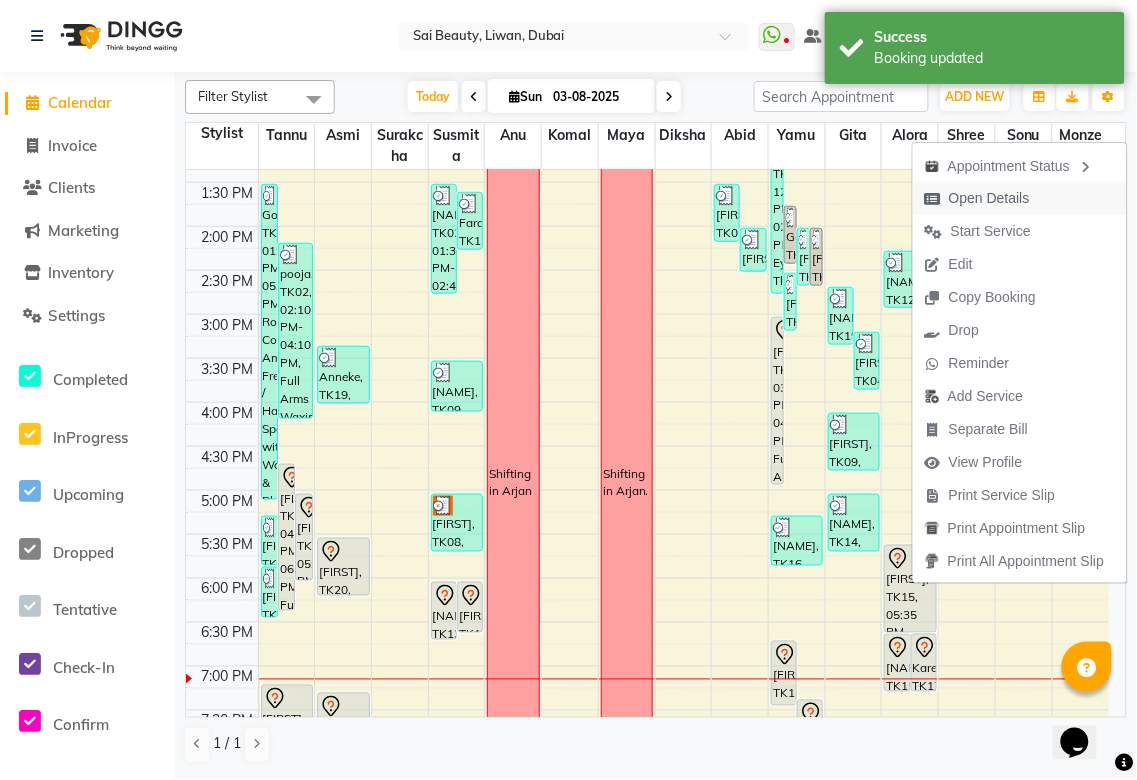 click on "Open Details" at bounding box center [989, 198] 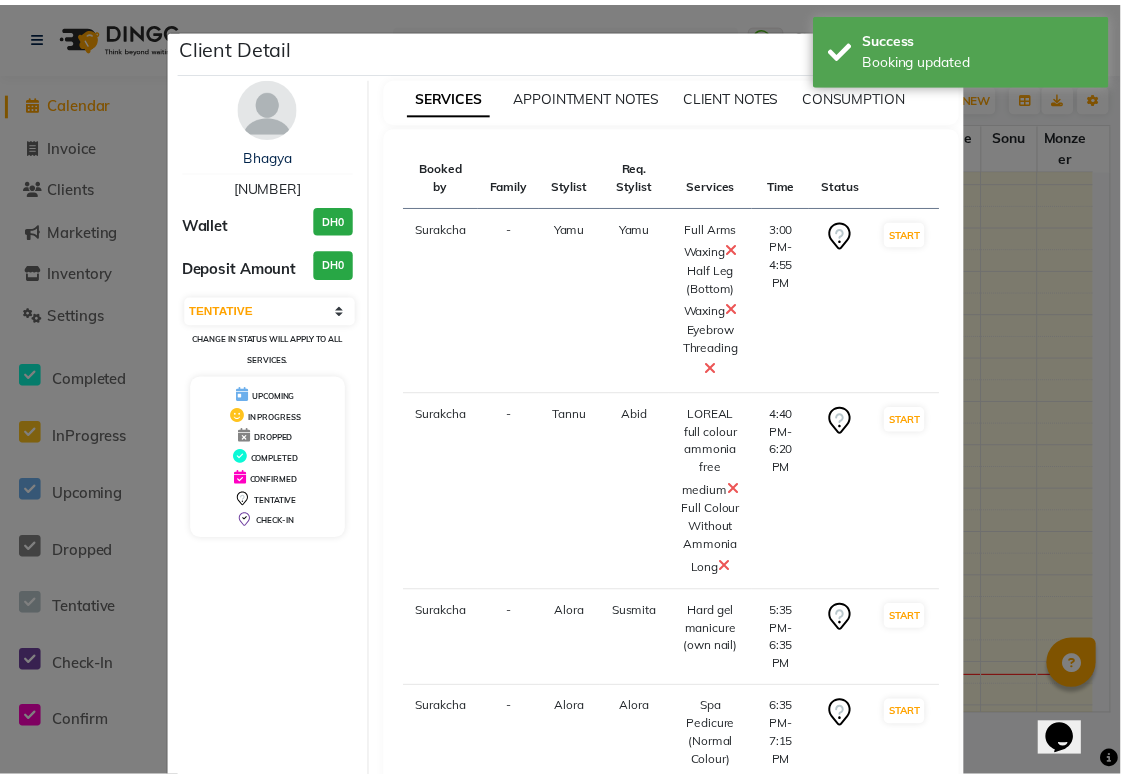 scroll, scrollTop: 150, scrollLeft: 0, axis: vertical 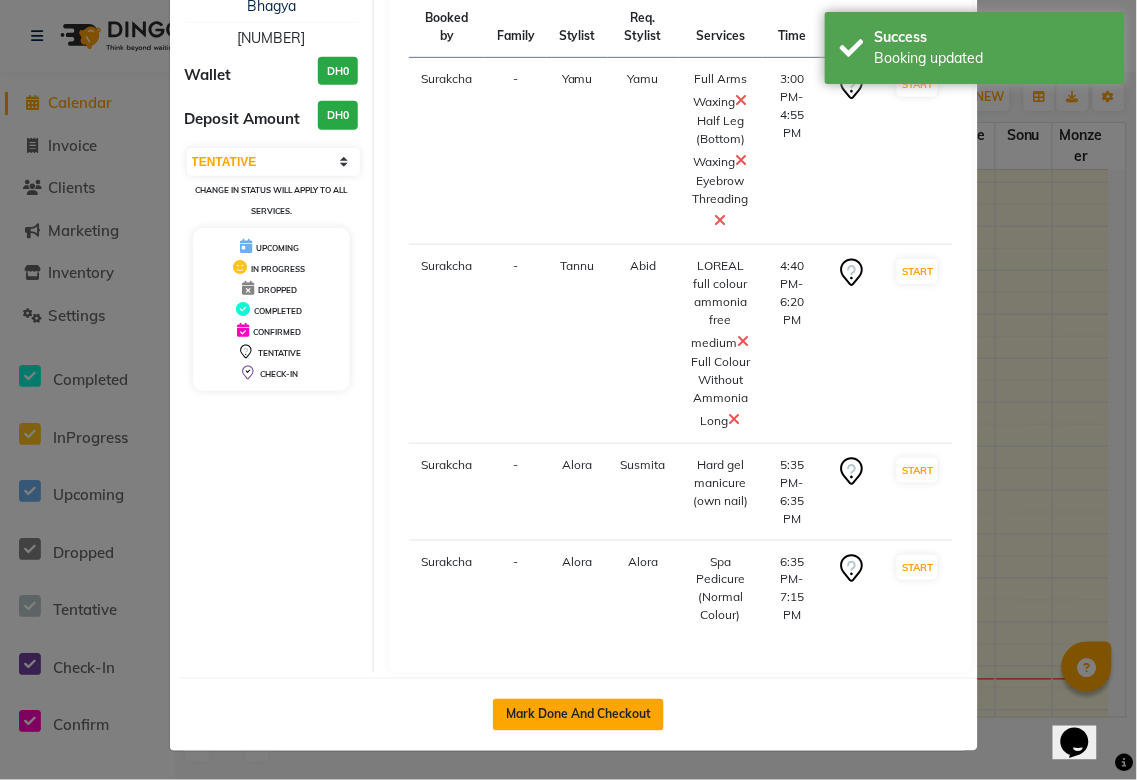 click on "Mark Done And Checkout" 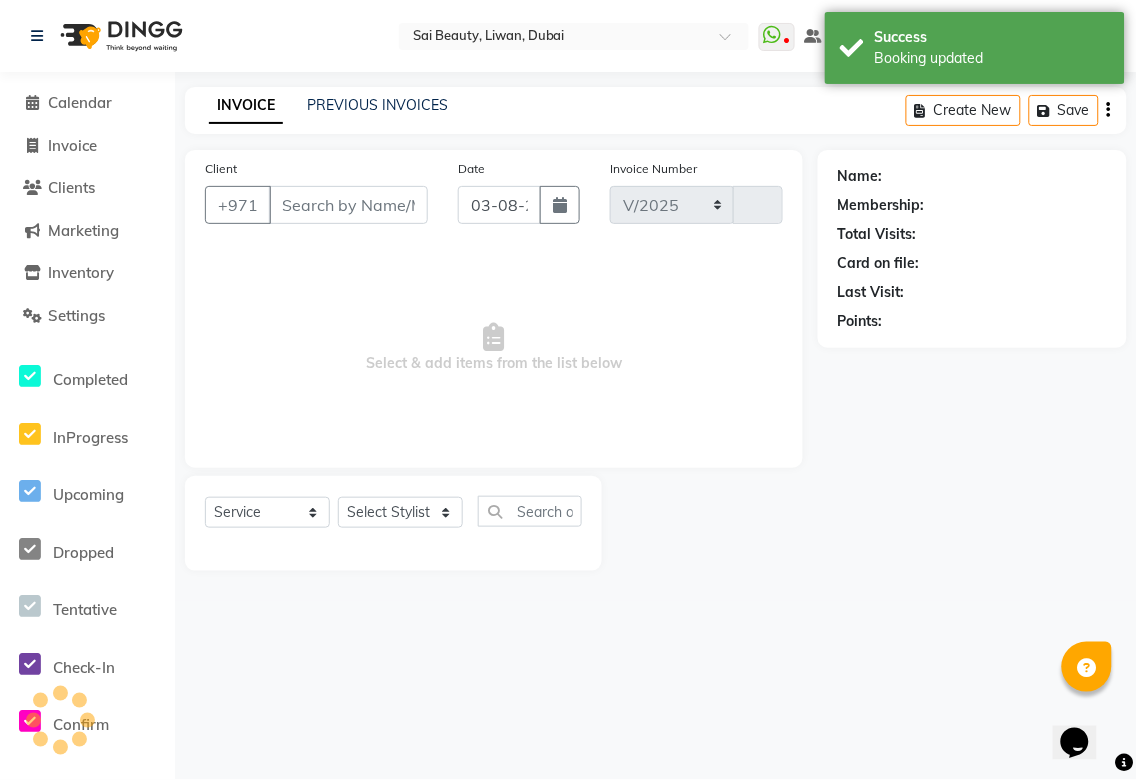 select on "5352" 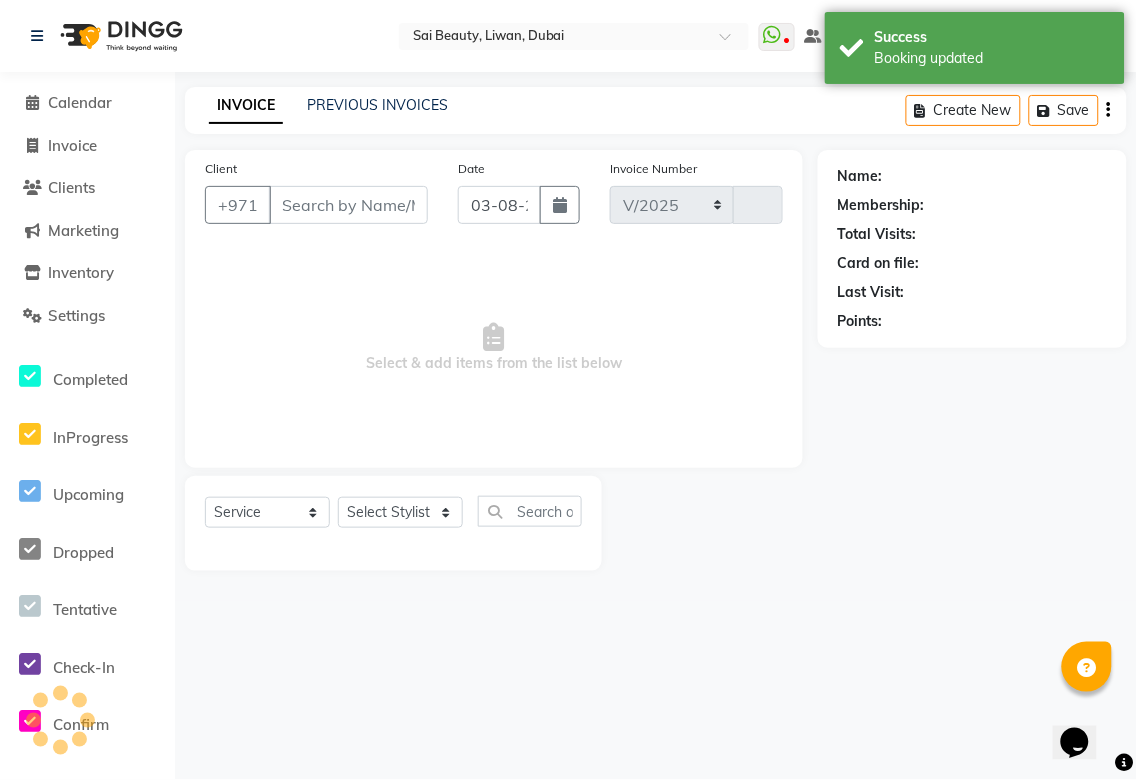type on "2696" 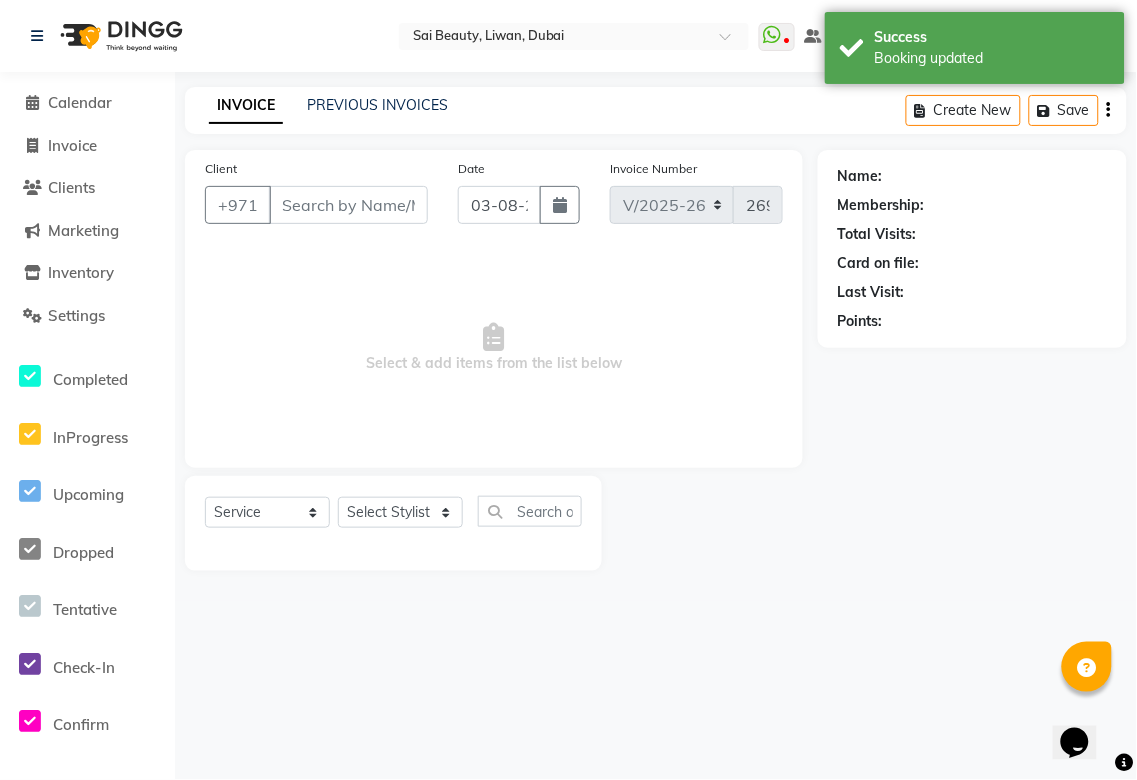type on "[NUMBER]" 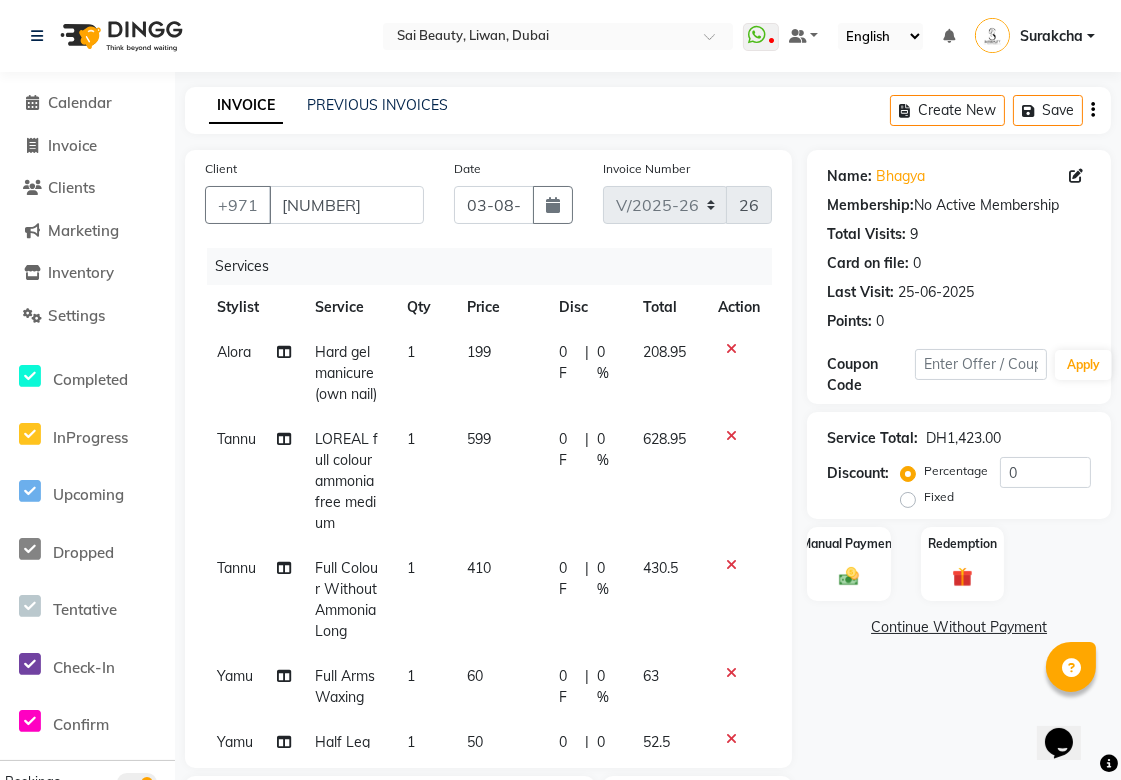 click on "0 F" 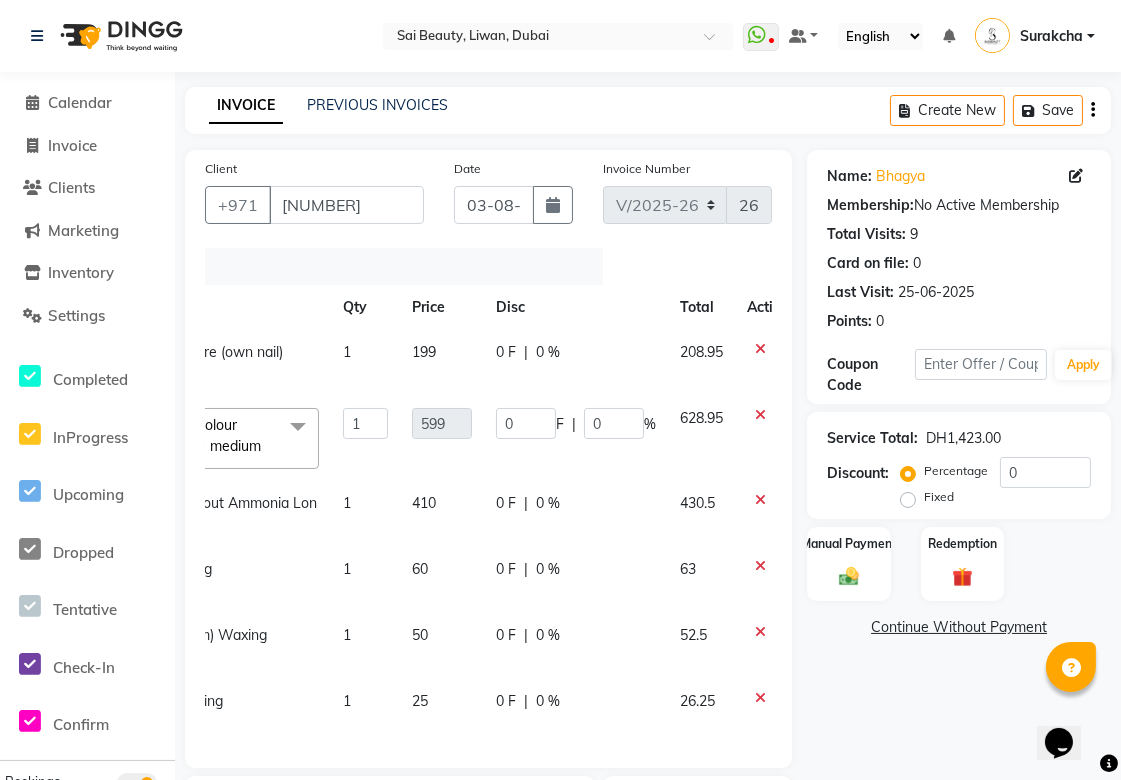 scroll, scrollTop: 0, scrollLeft: 192, axis: horizontal 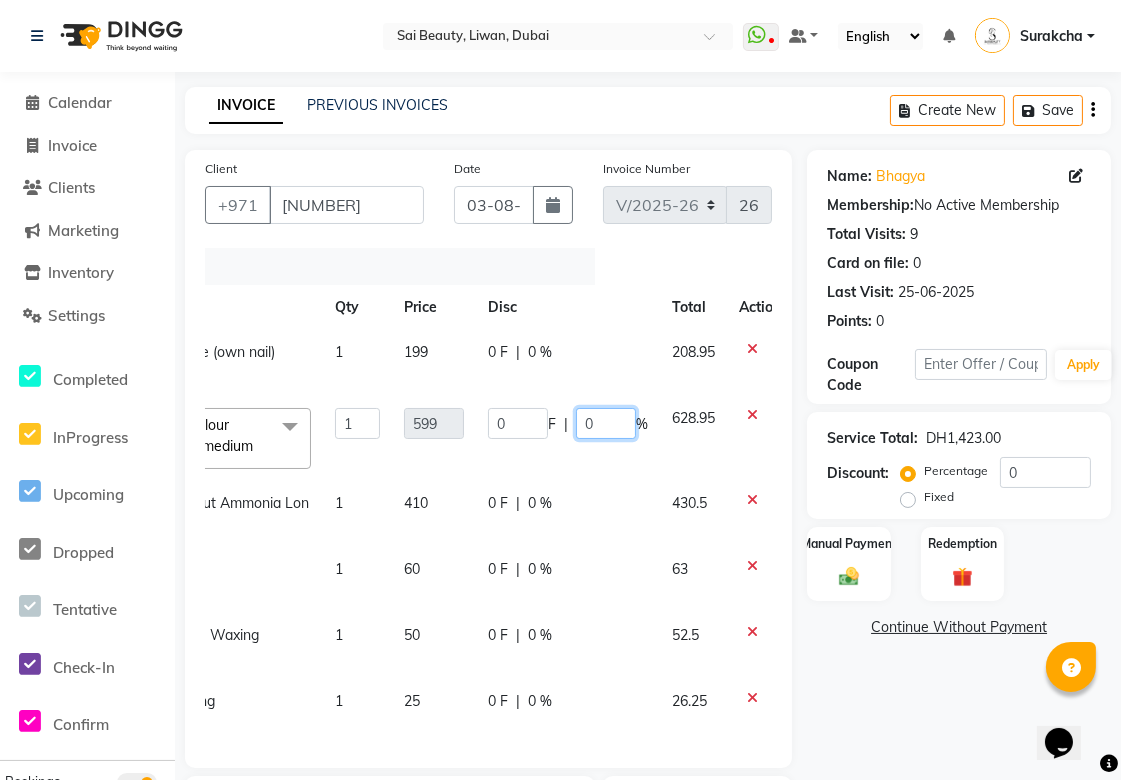 click on "0" 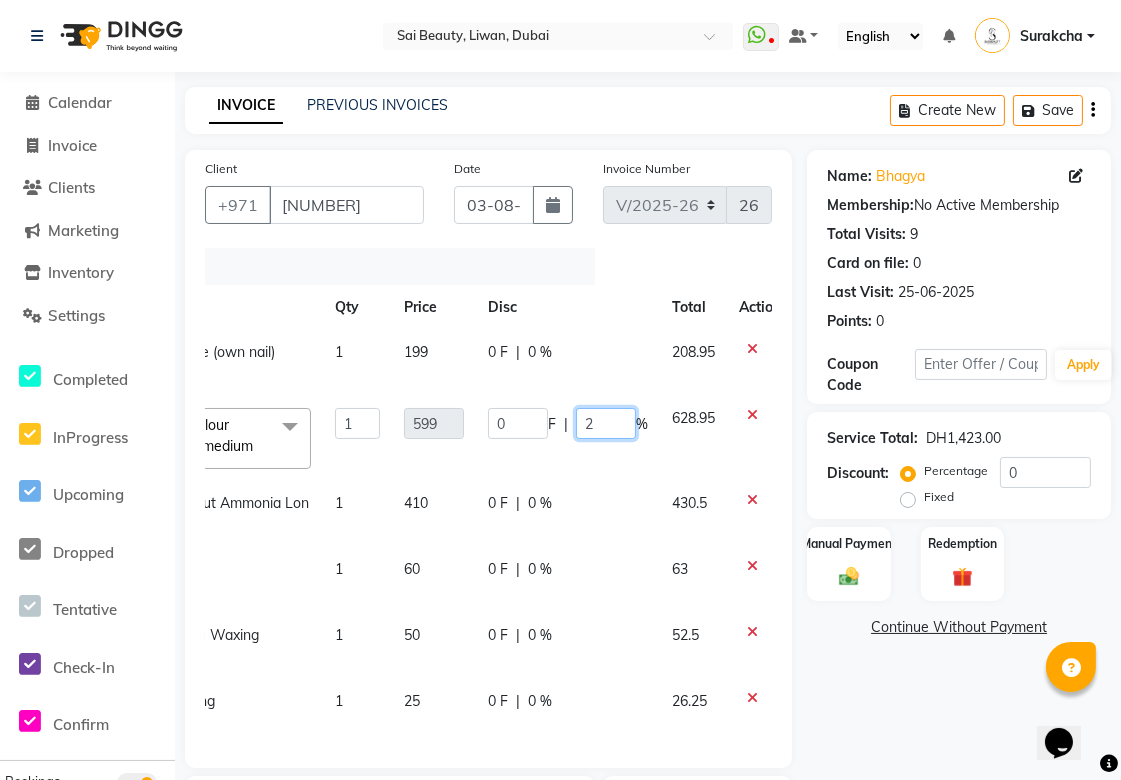 type on "20" 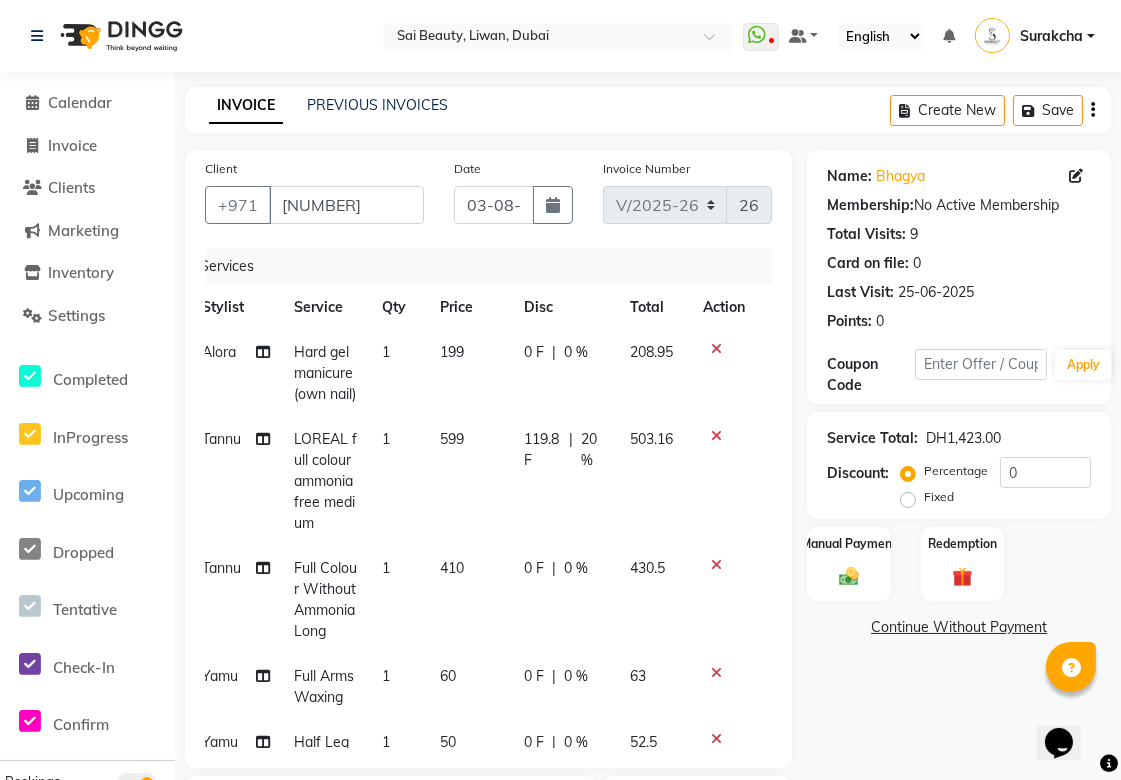 scroll, scrollTop: 0, scrollLeft: 14, axis: horizontal 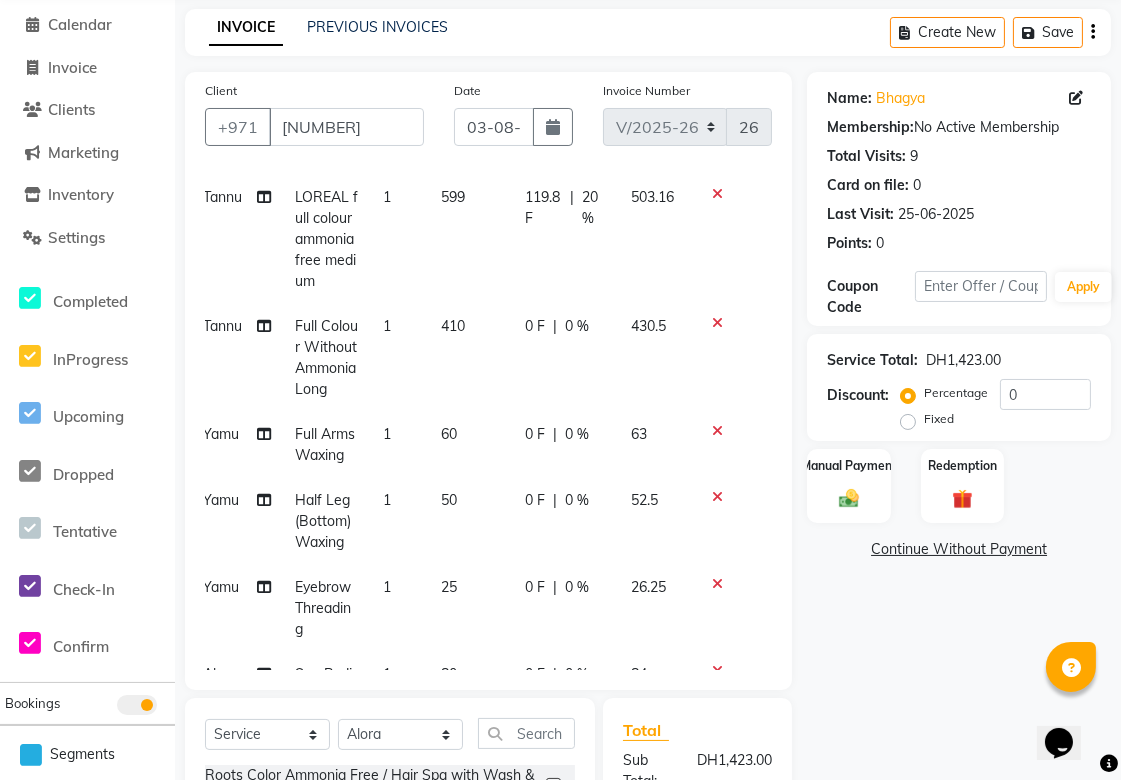 click 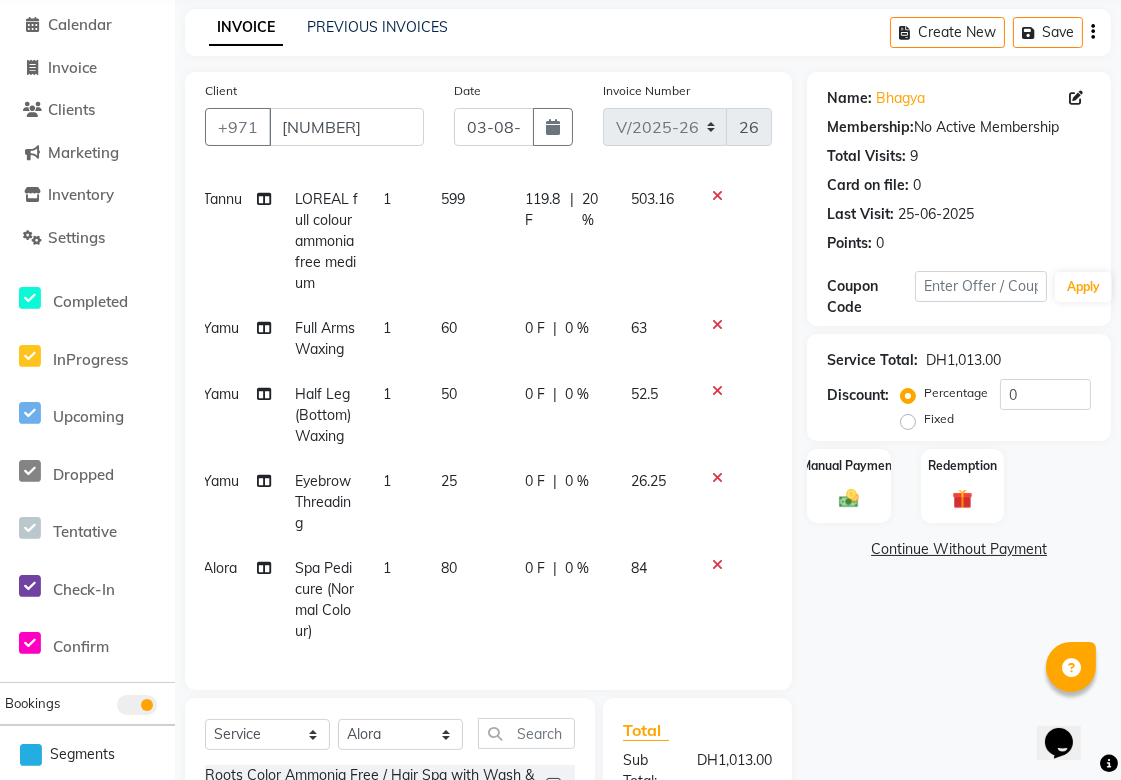 scroll, scrollTop: 218, scrollLeft: 14, axis: both 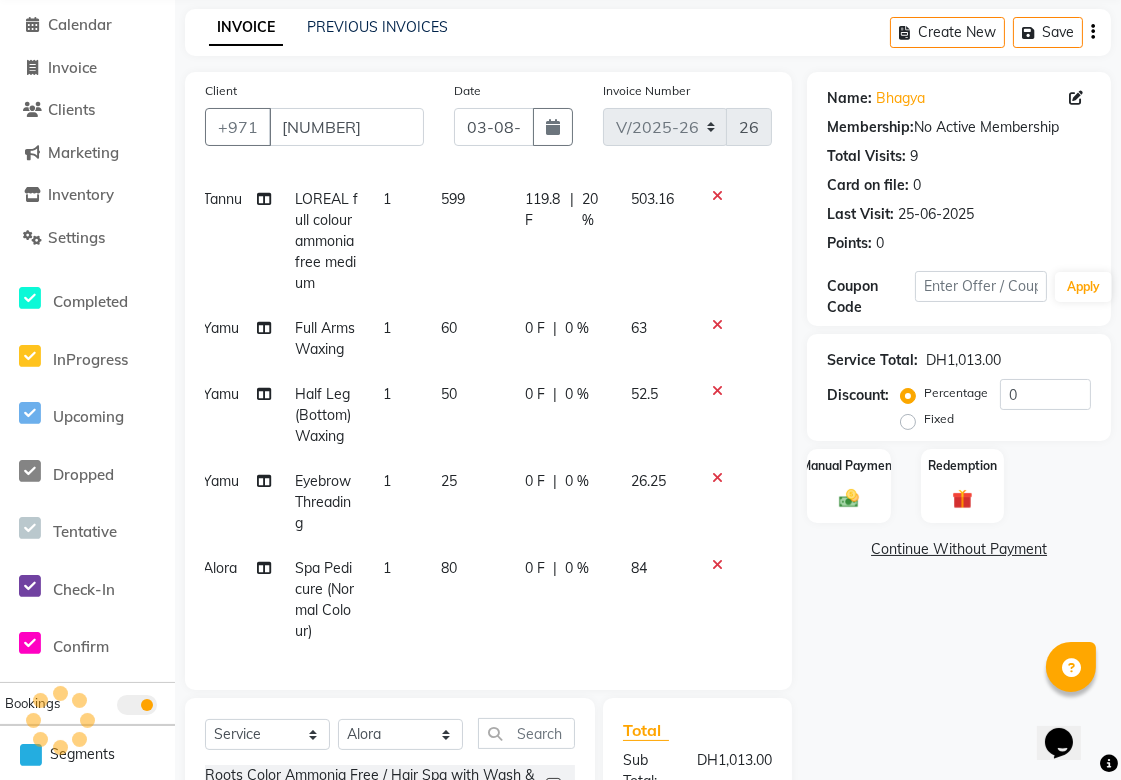 click on "Yamu" 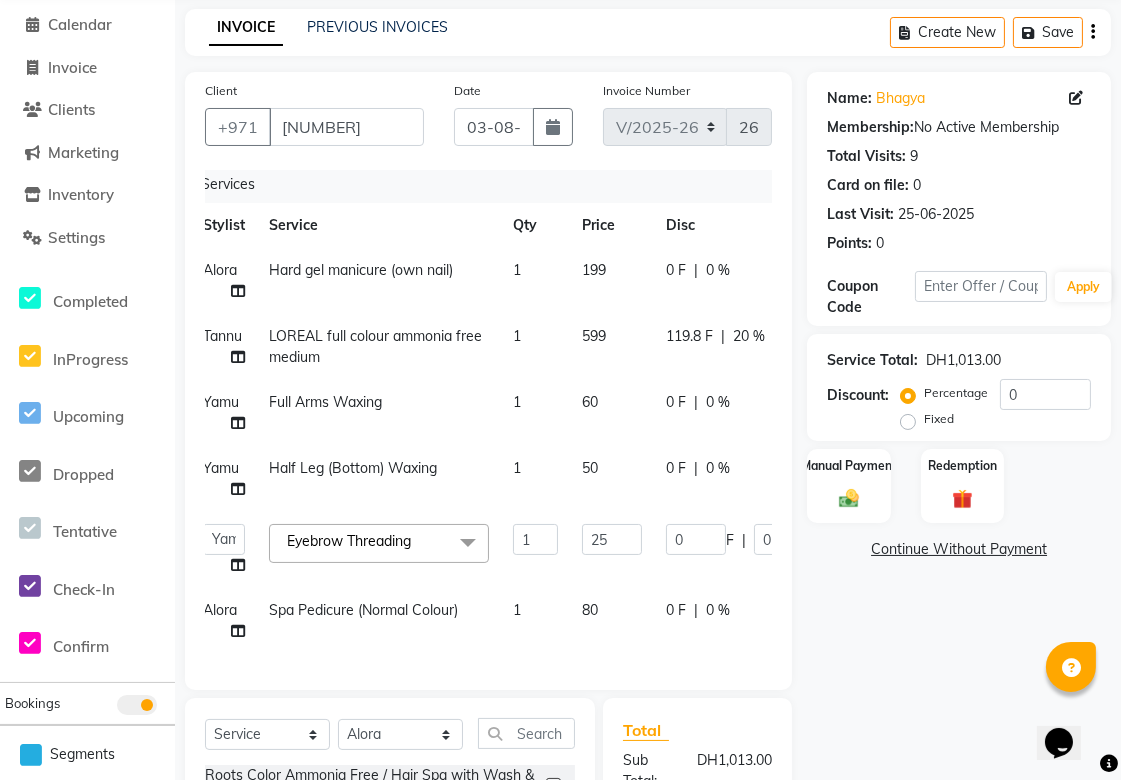 scroll, scrollTop: 20, scrollLeft: 14, axis: both 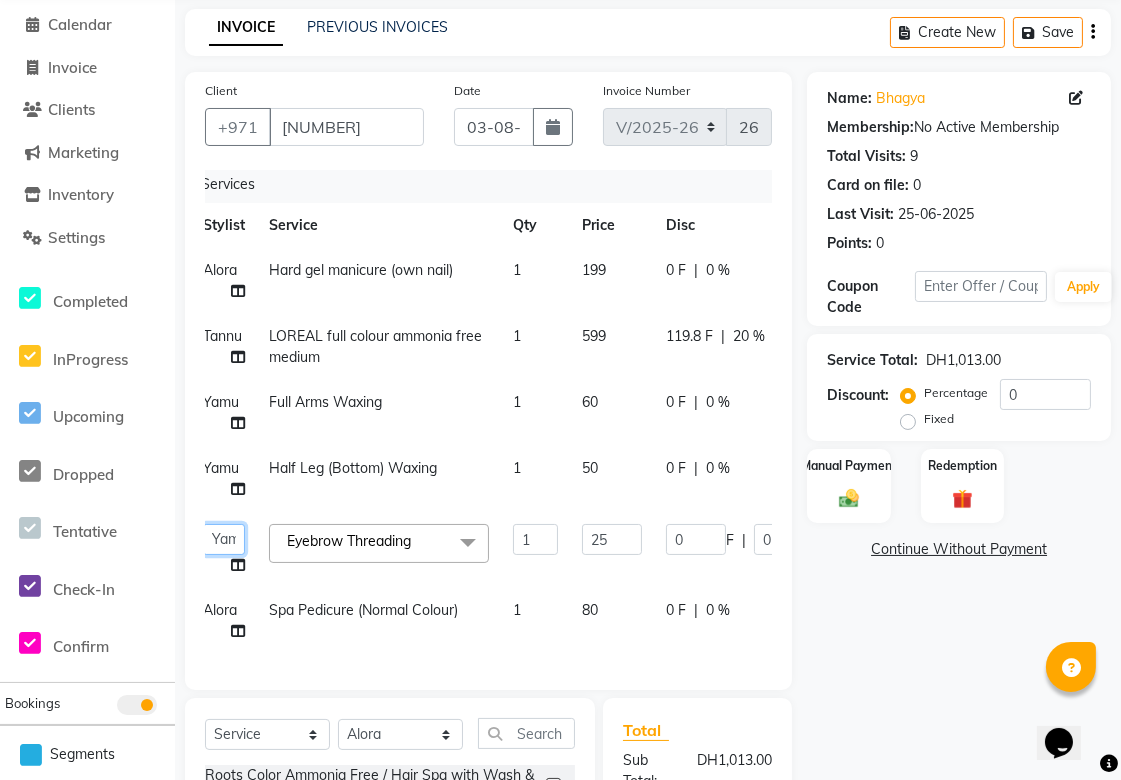 click on "[NAME] [NAME] [NAME] [NAME] [NAME] [NAME] [NAME] [NAME] [NAME] [NAME] [NAME] [NAME] [NAME] [NAME] [NAME] [NAME] [NAME]" 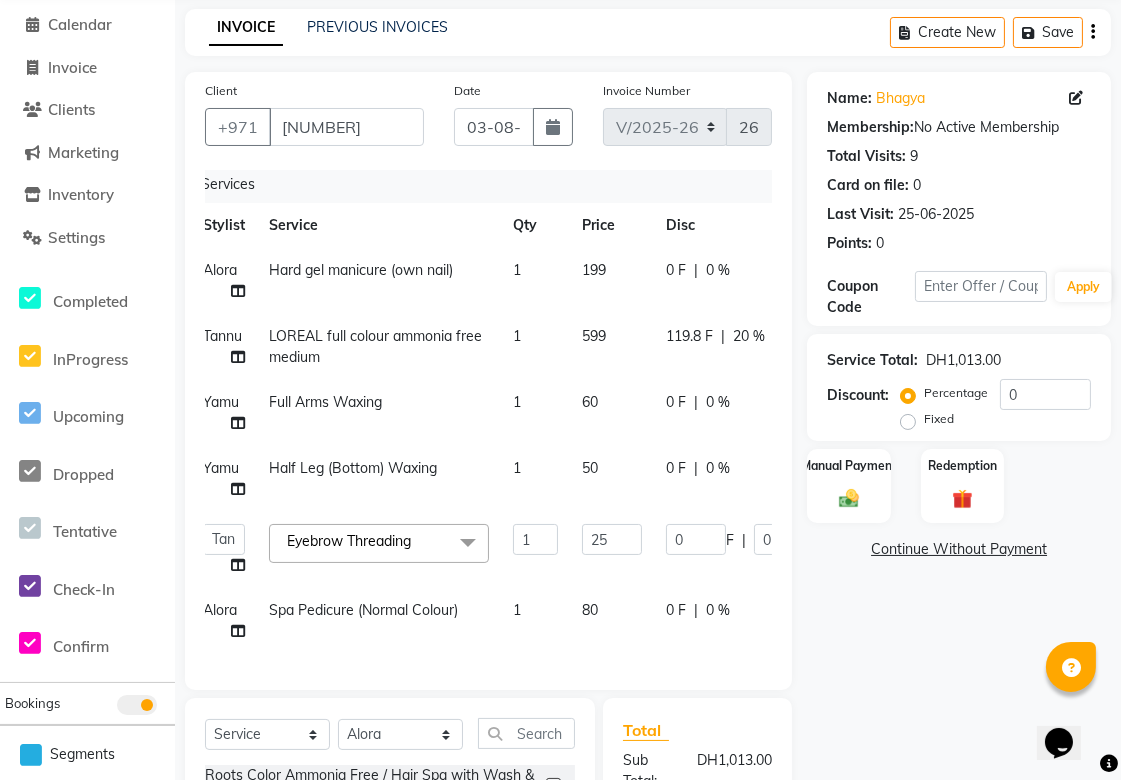 select on "35329" 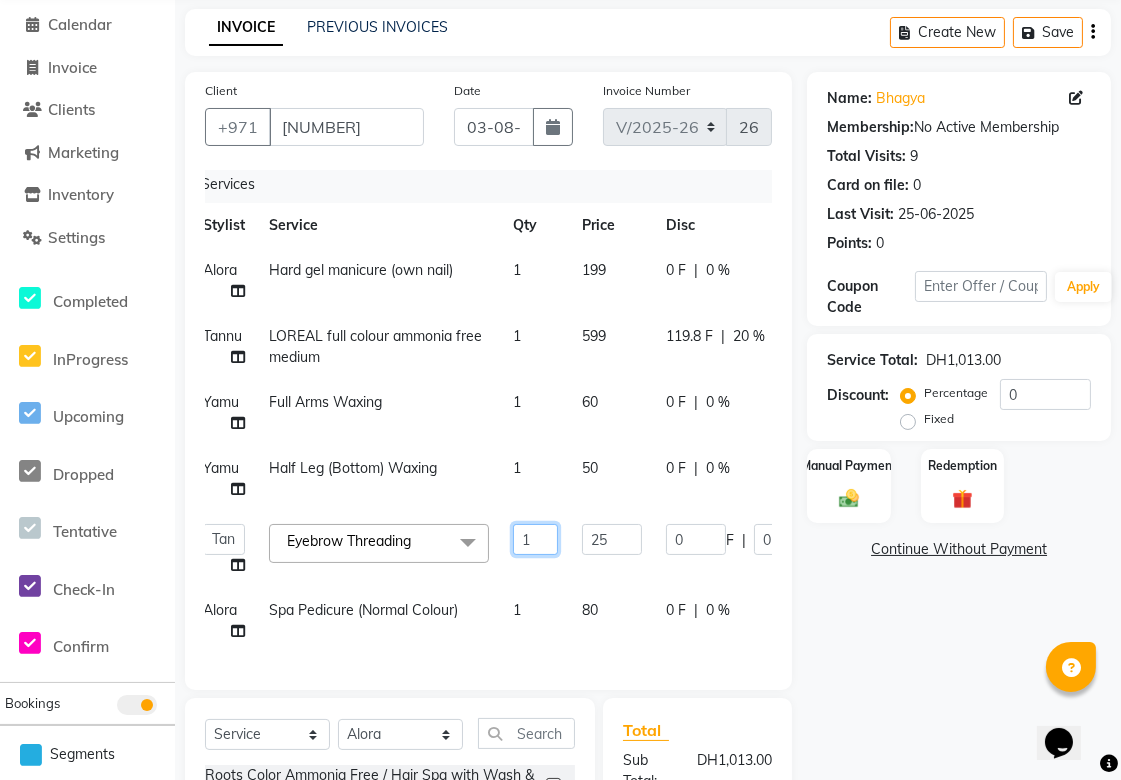 click on "1" 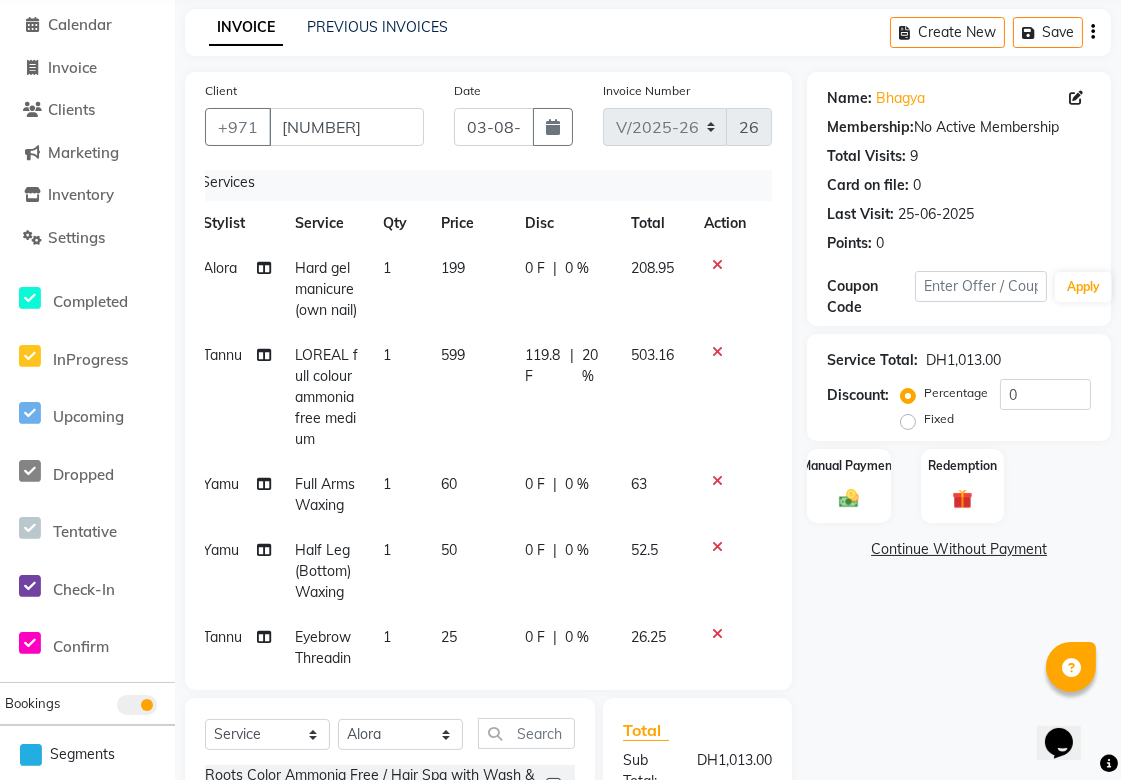 scroll, scrollTop: 0, scrollLeft: 14, axis: horizontal 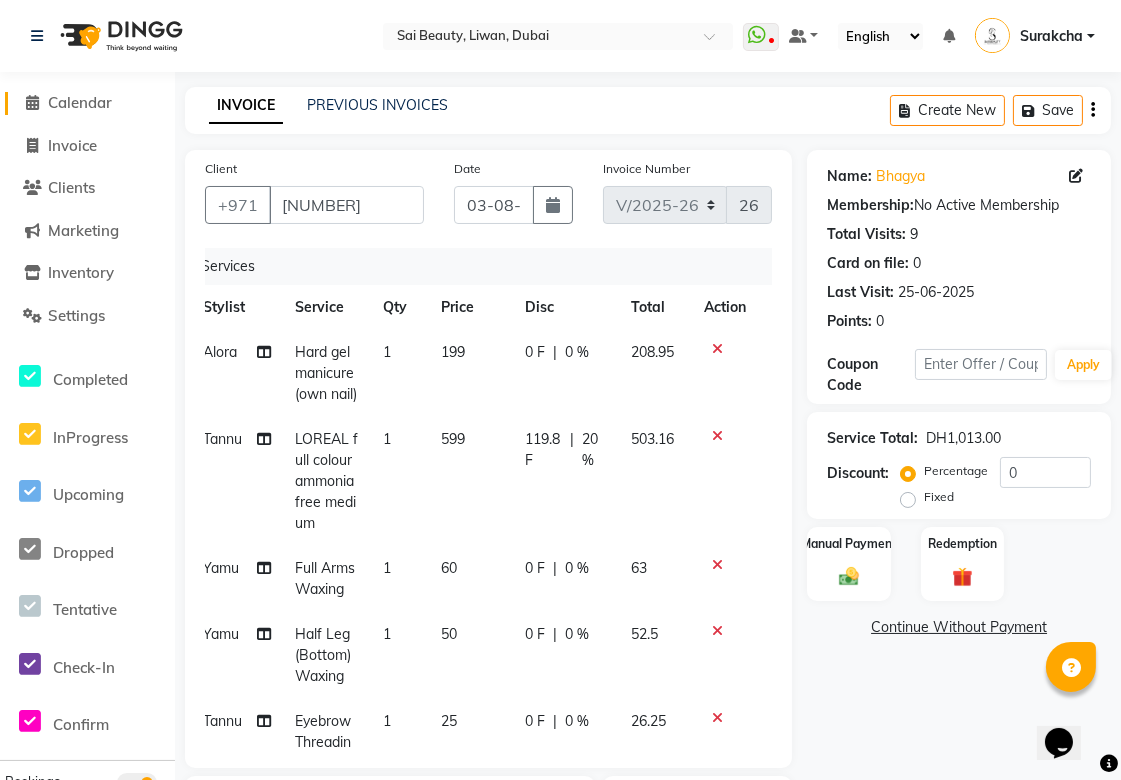 click on "Calendar" 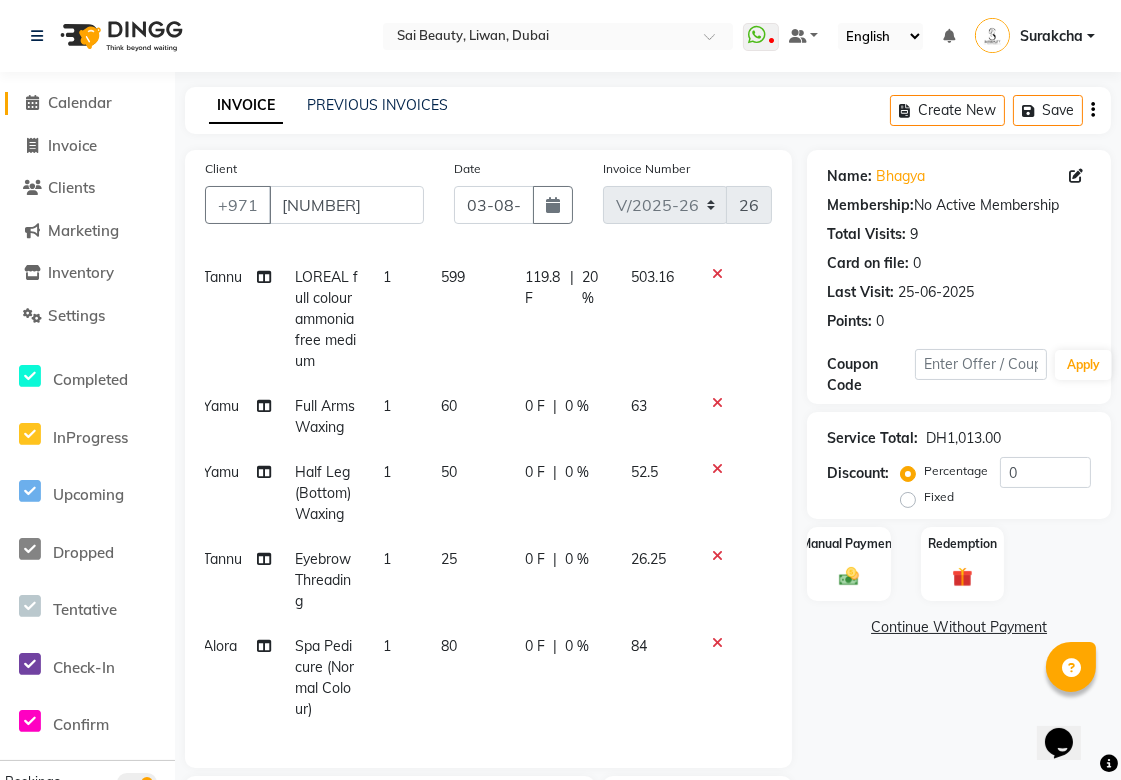 scroll, scrollTop: 212, scrollLeft: 14, axis: both 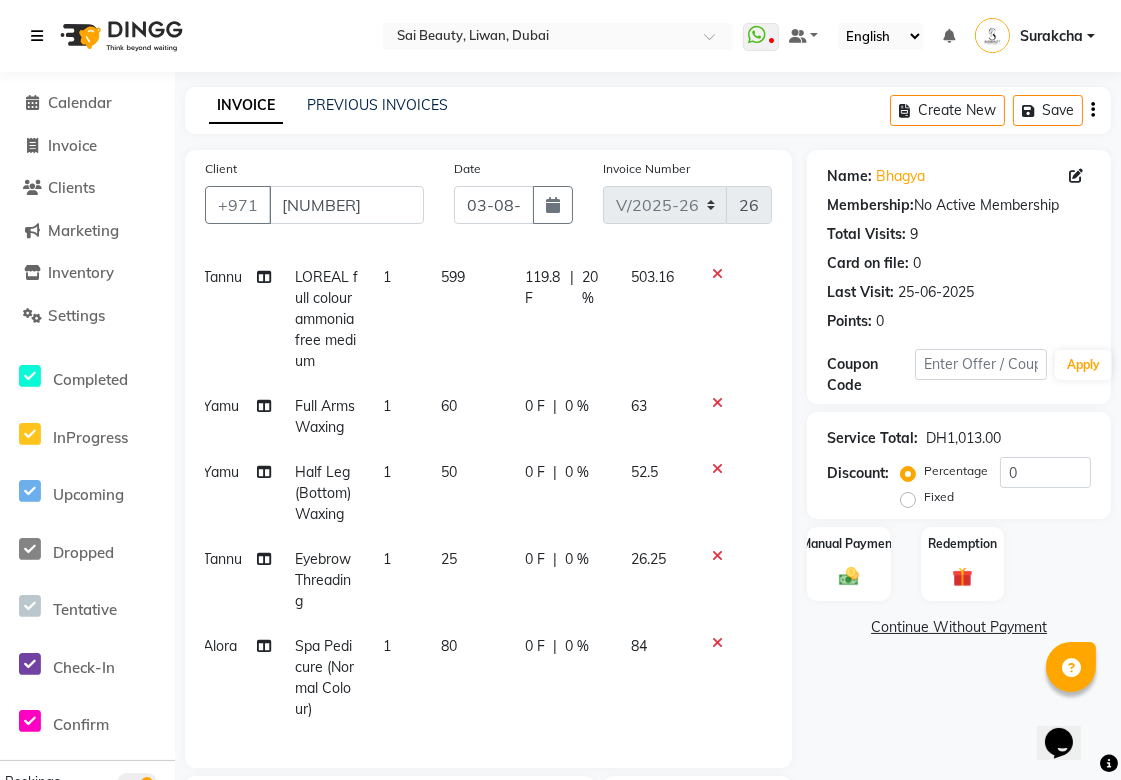 click at bounding box center [37, 36] 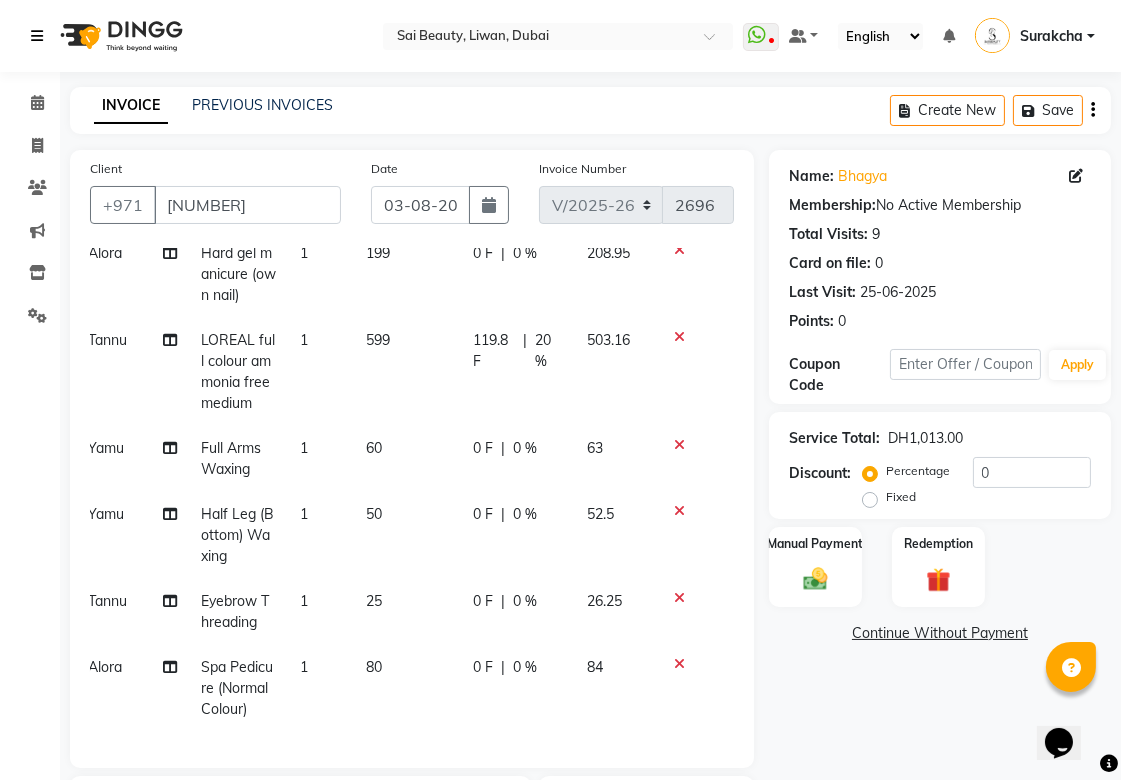 scroll, scrollTop: 115, scrollLeft: 14, axis: both 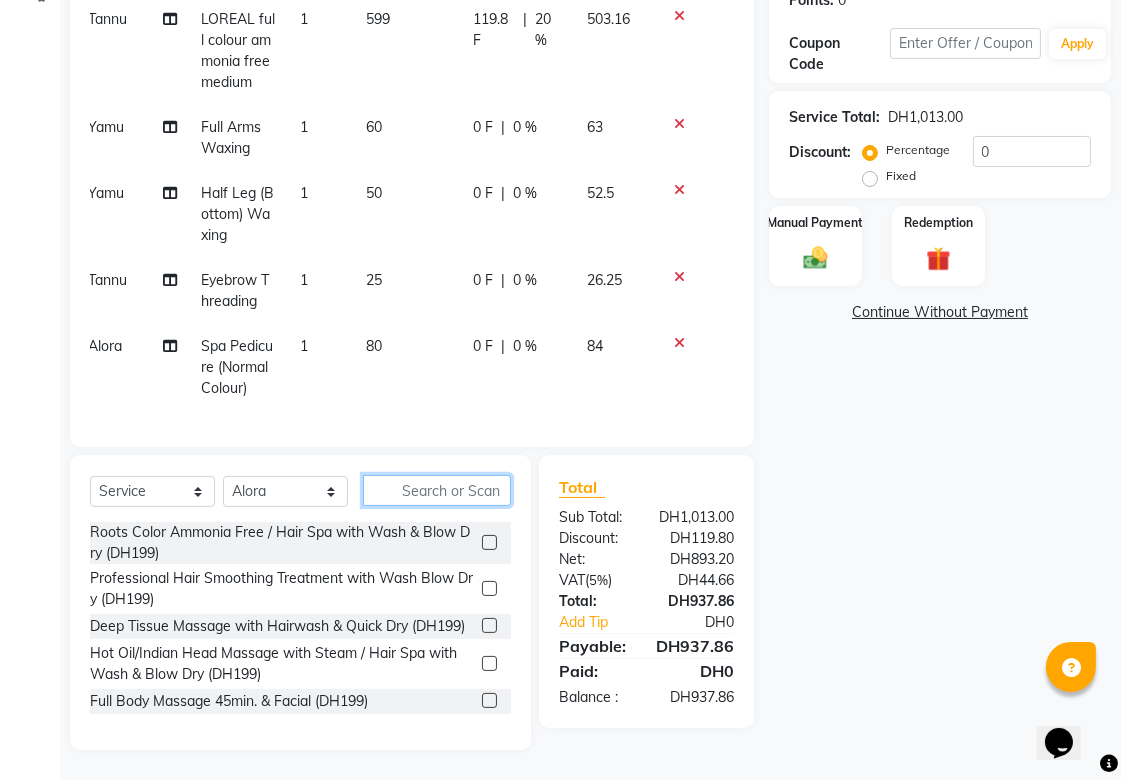 click 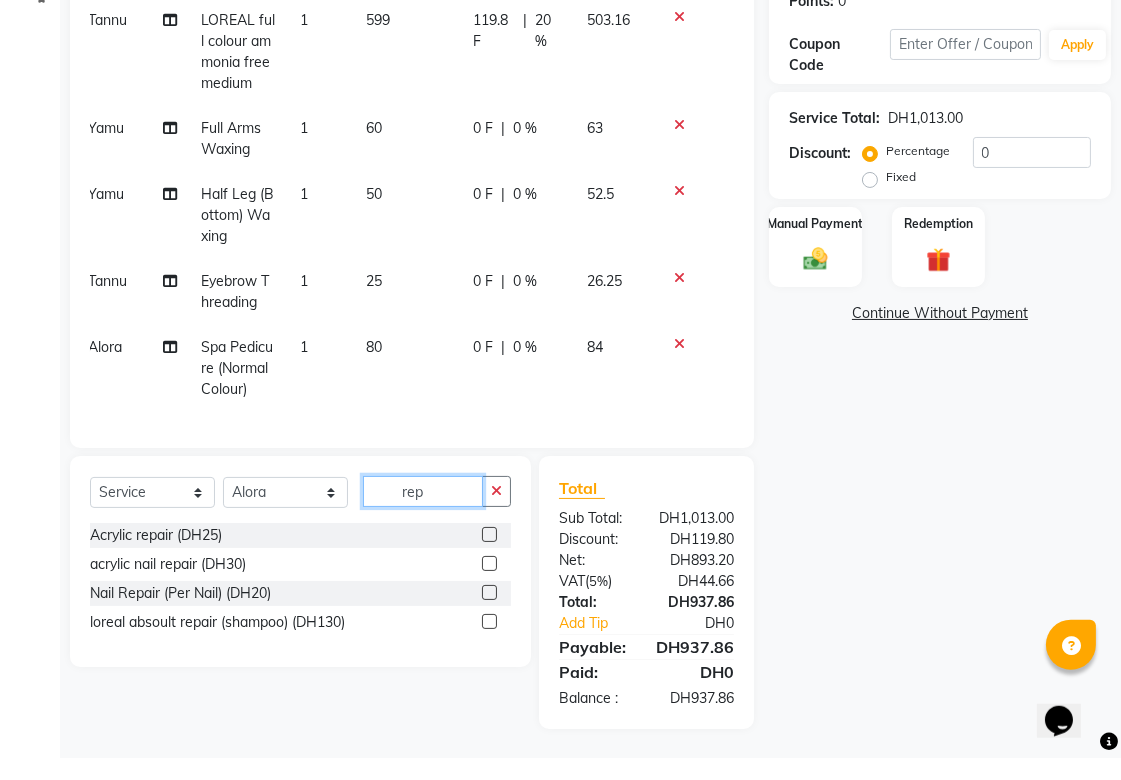 scroll, scrollTop: 298, scrollLeft: 0, axis: vertical 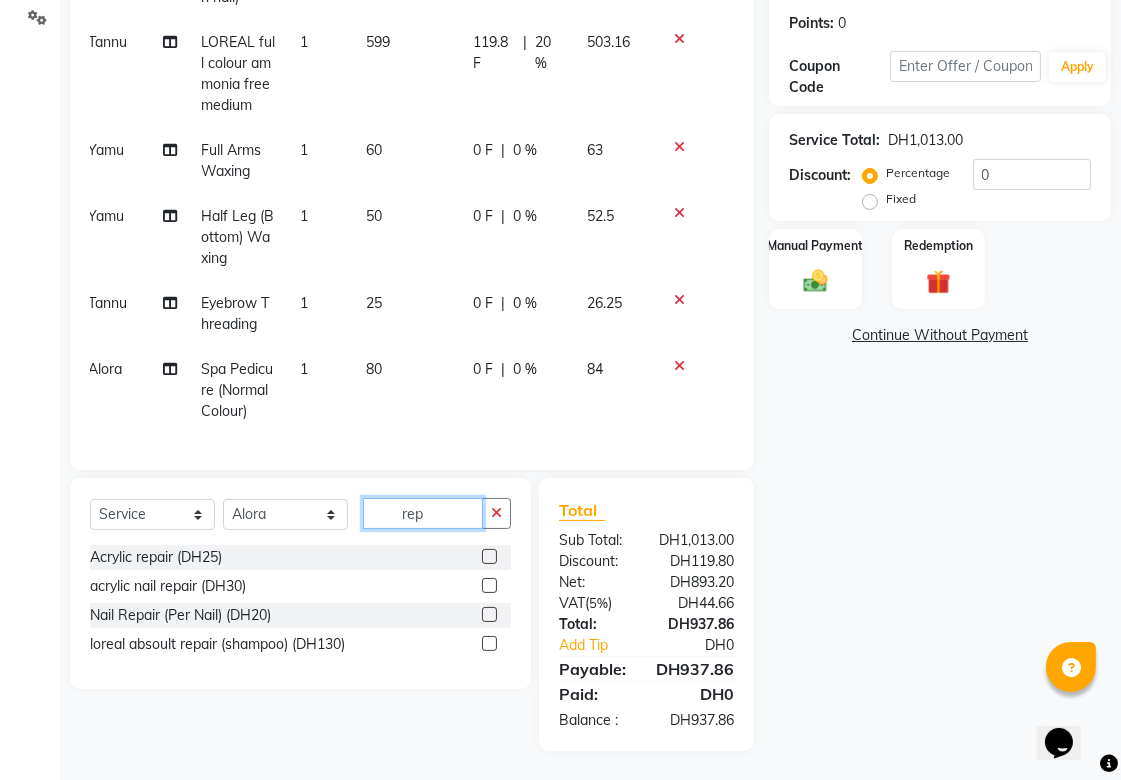 type on "rep" 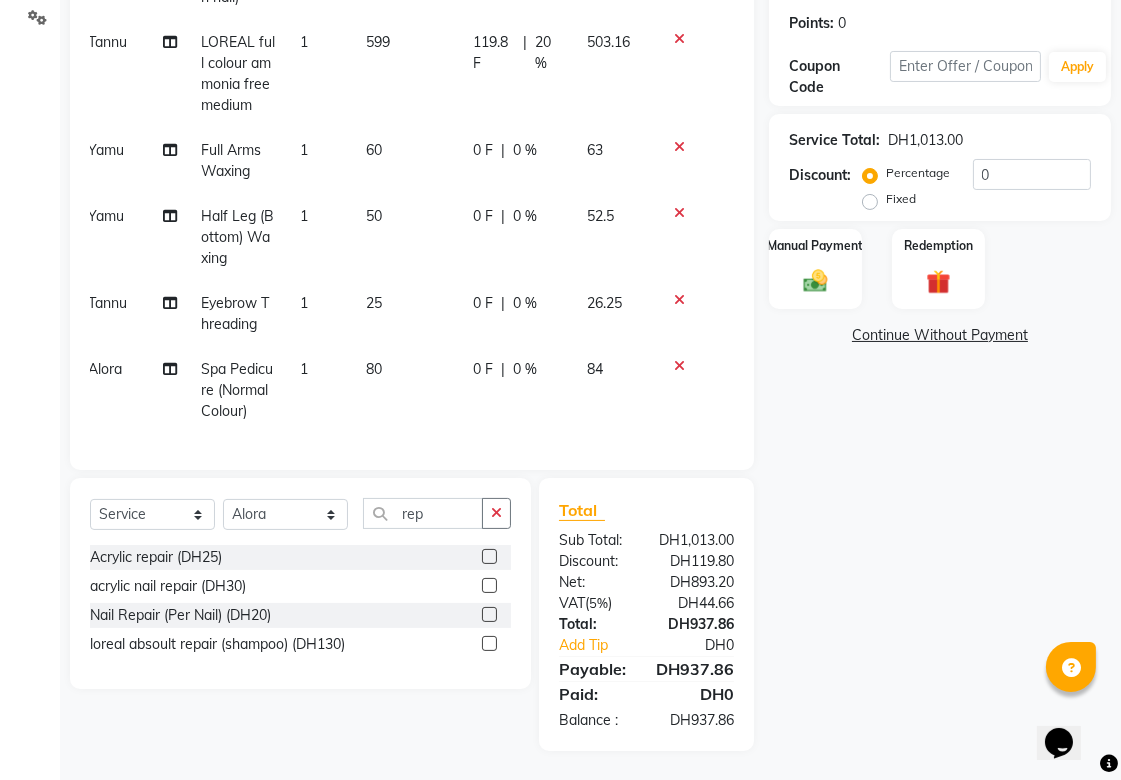 click 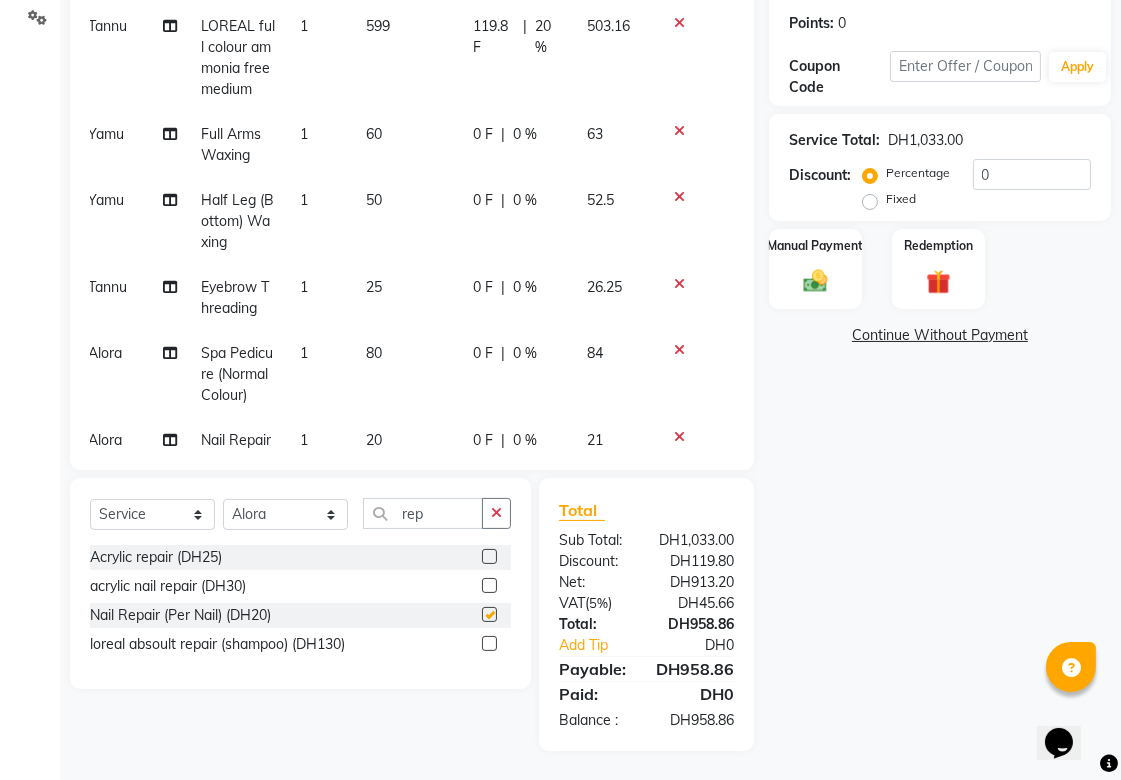 checkbox on "false" 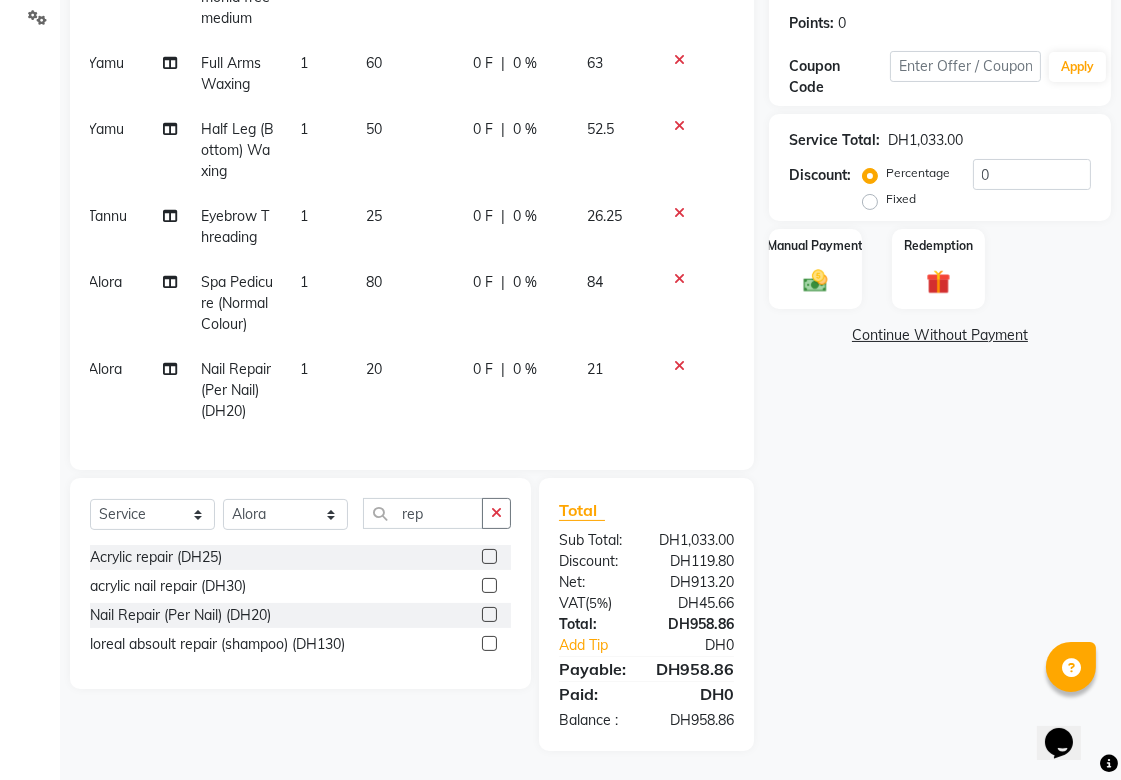click on "20" 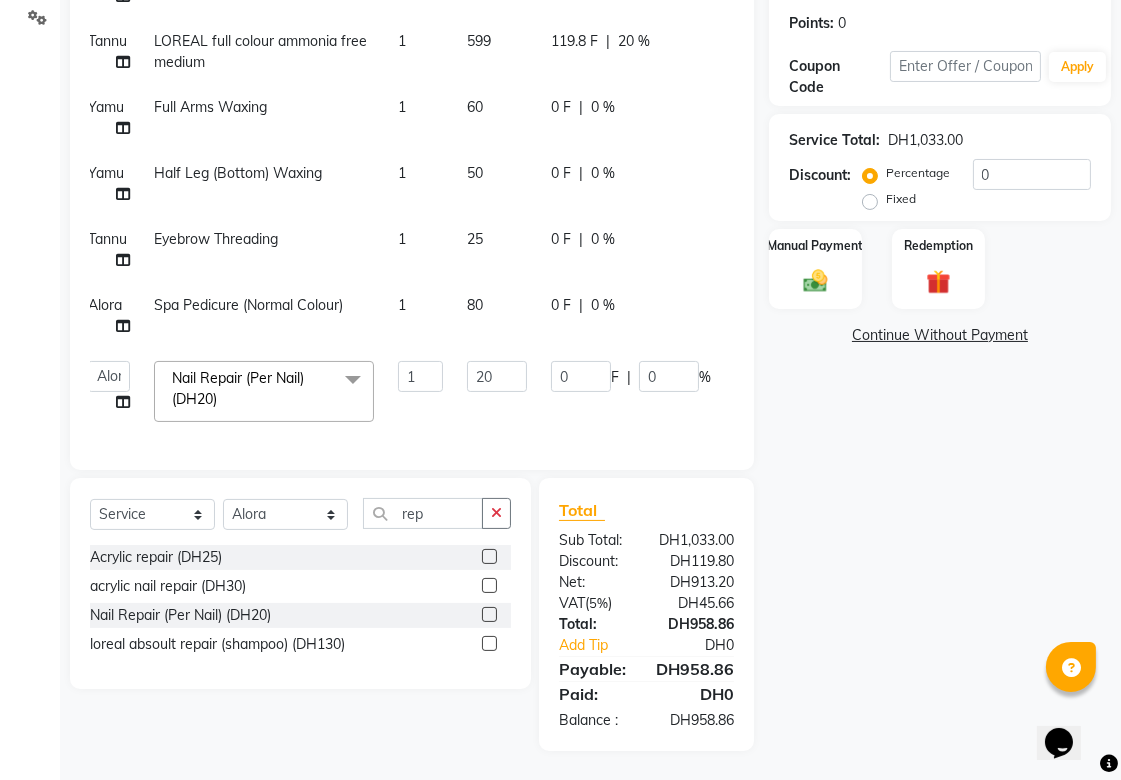 scroll, scrollTop: 95, scrollLeft: 14, axis: both 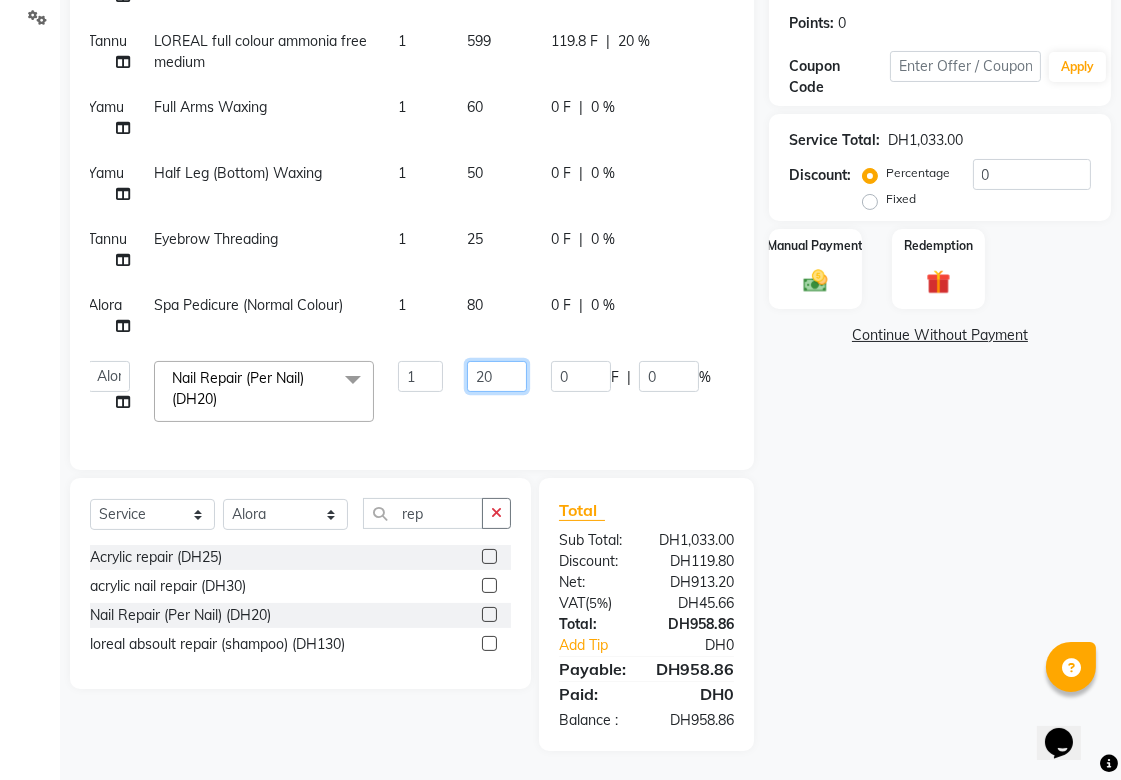click on "20" 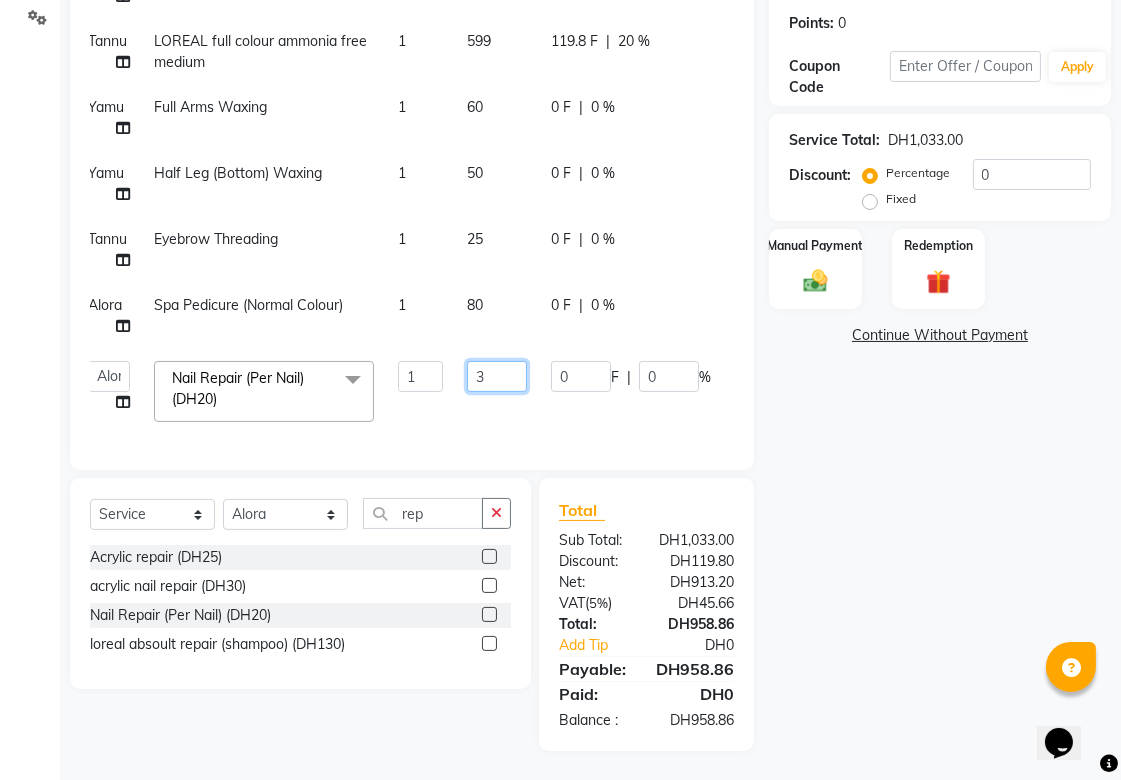 type on "30" 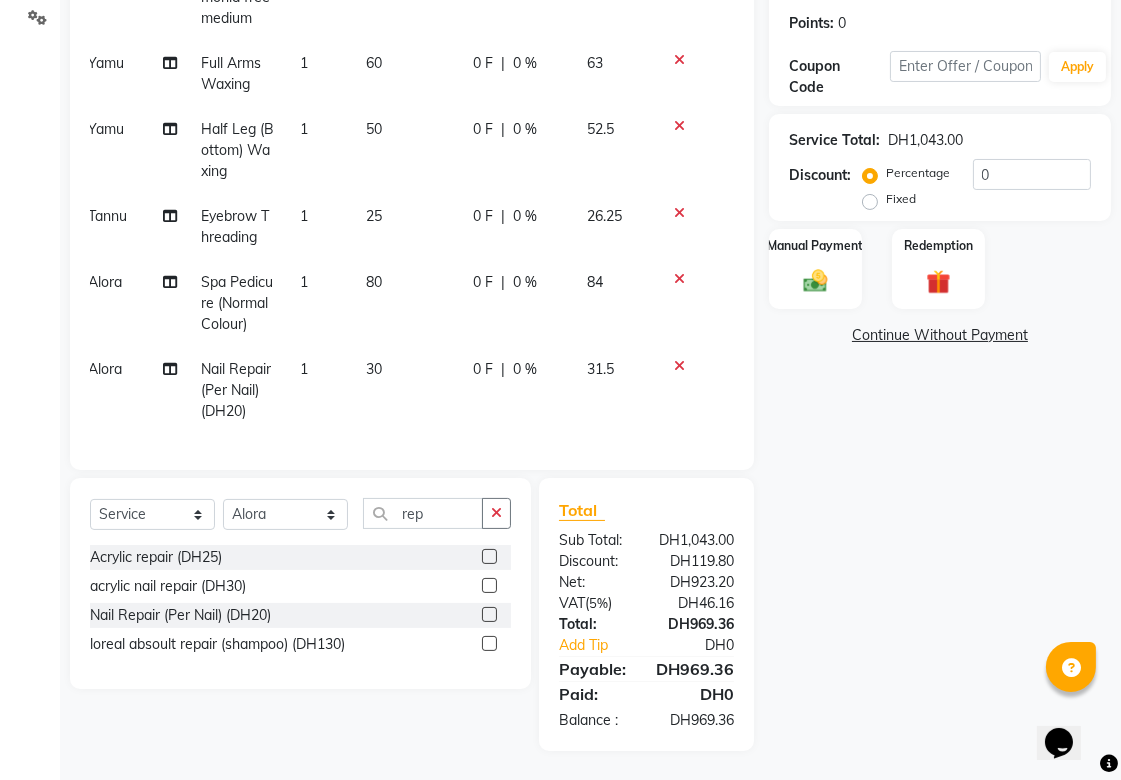 click on "0 F" 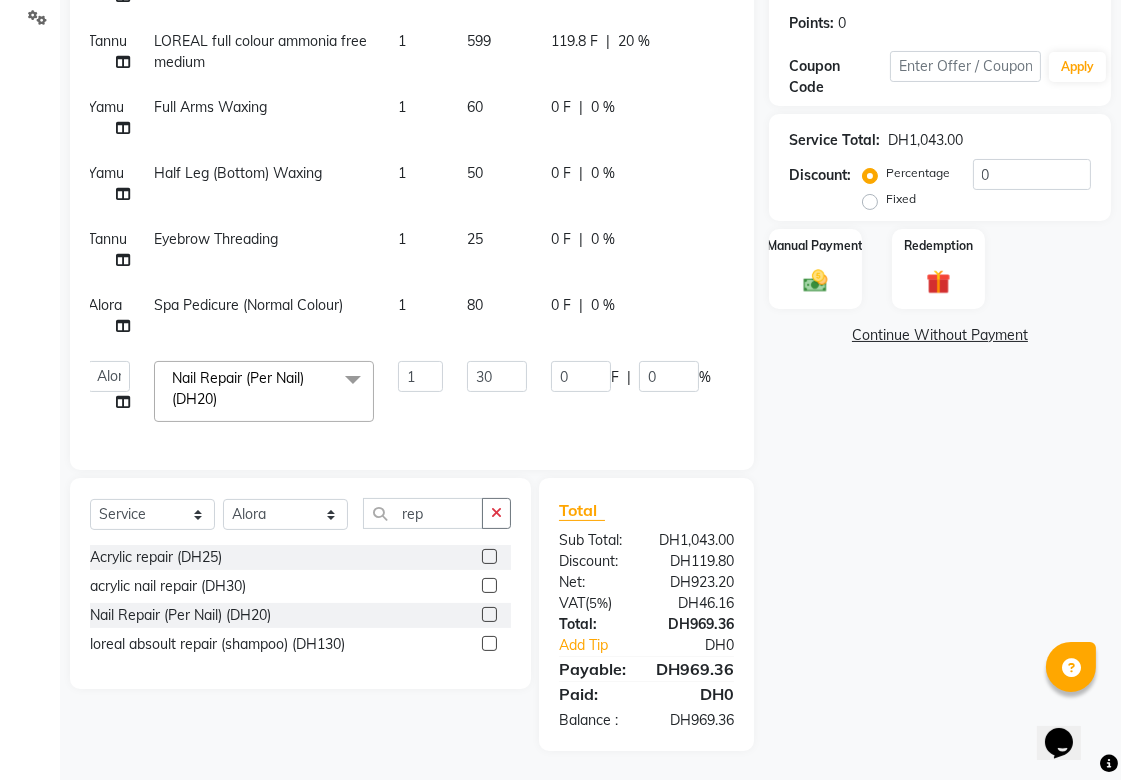 scroll, scrollTop: 95, scrollLeft: 14, axis: both 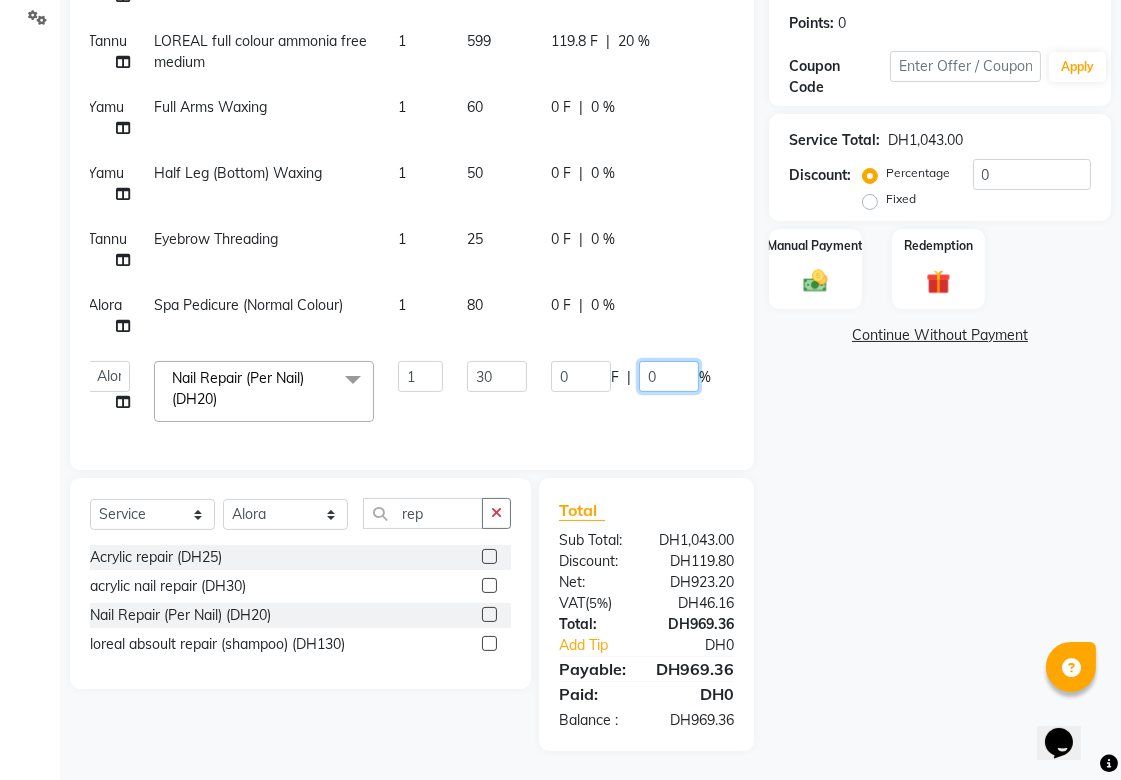 click on "0" 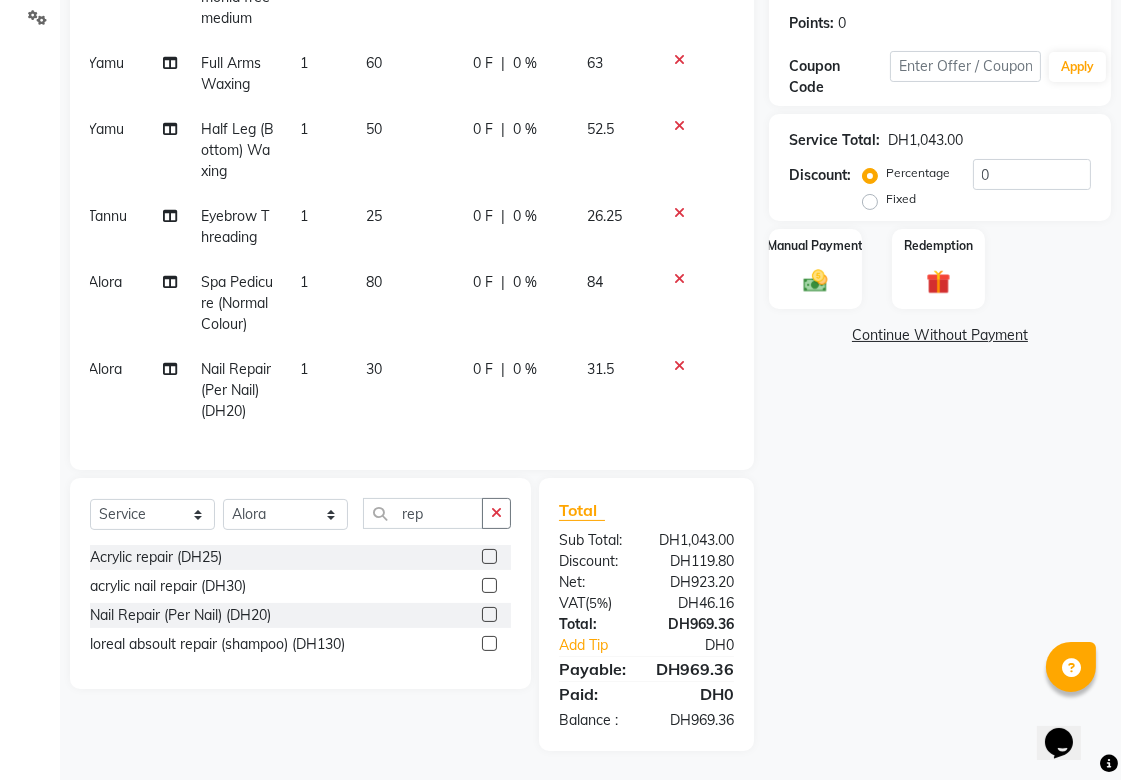 click on "0 F" 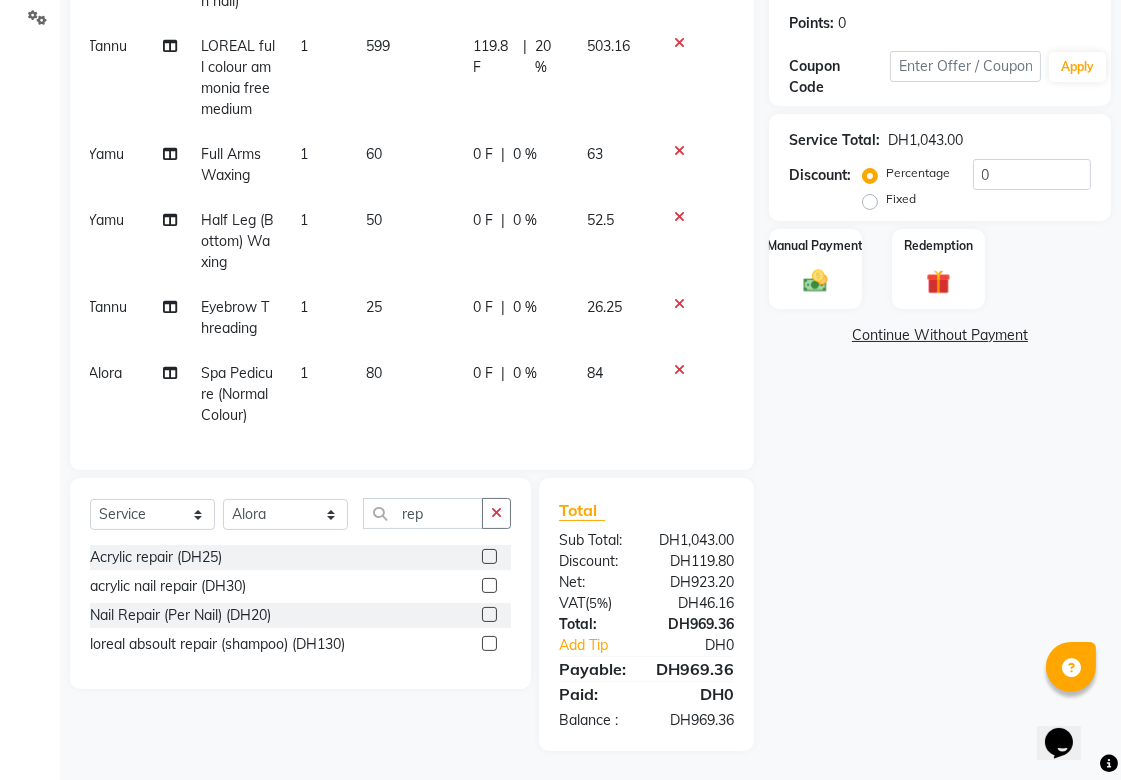 select on "63787" 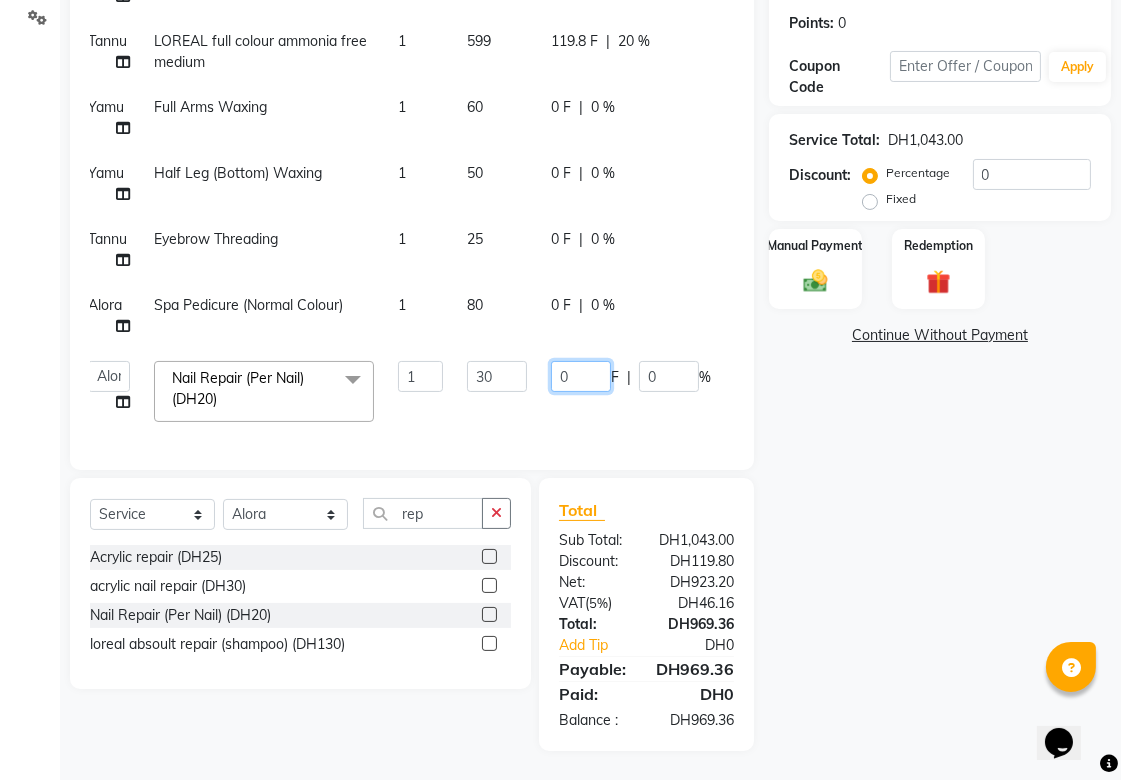click on "0" 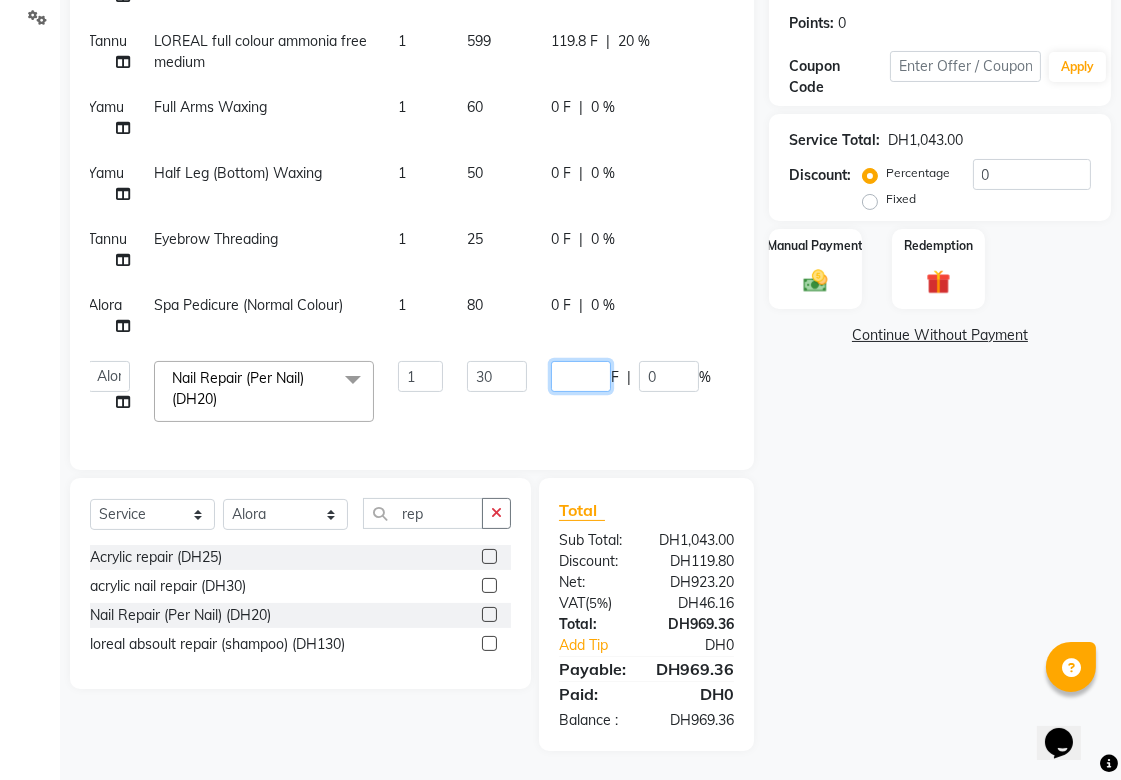 type on "1" 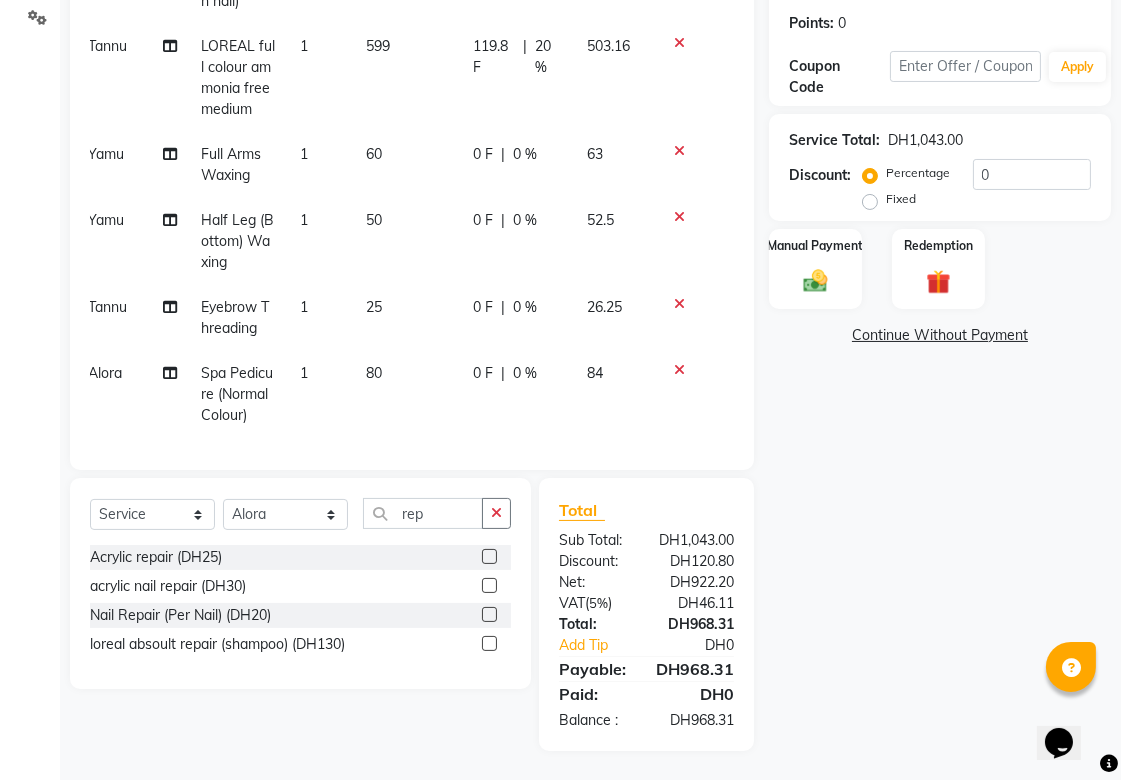scroll, scrollTop: 202, scrollLeft: 14, axis: both 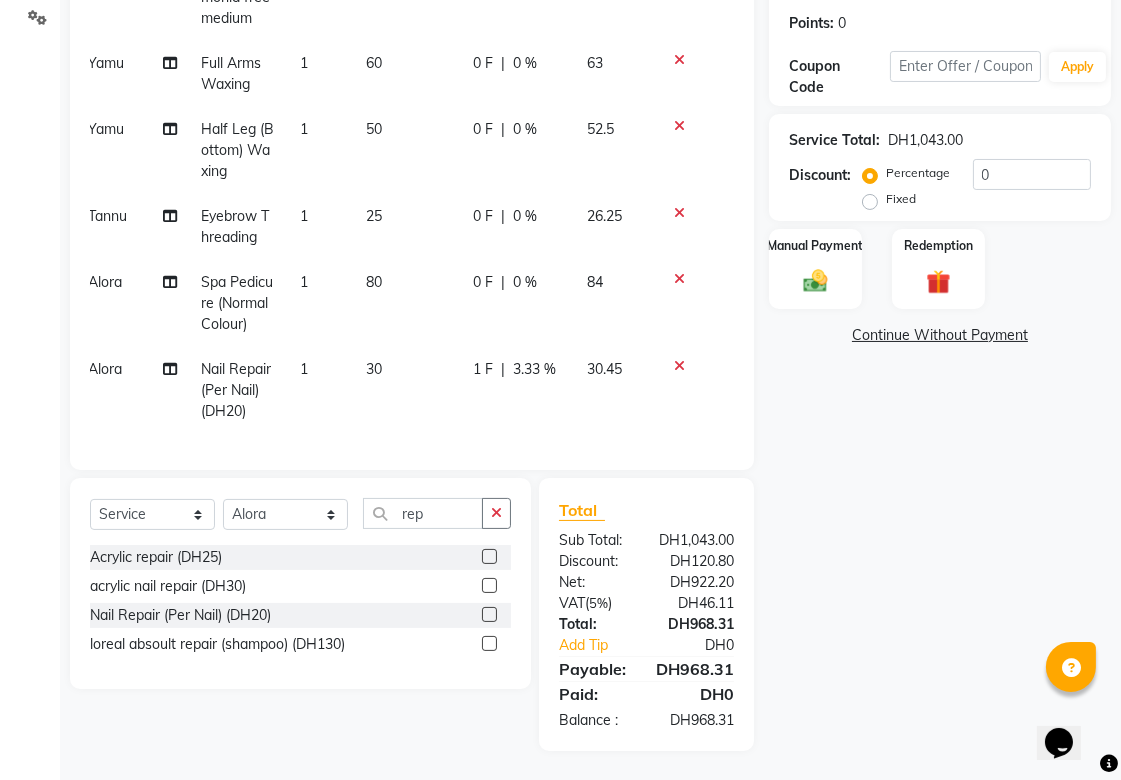click on "1 F" 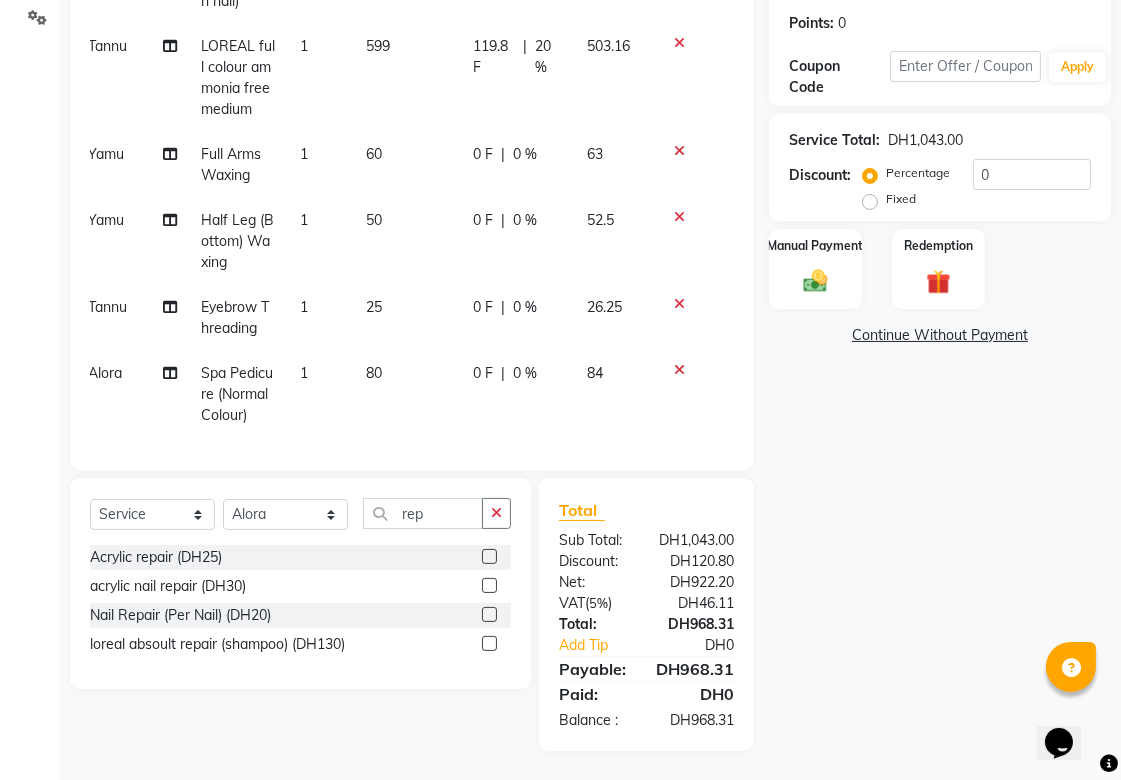 select on "63787" 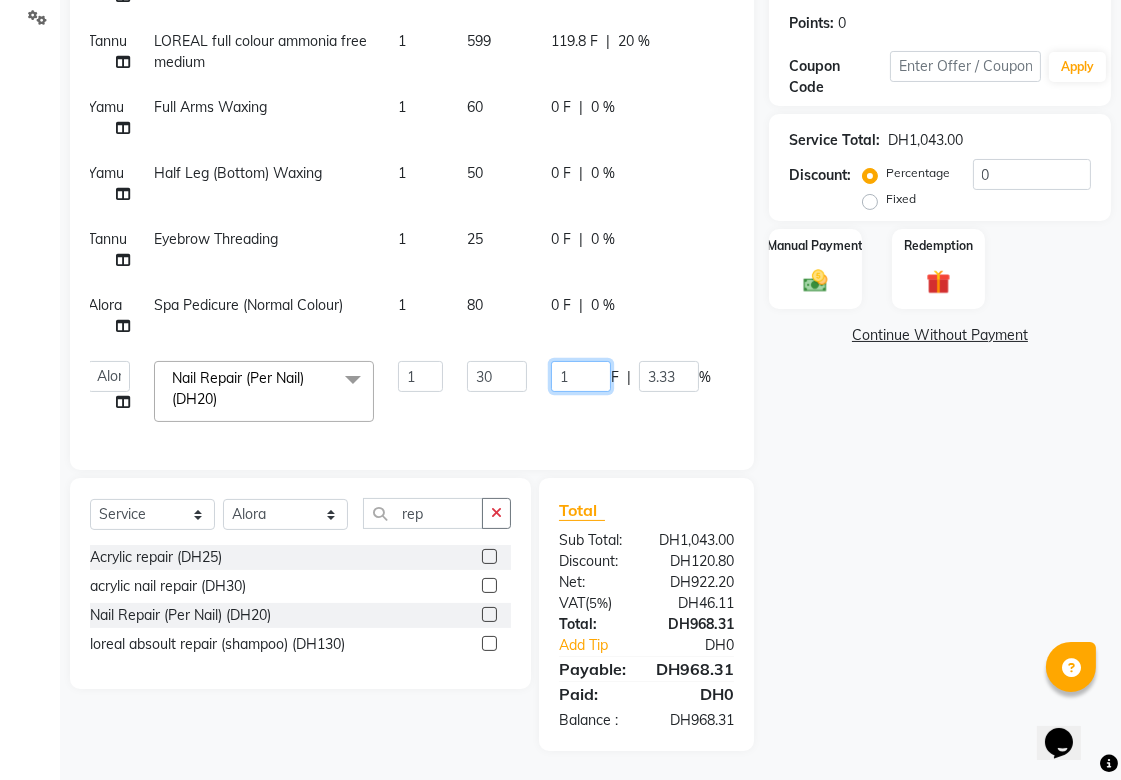 click on "1" 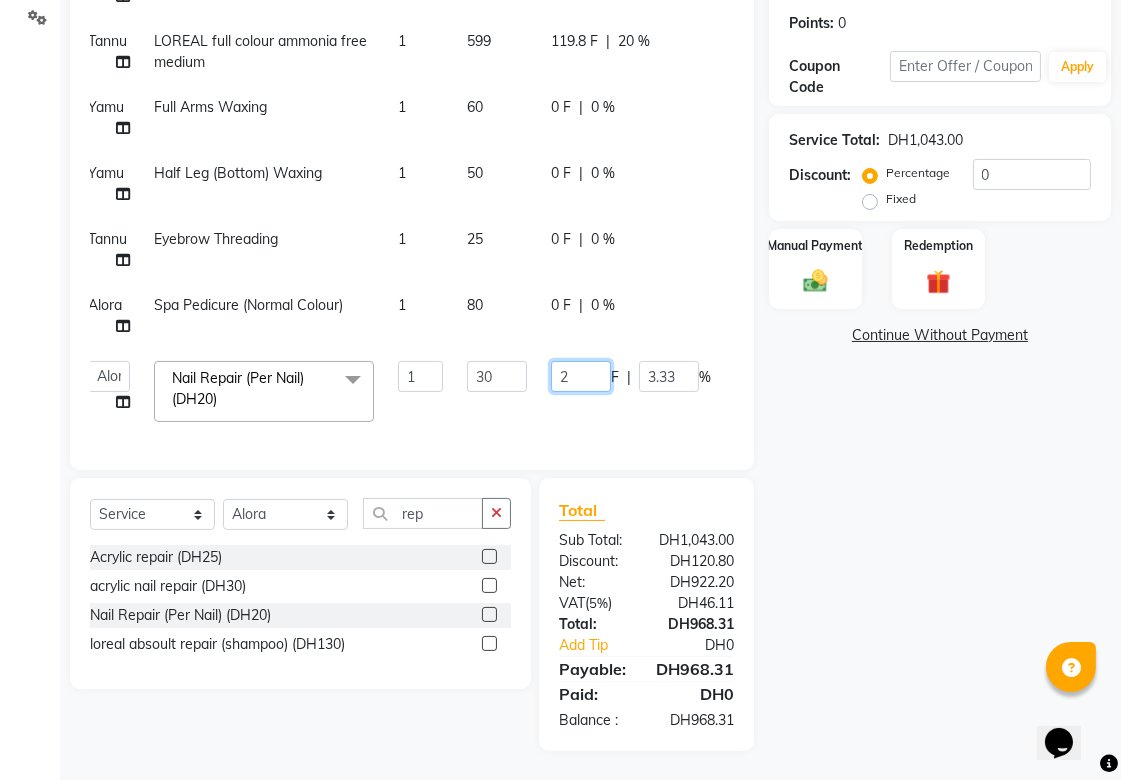 type on "20" 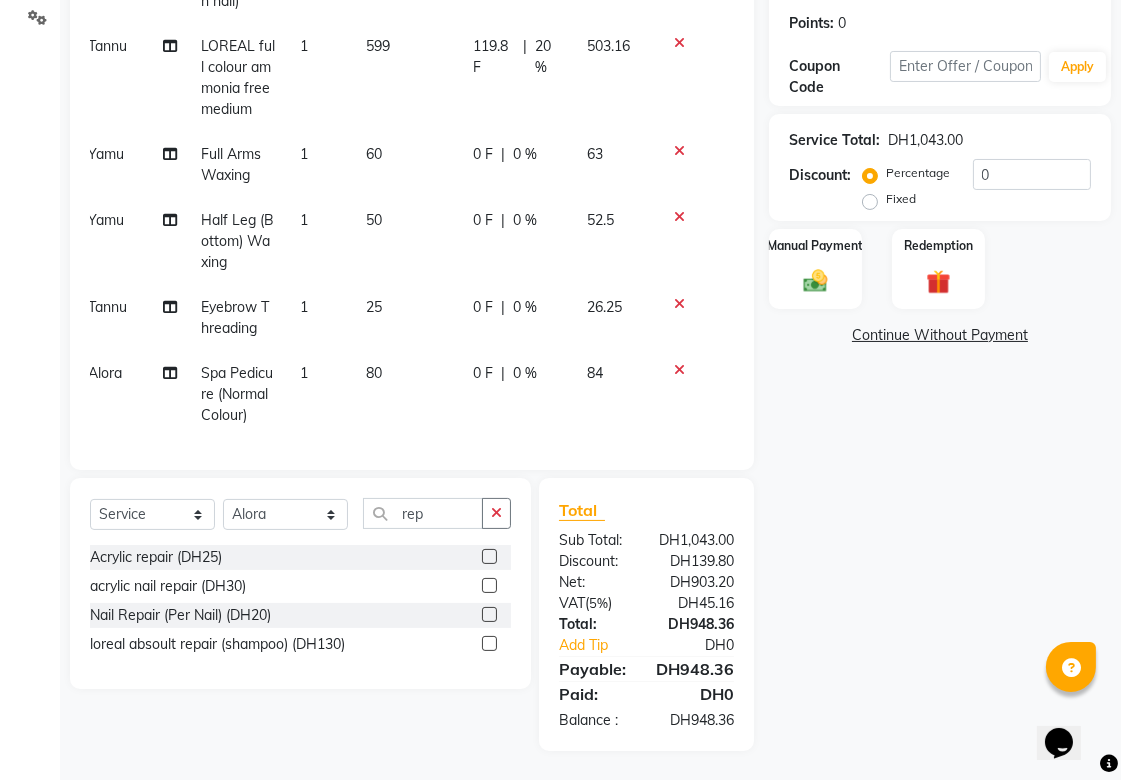 scroll, scrollTop: 0, scrollLeft: 14, axis: horizontal 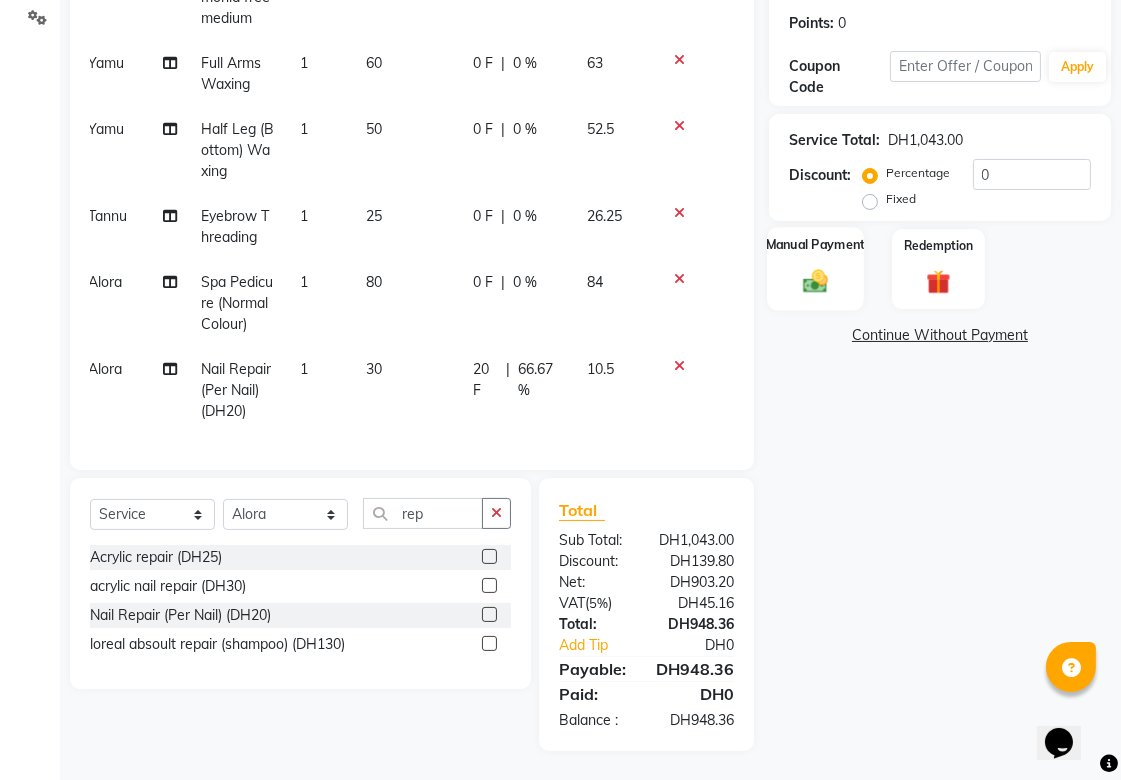 click on "Manual Payment" 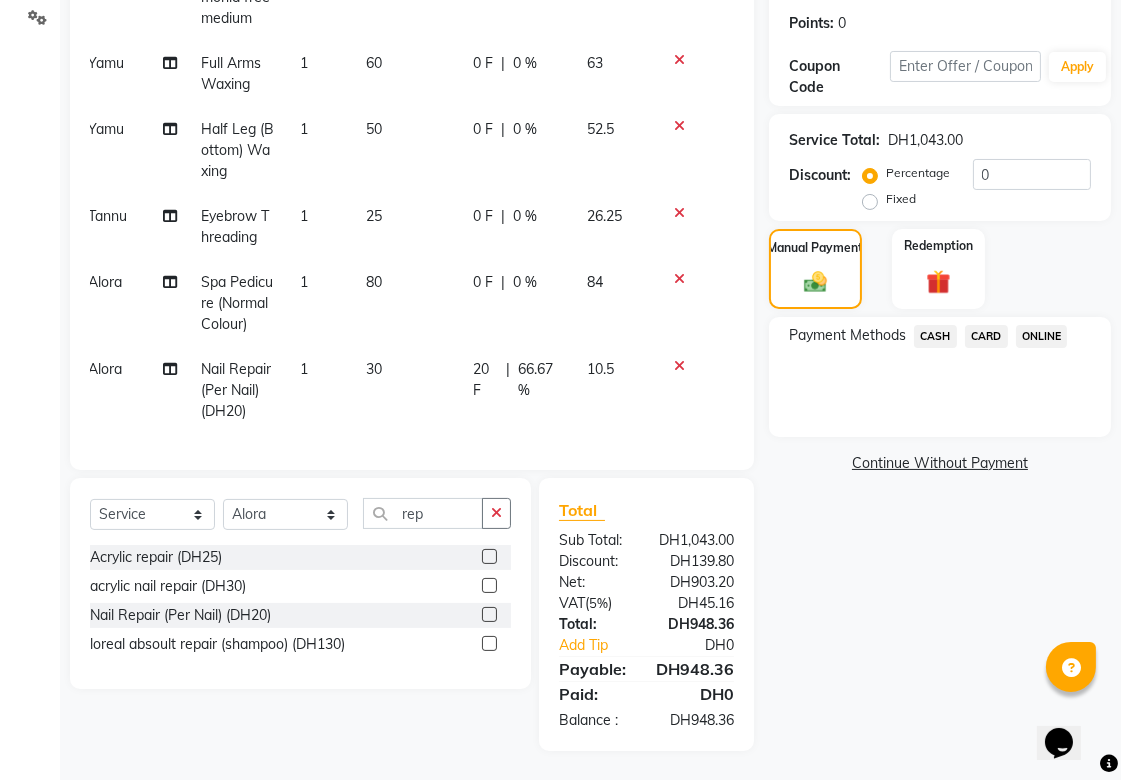 click on "CASH" 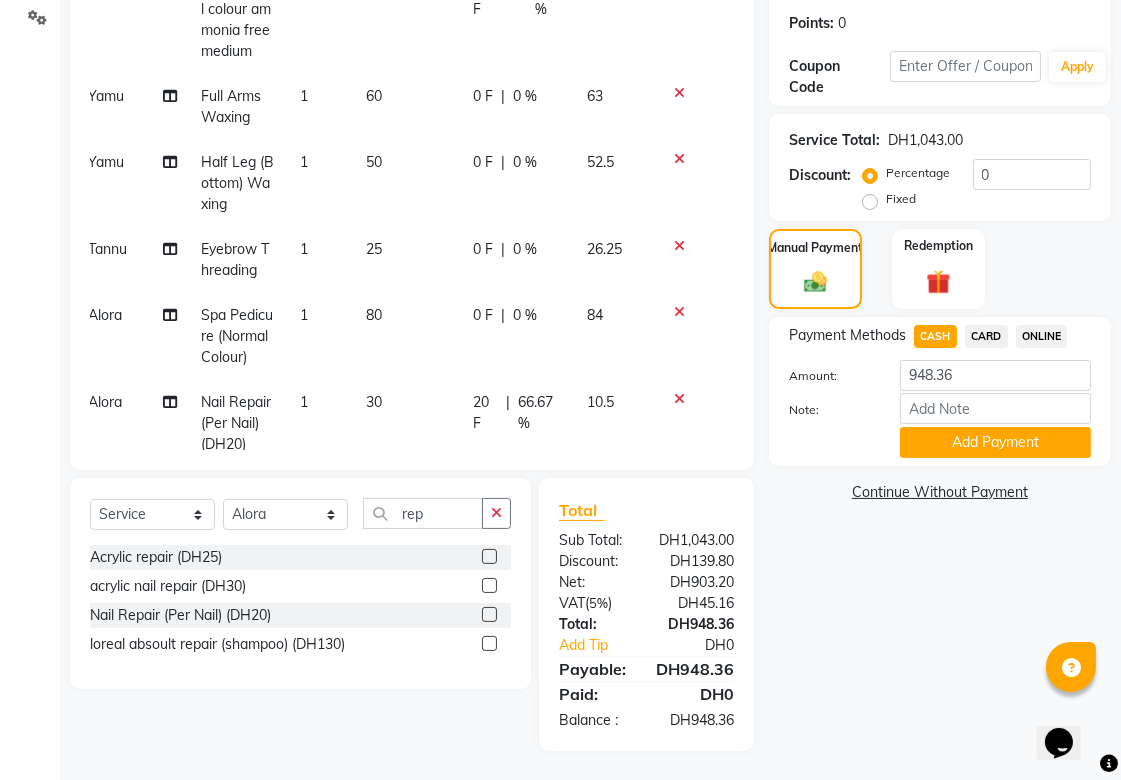 scroll, scrollTop: 202, scrollLeft: 14, axis: both 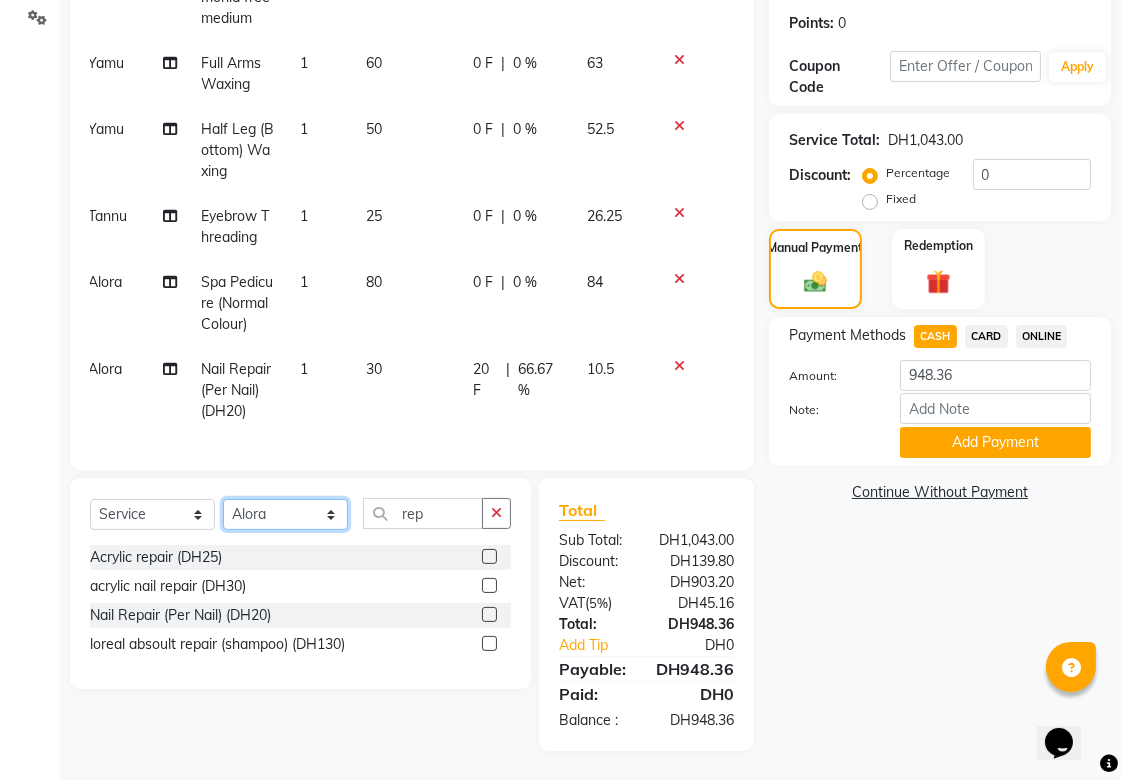 click on "Select Stylist Abid Alora Anu Asmi Ausha Diksha Gita Komal maya Monzeer shree sonu Srijana Surakcha Susmita Tannu Yamu" 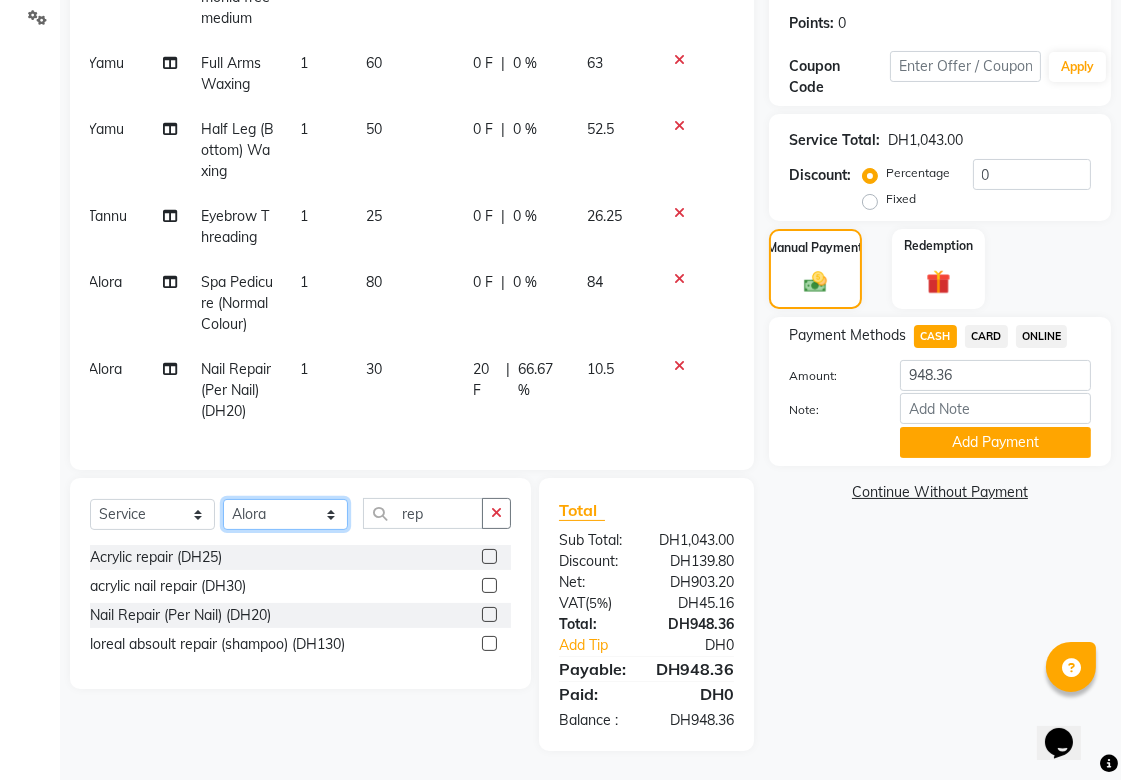 select on "35329" 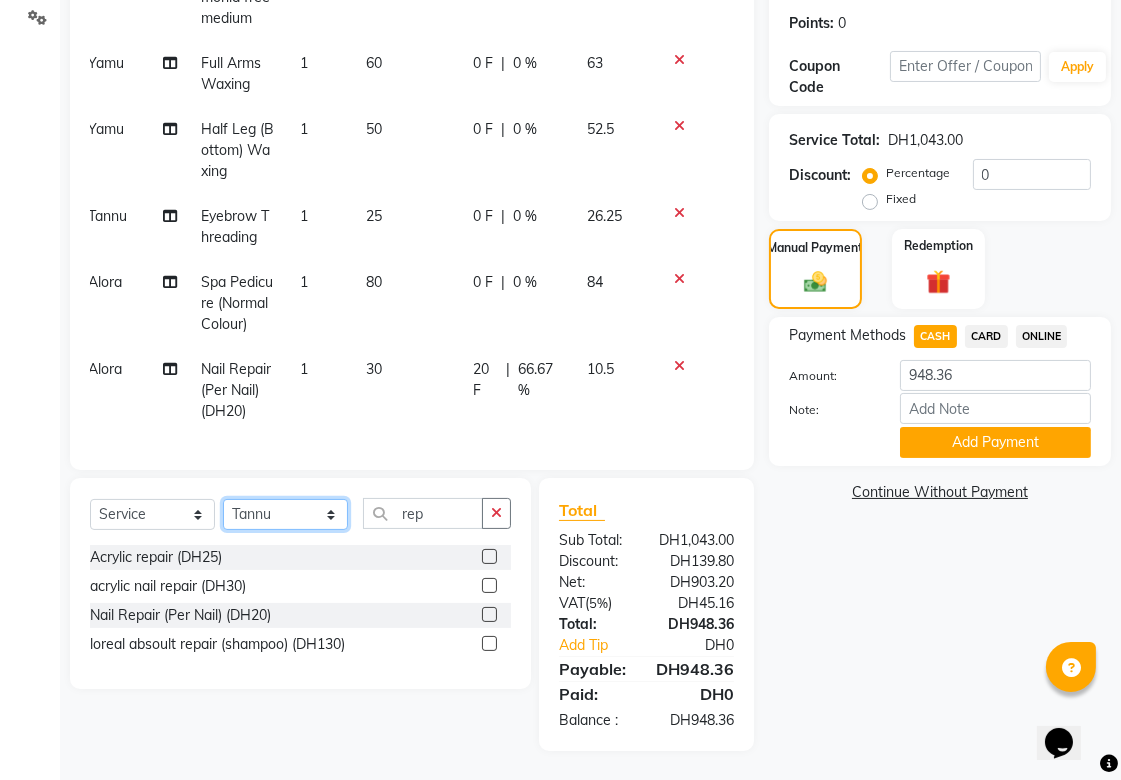 click on "Select Stylist Abid Alora Anu Asmi Ausha Diksha Gita Komal maya Monzeer shree sonu Srijana Surakcha Susmita Tannu Yamu" 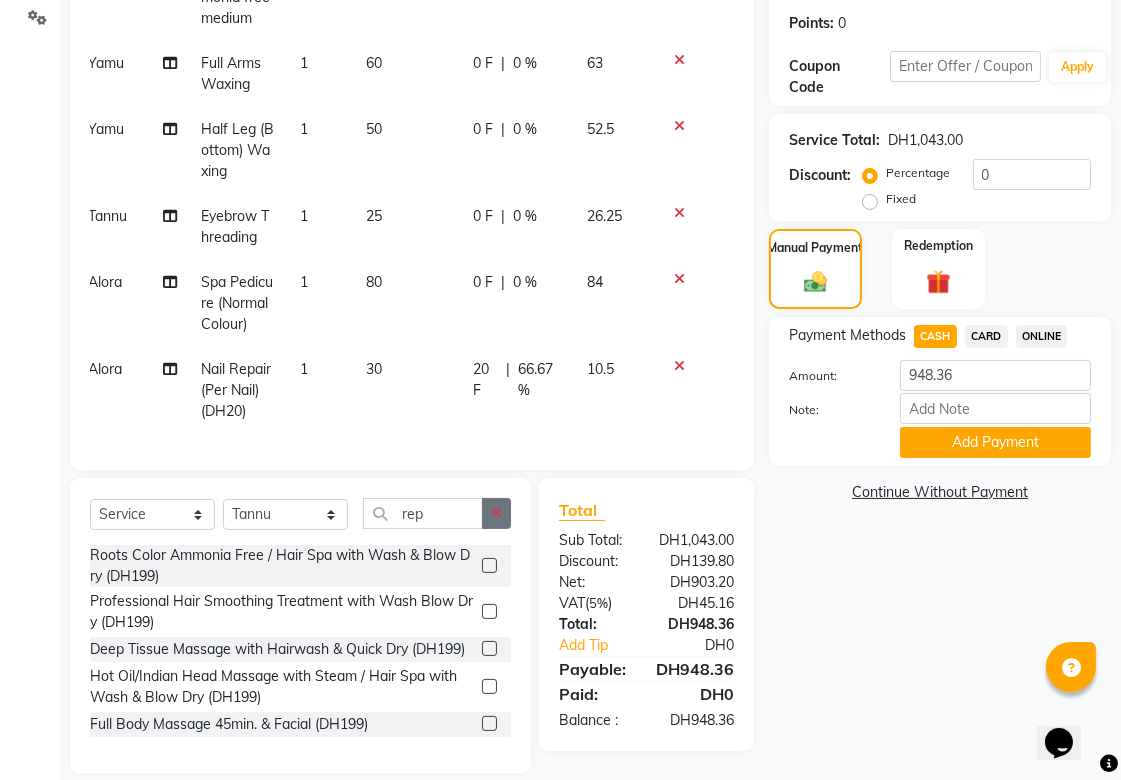 click 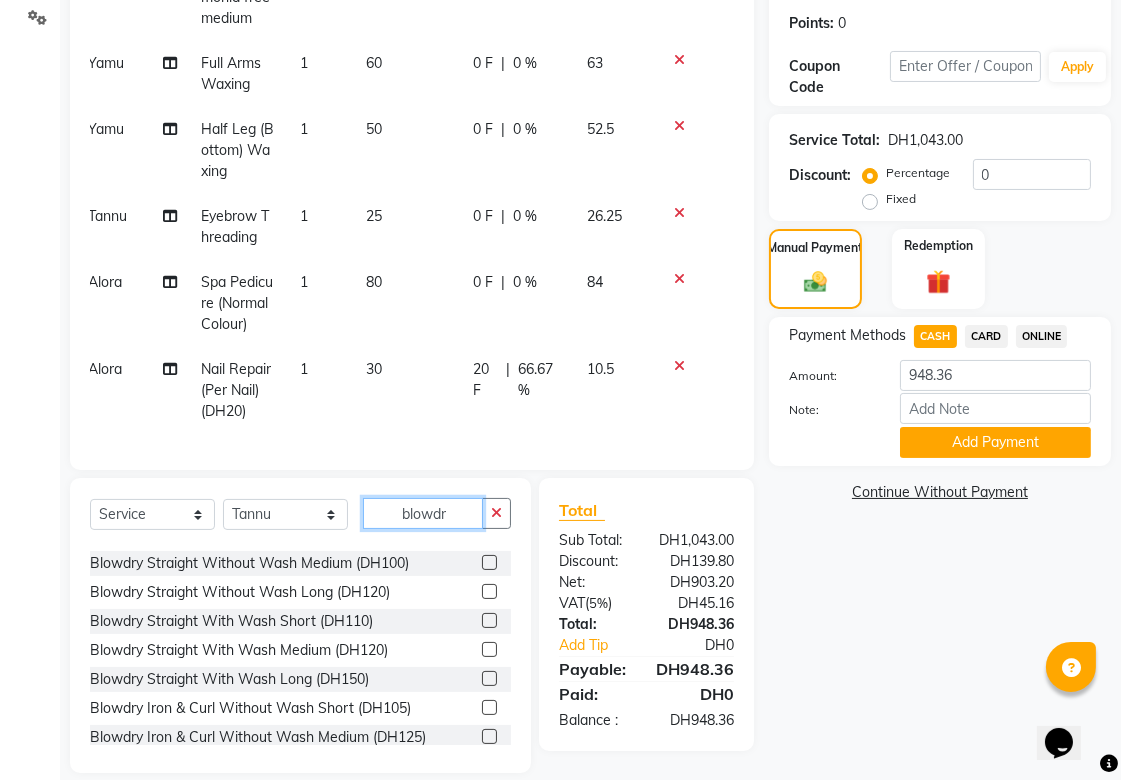scroll, scrollTop: 863, scrollLeft: 0, axis: vertical 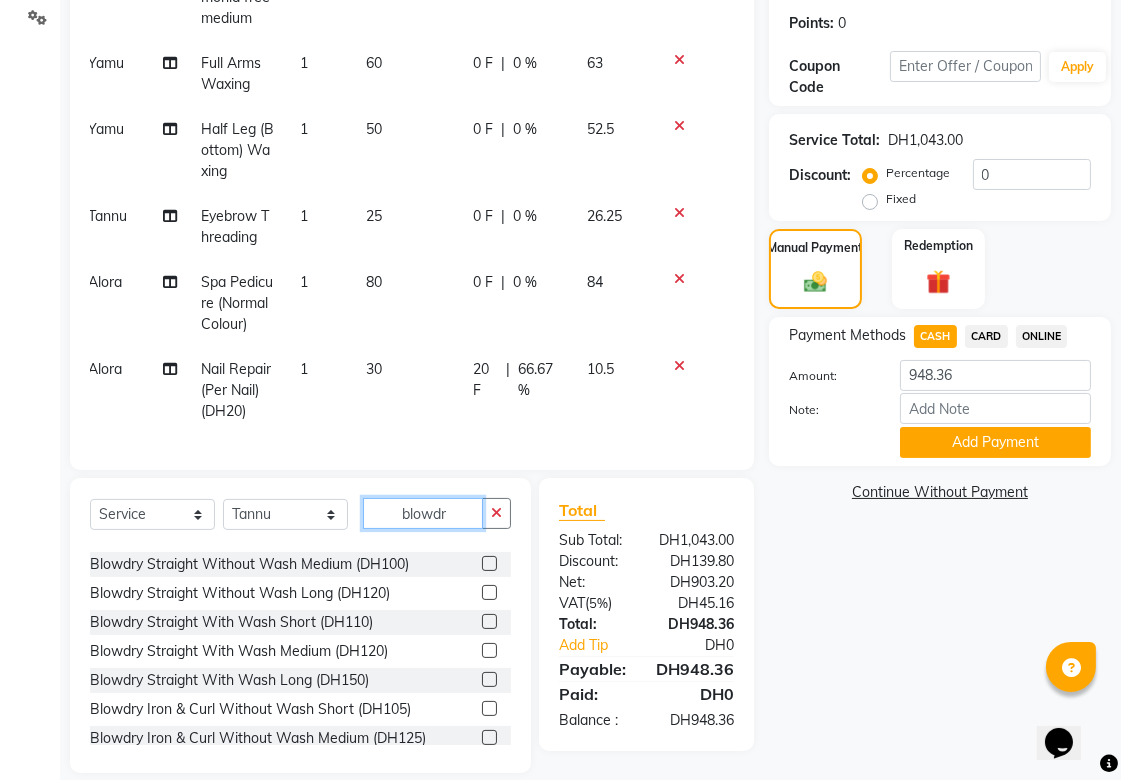 type on "blowdr" 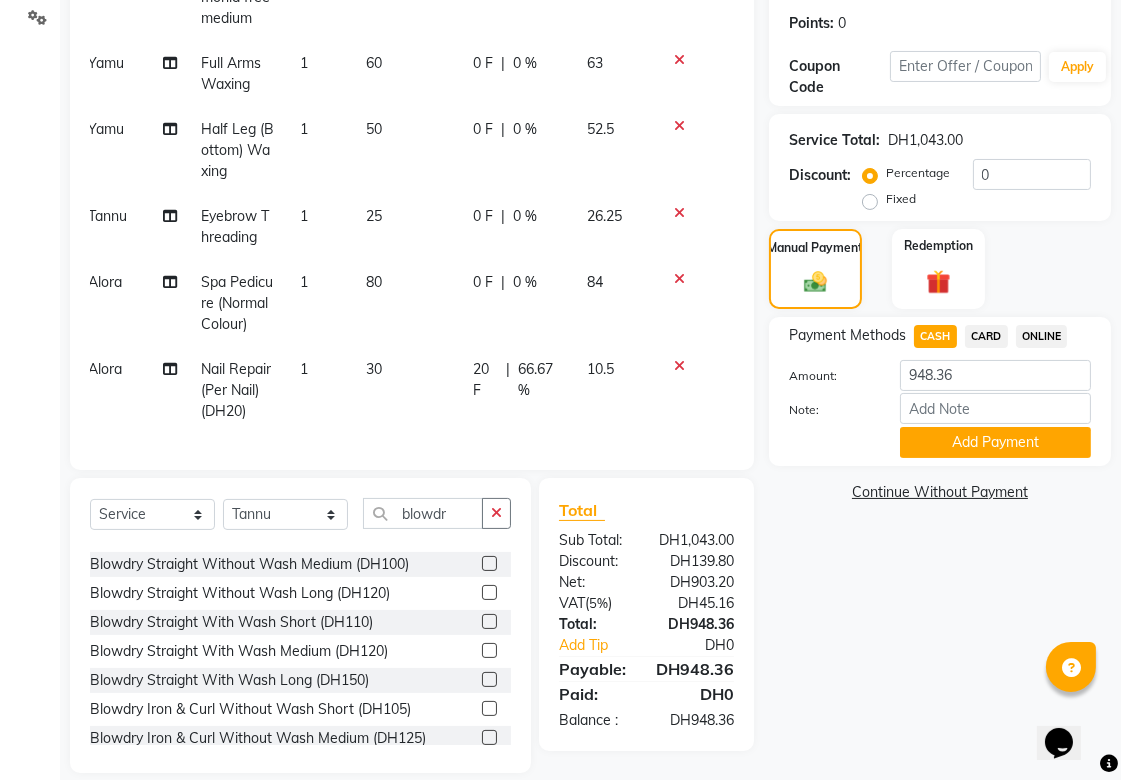 click 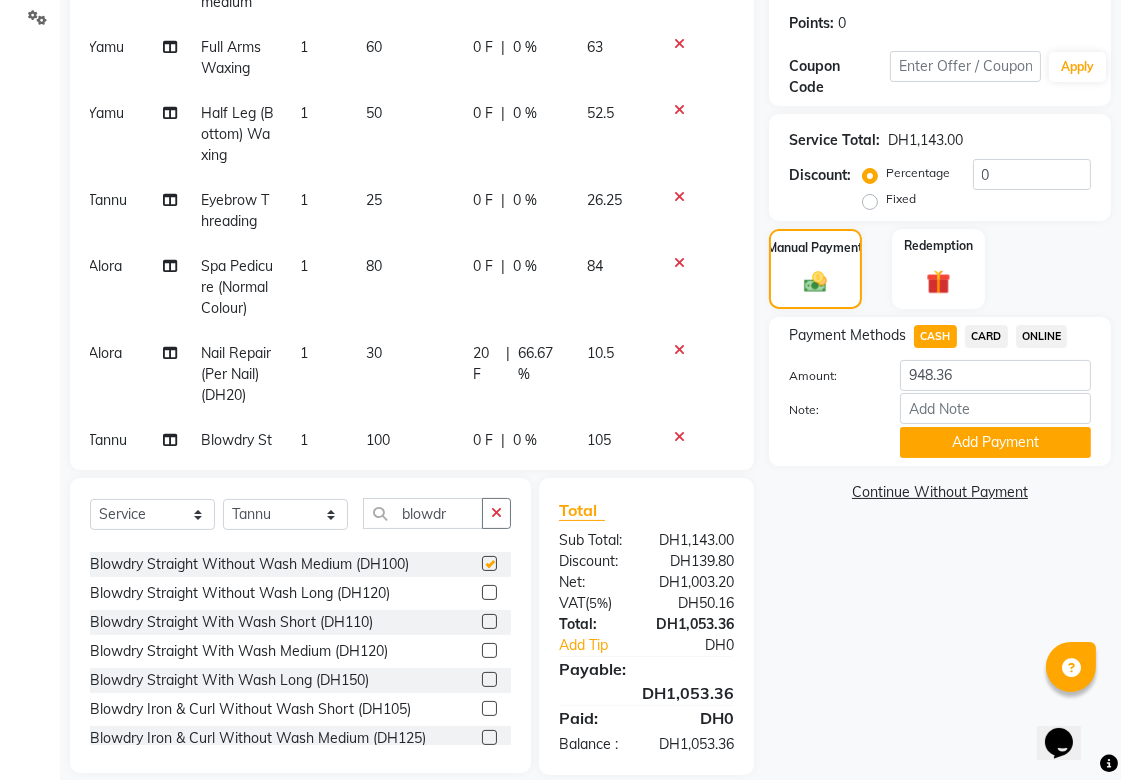 checkbox on "false" 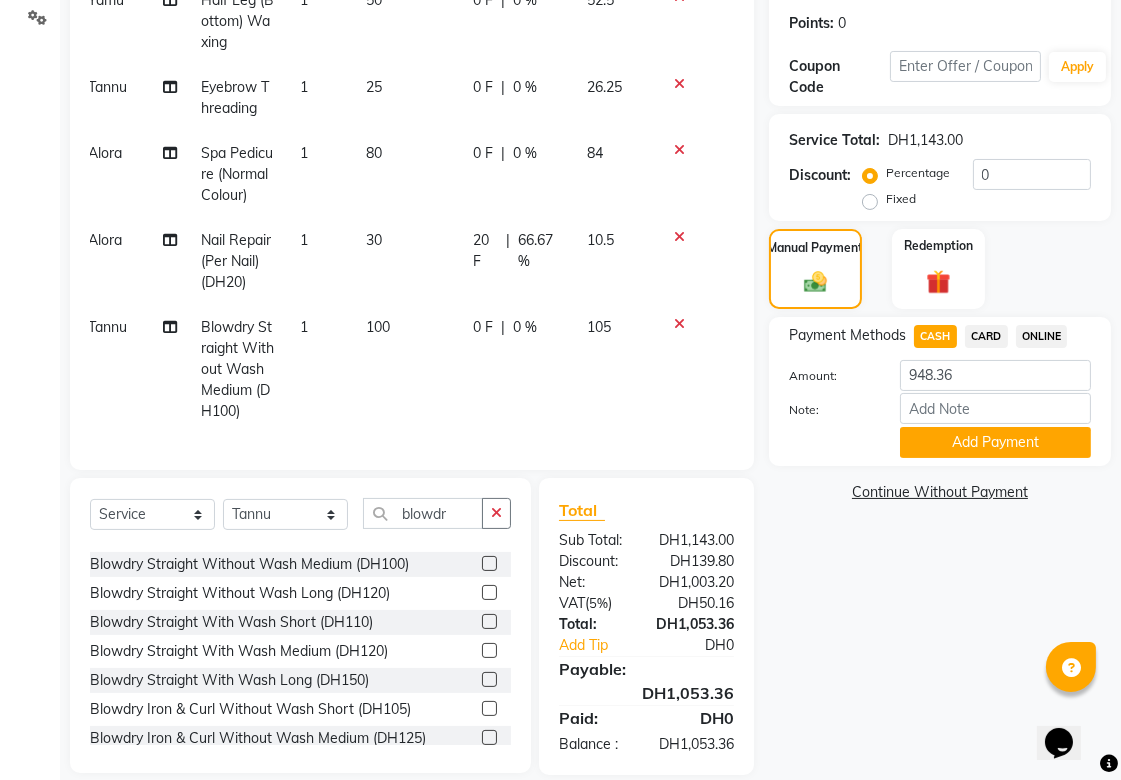 click on "0 F" 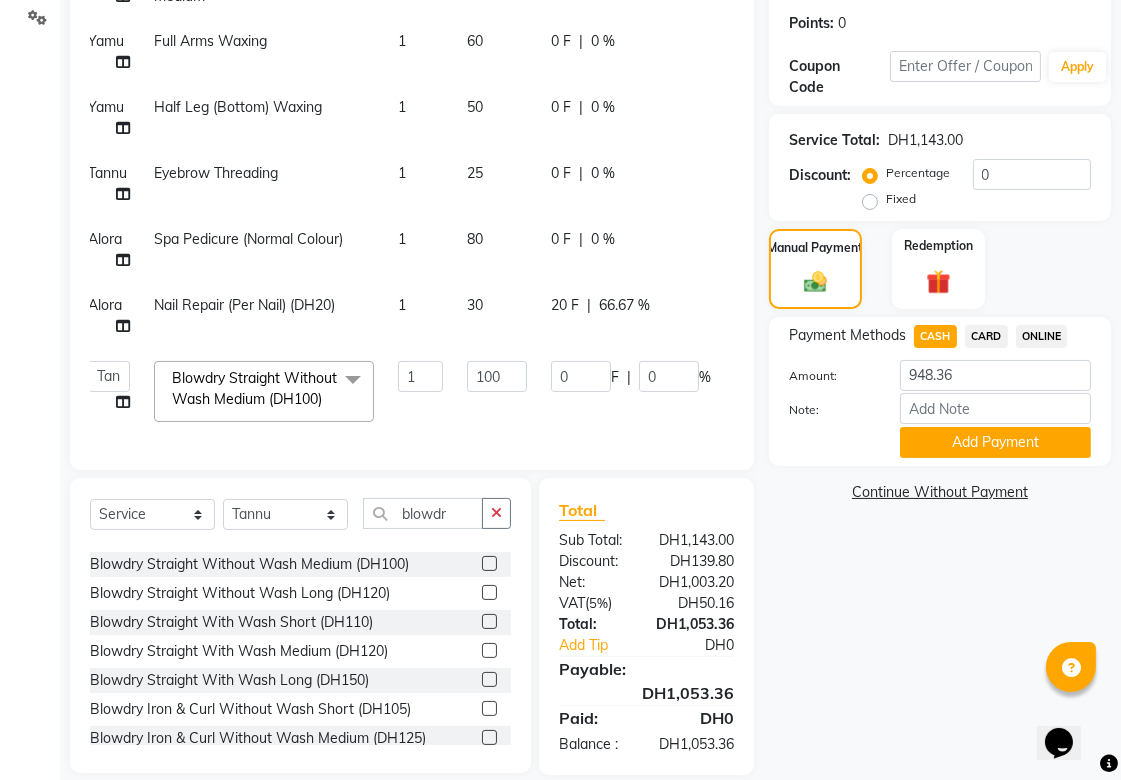 scroll, scrollTop: 182, scrollLeft: 14, axis: both 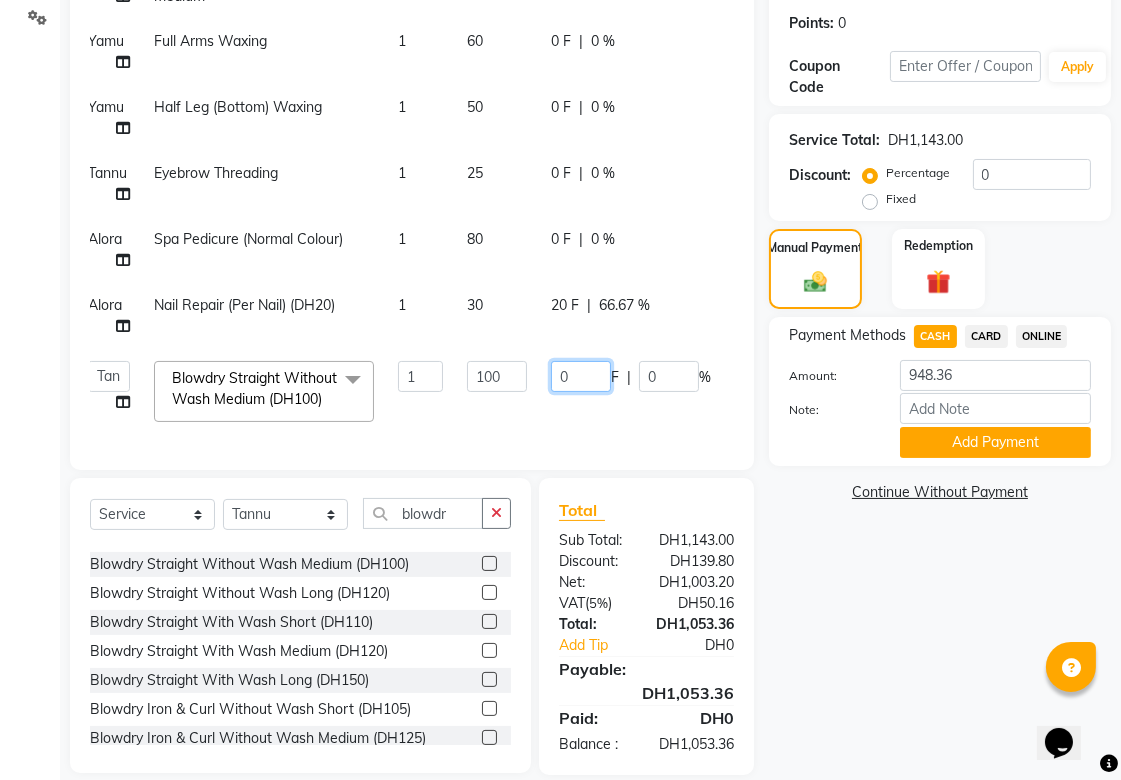 click on "0" 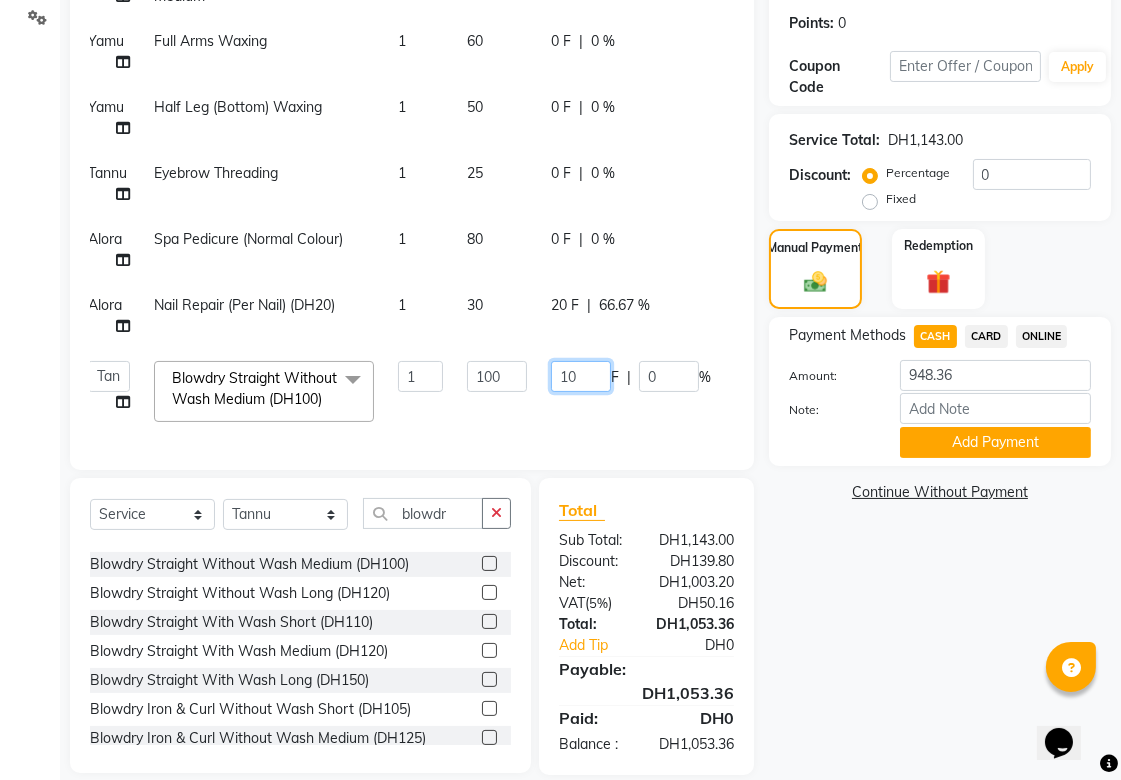 type on "100" 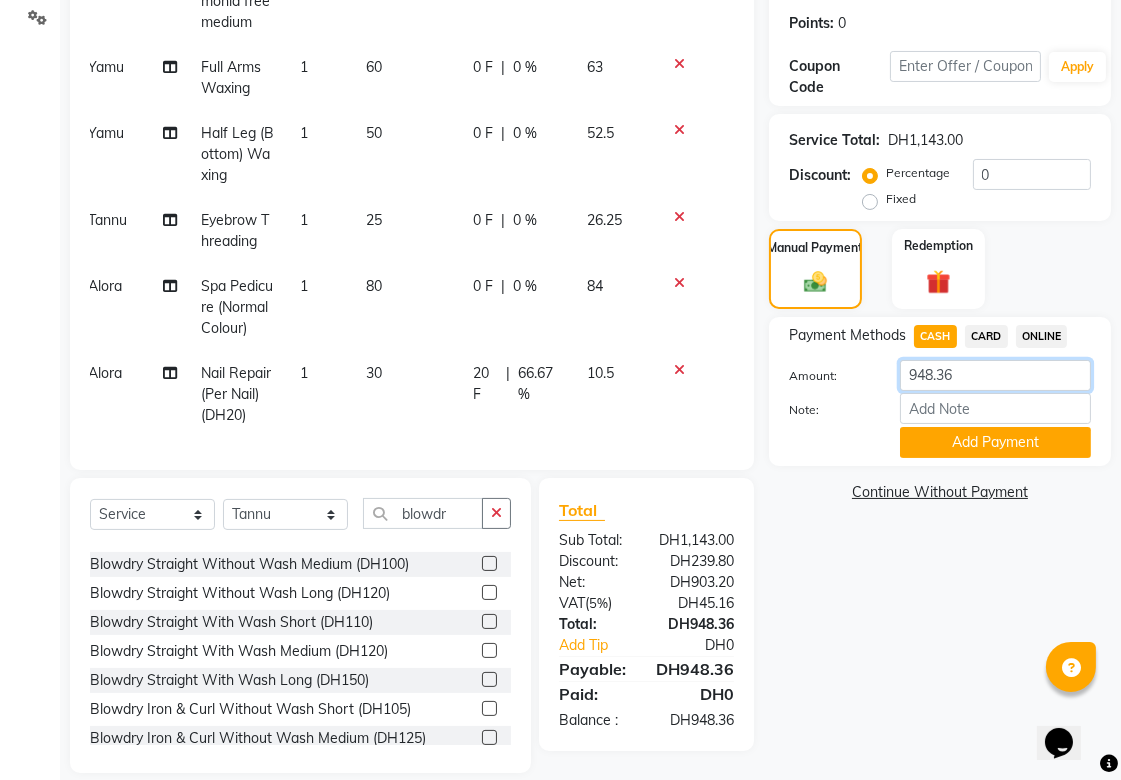 click on "948.36" 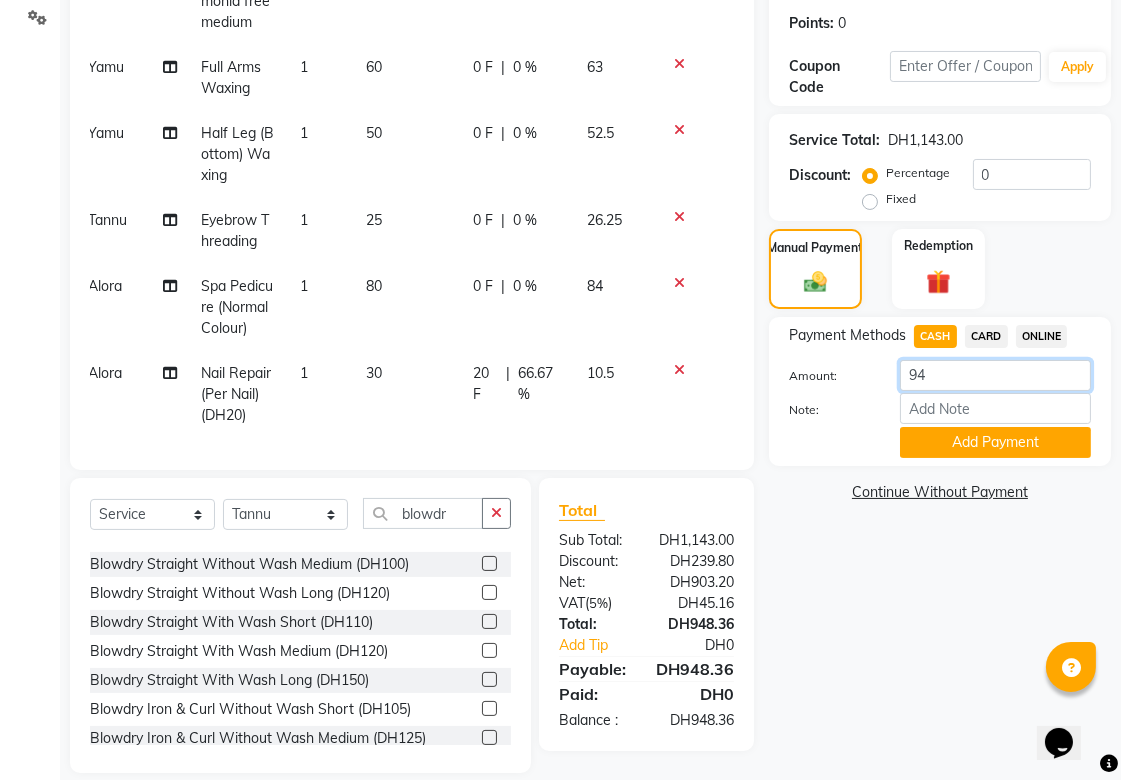 type on "9" 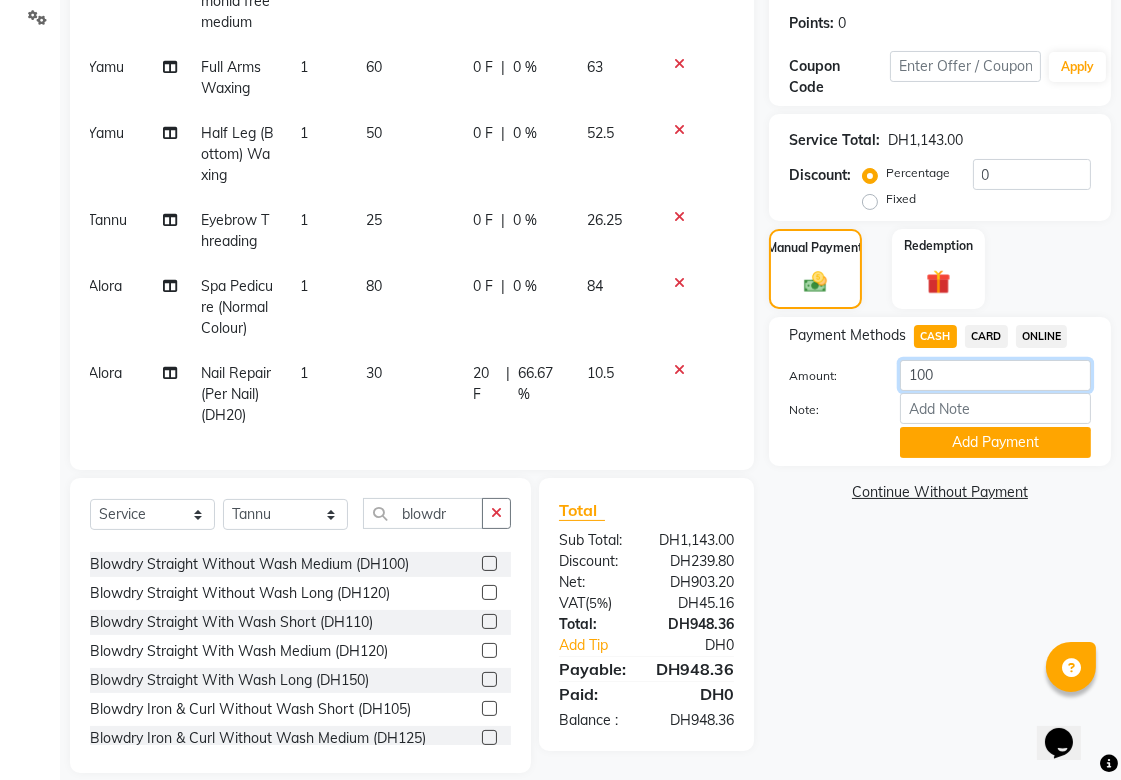 type on "1000" 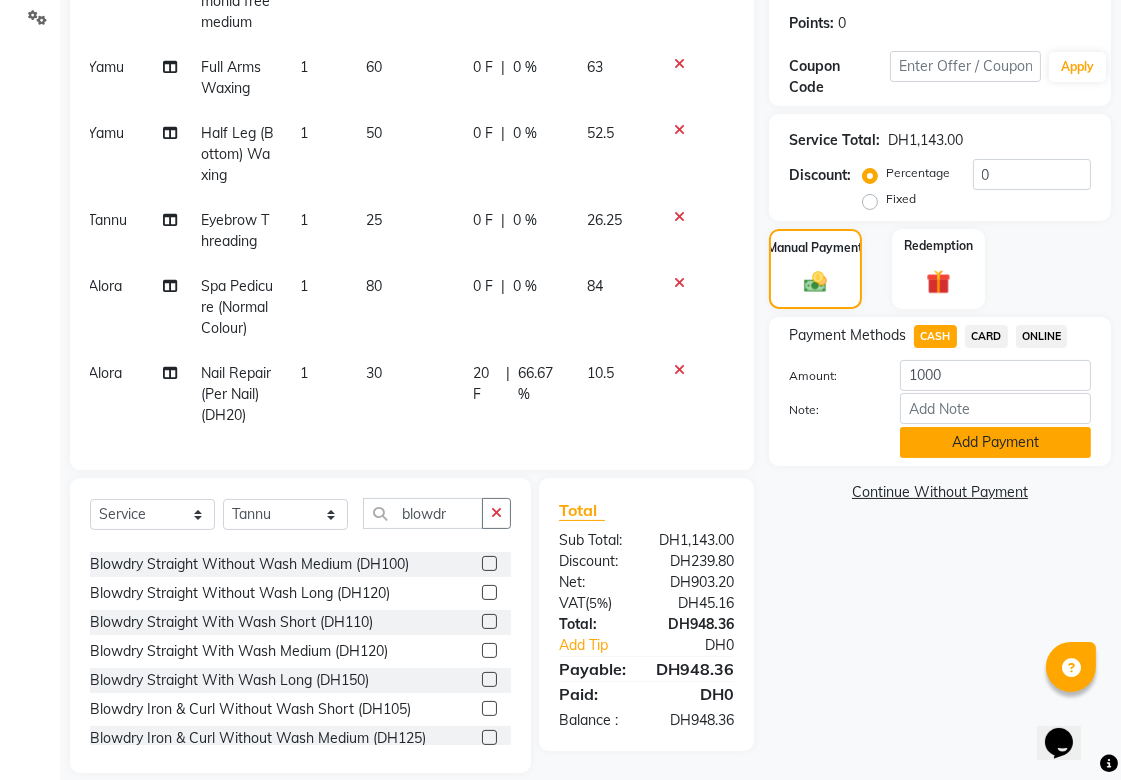 click on "Add Payment" 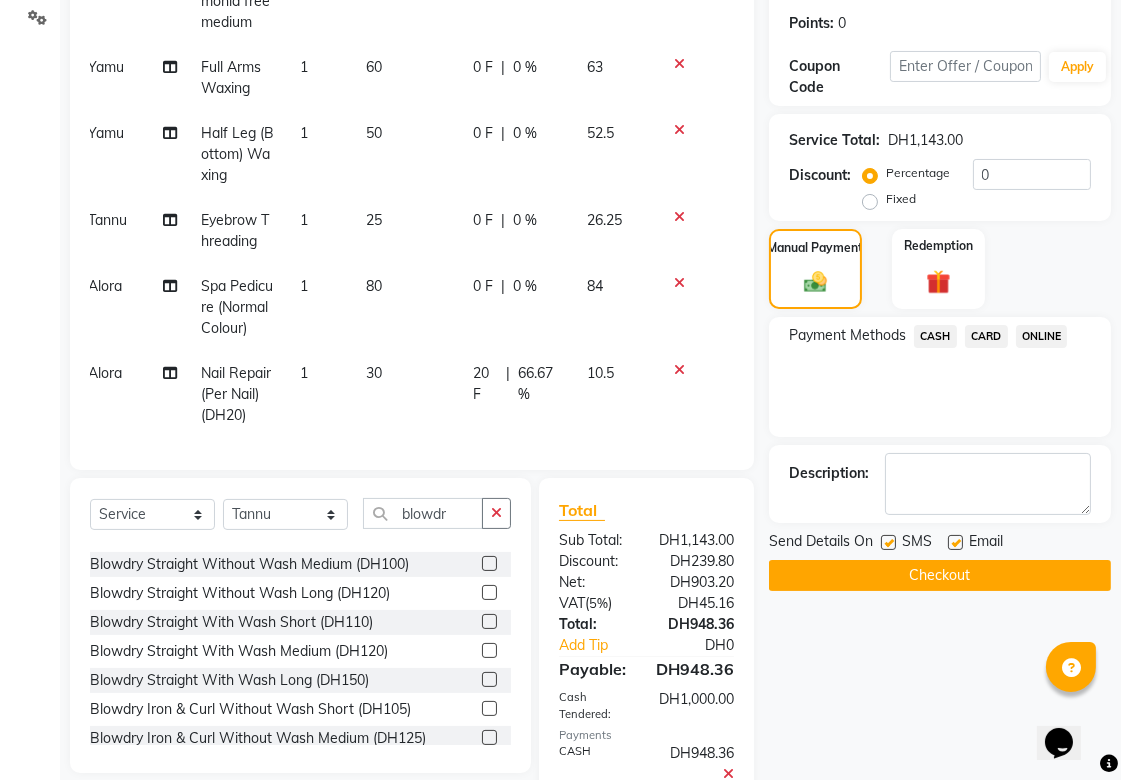 scroll, scrollTop: 445, scrollLeft: 0, axis: vertical 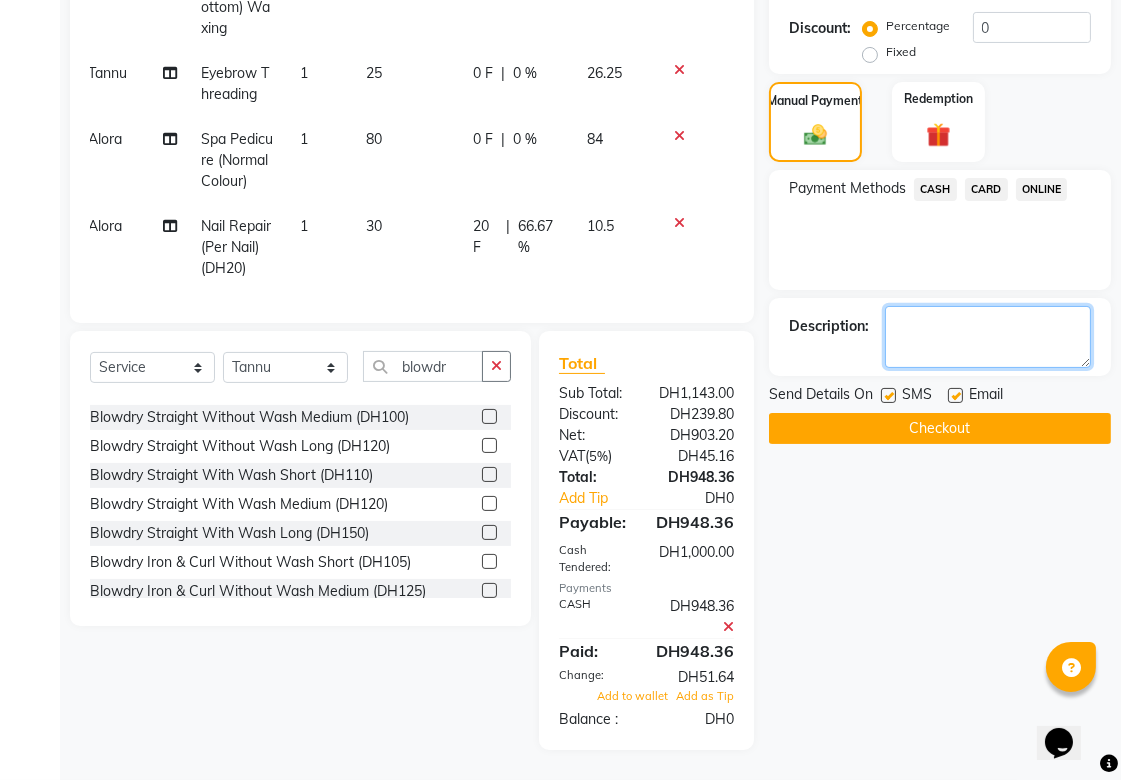 click 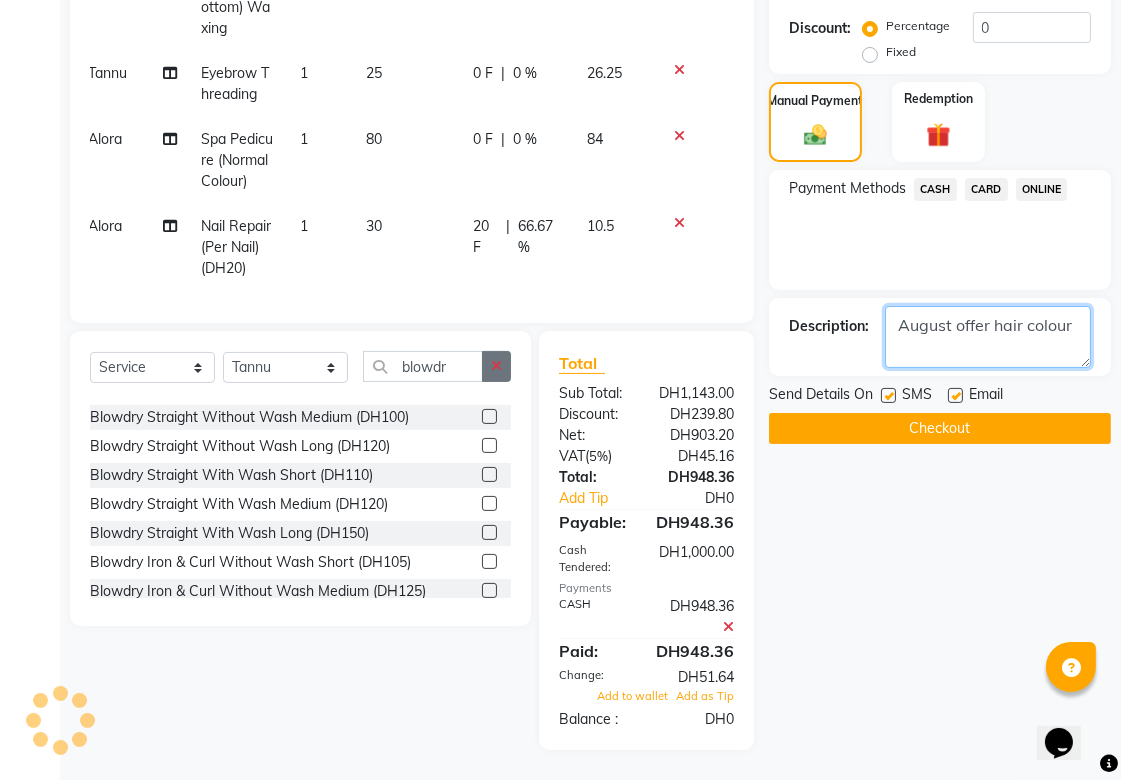 type on "August offer hair colour" 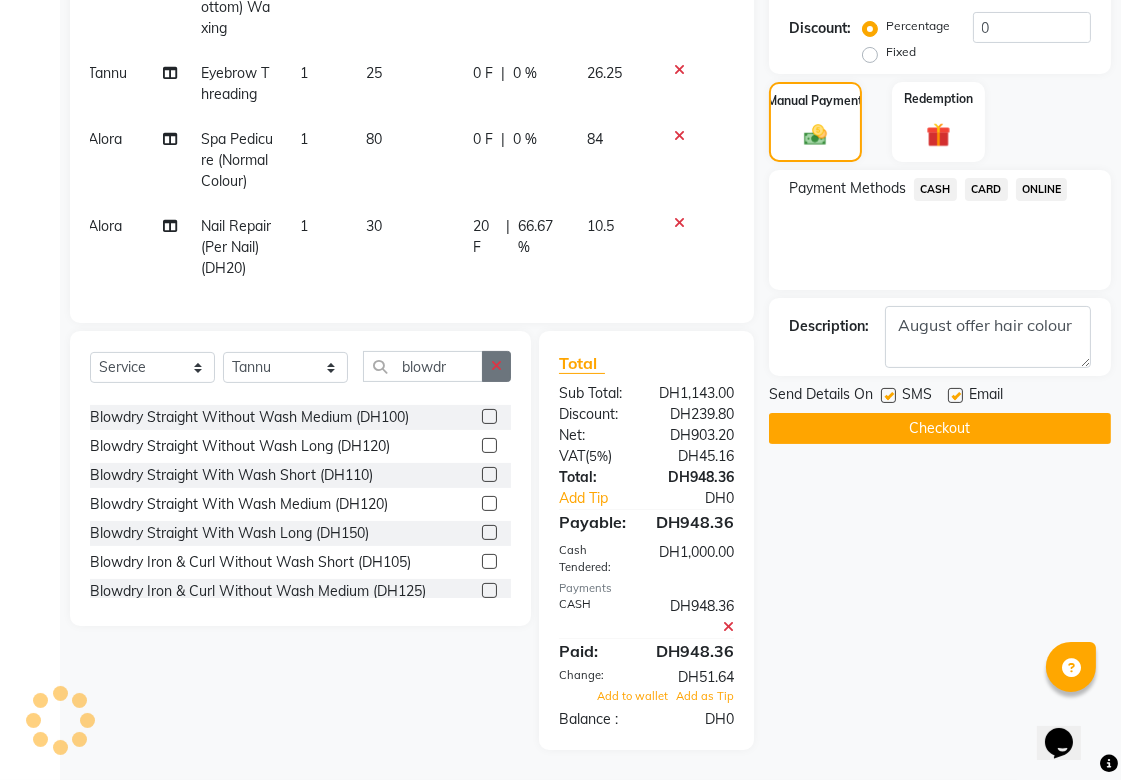 click 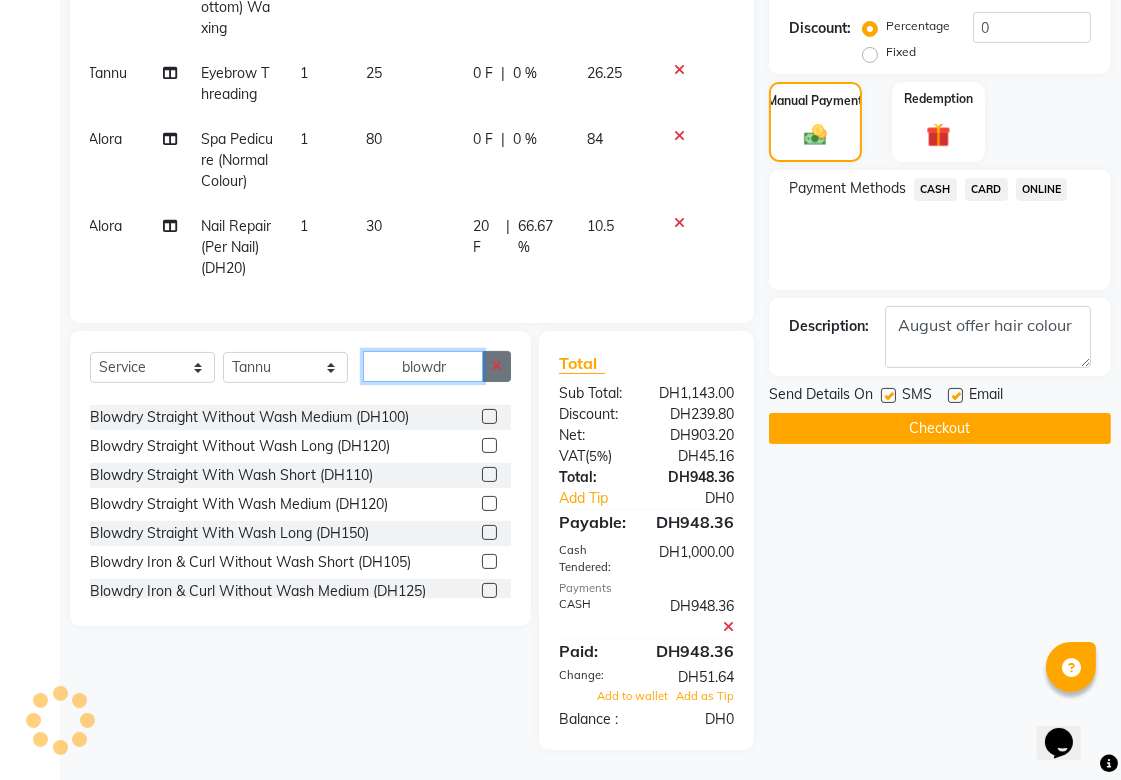 type 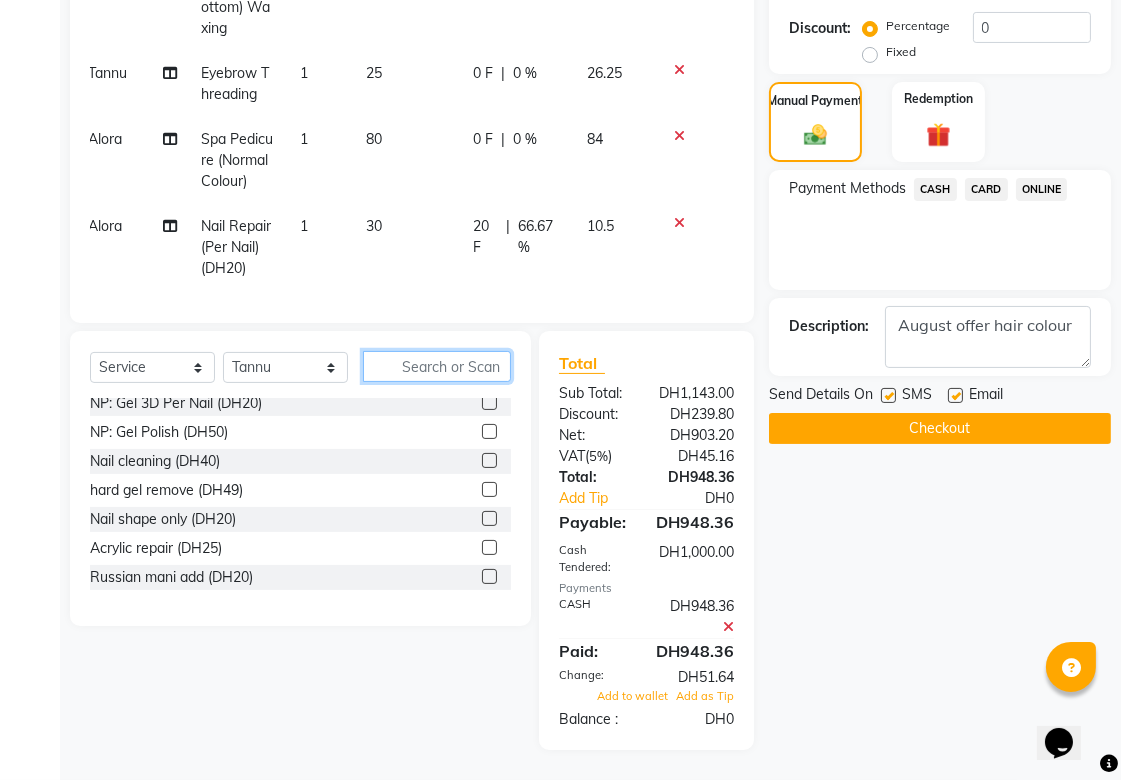 scroll, scrollTop: 0, scrollLeft: 14, axis: horizontal 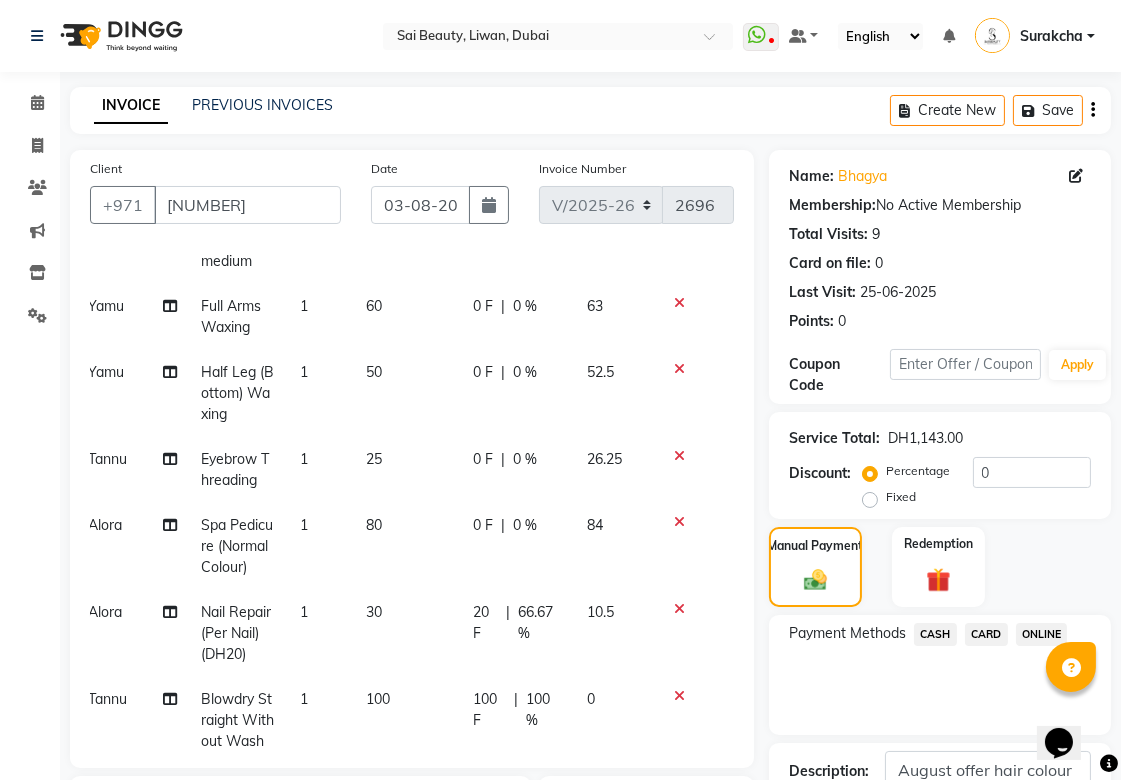click on "Alora" 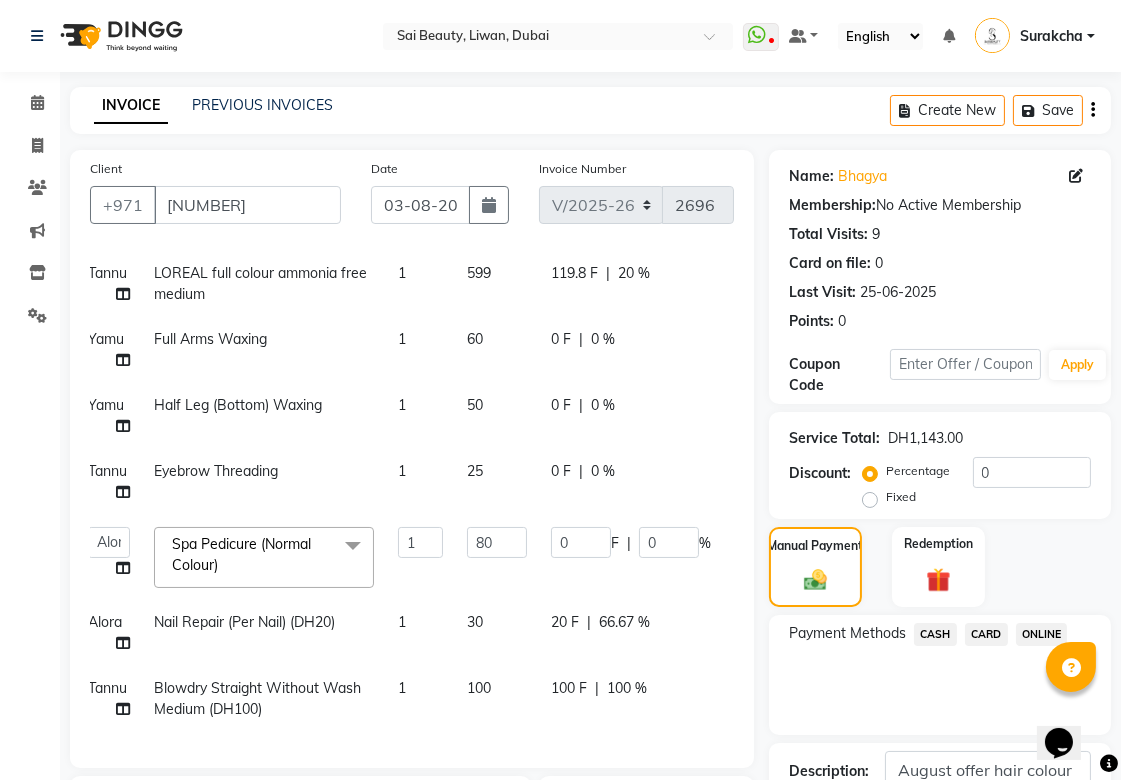 scroll, scrollTop: 161, scrollLeft: 14, axis: both 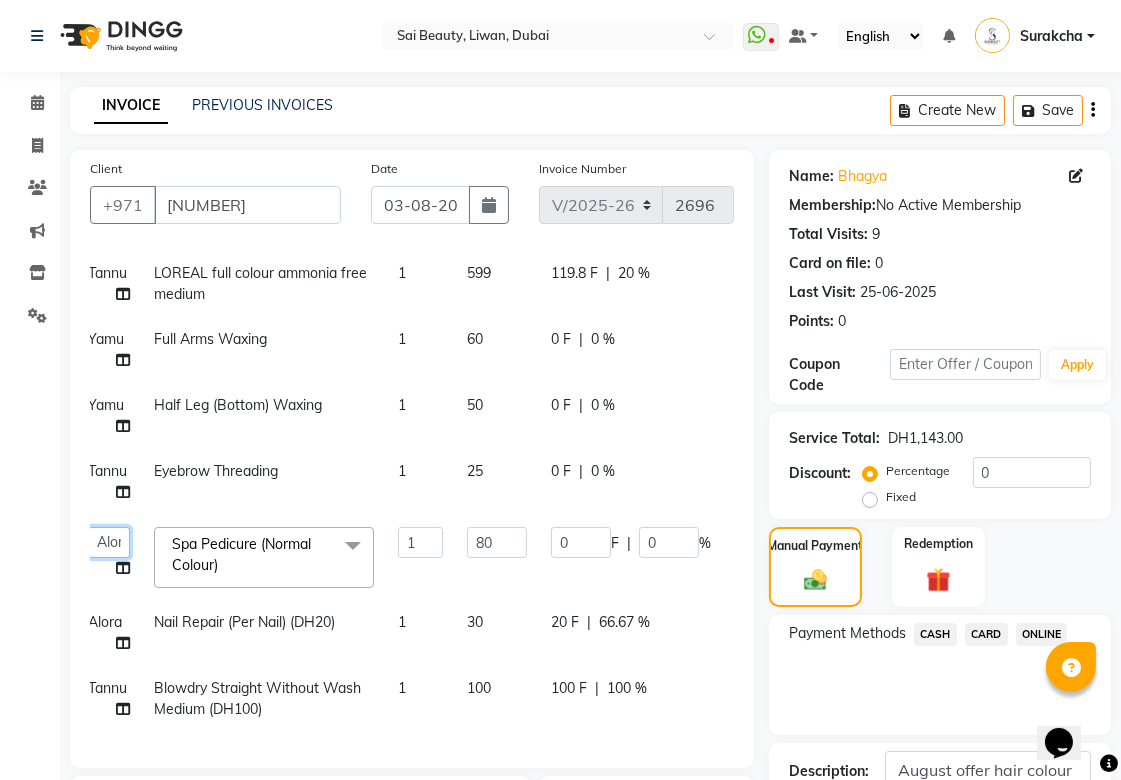 click on "[NAME] [NAME] [NAME] [NAME] [NAME] [NAME] [NAME] [NAME] [NAME] [NAME] [NAME] [NAME] [NAME] [NAME] [NAME] [NAME] [NAME]" 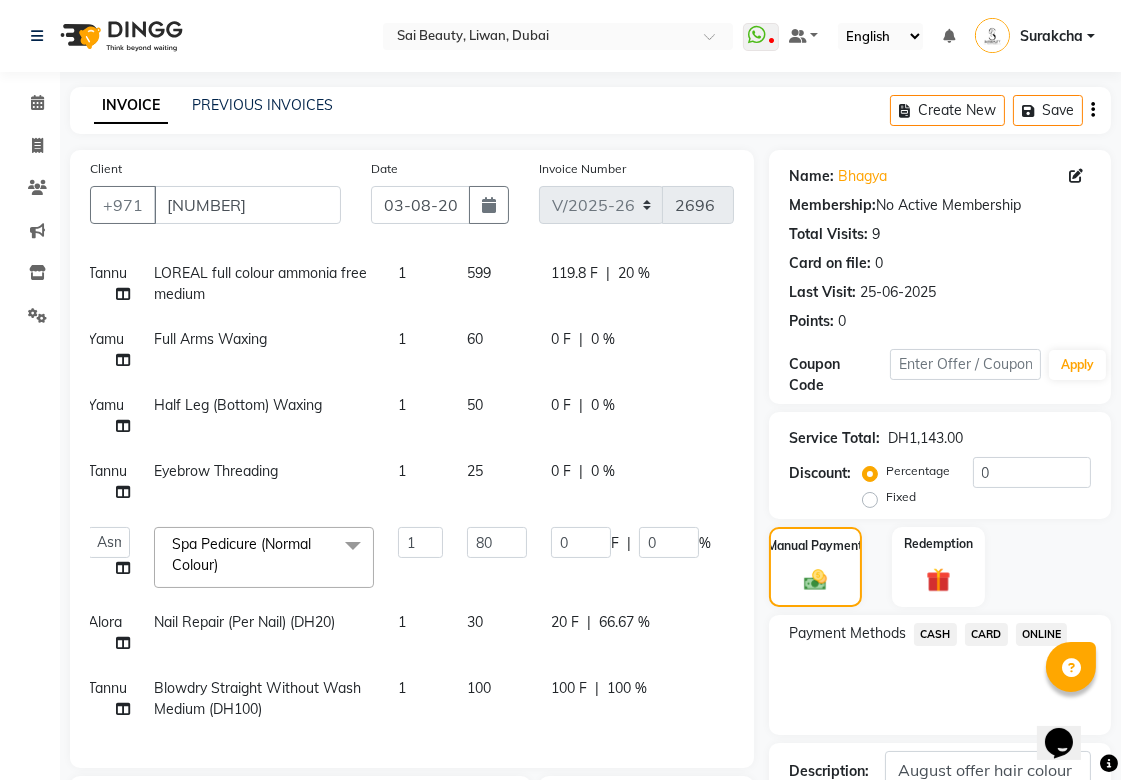 select on "40288" 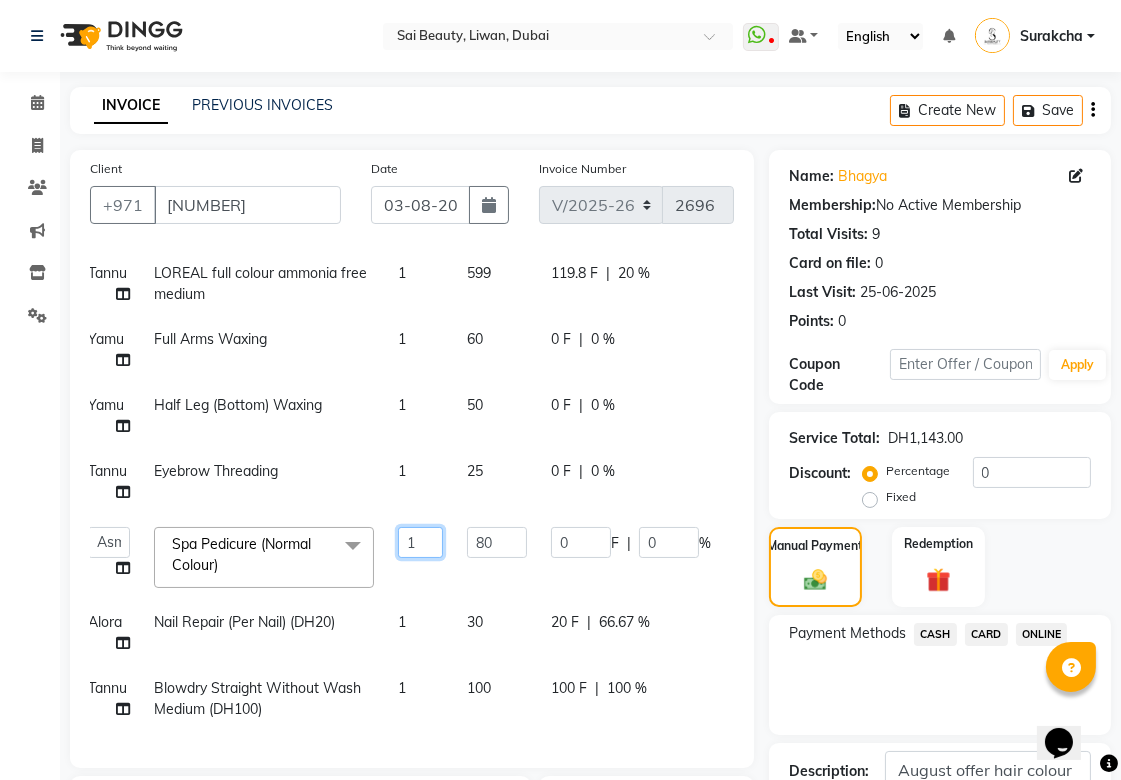 click on "1" 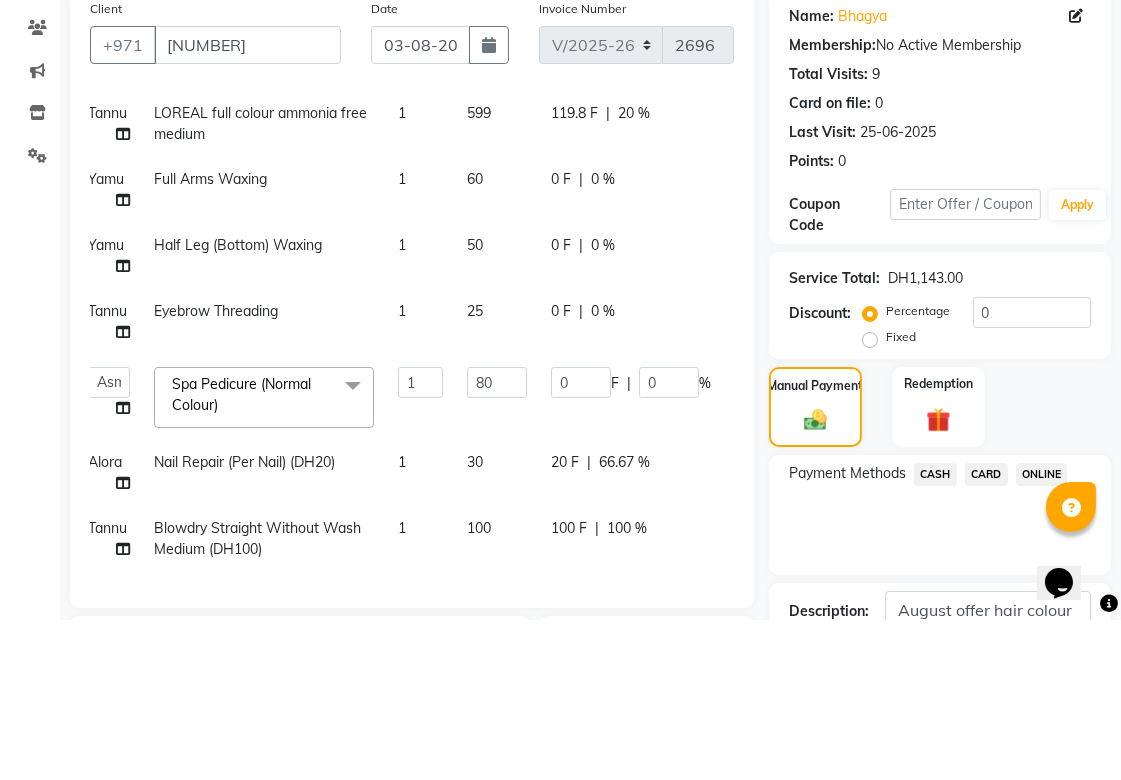 scroll, scrollTop: 16, scrollLeft: 0, axis: vertical 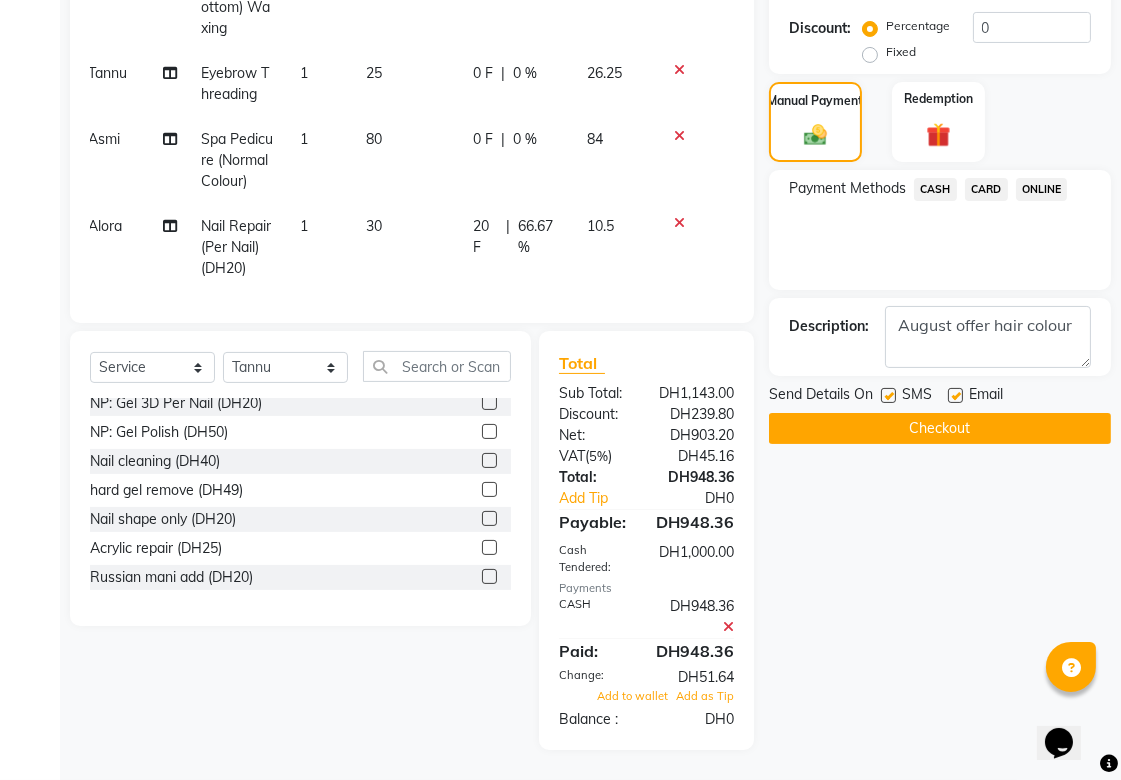 click on "Checkout" 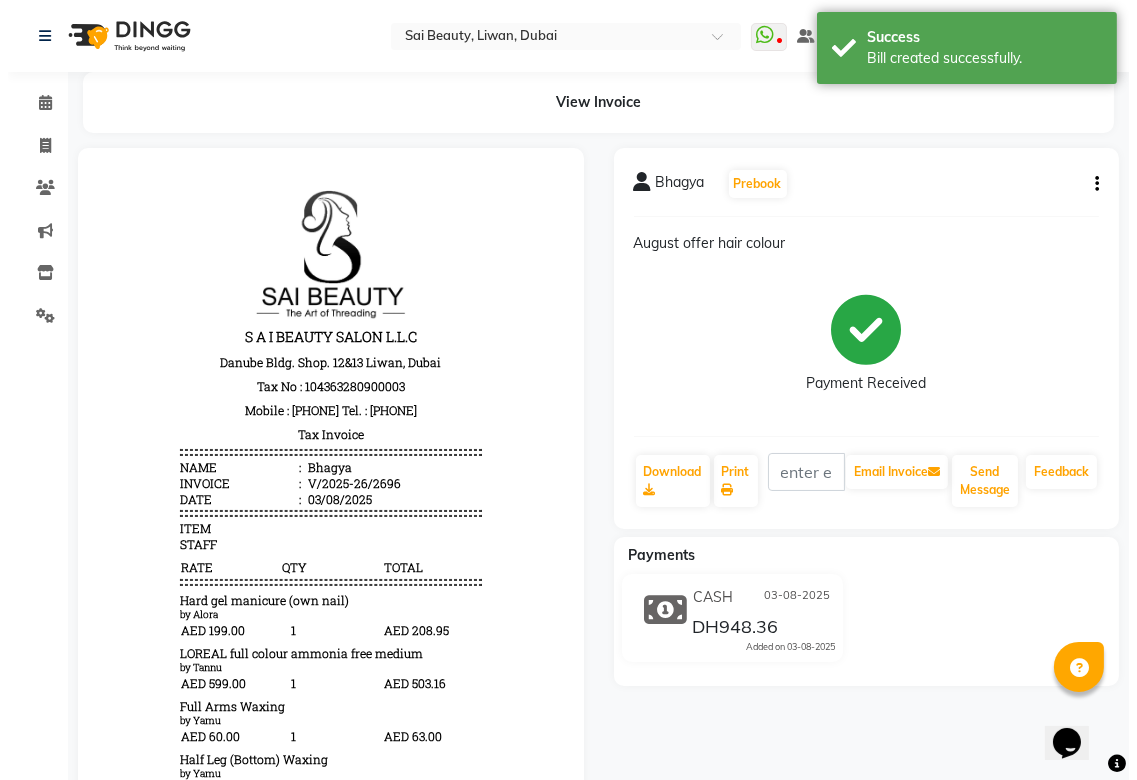 scroll, scrollTop: 0, scrollLeft: 0, axis: both 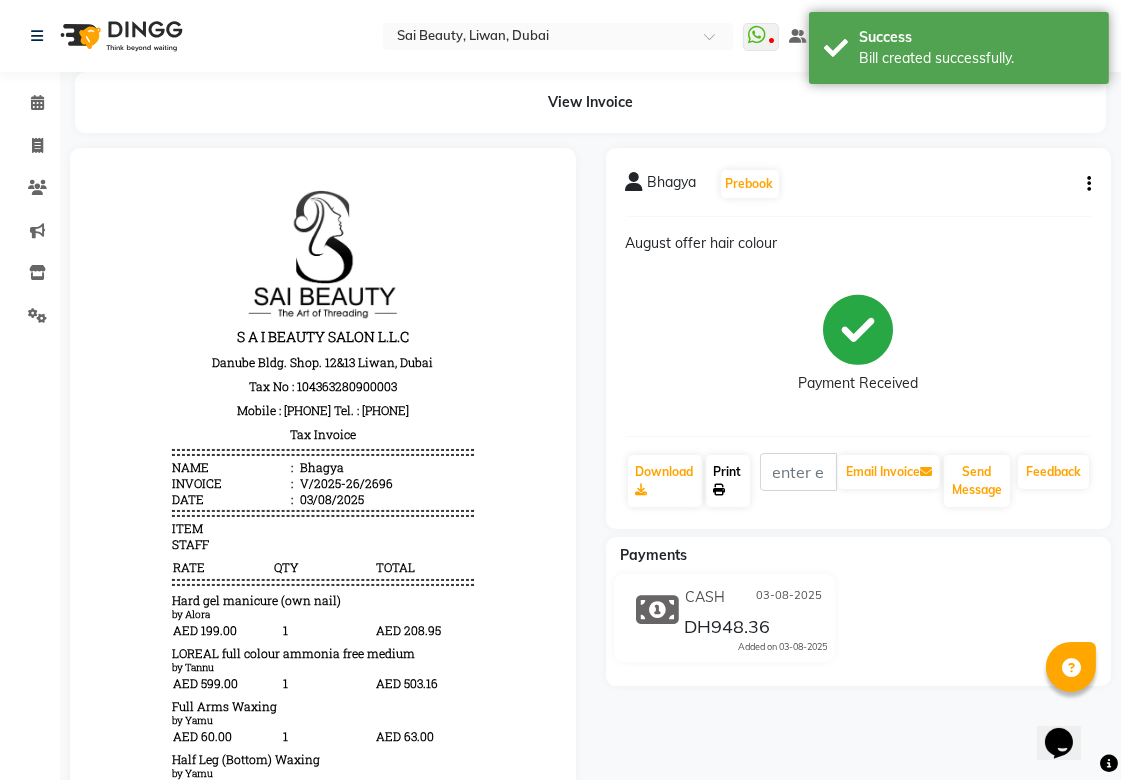 click on "Print" 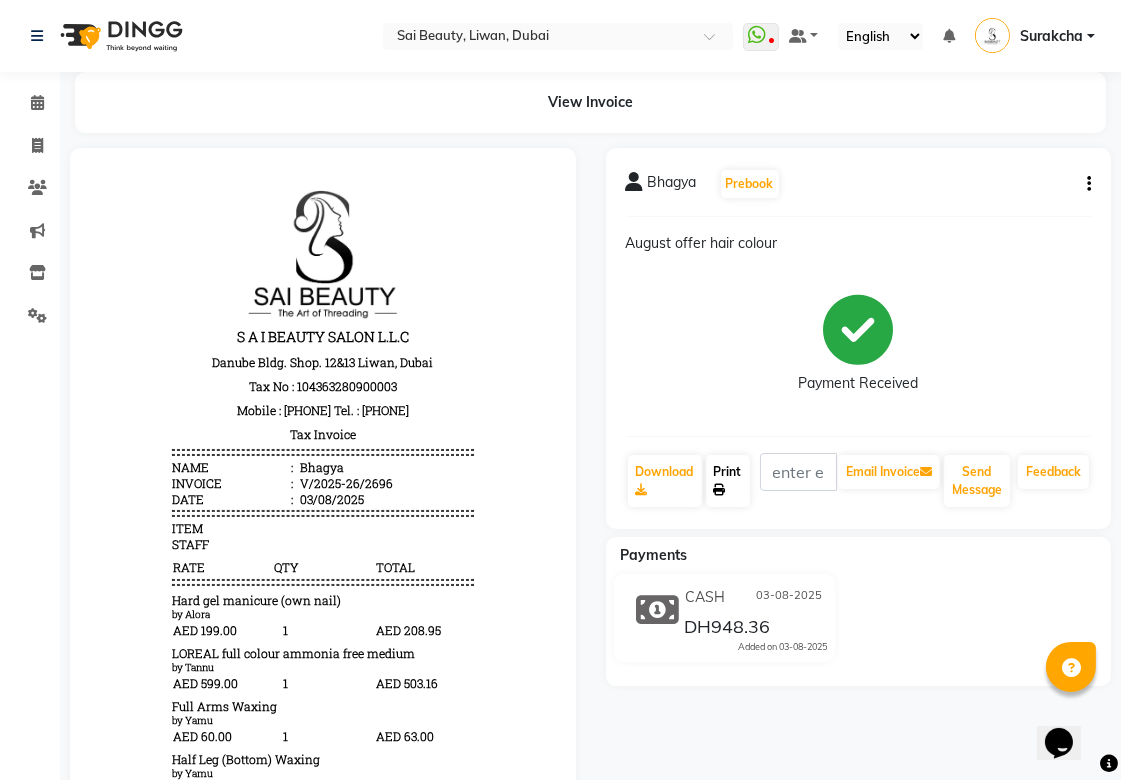 click on "Print" 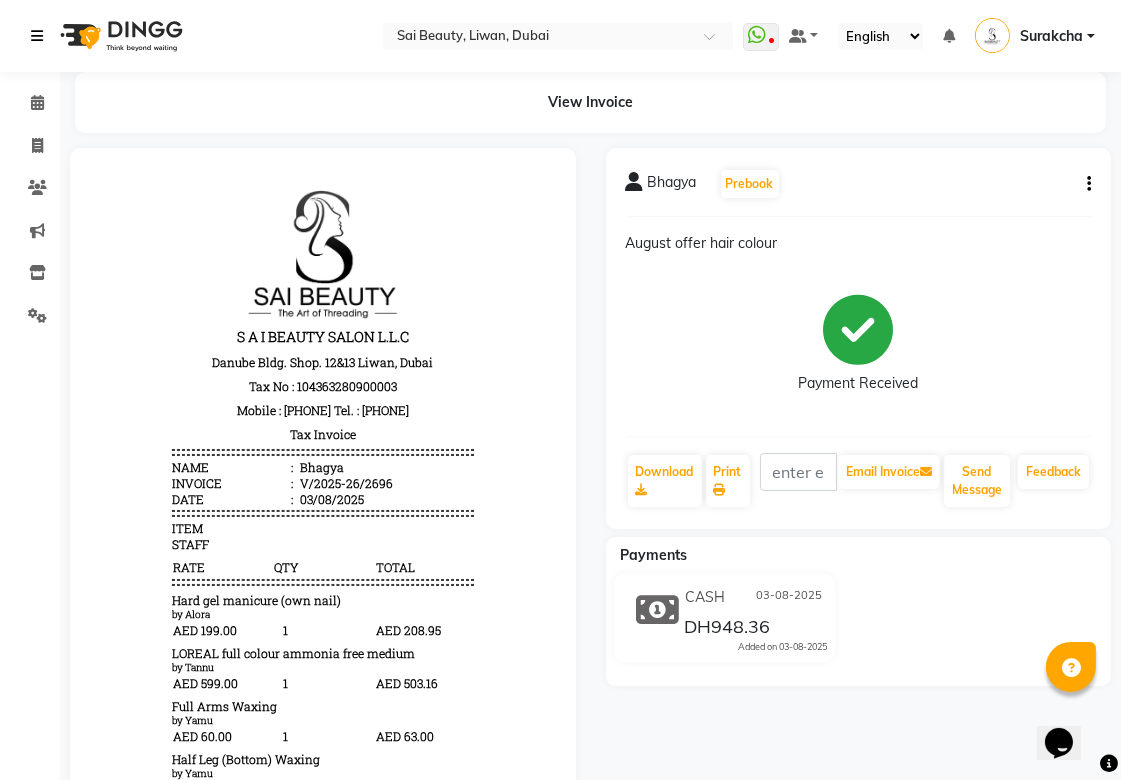 click at bounding box center [37, 36] 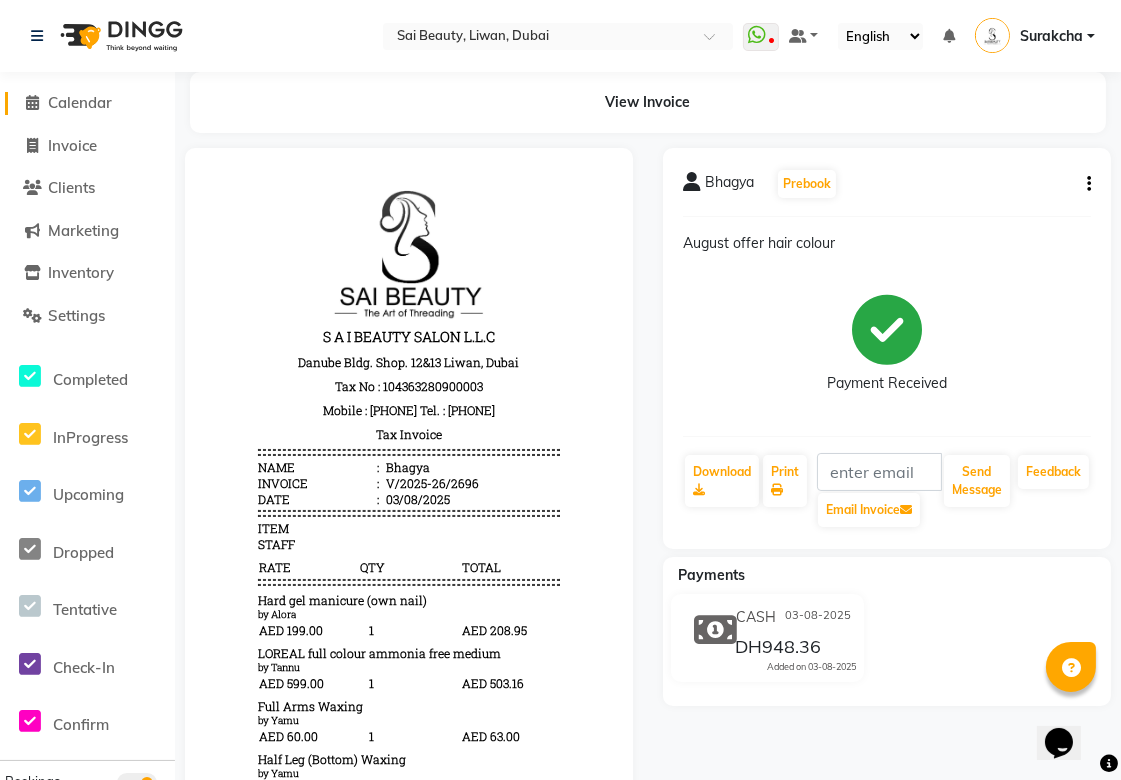 click on "Calendar" 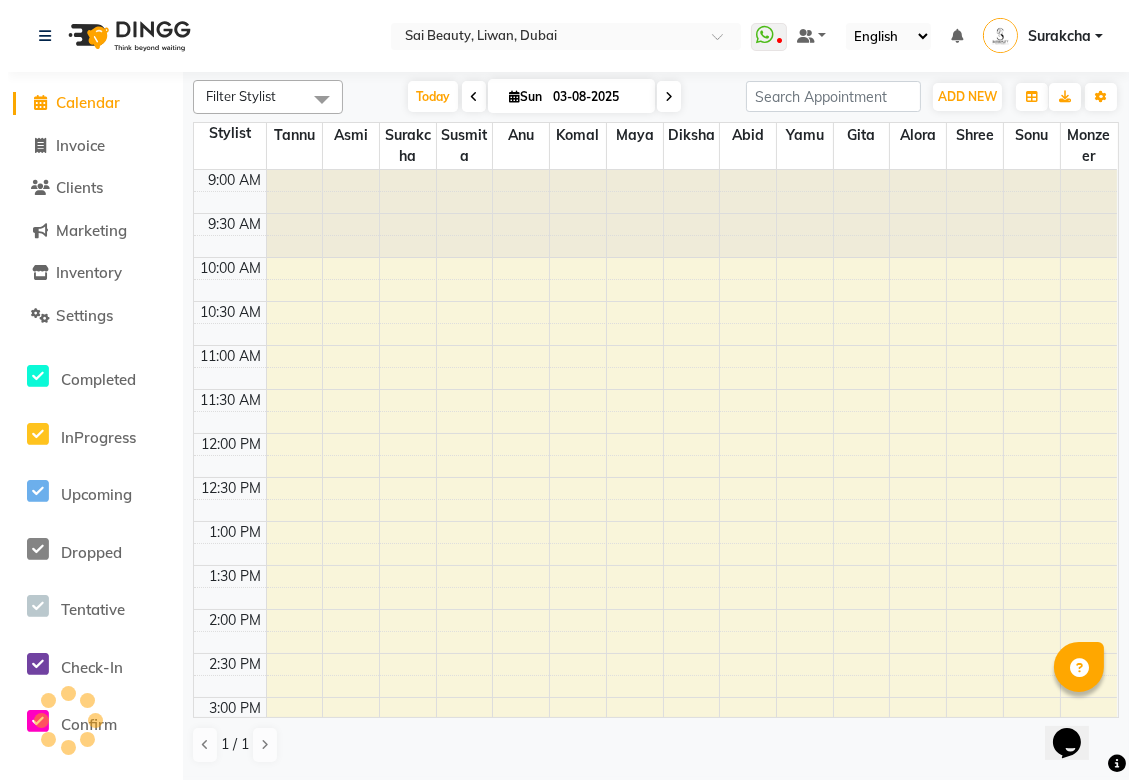 scroll, scrollTop: 0, scrollLeft: 0, axis: both 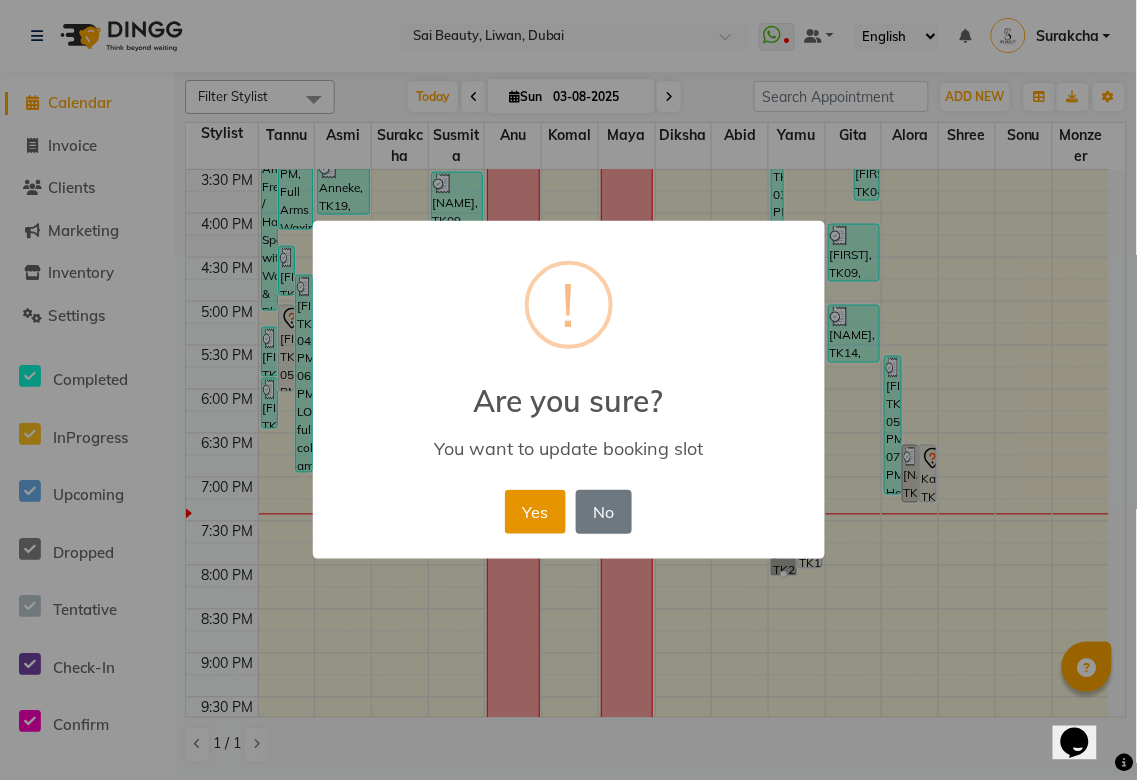 click on "Yes" at bounding box center (535, 512) 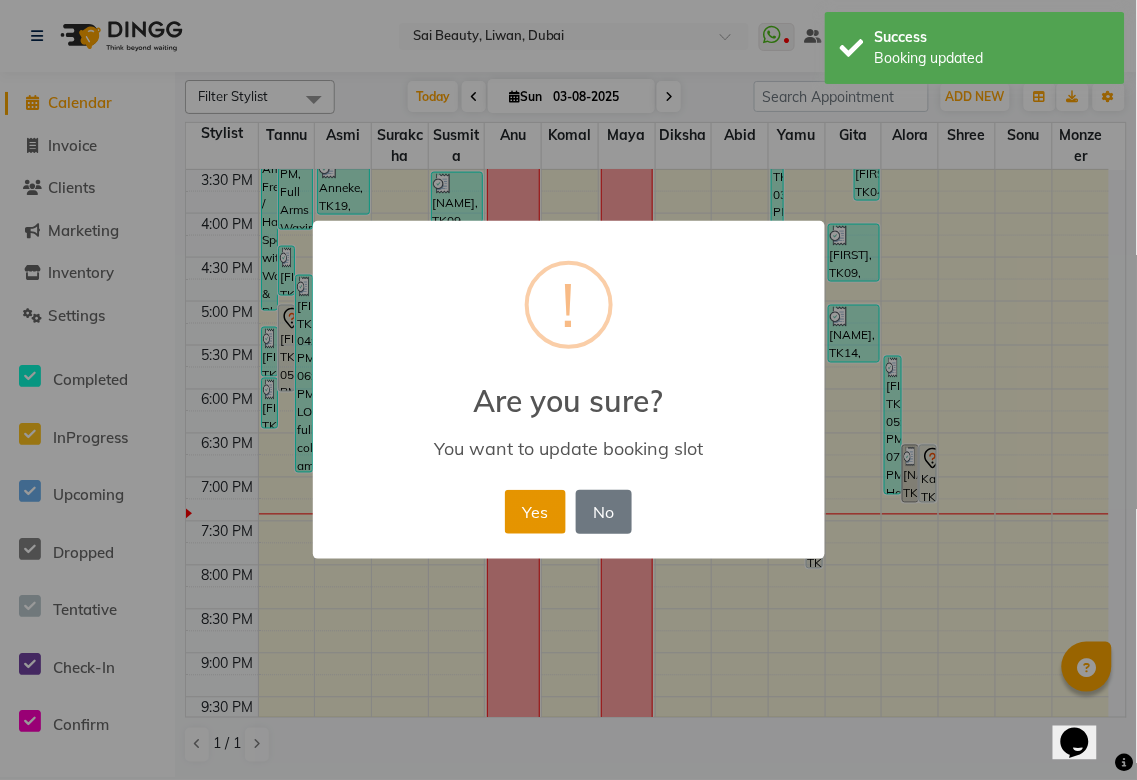 click on "Yes" at bounding box center [535, 512] 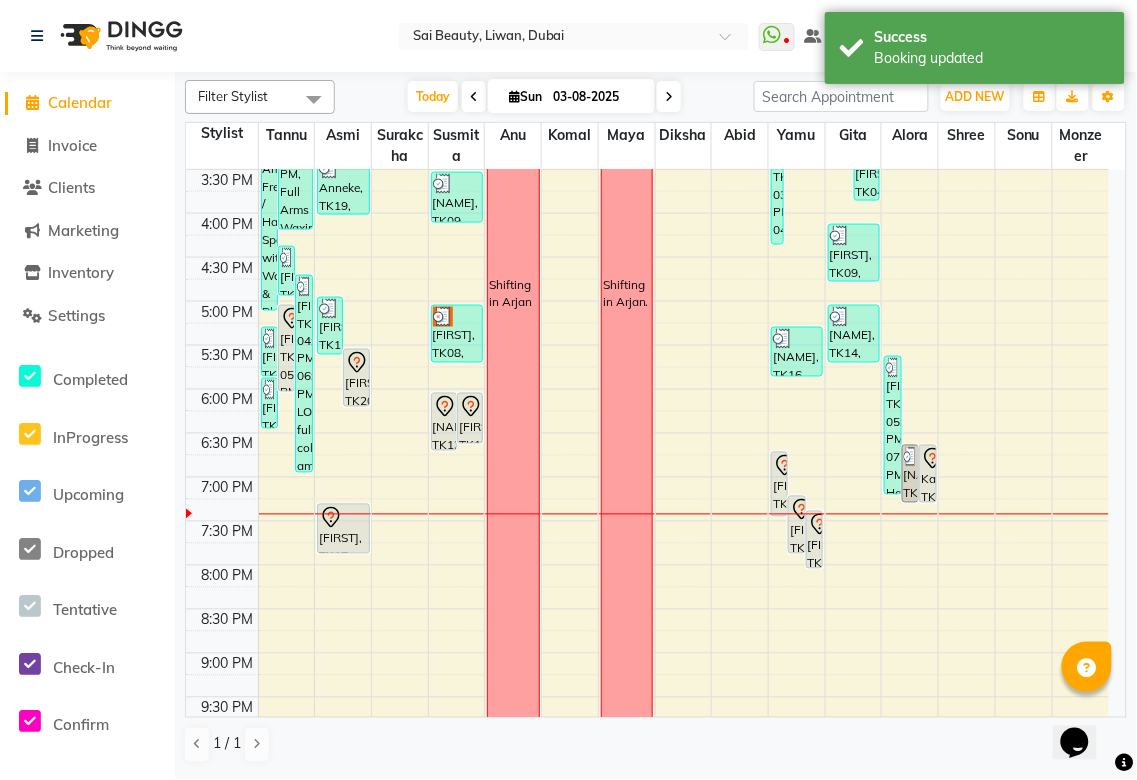 click 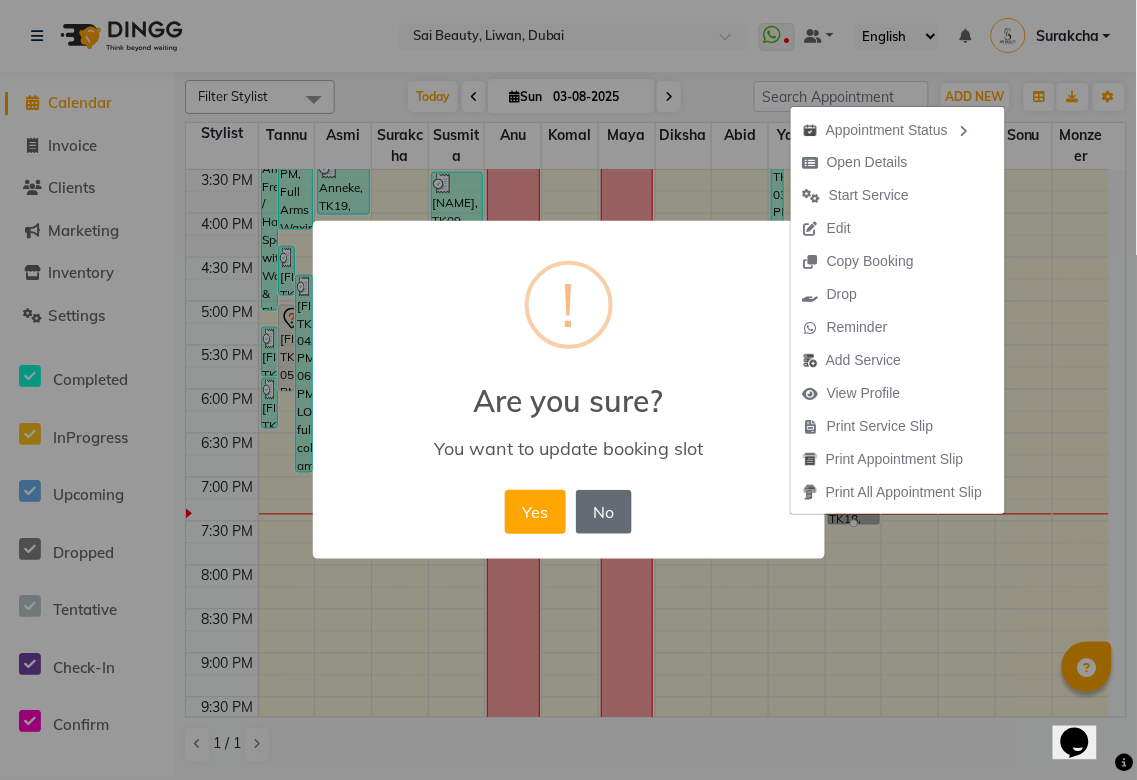 click on "No" at bounding box center [604, 512] 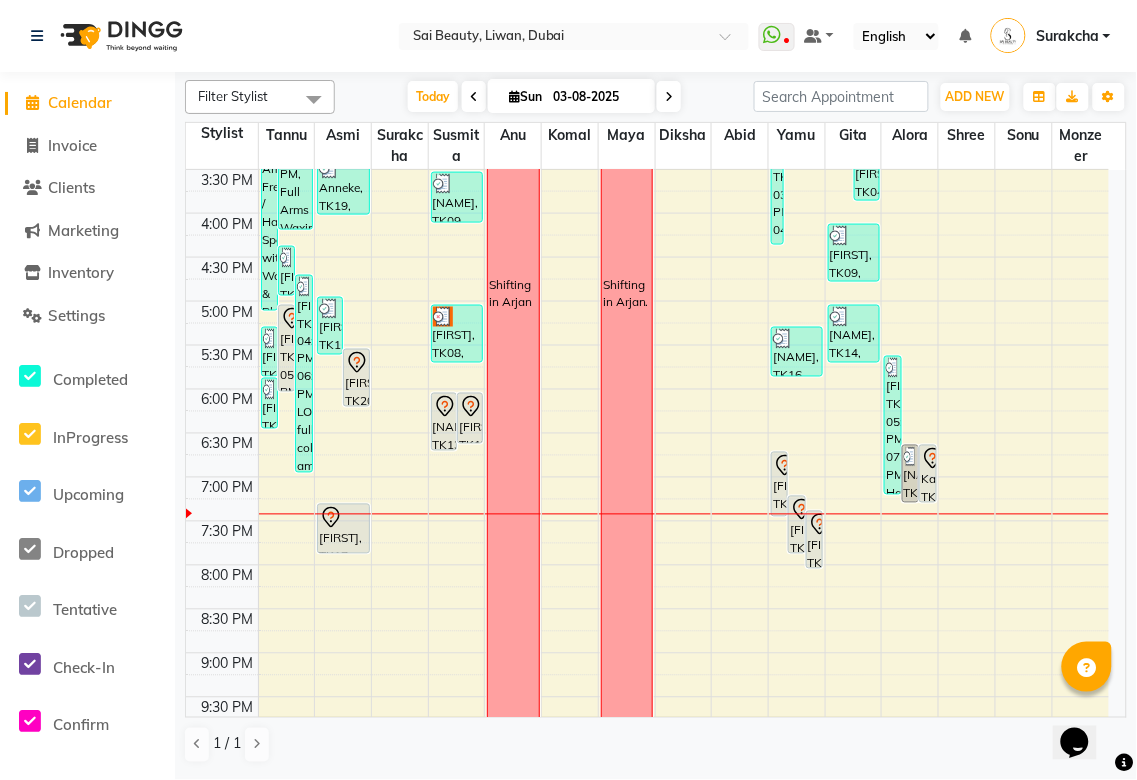 click 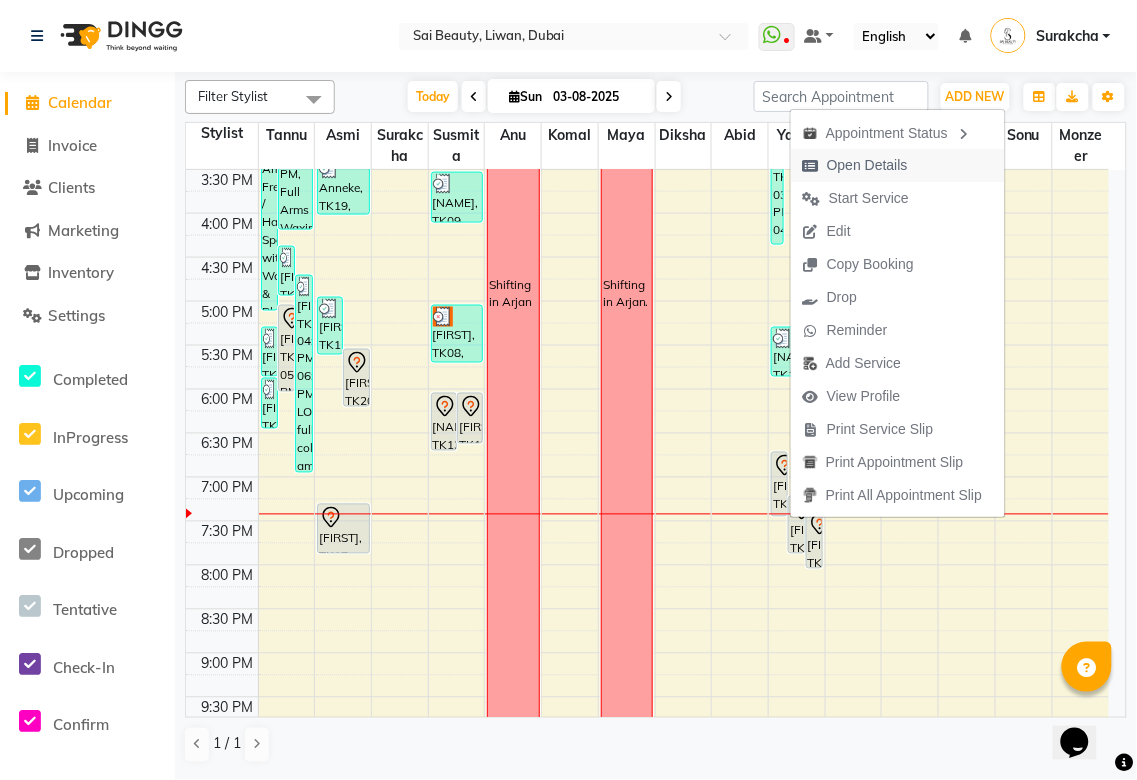 click on "Open Details" at bounding box center [867, 165] 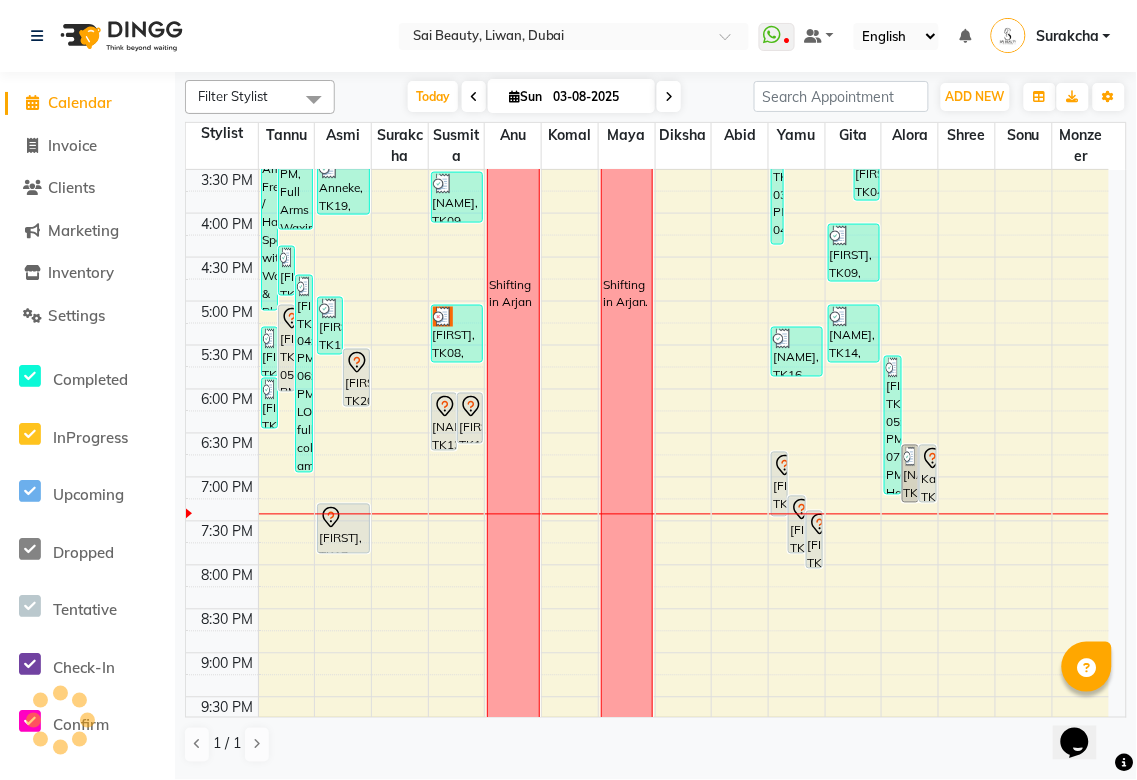 click 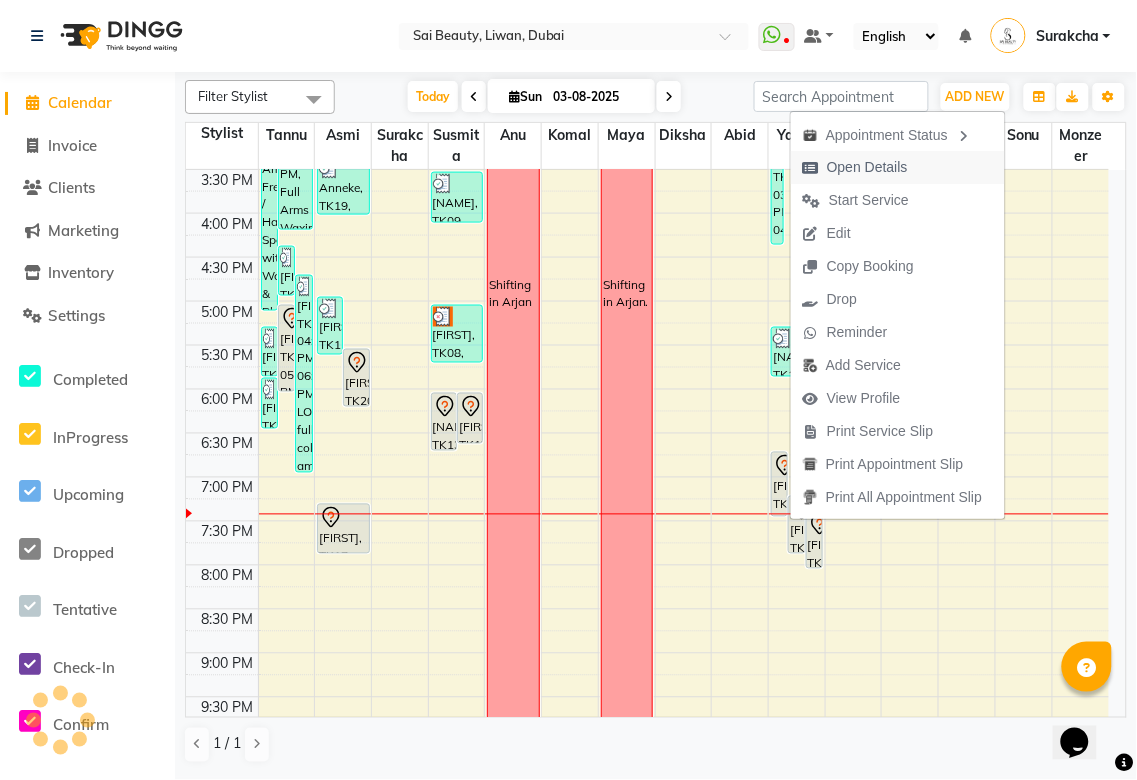 click on "Open Details" at bounding box center [867, 167] 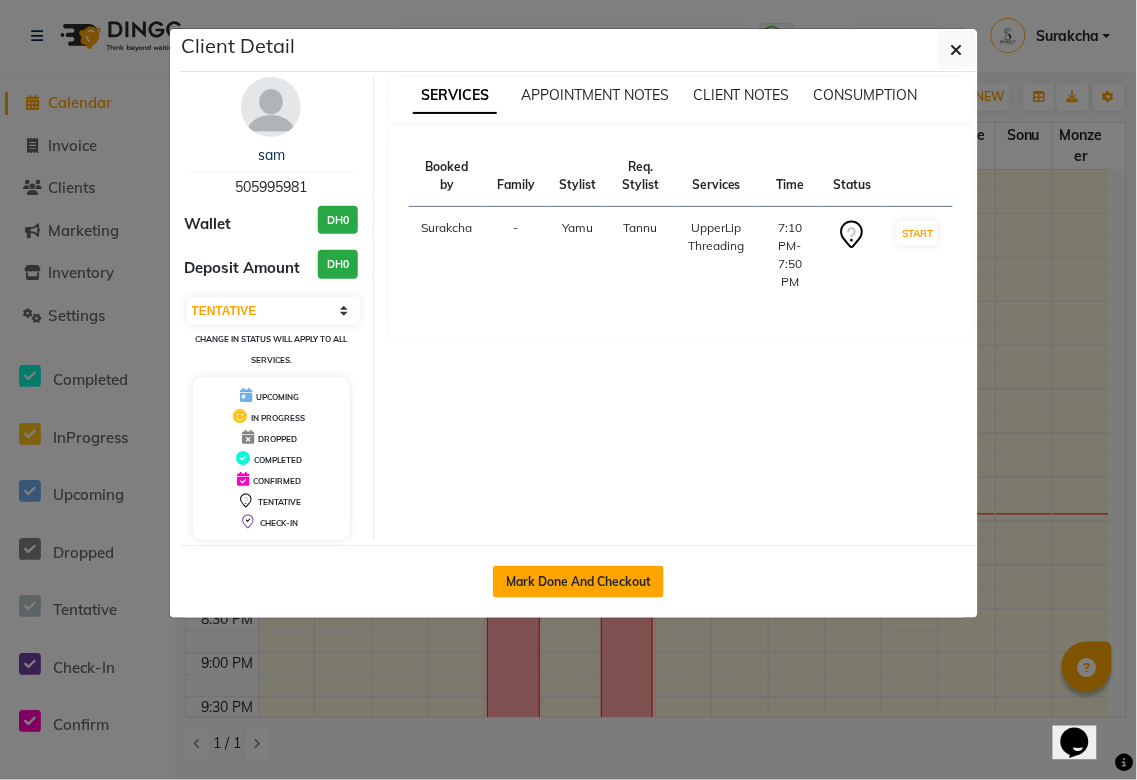 click on "Mark Done And Checkout" 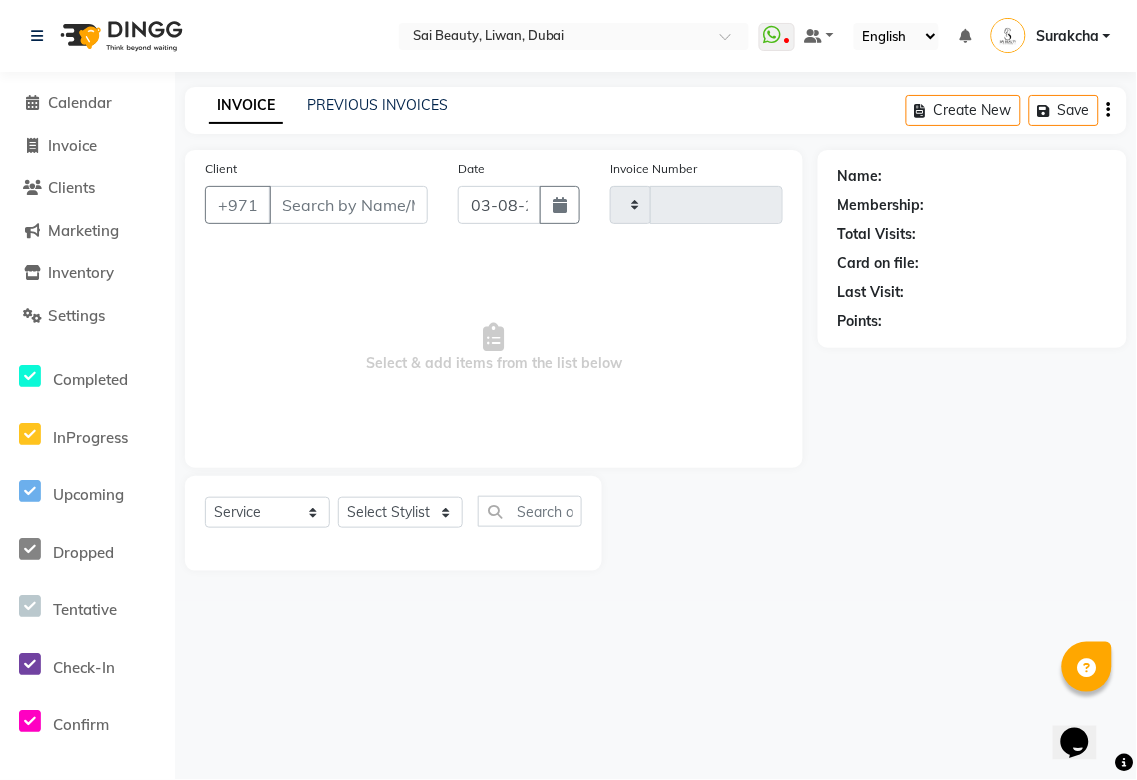 type on "2697" 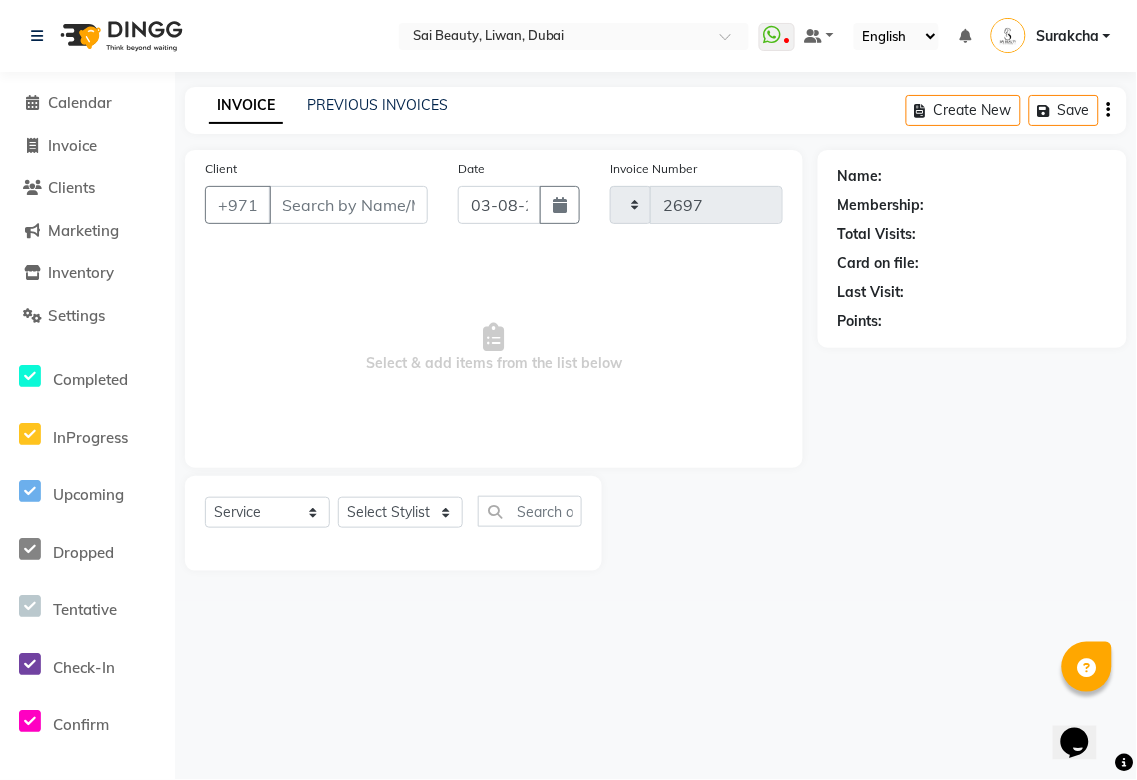 select on "5352" 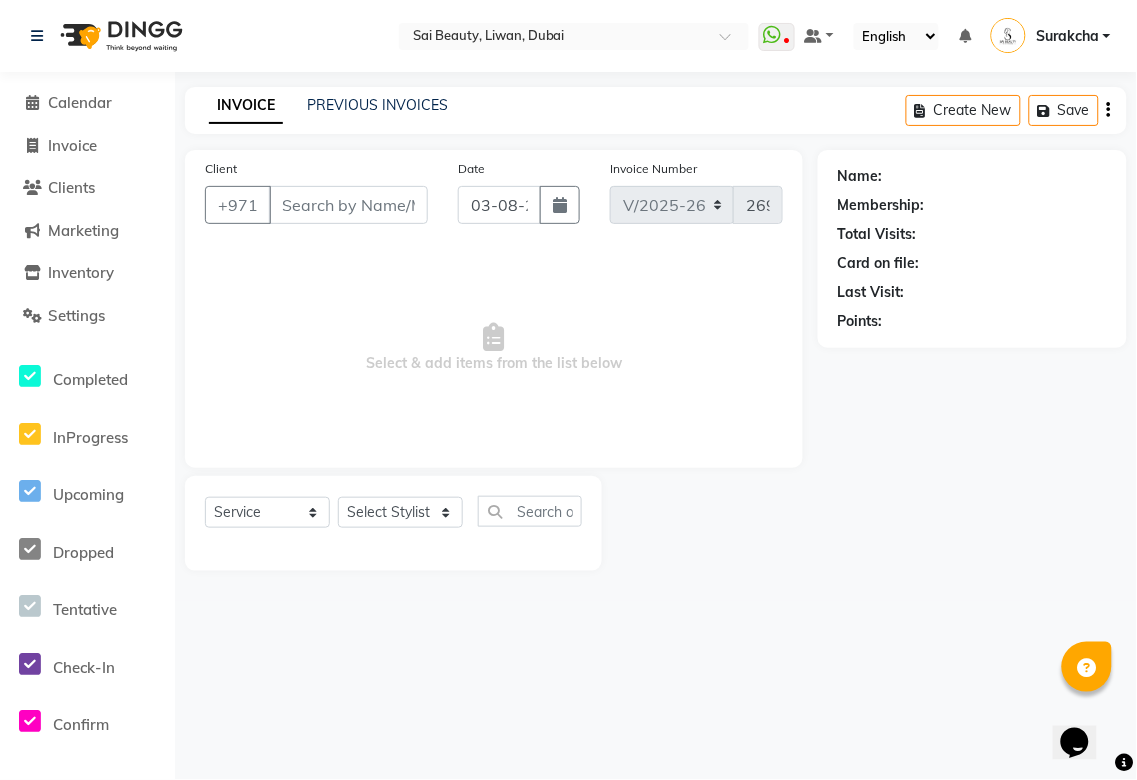 type on "505995981" 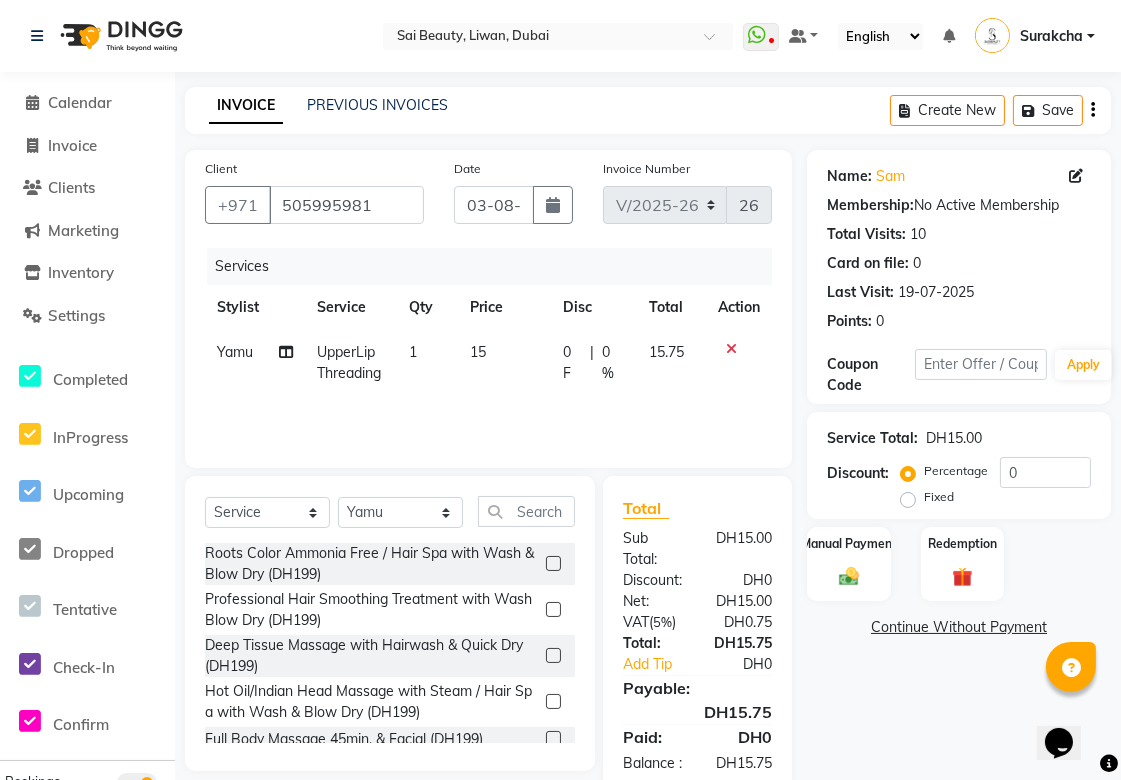 scroll, scrollTop: 65, scrollLeft: 0, axis: vertical 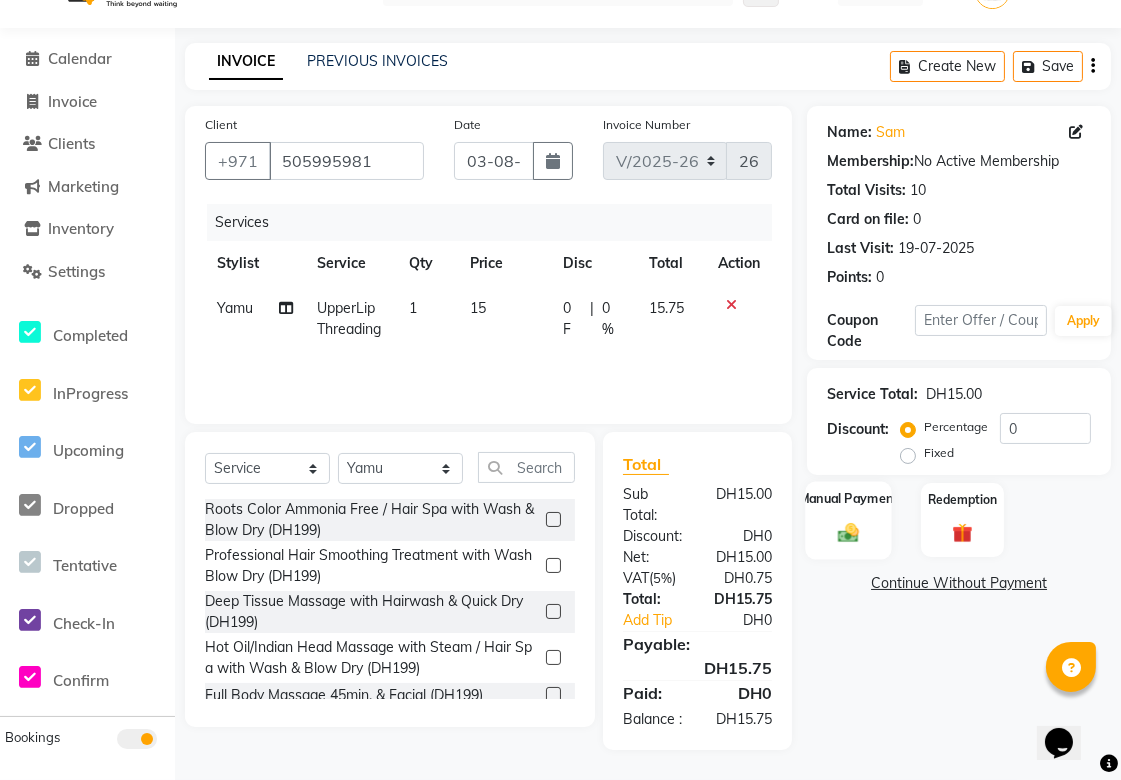 click on "Manual Payment" 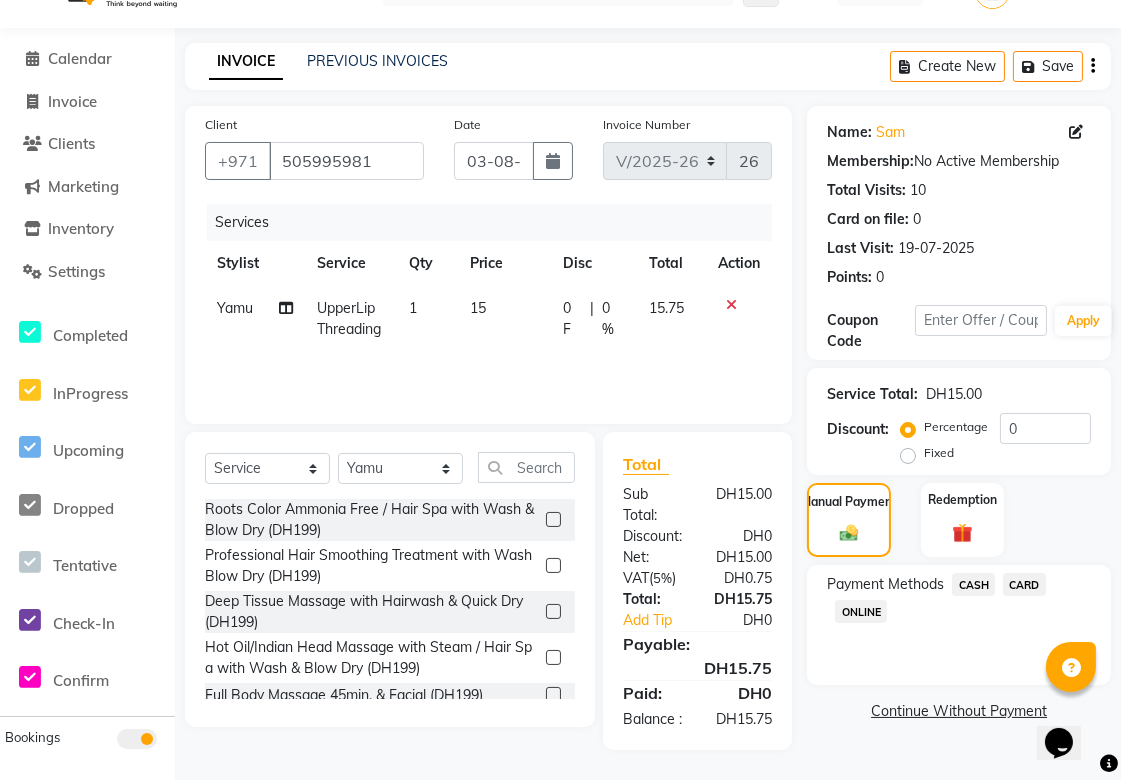 click on "CARD" 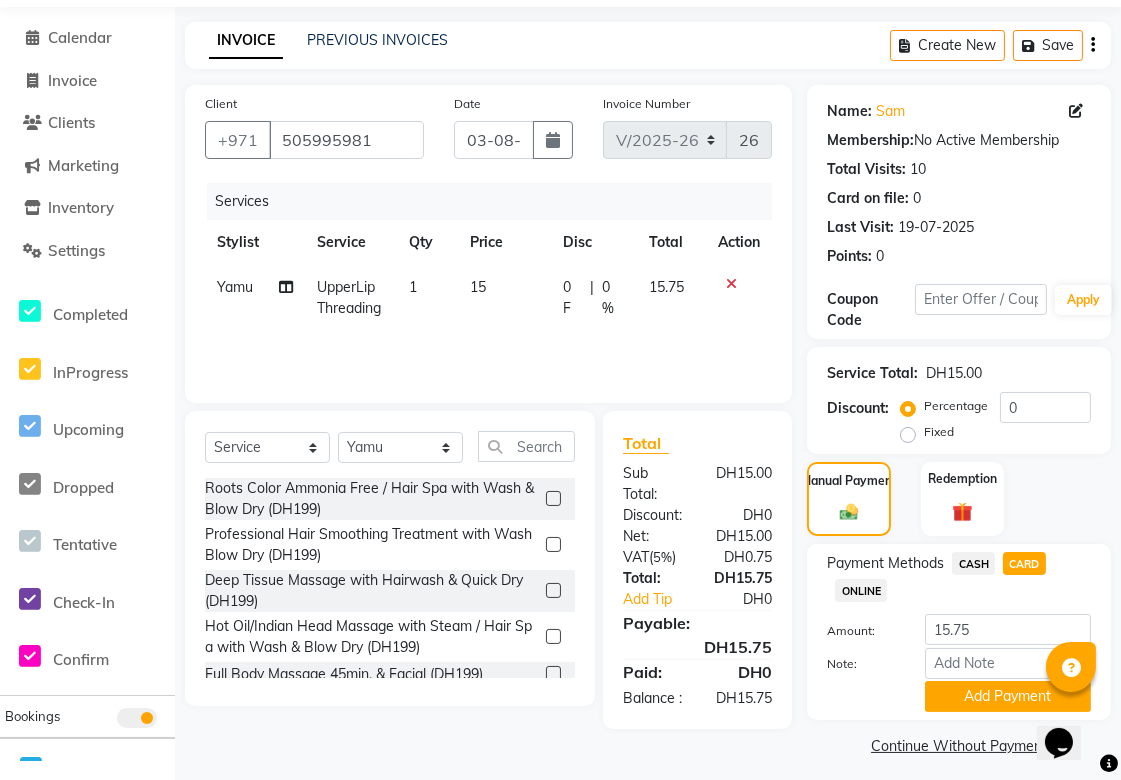 scroll, scrollTop: 77, scrollLeft: 0, axis: vertical 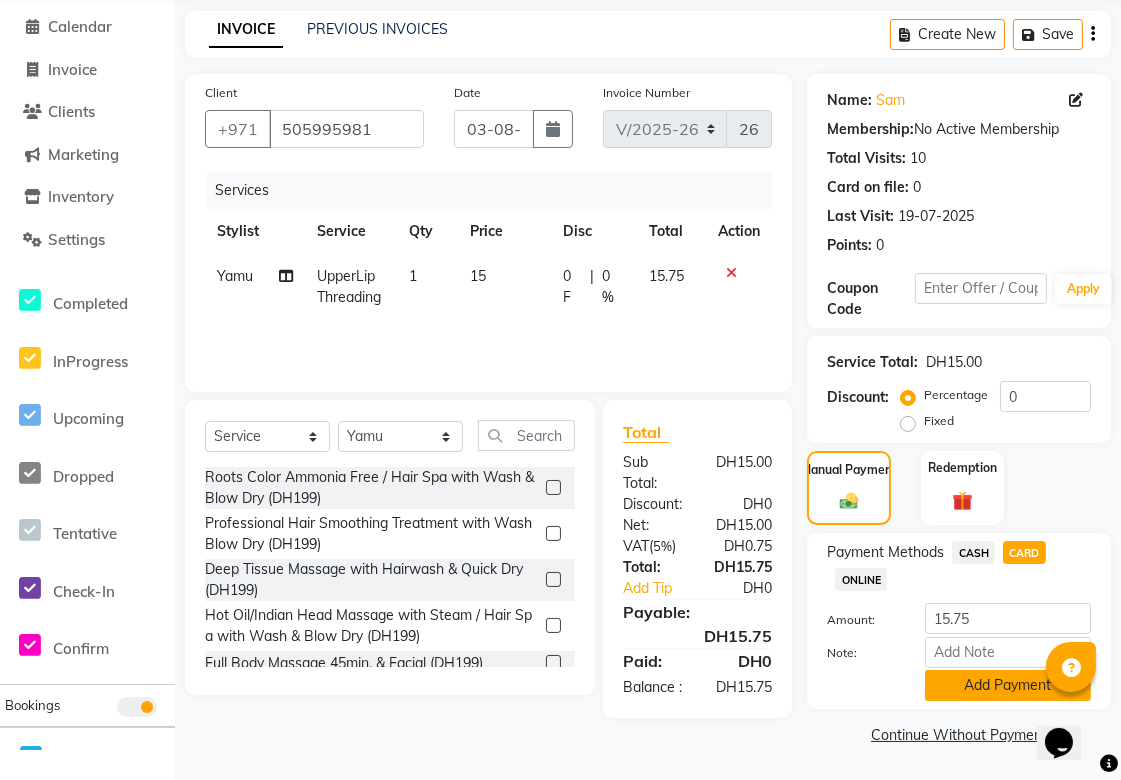 click on "Add Payment" 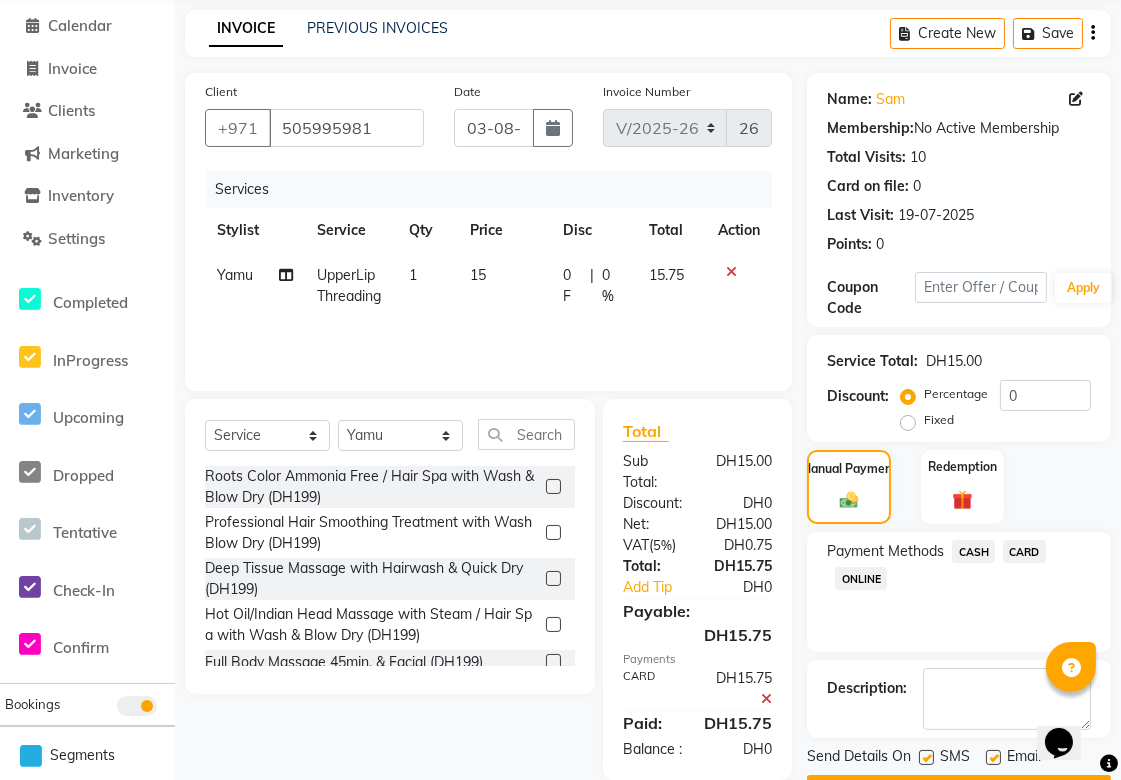 scroll, scrollTop: 133, scrollLeft: 0, axis: vertical 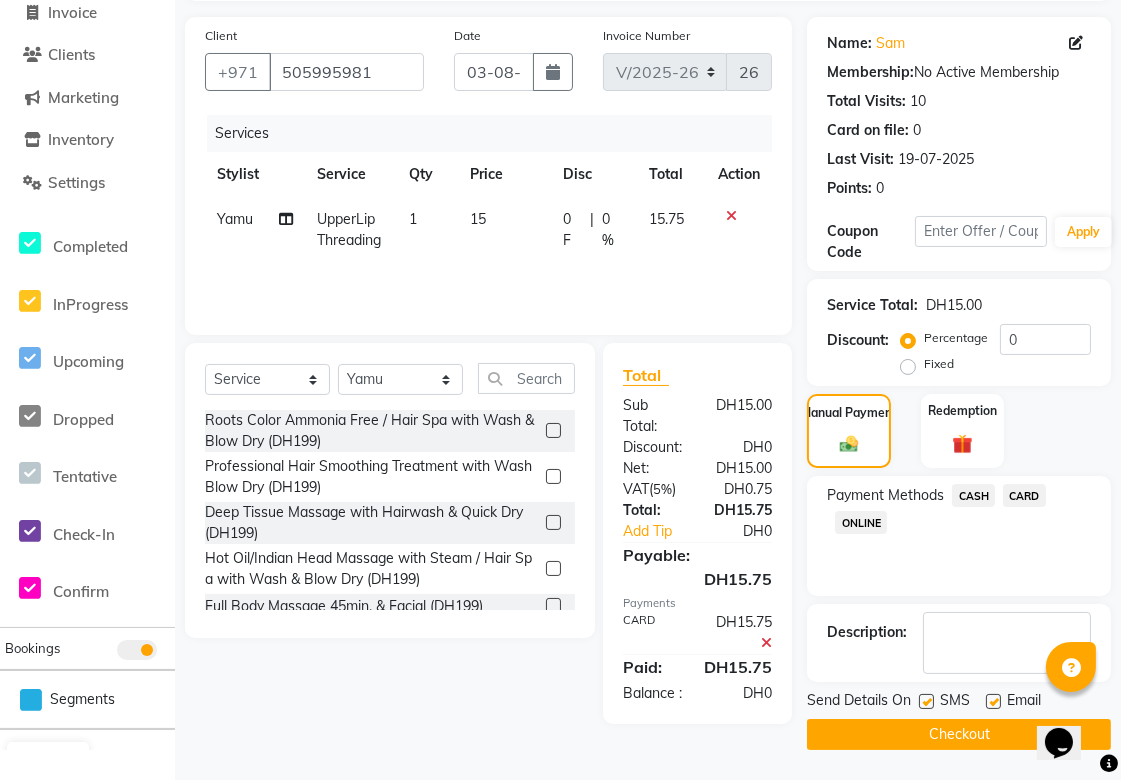 click on "Checkout" 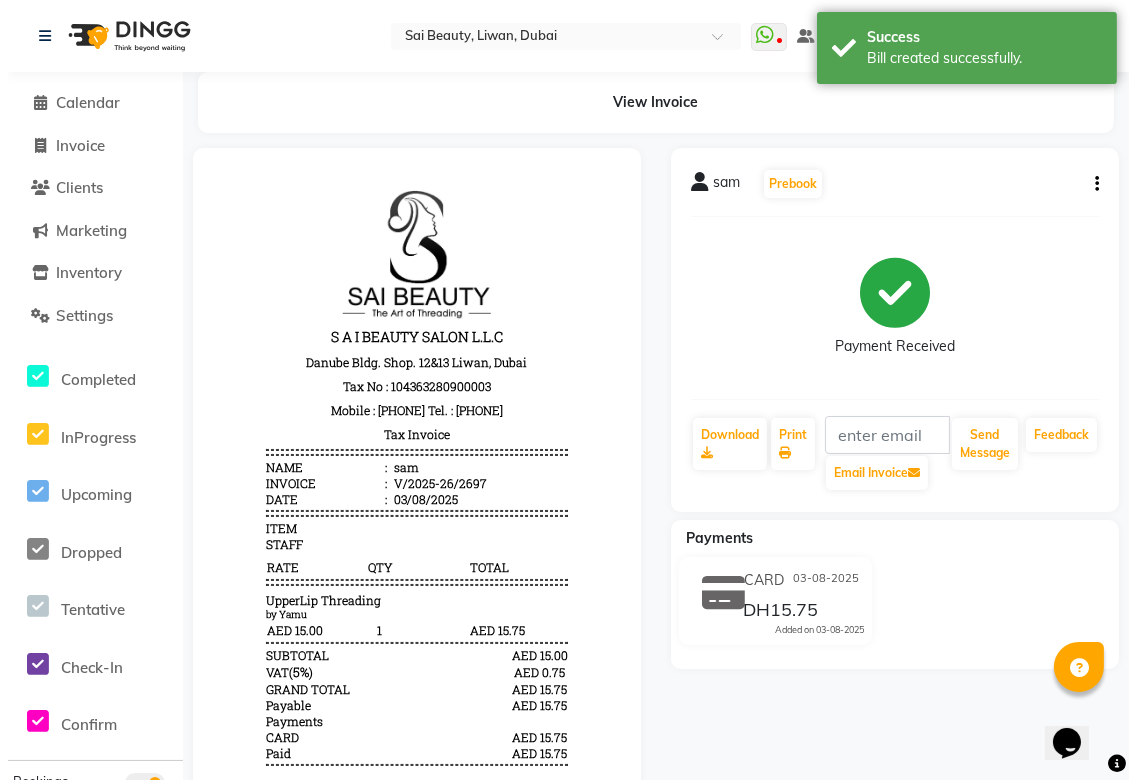 scroll, scrollTop: 0, scrollLeft: 0, axis: both 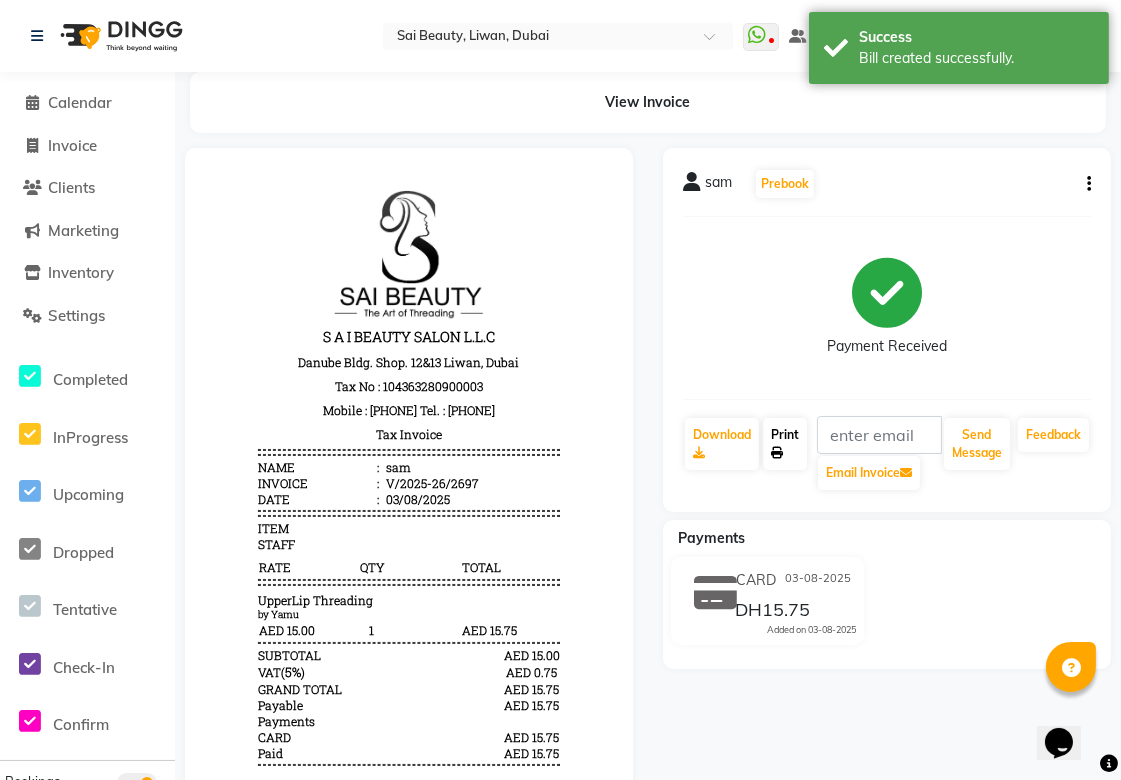 click on "Print" 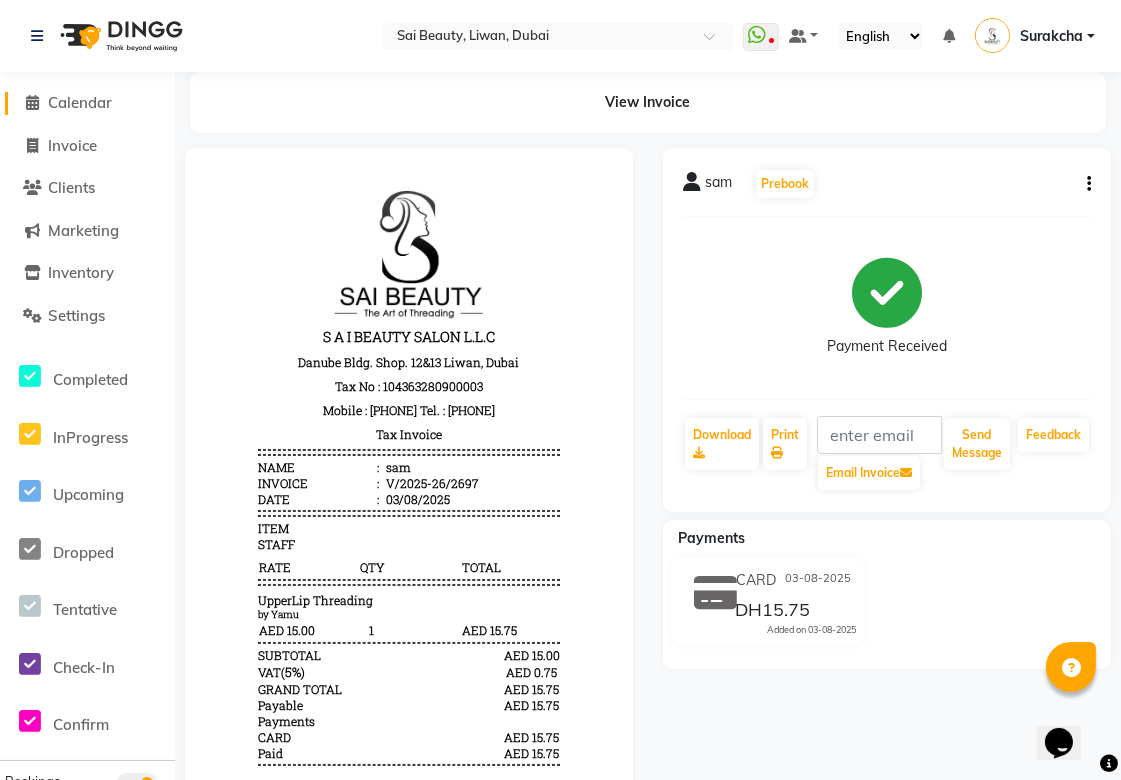 click on "Calendar" 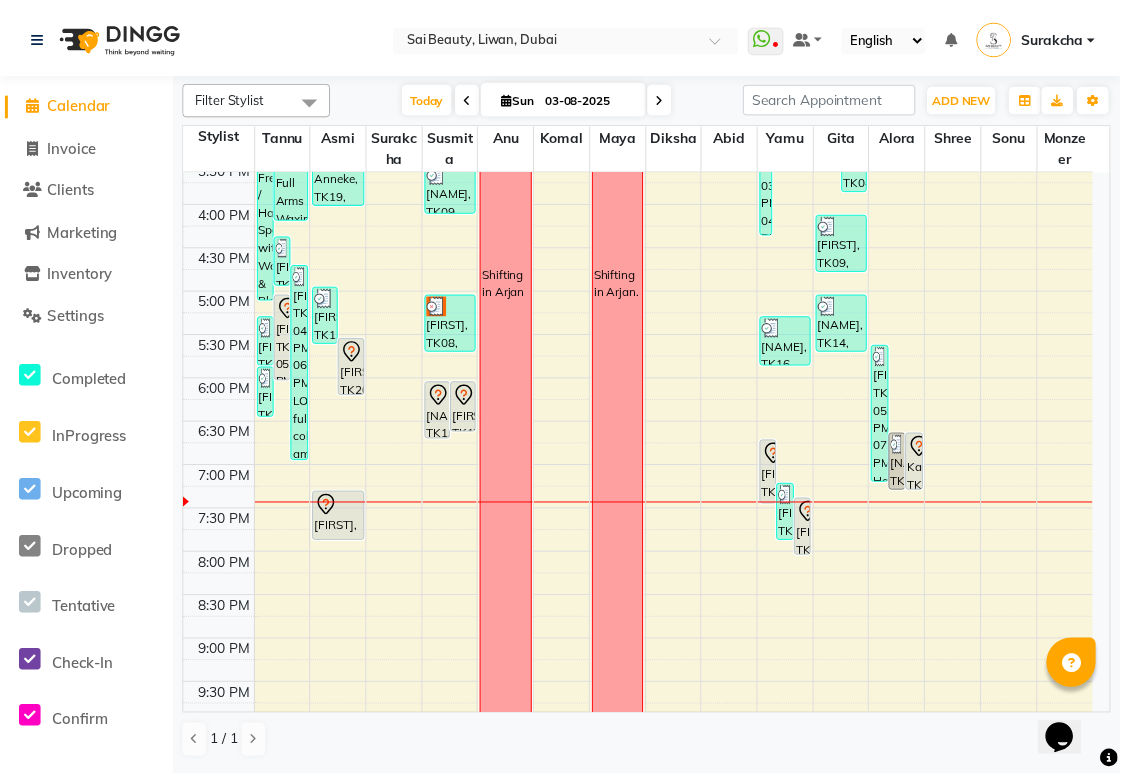 scroll, scrollTop: 667, scrollLeft: 0, axis: vertical 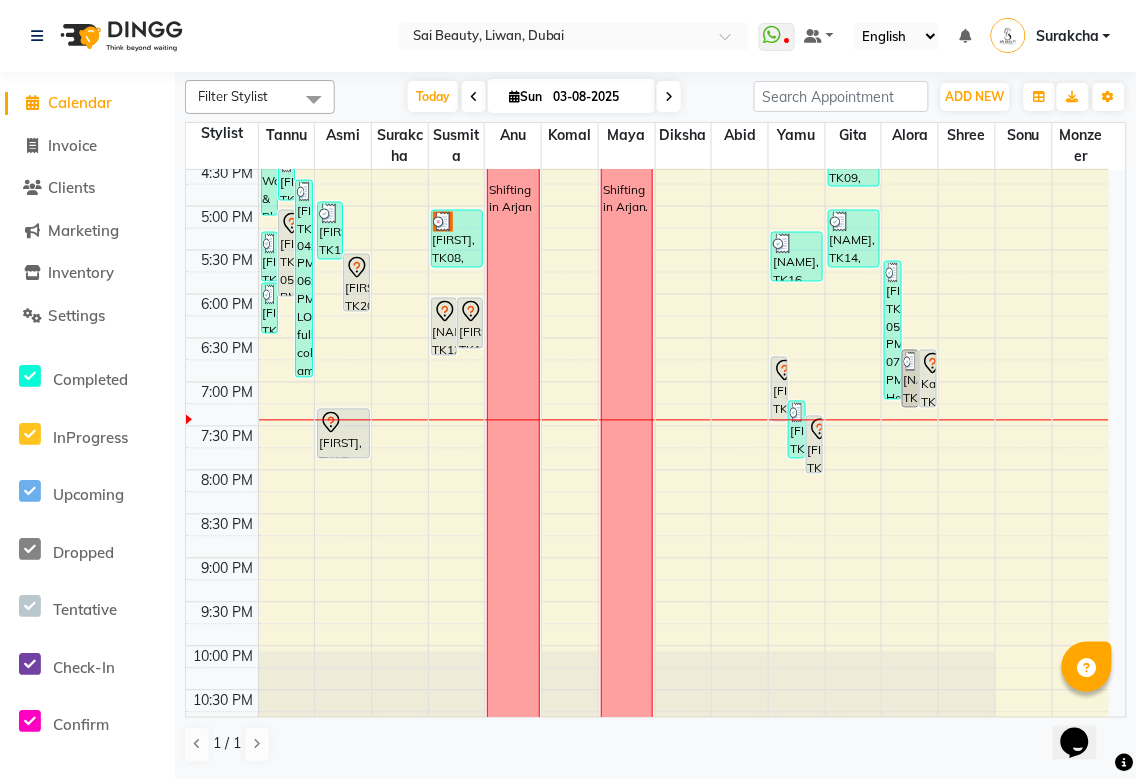 click on "[FIRST], TK20, 05:30 PM-06:10 PM, Gel Manicure" at bounding box center (356, 283) 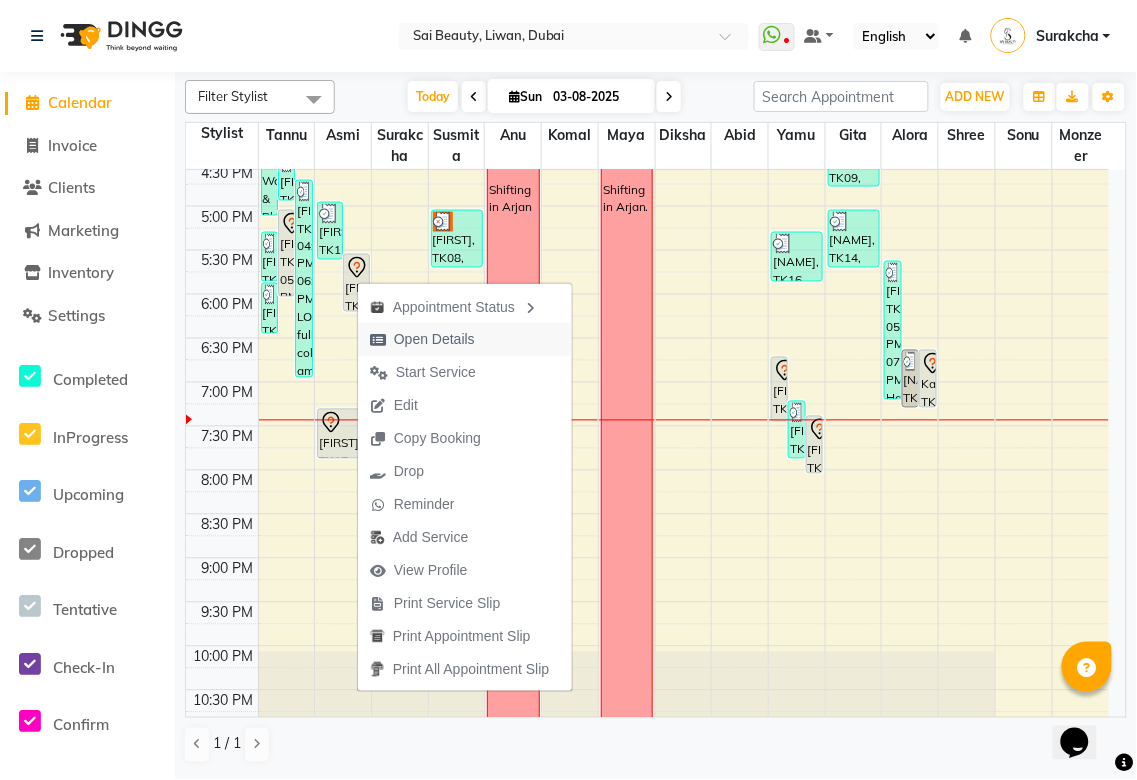 click on "Open Details" at bounding box center [434, 339] 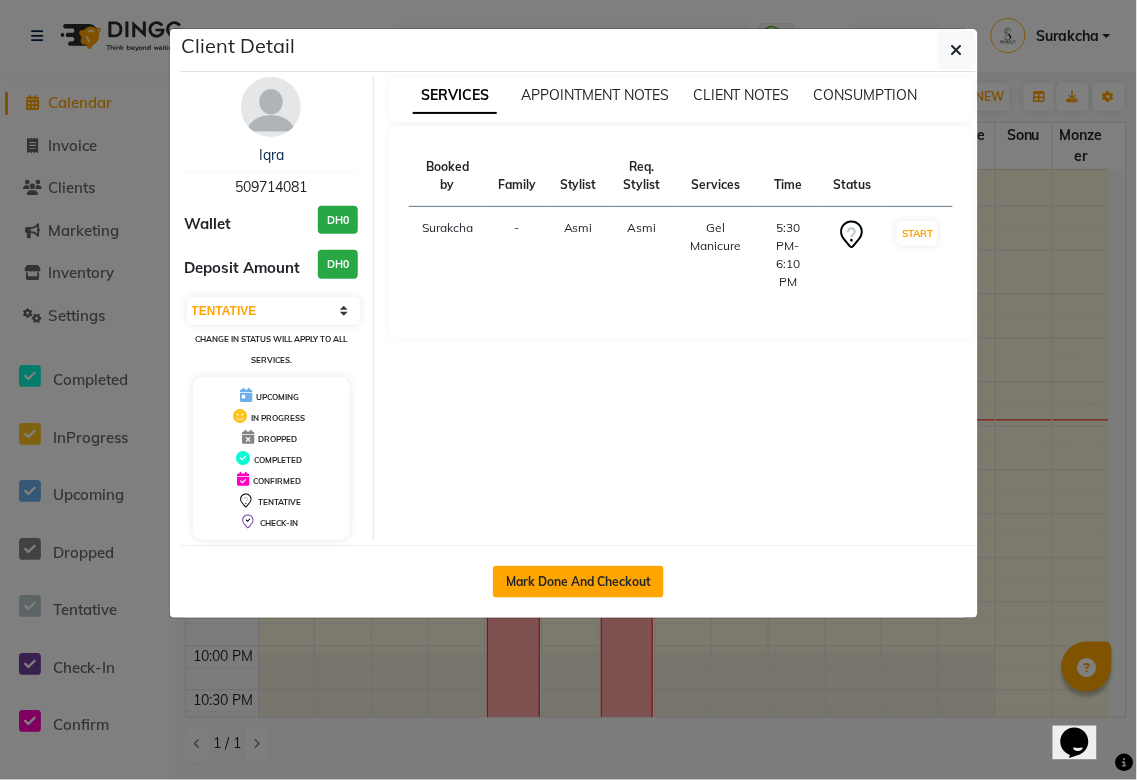 click on "Mark Done And Checkout" 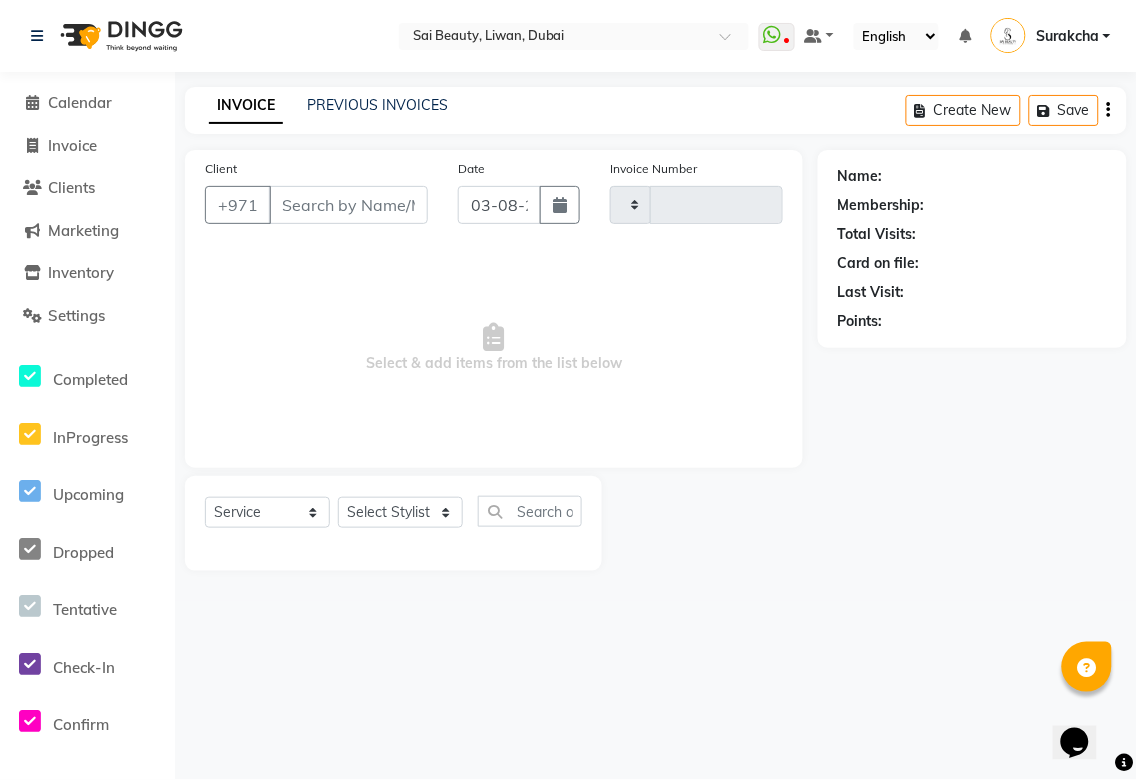 type on "2698" 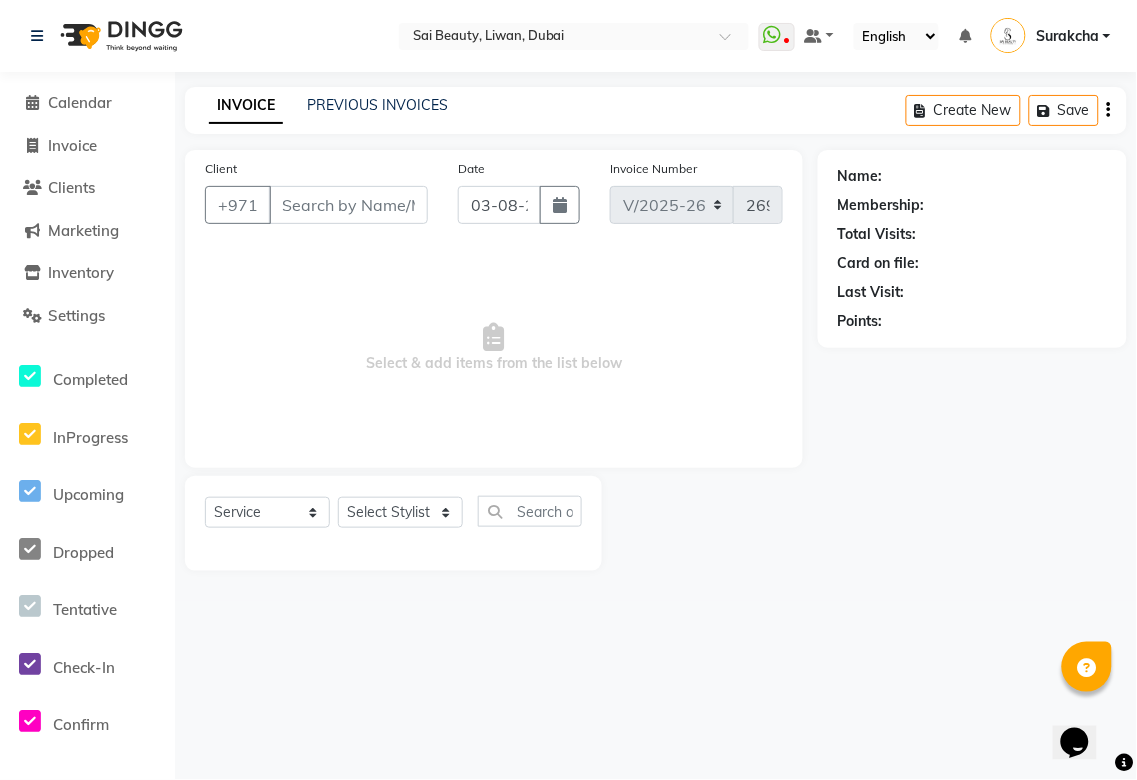 type on "509714081" 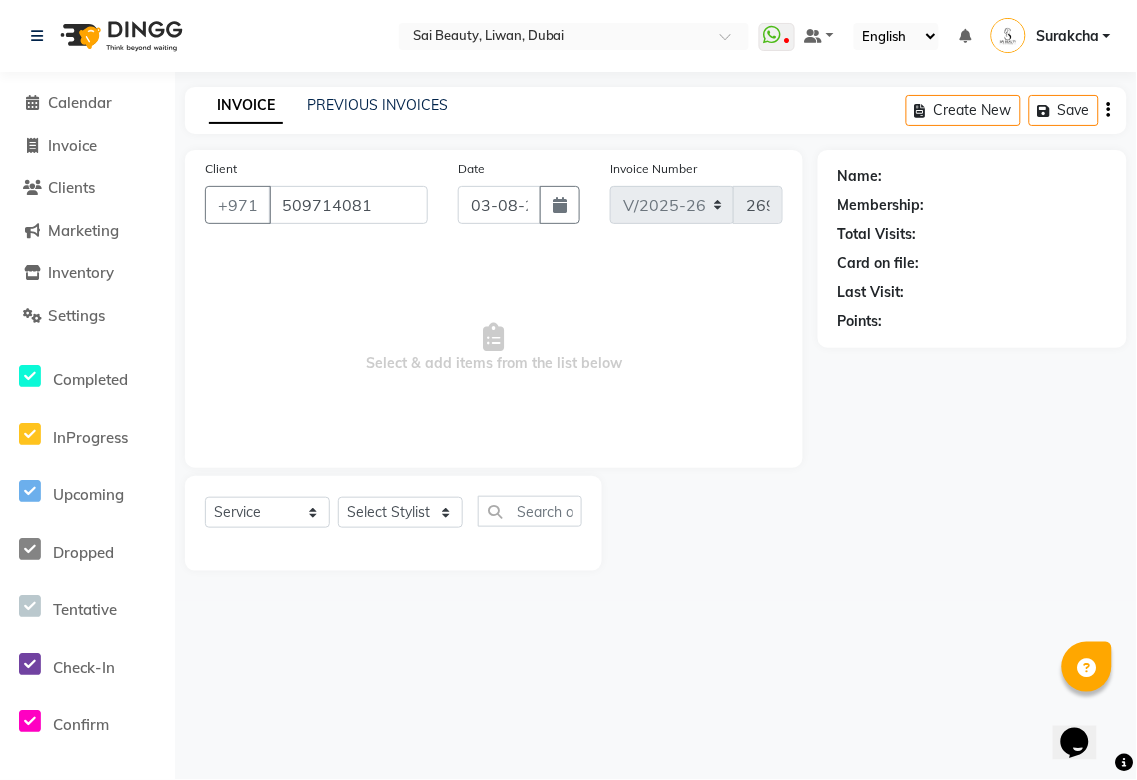 select on "40288" 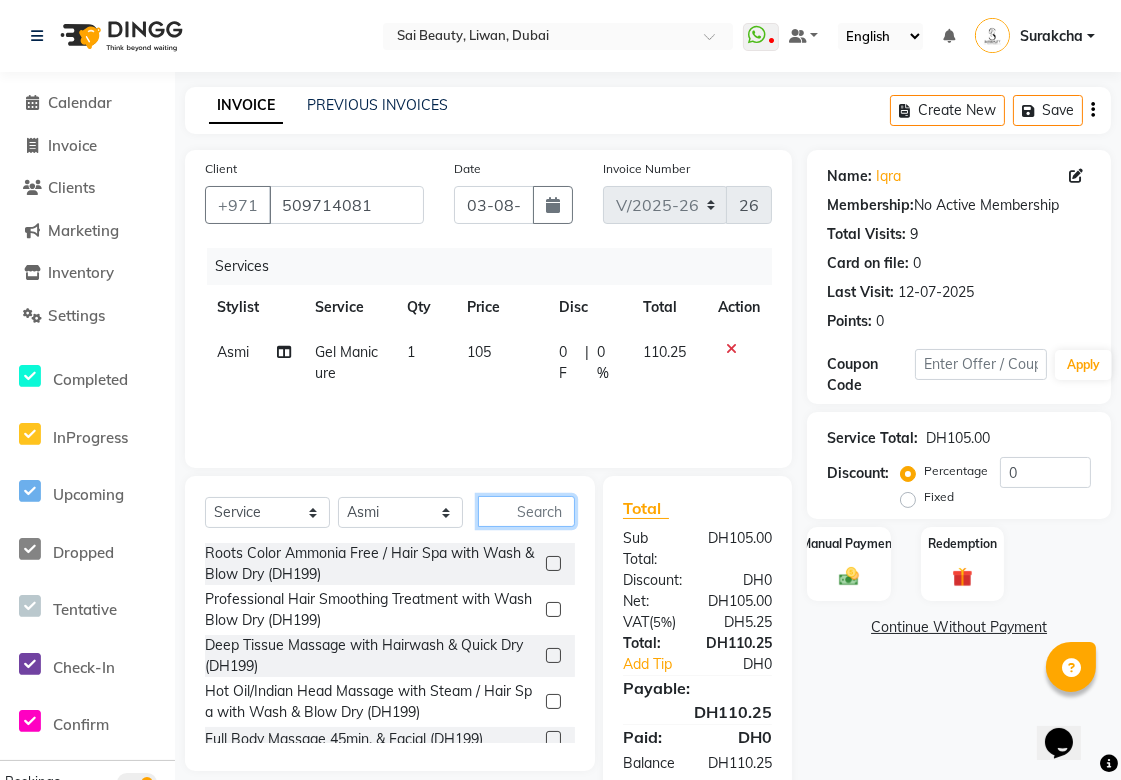 click 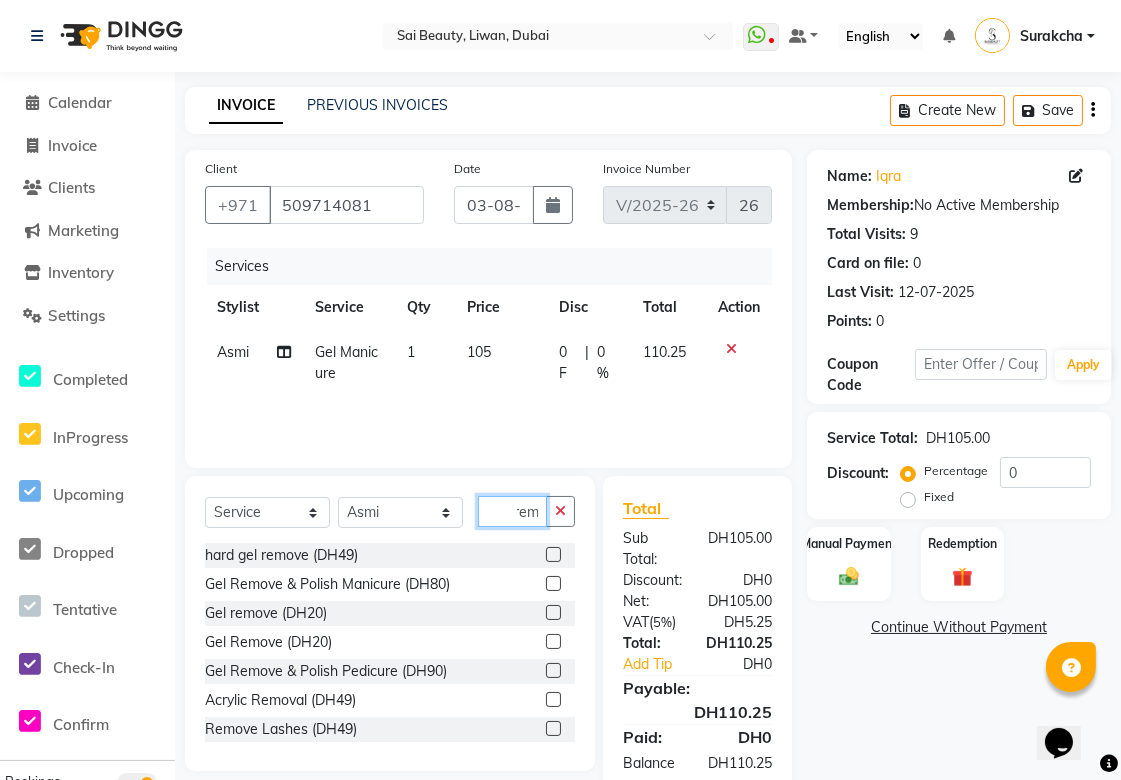 scroll, scrollTop: 0, scrollLeft: 12, axis: horizontal 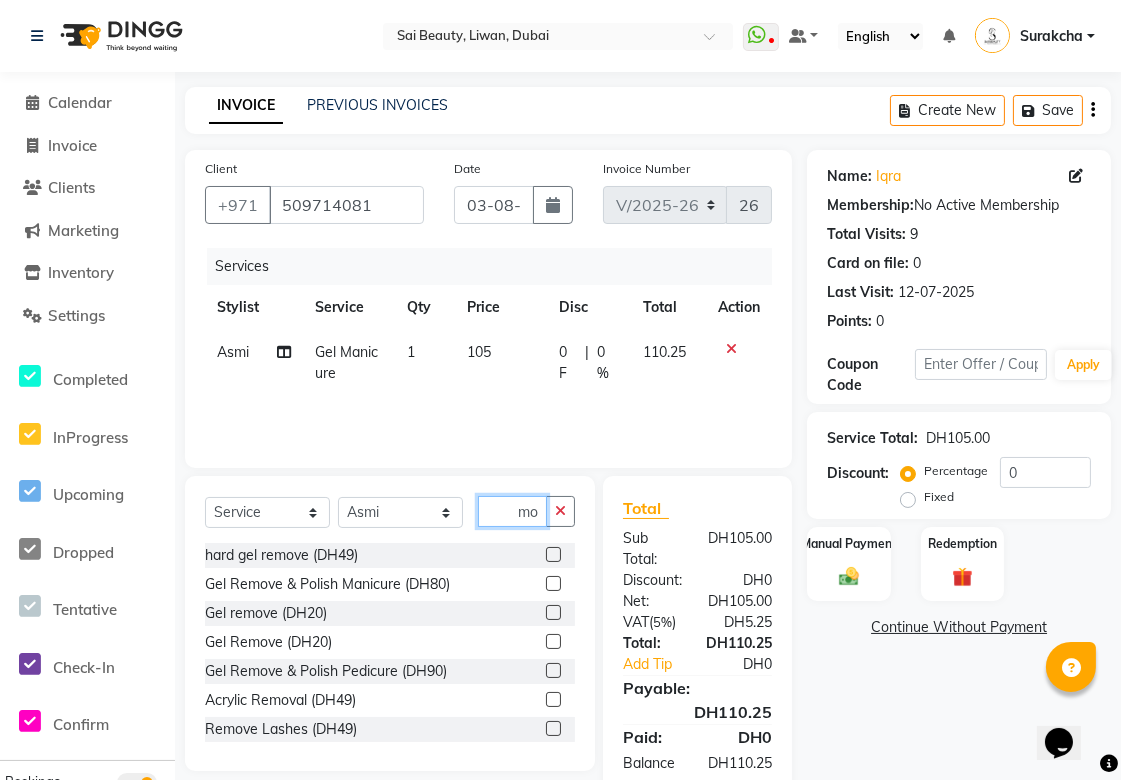 type on "remo" 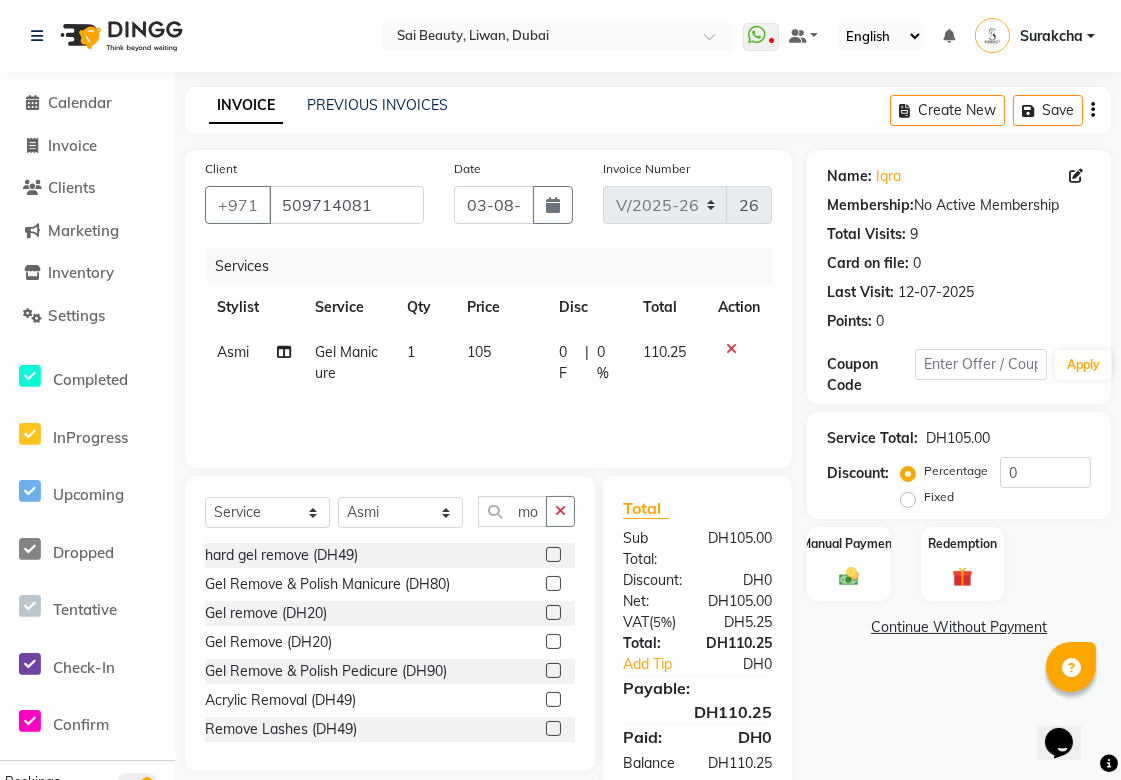 click 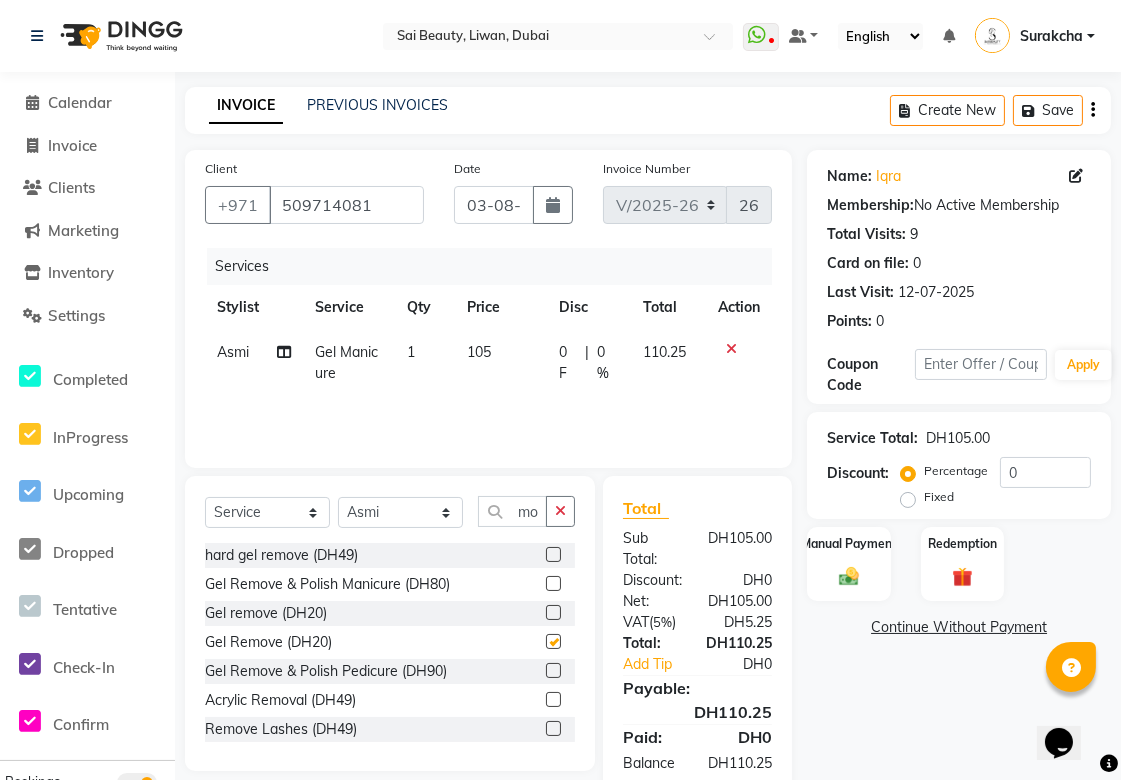 scroll, scrollTop: 0, scrollLeft: 0, axis: both 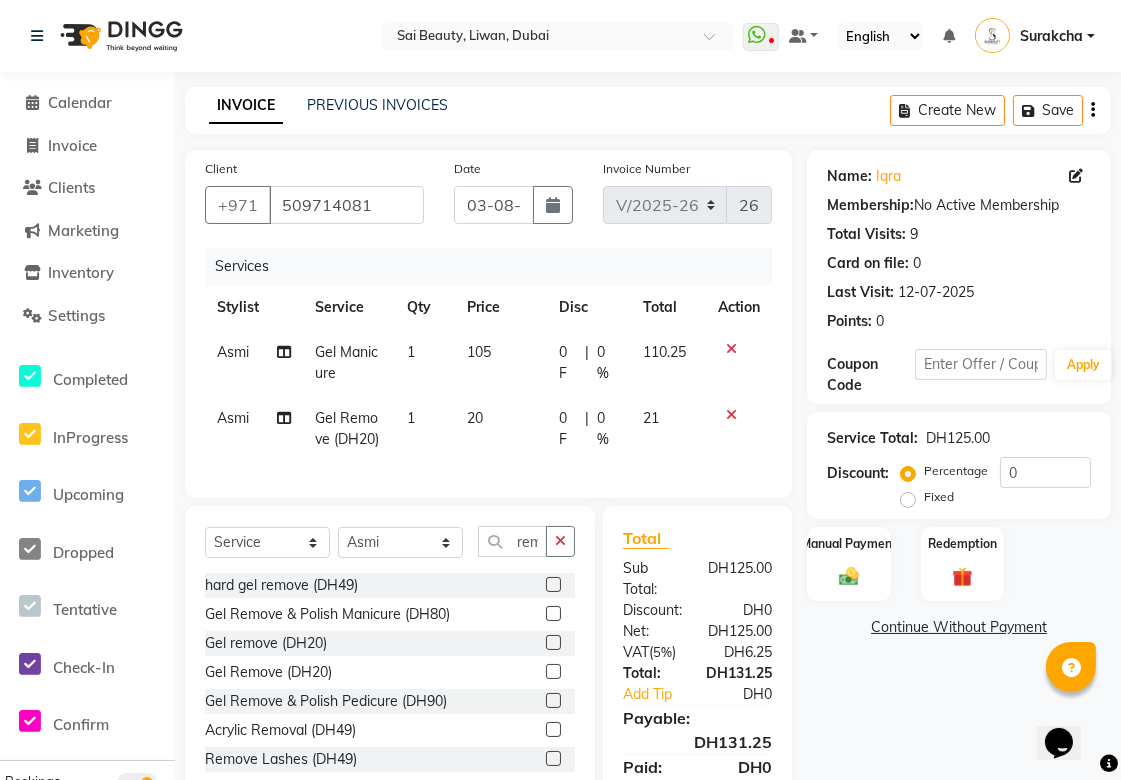 checkbox on "false" 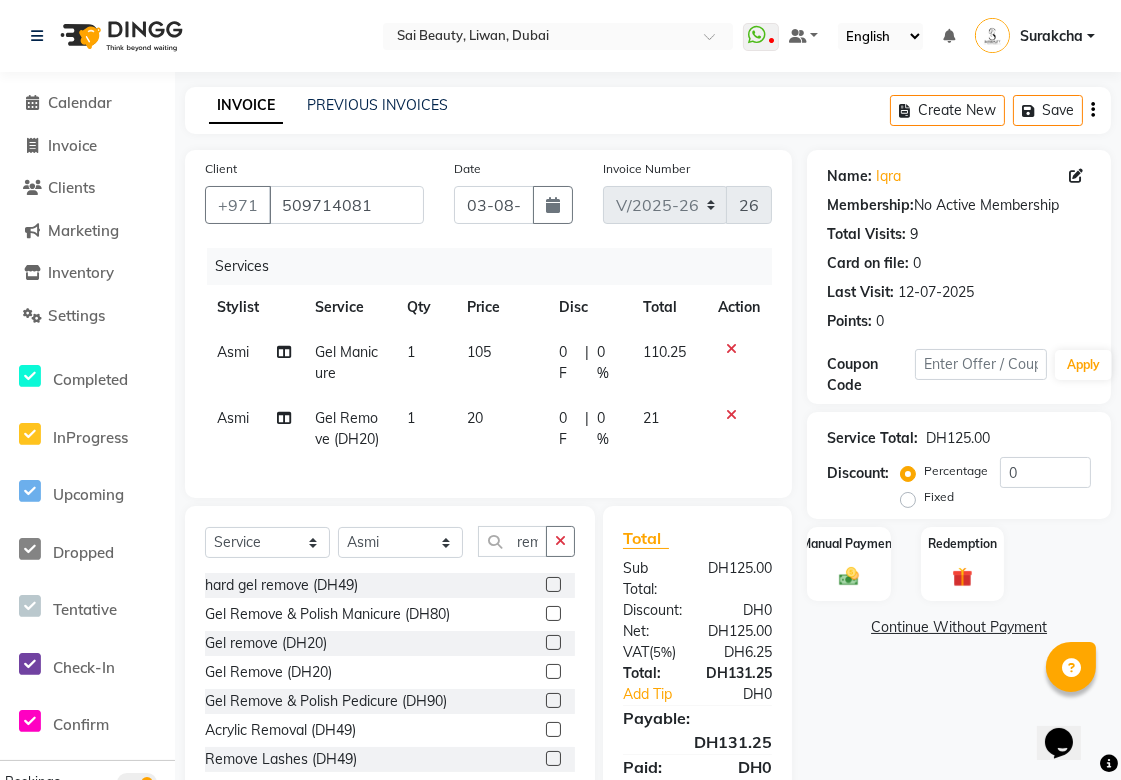 click 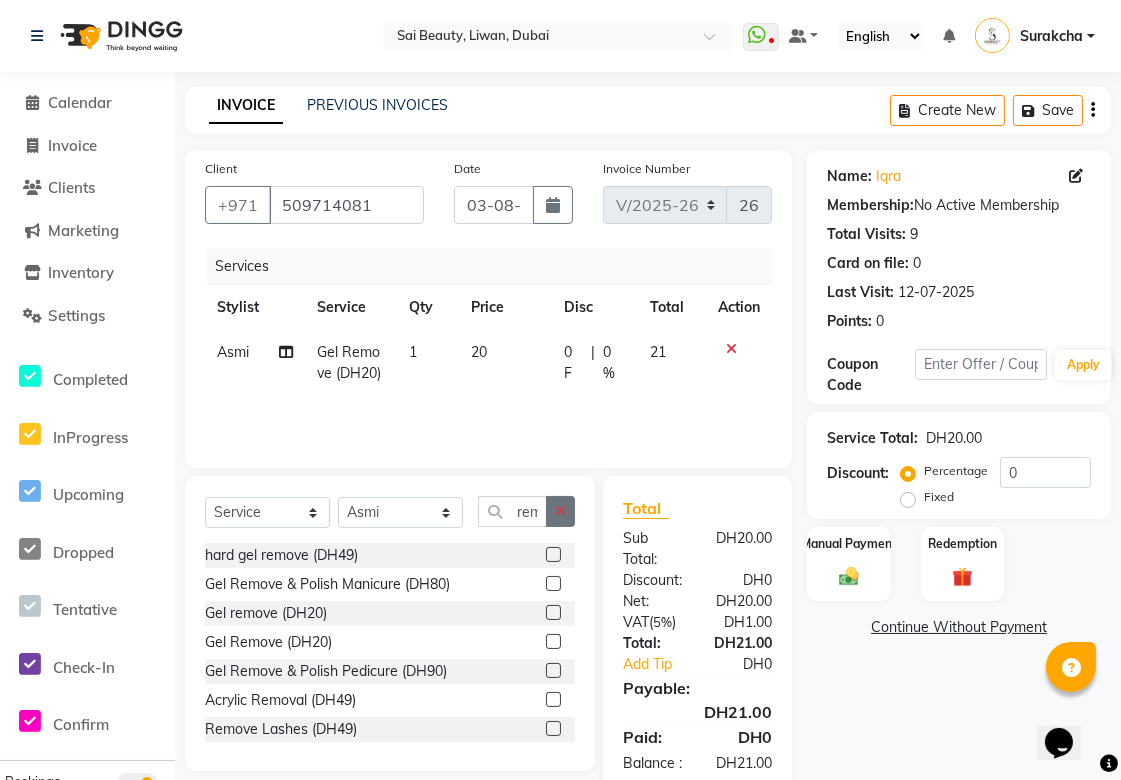 click 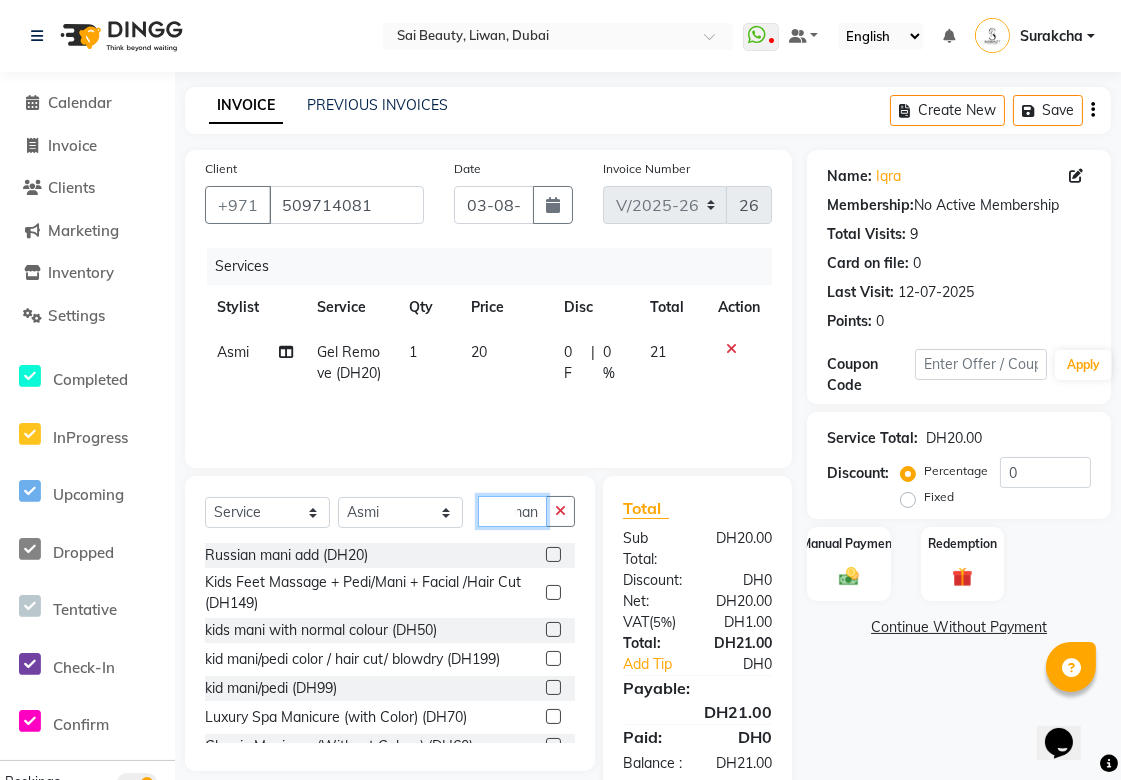 scroll, scrollTop: 0, scrollLeft: 11, axis: horizontal 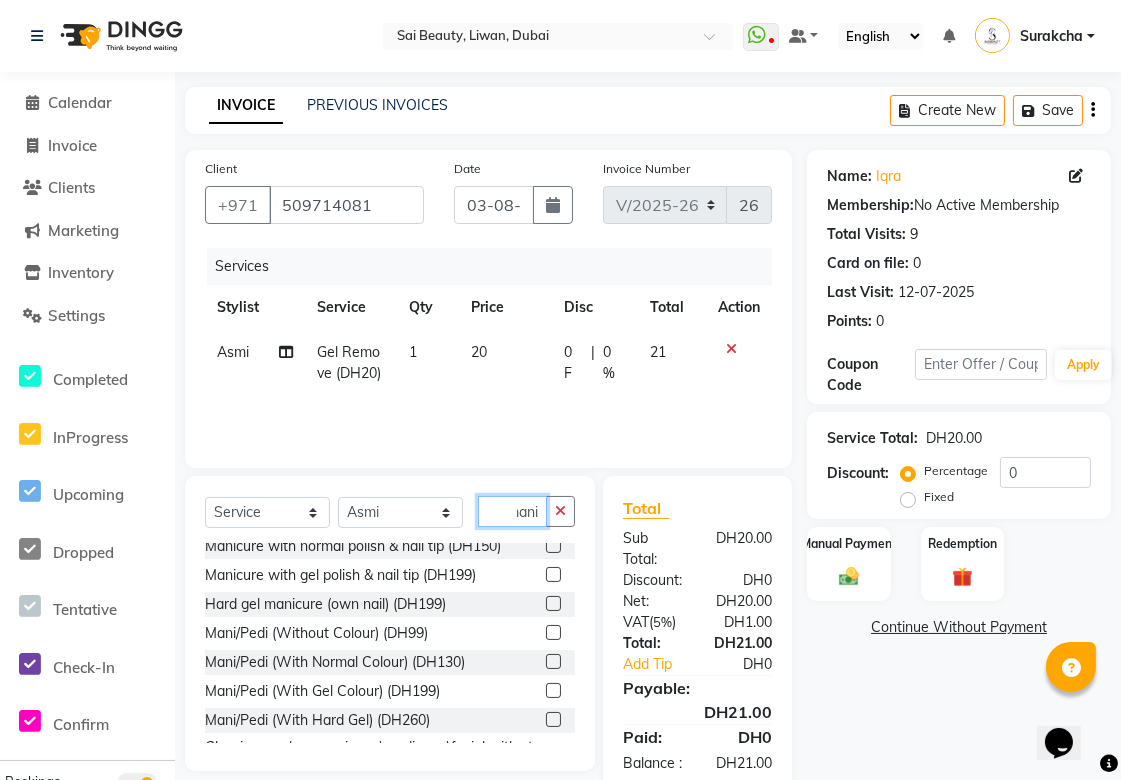 type on "mani" 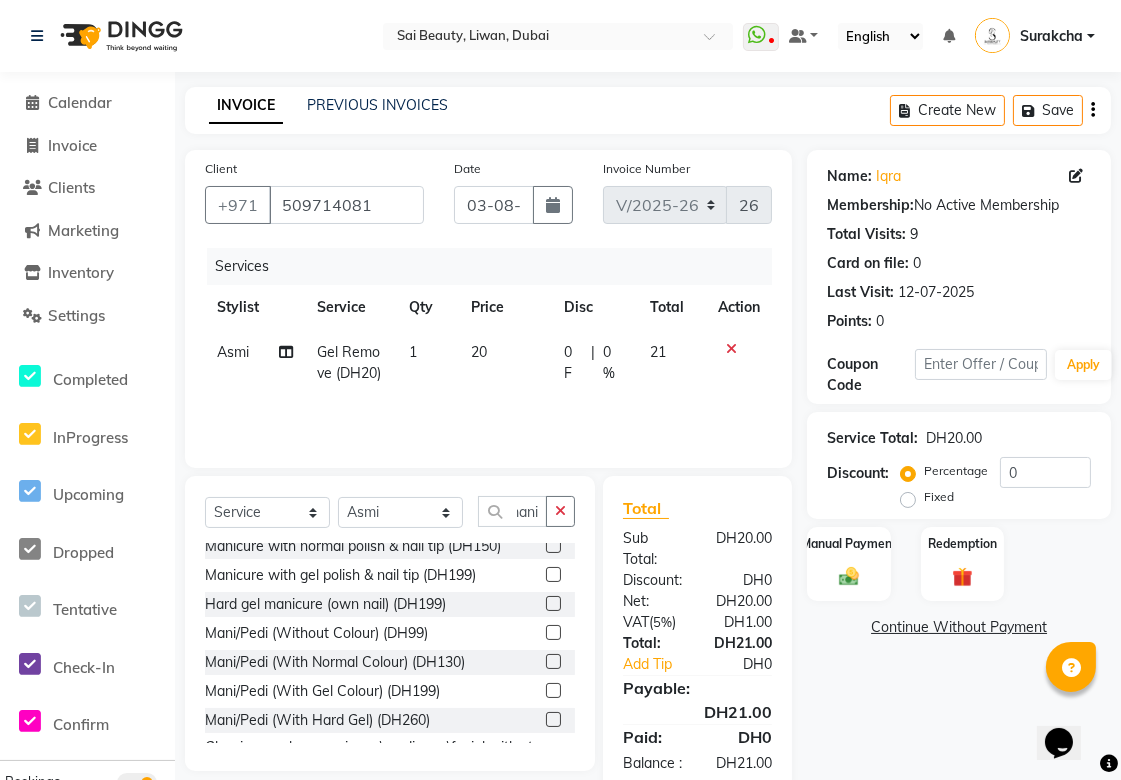 click 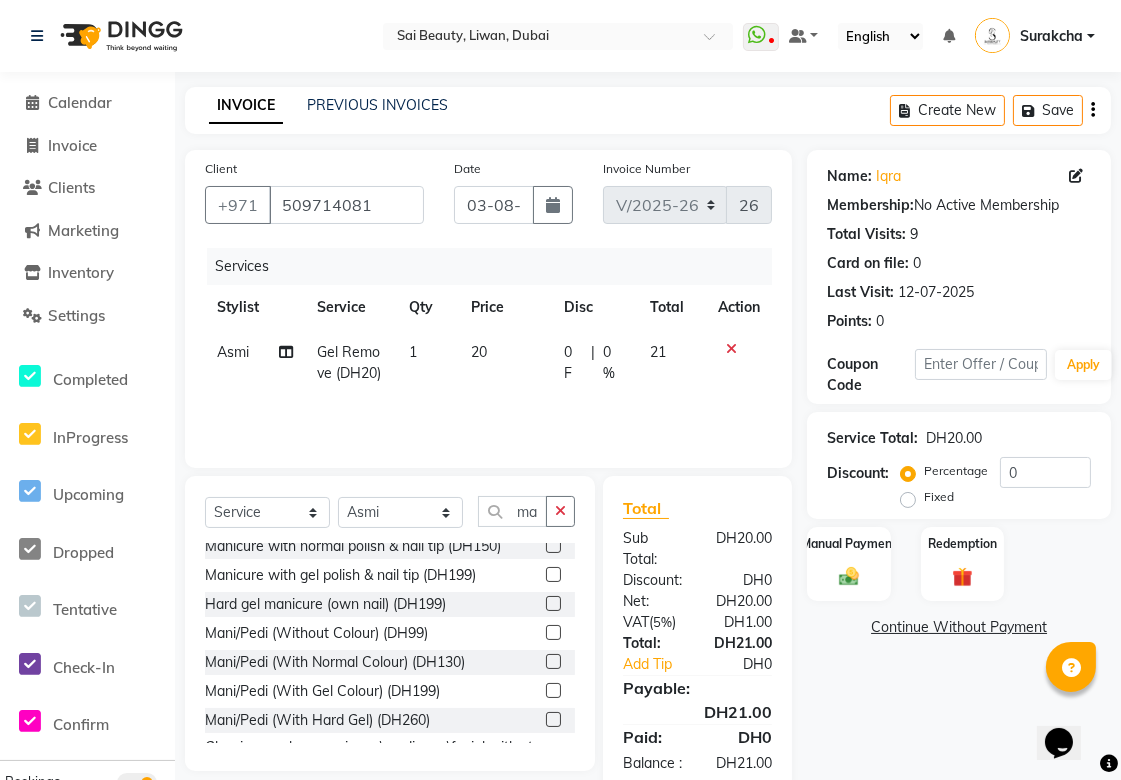 click 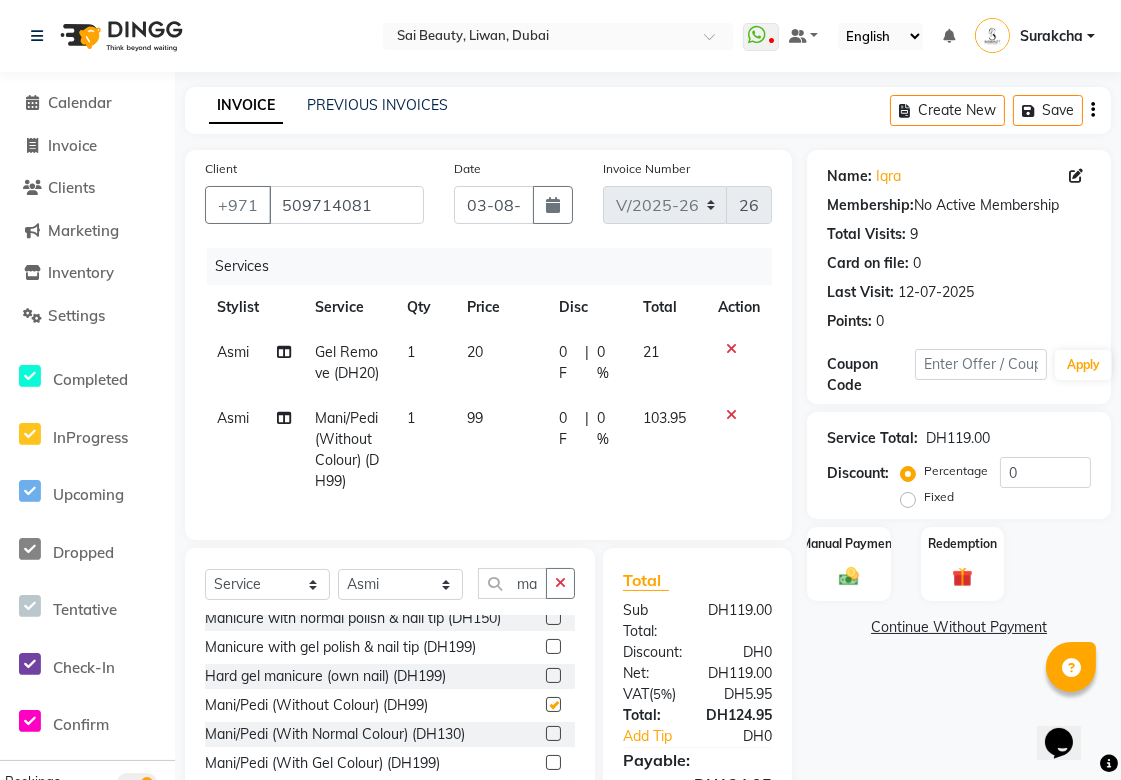 checkbox on "false" 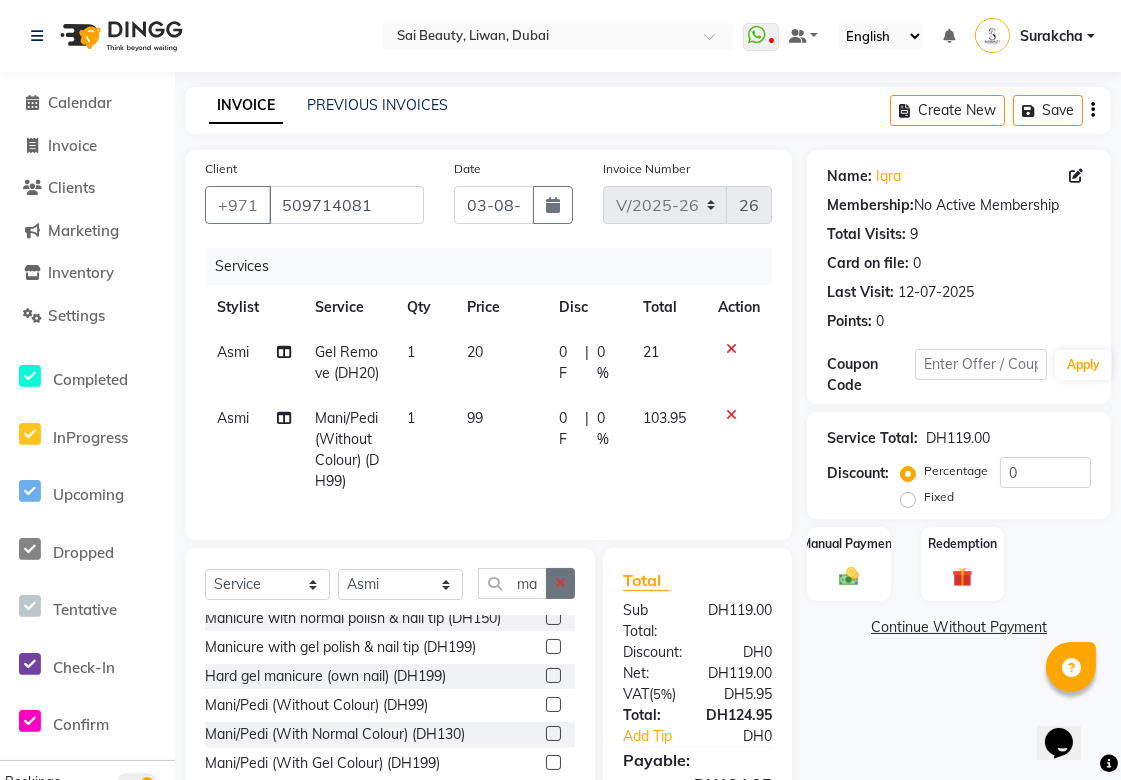click 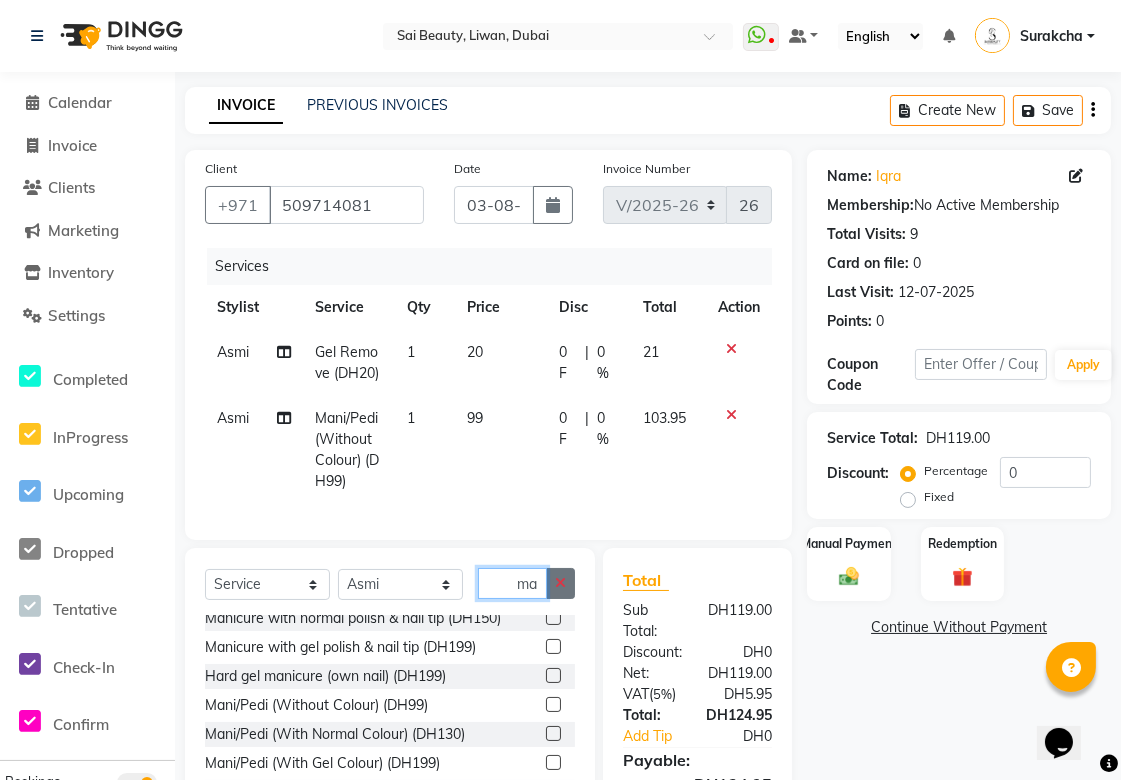 type 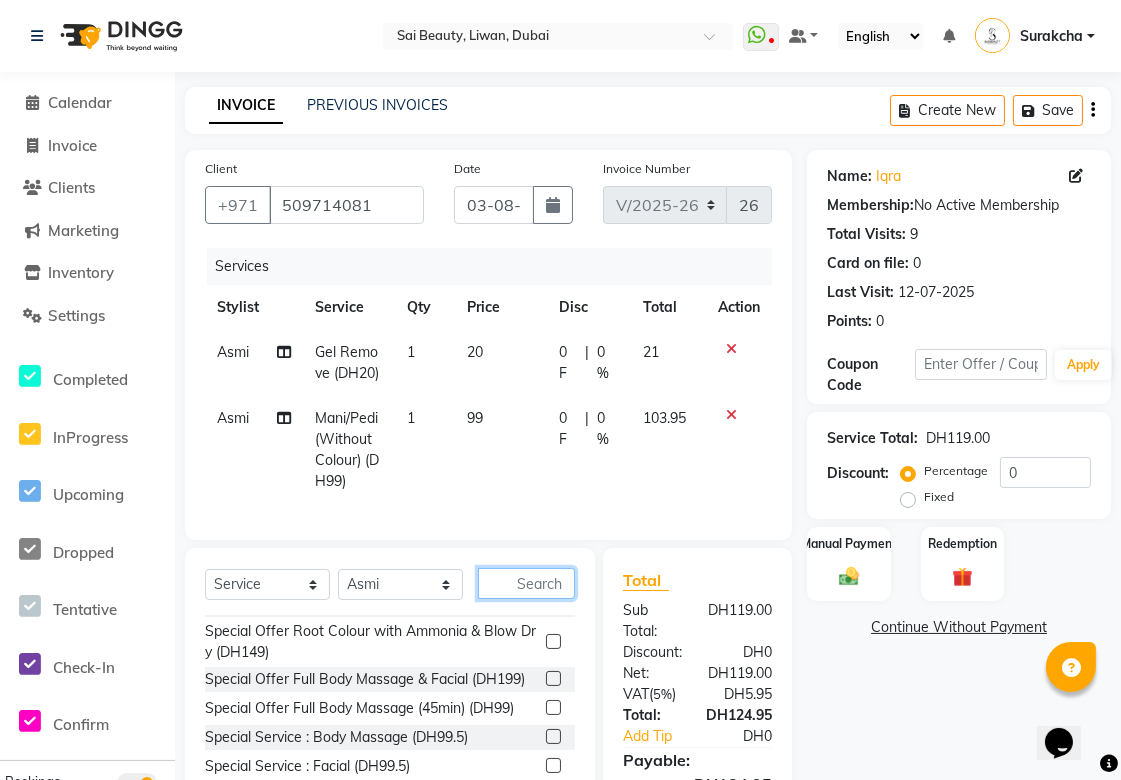 scroll, scrollTop: 154, scrollLeft: 0, axis: vertical 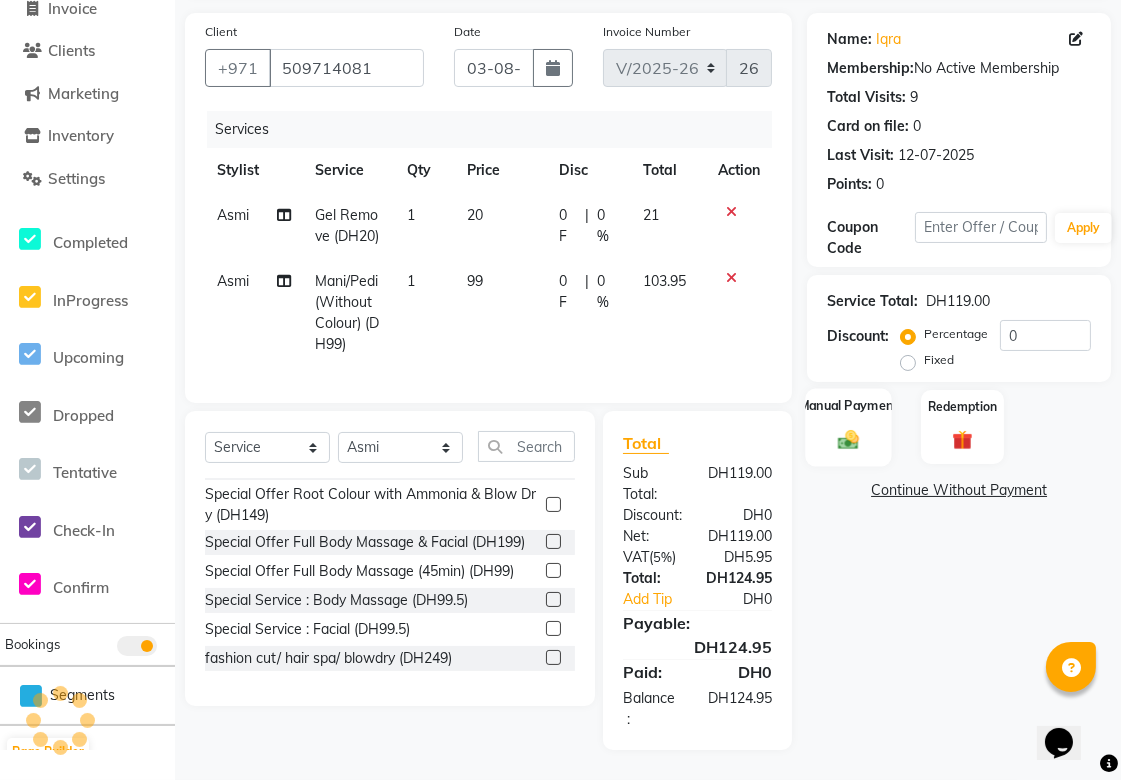 click 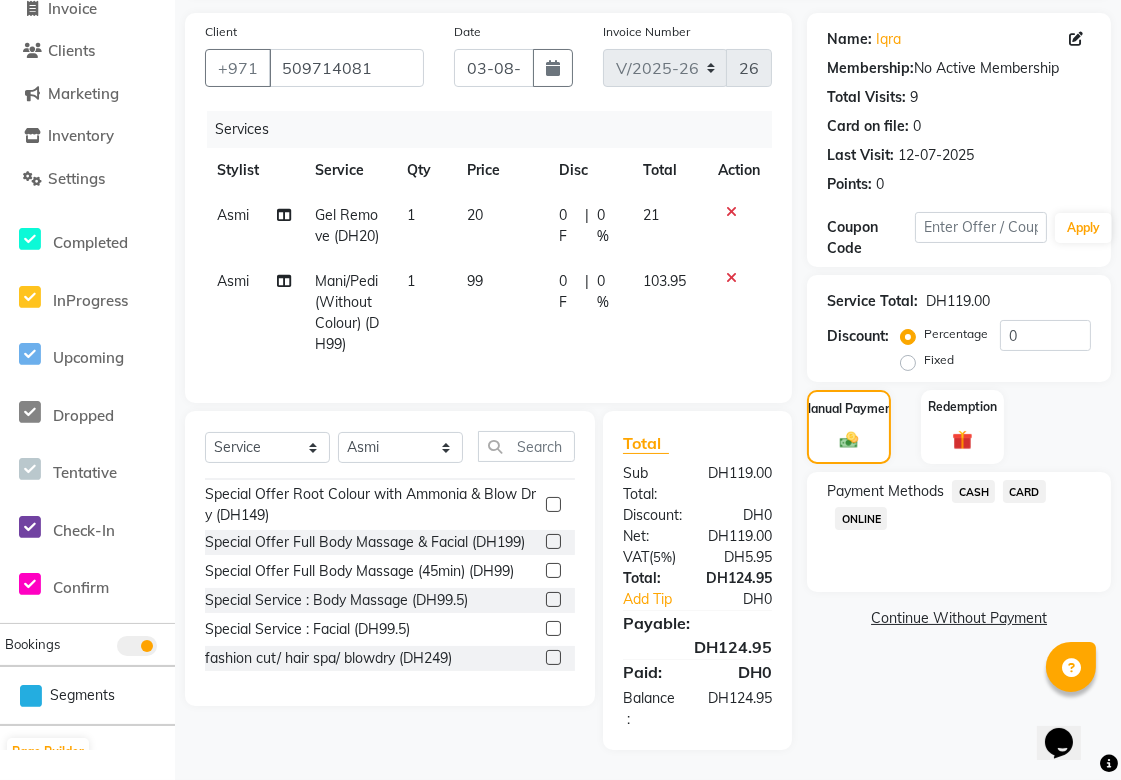 click on "CARD" 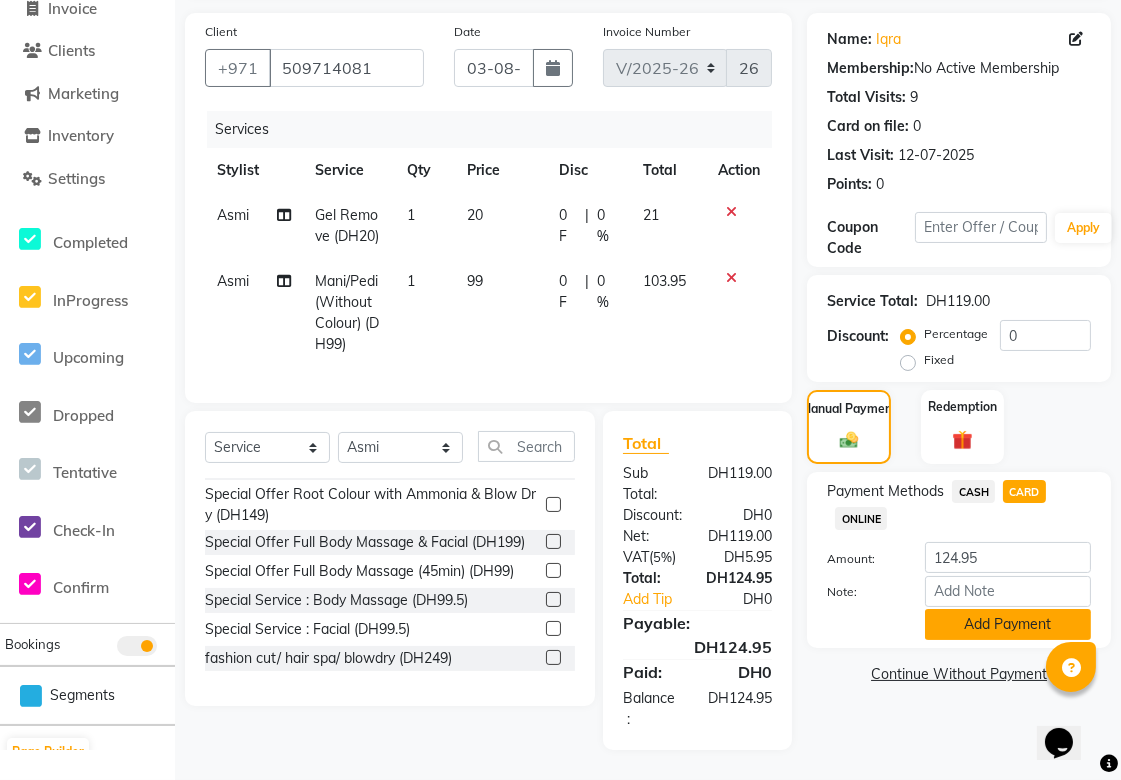 click on "Add Payment" 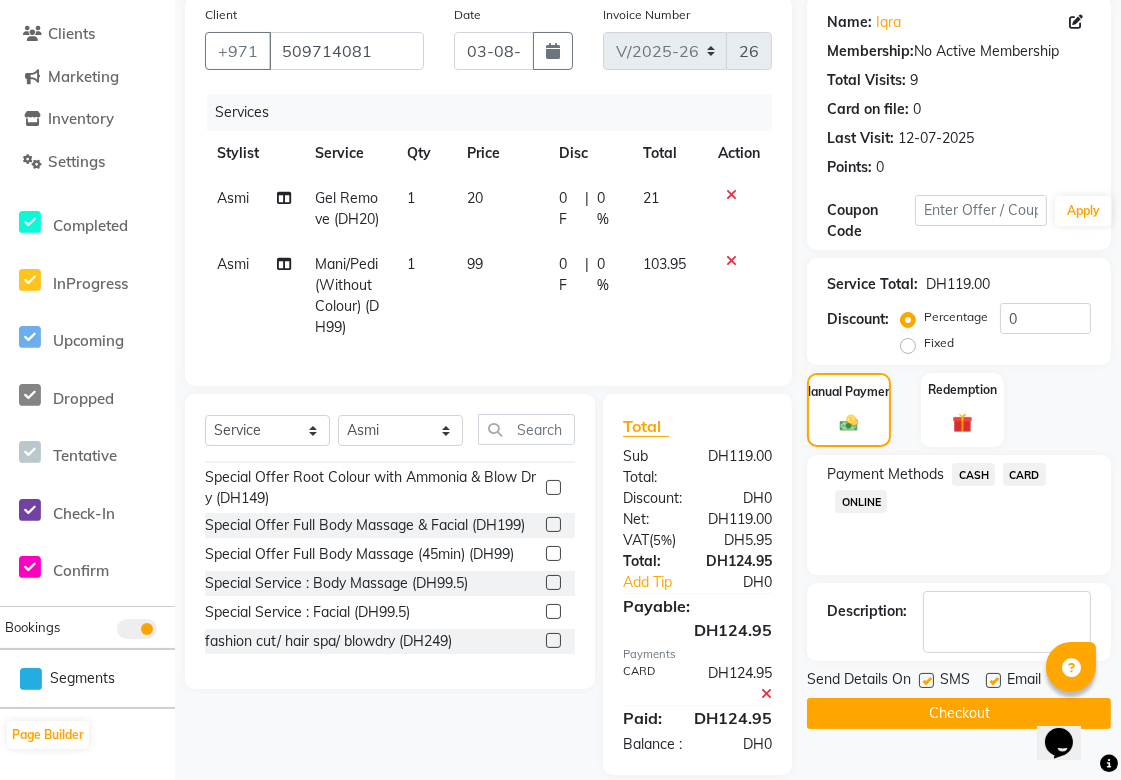 scroll, scrollTop: 216, scrollLeft: 0, axis: vertical 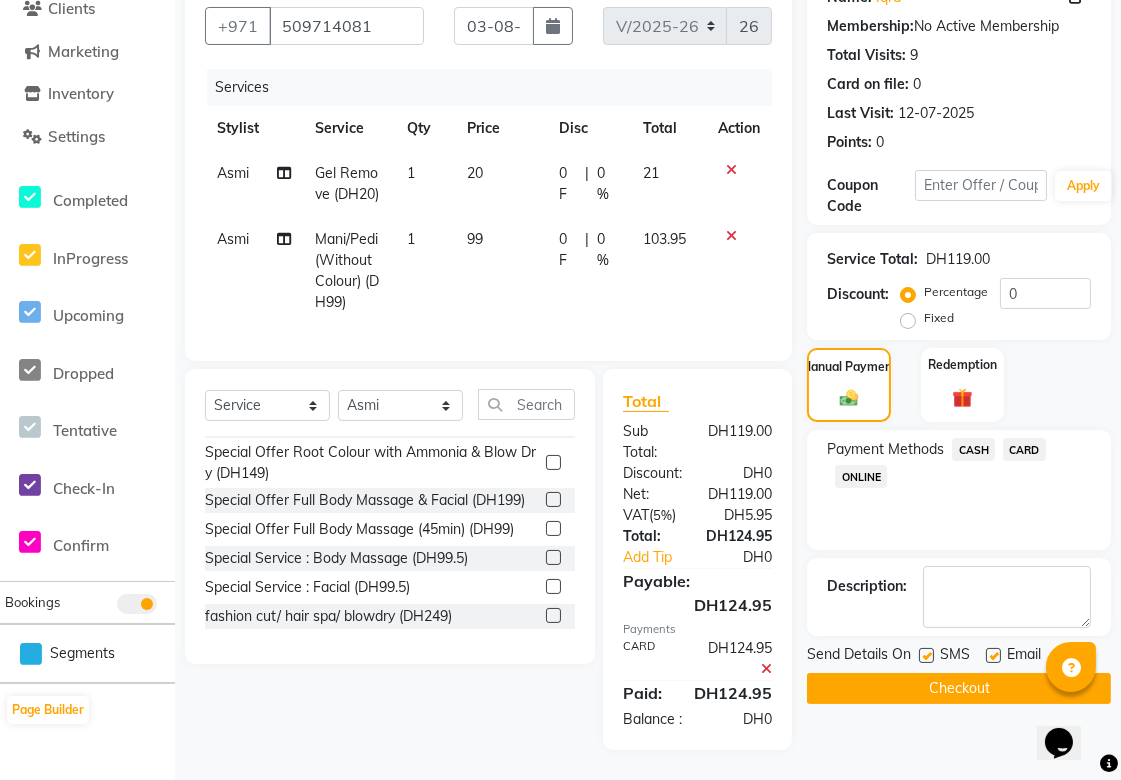 click on "Checkout" 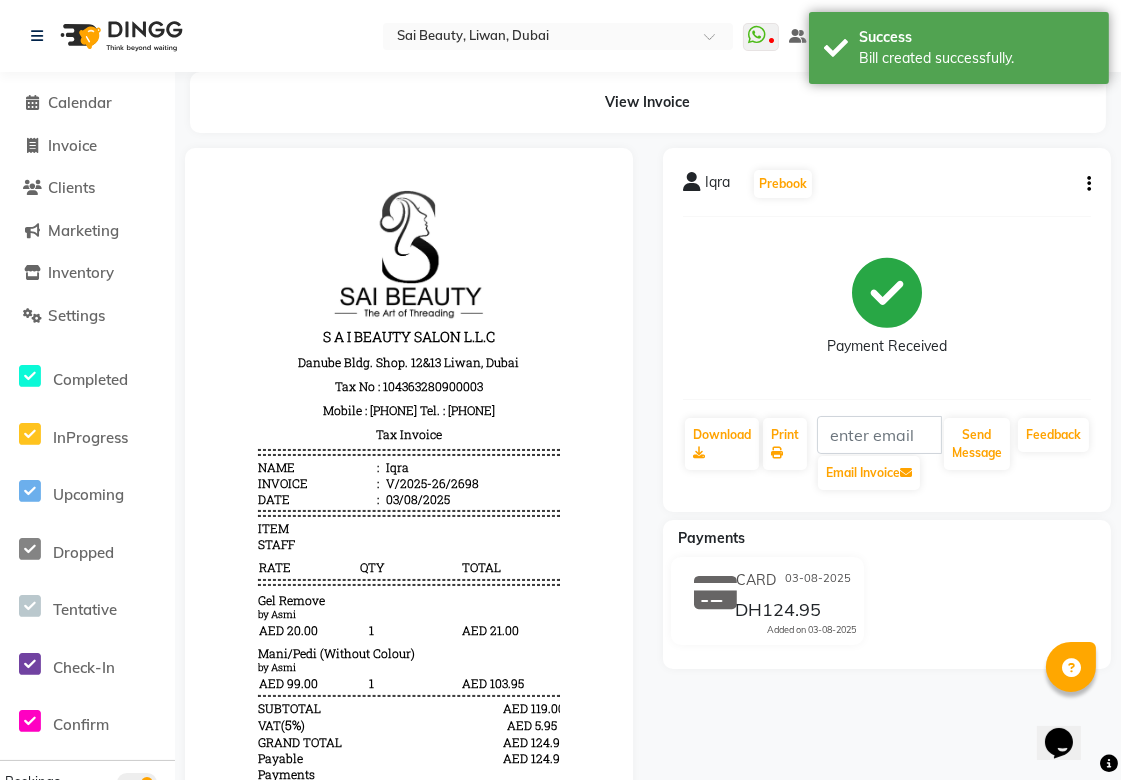 scroll, scrollTop: 0, scrollLeft: 0, axis: both 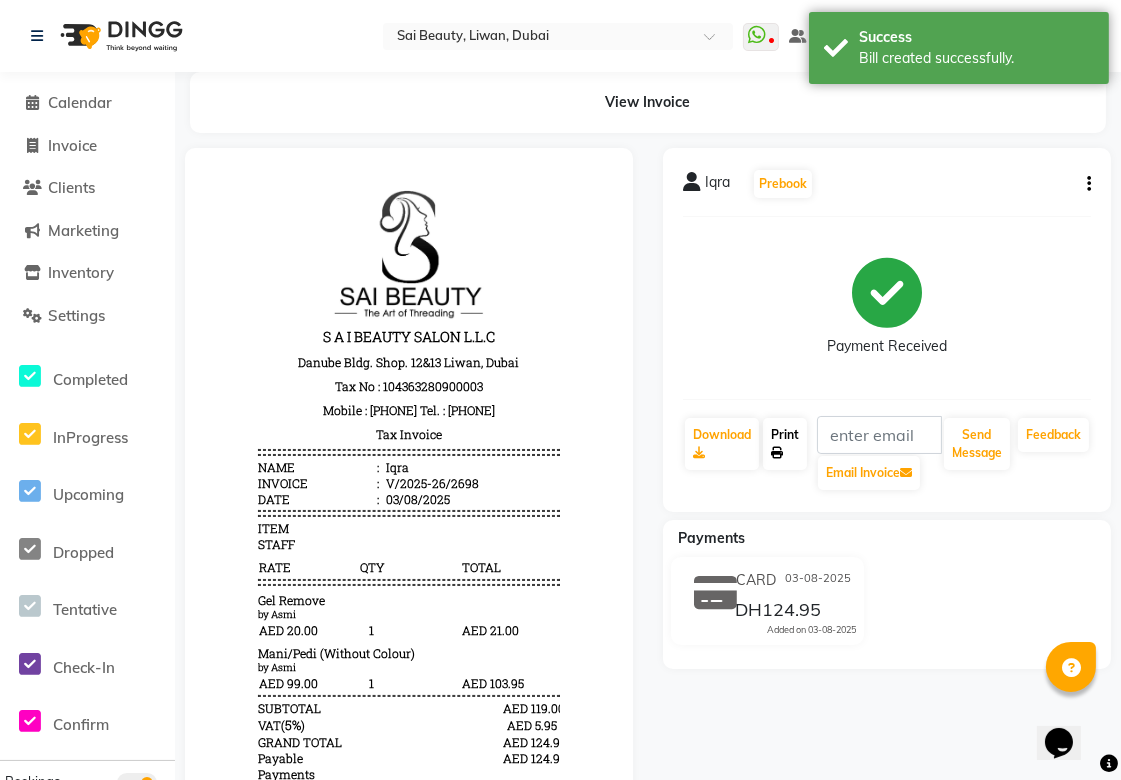 click on "Print" 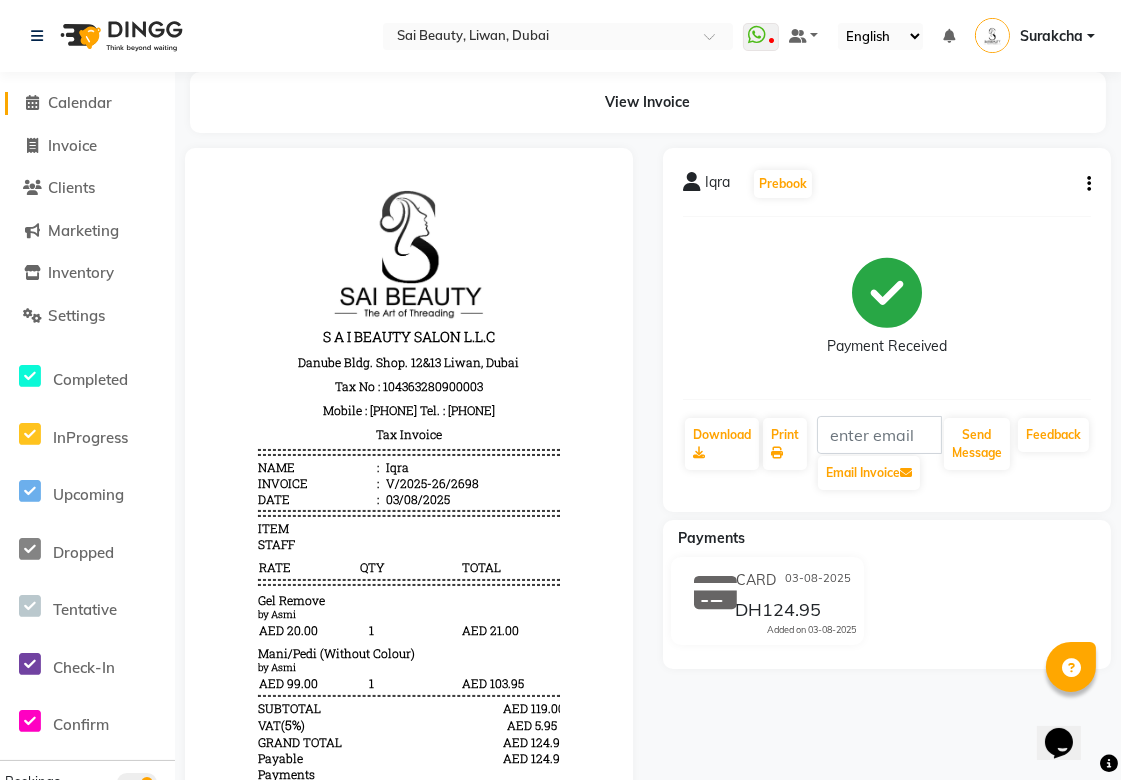 click on "Calendar" 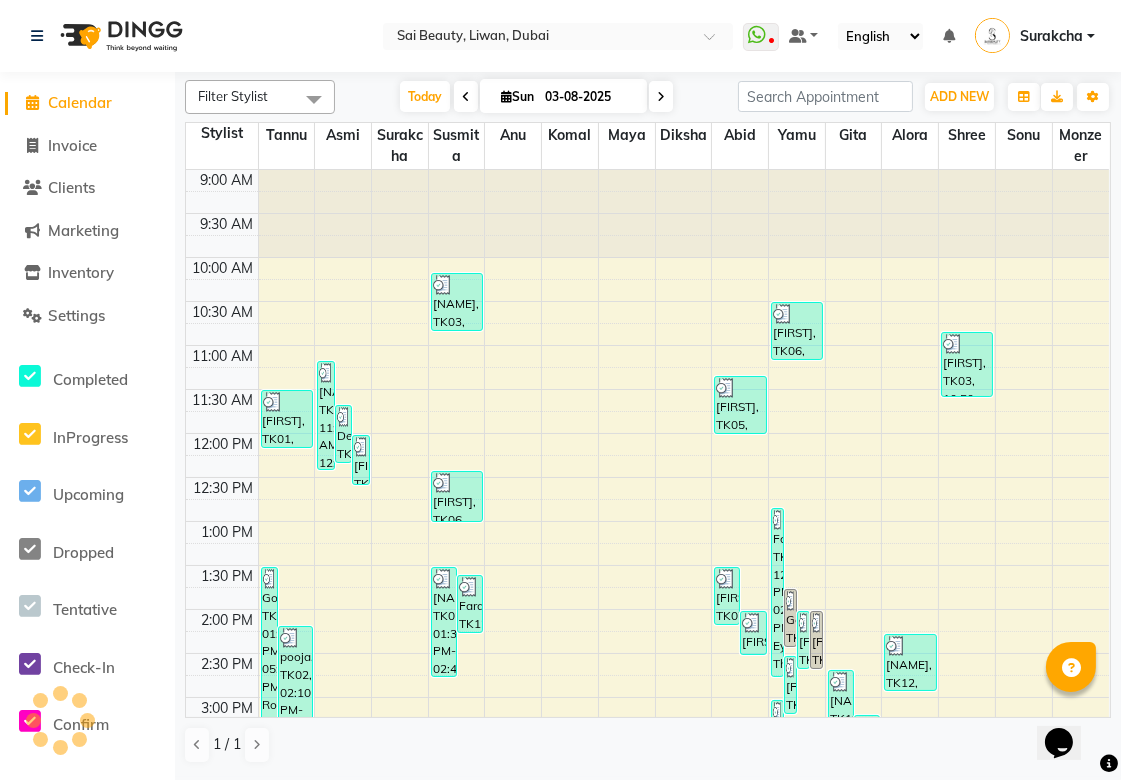 scroll, scrollTop: 741, scrollLeft: 0, axis: vertical 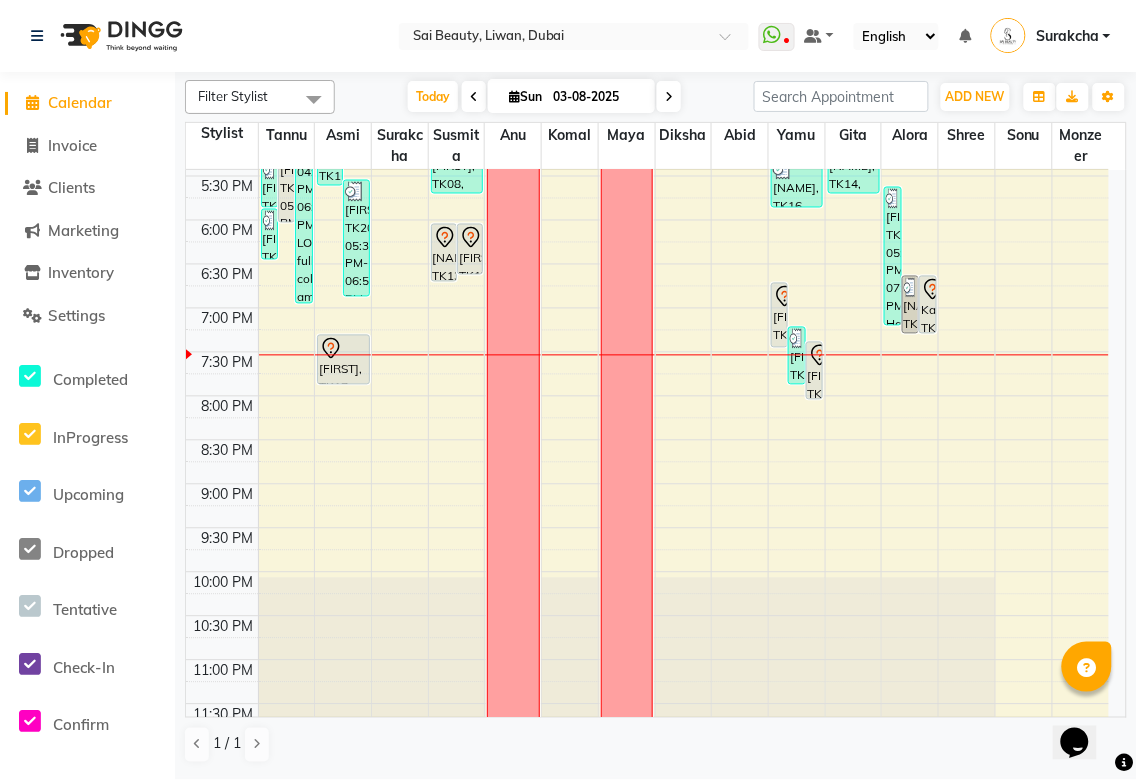 click on "[FIRST], TK17, 06:00 PM-06:35 PM, Acrylic Full Set" at bounding box center (470, 249) 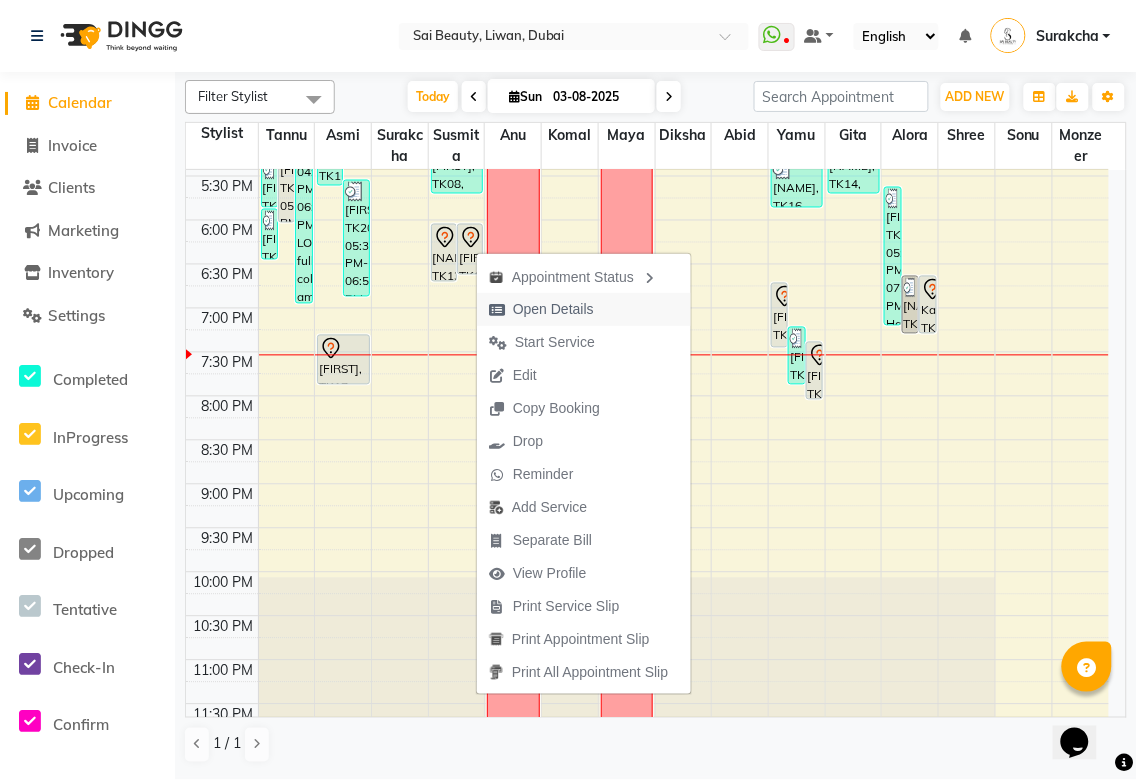 click on "Open Details" at bounding box center [553, 309] 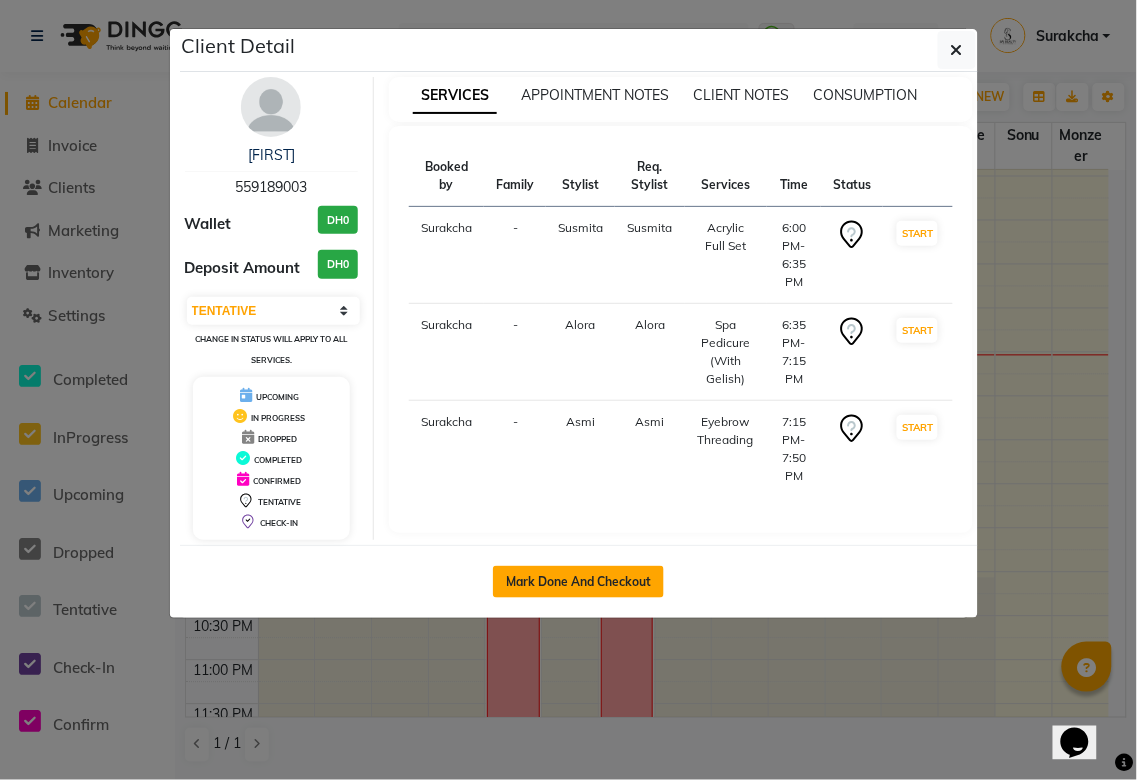 click on "Mark Done And Checkout" 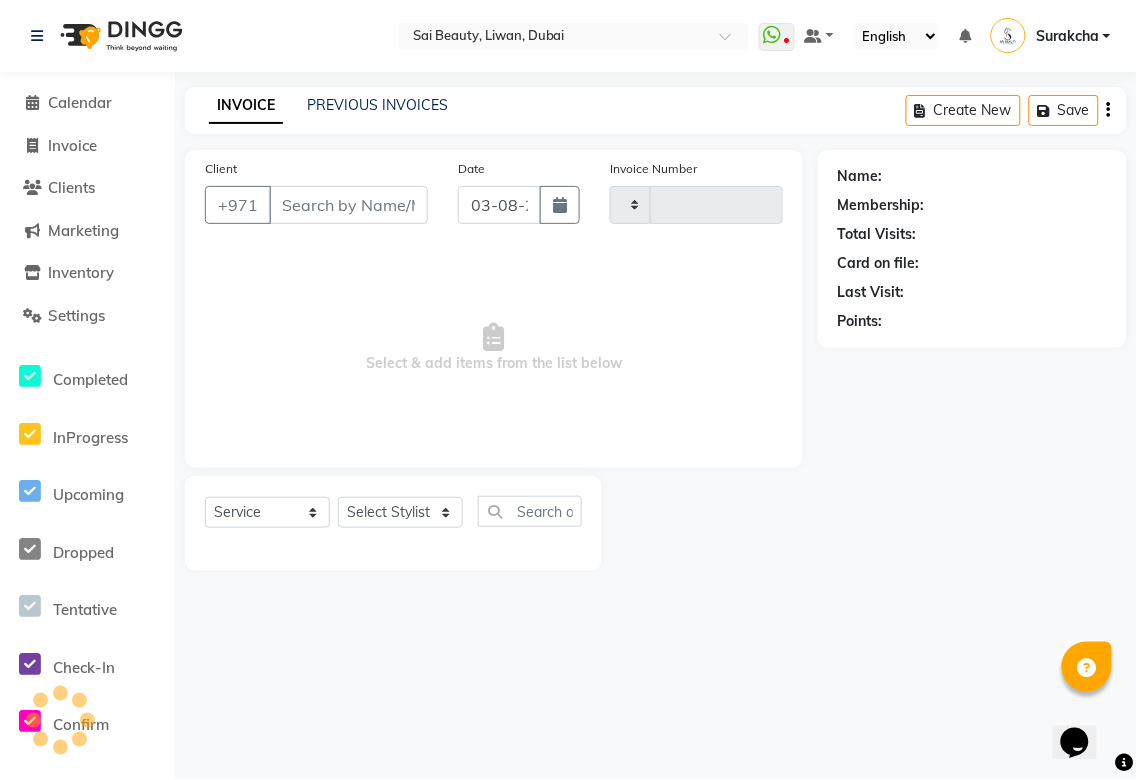 type on "2699" 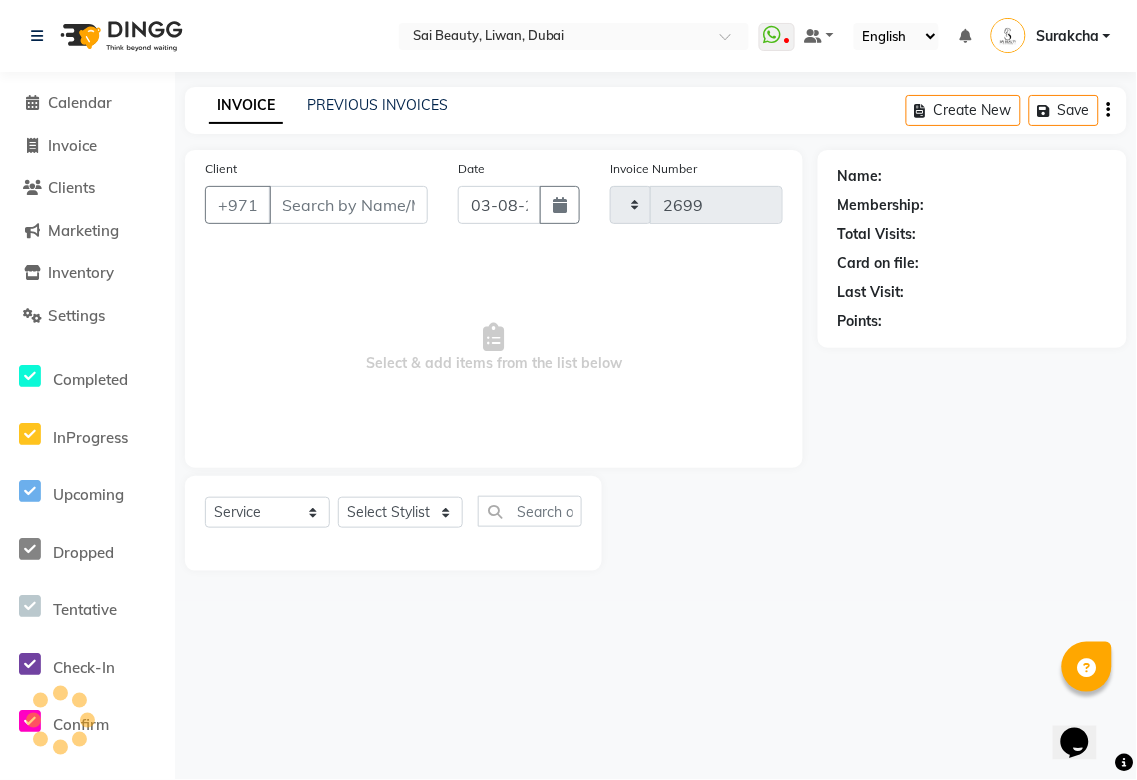 select on "5352" 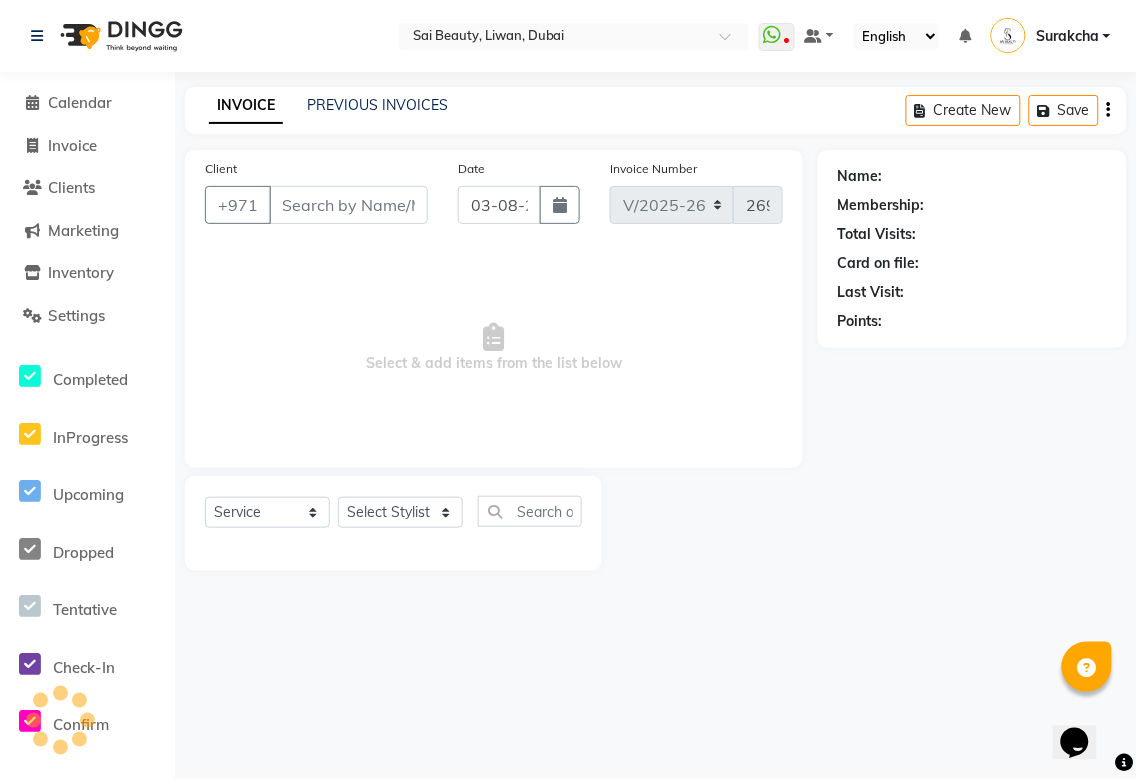 type on "559189003" 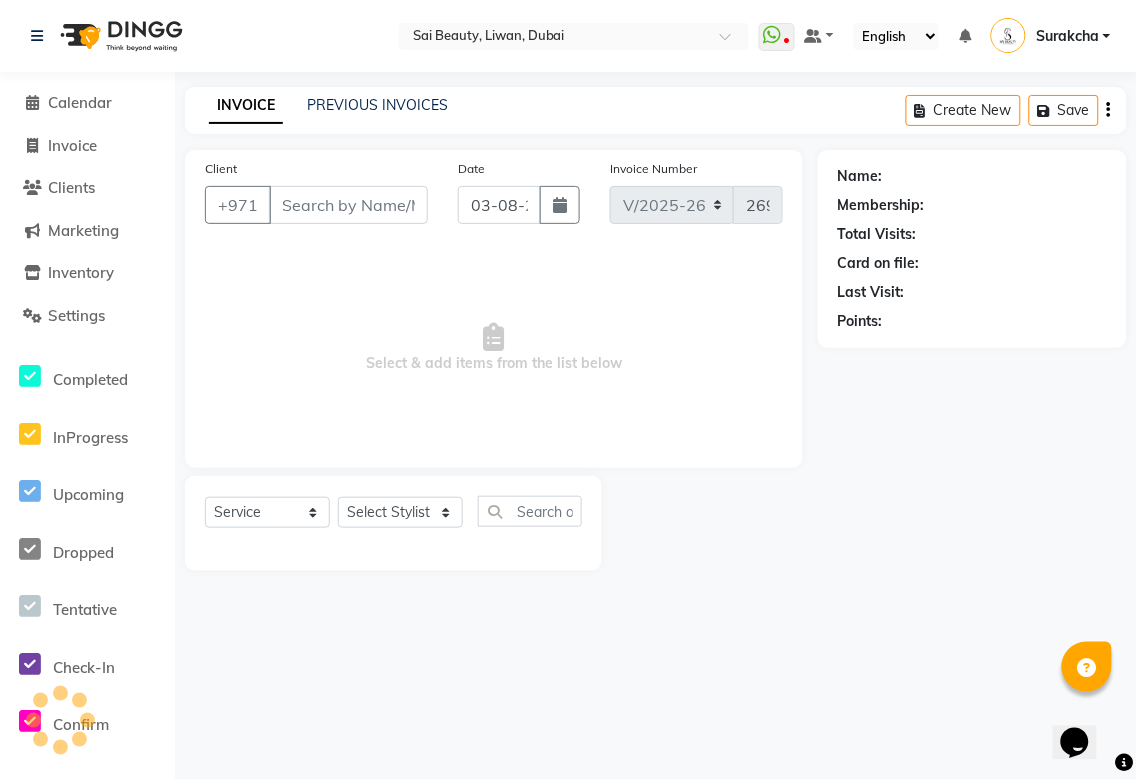 select on "63787" 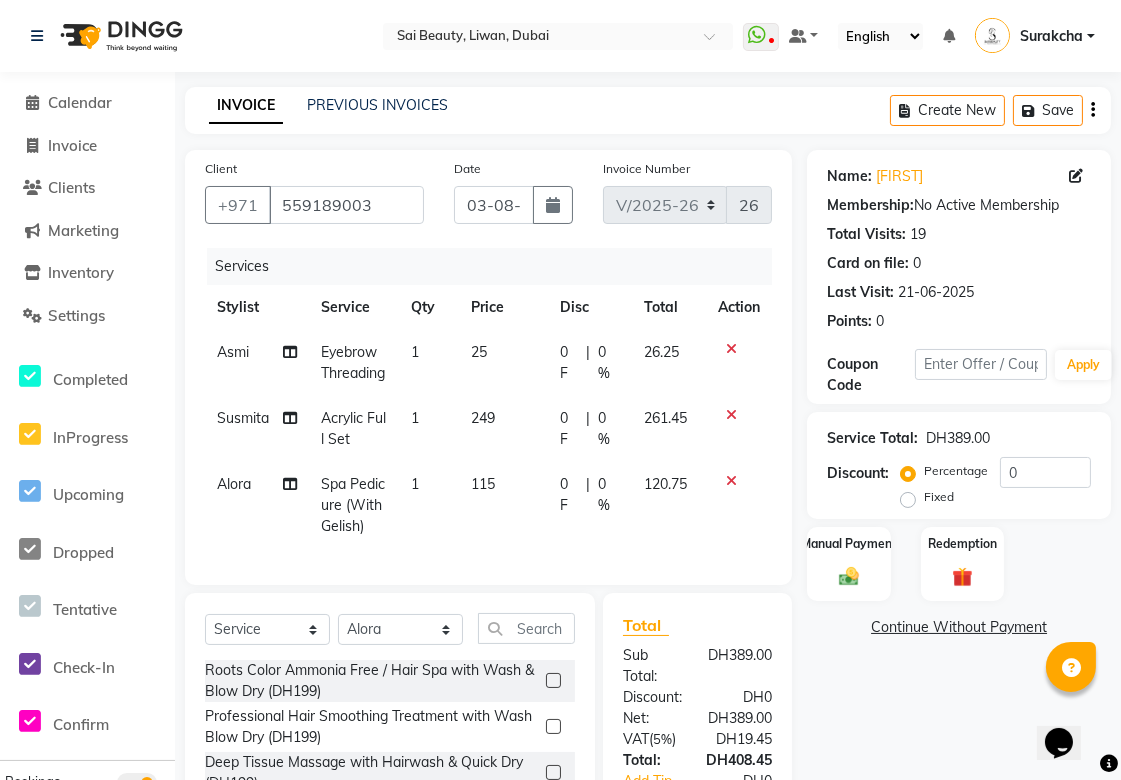 click on "Asmi" 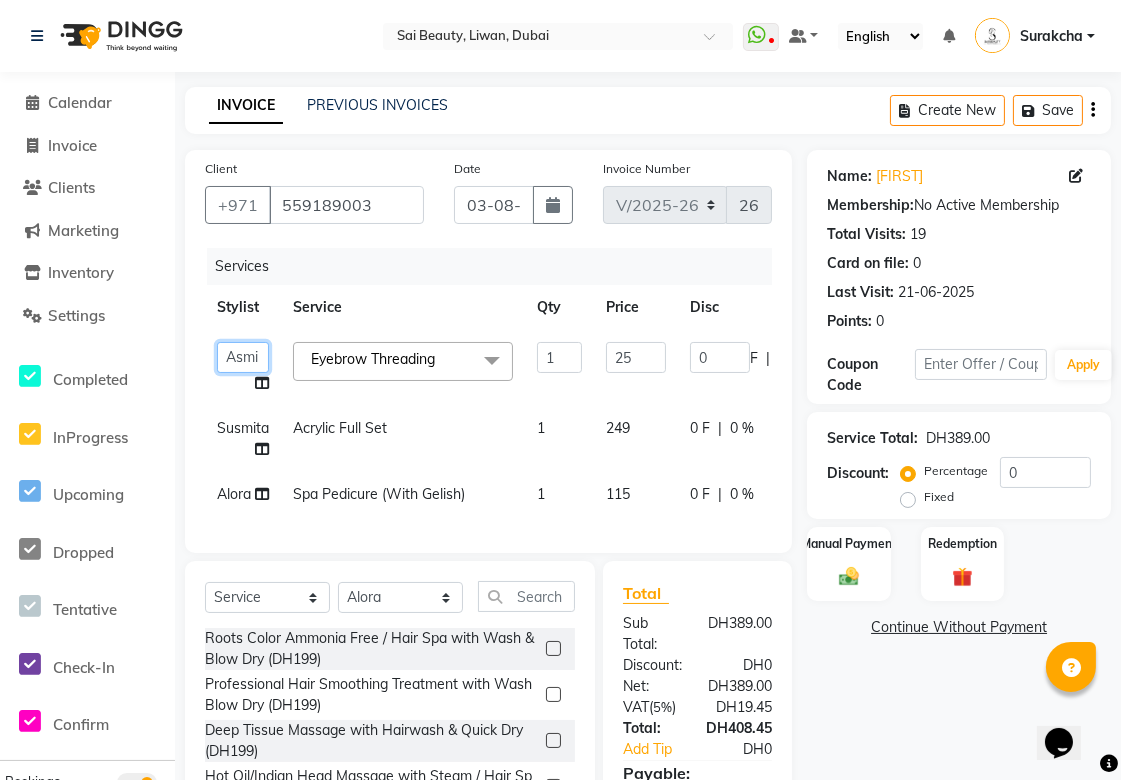 click on "[NAME] [NAME] [NAME] [NAME] [NAME] [NAME] [NAME] [NAME] [NAME] [NAME] [NAME] [NAME] [NAME] [NAME] [NAME] [NAME] [NAME]" 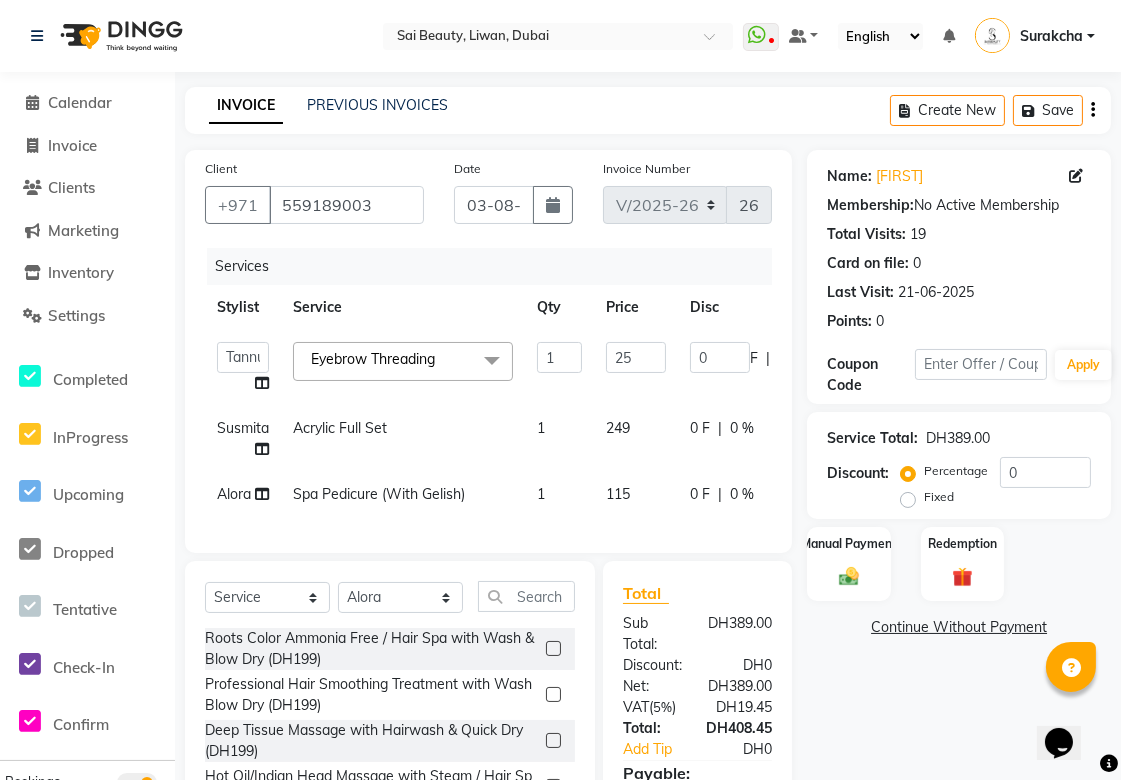 select on "35329" 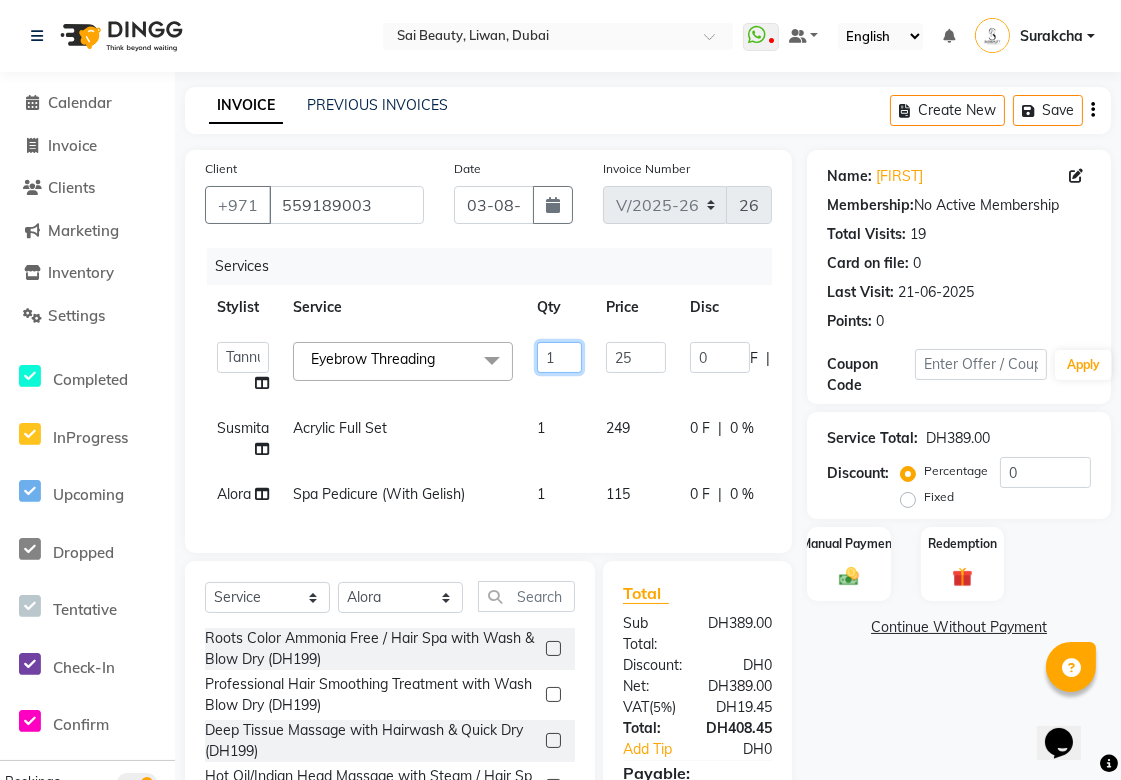click on "1" 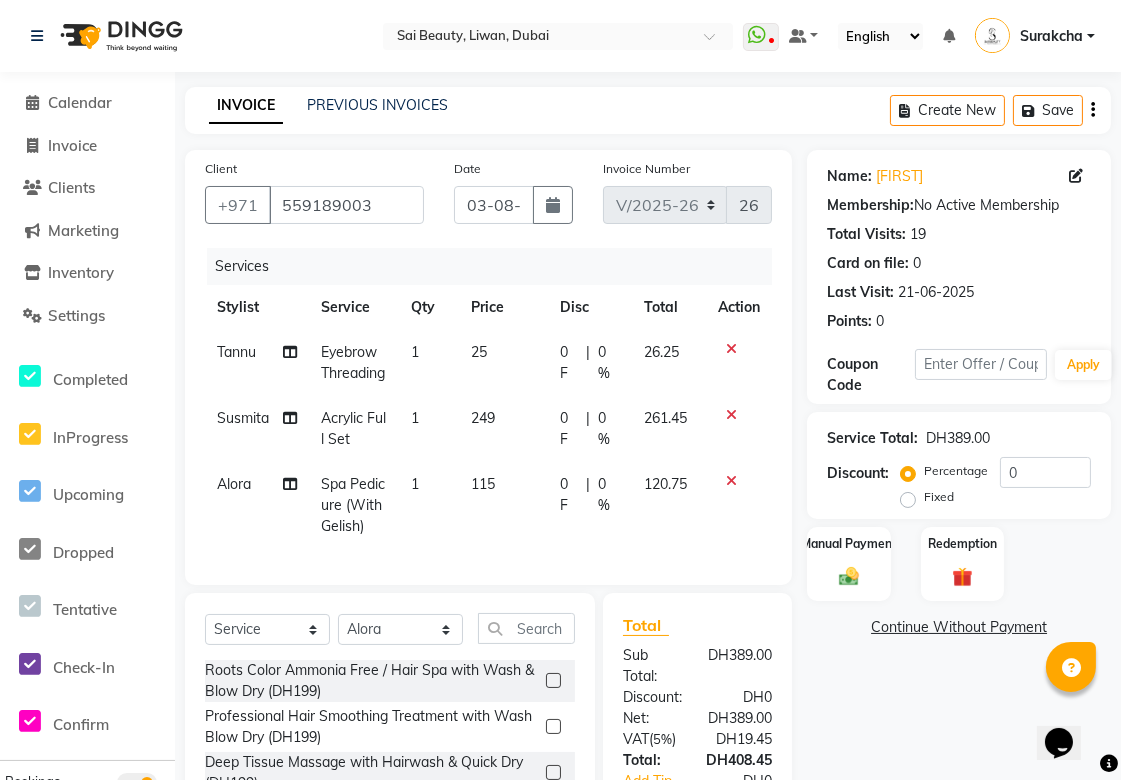 click on "0 %" 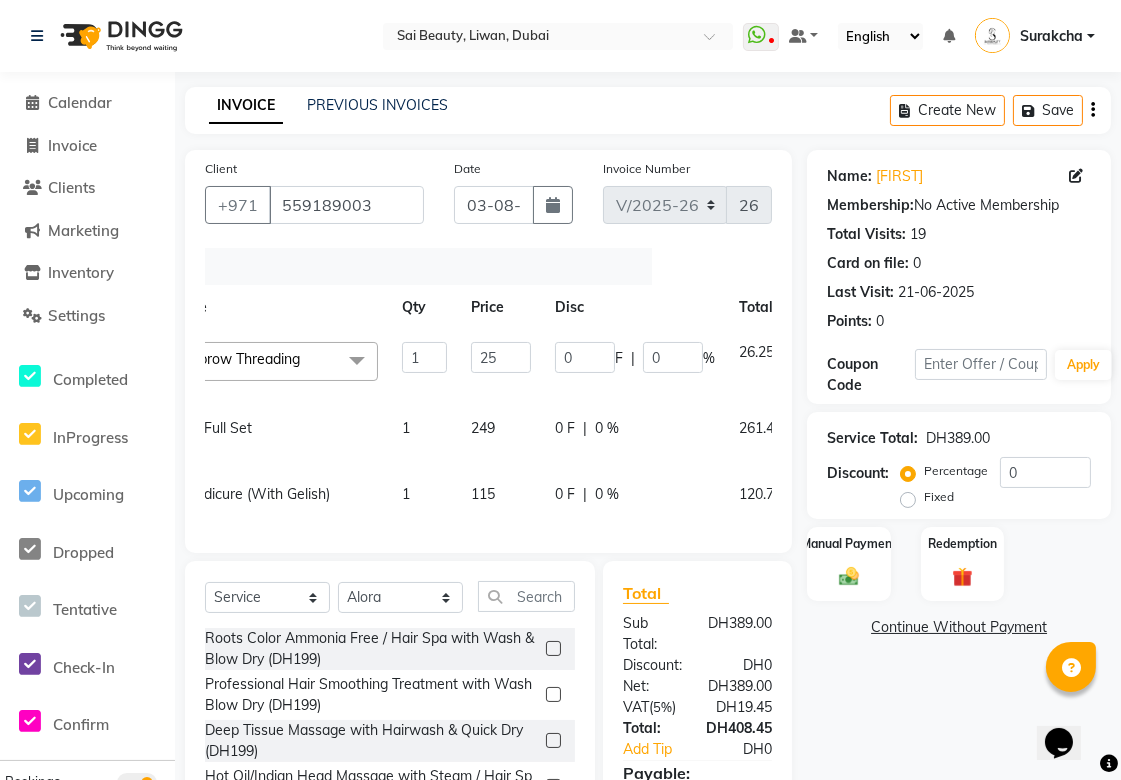 scroll, scrollTop: 0, scrollLeft: 225, axis: horizontal 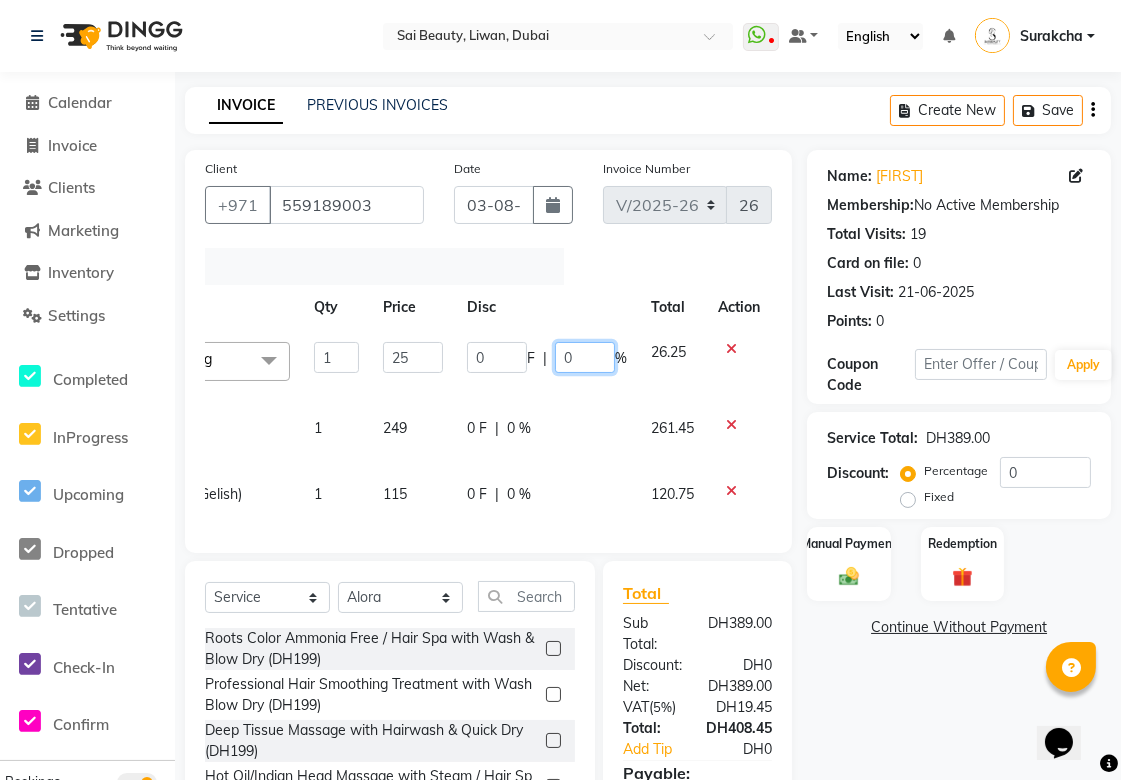 click on "0" 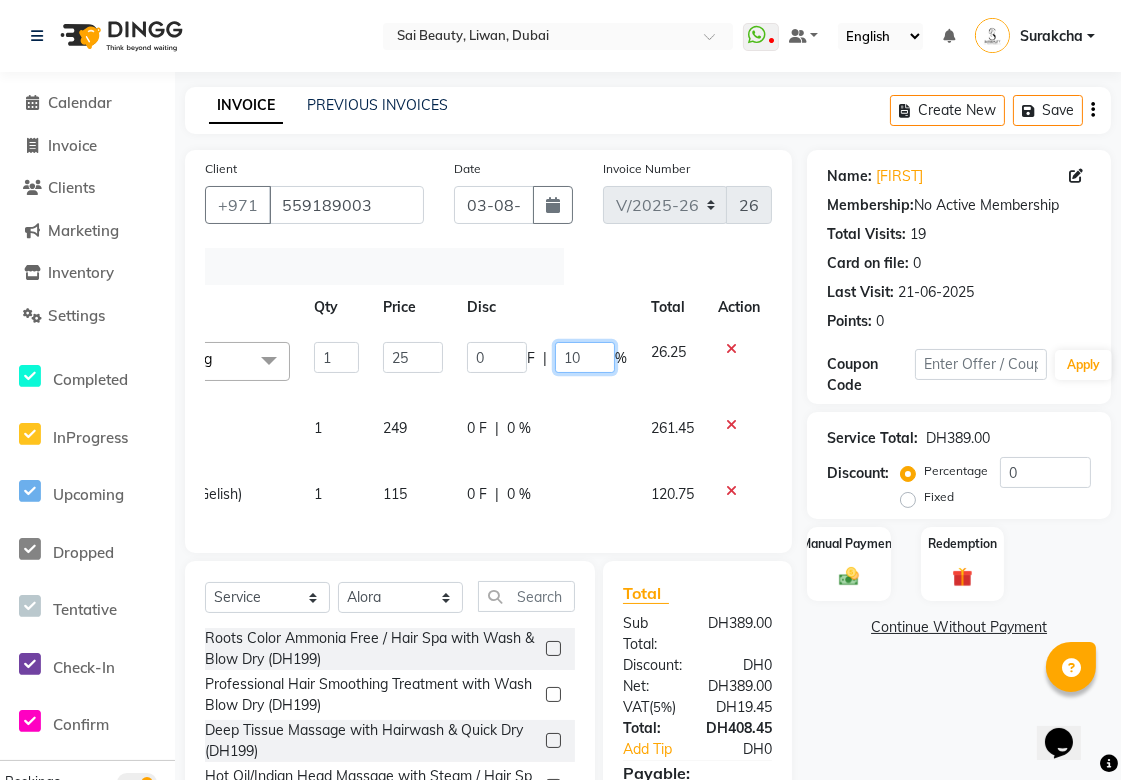 type on "100" 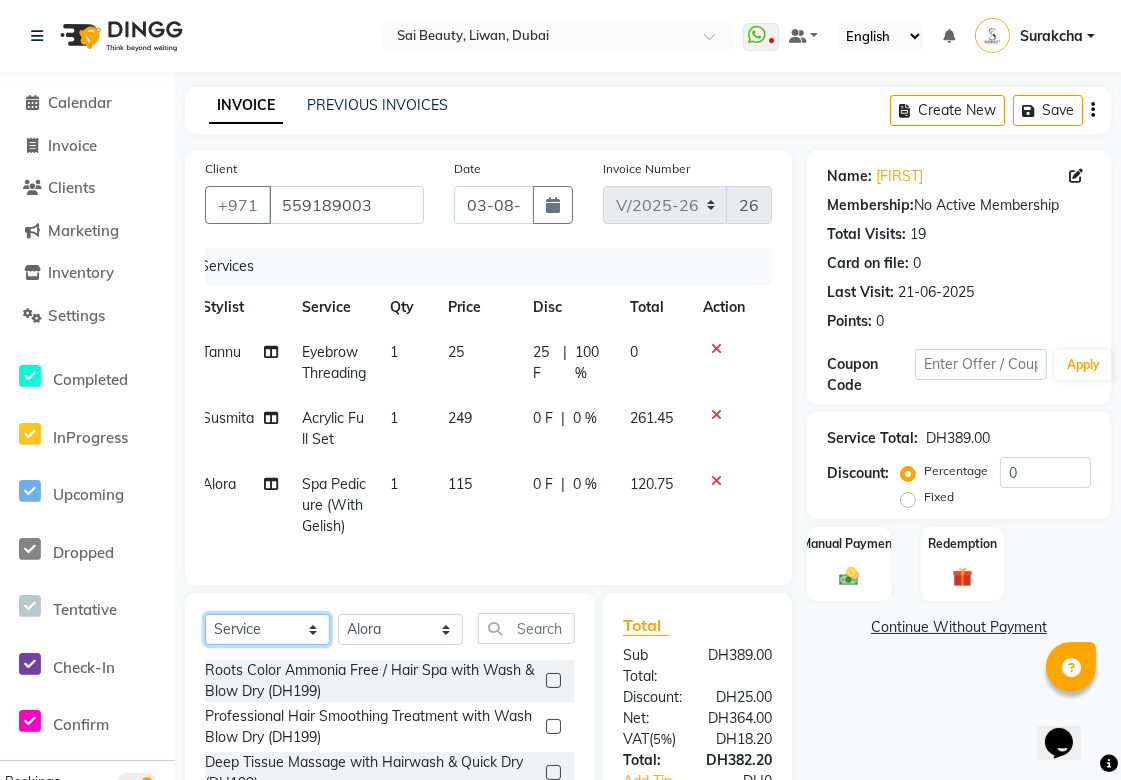 scroll, scrollTop: 158, scrollLeft: 0, axis: vertical 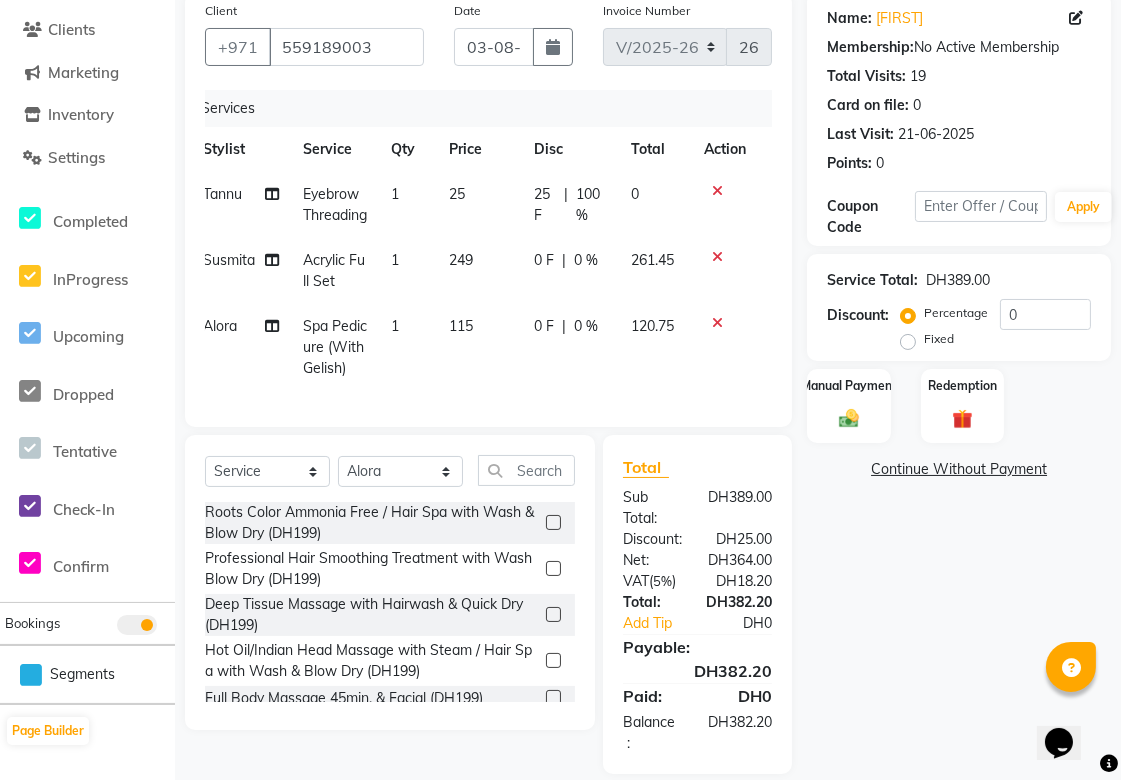 click on "Alora" 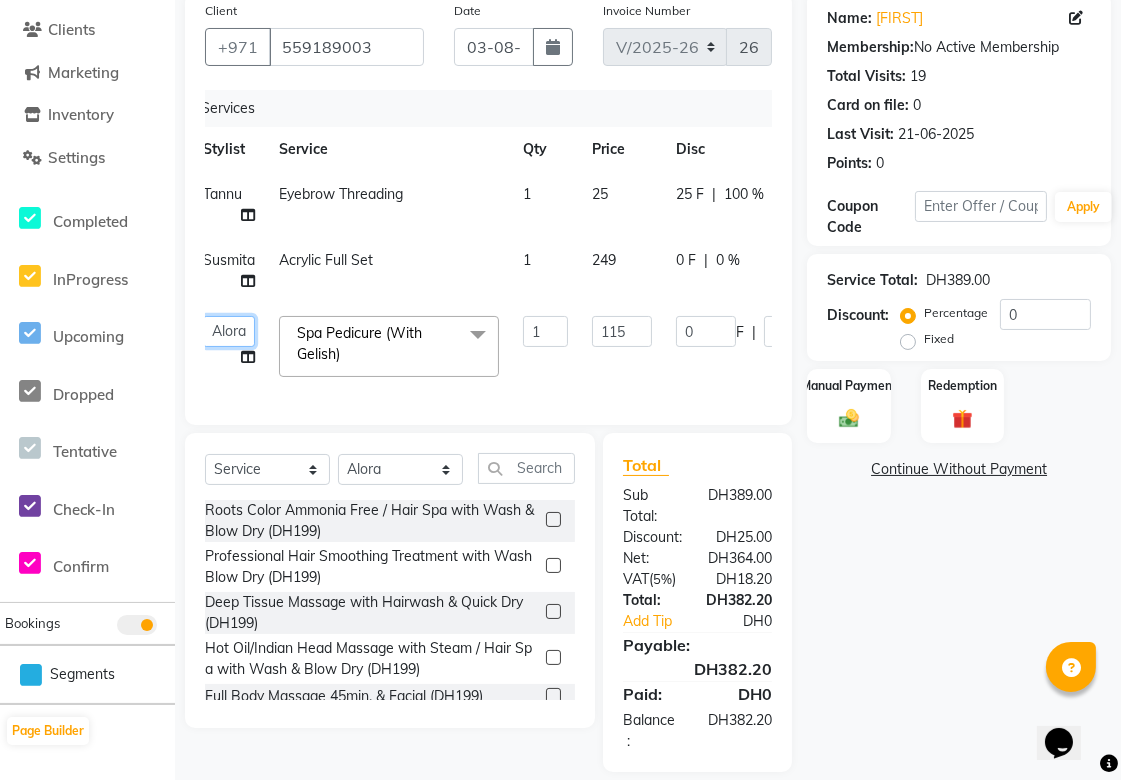 click on "[NAME] [NAME] [NAME] [NAME] [NAME] [NAME] [NAME] [NAME] [NAME] [NAME] [NAME] [NAME] [NAME] [NAME] [NAME] [NAME] [NAME]" 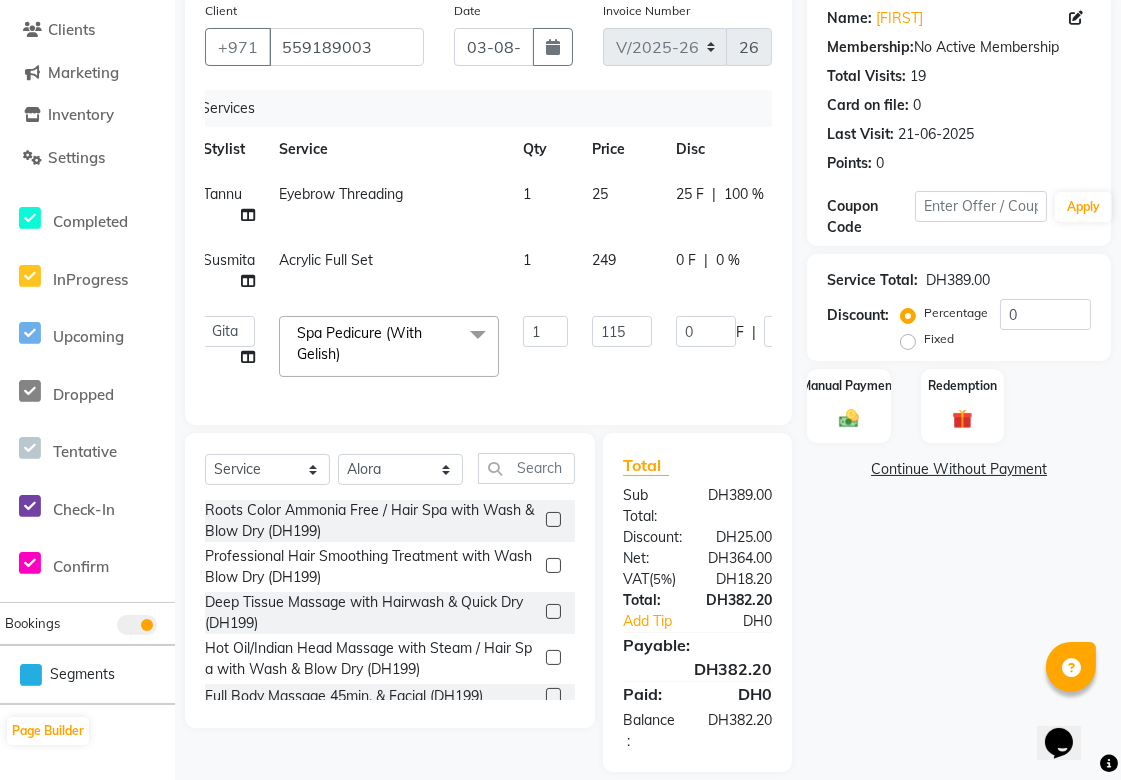 select on "63384" 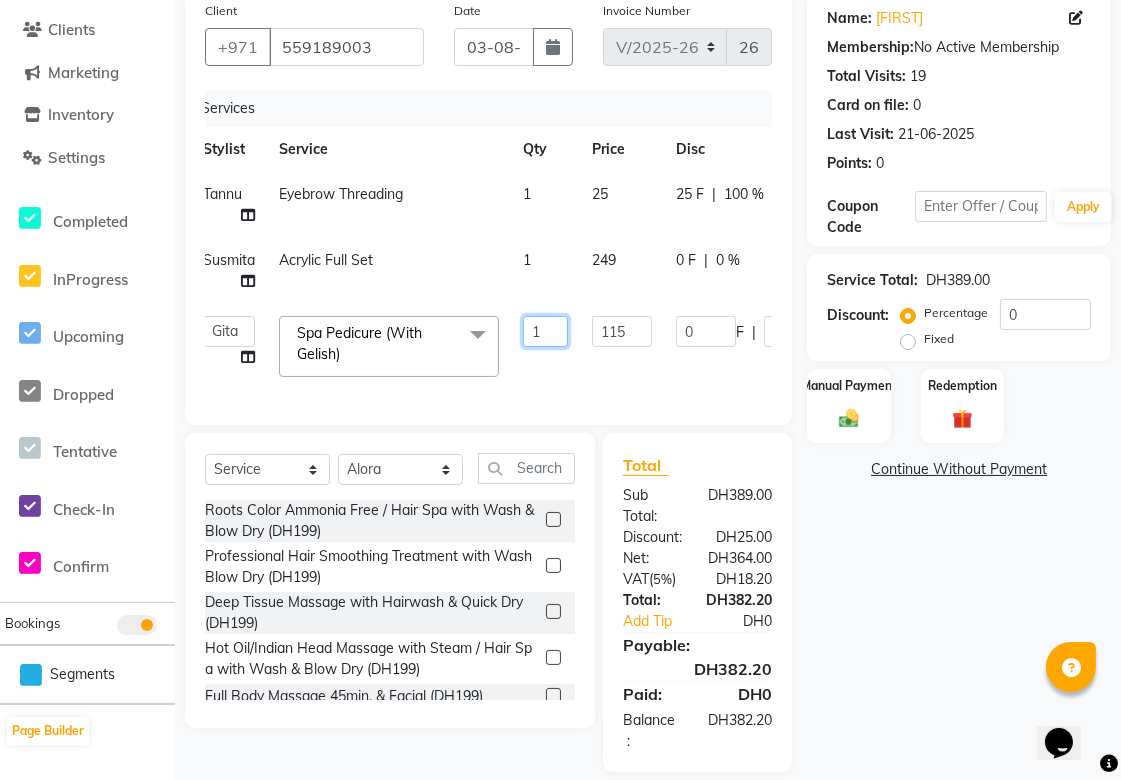 click on "1" 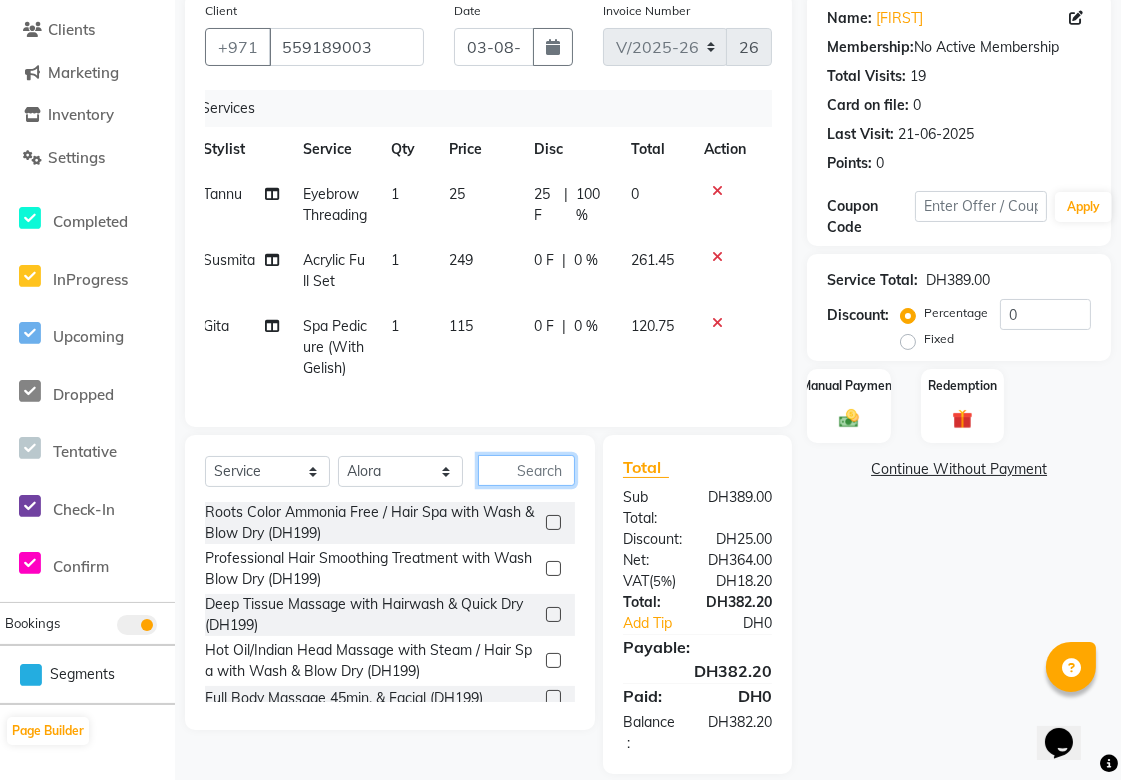 click 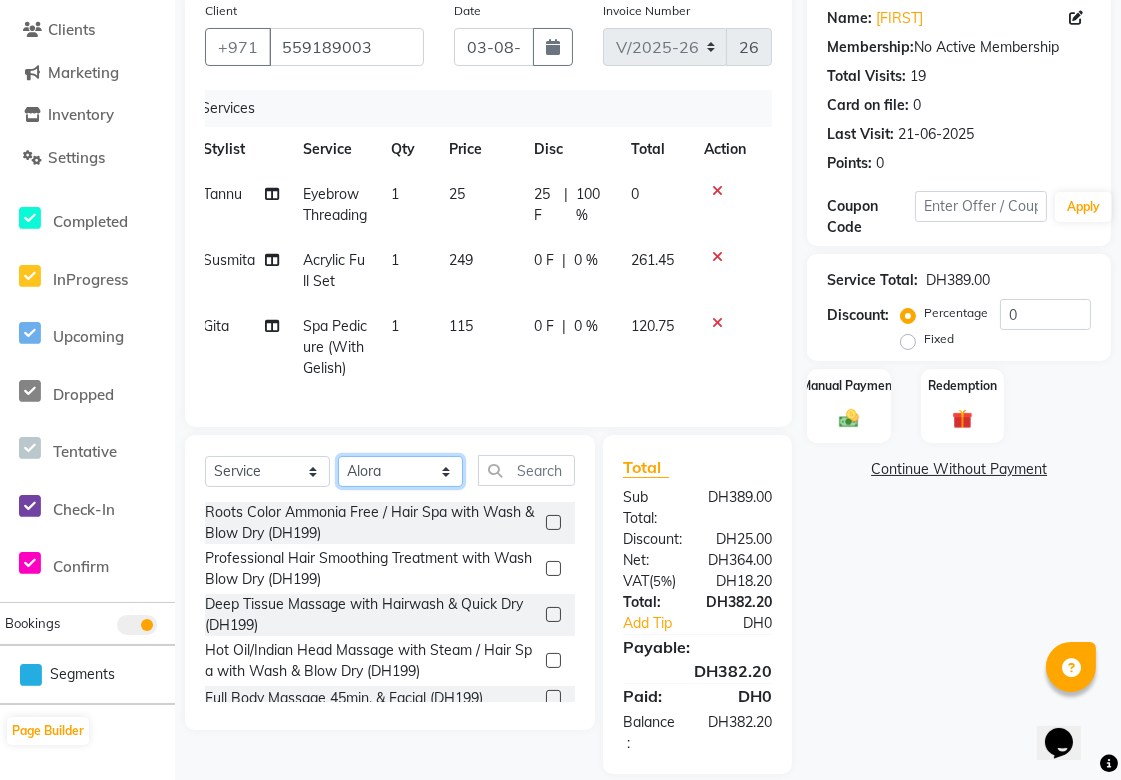 click on "Select Stylist Abid Alora Anu Asmi Ausha Diksha Gita Komal maya Monzeer shree sonu Srijana Surakcha Susmita Tannu Yamu" 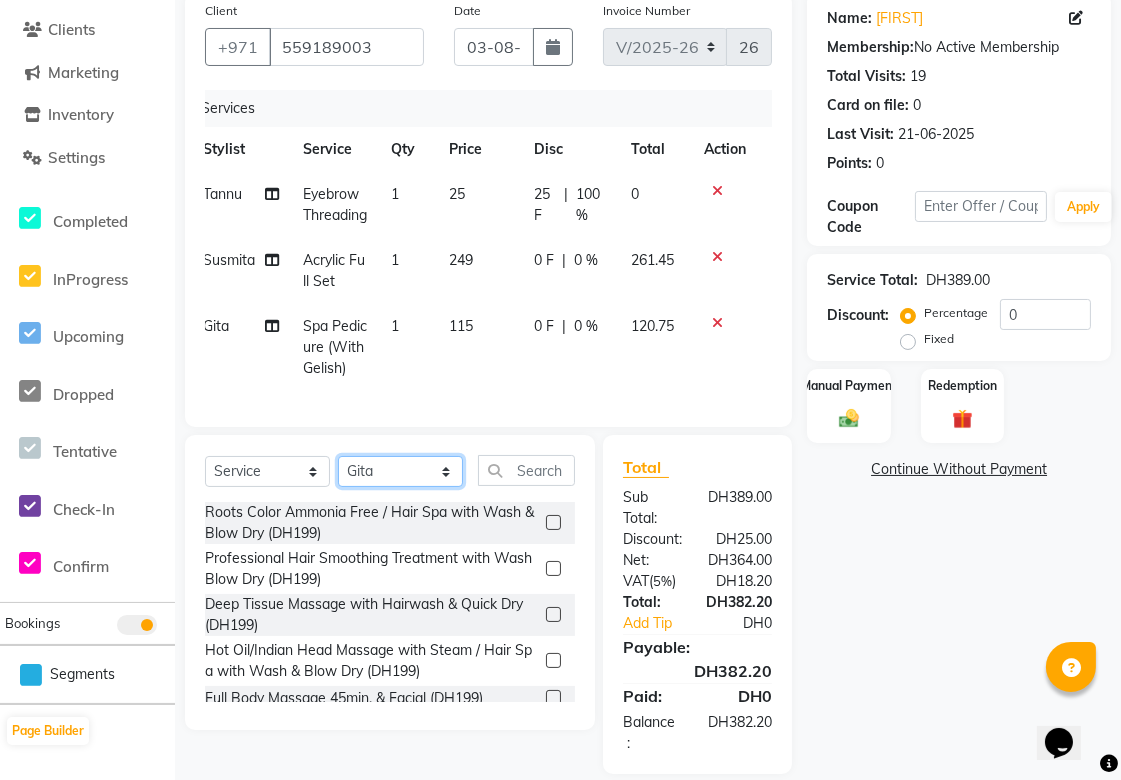 click on "Select Stylist Abid Alora Anu Asmi Ausha Diksha Gita Komal maya Monzeer shree sonu Srijana Surakcha Susmita Tannu Yamu" 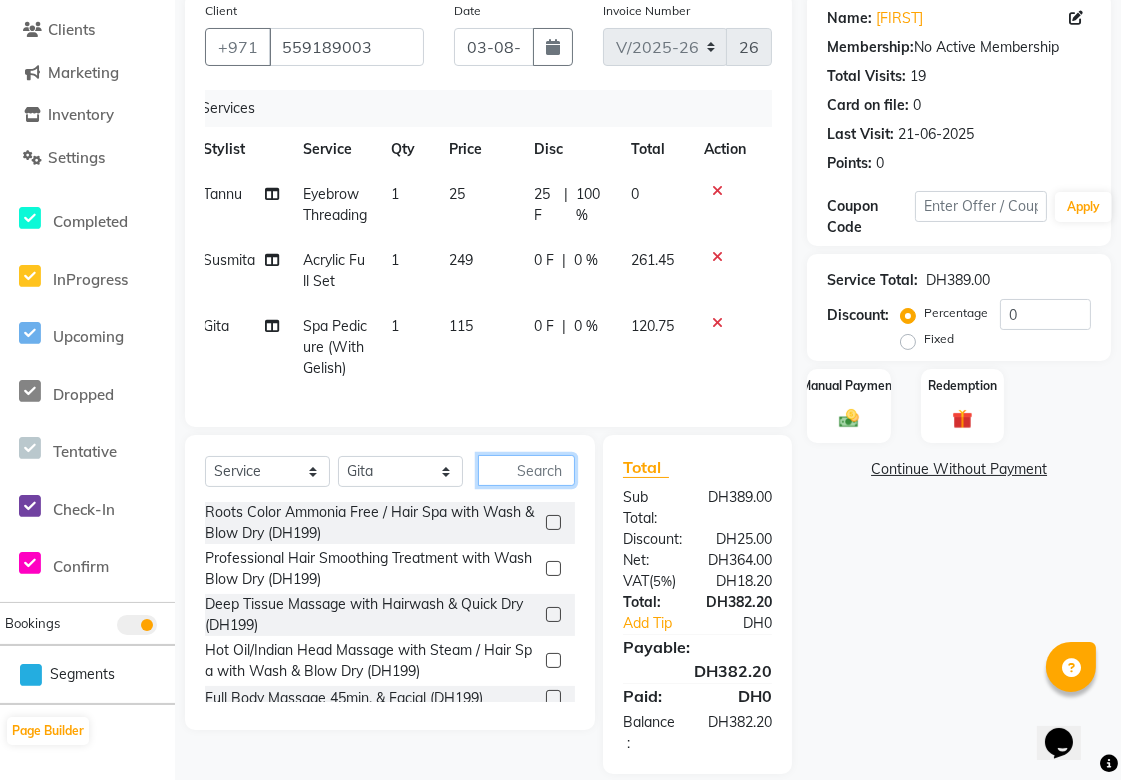 click 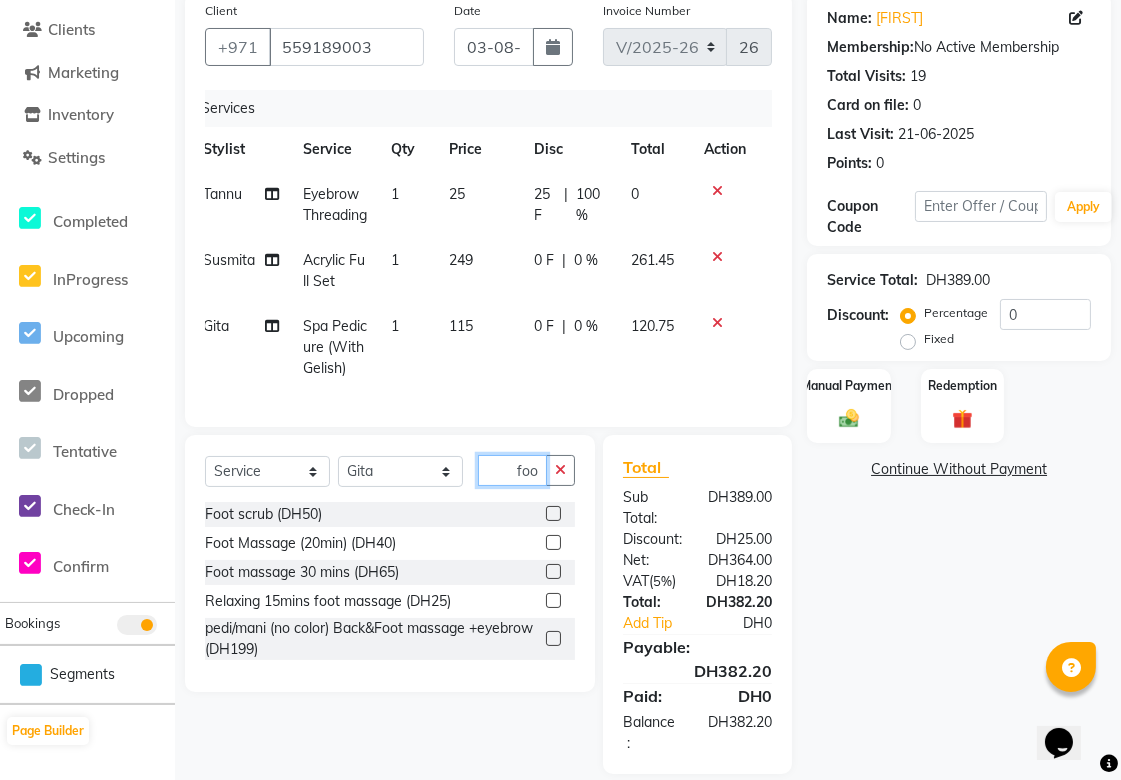 scroll, scrollTop: 0, scrollLeft: 4, axis: horizontal 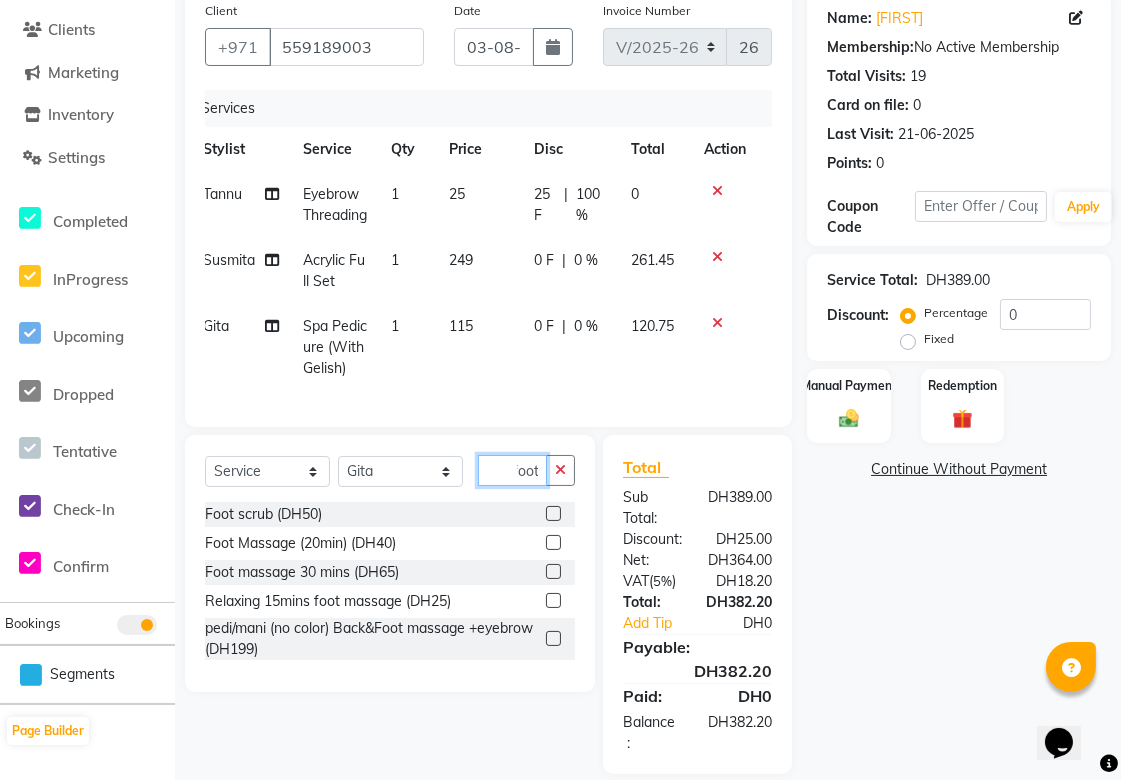 type on "foot" 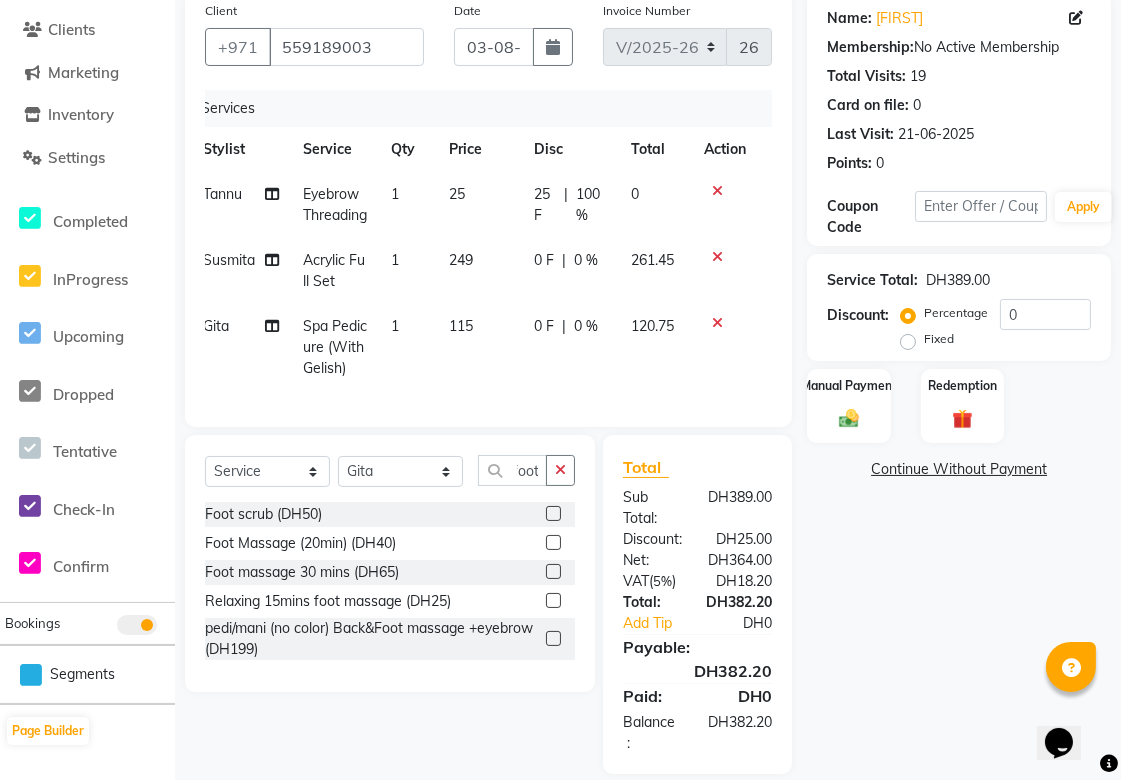 click 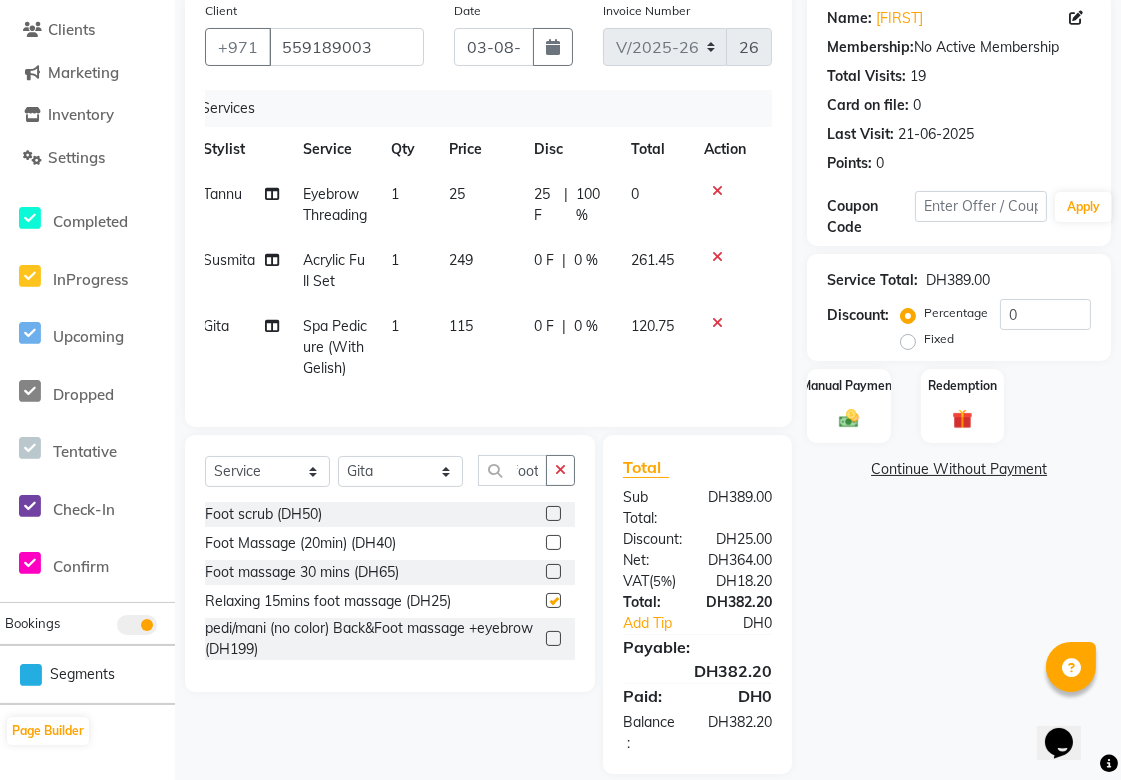 scroll, scrollTop: 0, scrollLeft: 0, axis: both 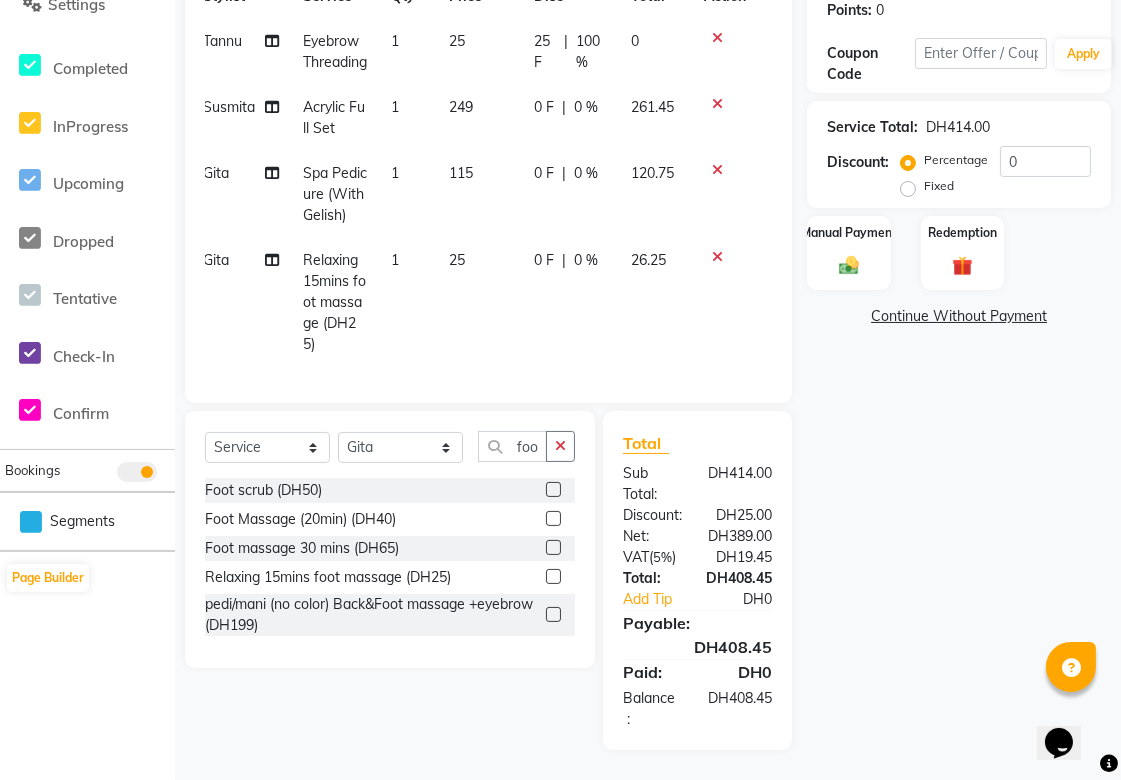 checkbox on "false" 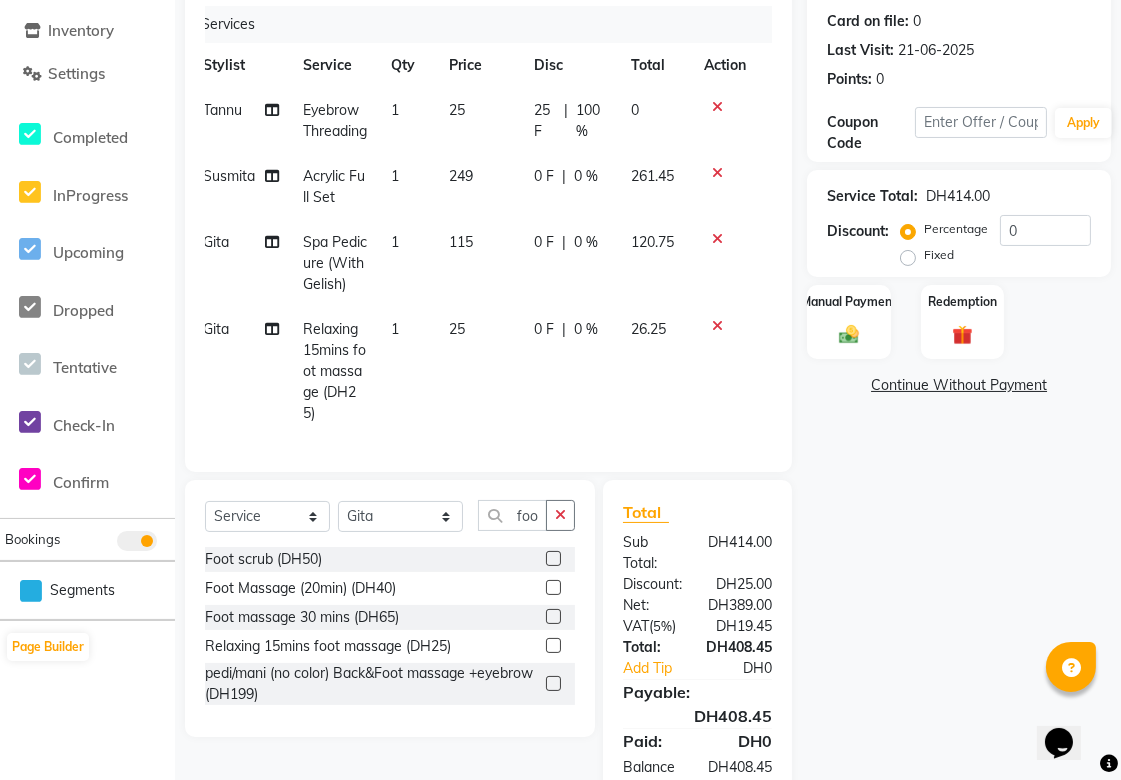 select on "63384" 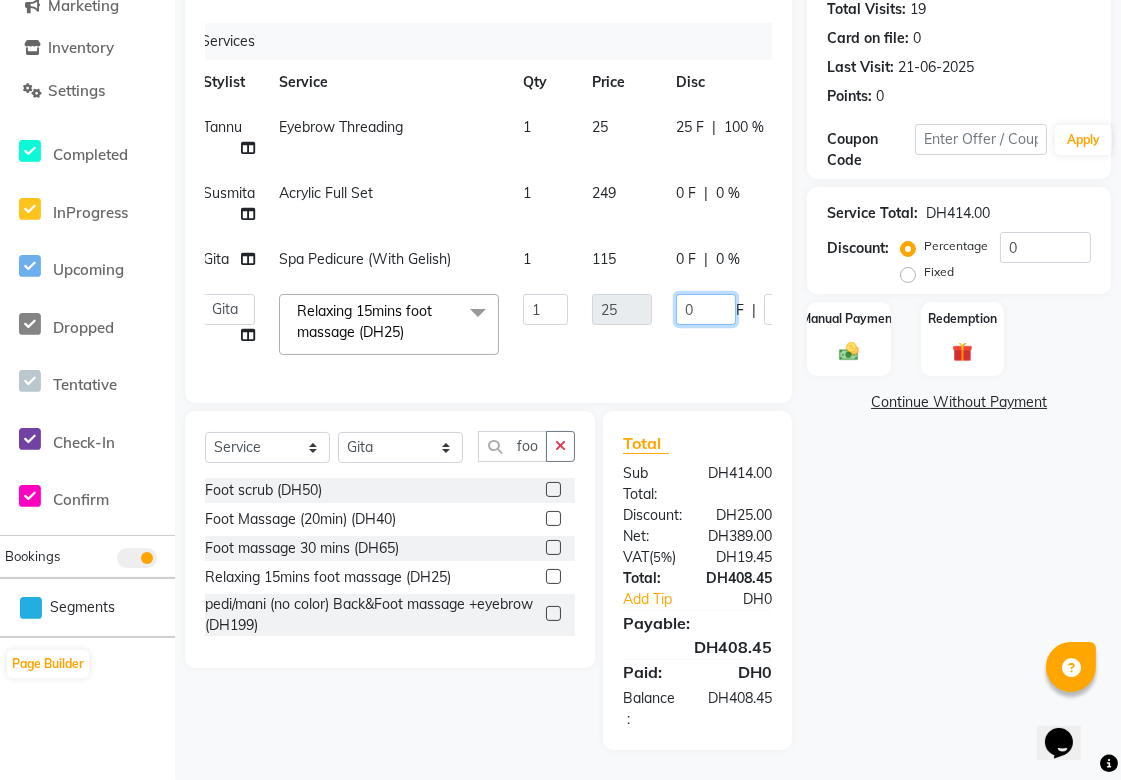 click on "0" 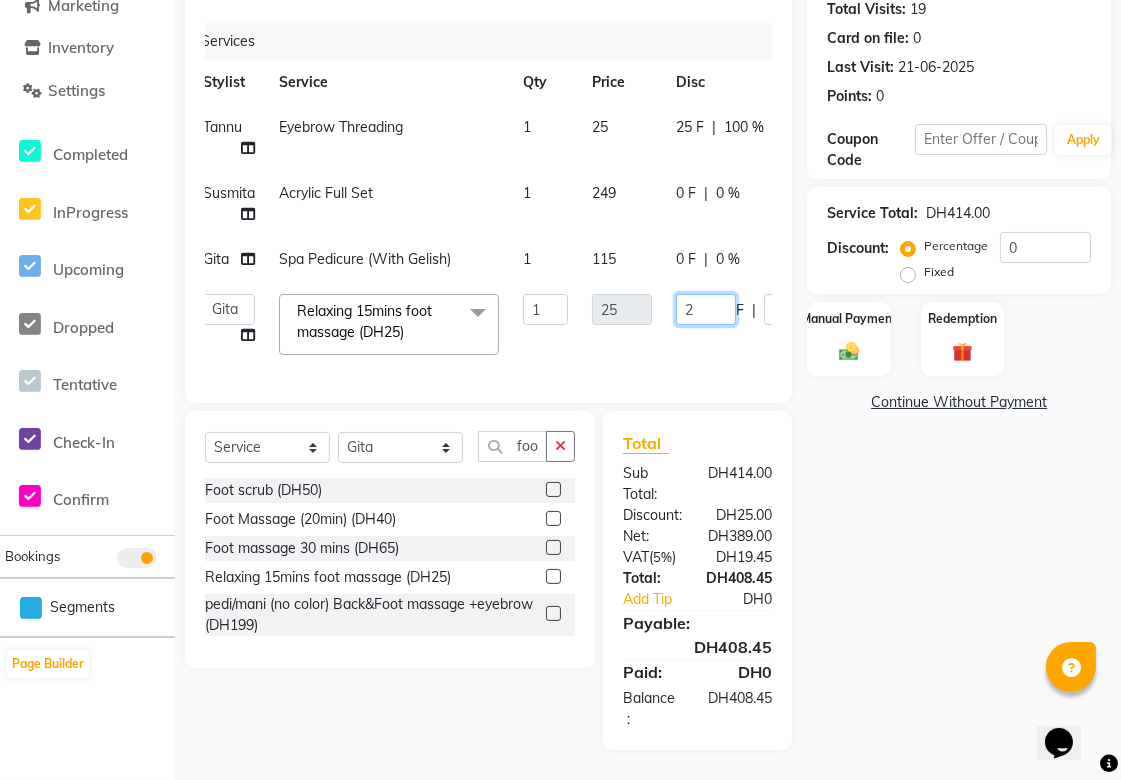 type on "25" 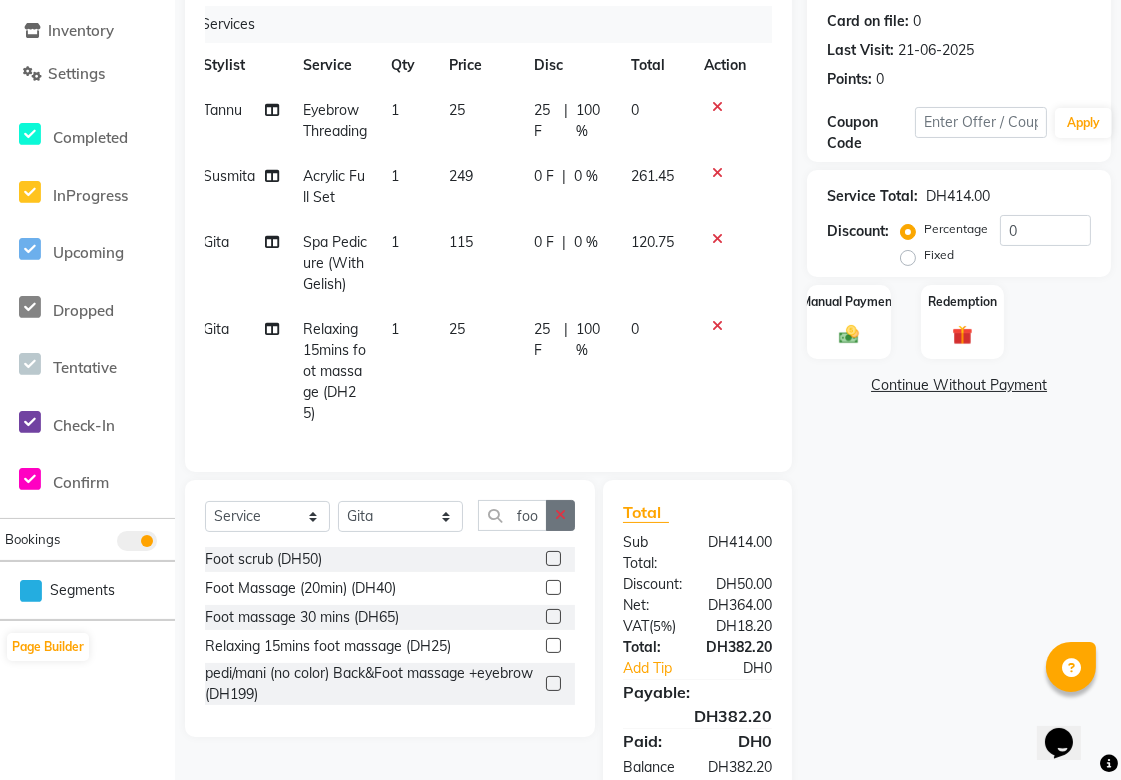 click 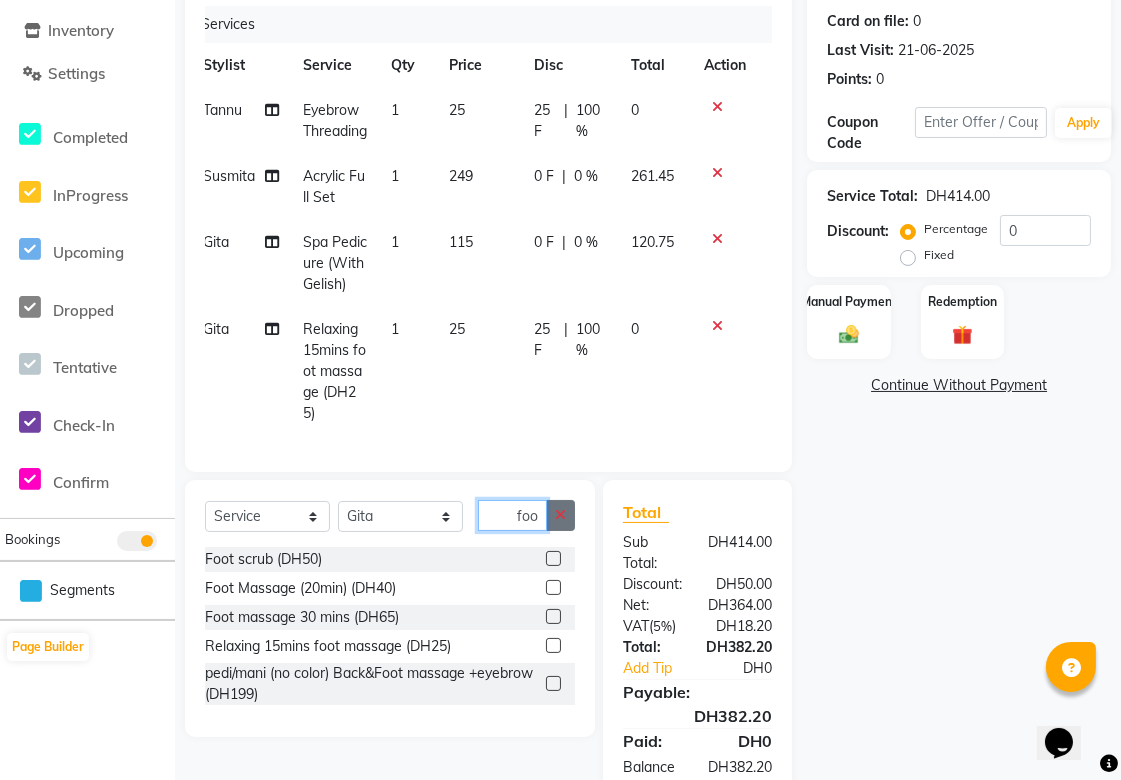 type 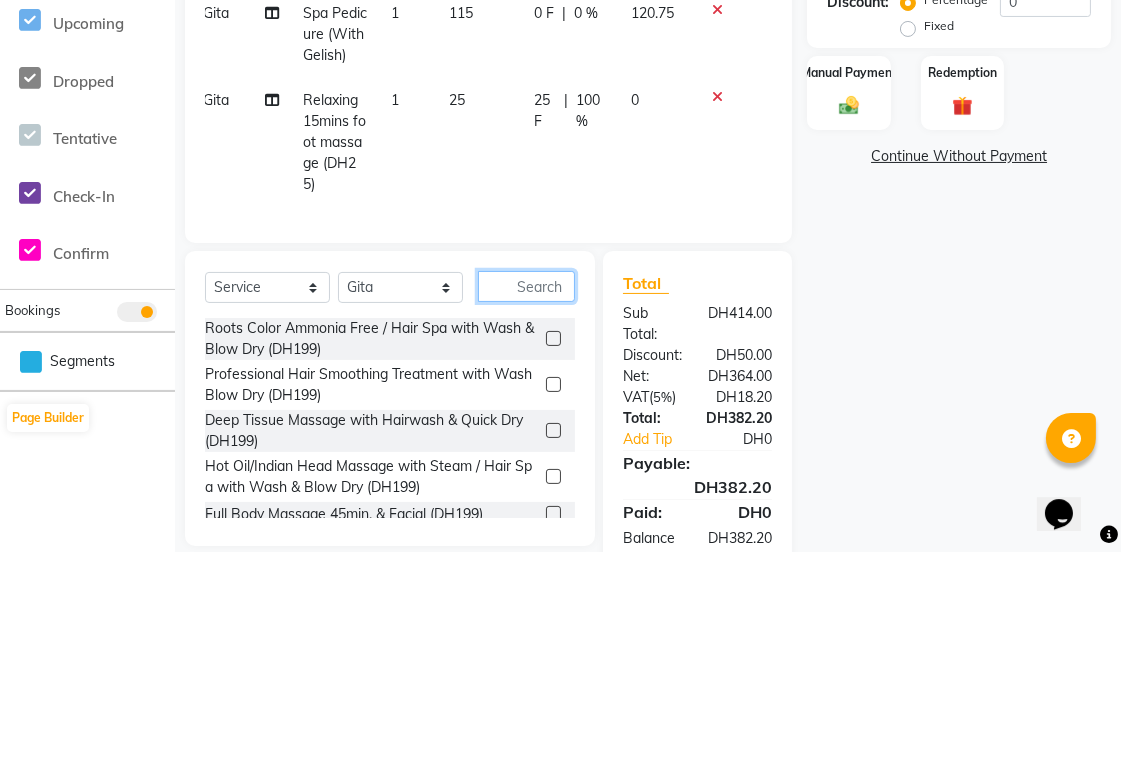 scroll, scrollTop: 285, scrollLeft: 0, axis: vertical 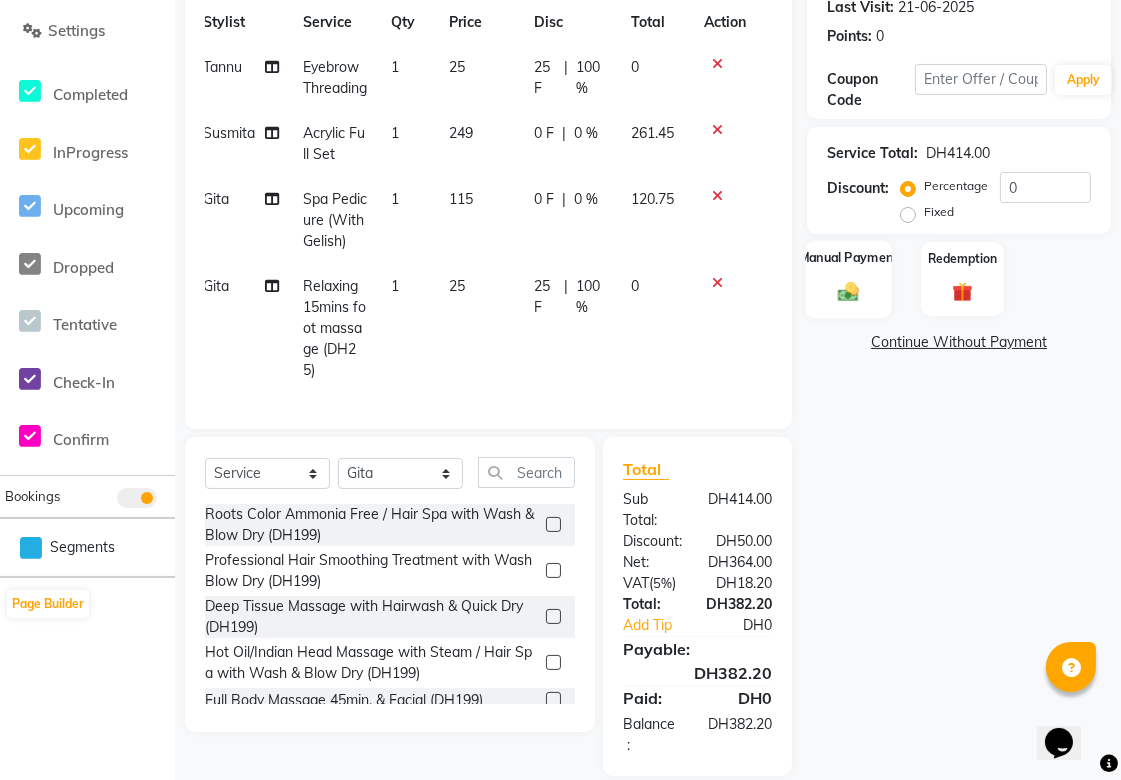 click 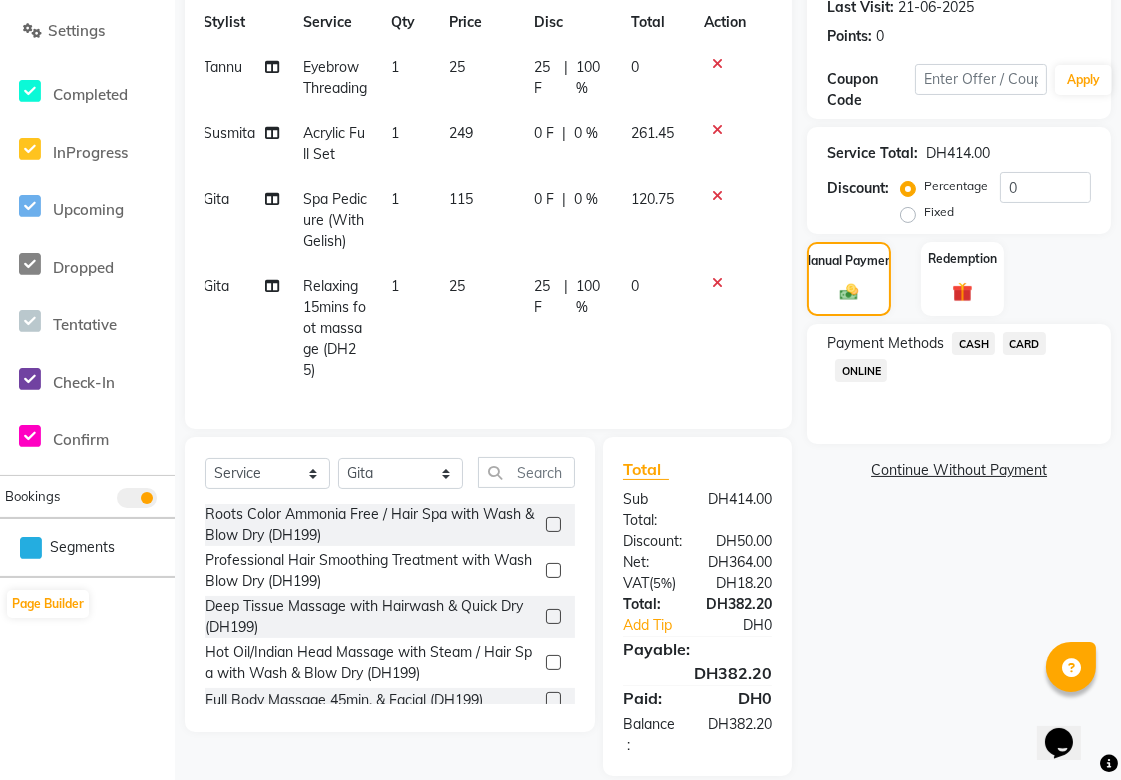 click on "CARD" 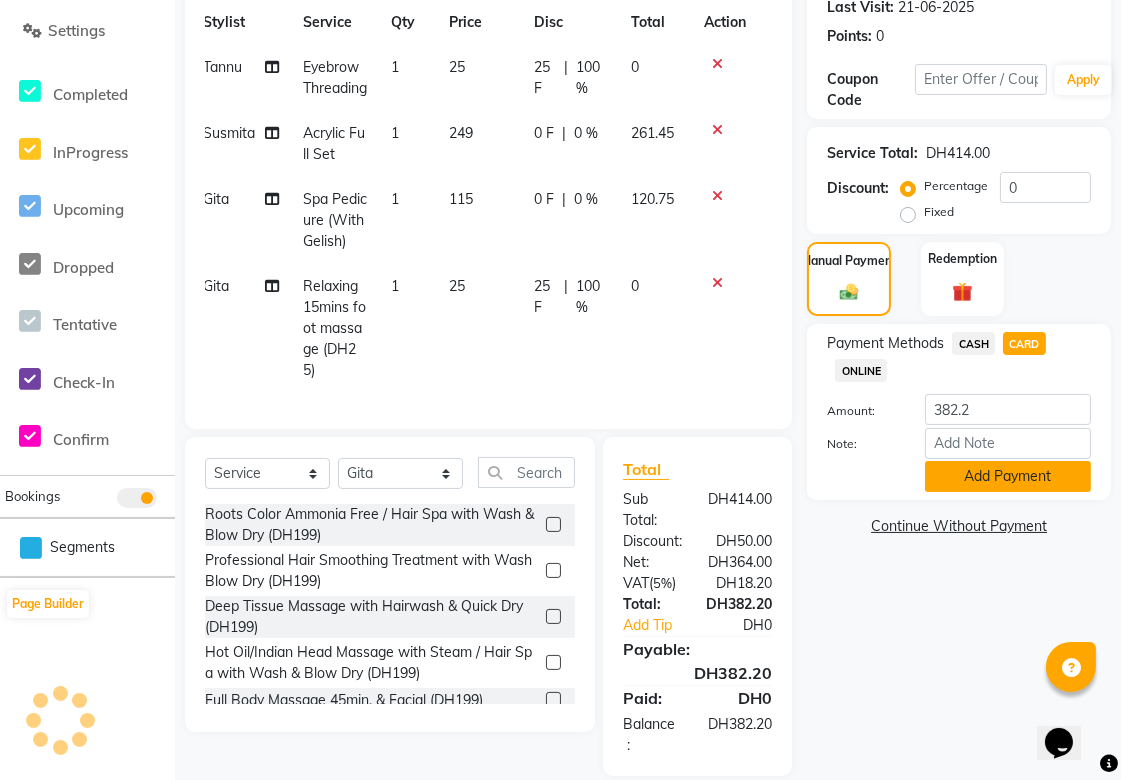 click on "Add Payment" 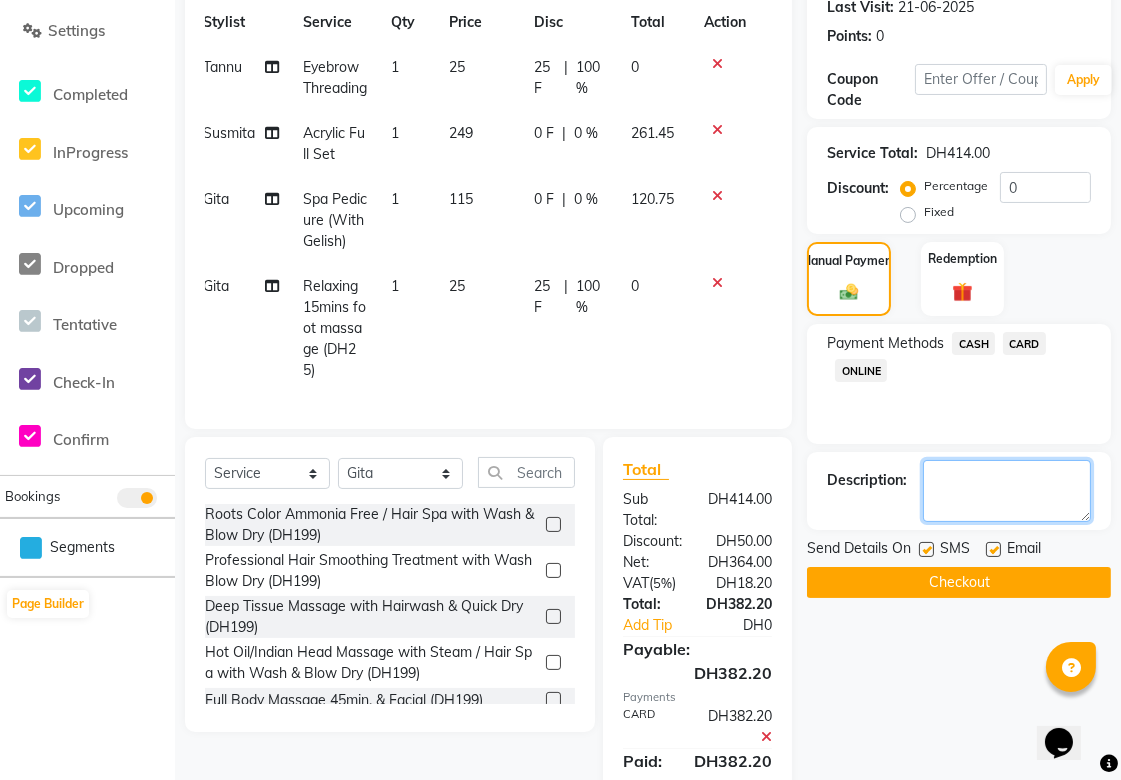 click 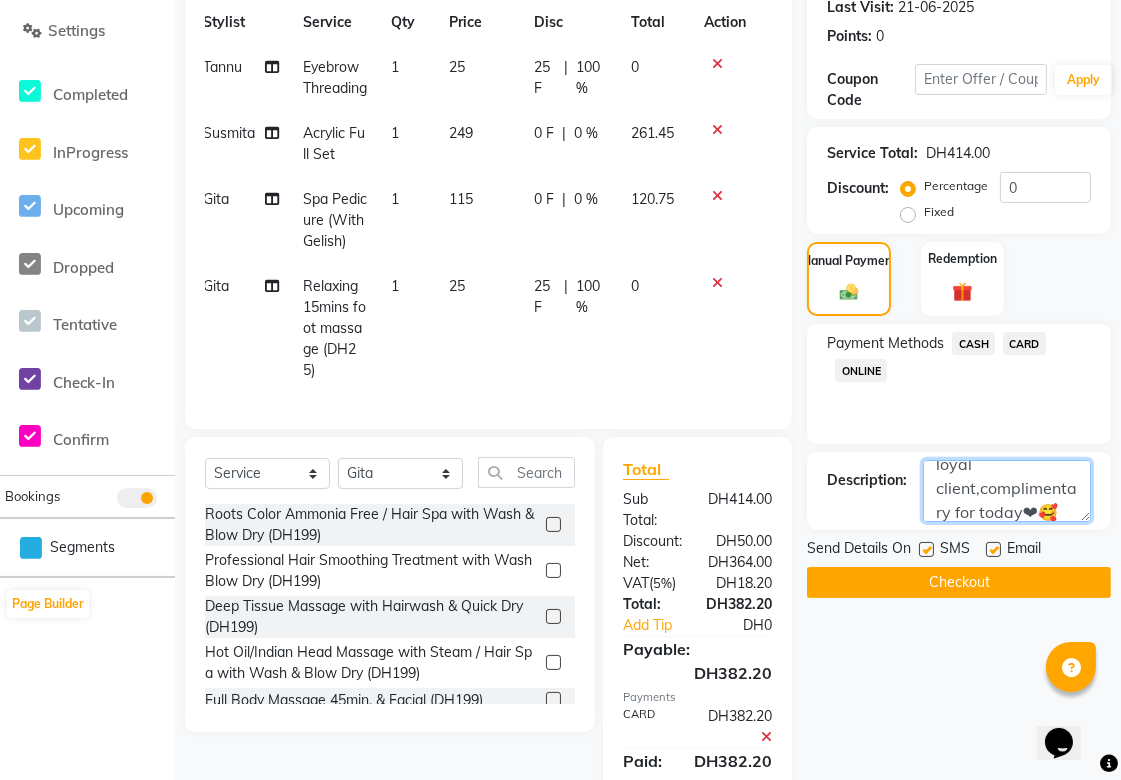 scroll, scrollTop: 40, scrollLeft: 0, axis: vertical 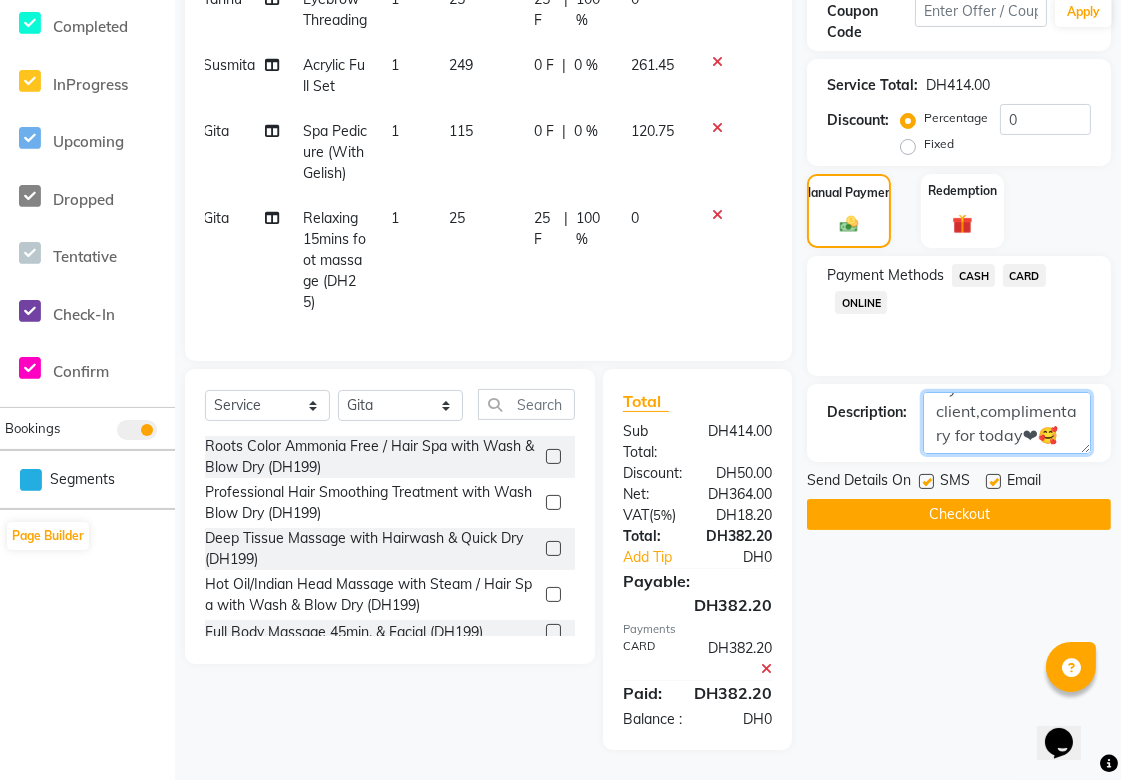 type on "loyal client,complimentary for today❤🥰" 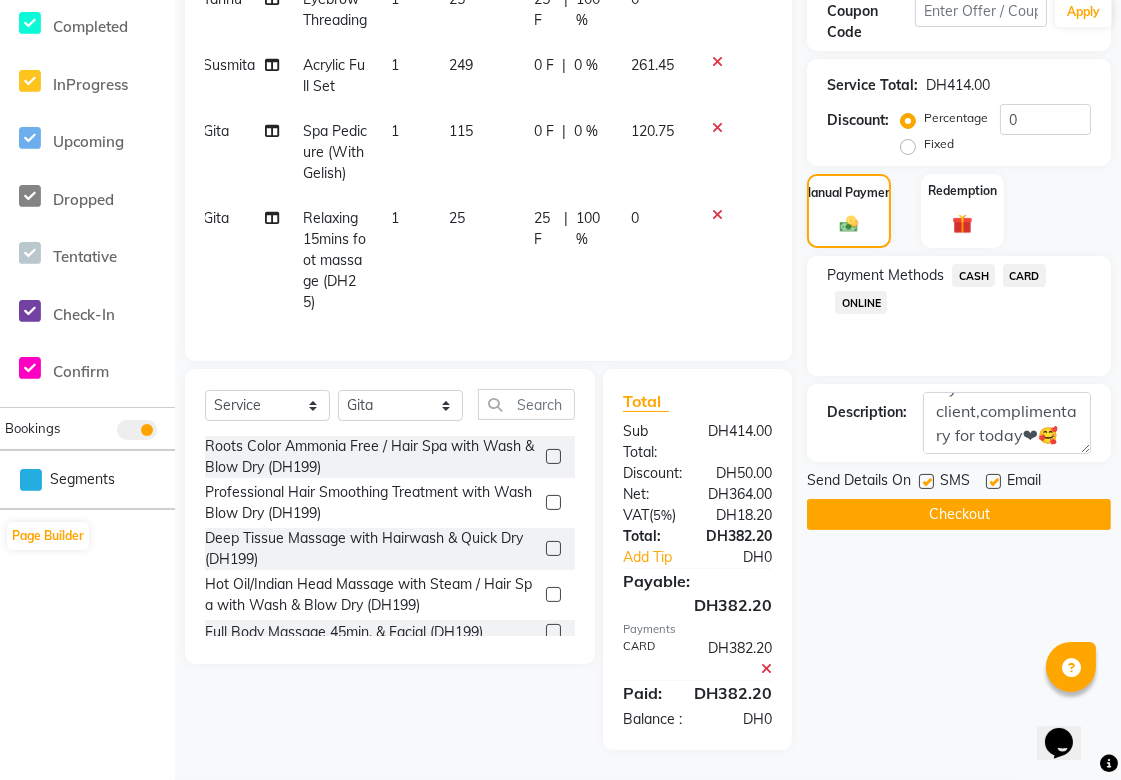 click on "Checkout" 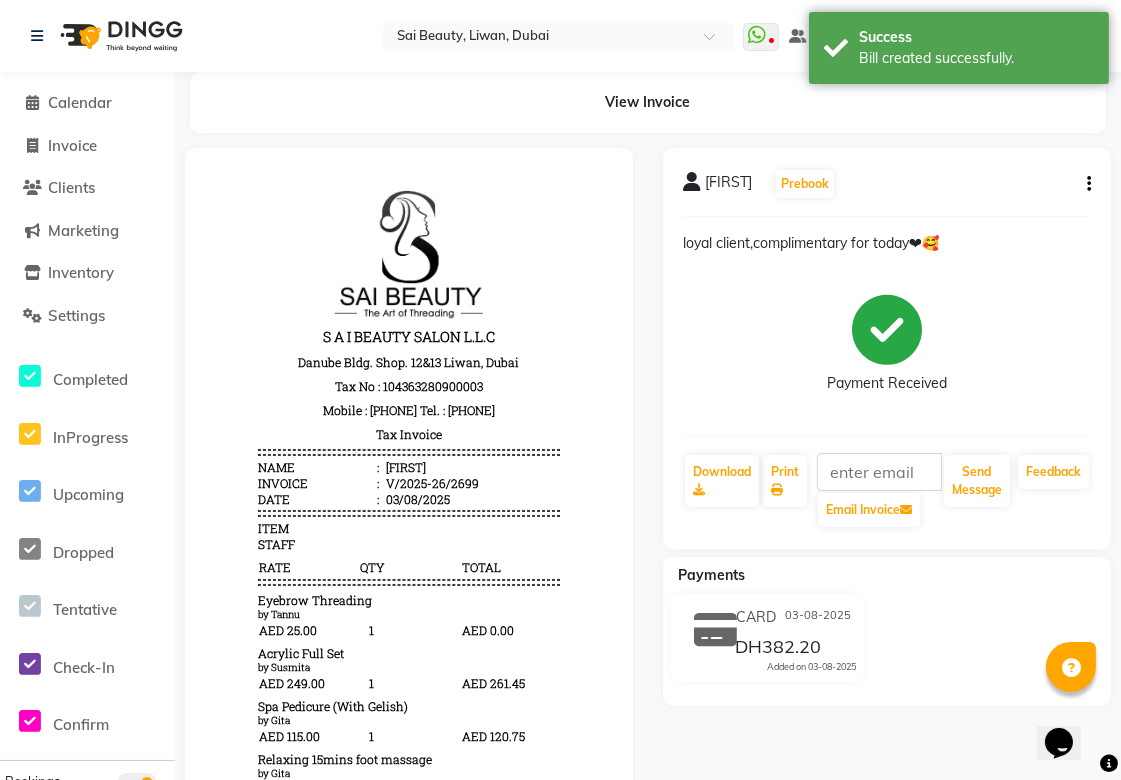 scroll, scrollTop: 0, scrollLeft: 0, axis: both 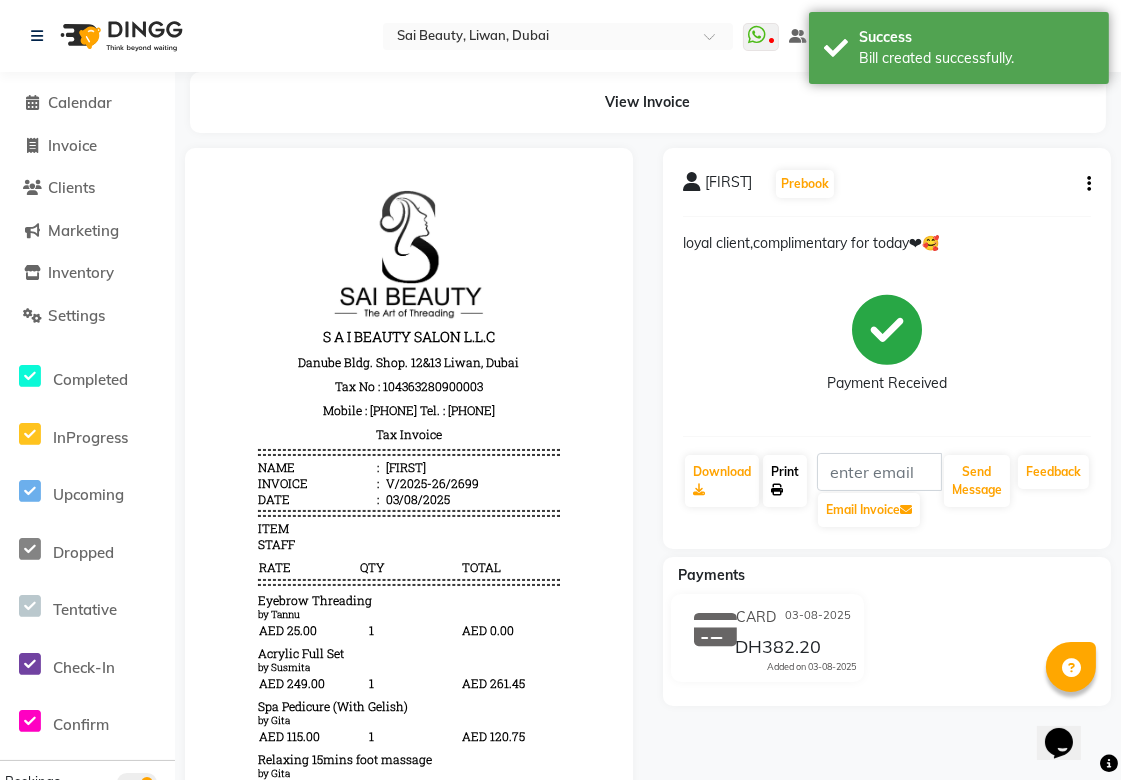 click on "Print" 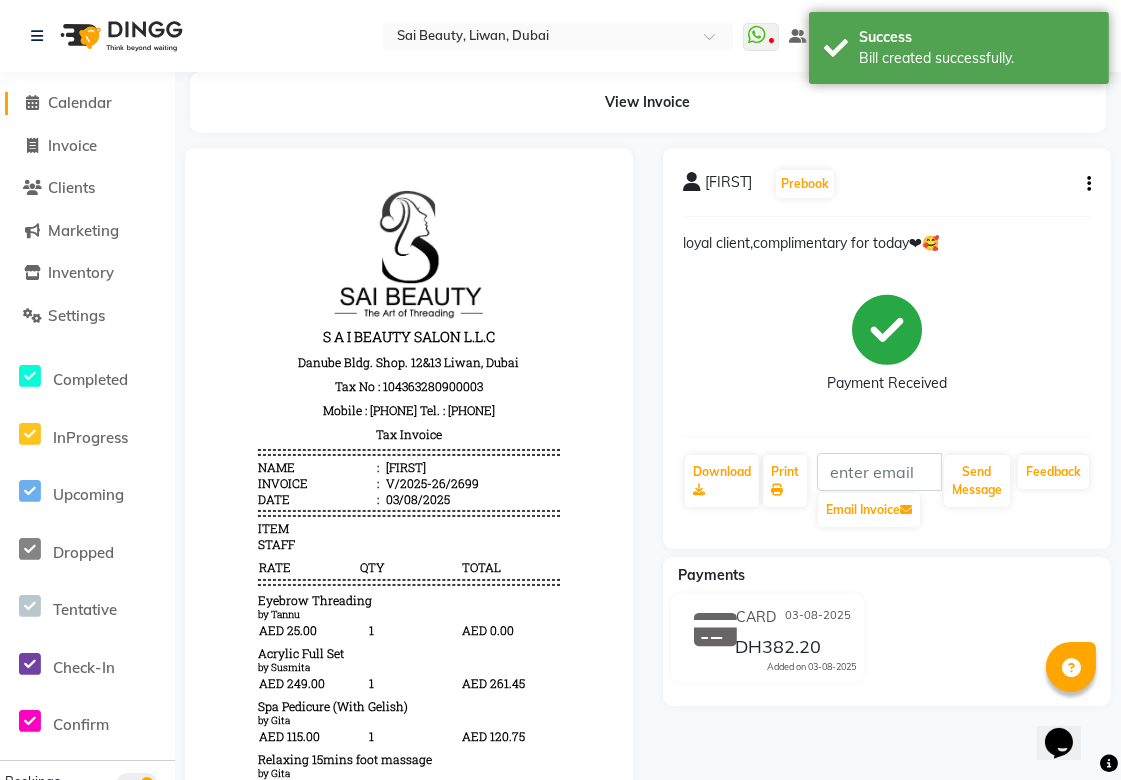 click on "Calendar" 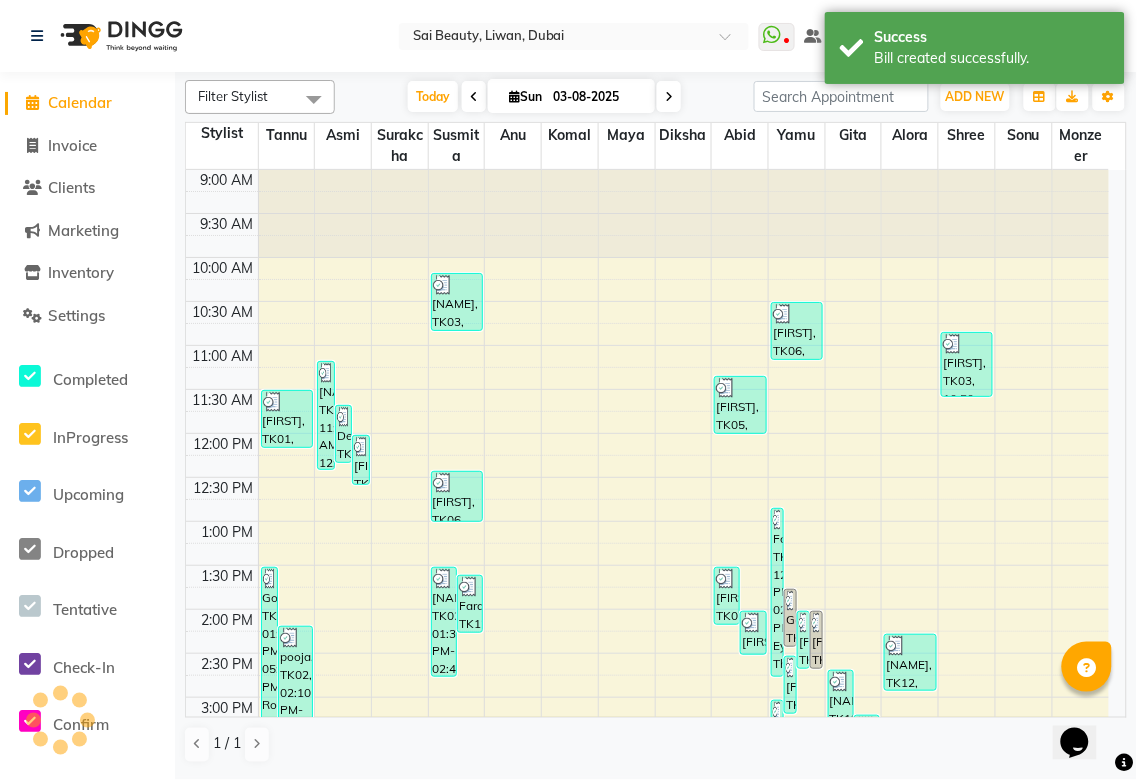 scroll, scrollTop: 778, scrollLeft: 0, axis: vertical 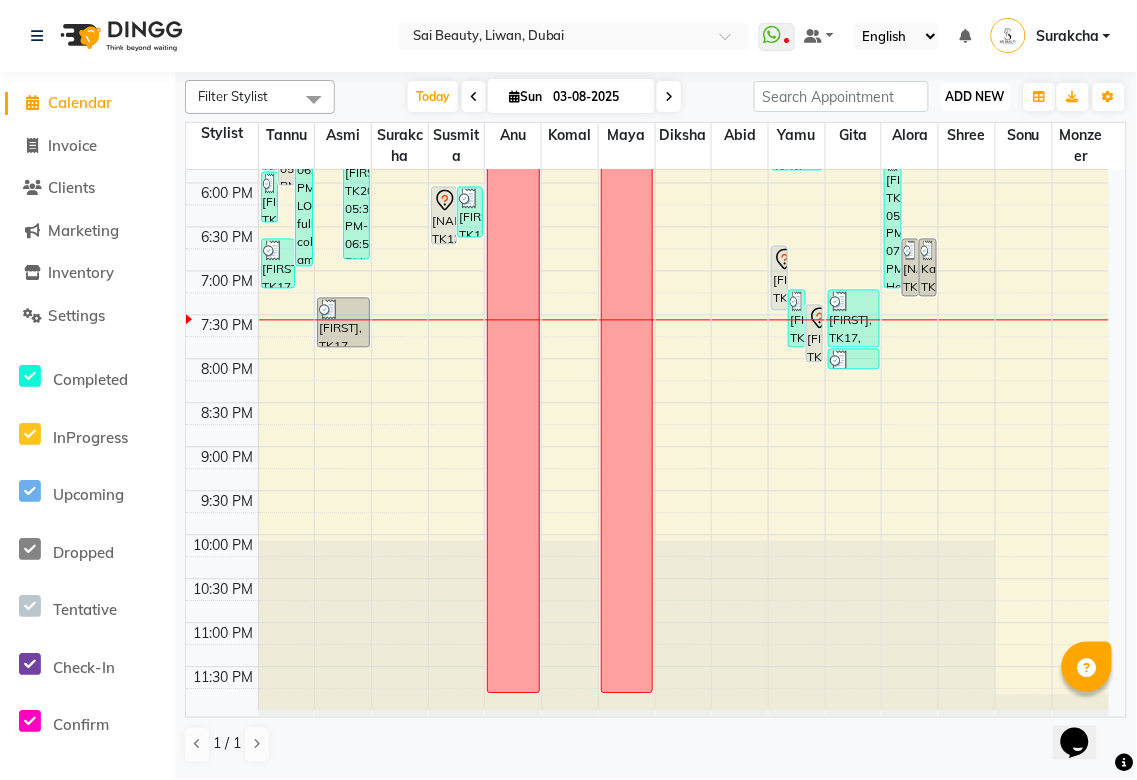 click on "ADD NEW Toggle Dropdown" at bounding box center (975, 97) 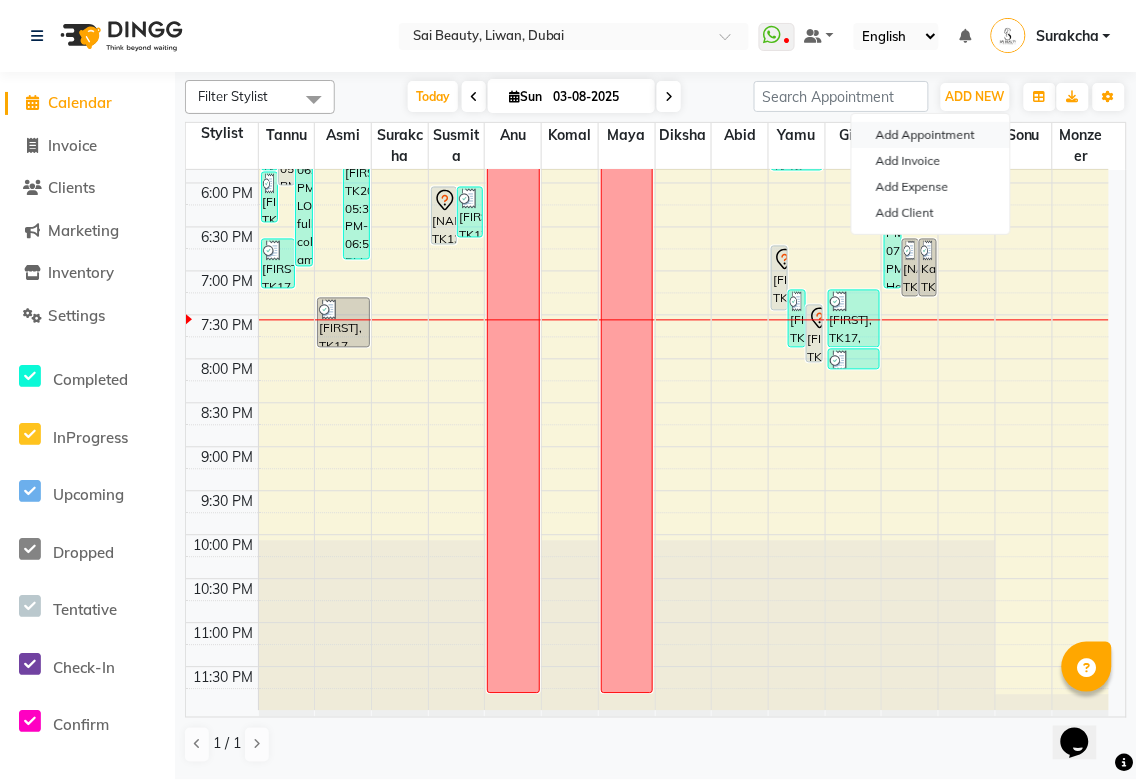 click on "Add Appointment" at bounding box center (931, 135) 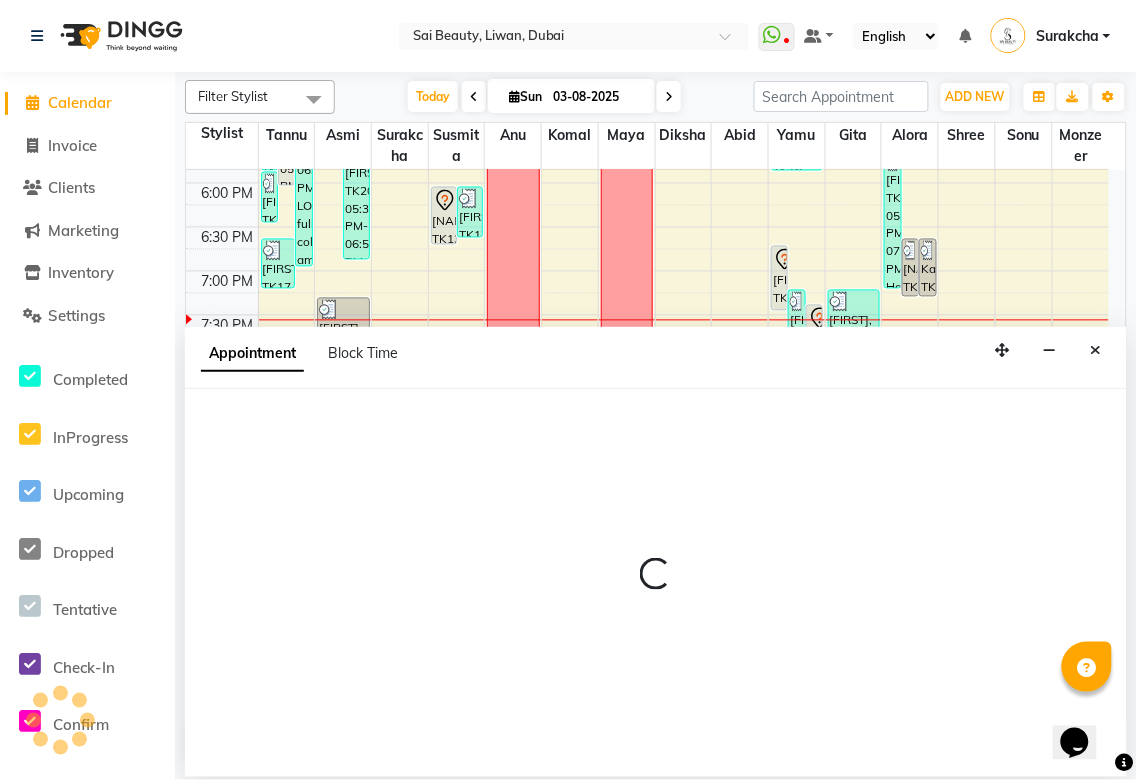 select on "tentative" 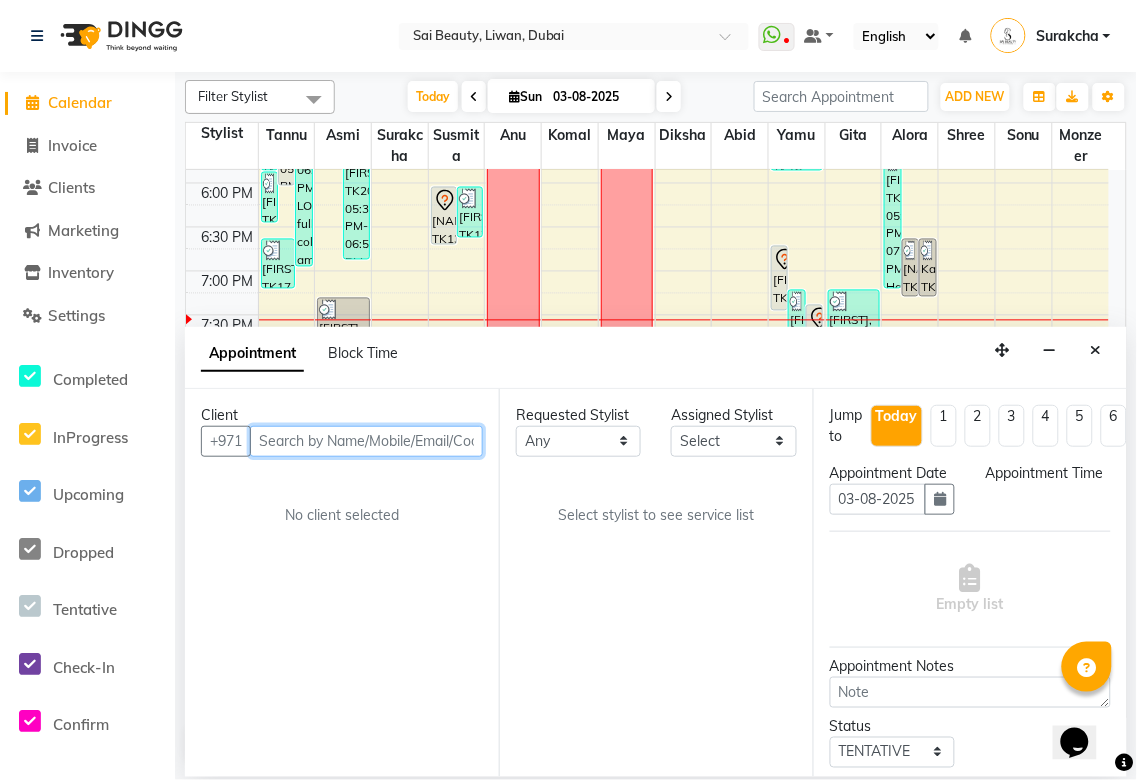 select on "600" 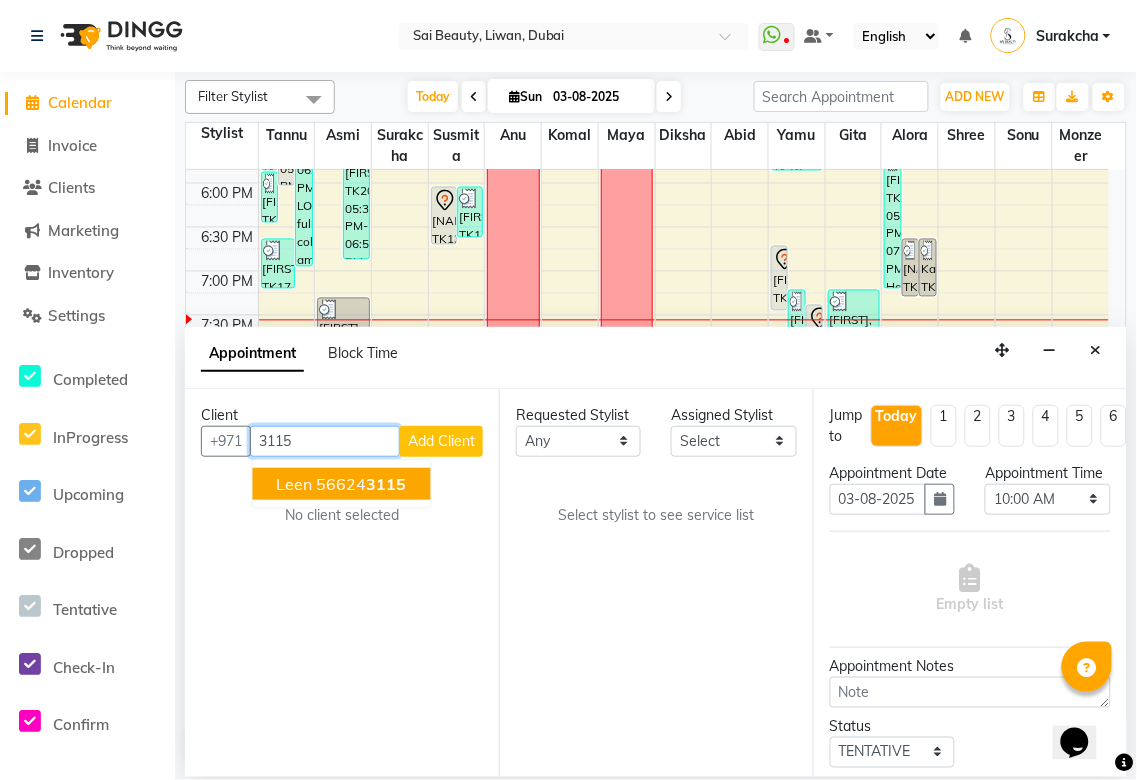 click on "3115" at bounding box center (387, 484) 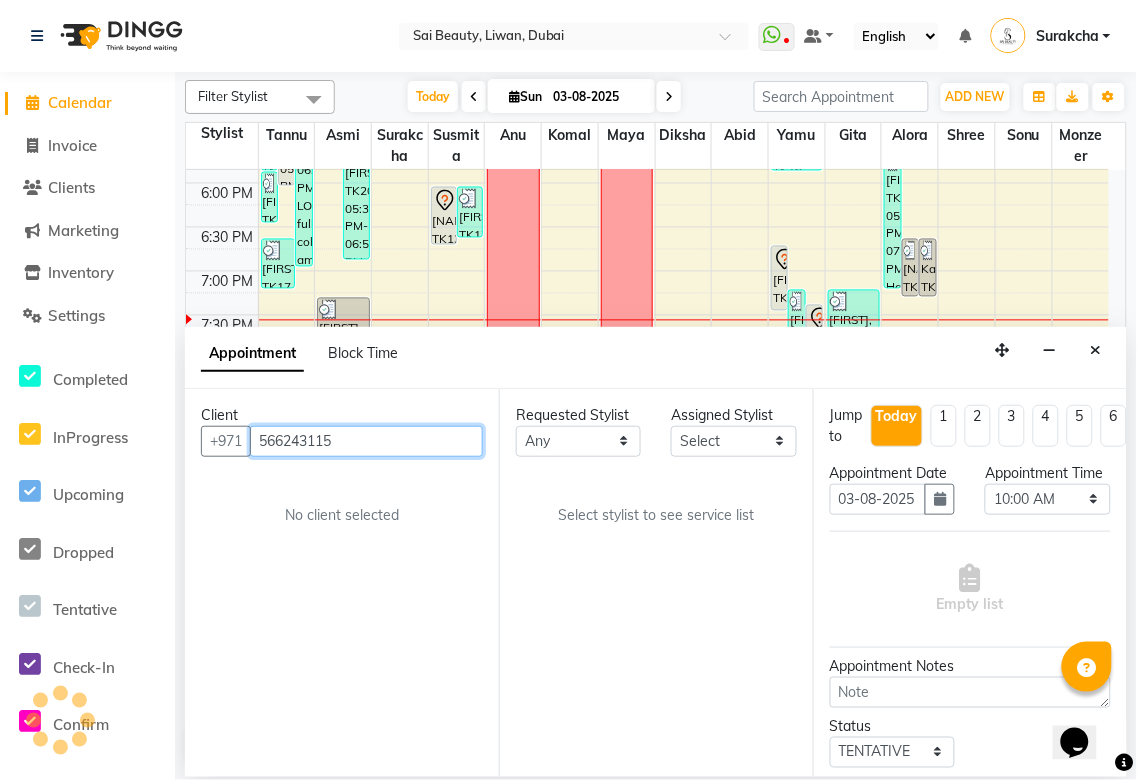 type on "566243115" 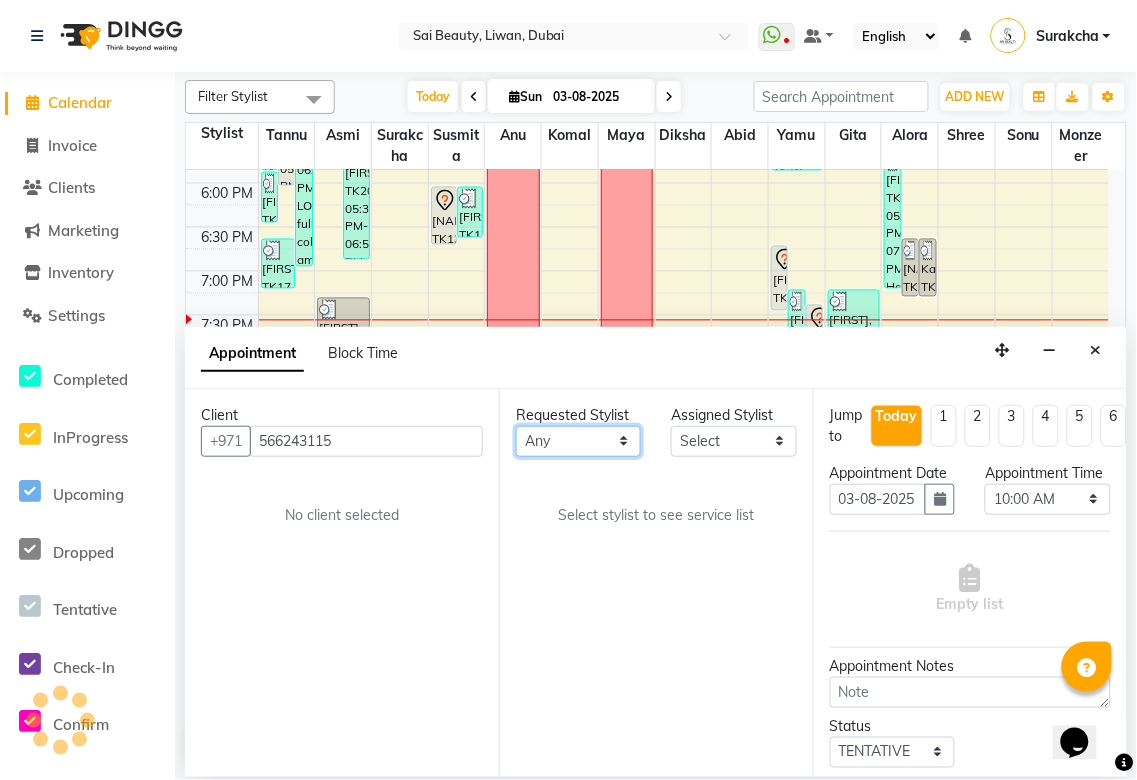 click on "Any Abid Alora Anu Asmi Diksha Gita Komal maya Monzeer shree sonu Surakcha Susmita Tannu Yamu" at bounding box center [578, 441] 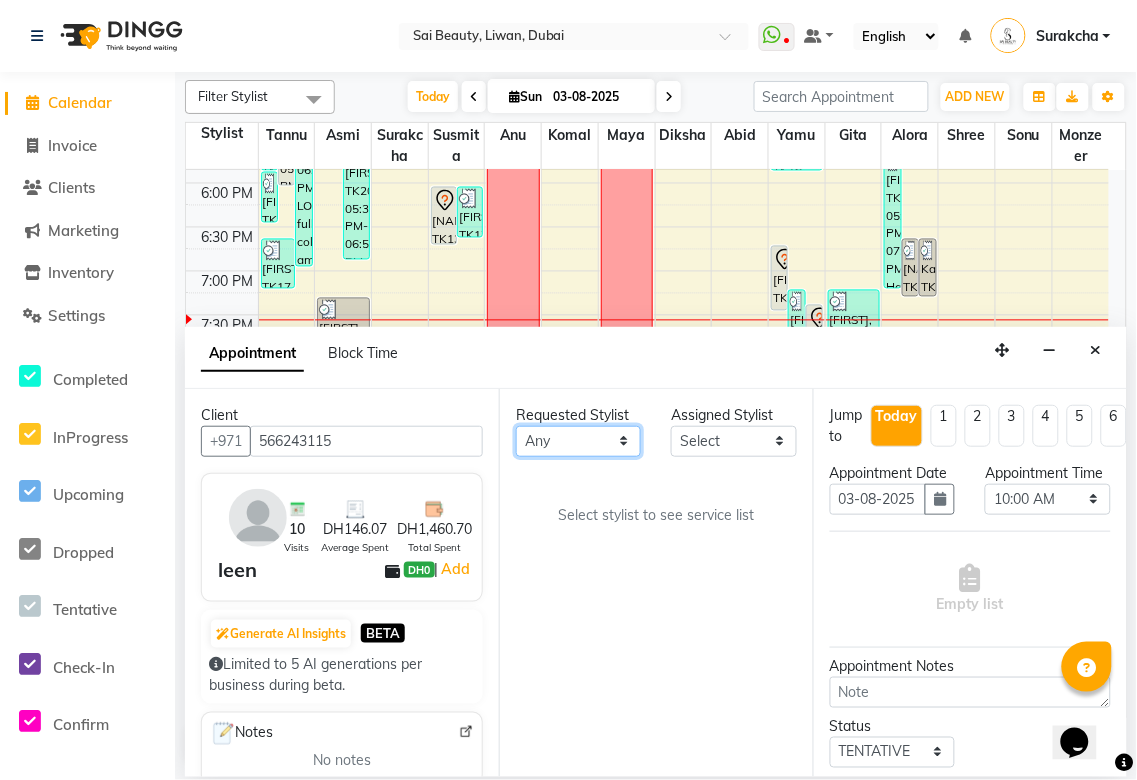 select on "35329" 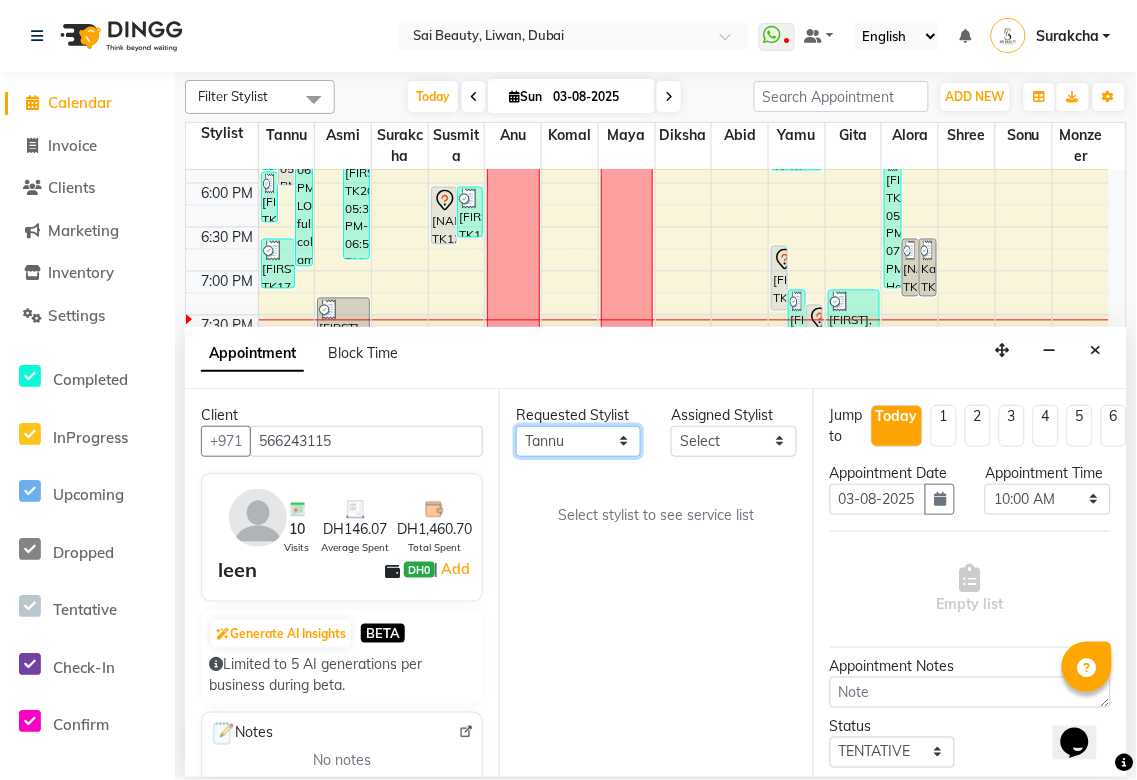click on "Any Abid Alora Anu Asmi Diksha Gita Komal maya Monzeer shree sonu Surakcha Susmita Tannu Yamu" at bounding box center (578, 441) 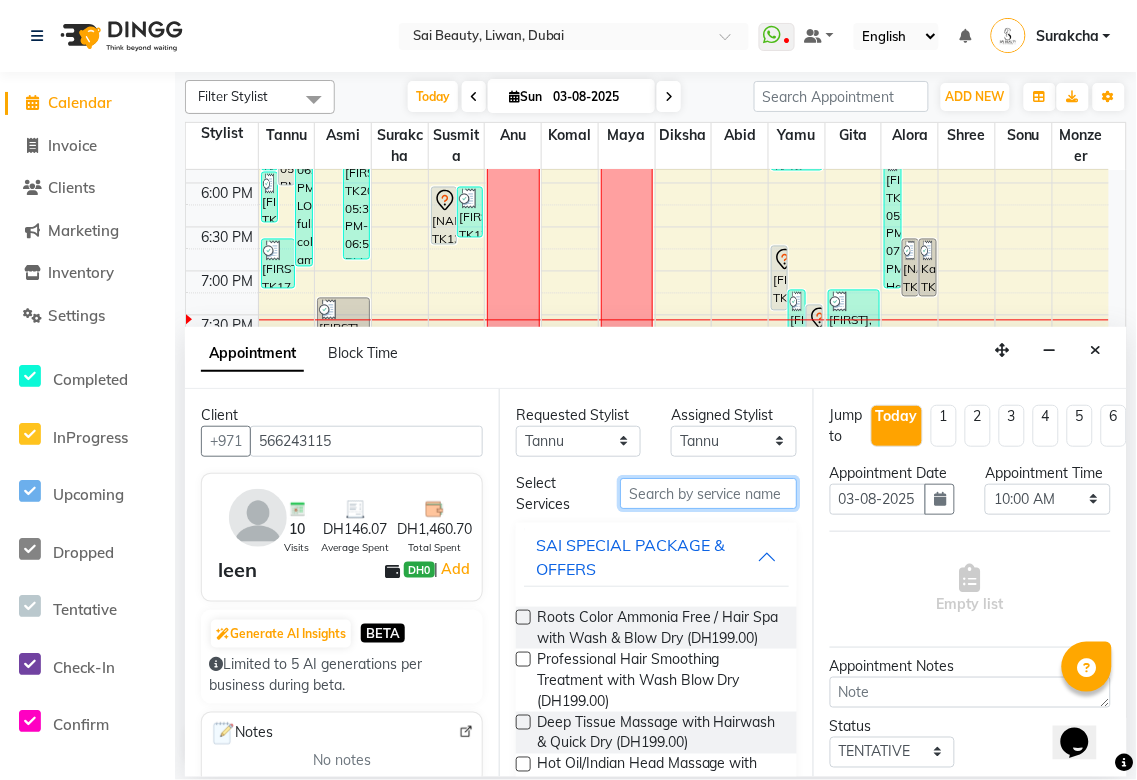 click at bounding box center [708, 493] 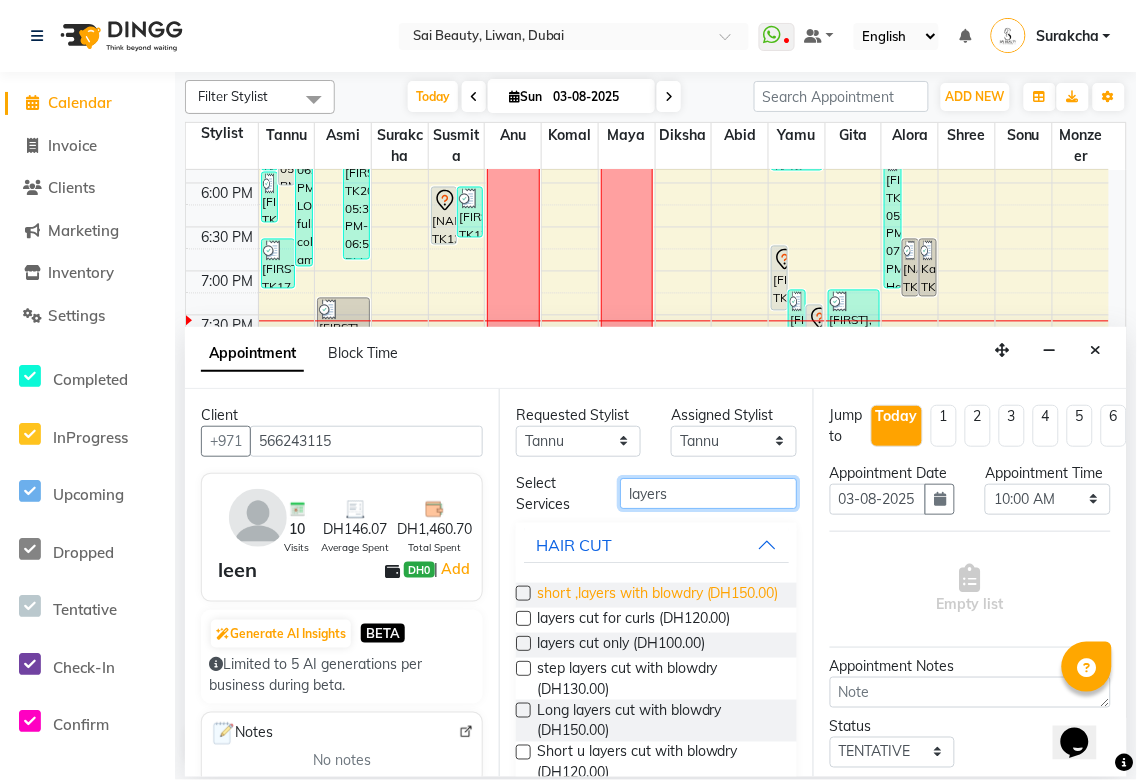 type on "layers" 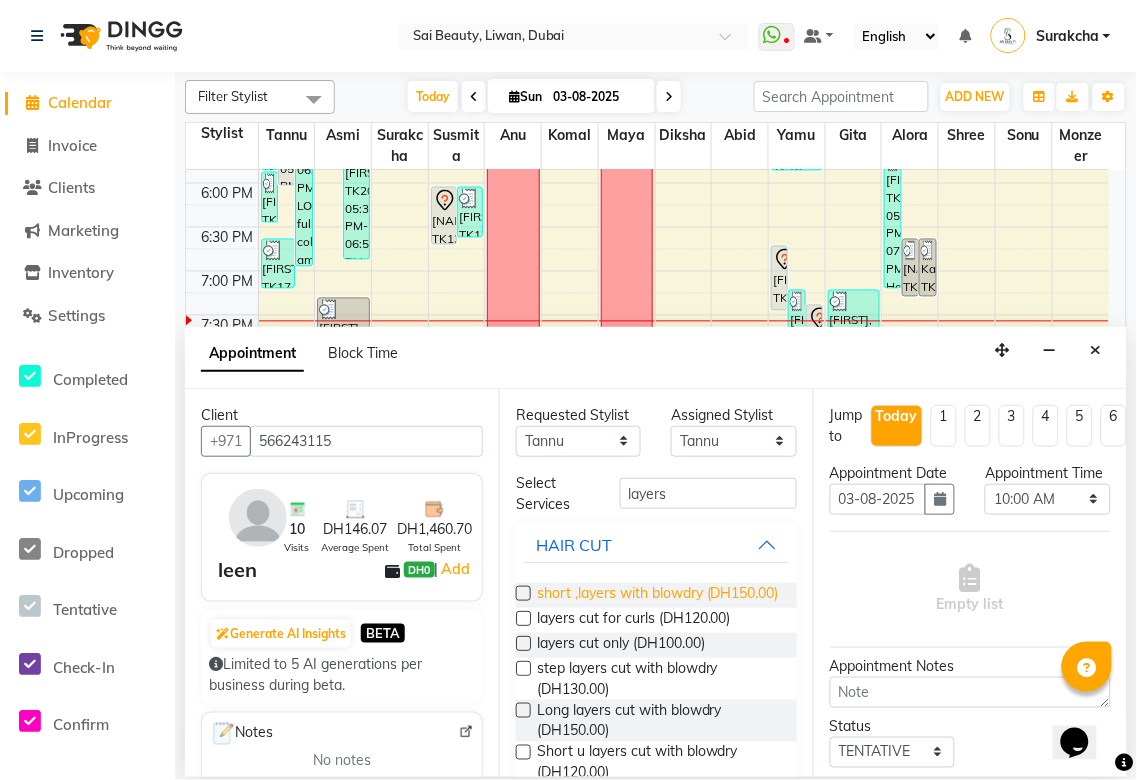 click on "short ,layers with blowdry  (DH150.00)" at bounding box center [658, 595] 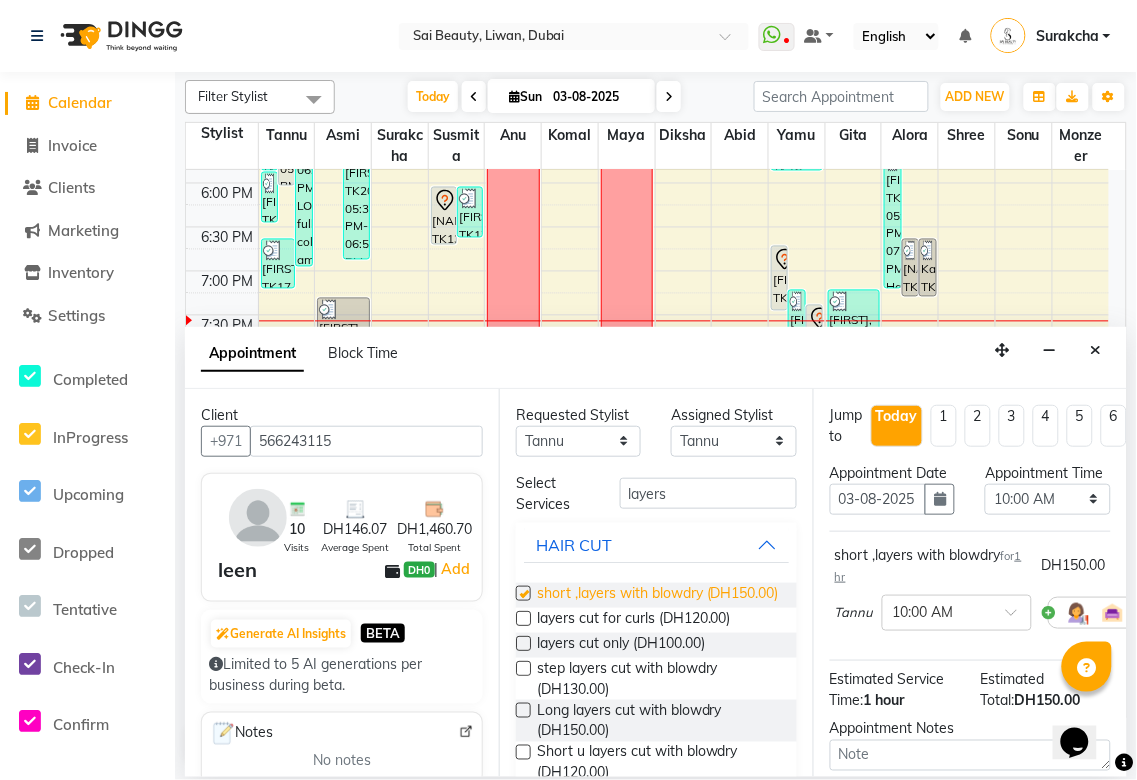 checkbox on "false" 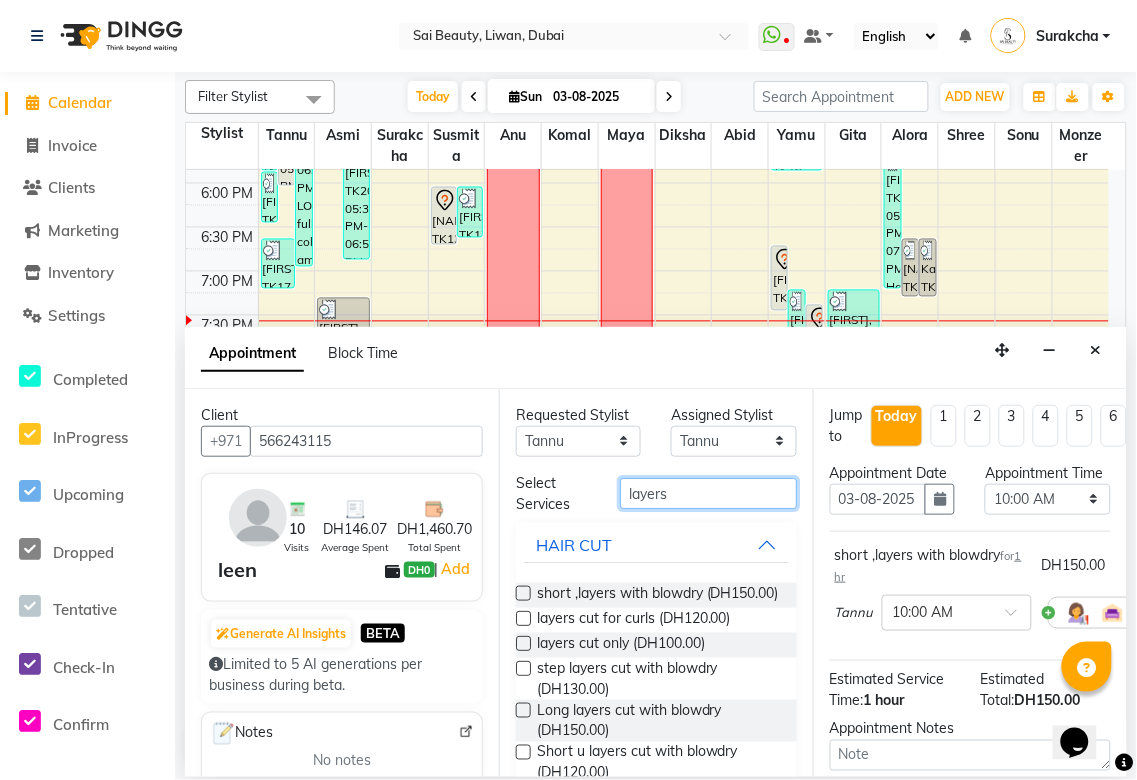 click on "layers" at bounding box center (708, 493) 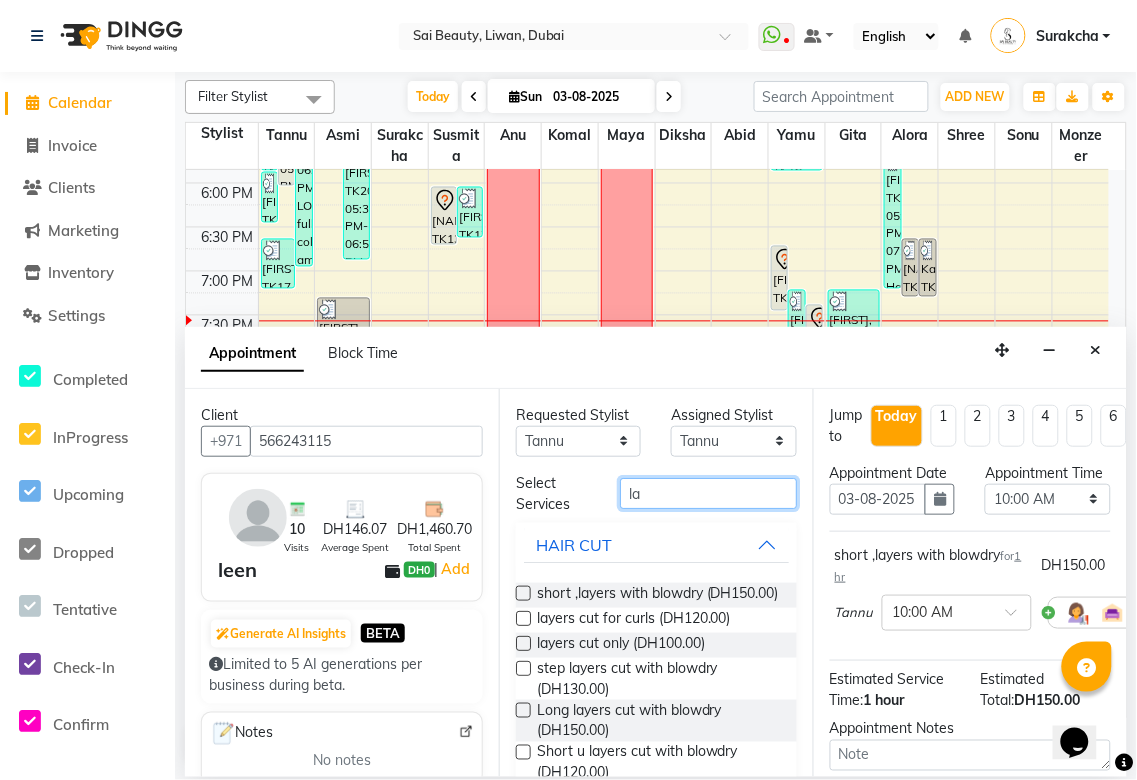 type on "l" 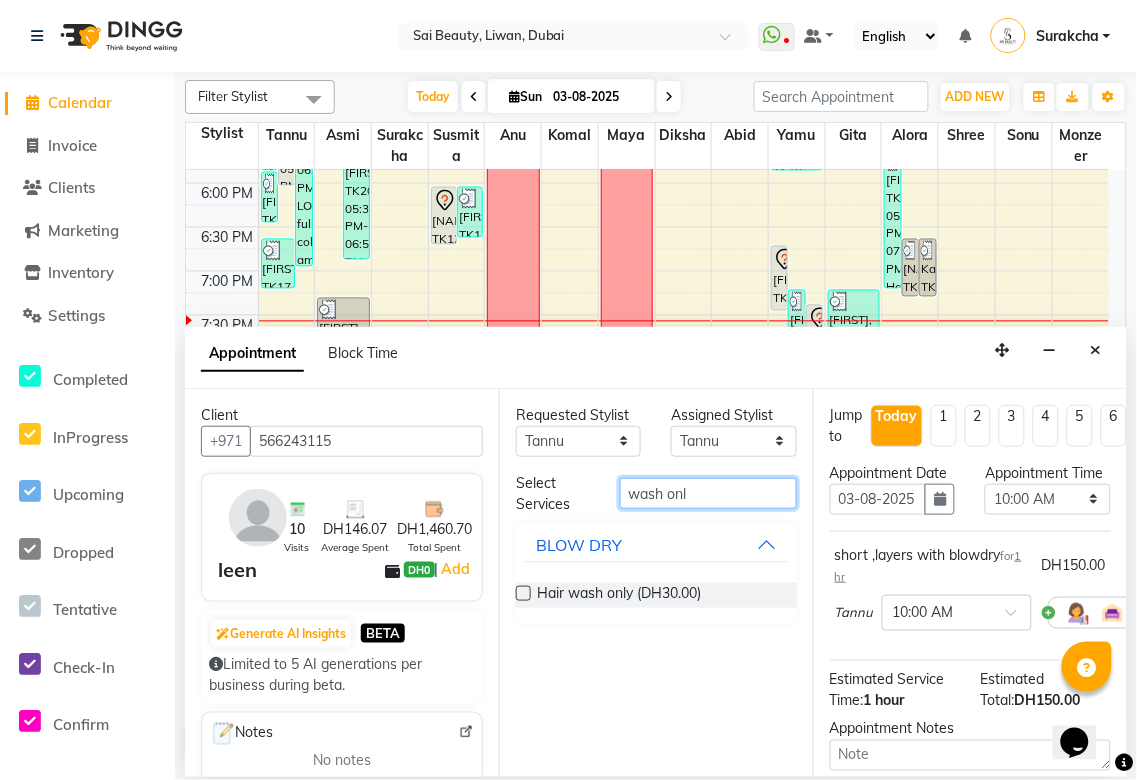 type on "wash onl" 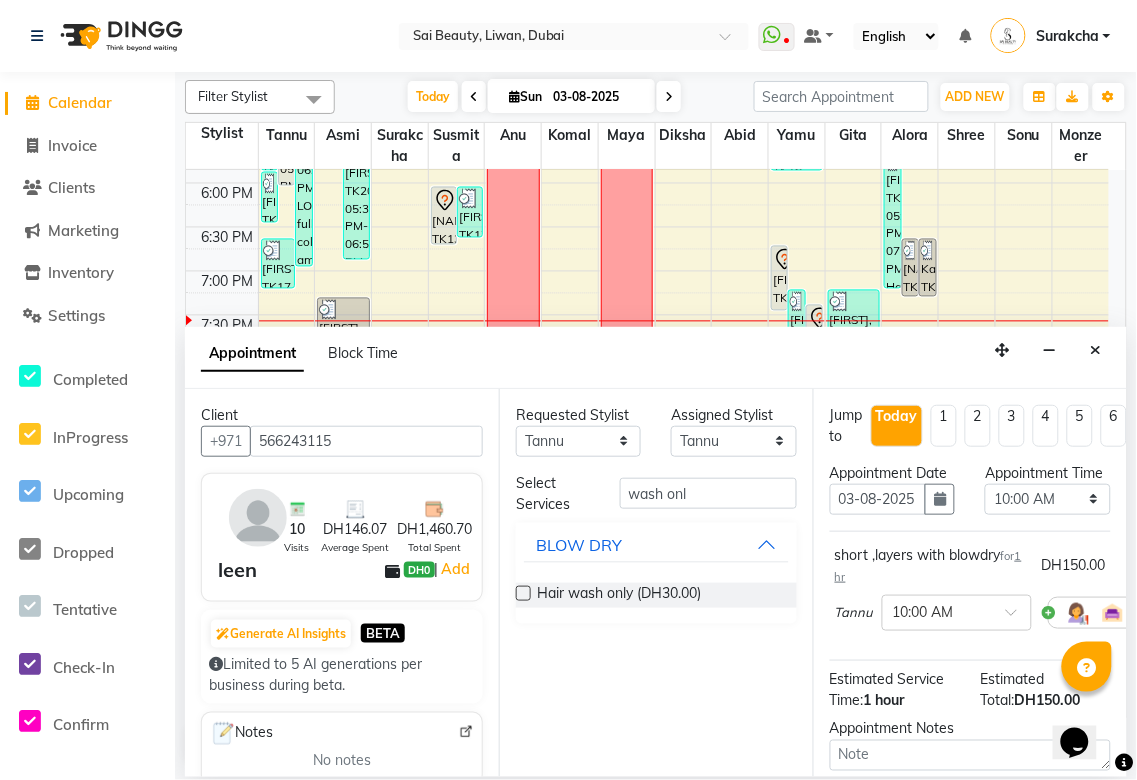 click at bounding box center [523, 593] 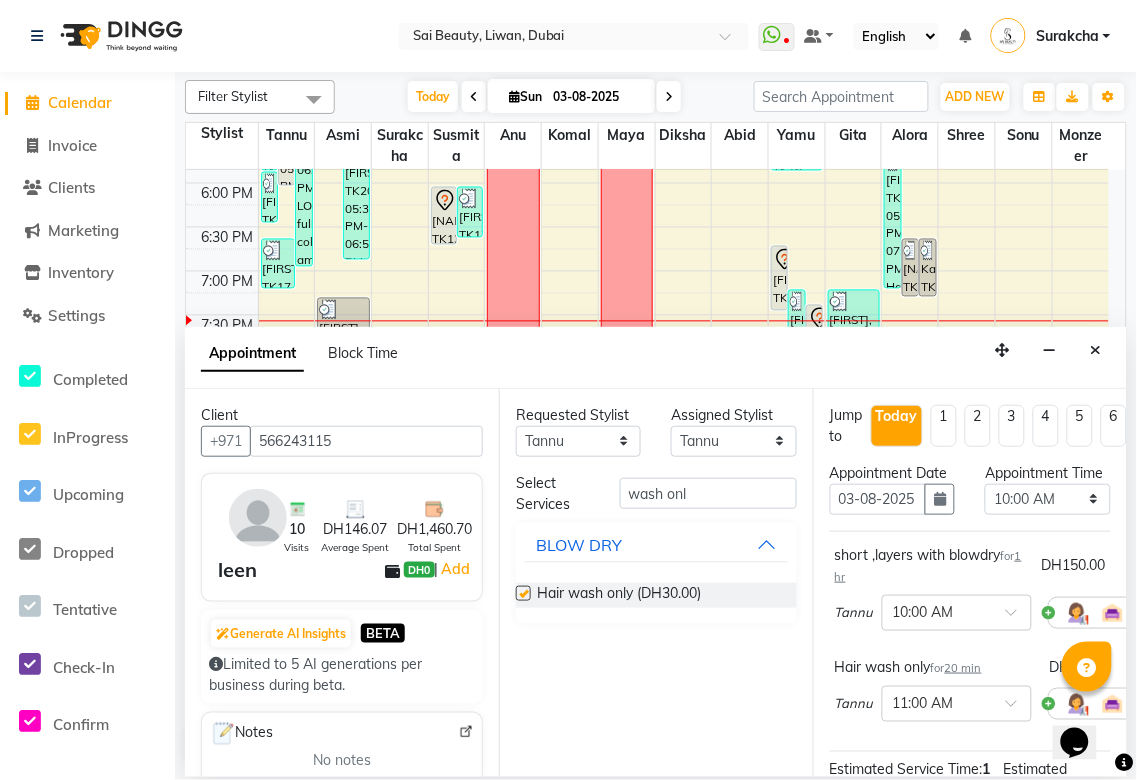 checkbox on "false" 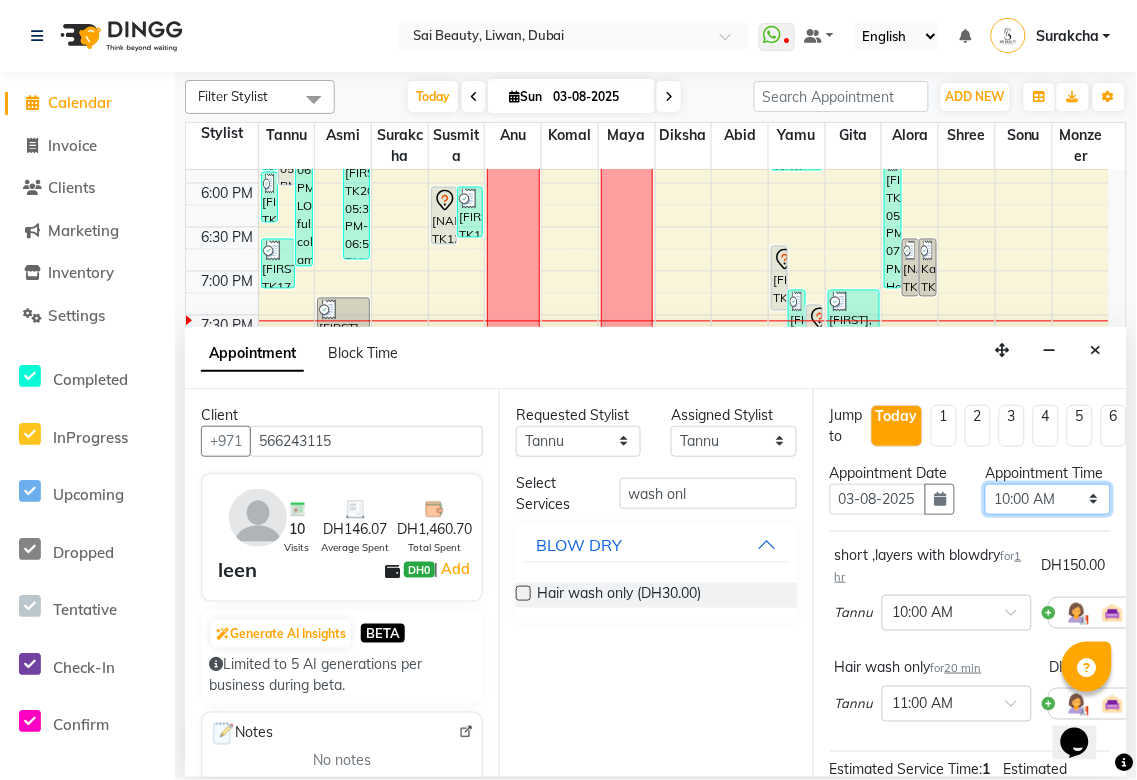 click on "Select 10:00 AM 10:05 AM 10:10 AM 10:15 AM 10:20 AM 10:25 AM 10:30 AM 10:35 AM 10:40 AM 10:45 AM 10:50 AM 10:55 AM 11:00 AM 11:05 AM 11:10 AM 11:15 AM 11:20 AM 11:25 AM 11:30 AM 11:35 AM 11:40 AM 11:45 AM 11:50 AM 11:55 AM 12:00 PM 12:05 PM 12:10 PM 12:15 PM 12:20 PM 12:25 PM 12:30 PM 12:35 PM 12:40 PM 12:45 PM 12:50 PM 12:55 PM 01:00 PM 01:05 PM 01:10 PM 01:15 PM 01:20 PM 01:25 PM 01:30 PM 01:35 PM 01:40 PM 01:45 PM 01:50 PM 01:55 PM 02:00 PM 02:05 PM 02:10 PM 02:15 PM 02:20 PM 02:25 PM 02:30 PM 02:35 PM 02:40 PM 02:45 PM 02:50 PM 02:55 PM 03:00 PM 03:05 PM 03:10 PM 03:15 PM 03:20 PM 03:25 PM 03:30 PM 03:35 PM 03:40 PM 03:45 PM 03:50 PM 03:55 PM 04:00 PM 04:05 PM 04:10 PM 04:15 PM 04:20 PM 04:25 PM 04:30 PM 04:35 PM 04:40 PM 04:45 PM 04:50 PM 04:55 PM 05:00 PM 05:05 PM 05:10 PM 05:15 PM 05:20 PM 05:25 PM 05:30 PM 05:35 PM 05:40 PM 05:45 PM 05:50 PM 05:55 PM 06:00 PM 06:05 PM 06:10 PM 06:15 PM 06:20 PM 06:25 PM 06:30 PM 06:35 PM 06:40 PM 06:45 PM 06:50 PM 06:55 PM 07:00 PM 07:05 PM 07:10 PM 07:15 PM 07:20 PM" at bounding box center [1047, 499] 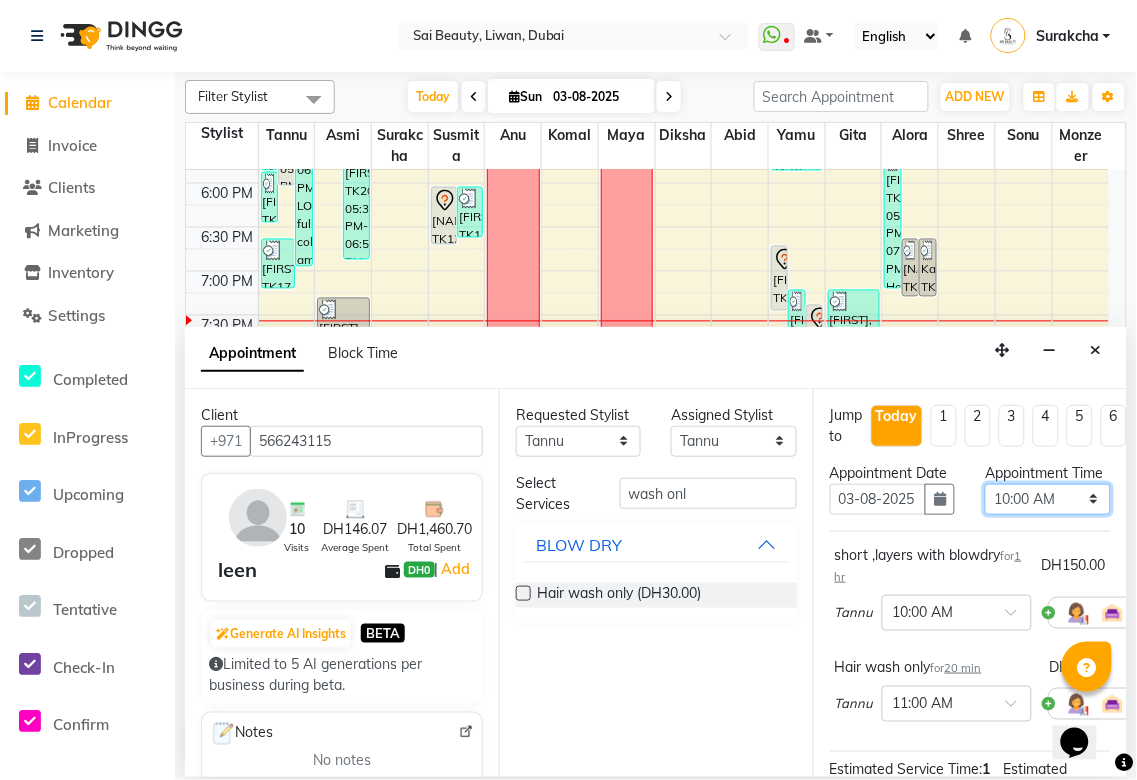 select on "1220" 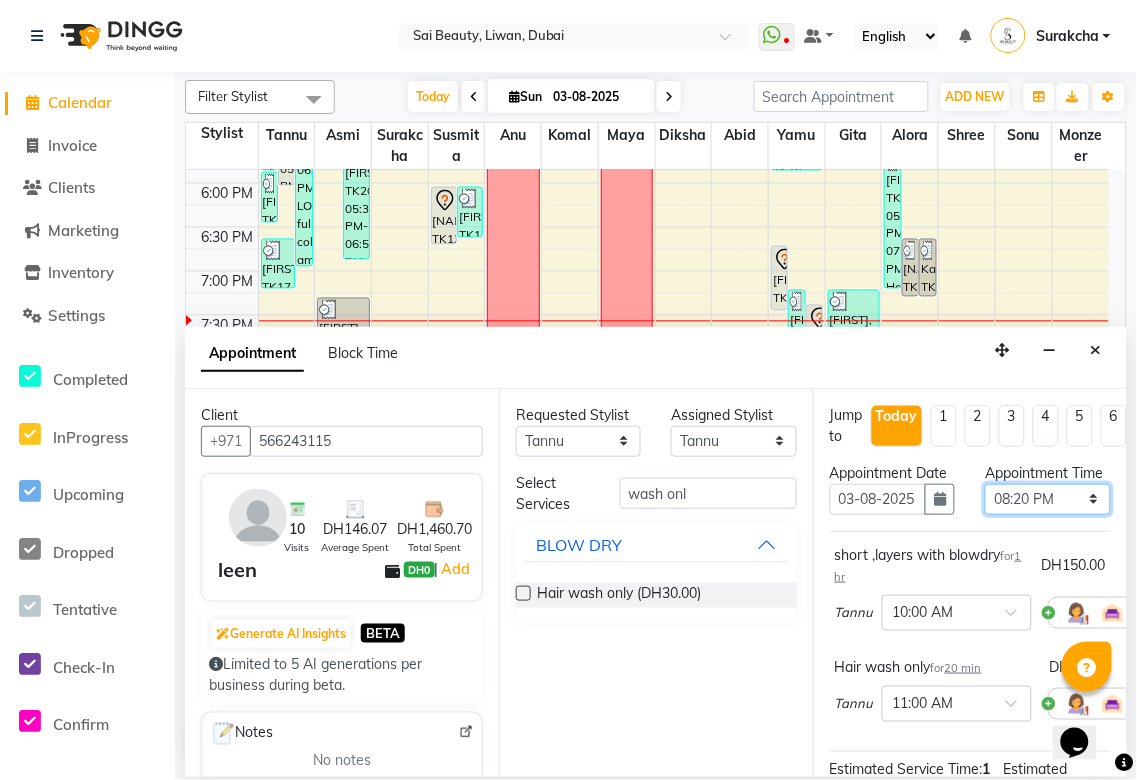 click on "Select 10:00 AM 10:05 AM 10:10 AM 10:15 AM 10:20 AM 10:25 AM 10:30 AM 10:35 AM 10:40 AM 10:45 AM 10:50 AM 10:55 AM 11:00 AM 11:05 AM 11:10 AM 11:15 AM 11:20 AM 11:25 AM 11:30 AM 11:35 AM 11:40 AM 11:45 AM 11:50 AM 11:55 AM 12:00 PM 12:05 PM 12:10 PM 12:15 PM 12:20 PM 12:25 PM 12:30 PM 12:35 PM 12:40 PM 12:45 PM 12:50 PM 12:55 PM 01:00 PM 01:05 PM 01:10 PM 01:15 PM 01:20 PM 01:25 PM 01:30 PM 01:35 PM 01:40 PM 01:45 PM 01:50 PM 01:55 PM 02:00 PM 02:05 PM 02:10 PM 02:15 PM 02:20 PM 02:25 PM 02:30 PM 02:35 PM 02:40 PM 02:45 PM 02:50 PM 02:55 PM 03:00 PM 03:05 PM 03:10 PM 03:15 PM 03:20 PM 03:25 PM 03:30 PM 03:35 PM 03:40 PM 03:45 PM 03:50 PM 03:55 PM 04:00 PM 04:05 PM 04:10 PM 04:15 PM 04:20 PM 04:25 PM 04:30 PM 04:35 PM 04:40 PM 04:45 PM 04:50 PM 04:55 PM 05:00 PM 05:05 PM 05:10 PM 05:15 PM 05:20 PM 05:25 PM 05:30 PM 05:35 PM 05:40 PM 05:45 PM 05:50 PM 05:55 PM 06:00 PM 06:05 PM 06:10 PM 06:15 PM 06:20 PM 06:25 PM 06:30 PM 06:35 PM 06:40 PM 06:45 PM 06:50 PM 06:55 PM 07:00 PM 07:05 PM 07:10 PM 07:15 PM 07:20 PM" at bounding box center [1047, 499] 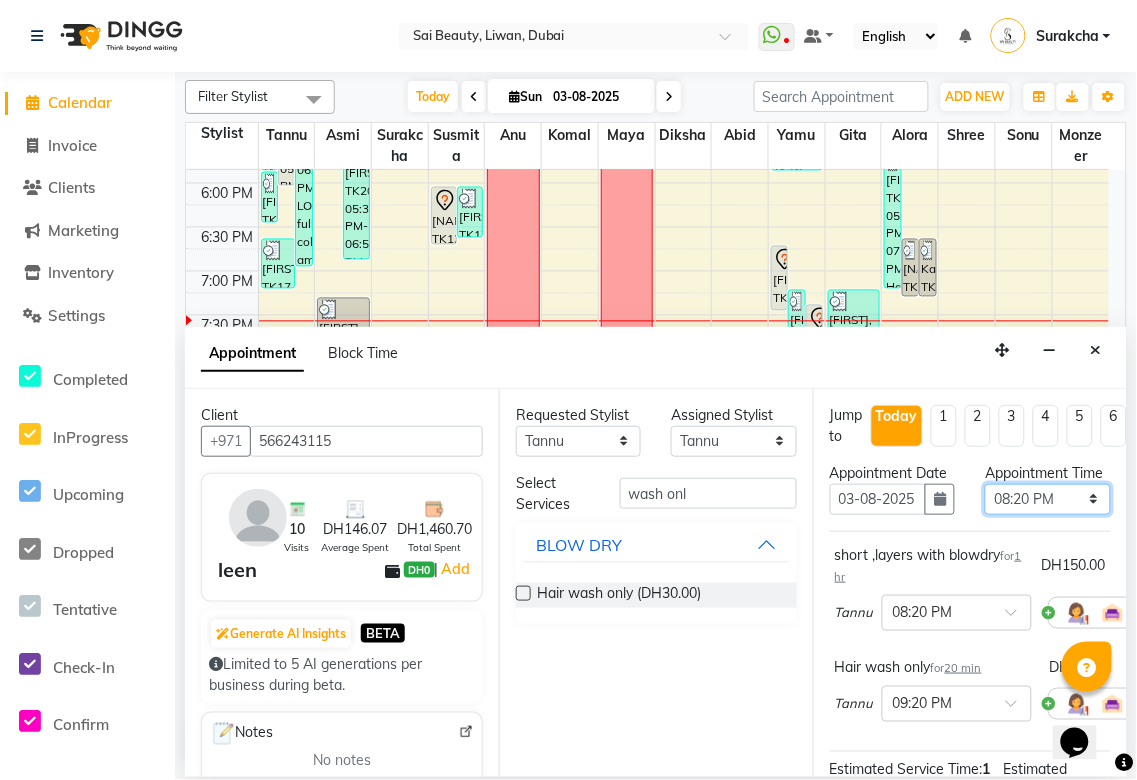 scroll, scrollTop: 367, scrollLeft: 0, axis: vertical 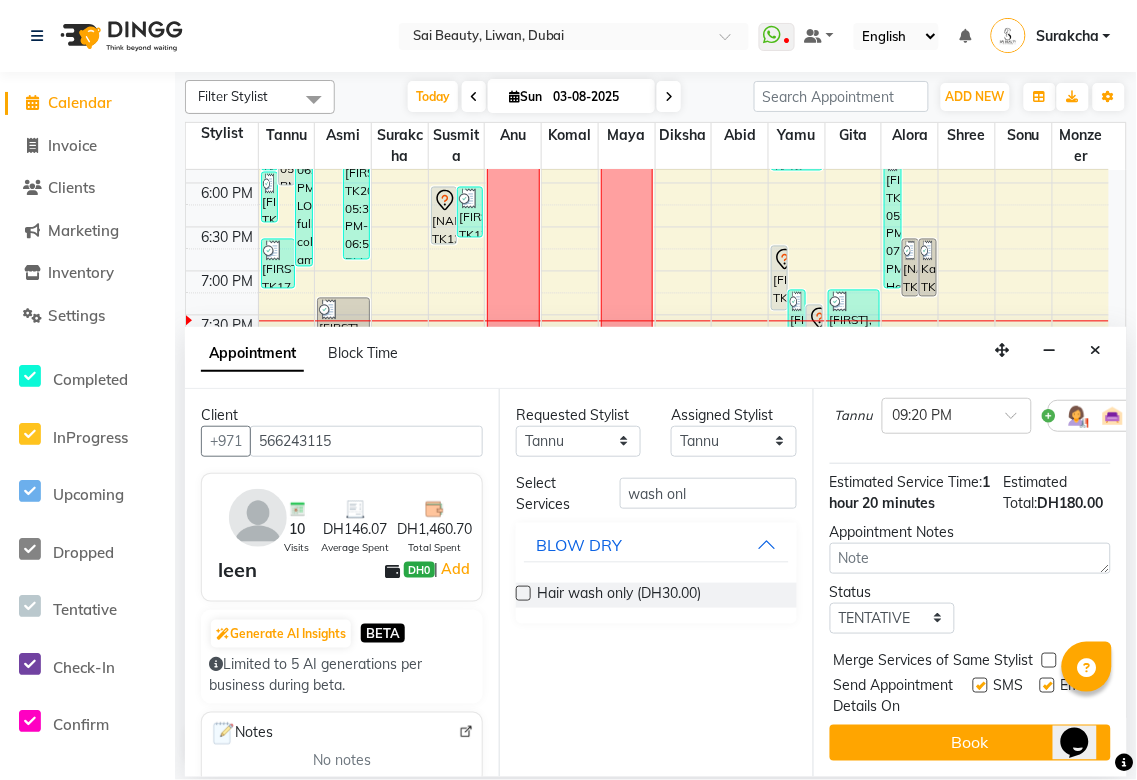 click at bounding box center [1049, 660] 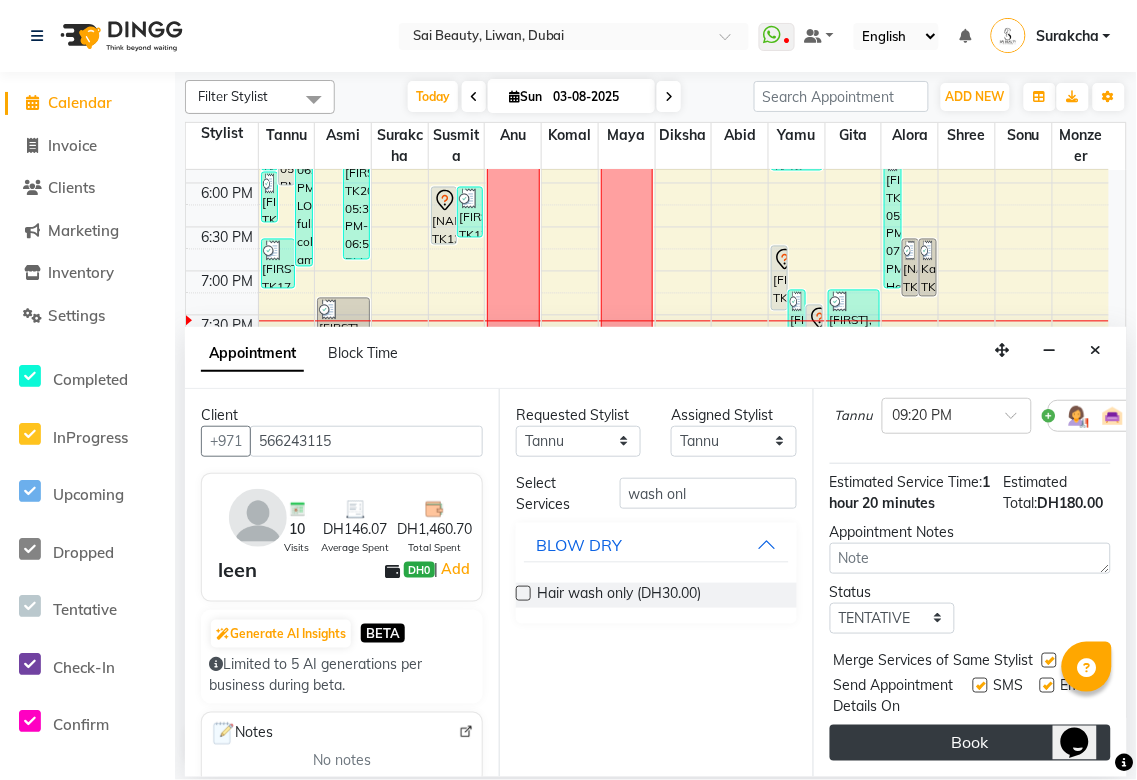 click on "Book" at bounding box center (970, 743) 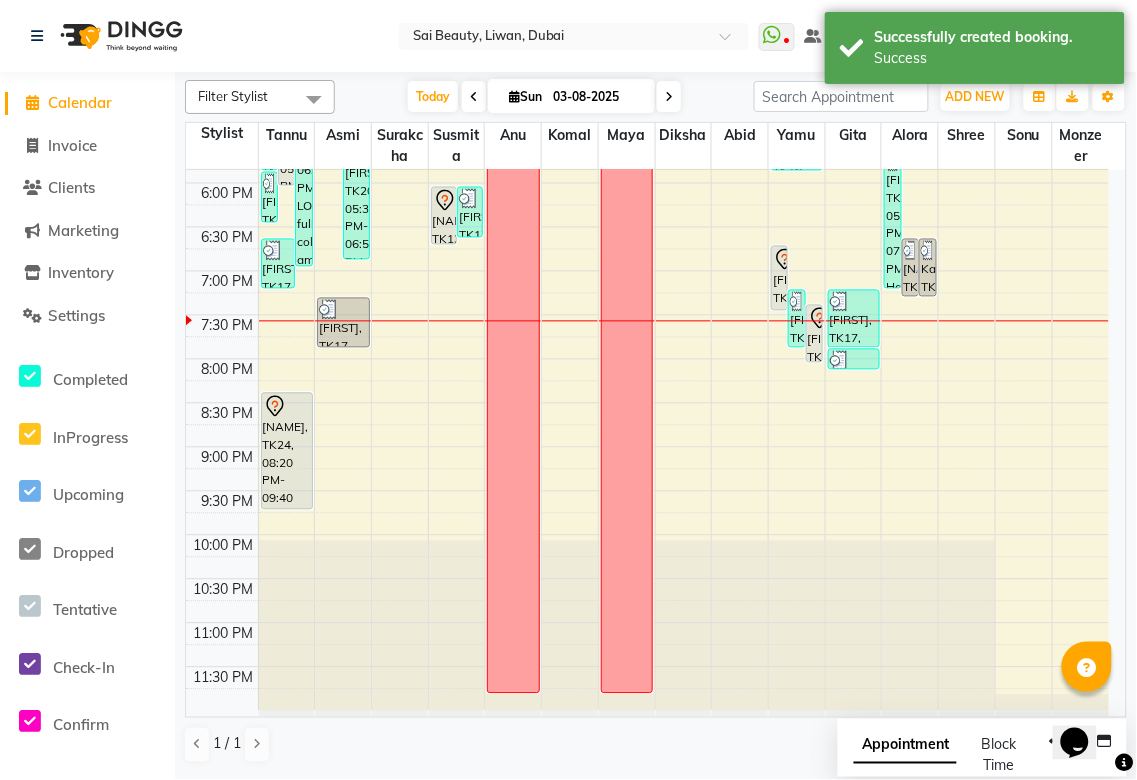 click on "Appointment" at bounding box center [905, 746] 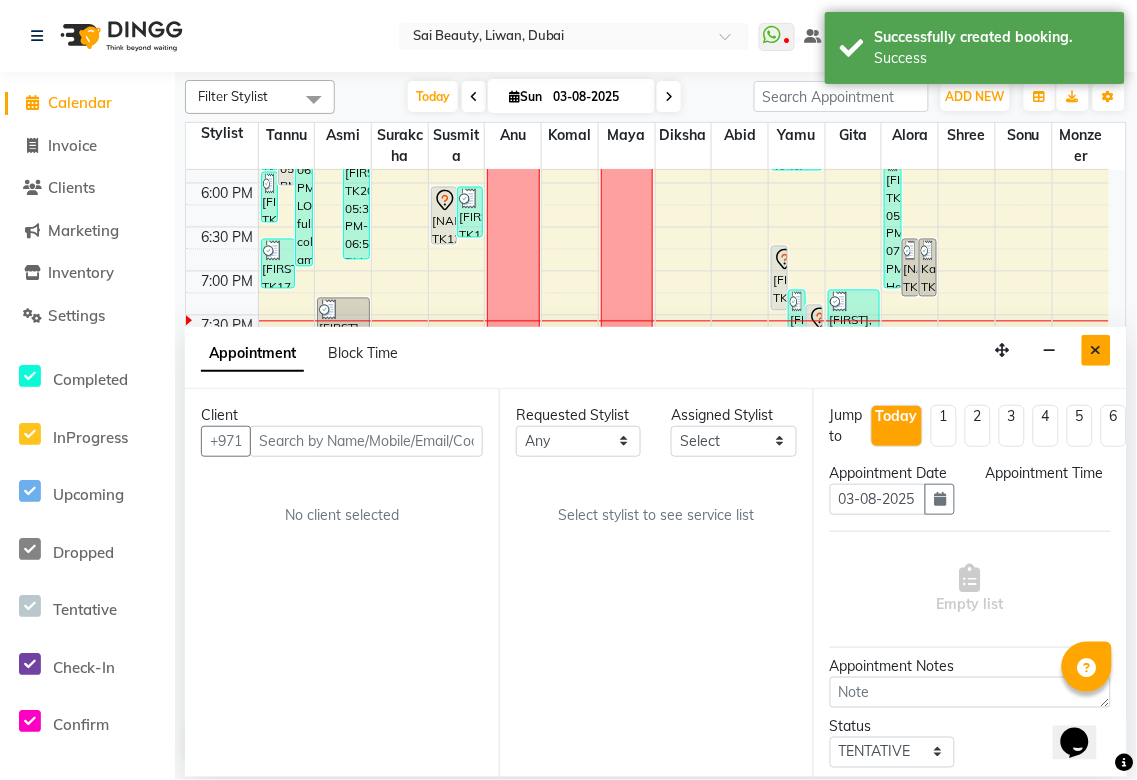click at bounding box center (1096, 350) 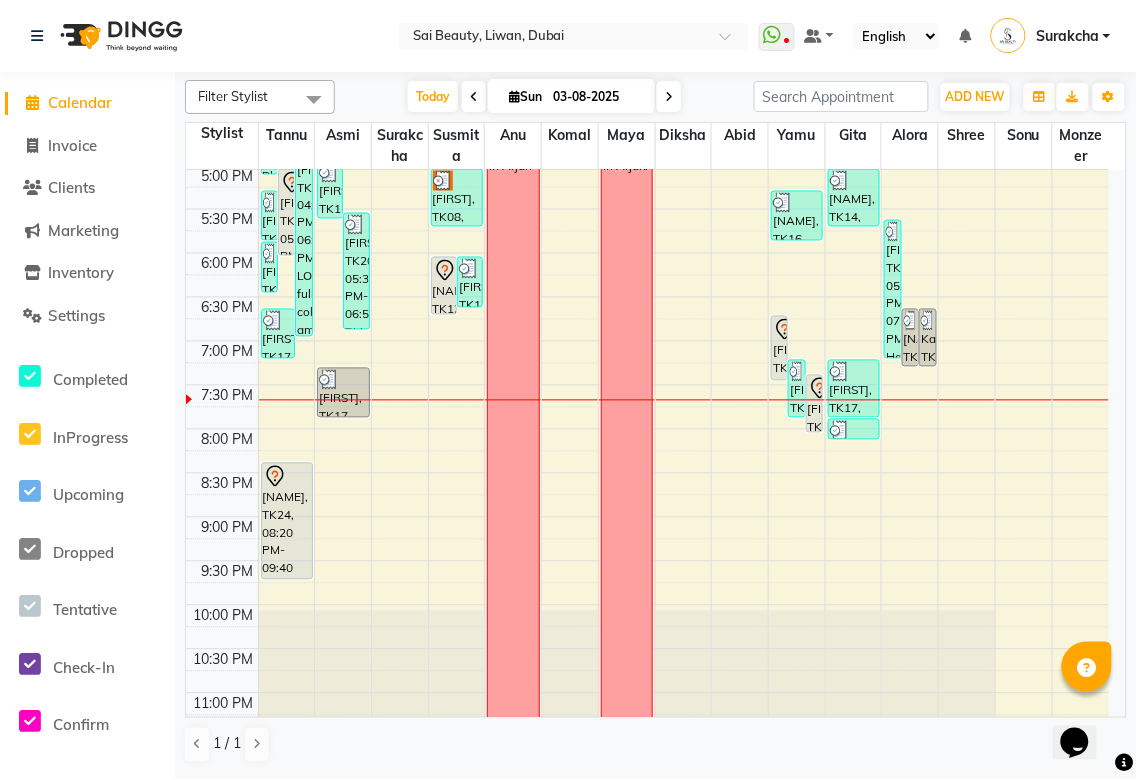 scroll, scrollTop: 570, scrollLeft: 0, axis: vertical 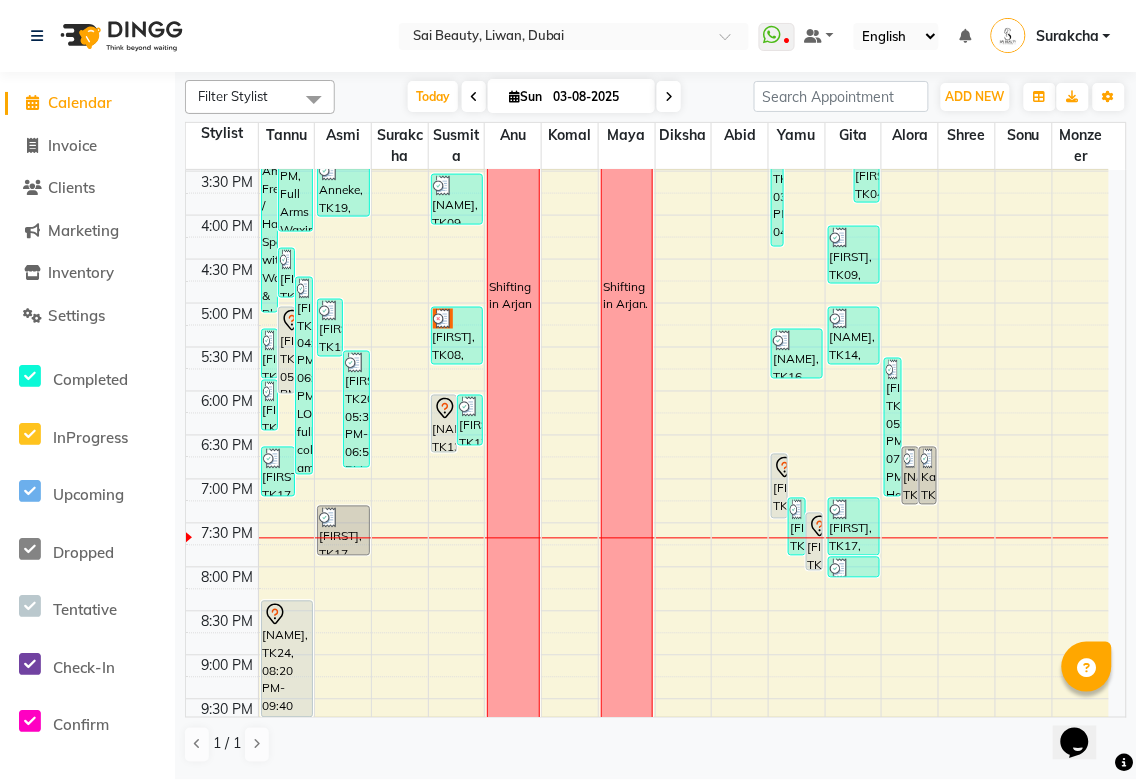 click on "[FIRST], TK13, 06:40 PM-07:25 PM, Special Offer Full Body Massage (45min)" at bounding box center (779, 486) 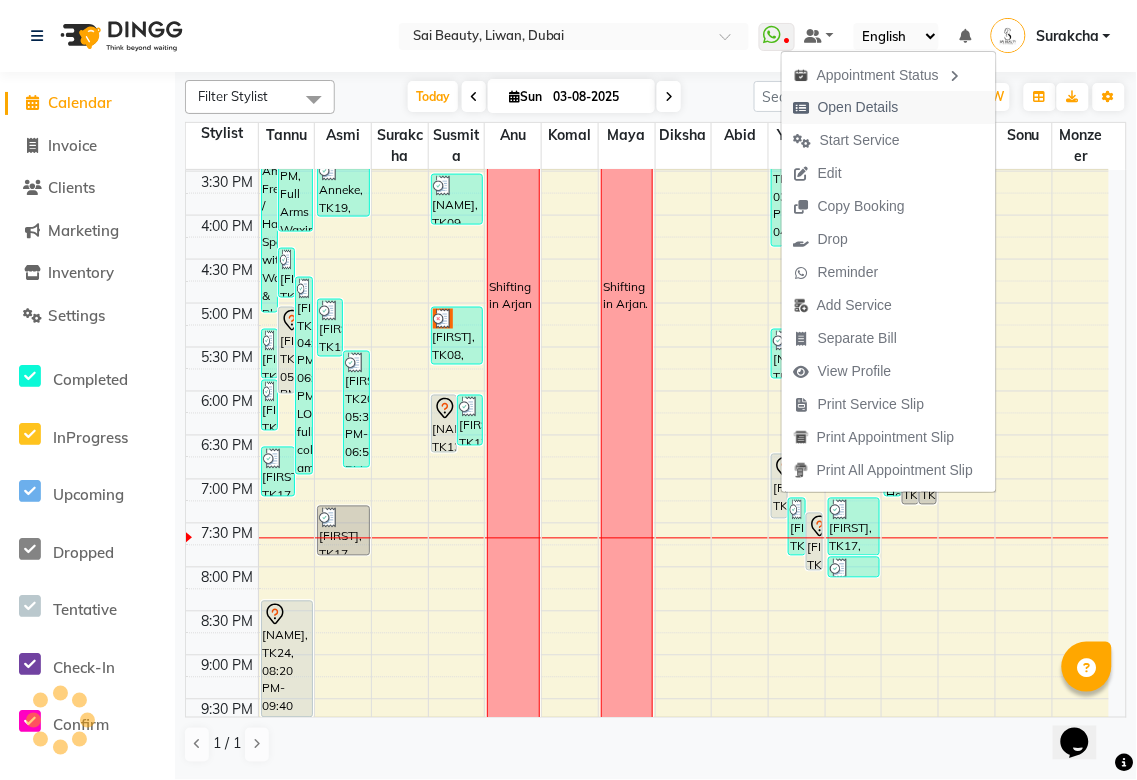 click on "Open Details" at bounding box center [858, 107] 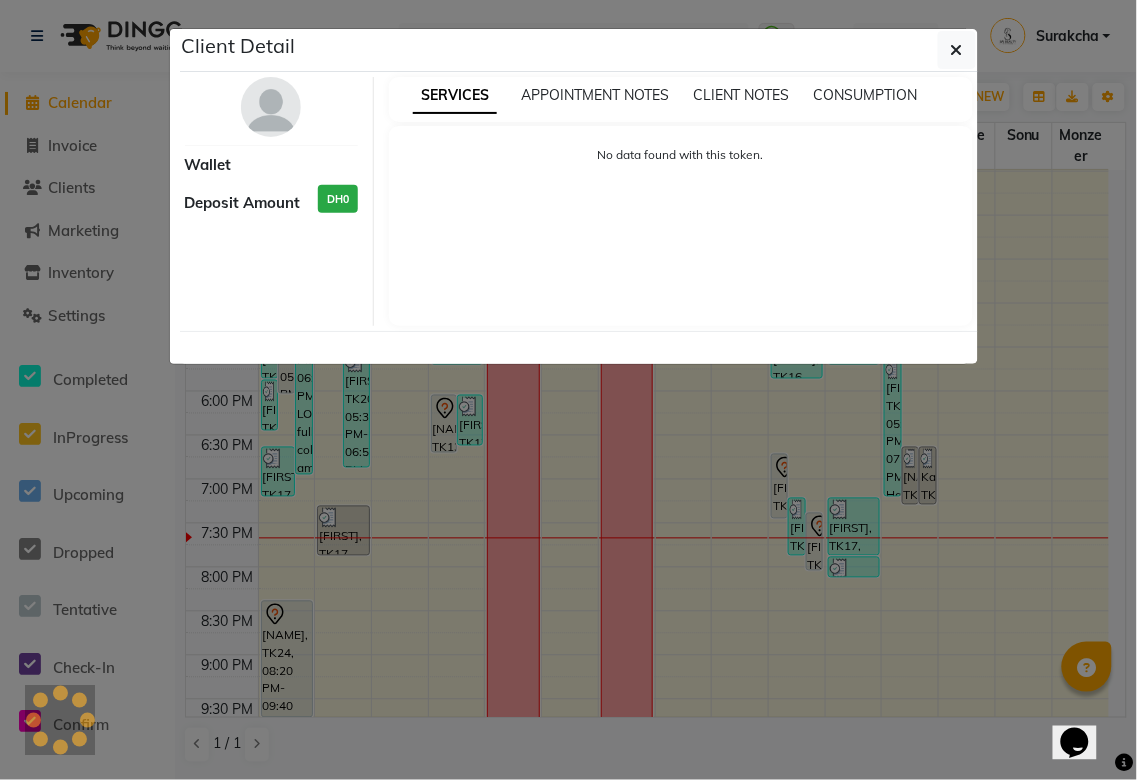 select on "7" 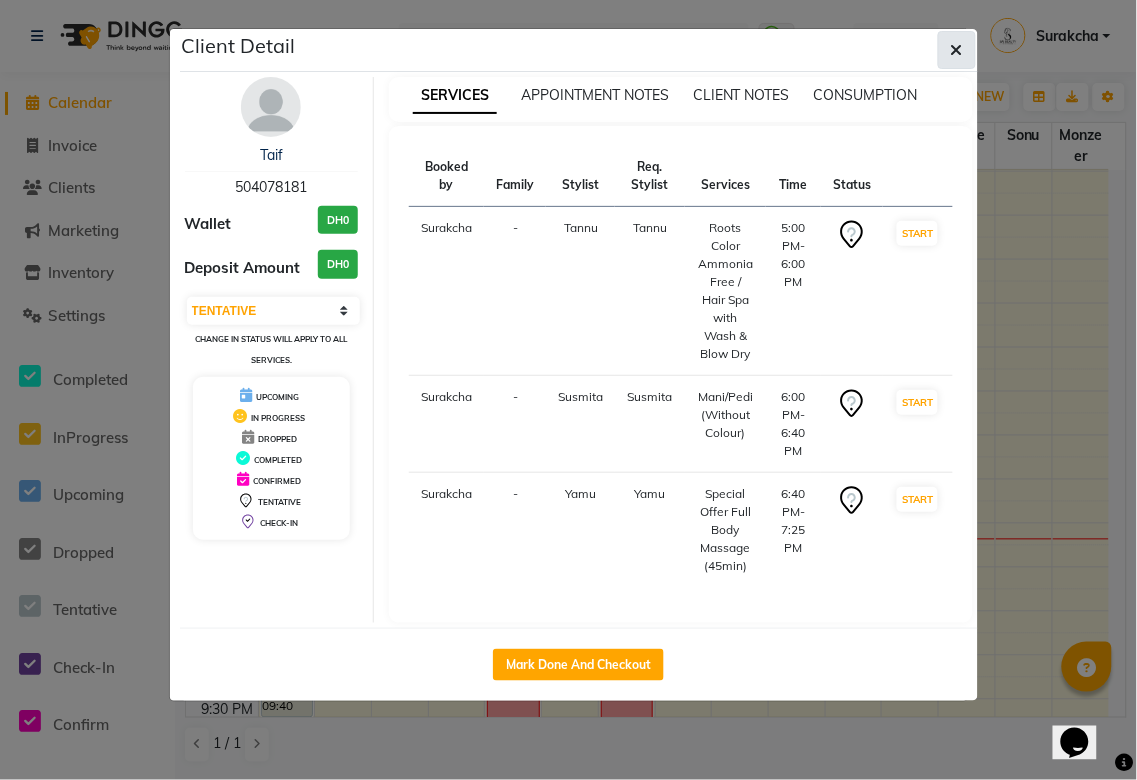 click 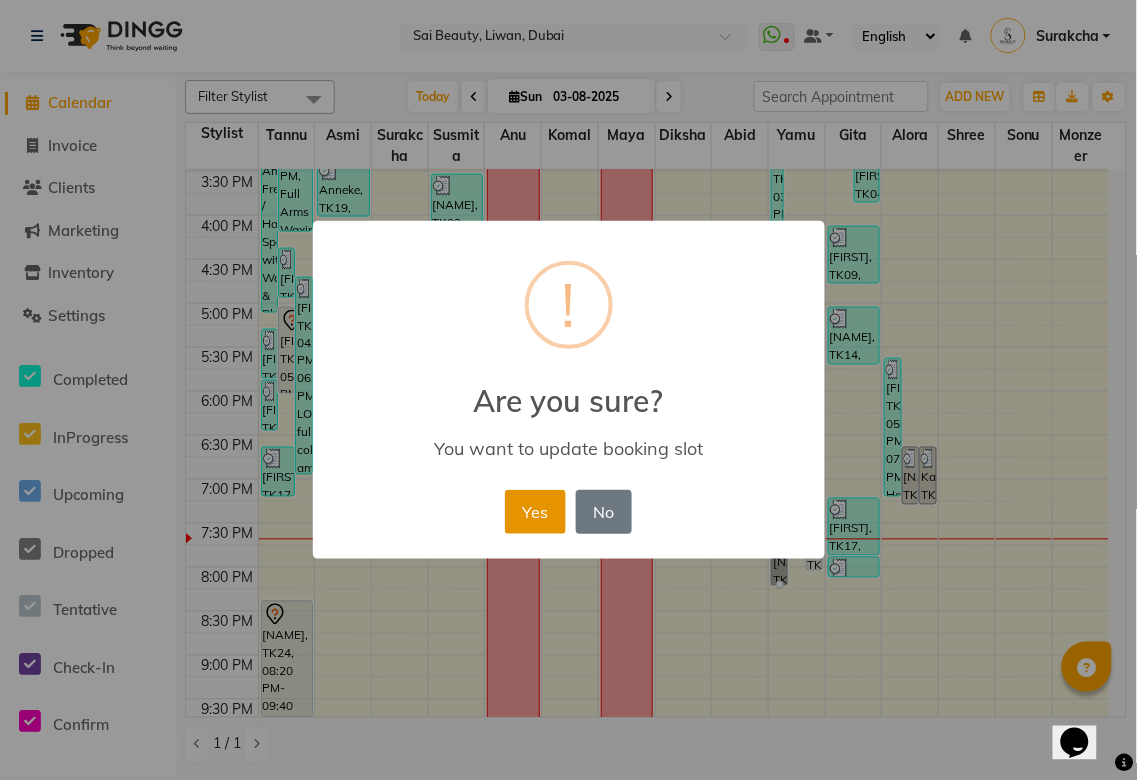 click on "Yes" at bounding box center [535, 512] 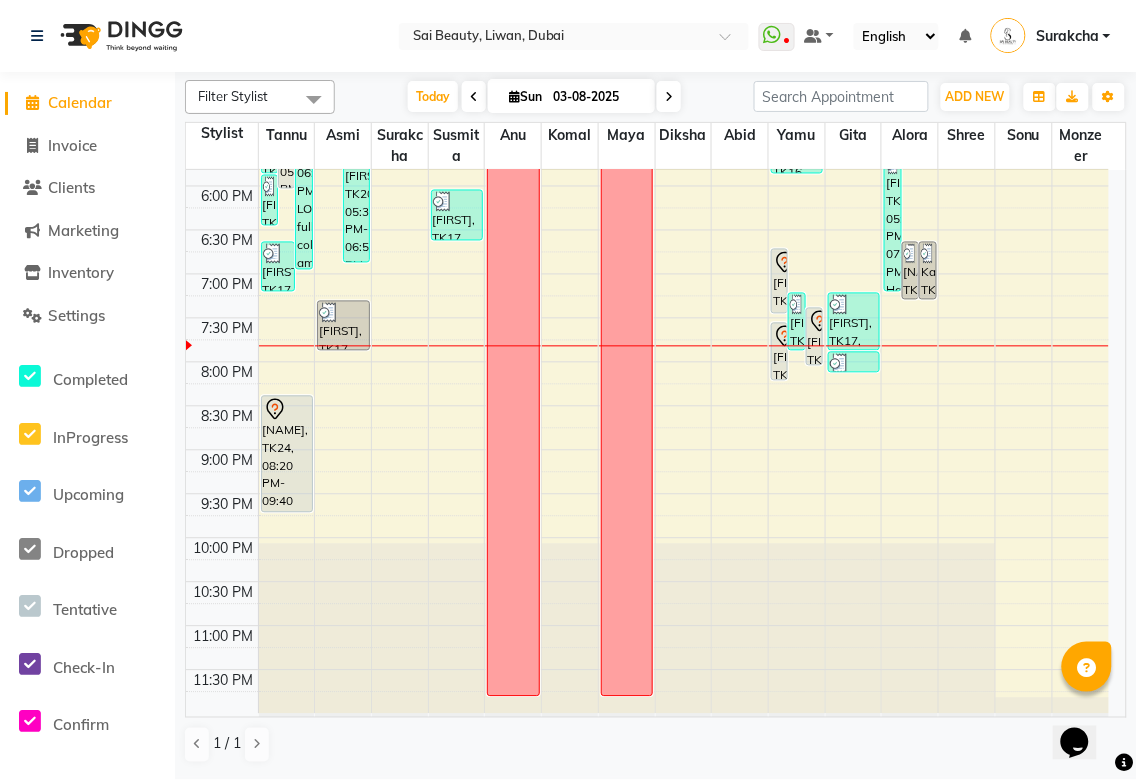 scroll, scrollTop: 778, scrollLeft: 0, axis: vertical 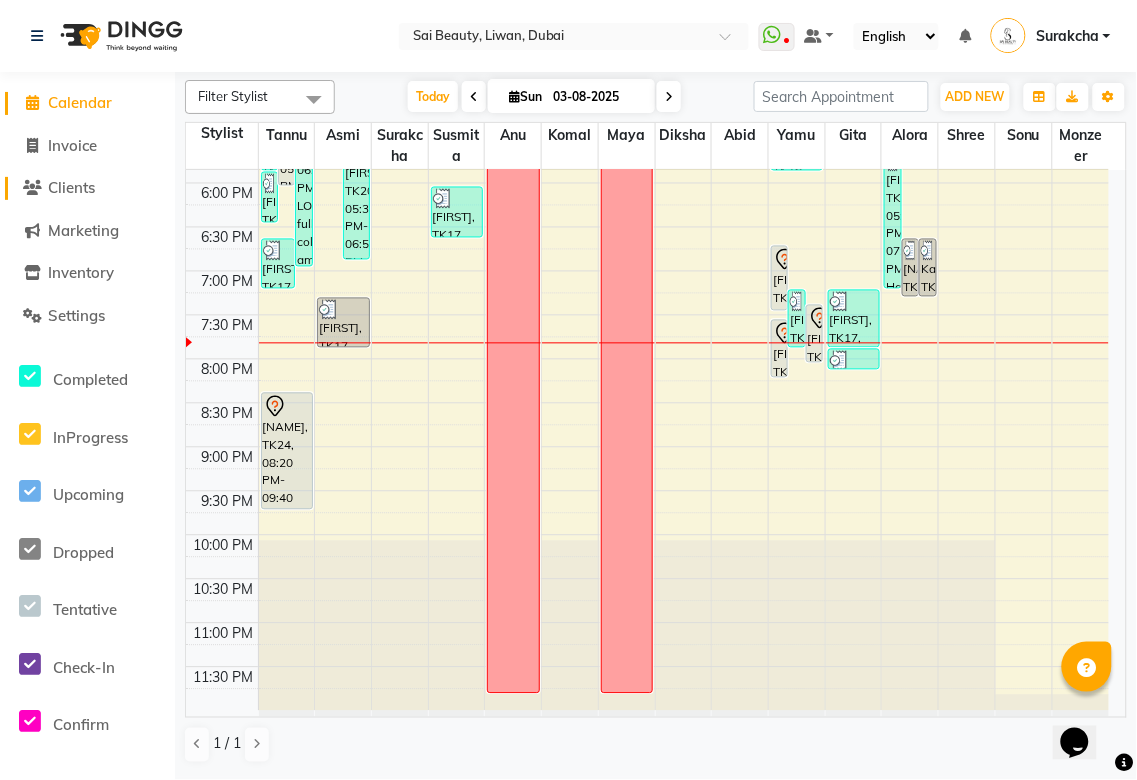 click on "Clients" 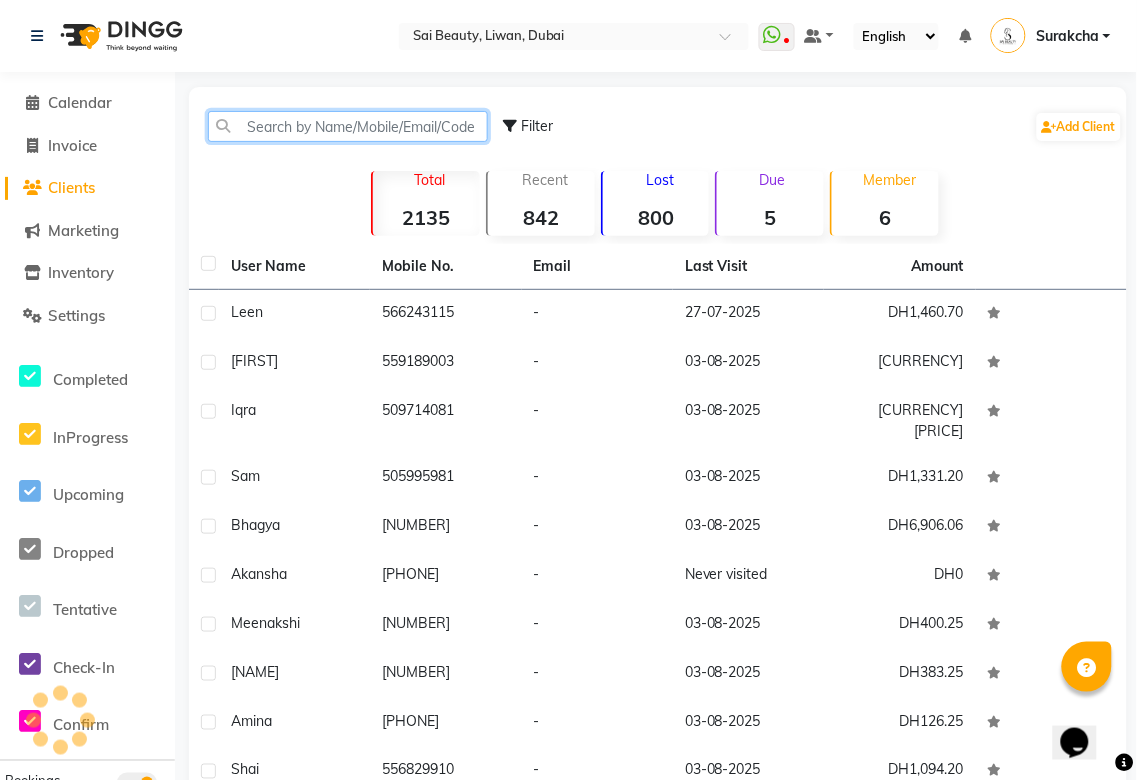 click 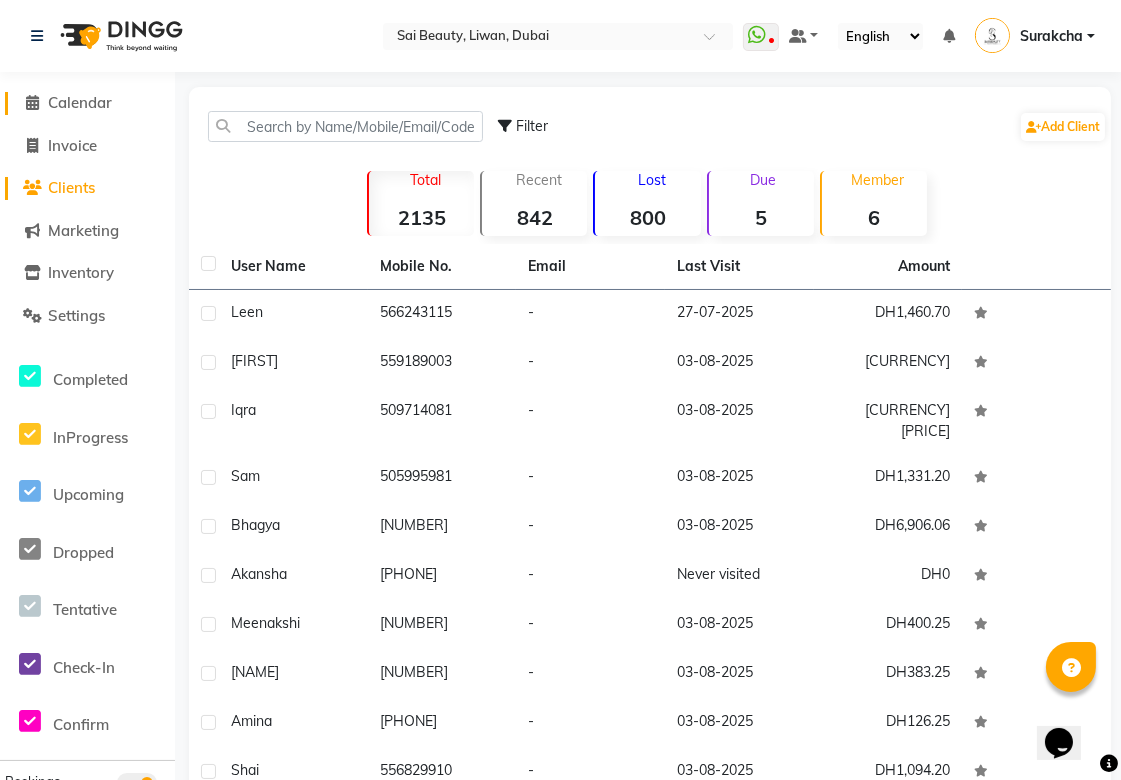 click on "Calendar" 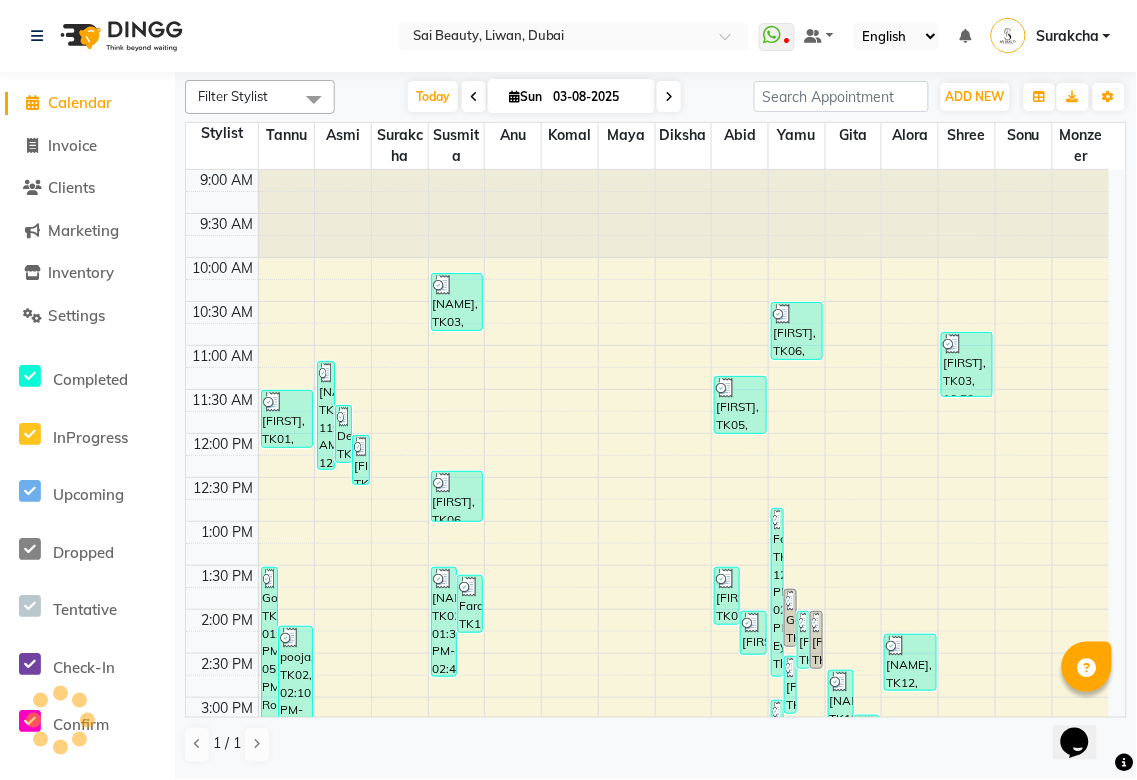 scroll, scrollTop: 0, scrollLeft: 0, axis: both 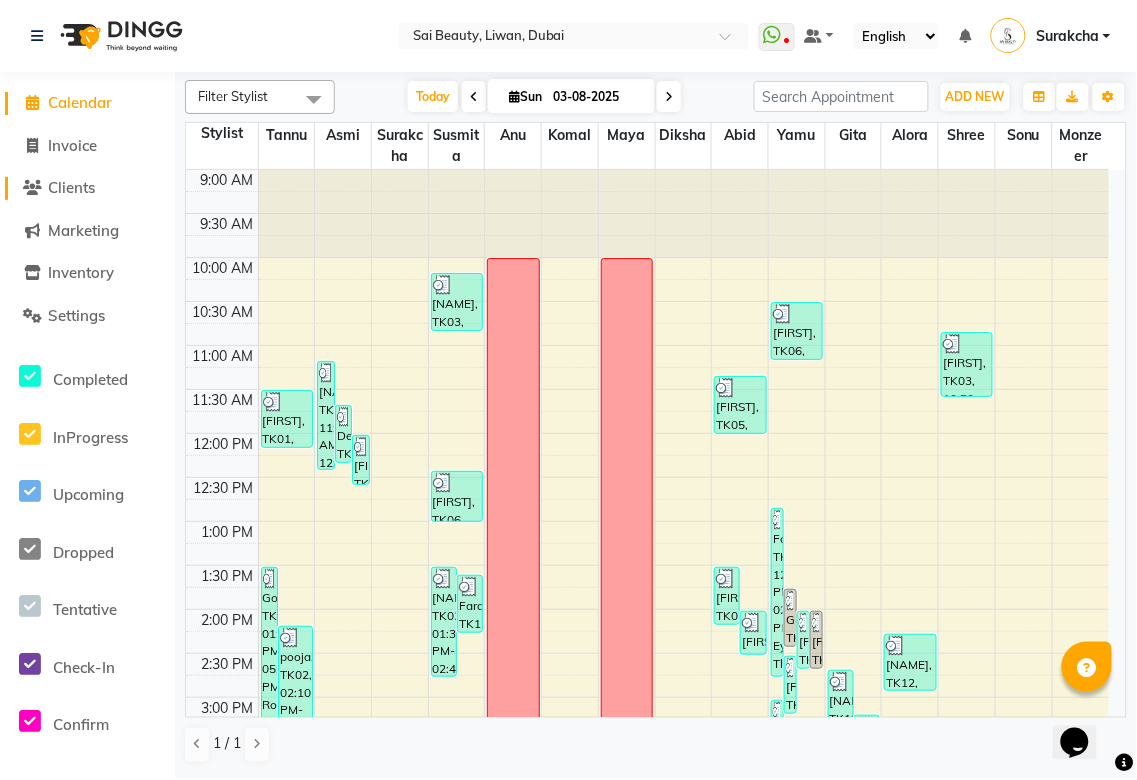 click on "Clients" 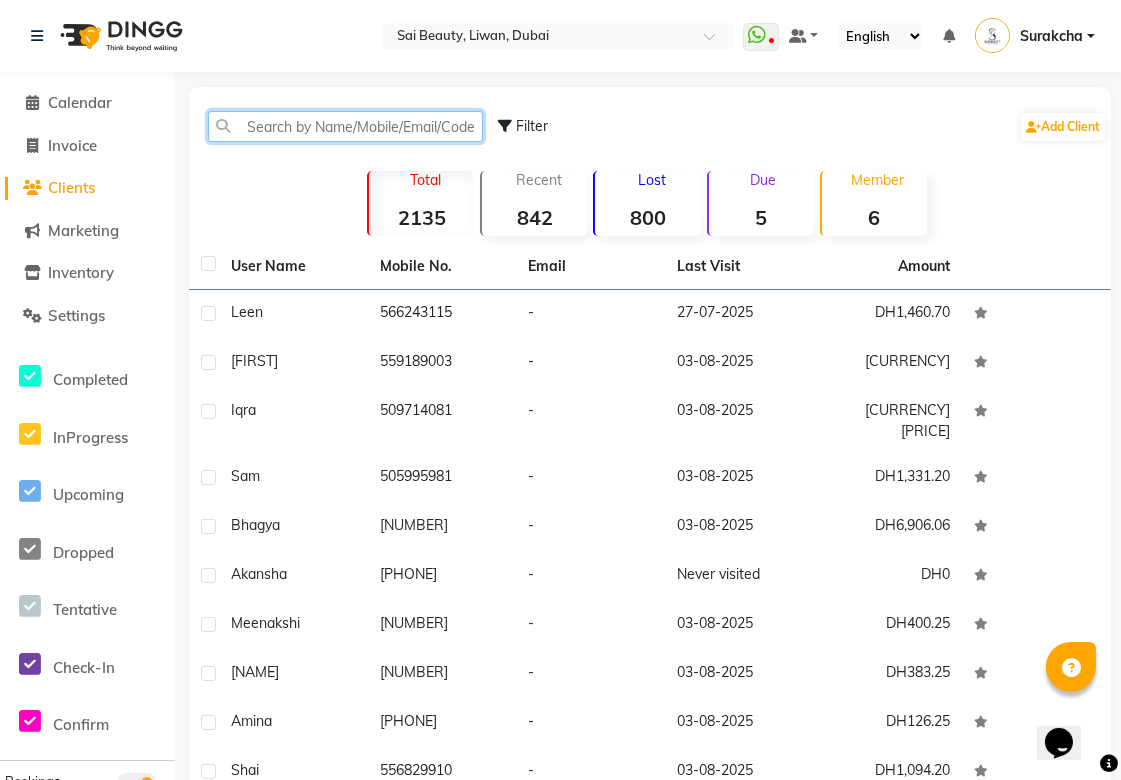 click 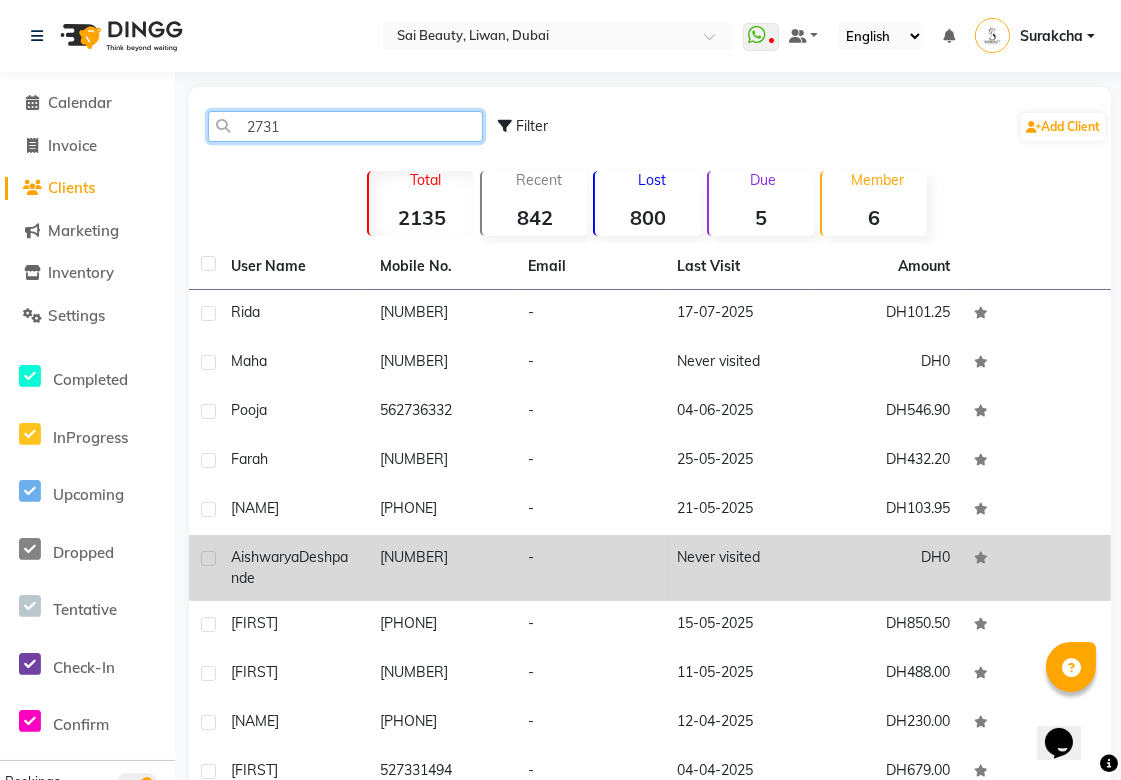 type on "2731" 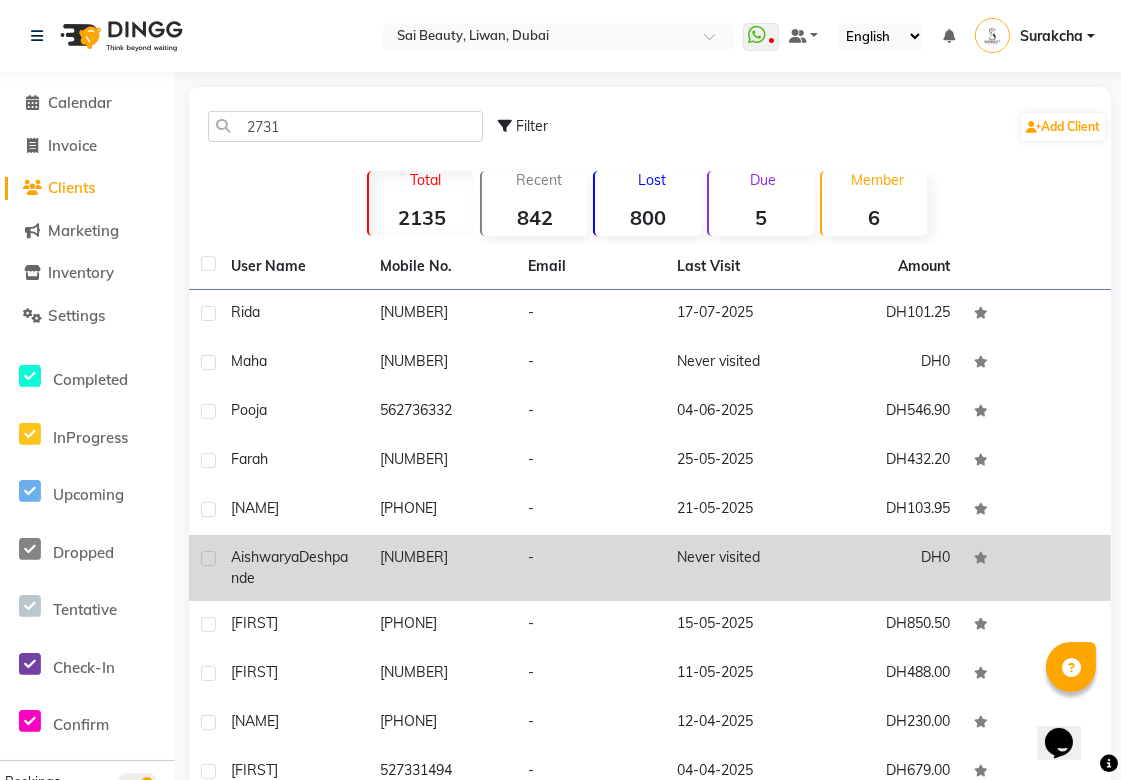 click on "[NUMBER]" 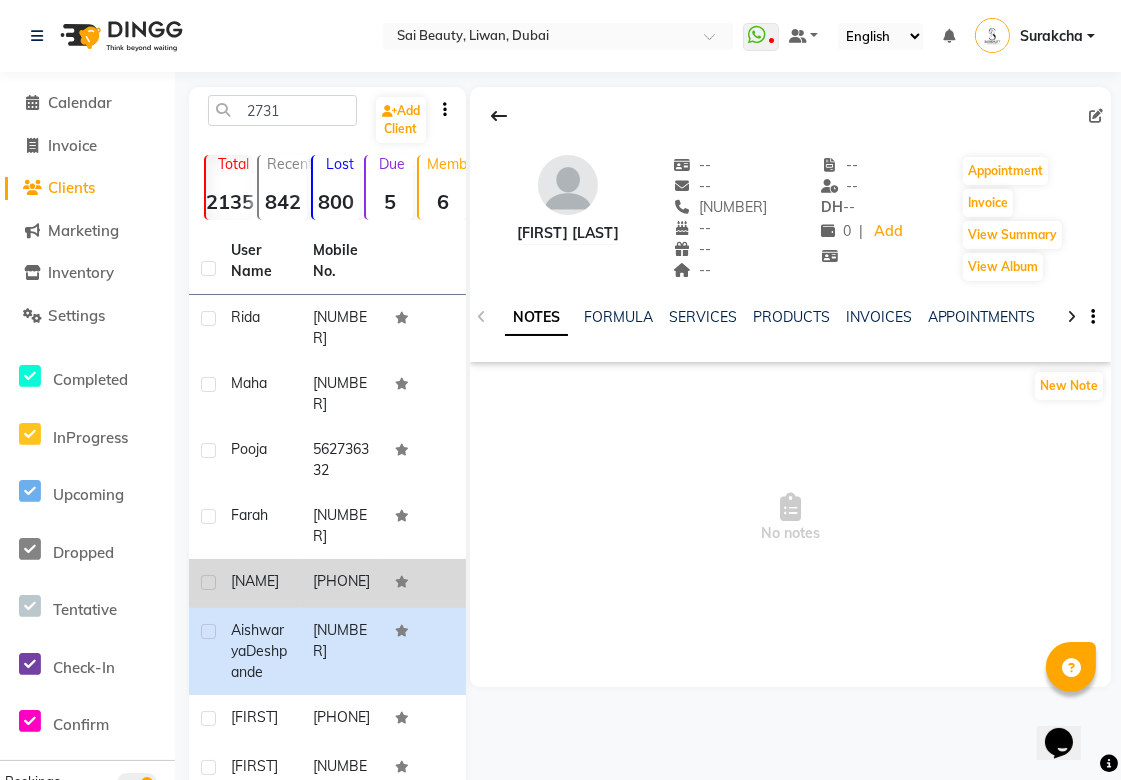 click on "[PHONE]" 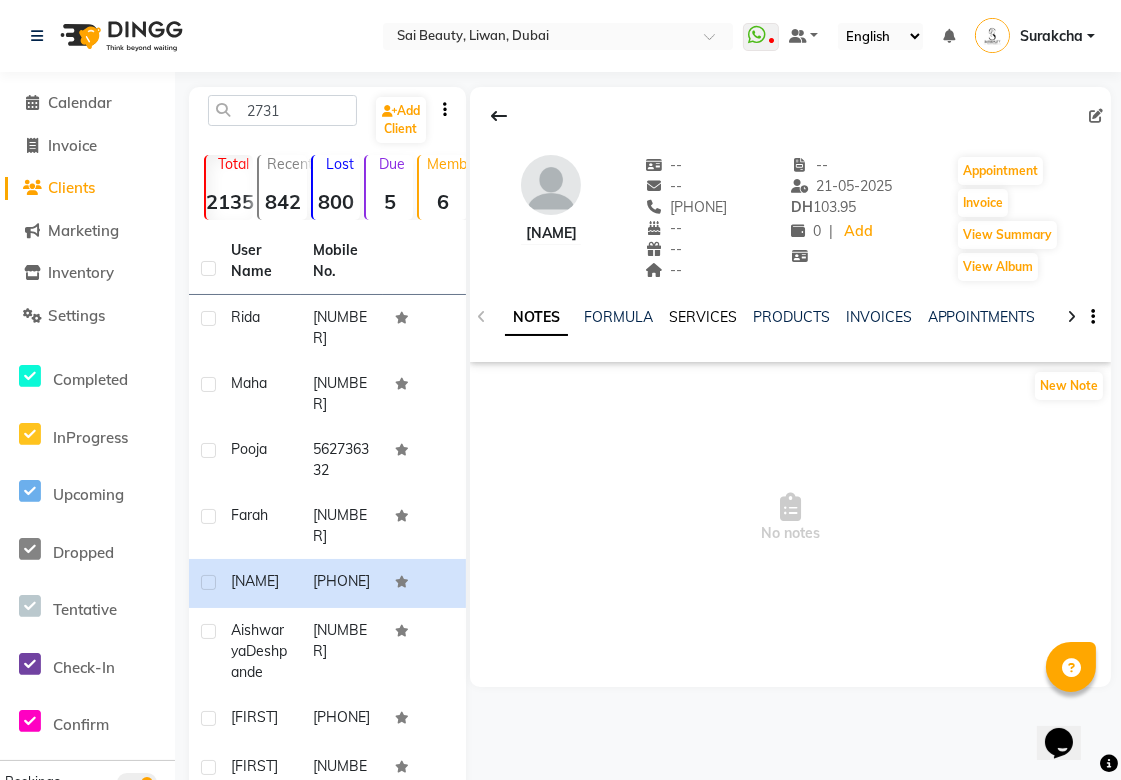 click on "SERVICES" 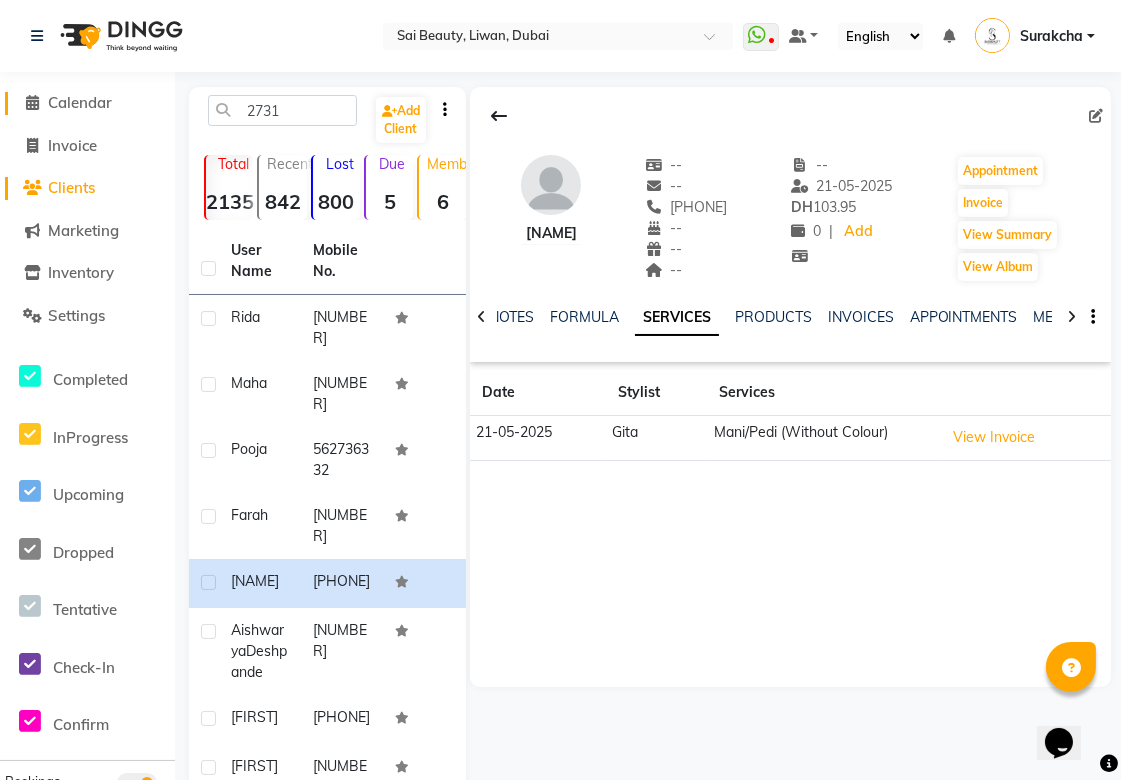 click on "Calendar" 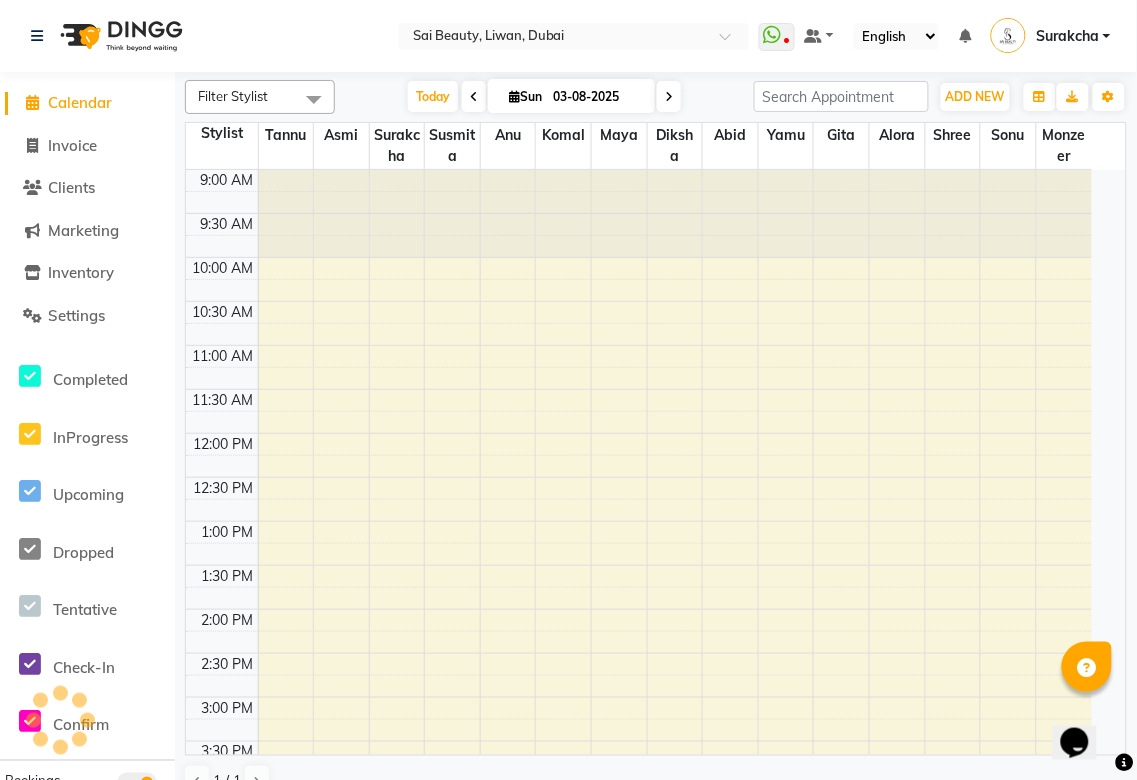 scroll, scrollTop: 0, scrollLeft: 0, axis: both 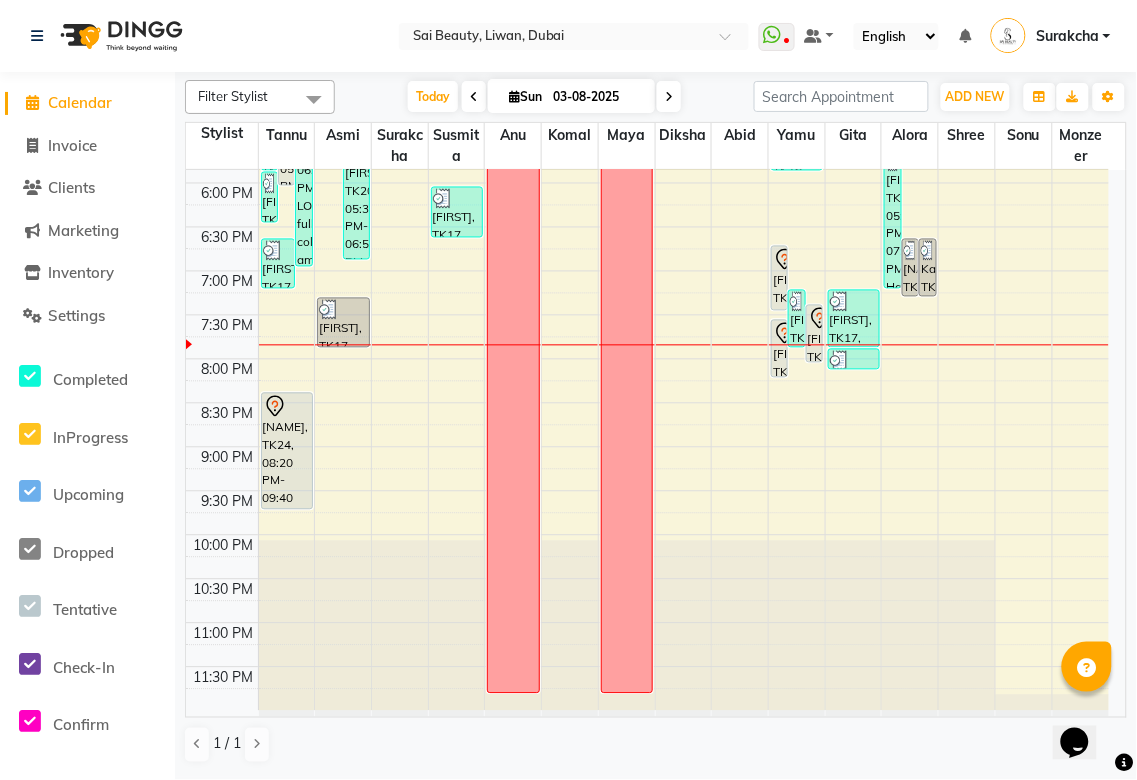 click 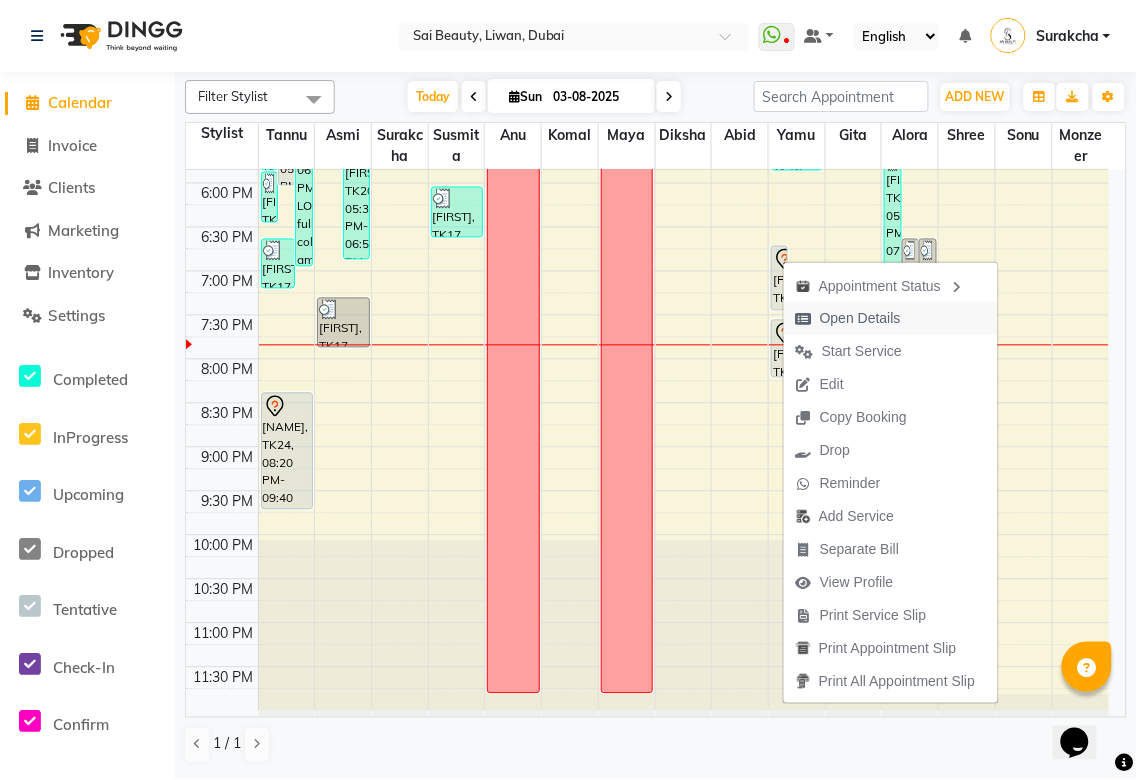 click on "Open Details" at bounding box center [860, 318] 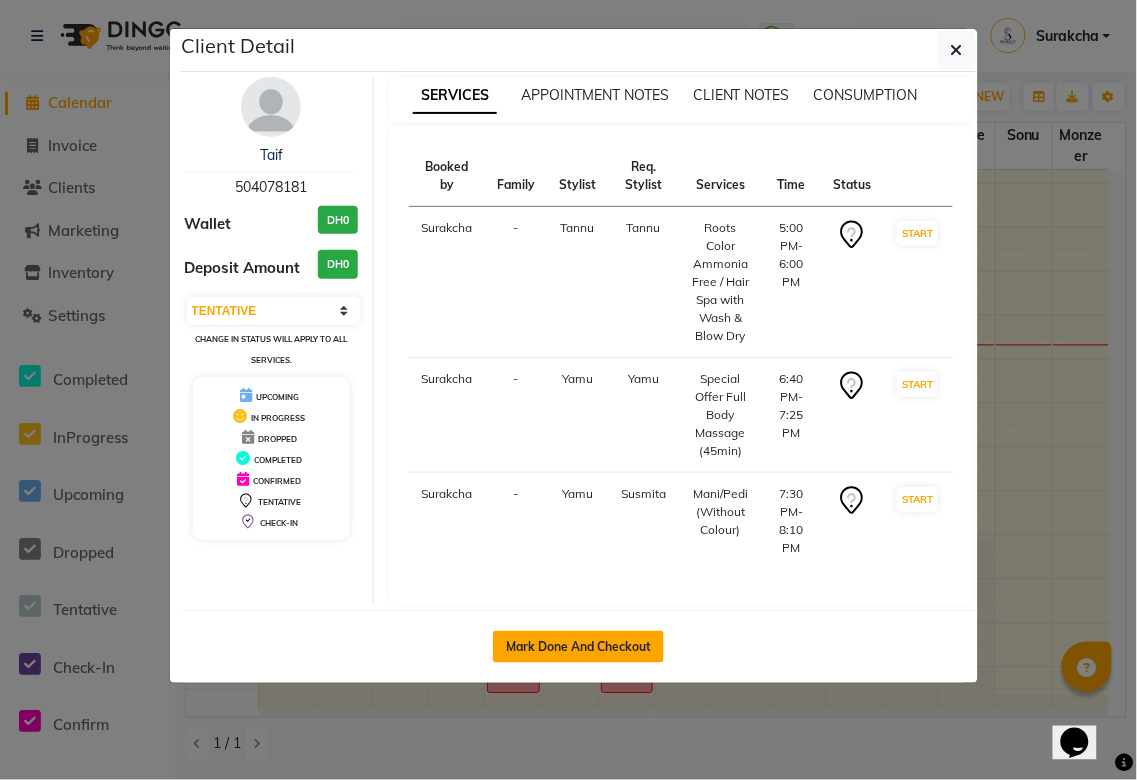 click on "Mark Done And Checkout" 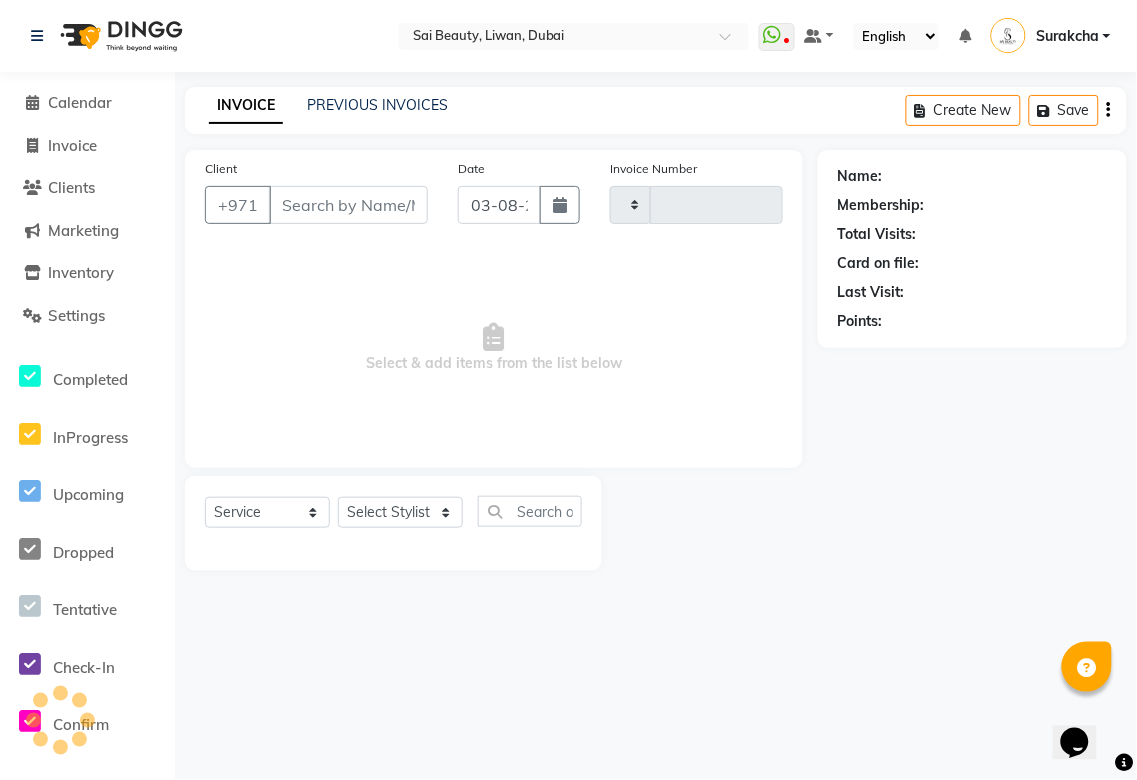 type on "2700" 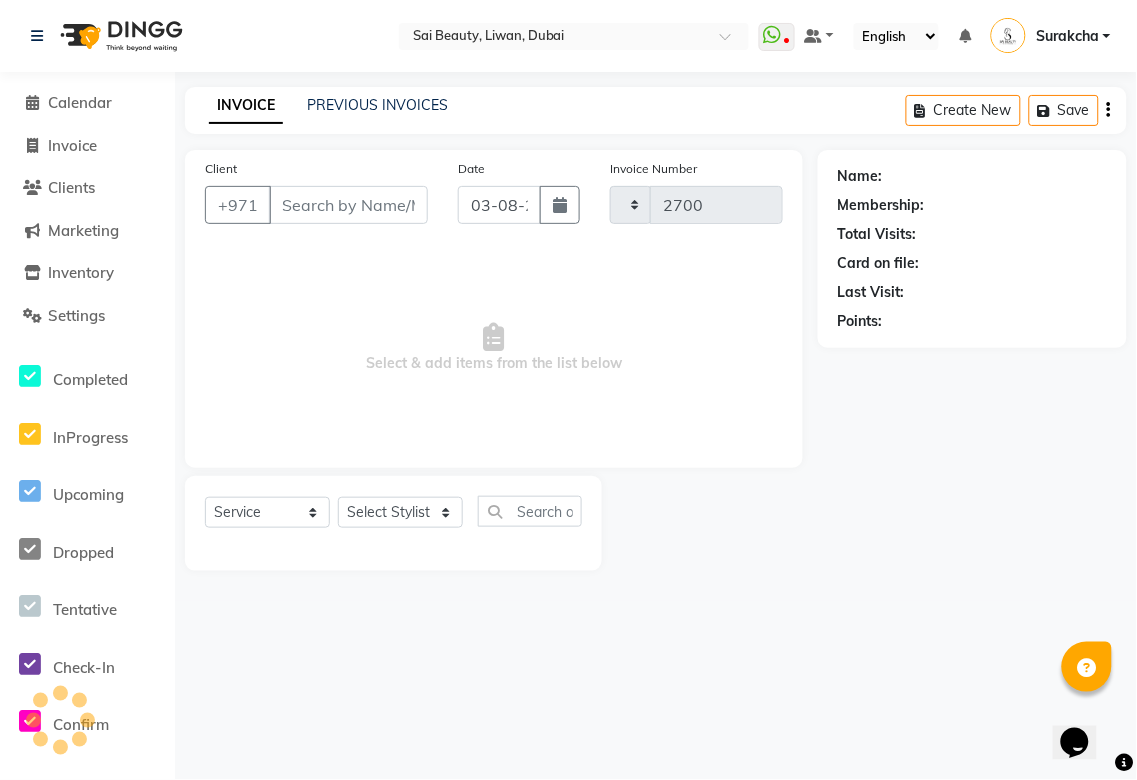 select on "5352" 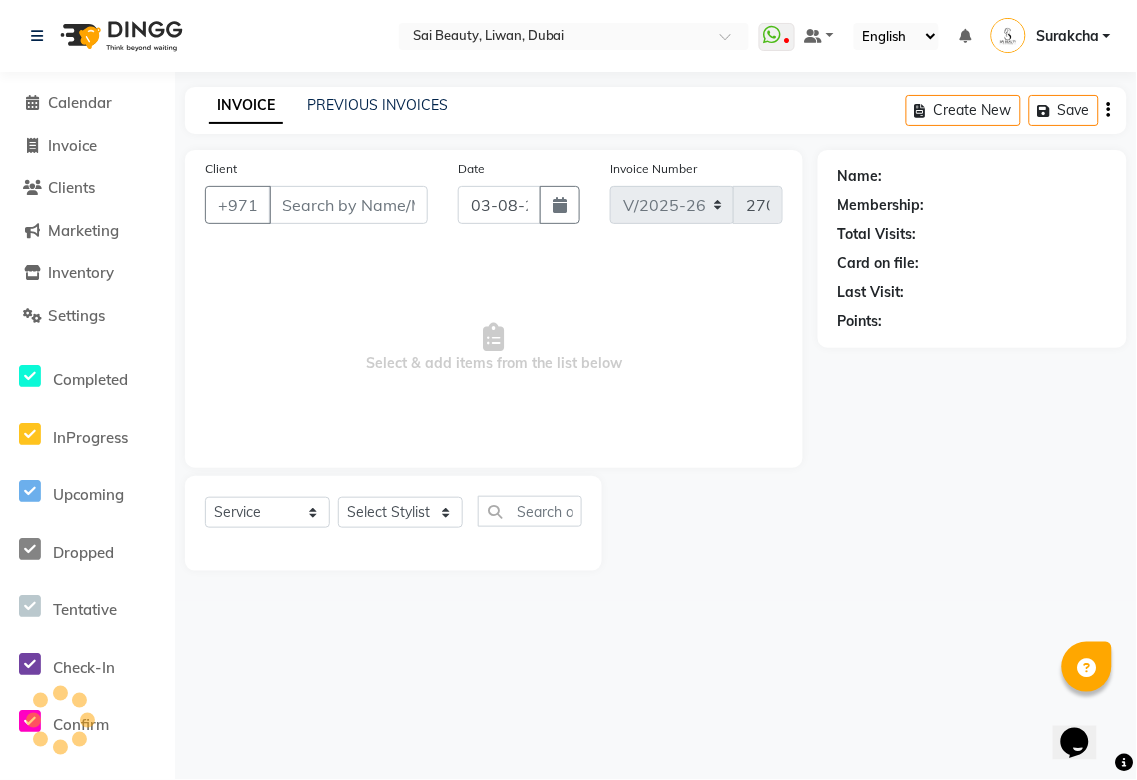 type on "504078181" 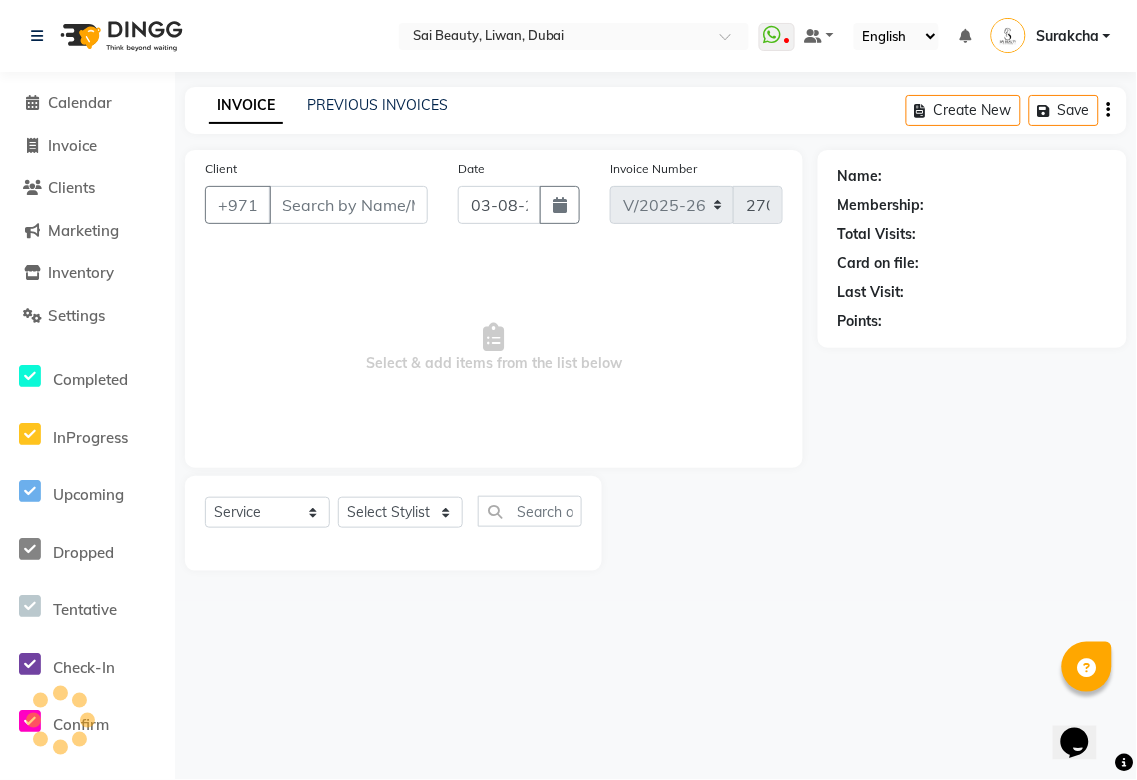 select on "61100" 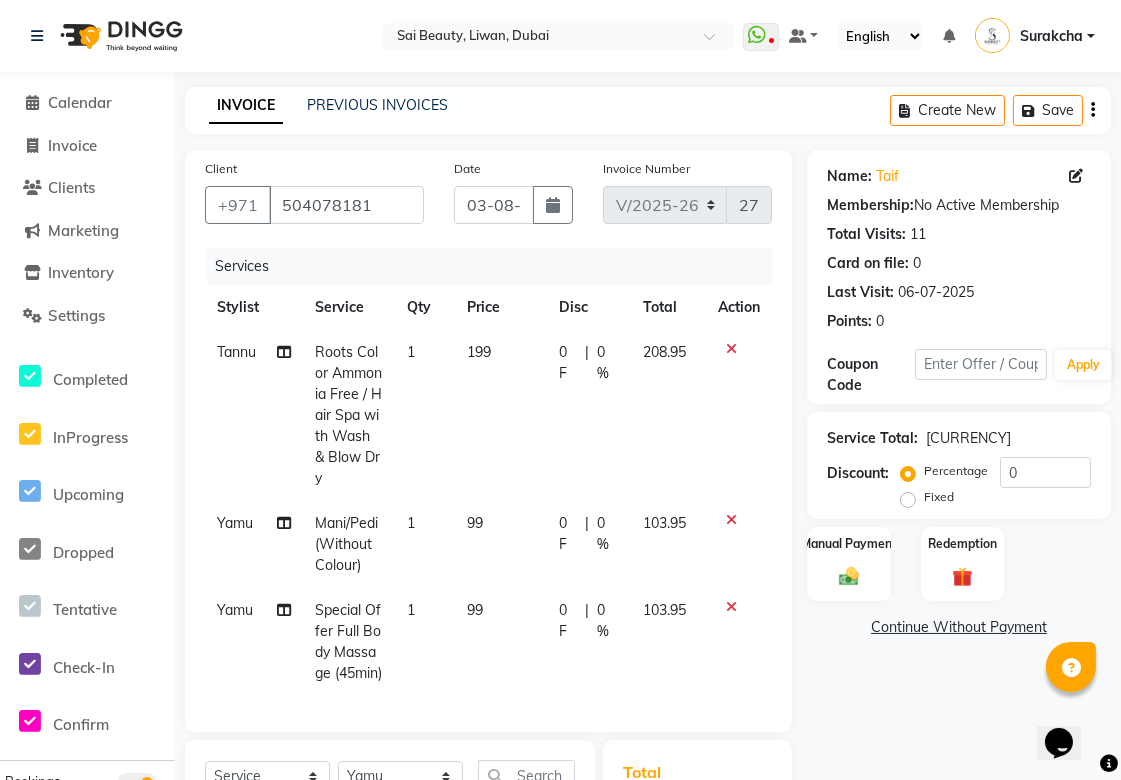 scroll, scrollTop: 0, scrollLeft: 0, axis: both 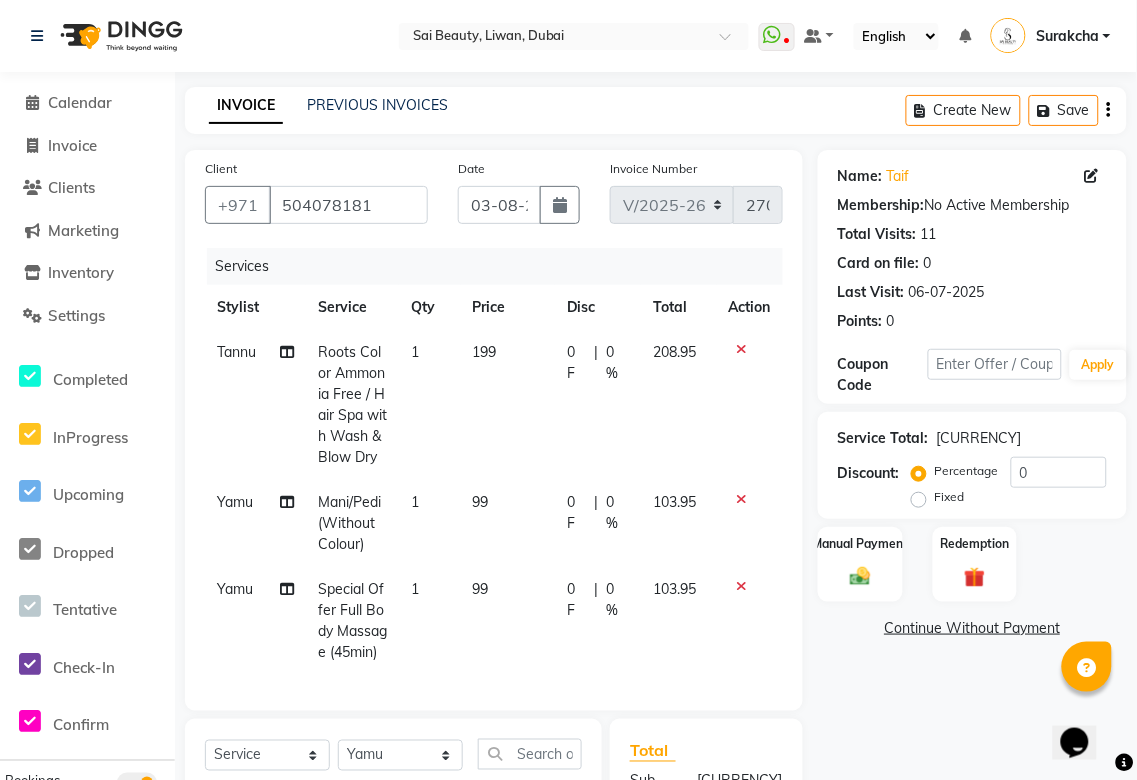 select on "61100" 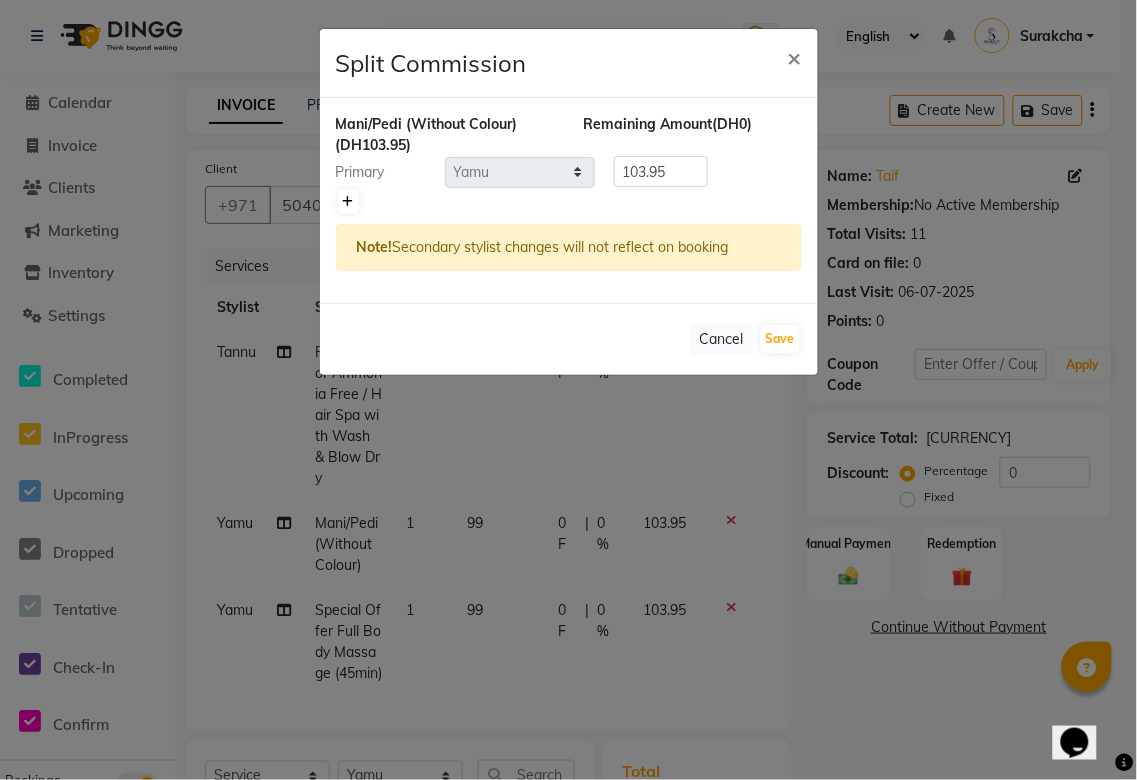 click 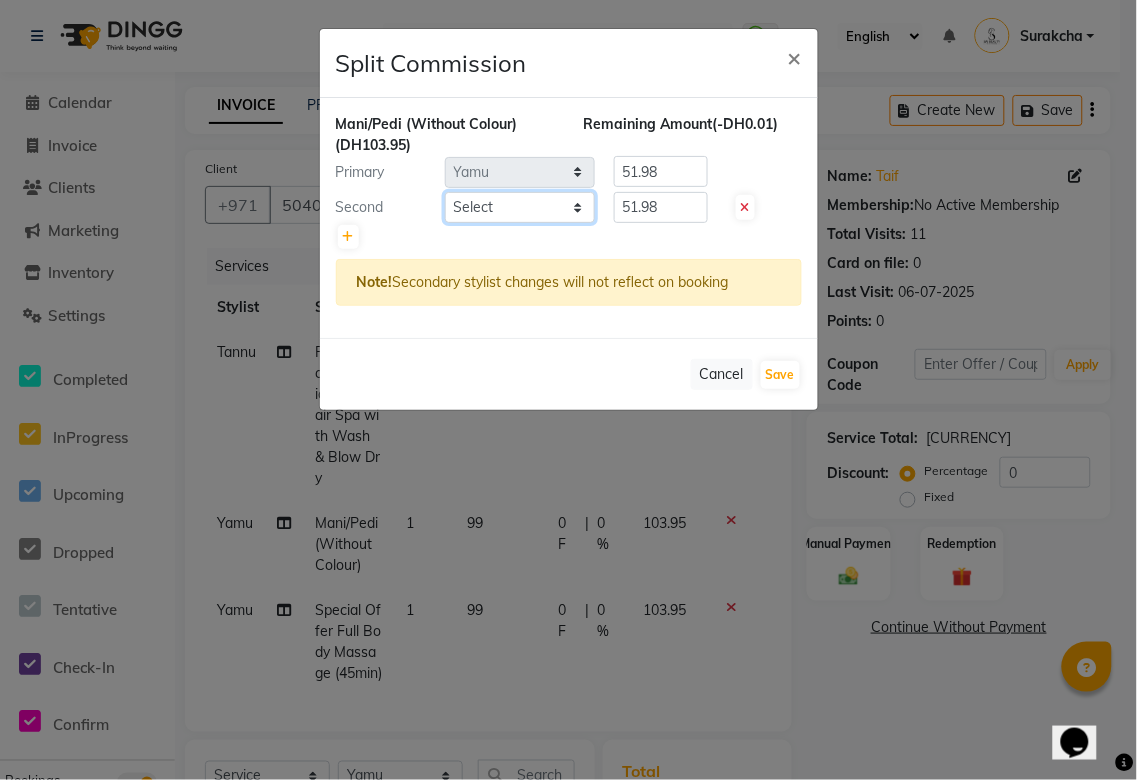 click on "Select [FIRST] [FIRST] [FIRST] [FIRST] [FIRST] [FIRST] [FIRST] [FIRST] [FIRST] [FIRST] [FIRST] [FIRST] [FIRST] [FIRST] [FIRST] [FIRST] [FIRST]" 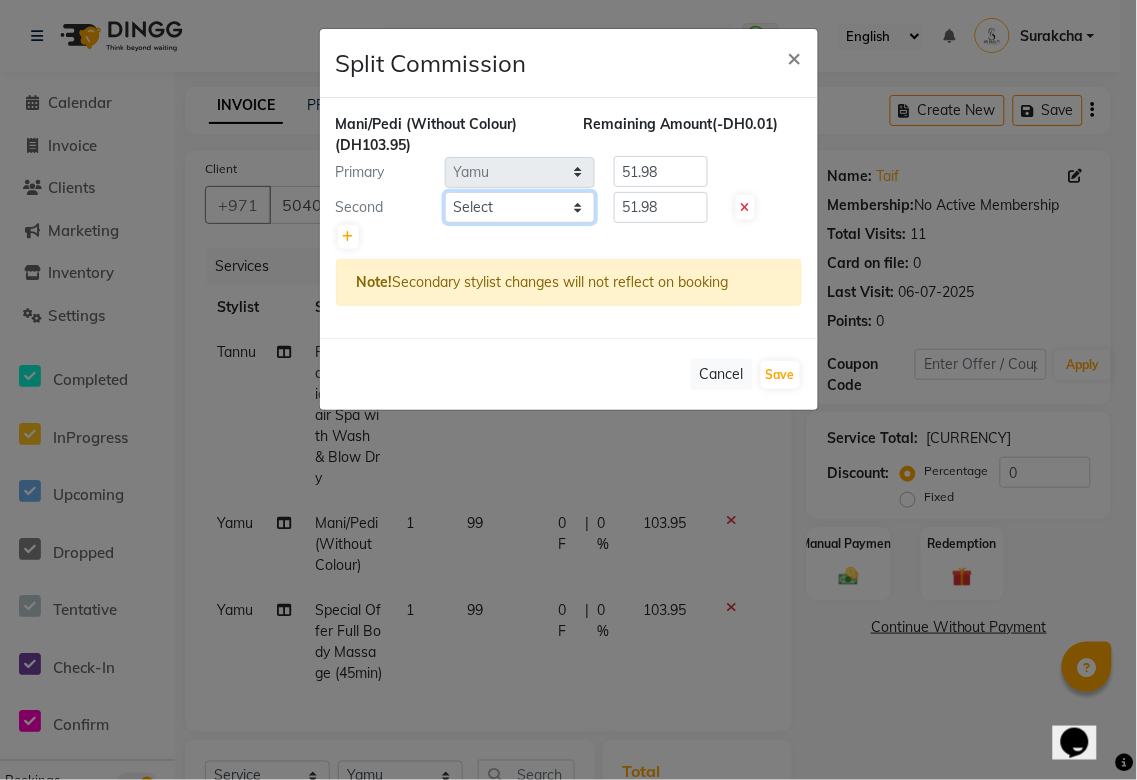 select on "63787" 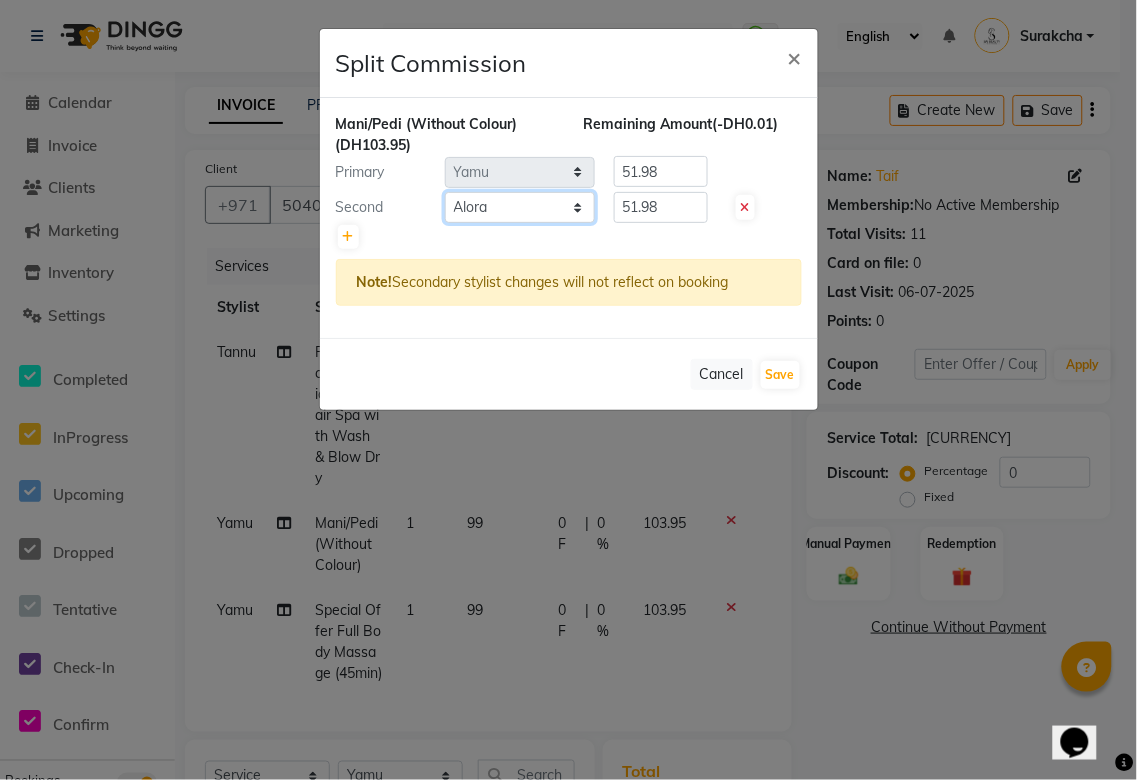 click on "Select [FIRST] [FIRST] [FIRST] [FIRST] [FIRST] [FIRST] [FIRST] [FIRST] [FIRST] [FIRST] [FIRST] [FIRST] [FIRST] [FIRST] [FIRST] [FIRST] [FIRST]" 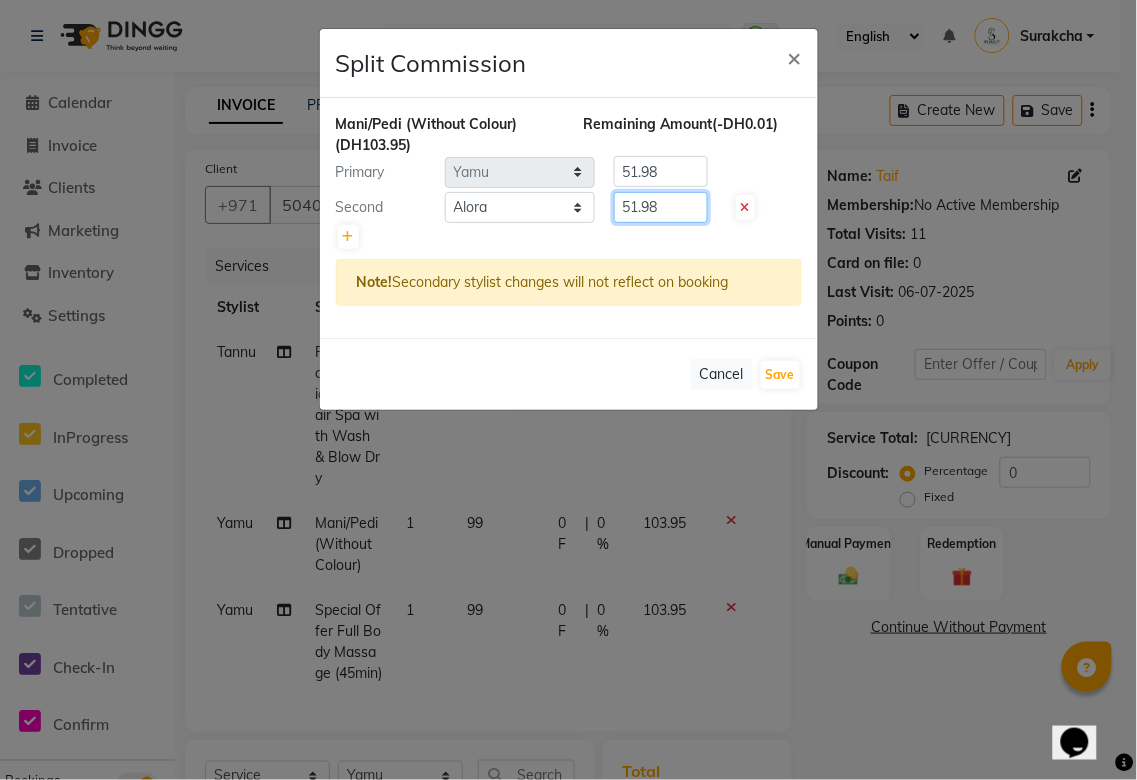 click on "51.98" 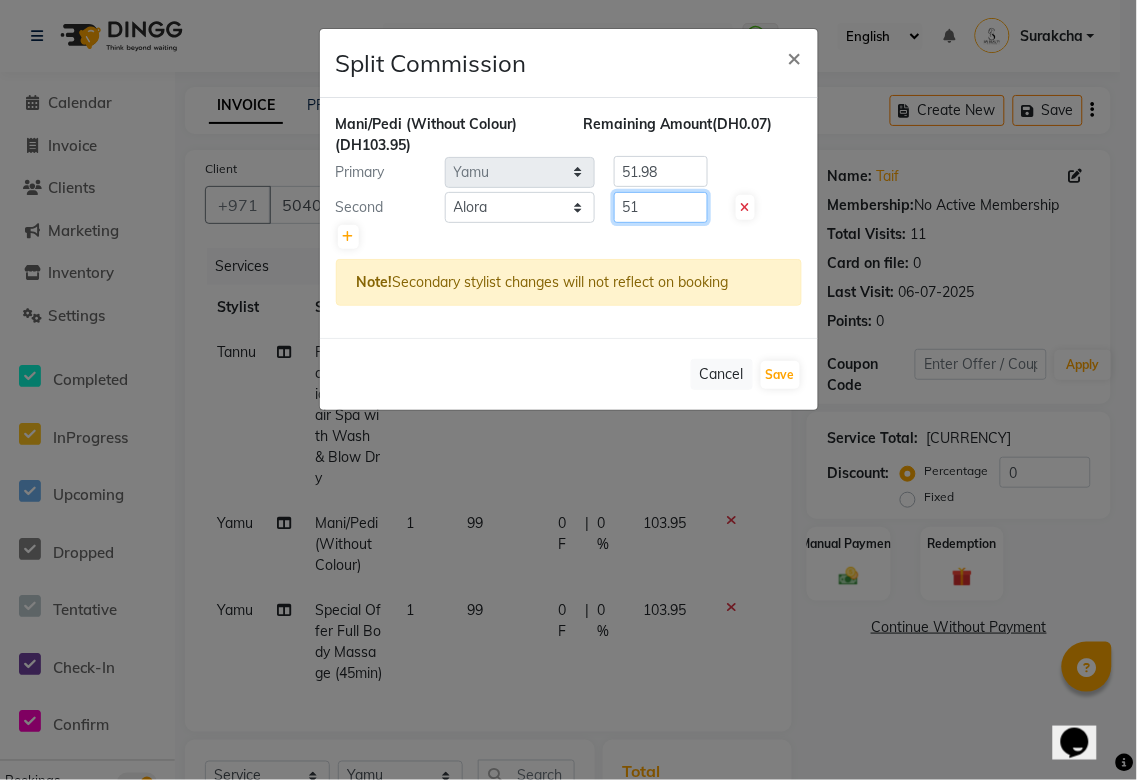 type on "5" 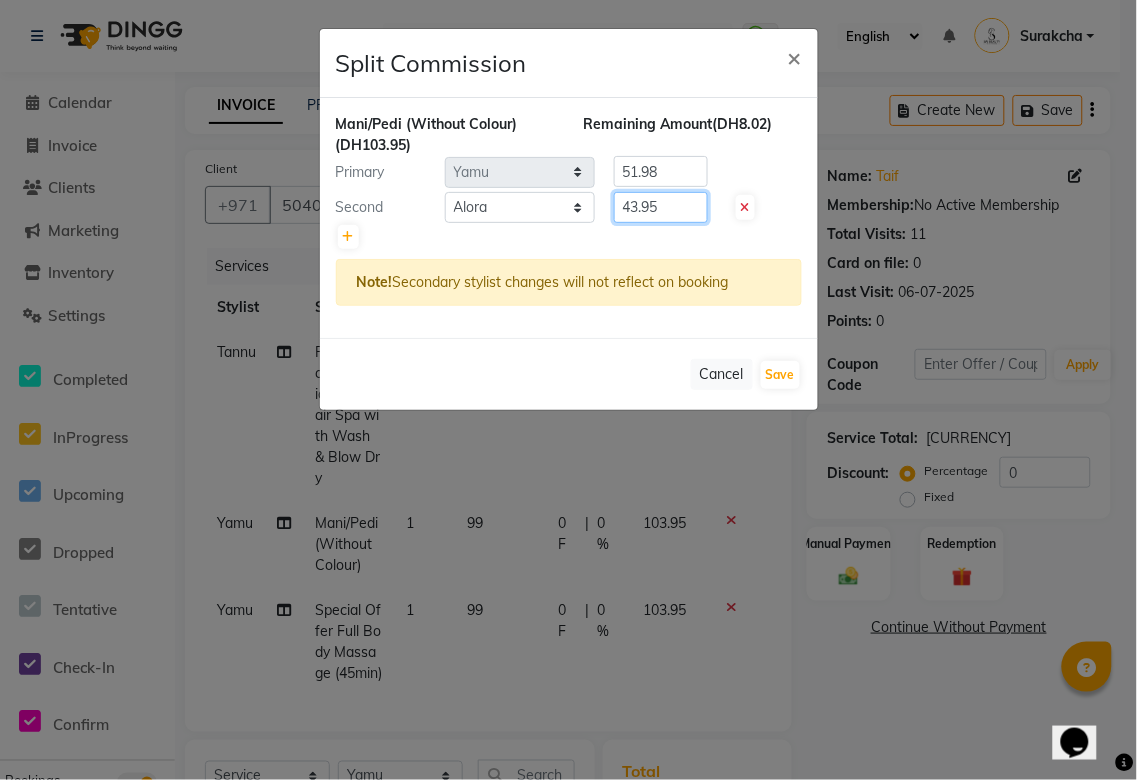 type on "43.95" 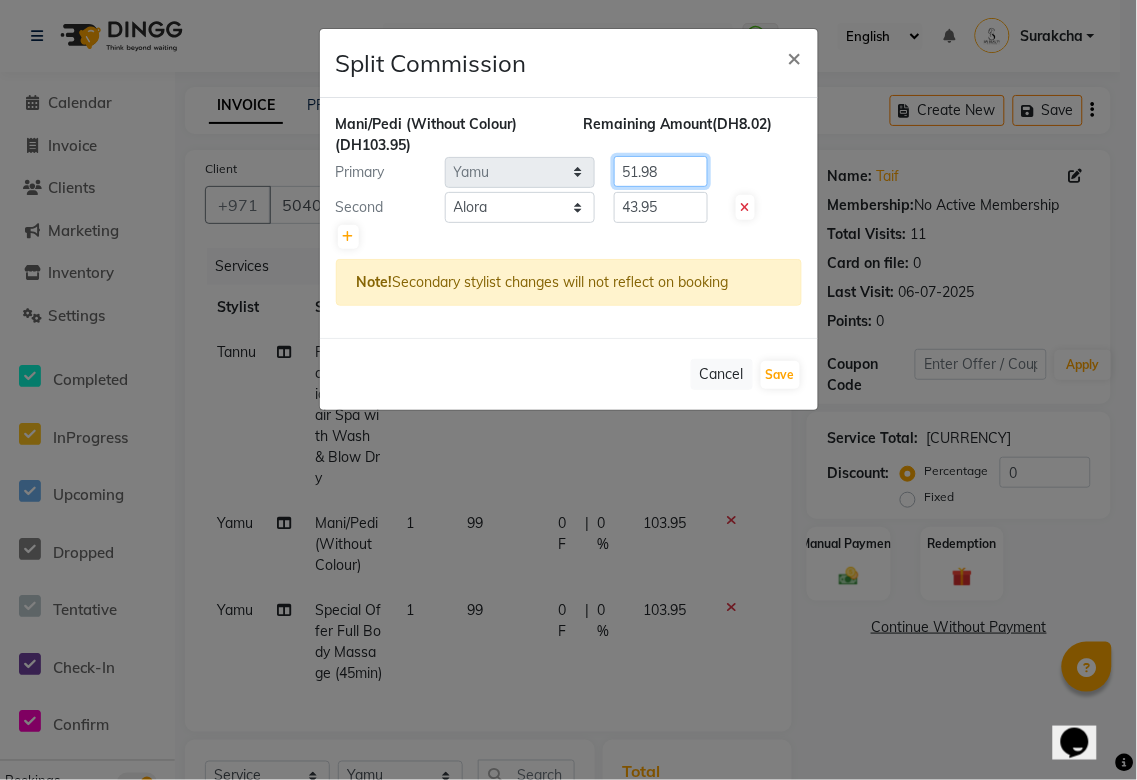 click on "51.98" 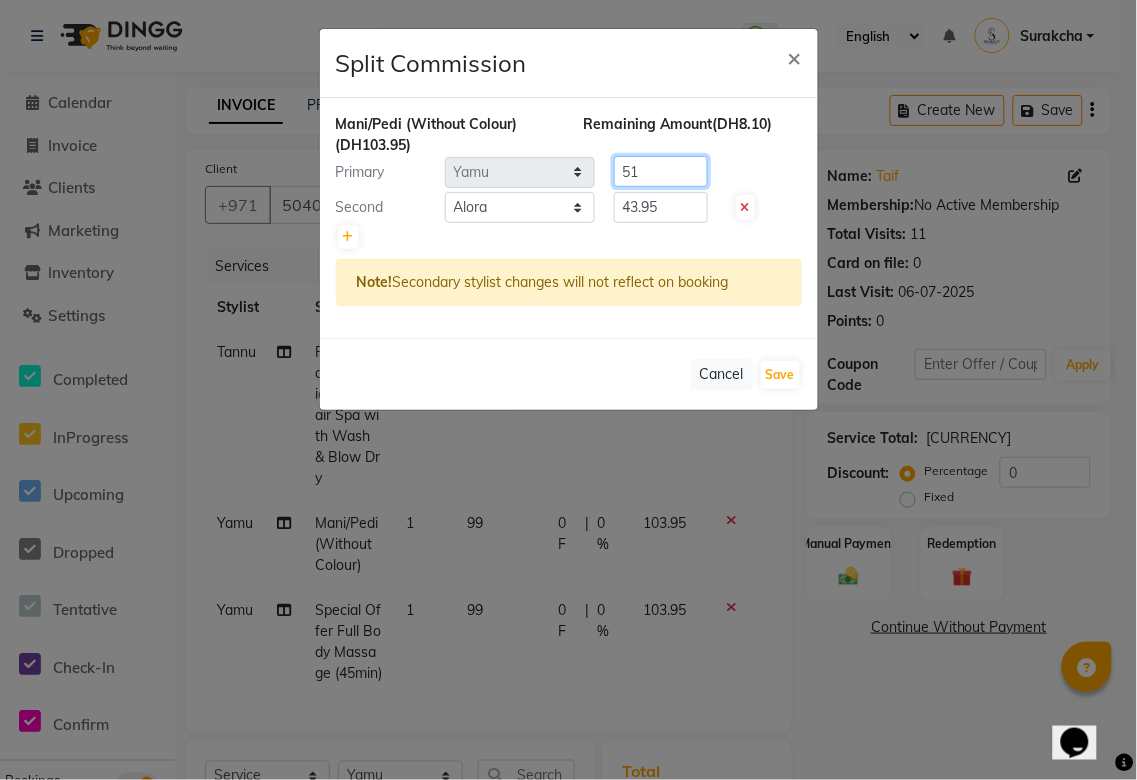 type on "5" 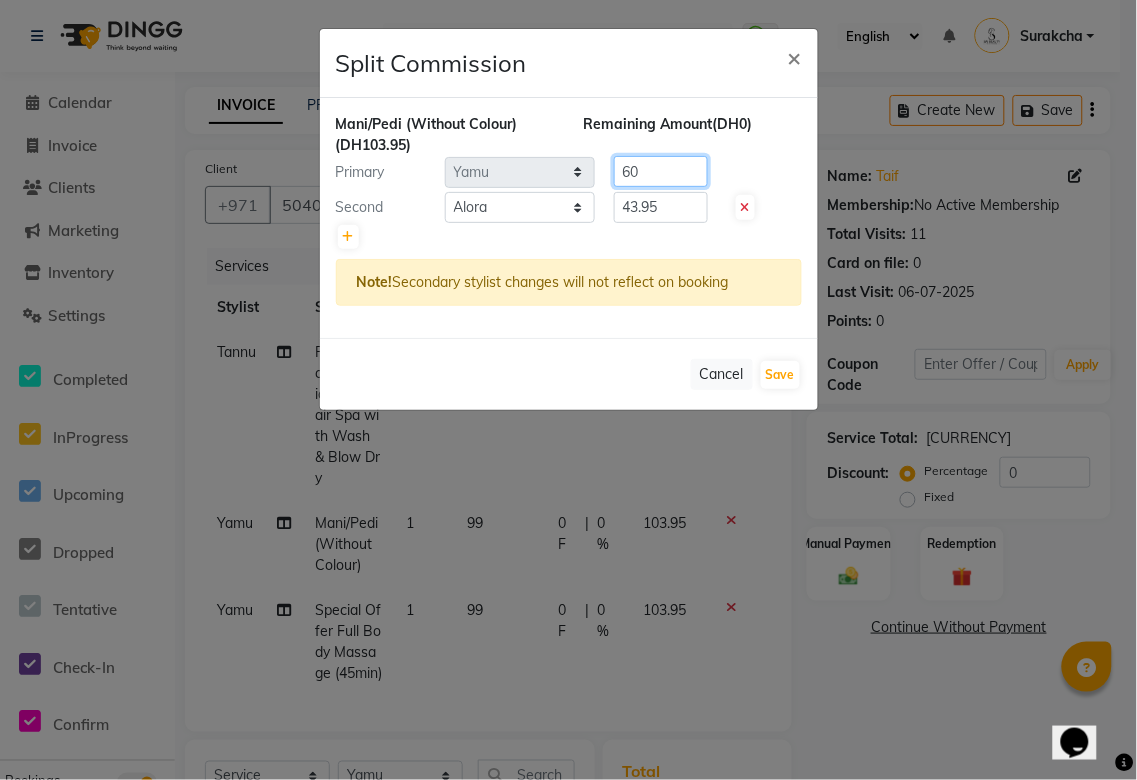 type on "60" 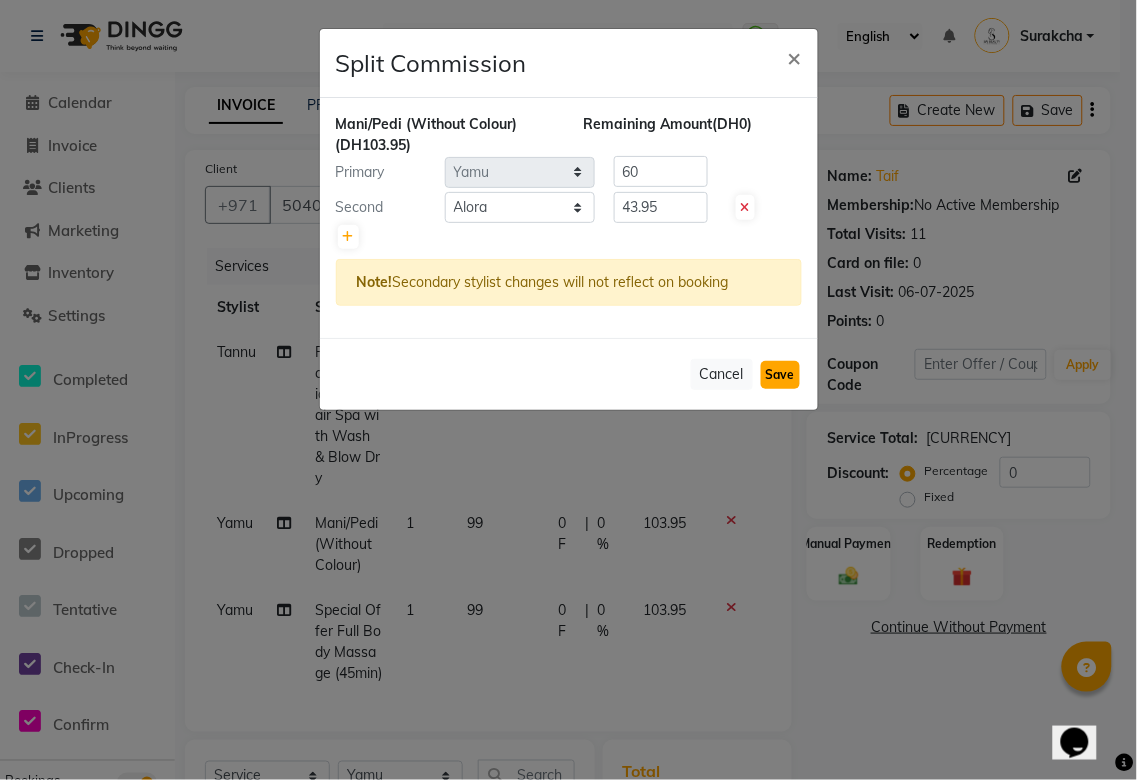 click on "Save" 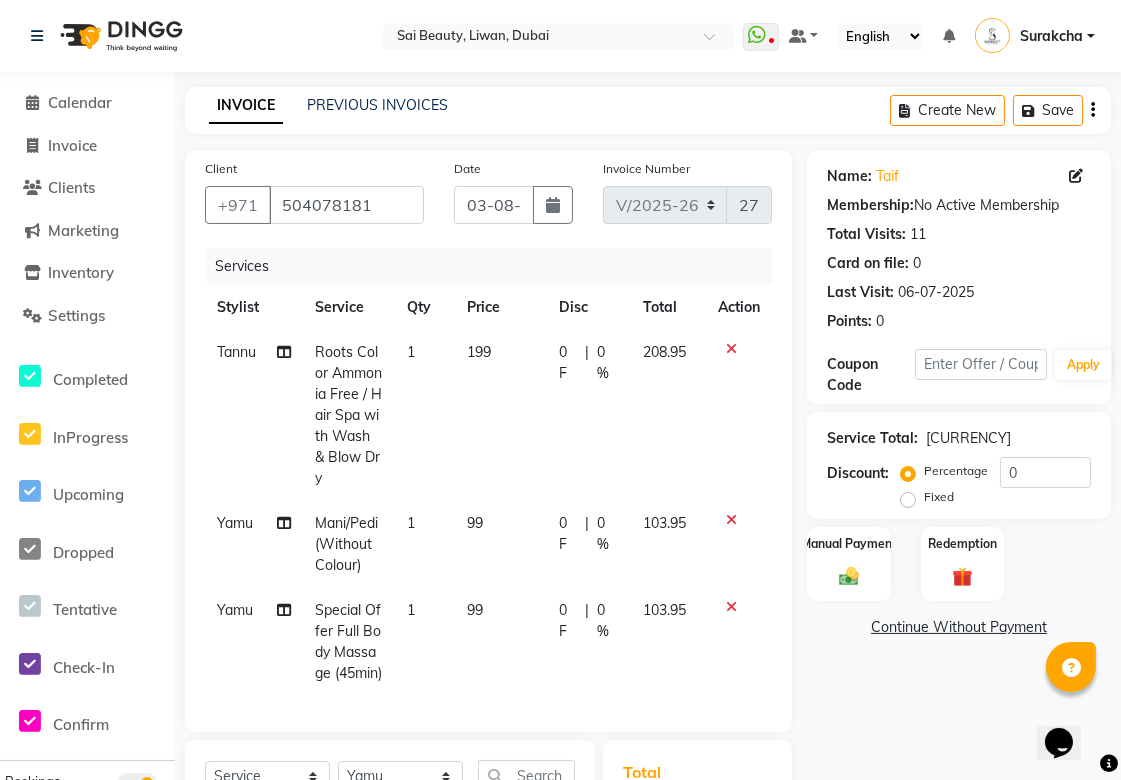 scroll, scrollTop: 1, scrollLeft: 0, axis: vertical 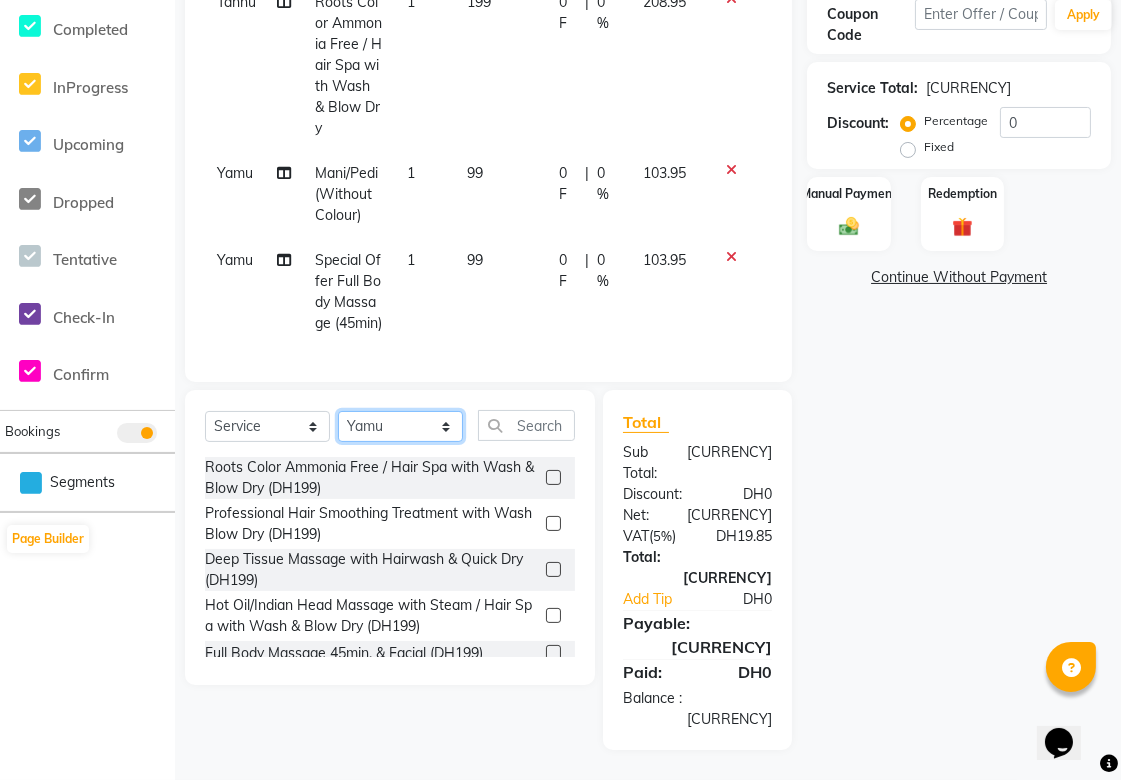 click on "Select Stylist Abid Alora Anu Asmi Ausha Diksha Gita Komal maya Monzeer shree sonu Srijana Surakcha Susmita Tannu Yamu" 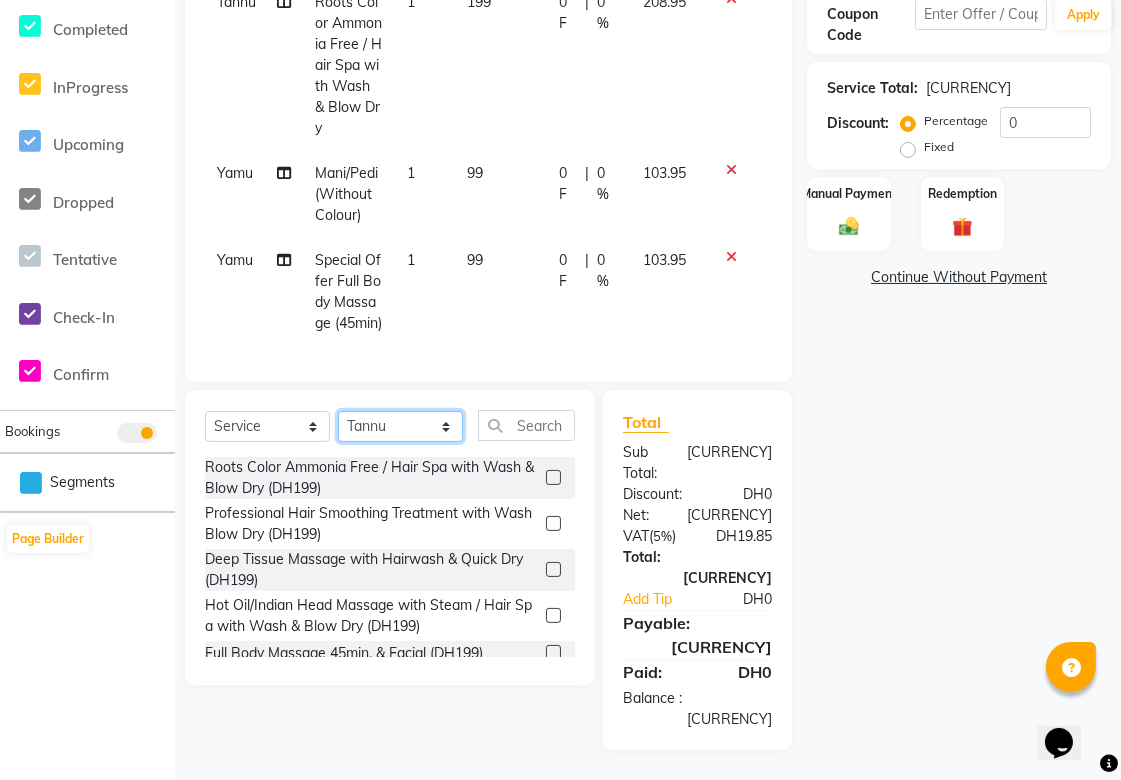 click on "Select Stylist Abid Alora Anu Asmi Ausha Diksha Gita Komal maya Monzeer shree sonu Srijana Surakcha Susmita Tannu Yamu" 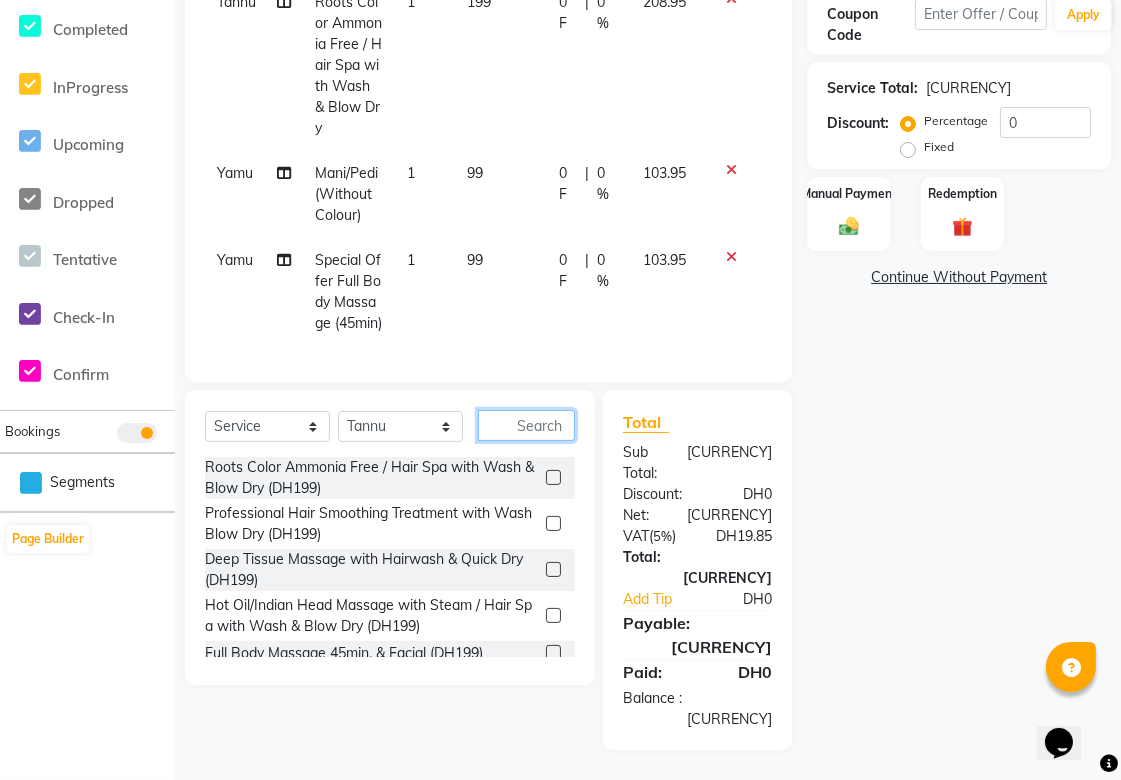 click 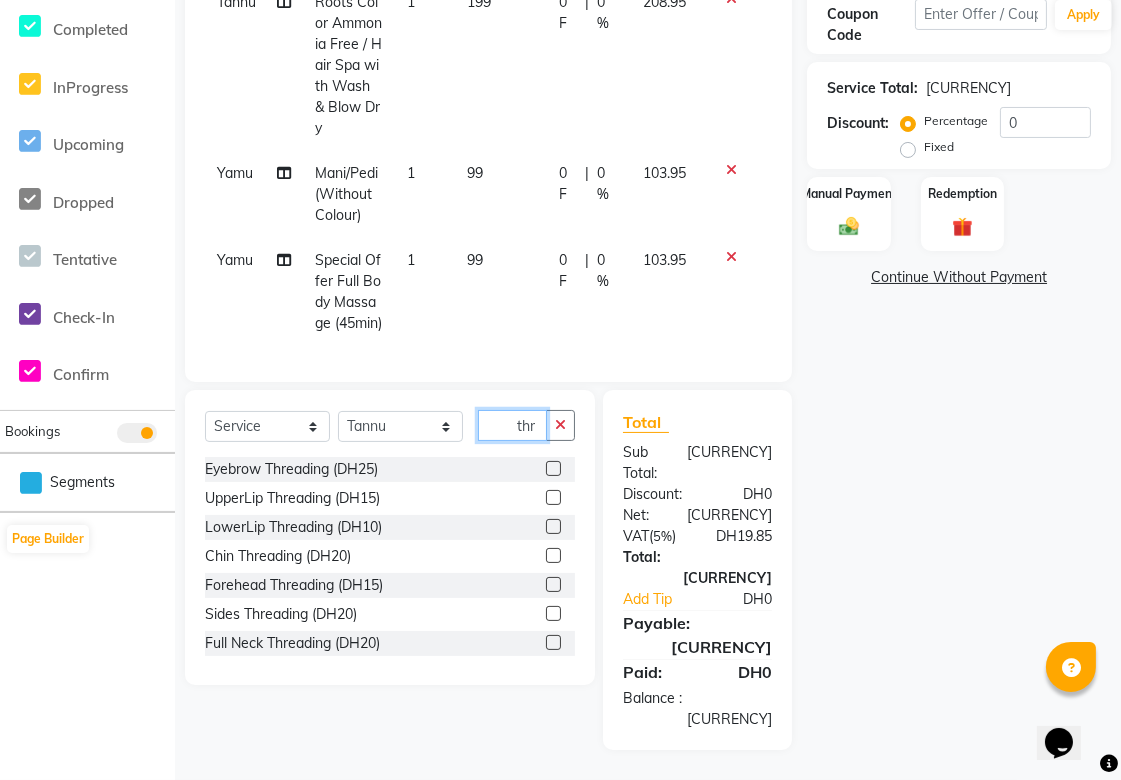 type on "thr" 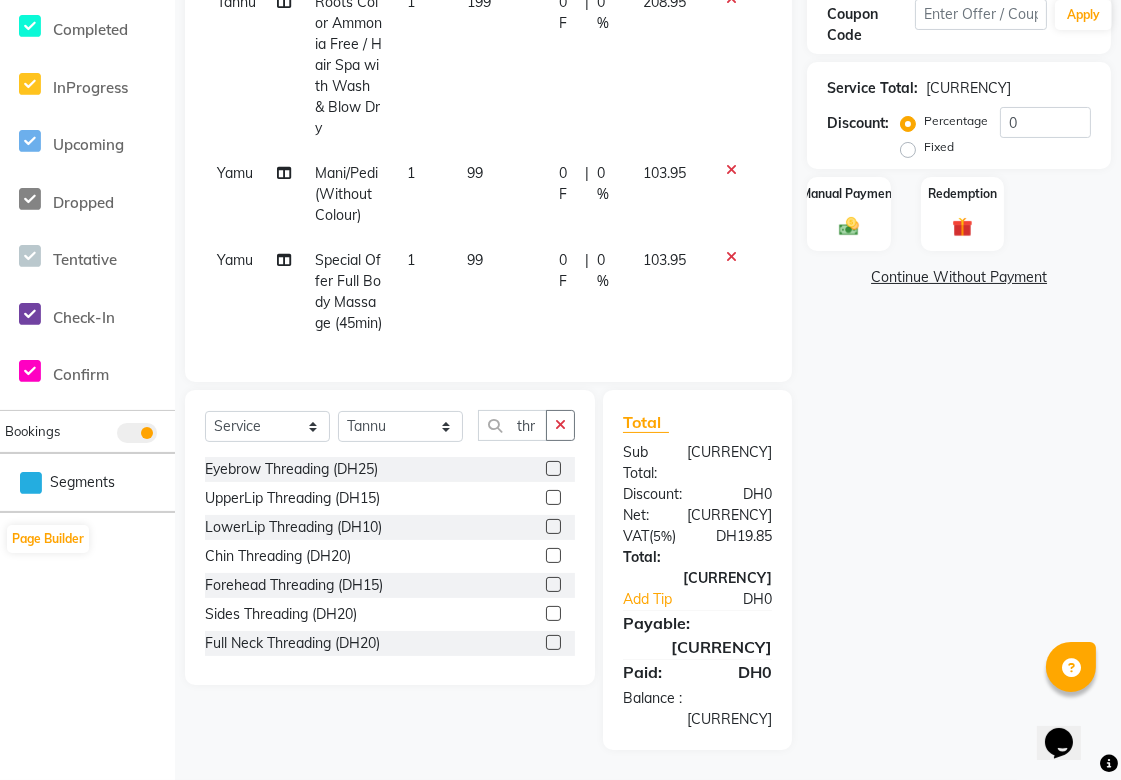 click 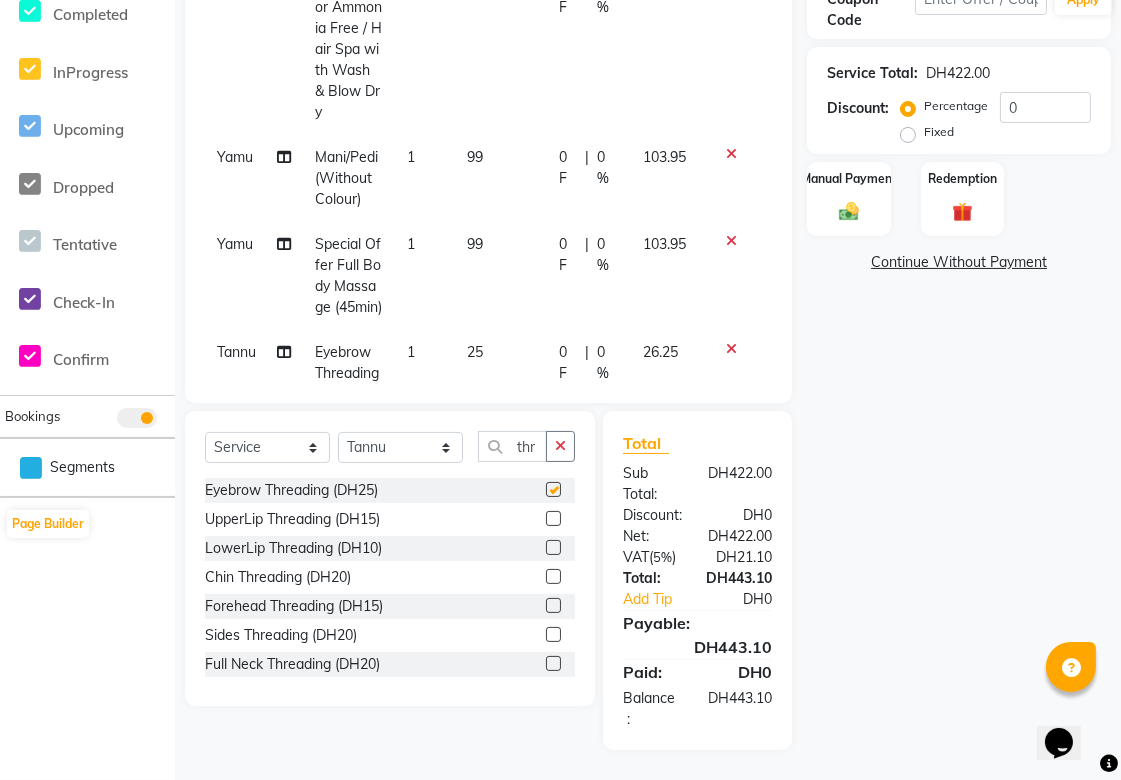 checkbox on "false" 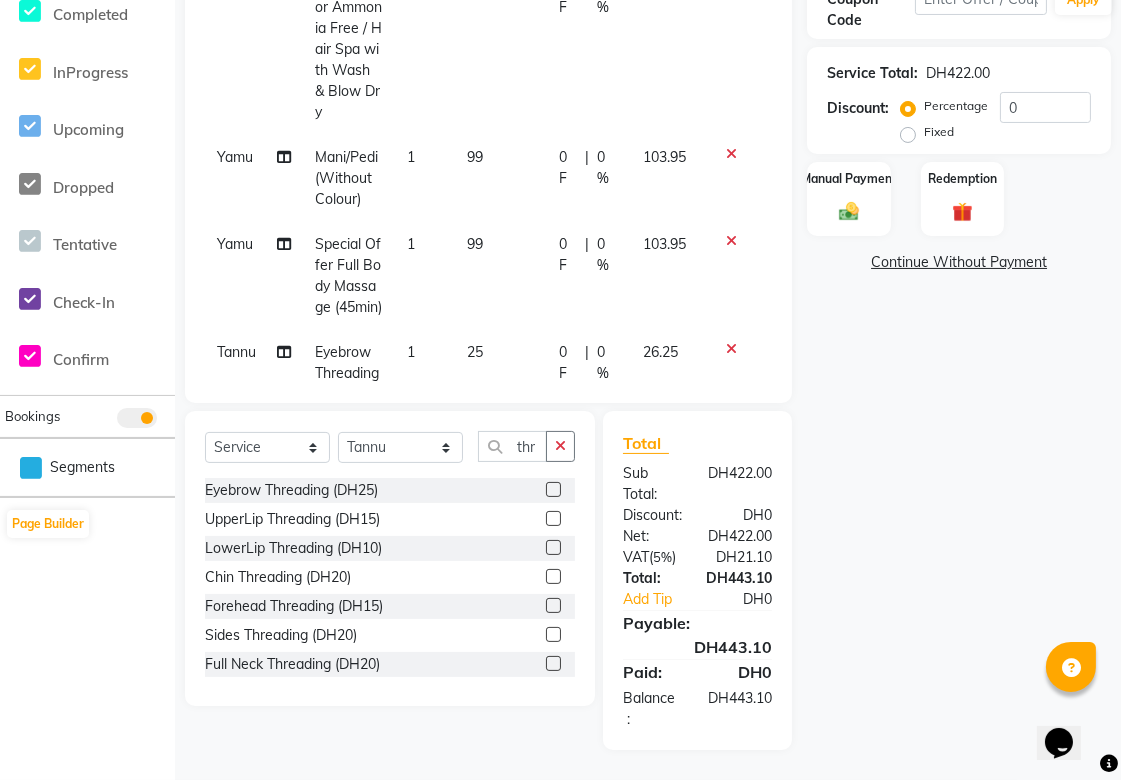 scroll, scrollTop: 0, scrollLeft: 0, axis: both 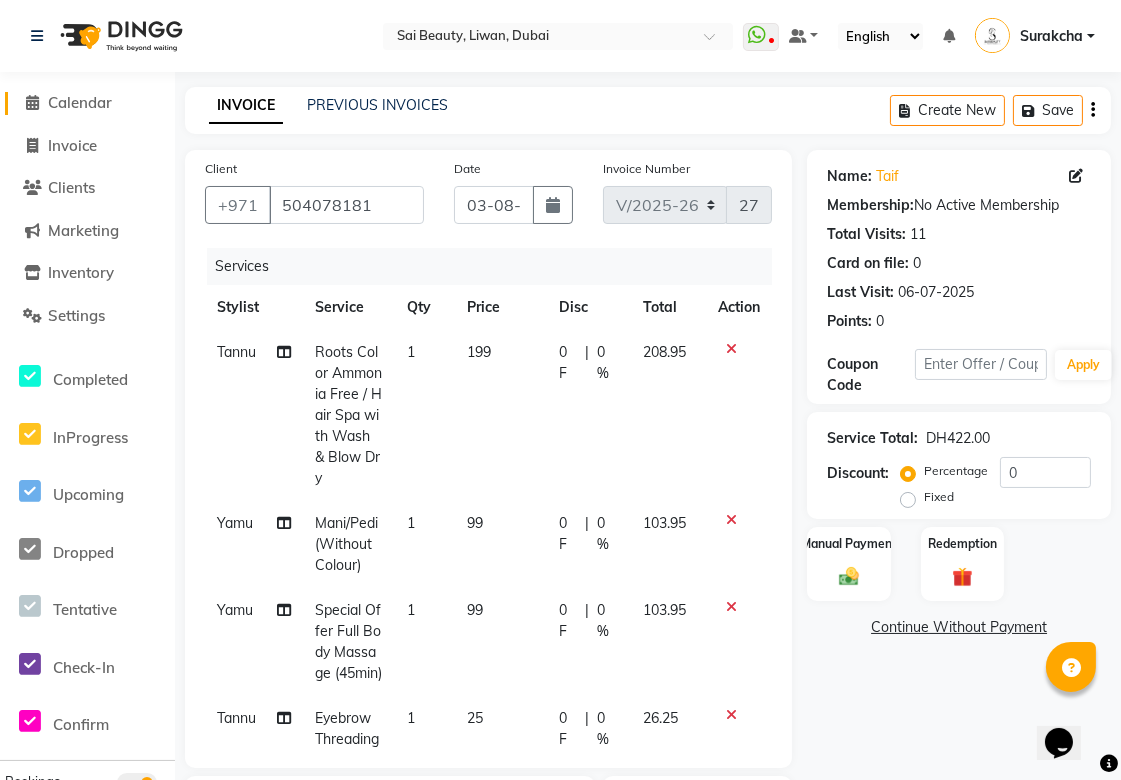 click on "Calendar" 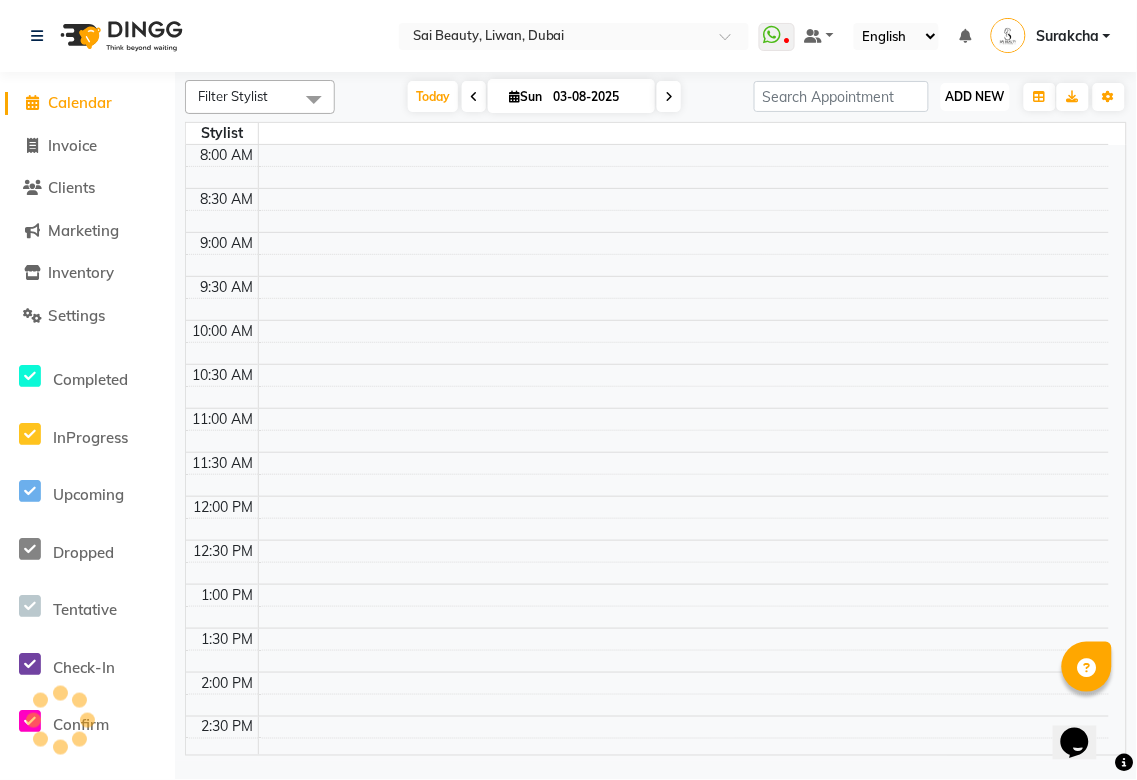 click on "ADD NEW" at bounding box center (975, 96) 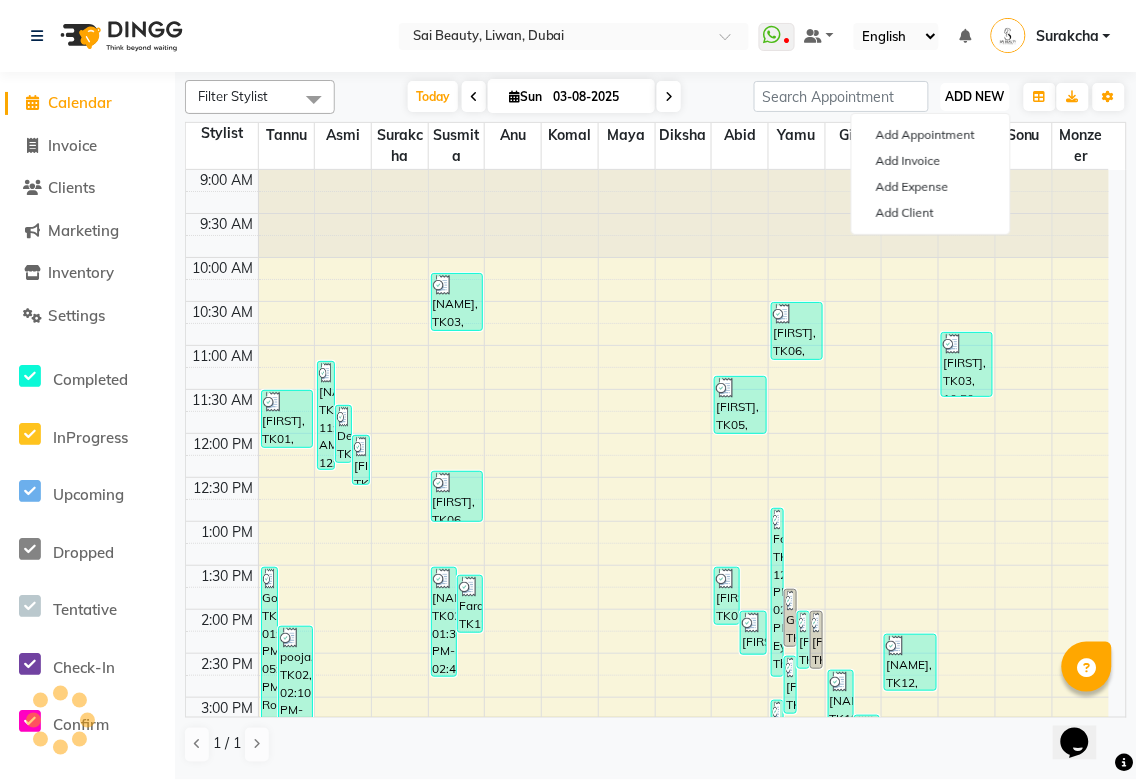 scroll, scrollTop: 0, scrollLeft: 0, axis: both 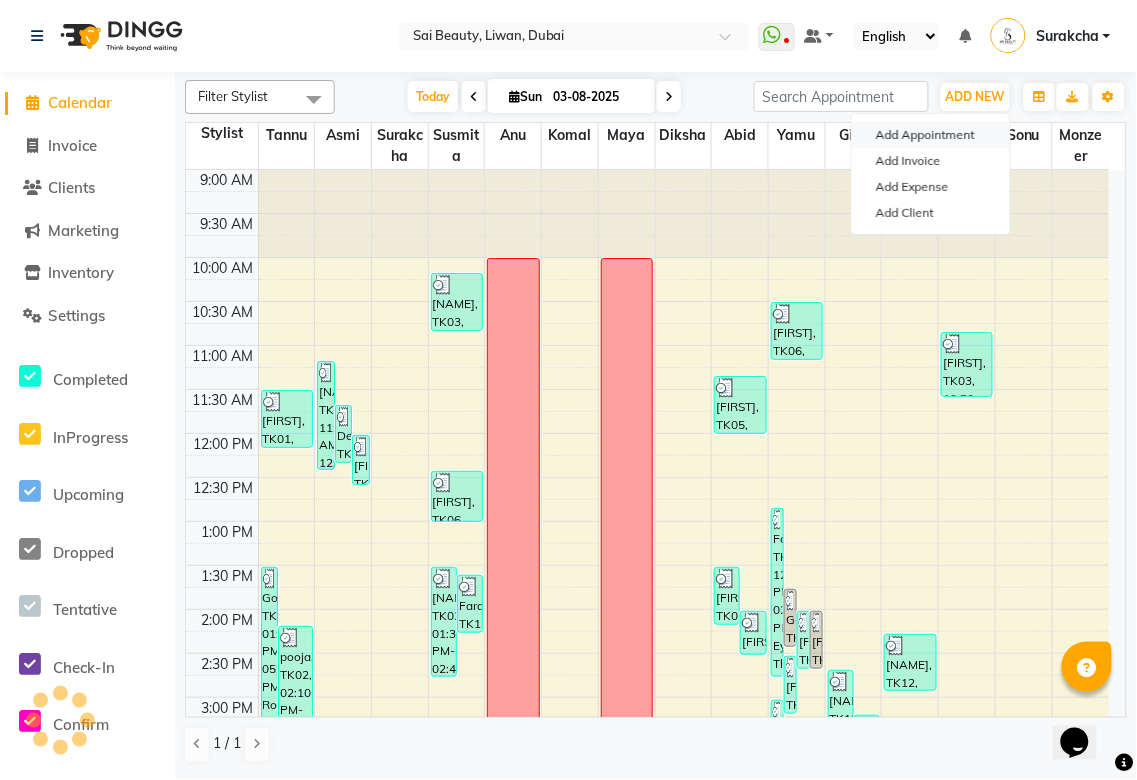 click on "Add Appointment" at bounding box center [931, 135] 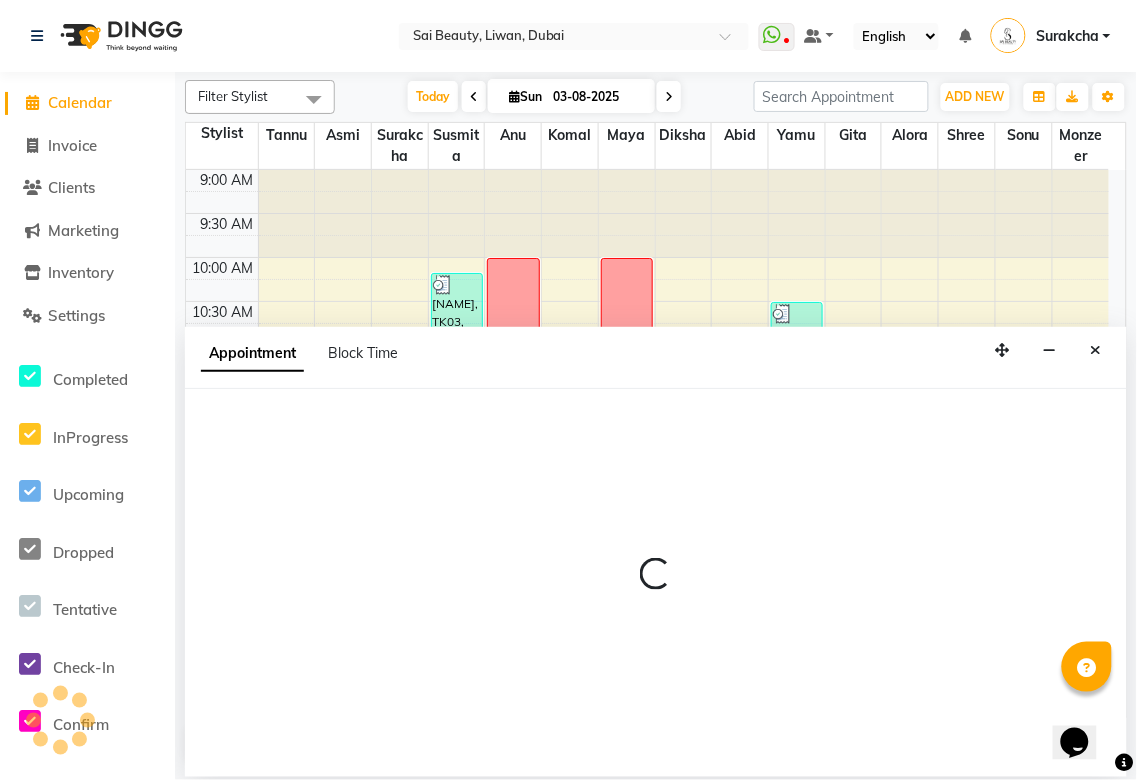 select on "tentative" 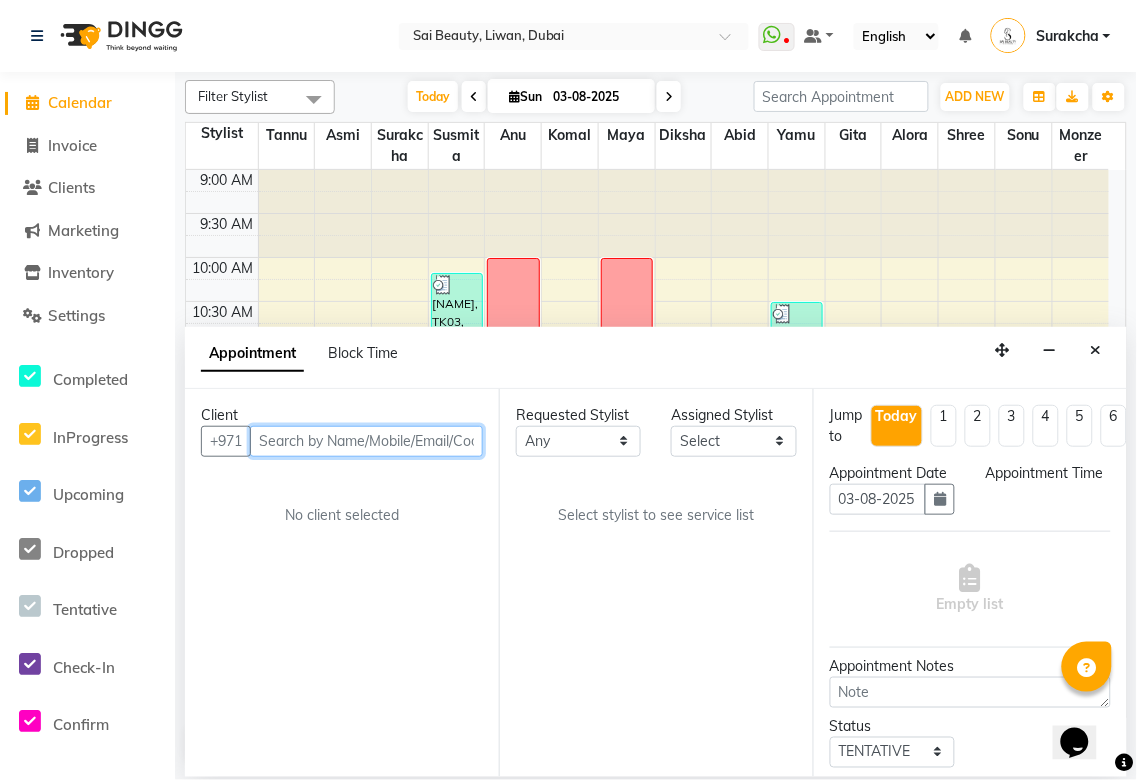 select on "600" 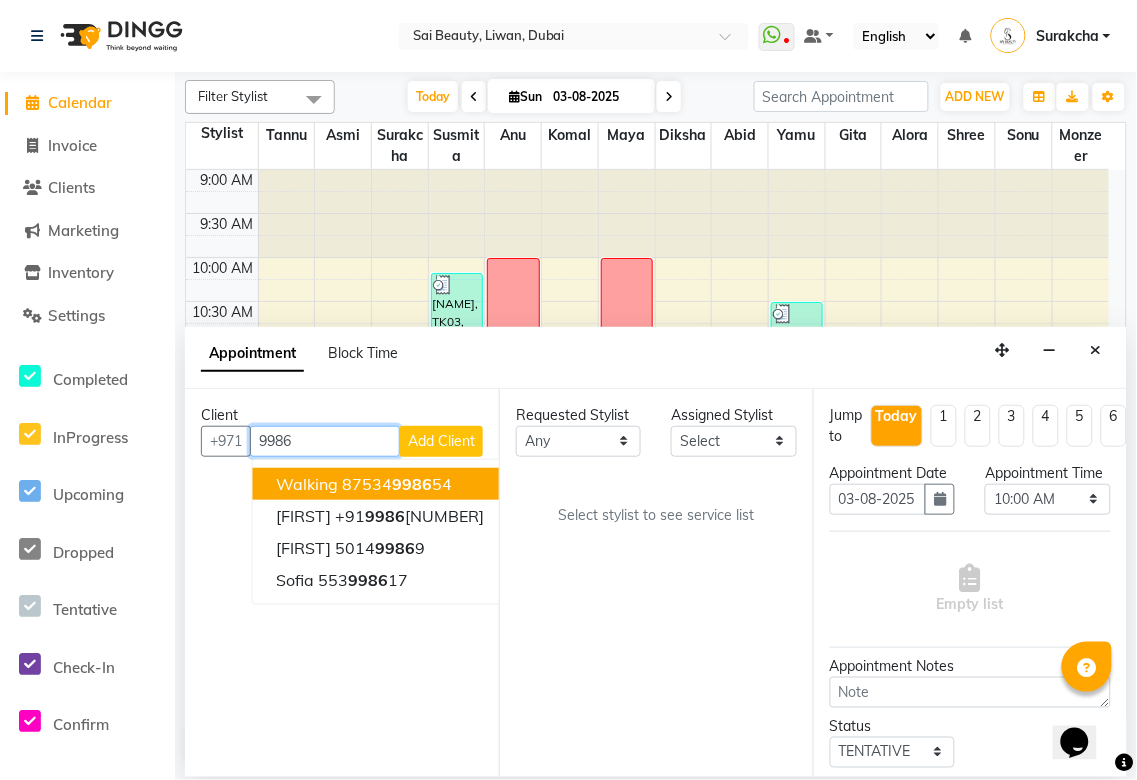 click on "9986" at bounding box center (325, 441) 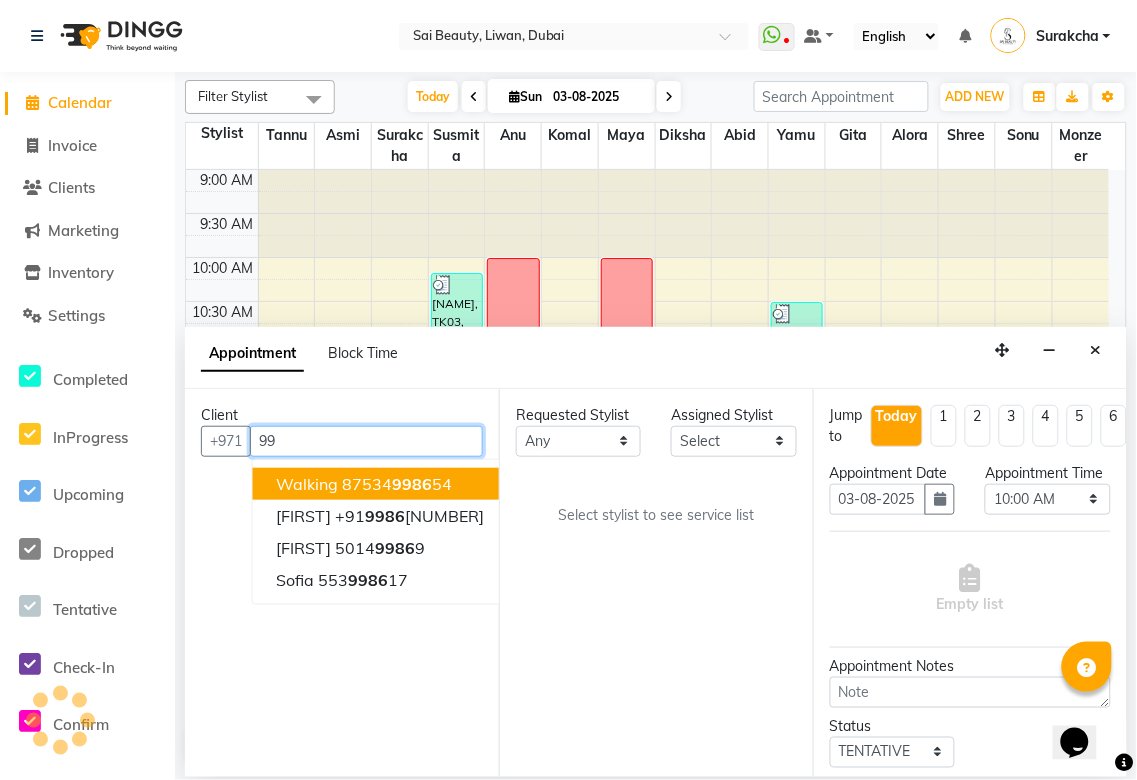 type on "9" 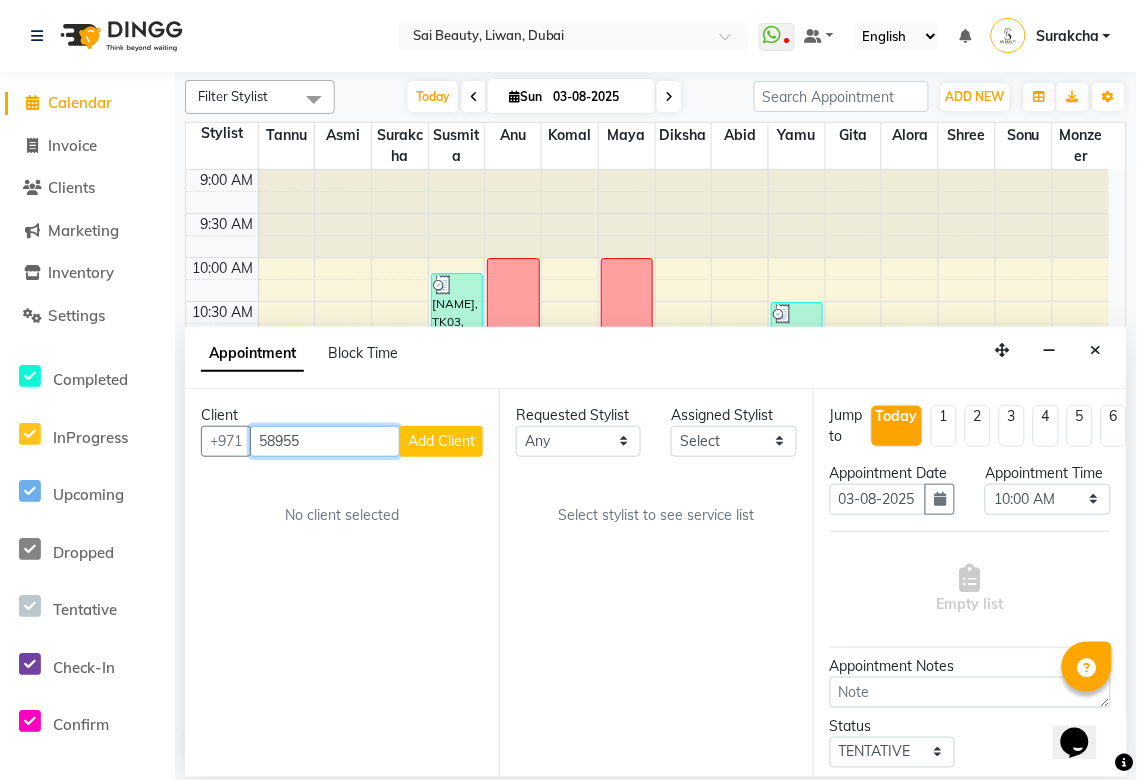click on "58955" at bounding box center [325, 441] 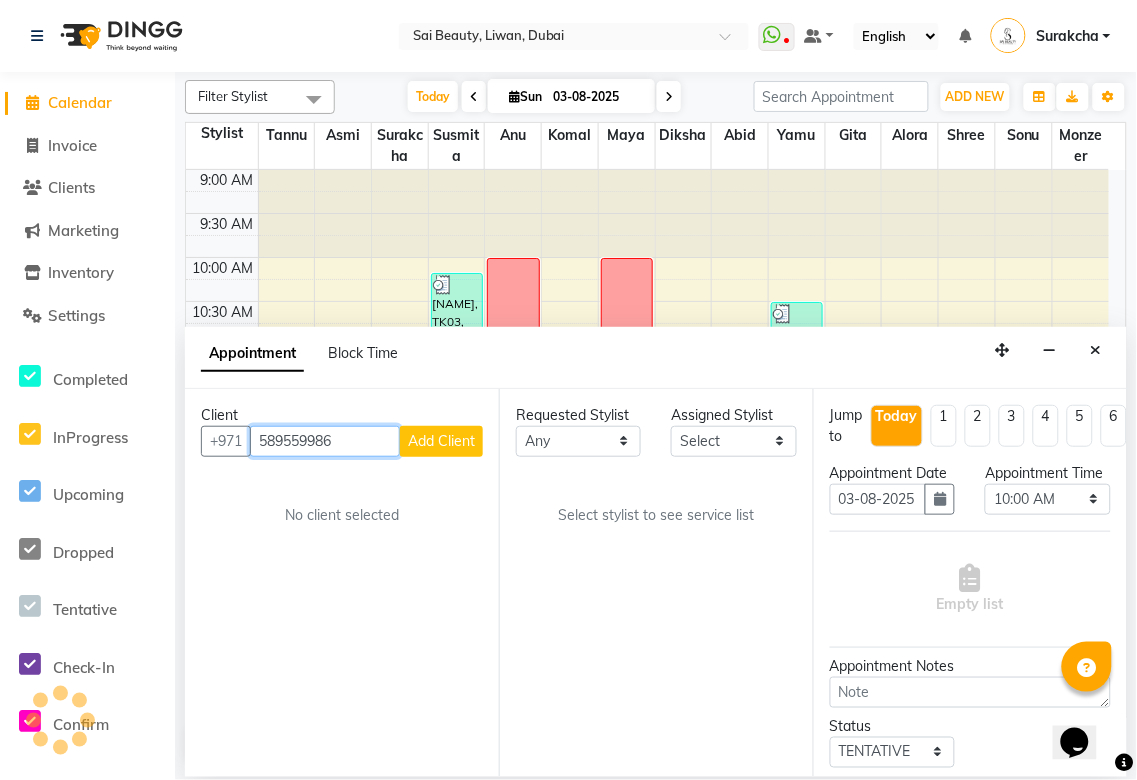 type on "589559986" 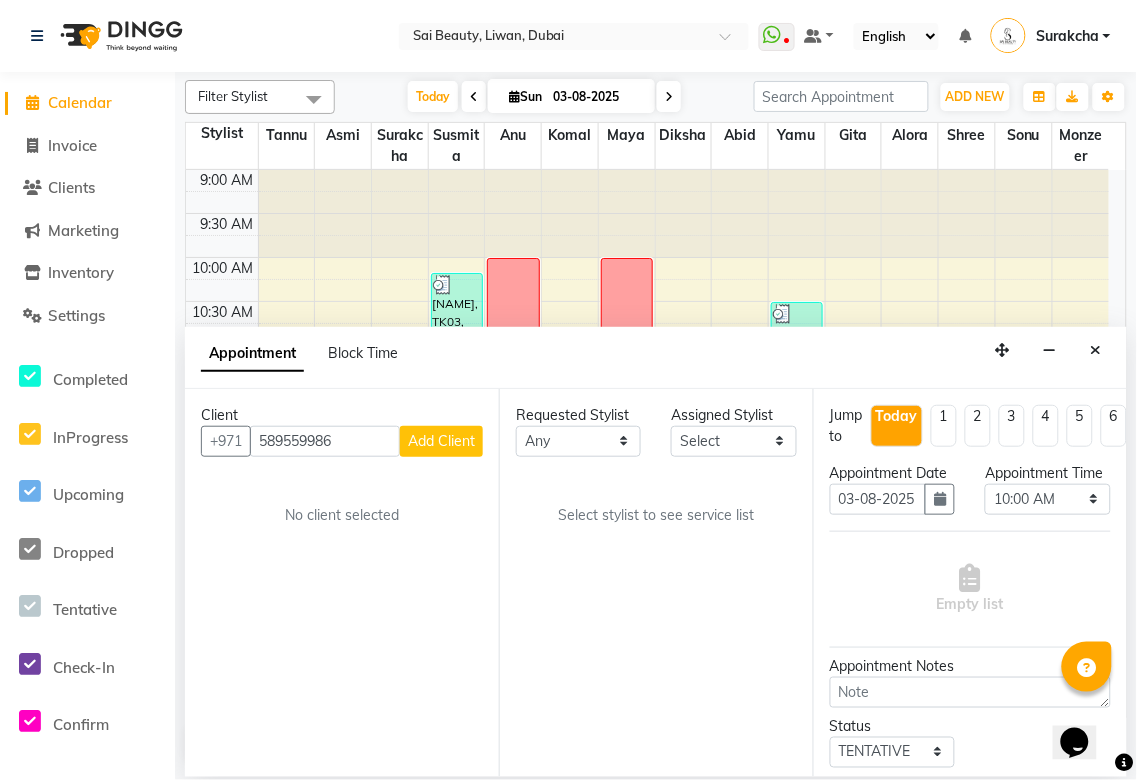 click on "Add Client" at bounding box center [441, 441] 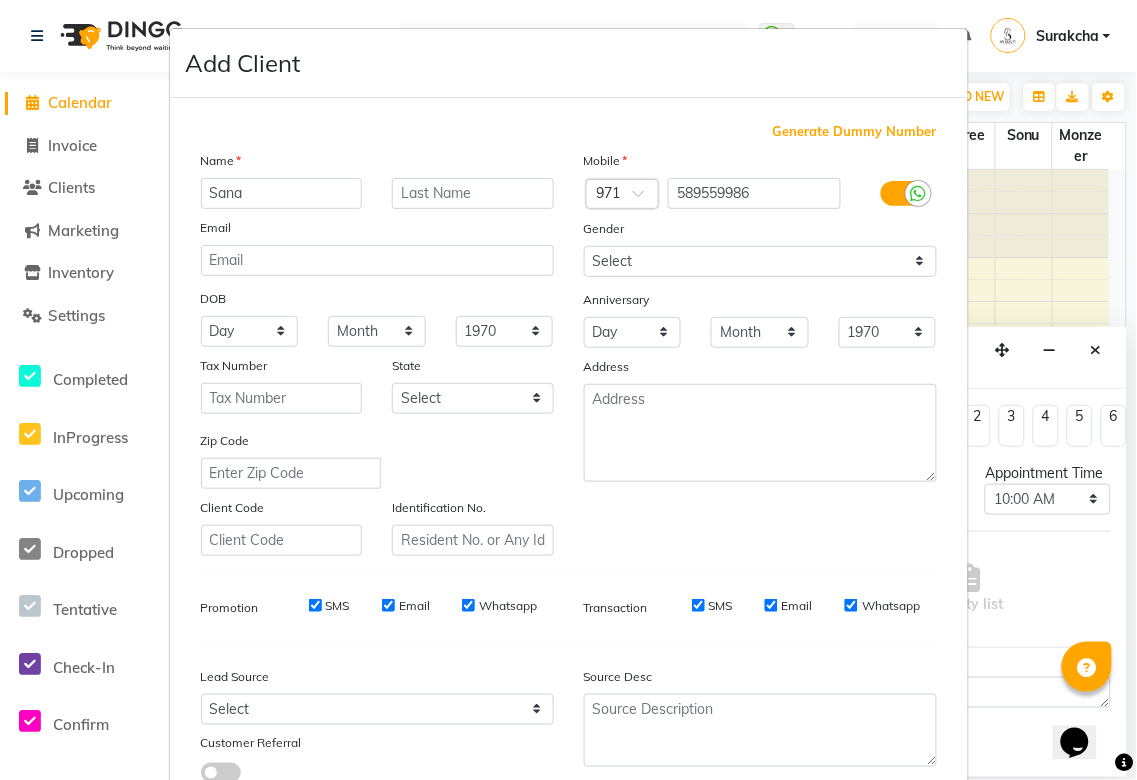 scroll, scrollTop: 144, scrollLeft: 0, axis: vertical 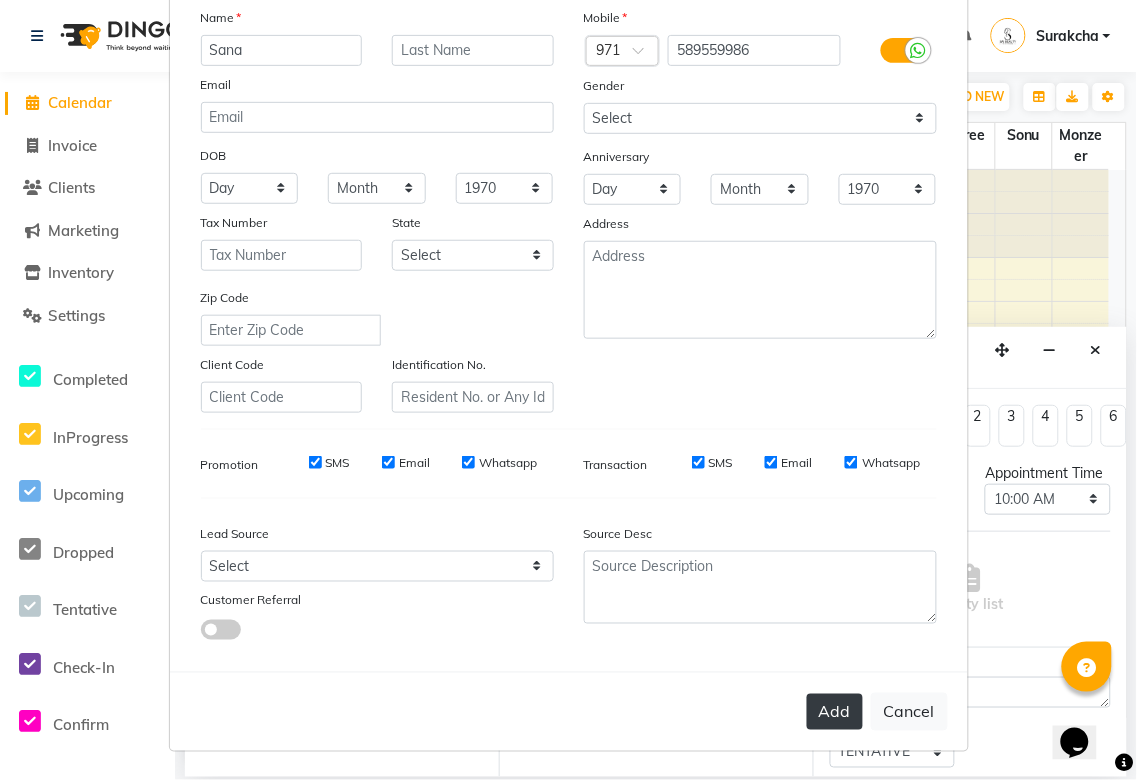 type on "Sana" 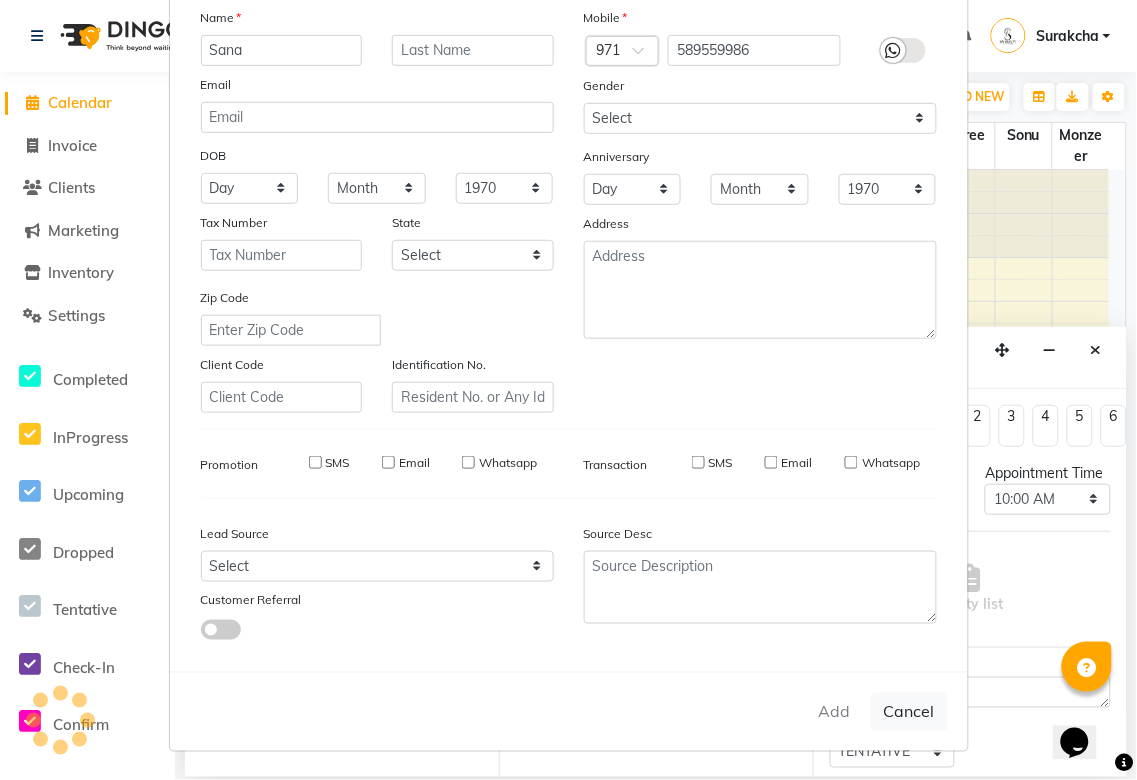 type 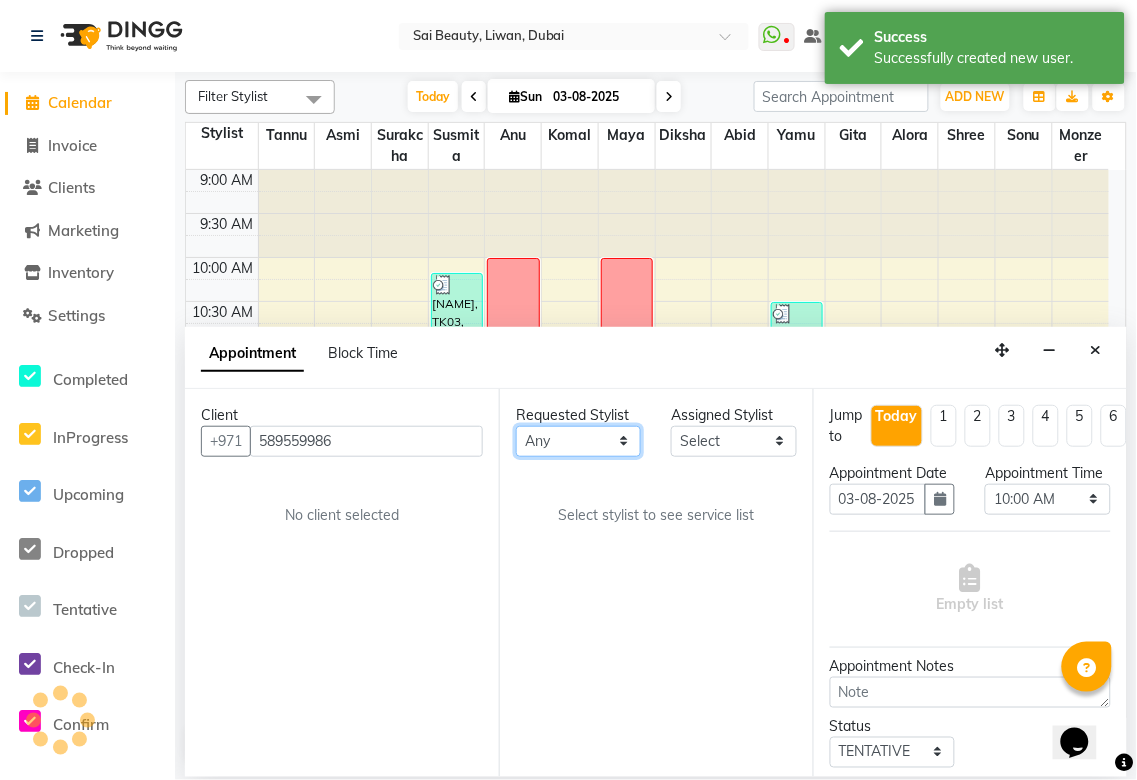 click on "Any Abid Alora Anu Asmi Diksha Gita Komal maya Monzeer shree sonu Surakcha Susmita Tannu Yamu" at bounding box center (578, 441) 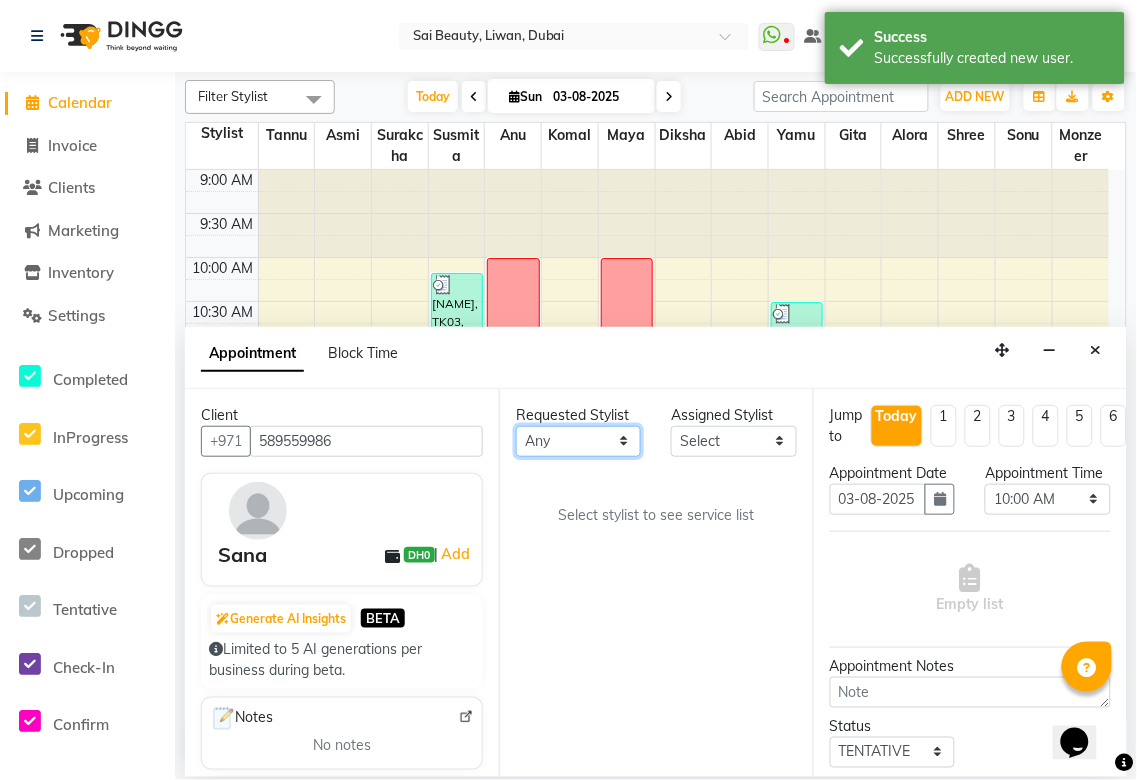 select on "35329" 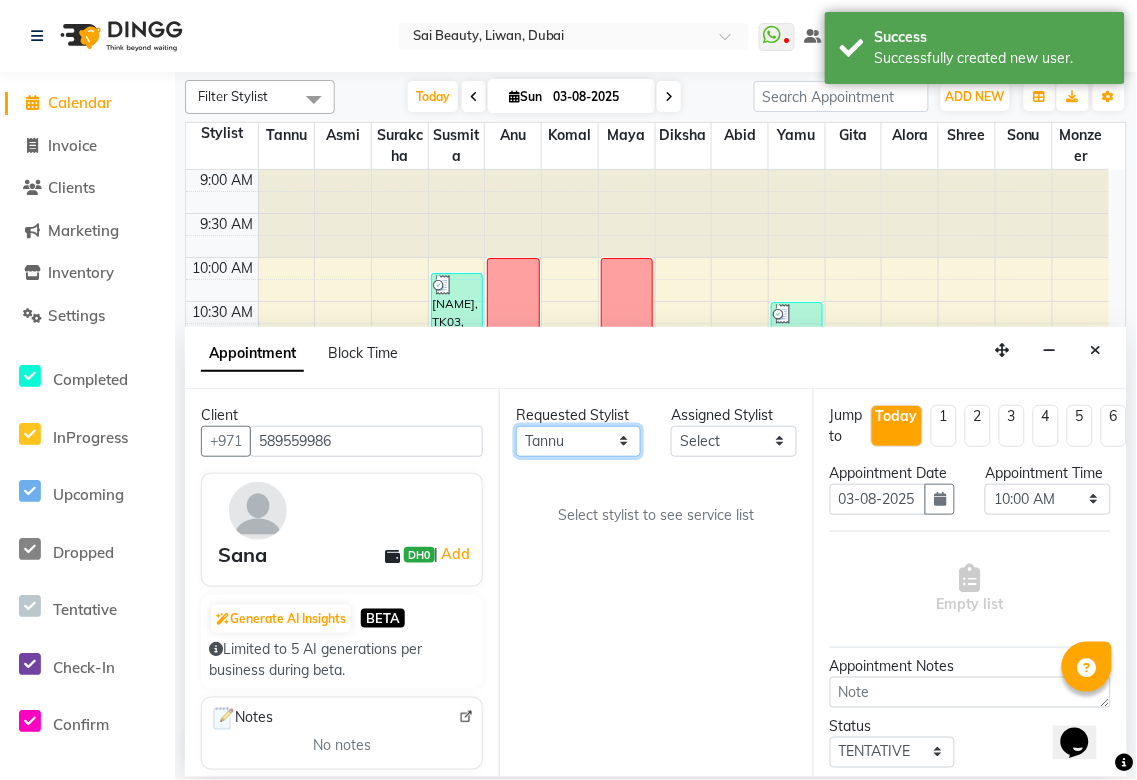 click on "Any Abid Alora Anu Asmi Diksha Gita Komal maya Monzeer shree sonu Surakcha Susmita Tannu Yamu" at bounding box center [578, 441] 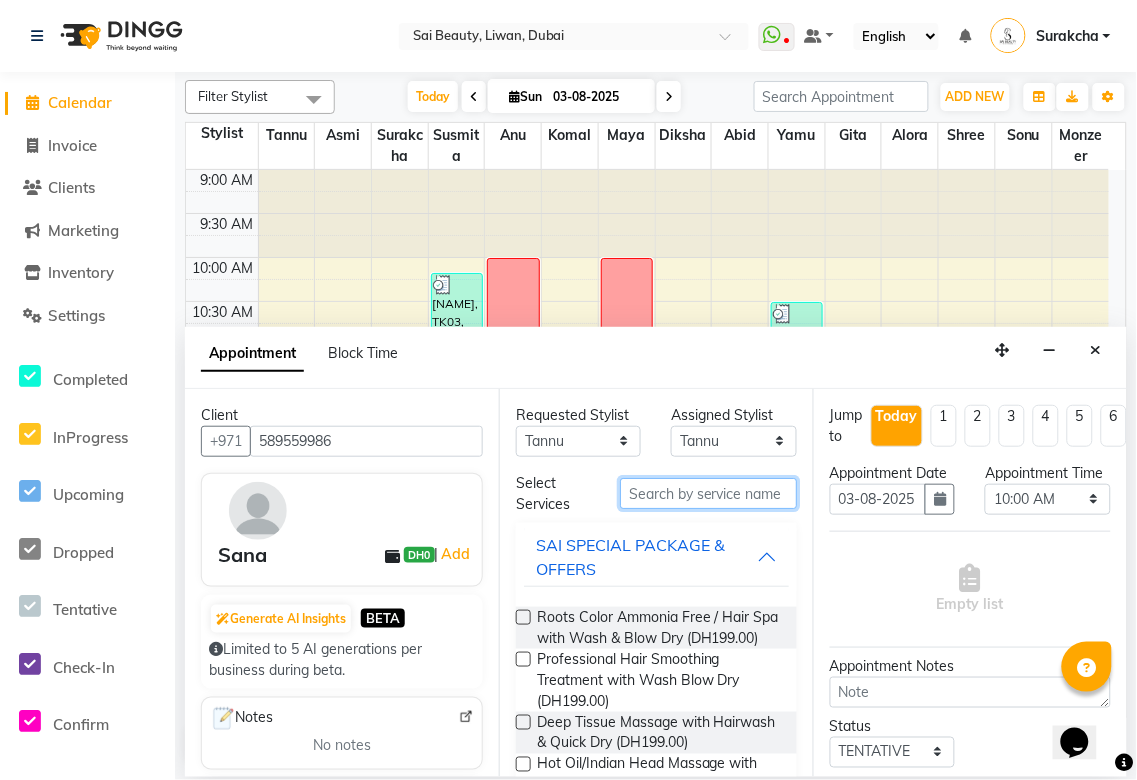 click at bounding box center (708, 493) 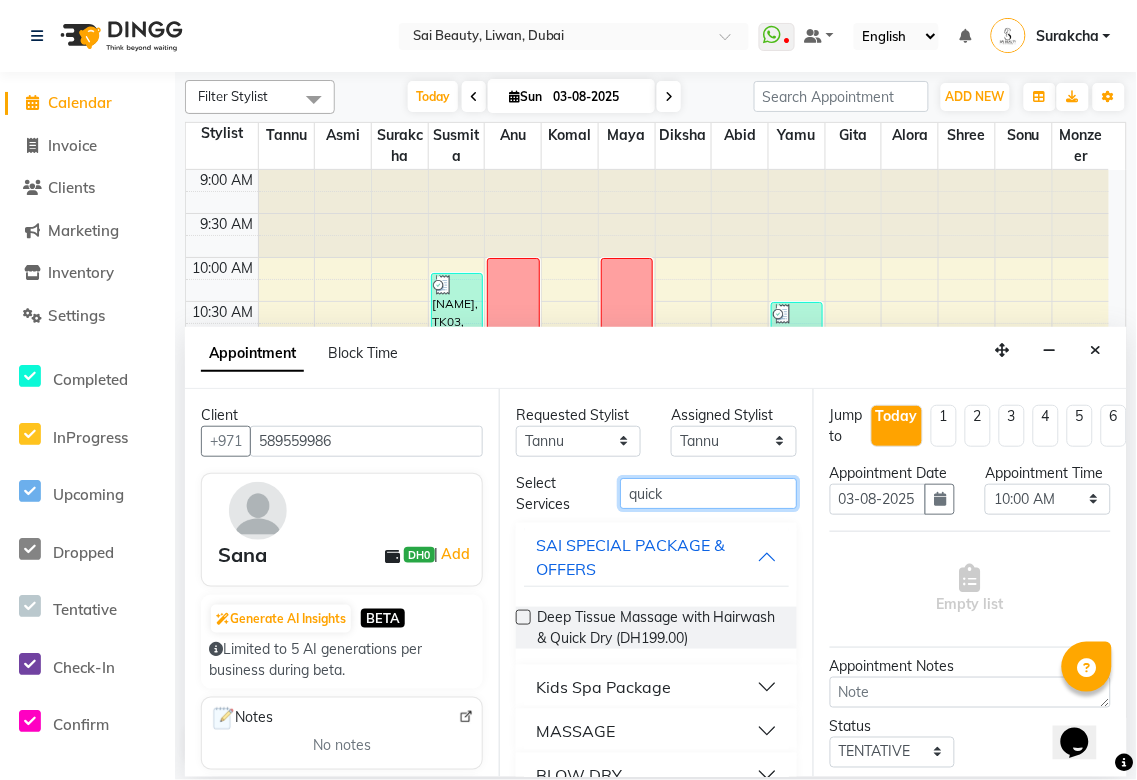 scroll, scrollTop: 35, scrollLeft: 0, axis: vertical 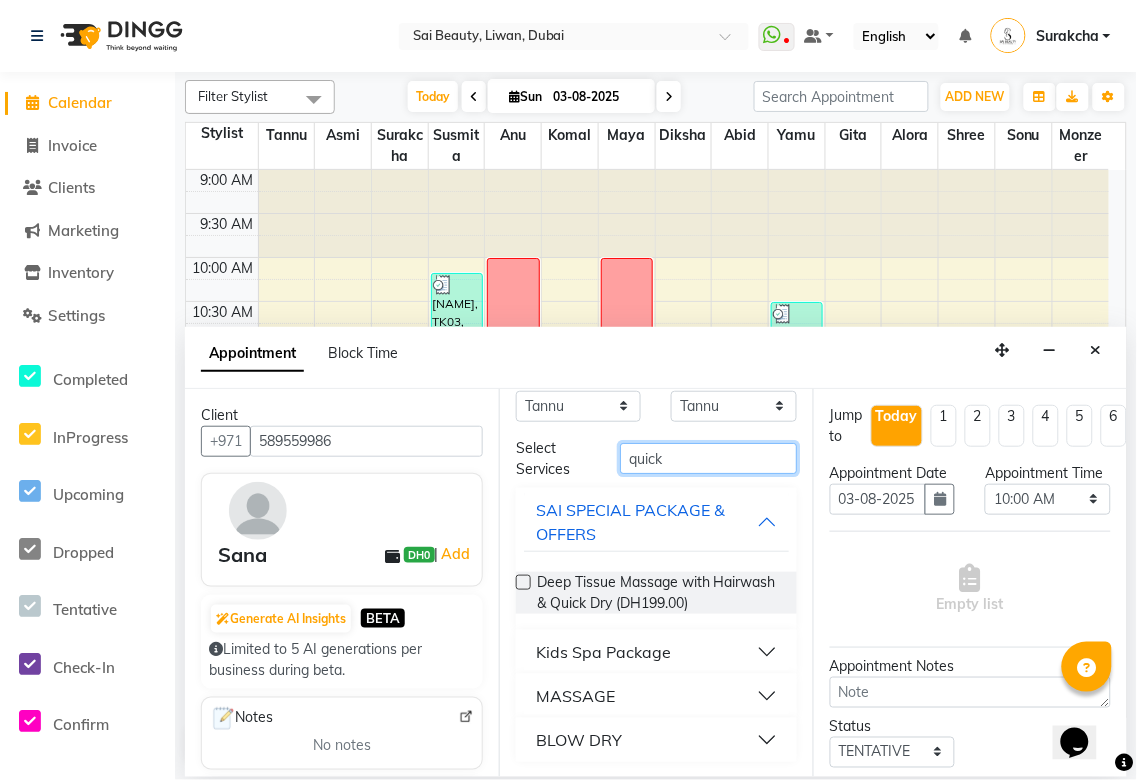 type on "quick" 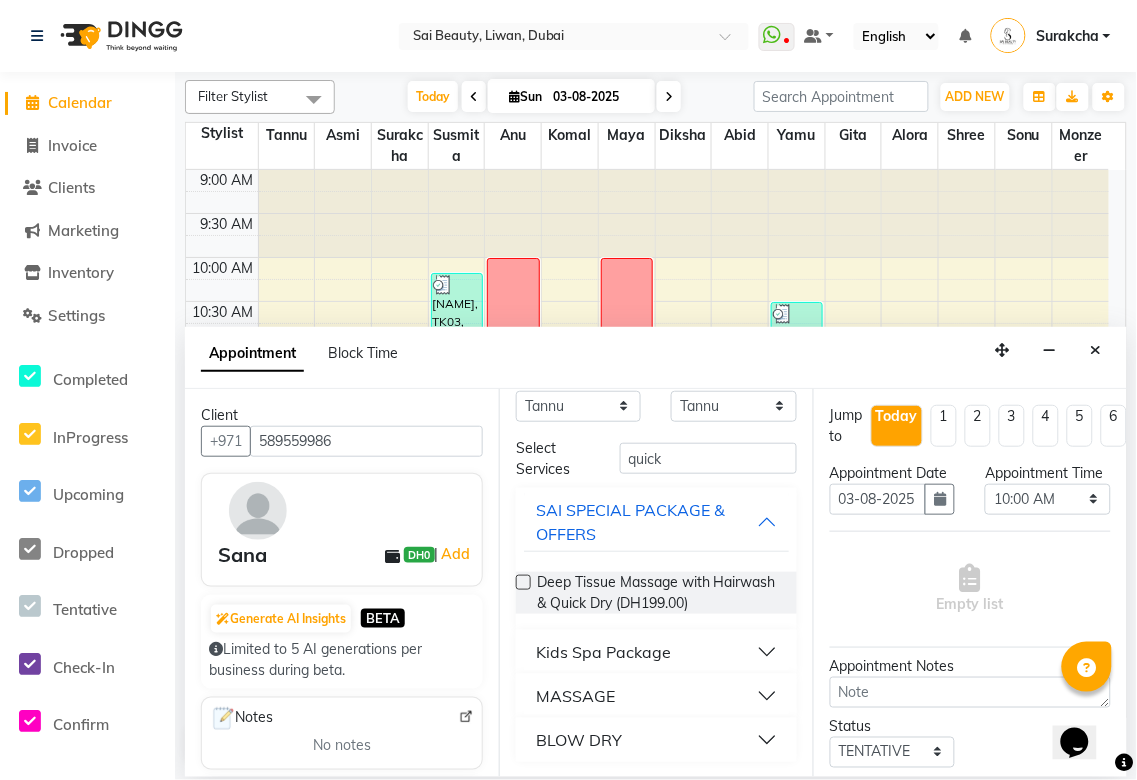 click on "BLOW DRY" at bounding box center [656, 740] 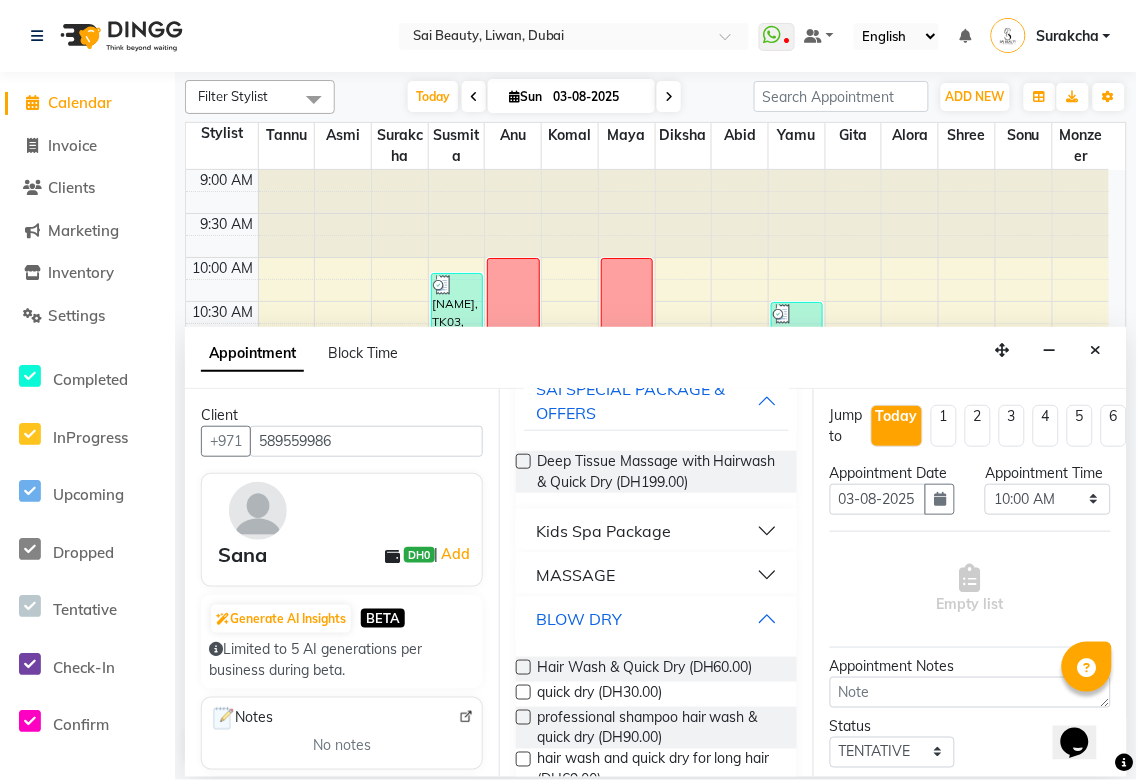 scroll, scrollTop: 244, scrollLeft: 0, axis: vertical 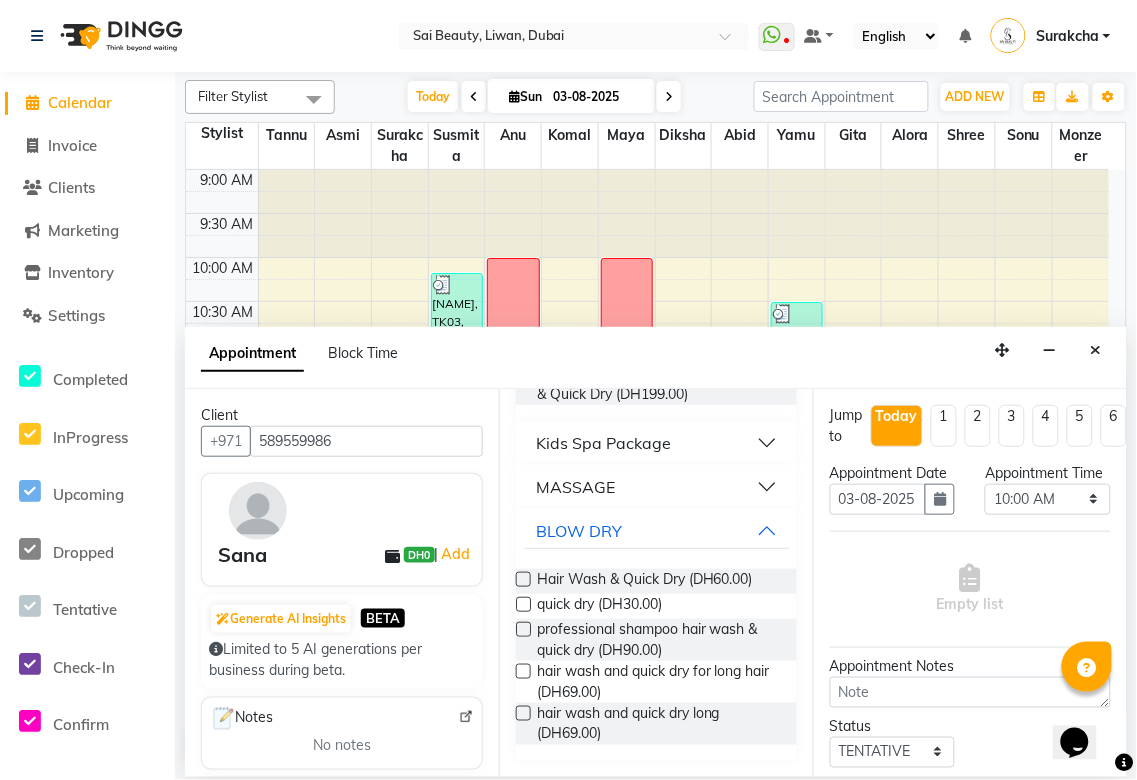 click at bounding box center [523, 579] 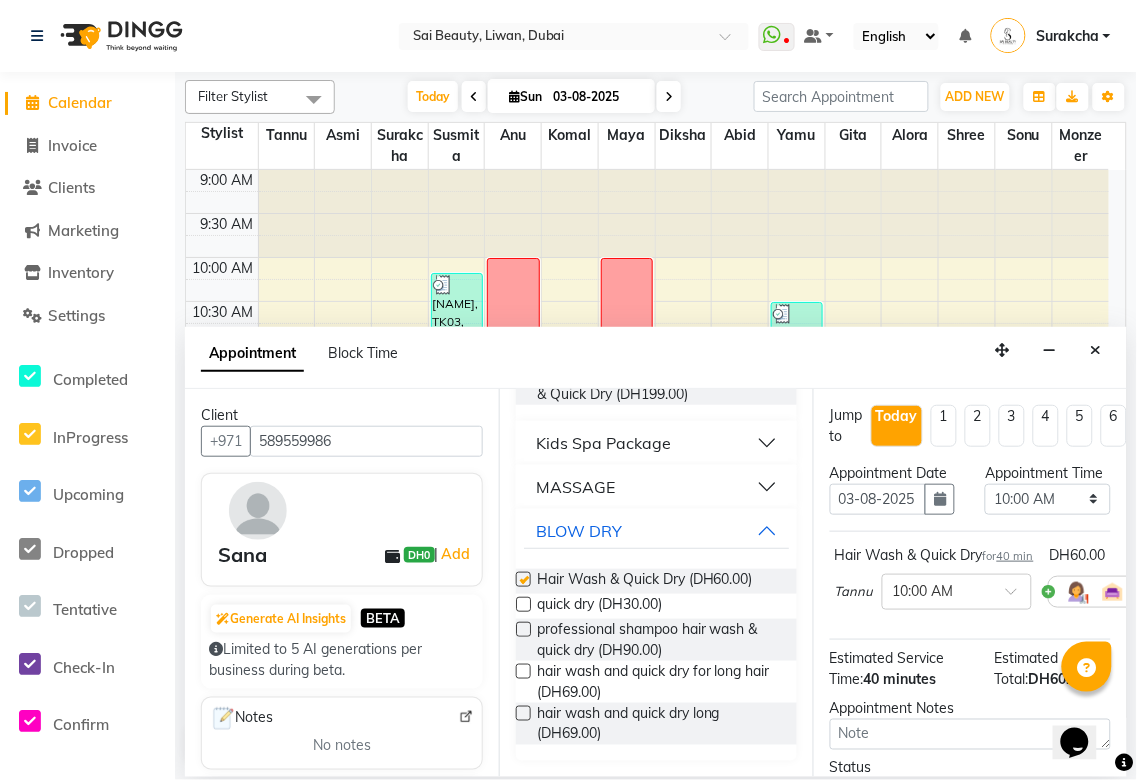 checkbox on "false" 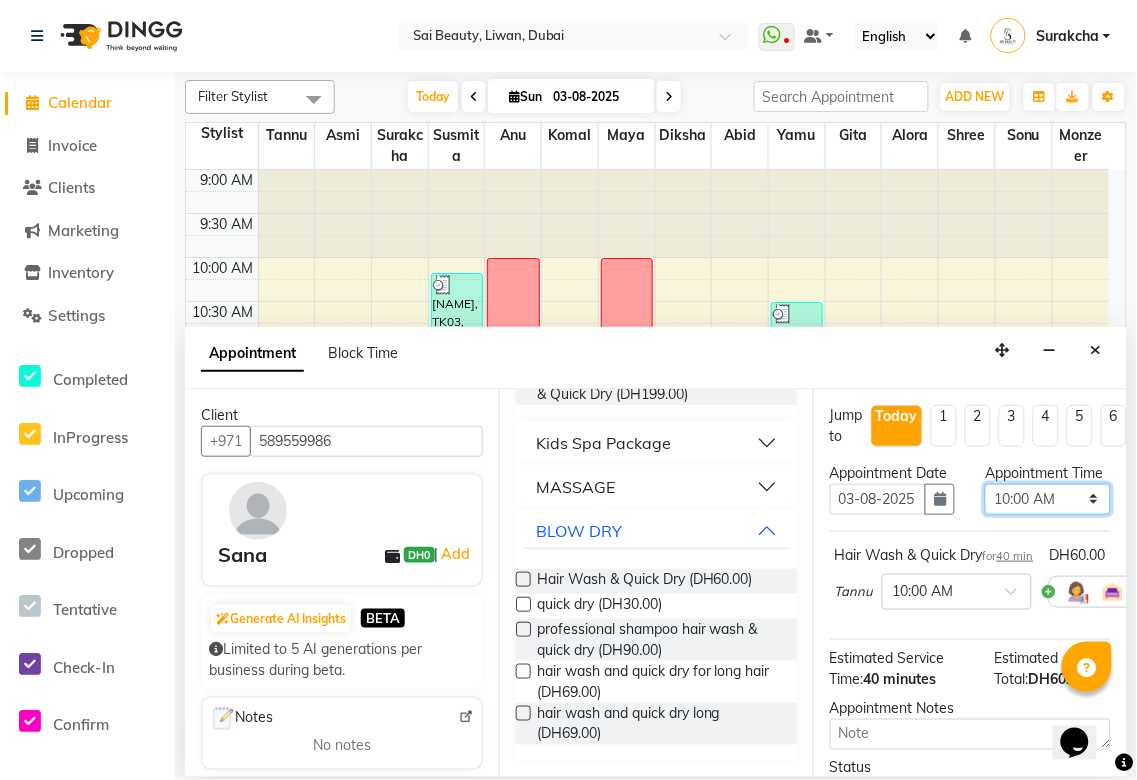 click on "Select 10:00 AM 10:05 AM 10:10 AM 10:15 AM 10:20 AM 10:25 AM 10:30 AM 10:35 AM 10:40 AM 10:45 AM 10:50 AM 10:55 AM 11:00 AM 11:05 AM 11:10 AM 11:15 AM 11:20 AM 11:25 AM 11:30 AM 11:35 AM 11:40 AM 11:45 AM 11:50 AM 11:55 AM 12:00 PM 12:05 PM 12:10 PM 12:15 PM 12:20 PM 12:25 PM 12:30 PM 12:35 PM 12:40 PM 12:45 PM 12:50 PM 12:55 PM 01:00 PM 01:05 PM 01:10 PM 01:15 PM 01:20 PM 01:25 PM 01:30 PM 01:35 PM 01:40 PM 01:45 PM 01:50 PM 01:55 PM 02:00 PM 02:05 PM 02:10 PM 02:15 PM 02:20 PM 02:25 PM 02:30 PM 02:35 PM 02:40 PM 02:45 PM 02:50 PM 02:55 PM 03:00 PM 03:05 PM 03:10 PM 03:15 PM 03:20 PM 03:25 PM 03:30 PM 03:35 PM 03:40 PM 03:45 PM 03:50 PM 03:55 PM 04:00 PM 04:05 PM 04:10 PM 04:15 PM 04:20 PM 04:25 PM 04:30 PM 04:35 PM 04:40 PM 04:45 PM 04:50 PM 04:55 PM 05:00 PM 05:05 PM 05:10 PM 05:15 PM 05:20 PM 05:25 PM 05:30 PM 05:35 PM 05:40 PM 05:45 PM 05:50 PM 05:55 PM 06:00 PM 06:05 PM 06:10 PM 06:15 PM 06:20 PM 06:25 PM 06:30 PM 06:35 PM 06:40 PM 06:45 PM 06:50 PM 06:55 PM 07:00 PM 07:05 PM 07:10 PM 07:15 PM 07:20 PM" at bounding box center [1047, 499] 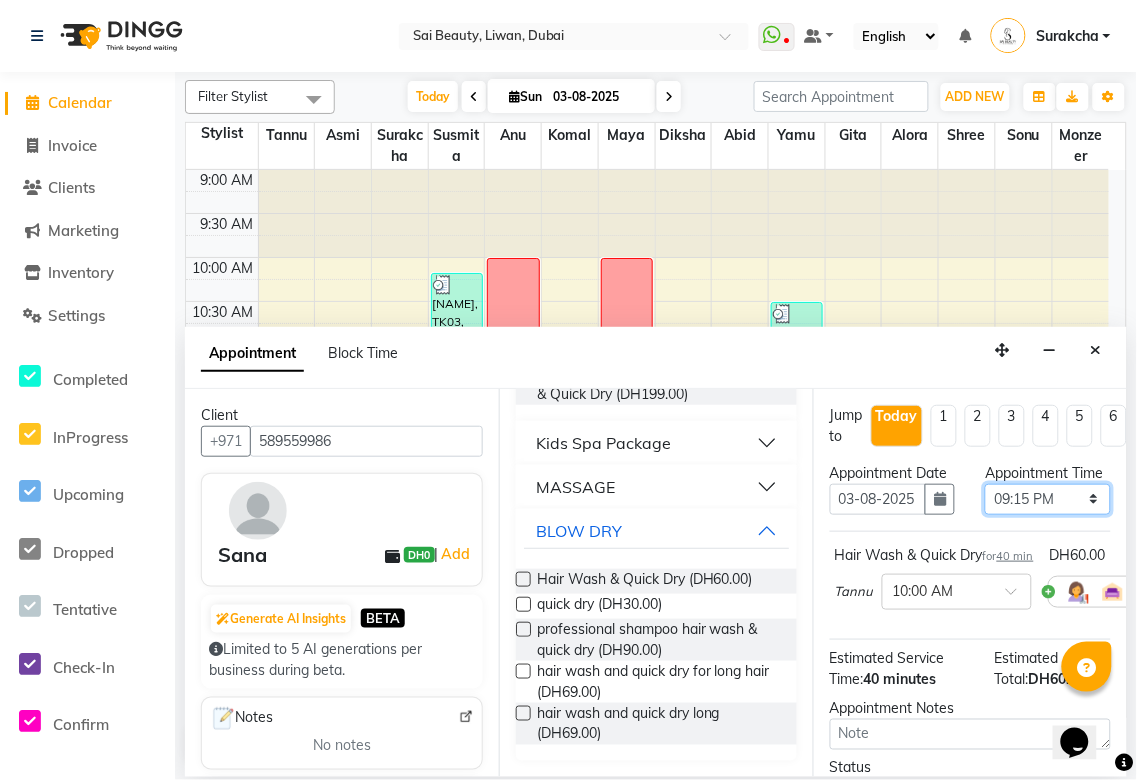 click on "Select 10:00 AM 10:05 AM 10:10 AM 10:15 AM 10:20 AM 10:25 AM 10:30 AM 10:35 AM 10:40 AM 10:45 AM 10:50 AM 10:55 AM 11:00 AM 11:05 AM 11:10 AM 11:15 AM 11:20 AM 11:25 AM 11:30 AM 11:35 AM 11:40 AM 11:45 AM 11:50 AM 11:55 AM 12:00 PM 12:05 PM 12:10 PM 12:15 PM 12:20 PM 12:25 PM 12:30 PM 12:35 PM 12:40 PM 12:45 PM 12:50 PM 12:55 PM 01:00 PM 01:05 PM 01:10 PM 01:15 PM 01:20 PM 01:25 PM 01:30 PM 01:35 PM 01:40 PM 01:45 PM 01:50 PM 01:55 PM 02:00 PM 02:05 PM 02:10 PM 02:15 PM 02:20 PM 02:25 PM 02:30 PM 02:35 PM 02:40 PM 02:45 PM 02:50 PM 02:55 PM 03:00 PM 03:05 PM 03:10 PM 03:15 PM 03:20 PM 03:25 PM 03:30 PM 03:35 PM 03:40 PM 03:45 PM 03:50 PM 03:55 PM 04:00 PM 04:05 PM 04:10 PM 04:15 PM 04:20 PM 04:25 PM 04:30 PM 04:35 PM 04:40 PM 04:45 PM 04:50 PM 04:55 PM 05:00 PM 05:05 PM 05:10 PM 05:15 PM 05:20 PM 05:25 PM 05:30 PM 05:35 PM 05:40 PM 05:45 PM 05:50 PM 05:55 PM 06:00 PM 06:05 PM 06:10 PM 06:15 PM 06:20 PM 06:25 PM 06:30 PM 06:35 PM 06:40 PM 06:45 PM 06:50 PM 06:55 PM 07:00 PM 07:05 PM 07:10 PM 07:15 PM 07:20 PM" at bounding box center (1047, 499) 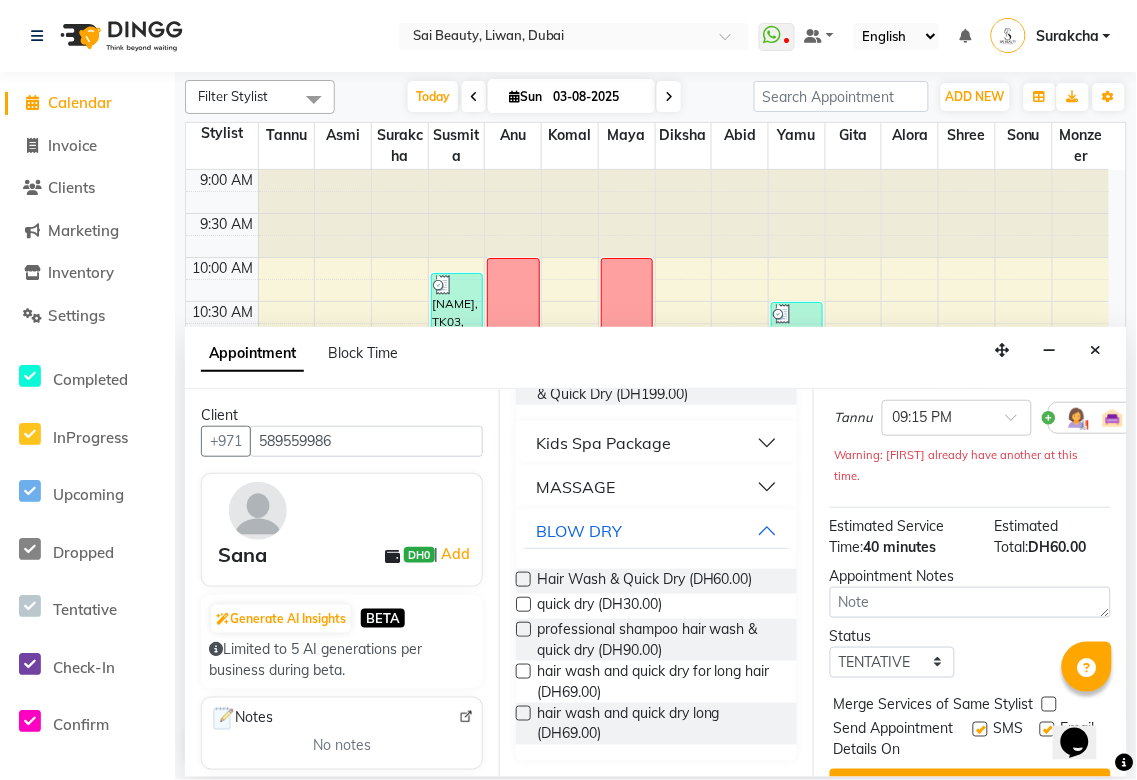 scroll, scrollTop: 297, scrollLeft: 0, axis: vertical 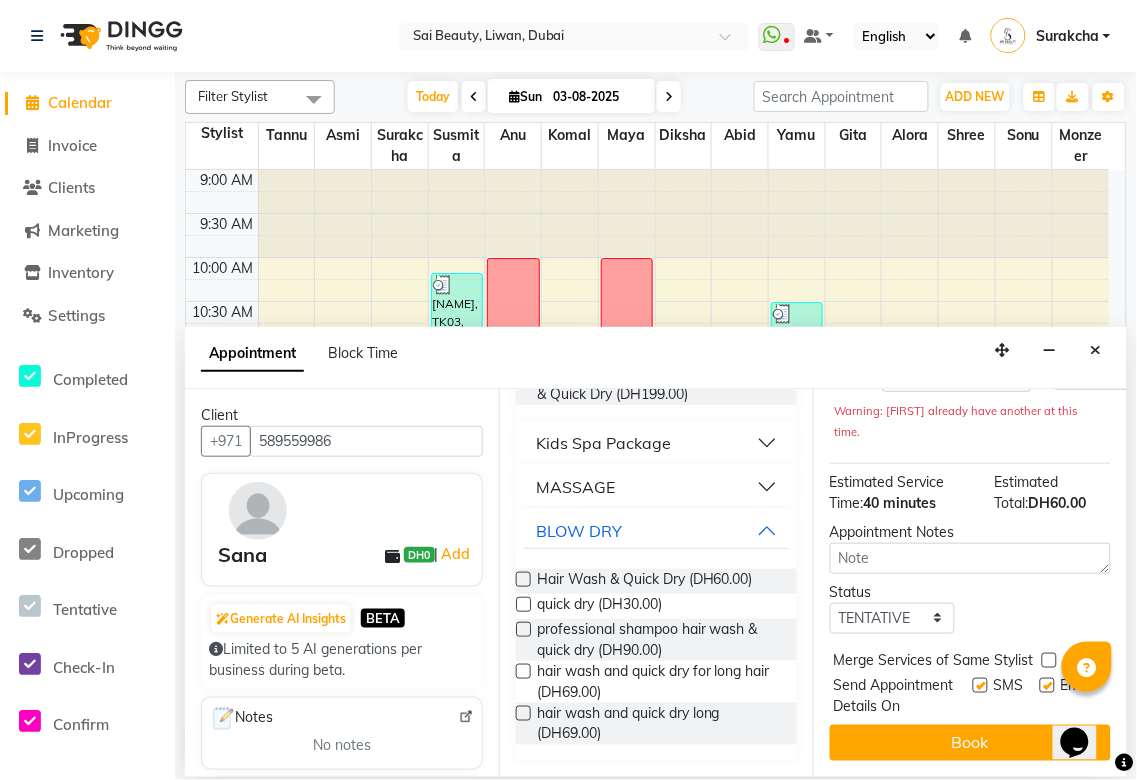 click at bounding box center (1049, 660) 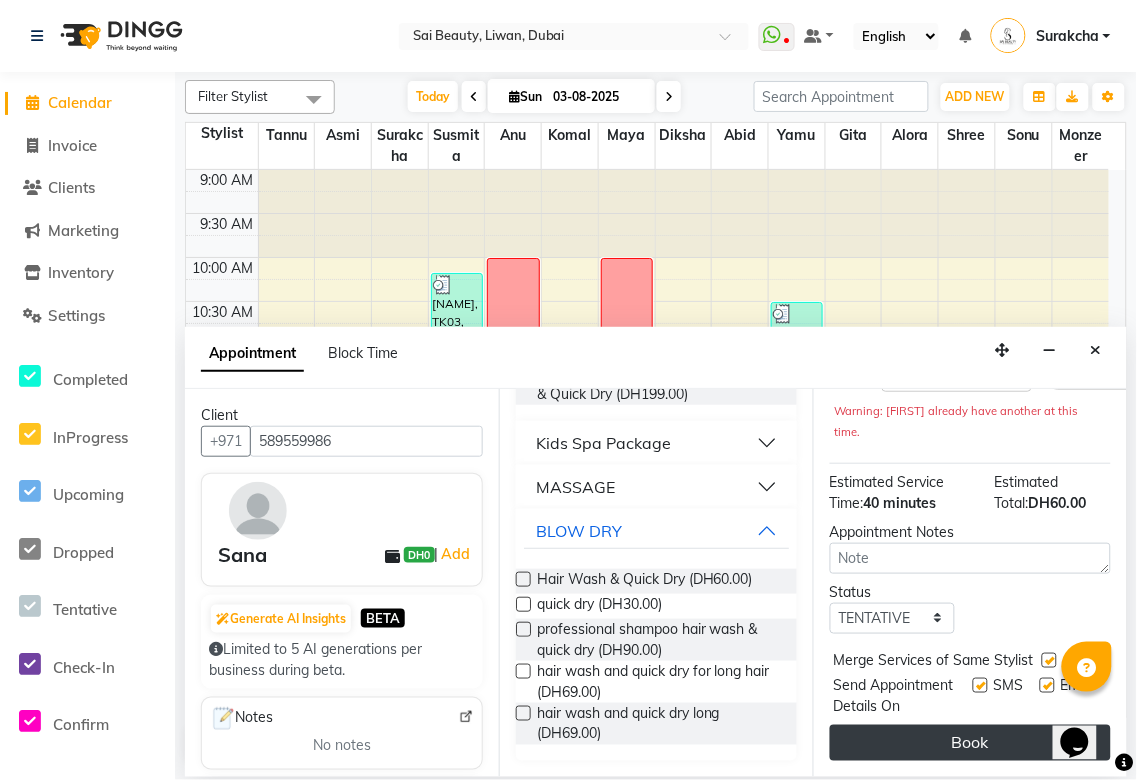 click on "Book" at bounding box center [970, 743] 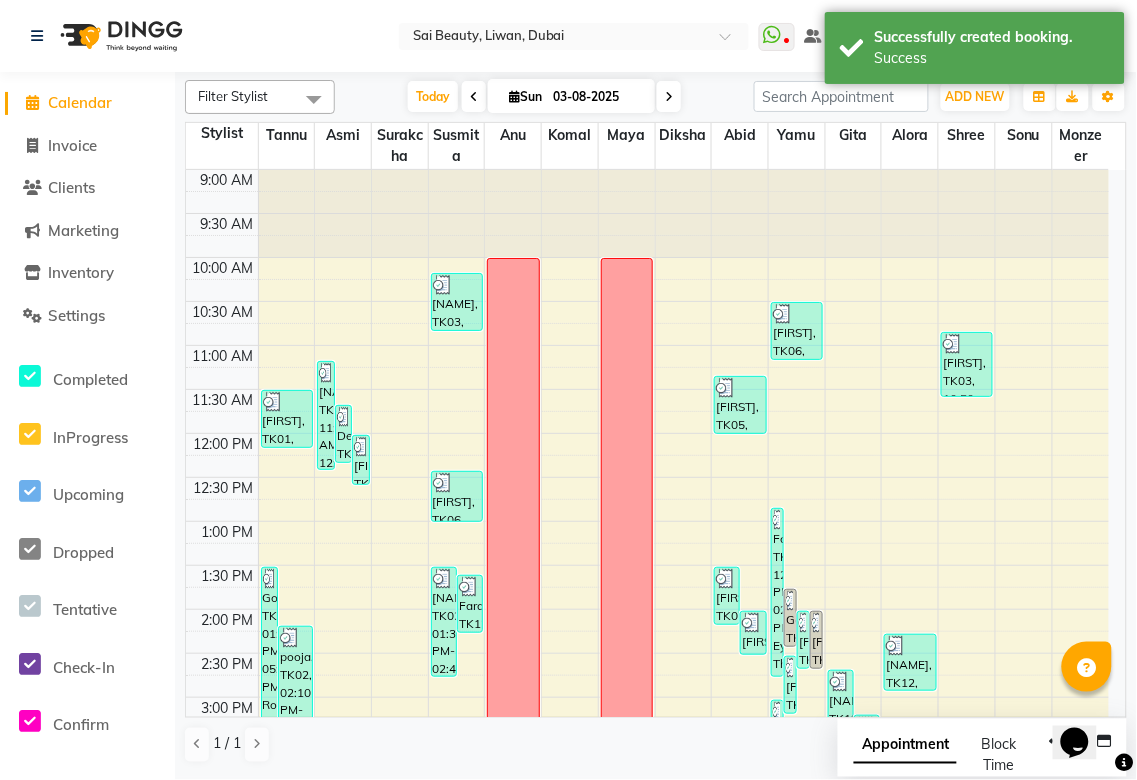 click on "Appointment" at bounding box center (905, 746) 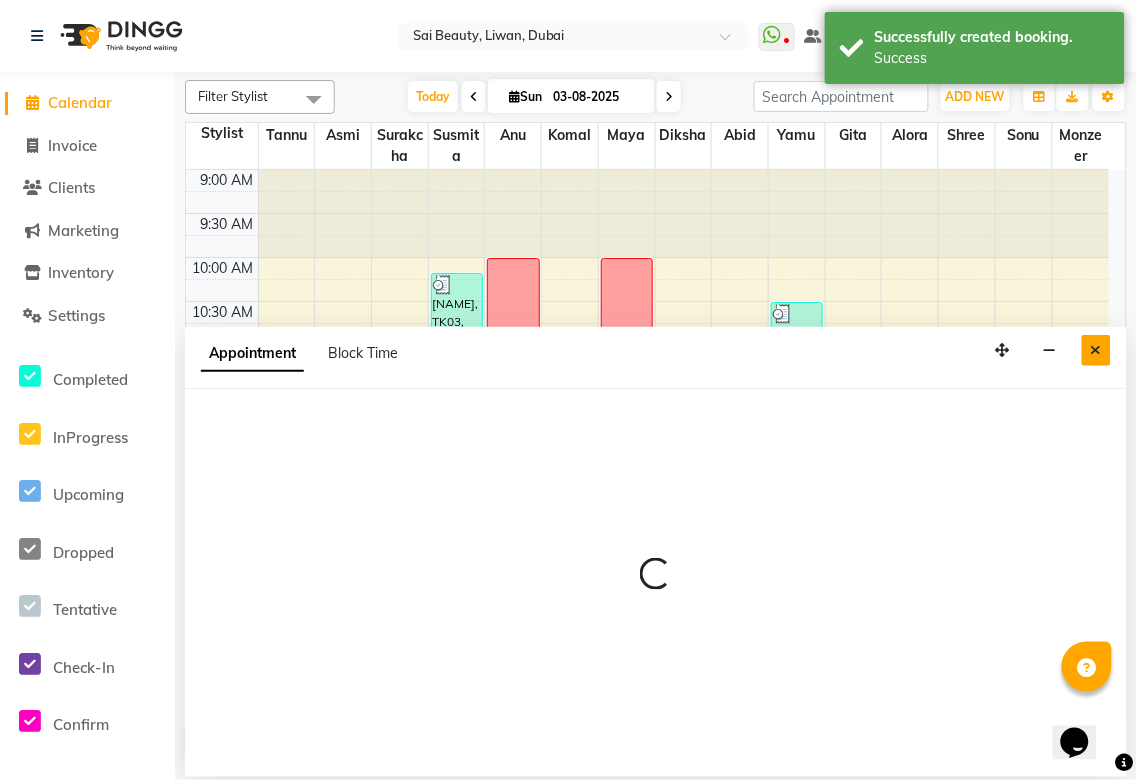 click at bounding box center (1096, 350) 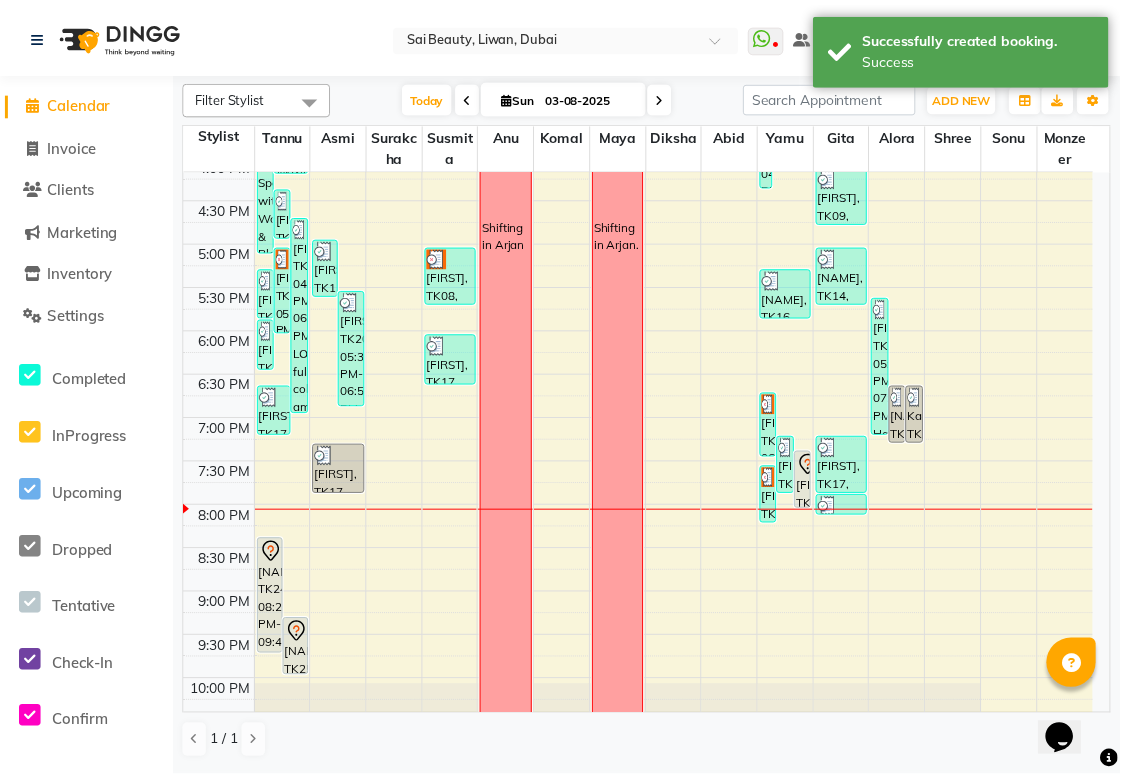 scroll, scrollTop: 691, scrollLeft: 0, axis: vertical 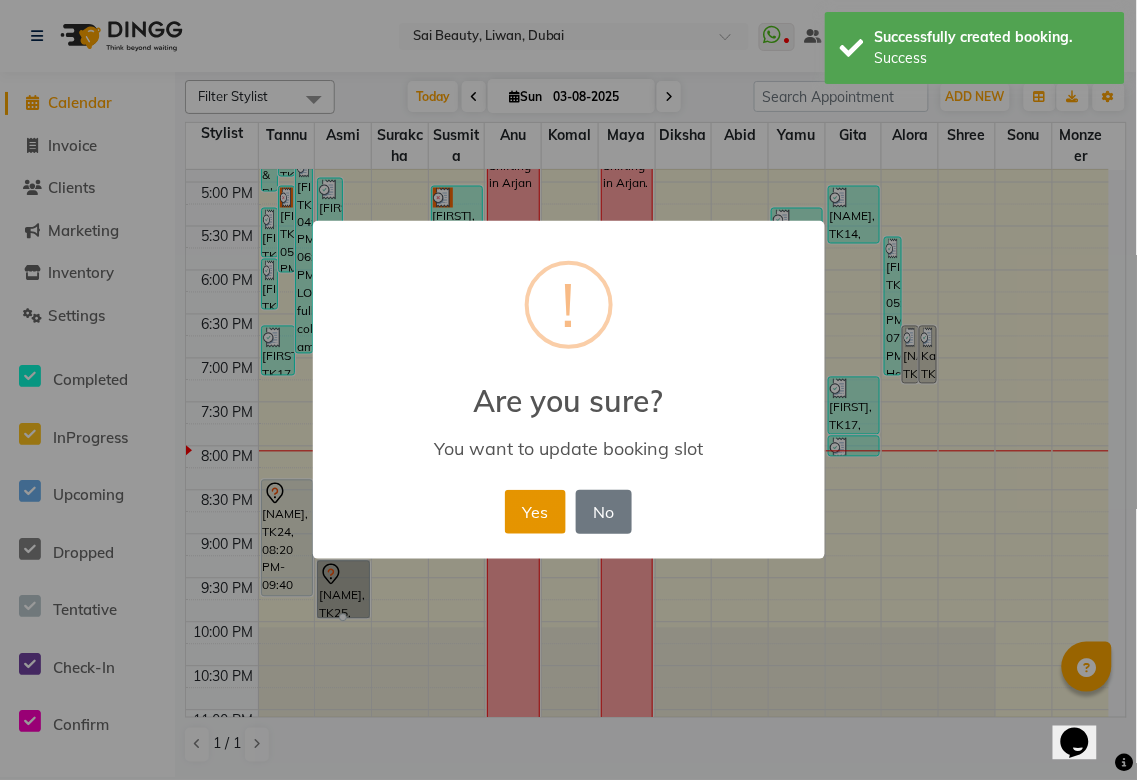 click on "Yes" at bounding box center [535, 512] 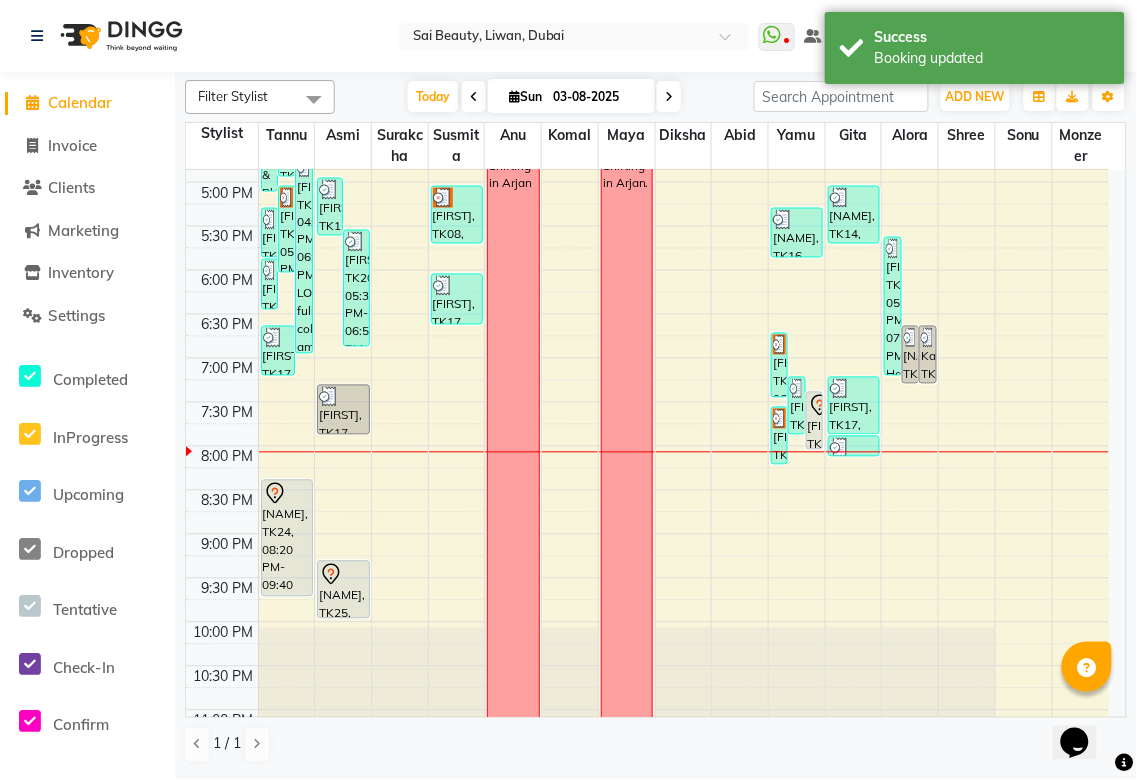 click on "[FIRST], TK13, 06:40 PM-07:25 PM, Special Offer Full Body Massage (45min)" at bounding box center [779, 365] 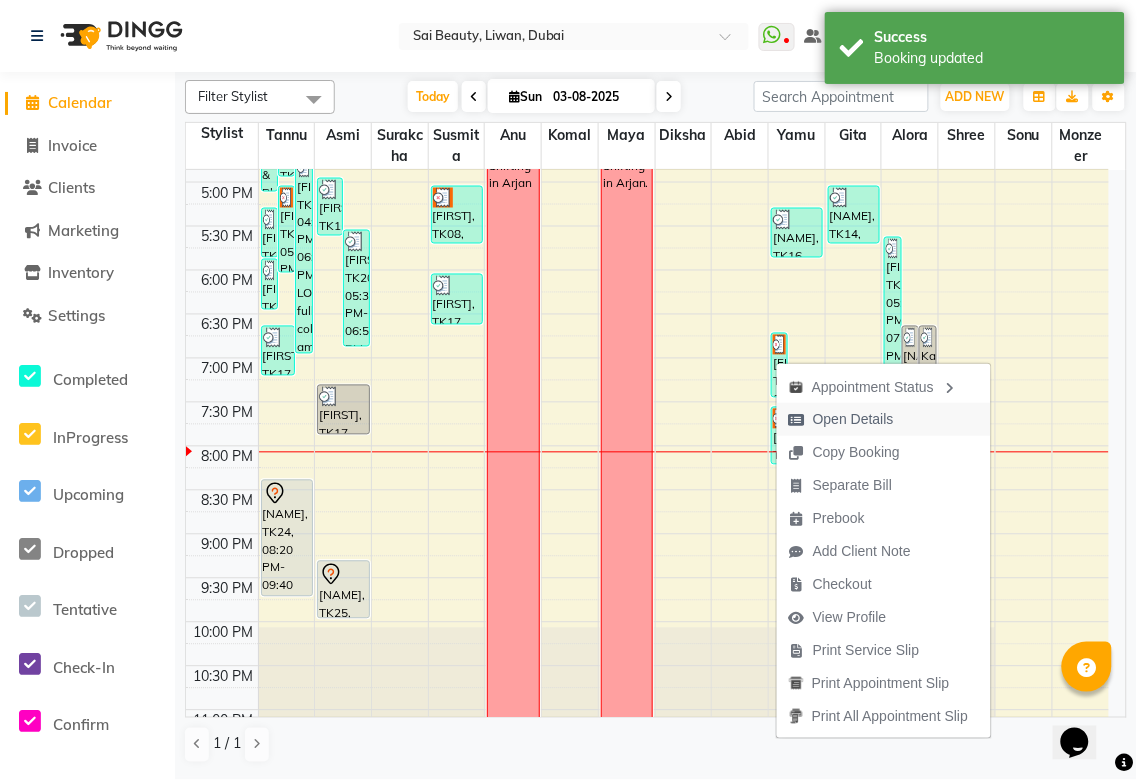 click on "Open Details" at bounding box center (853, 419) 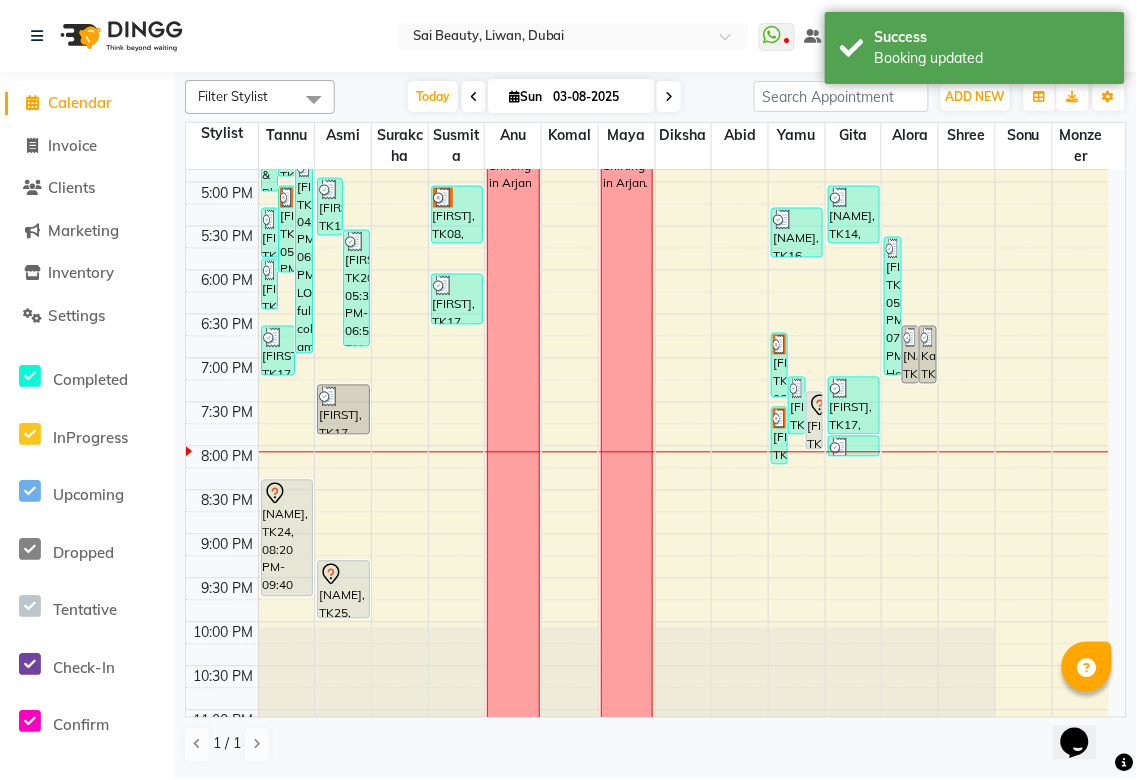 click at bounding box center (779, 345) 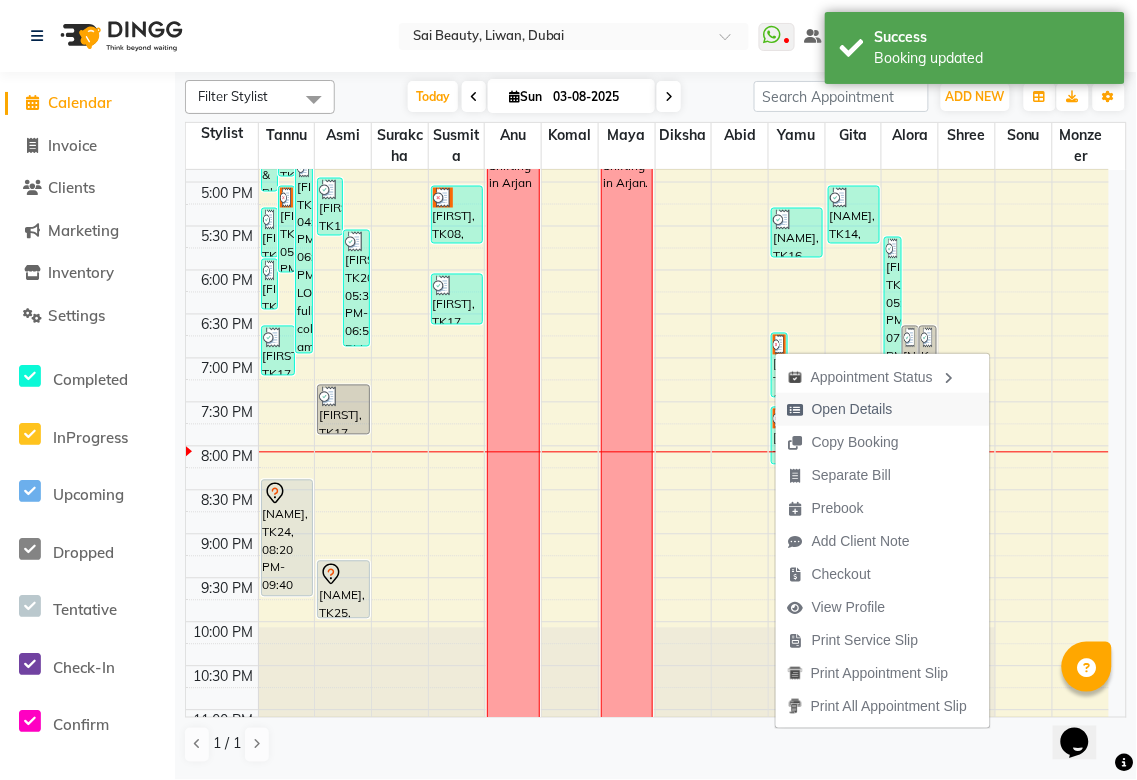 click on "Open Details" at bounding box center (852, 409) 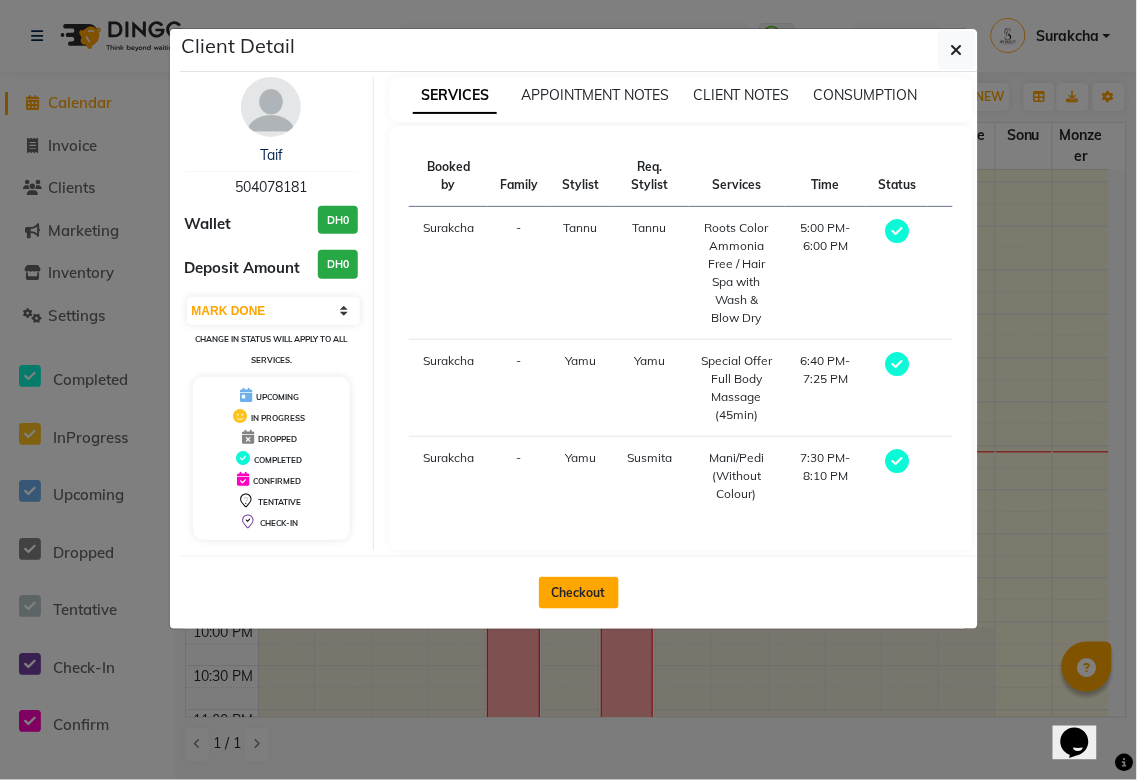 click on "Checkout" 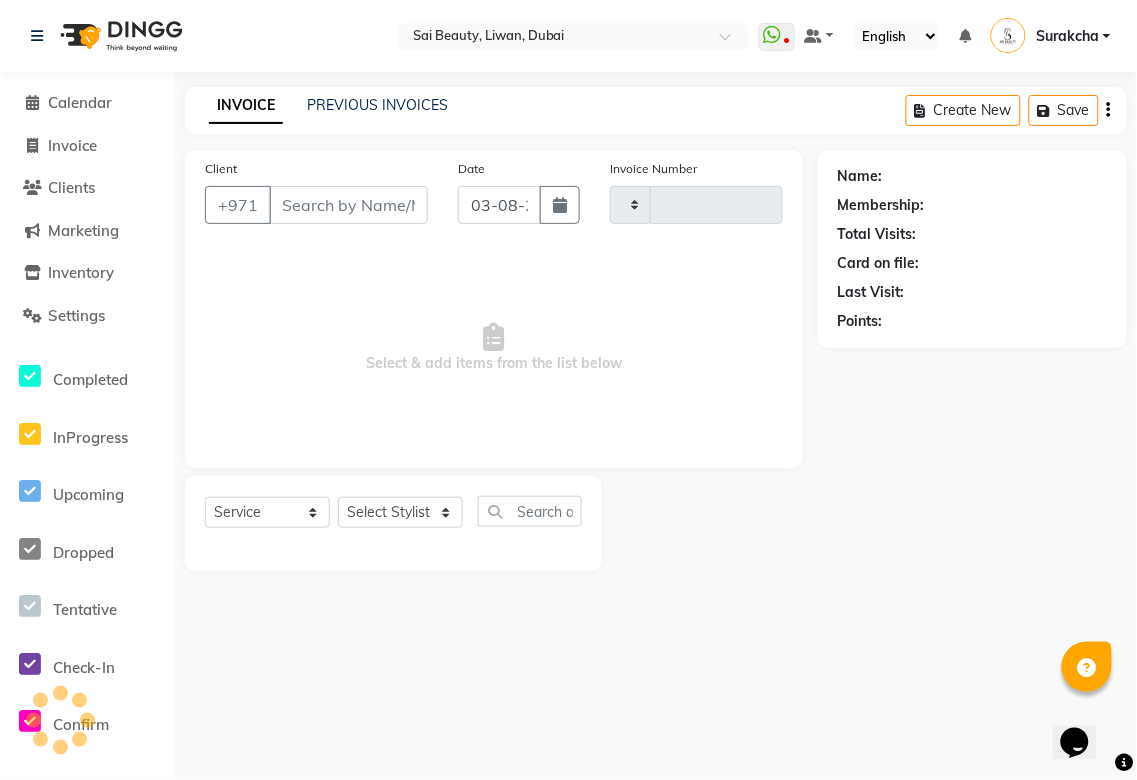 type on "2700" 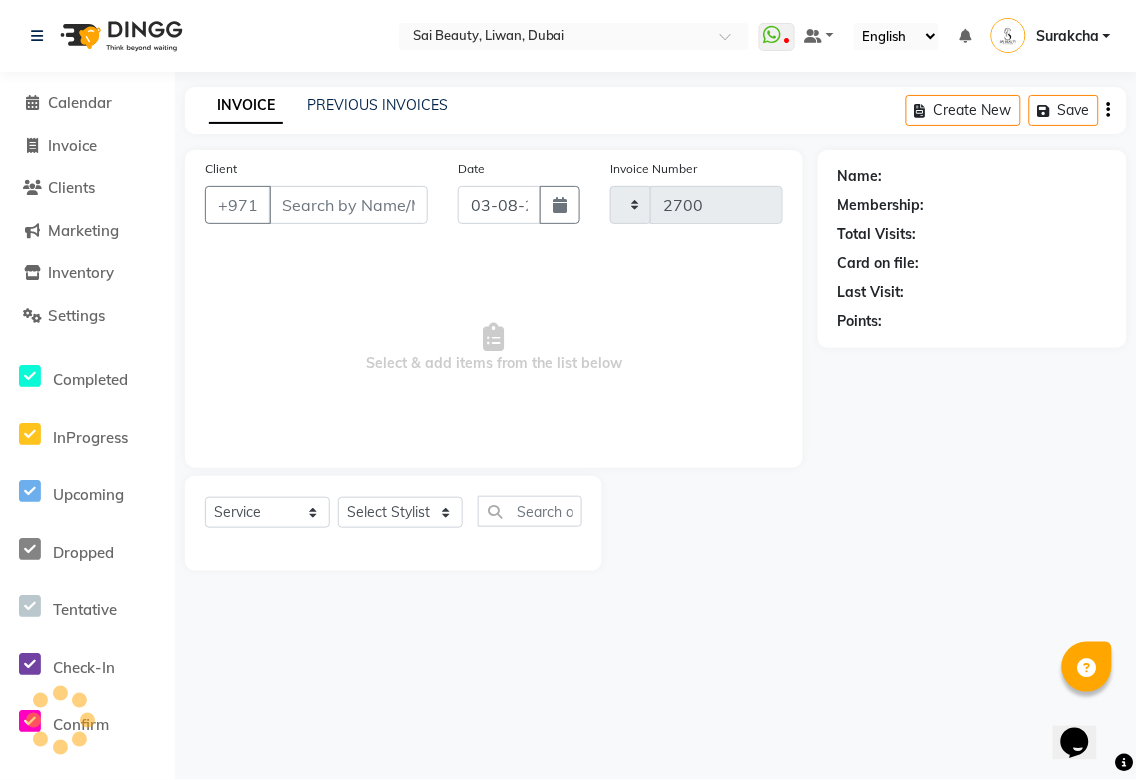 select on "5352" 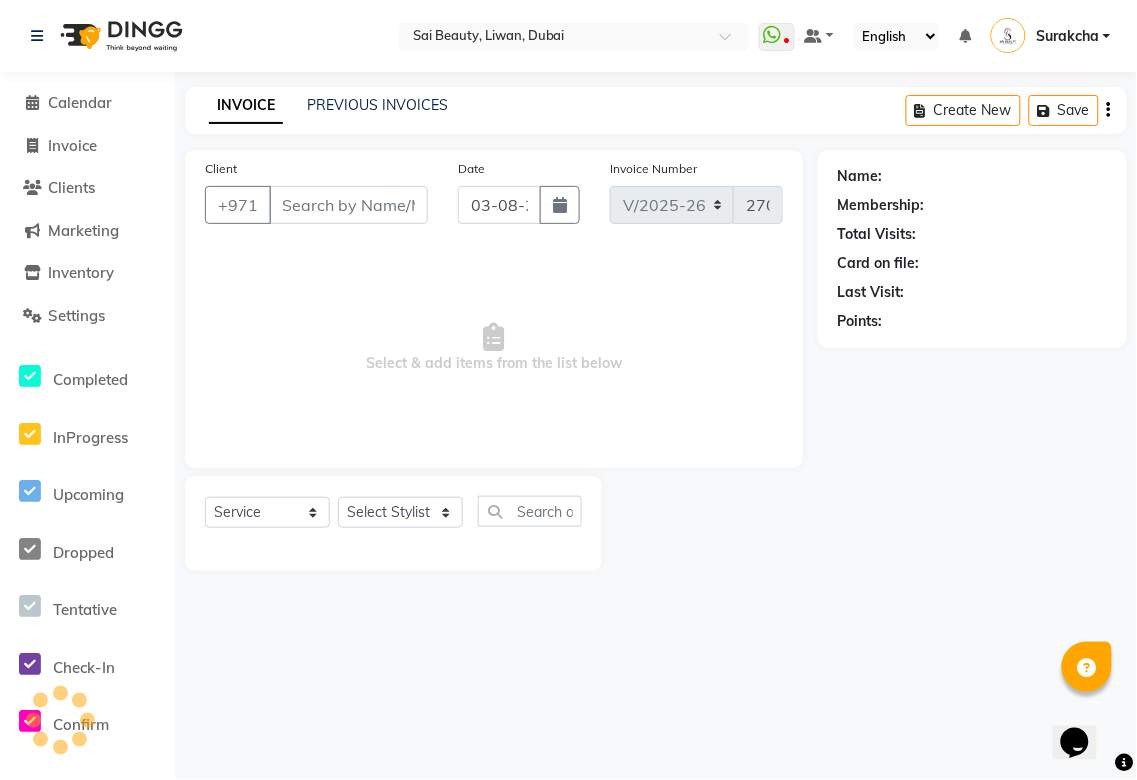 type on "504078181" 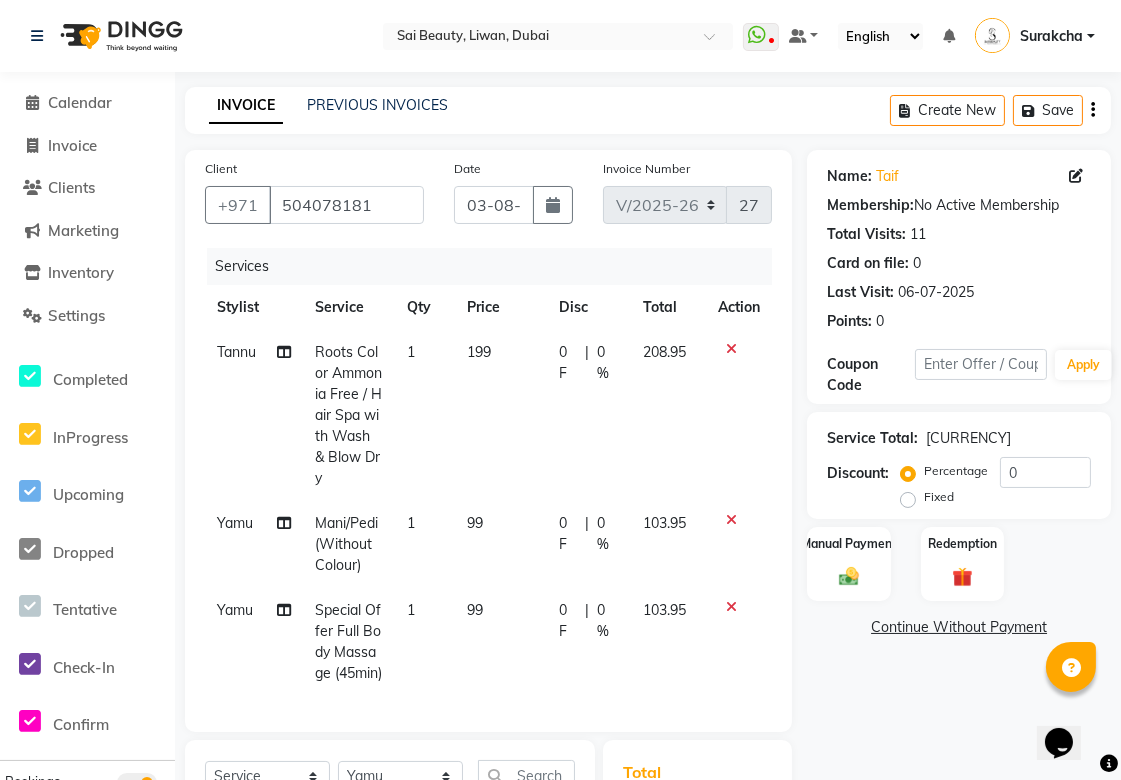 scroll, scrollTop: 1, scrollLeft: 0, axis: vertical 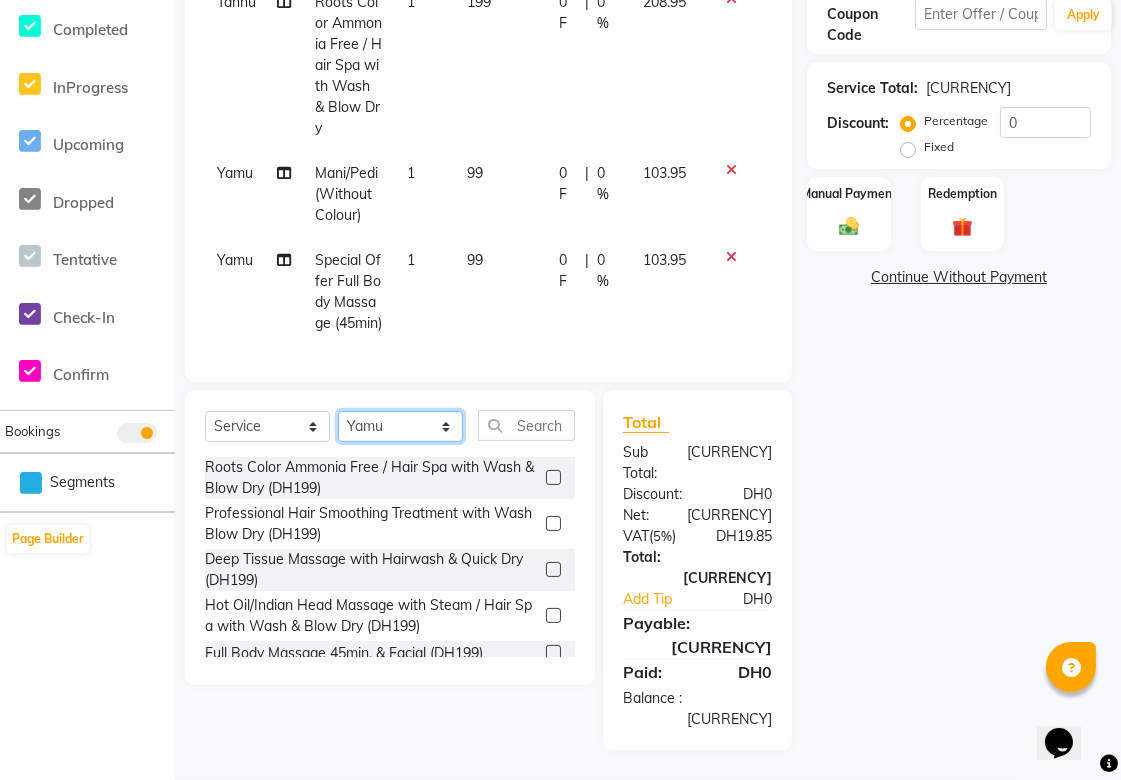 click on "Select Stylist Abid Alora Anu Asmi Ausha Diksha Gita Komal maya Monzeer shree sonu Srijana Surakcha Susmita Tannu Yamu" 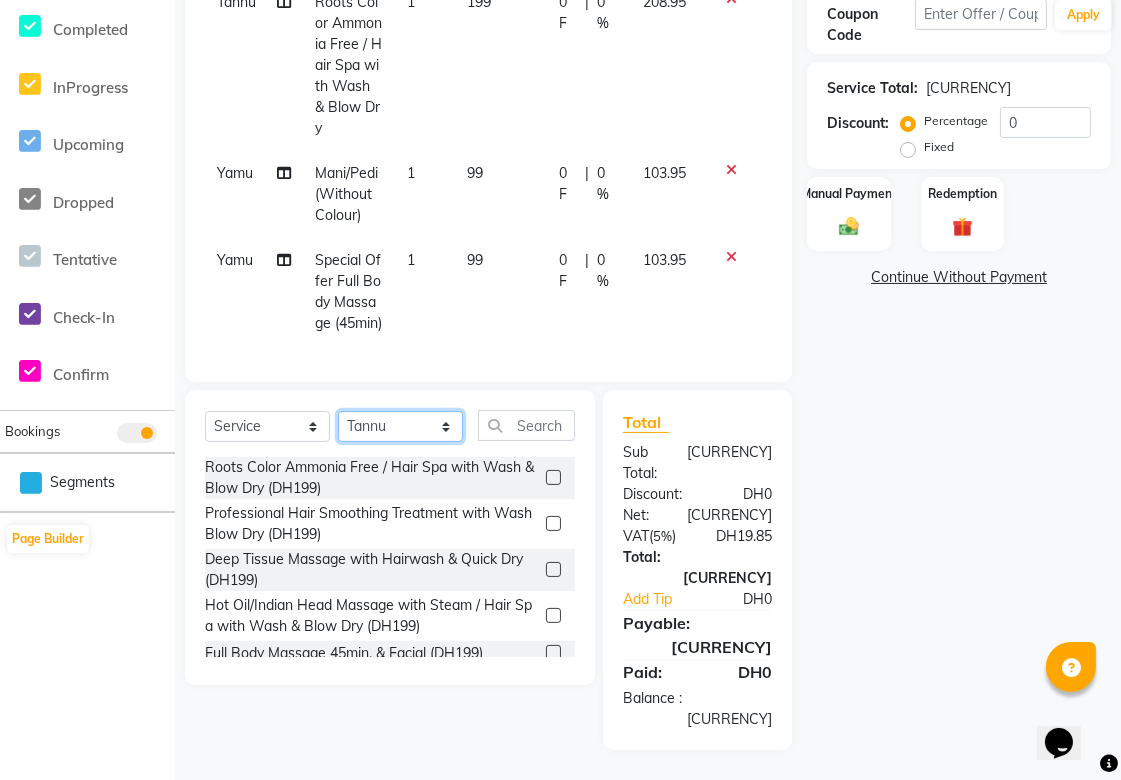 click on "Select Stylist Abid Alora Anu Asmi Ausha Diksha Gita Komal maya Monzeer shree sonu Srijana Surakcha Susmita Tannu Yamu" 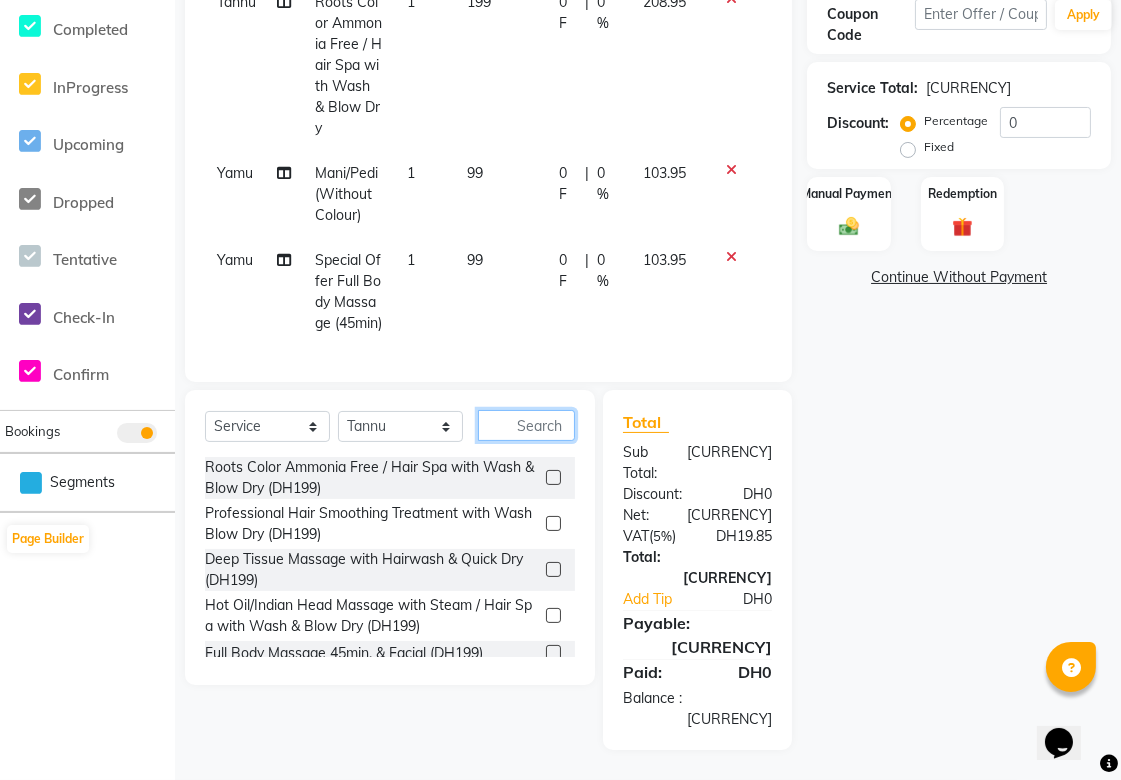 click 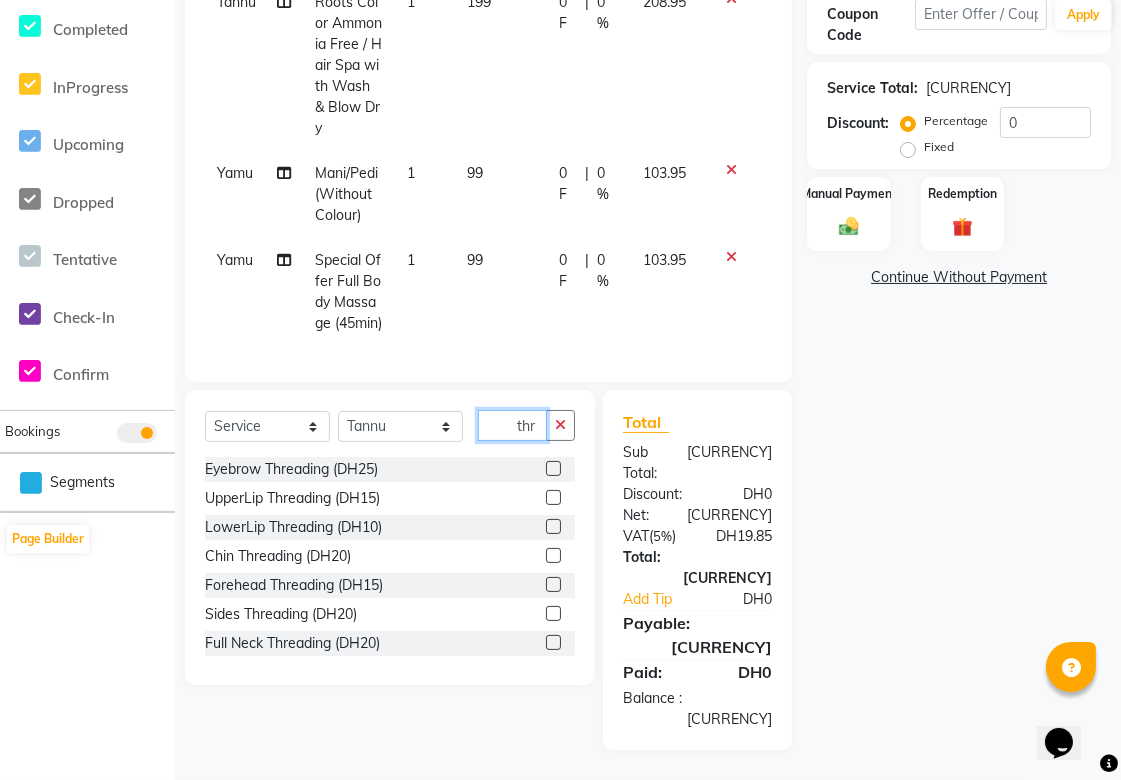 type on "thr" 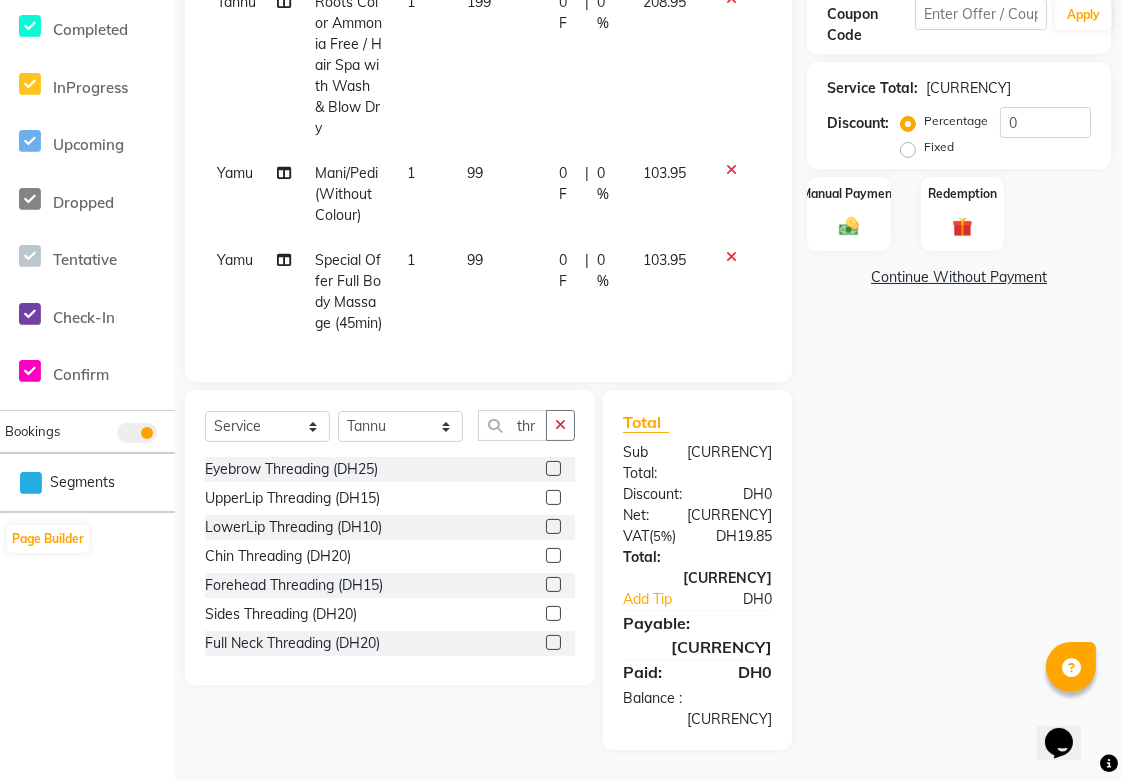 click 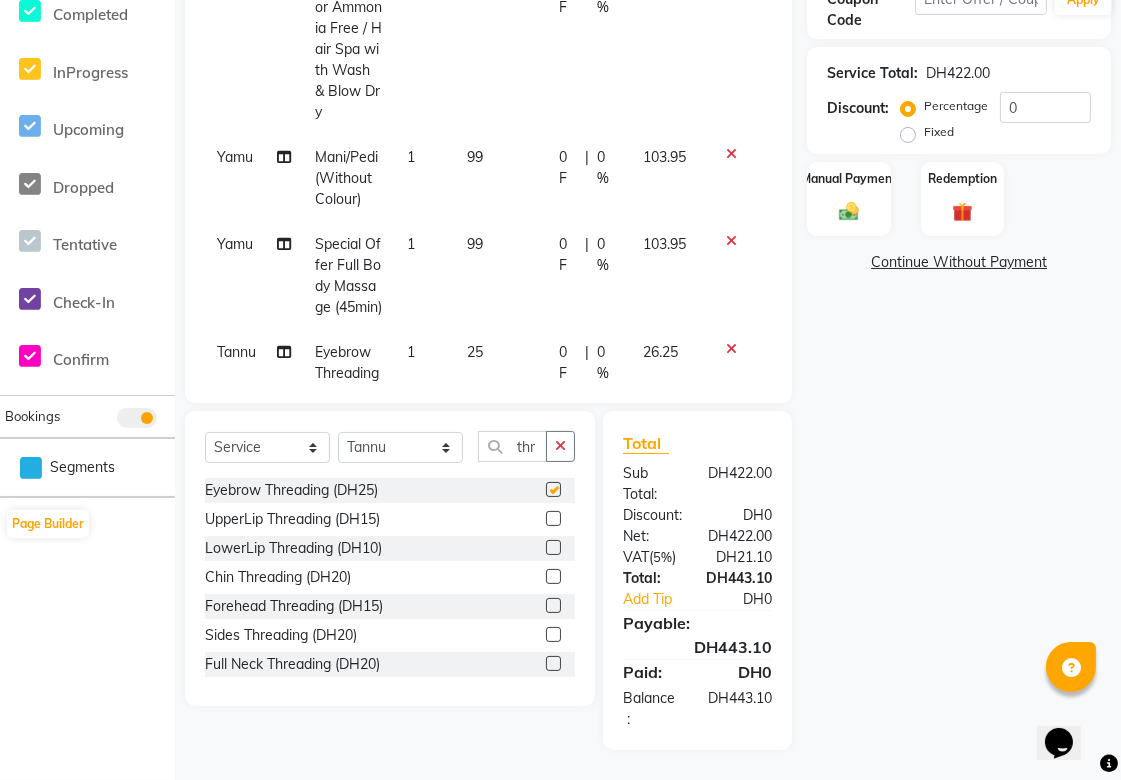 checkbox on "false" 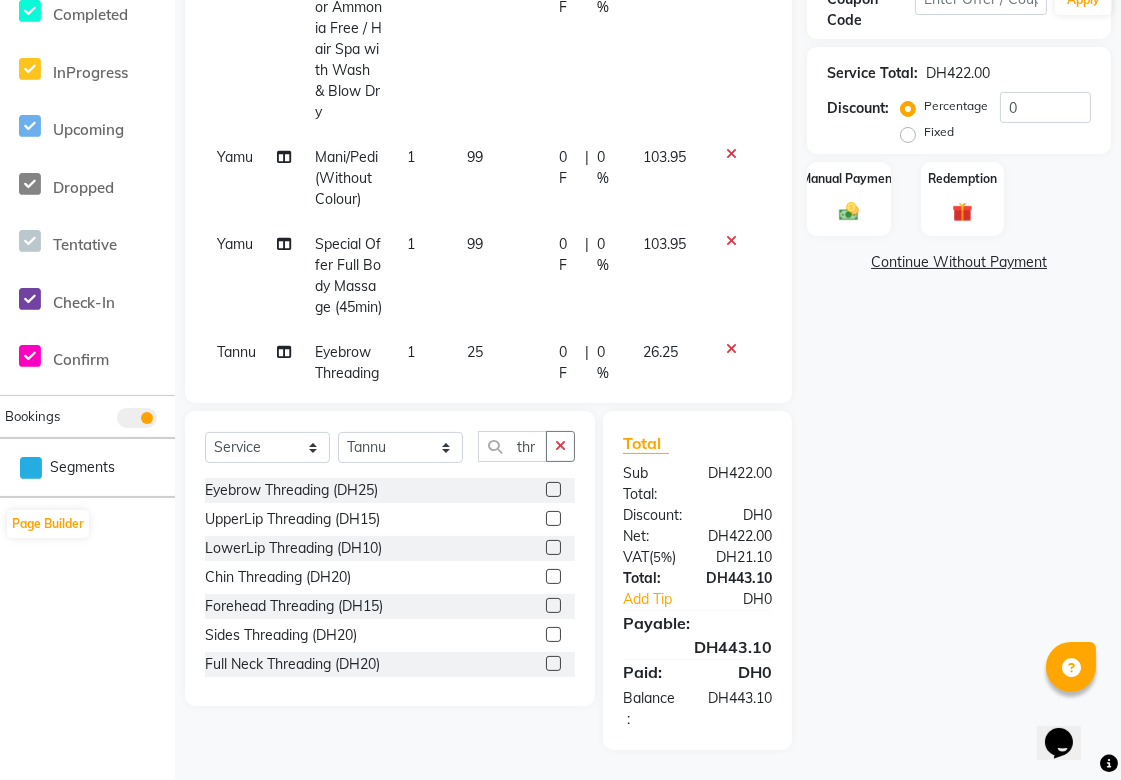 click 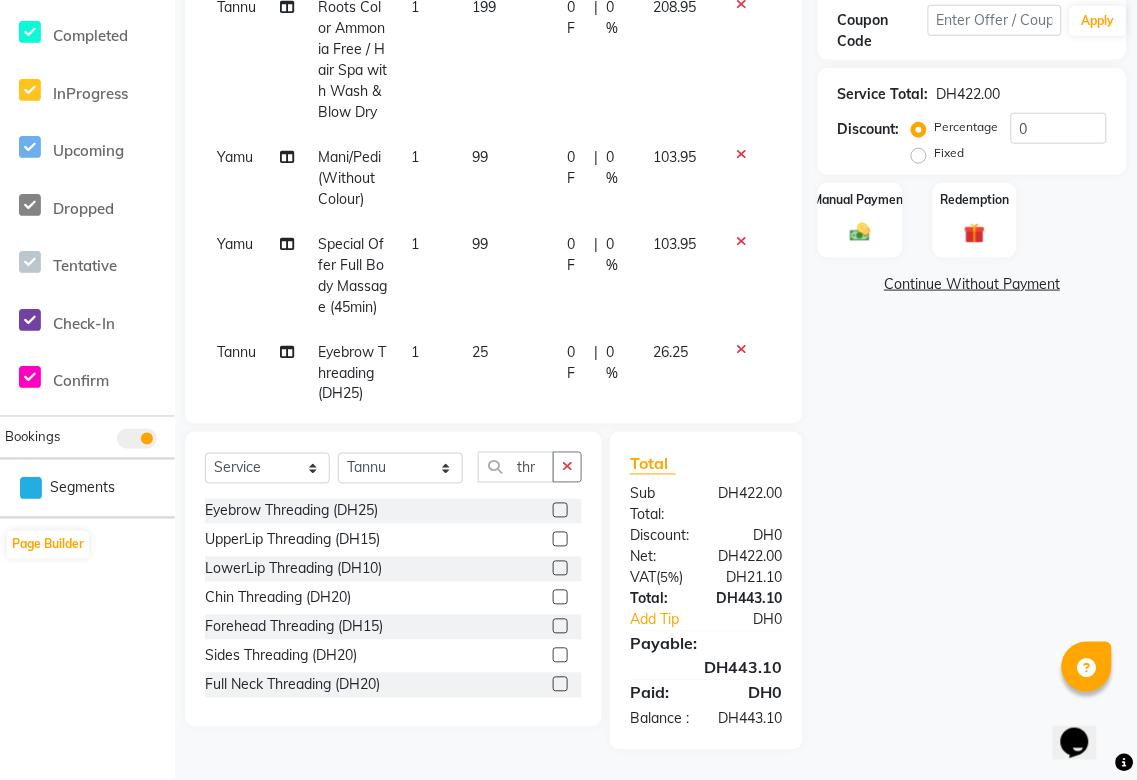 select on "61100" 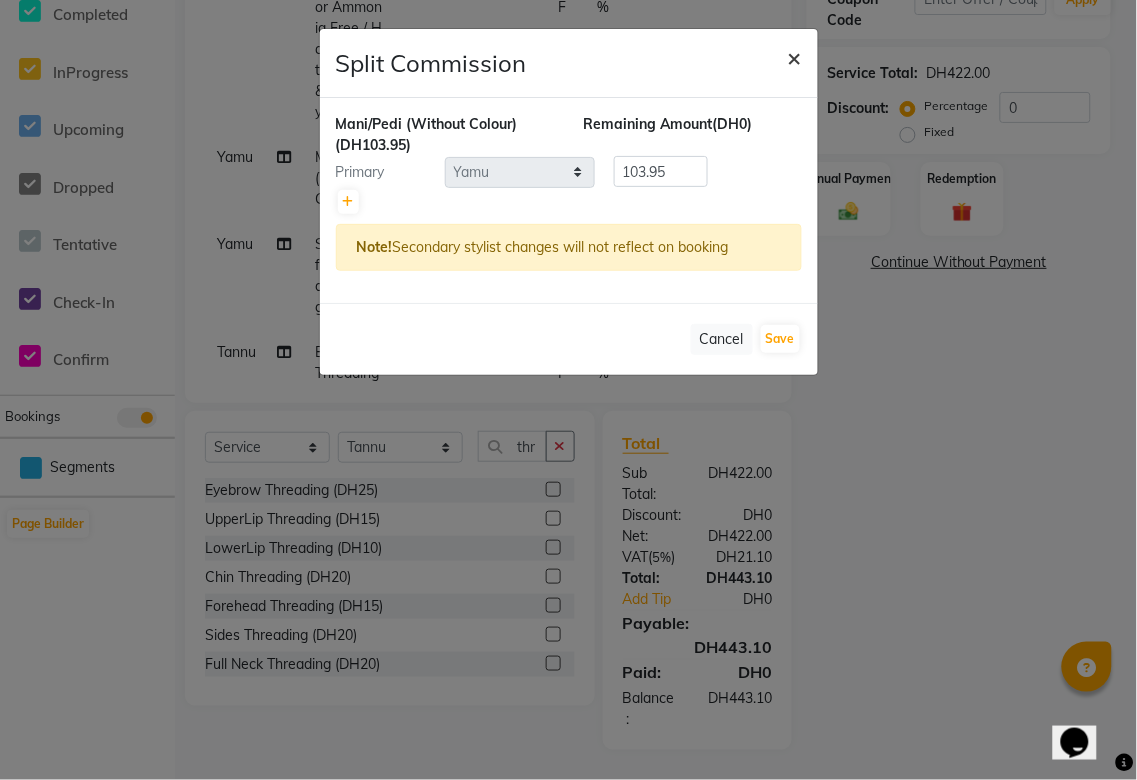 click on "×" 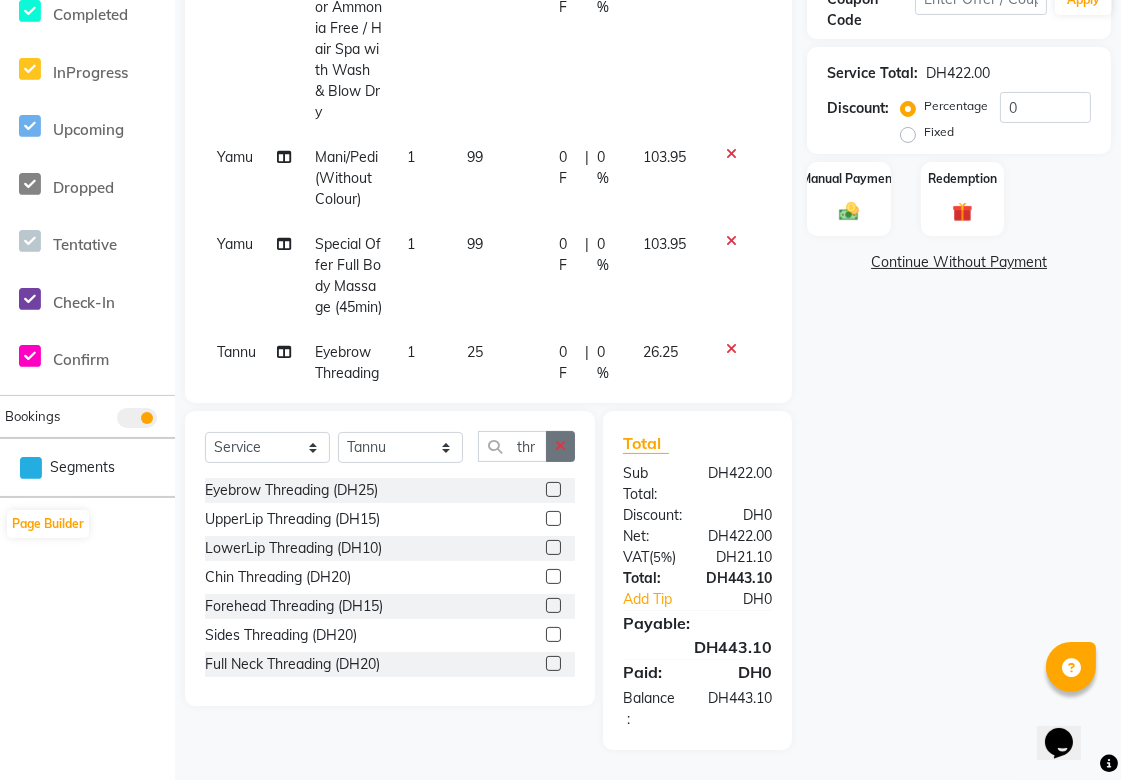 click 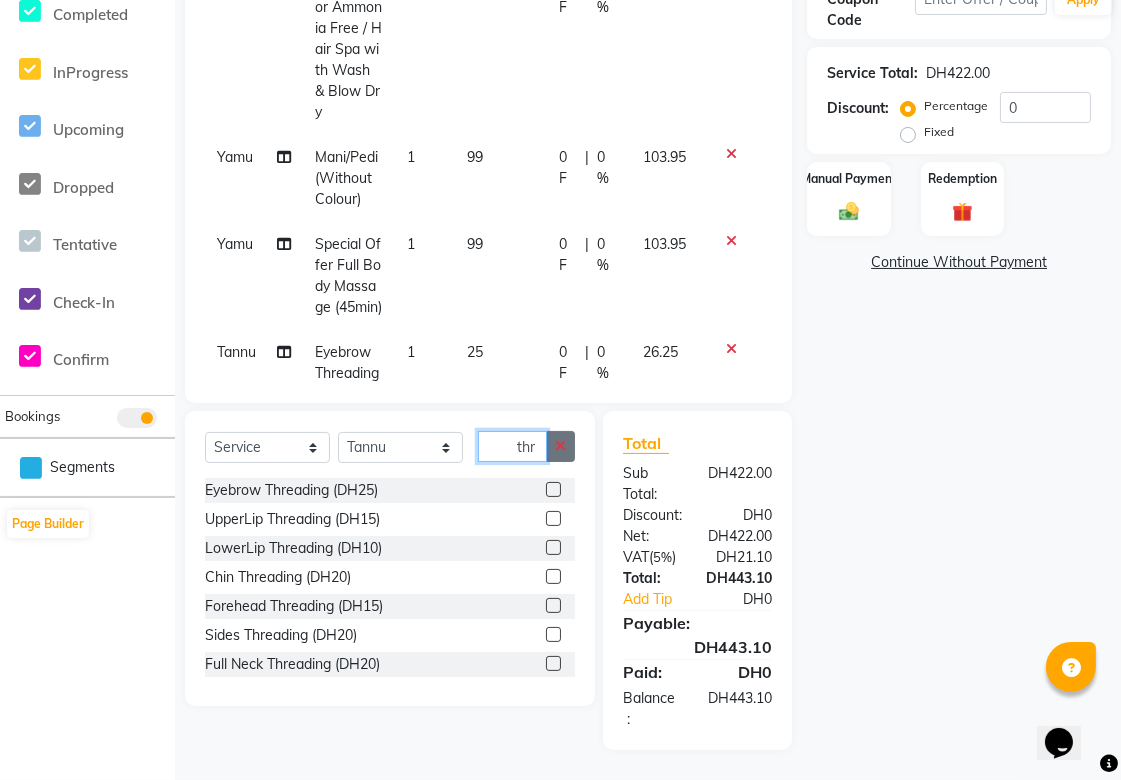 type 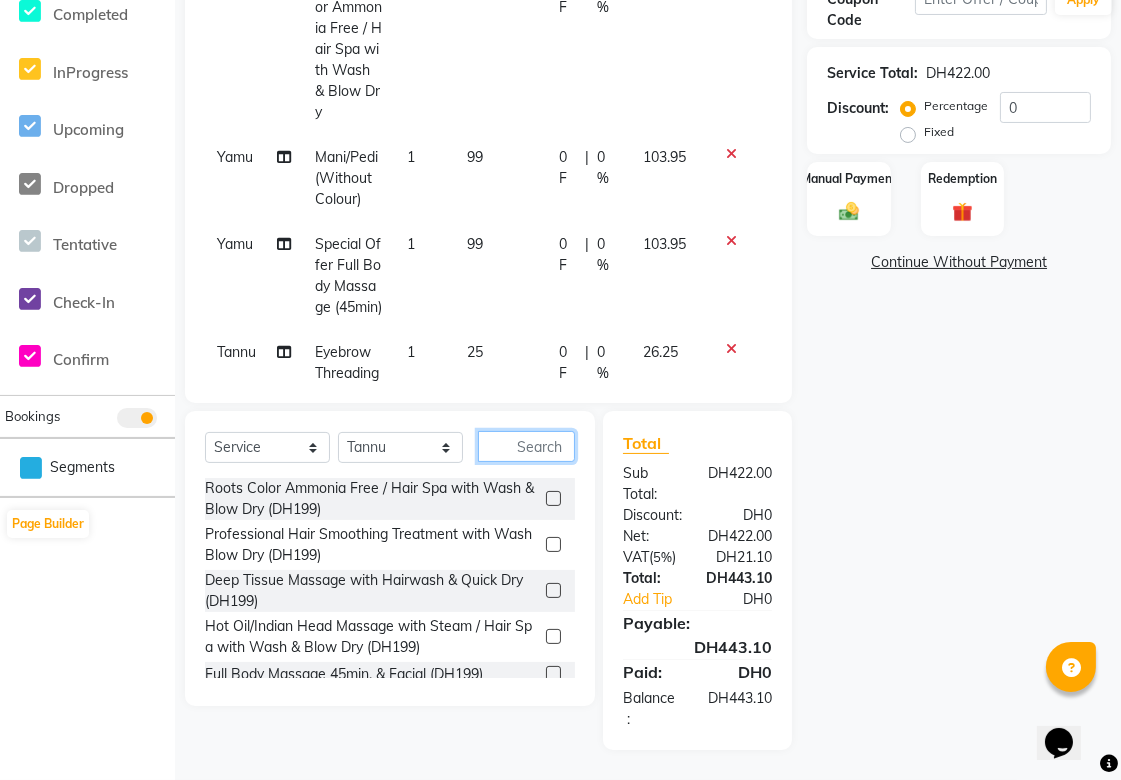 scroll, scrollTop: 0, scrollLeft: 0, axis: both 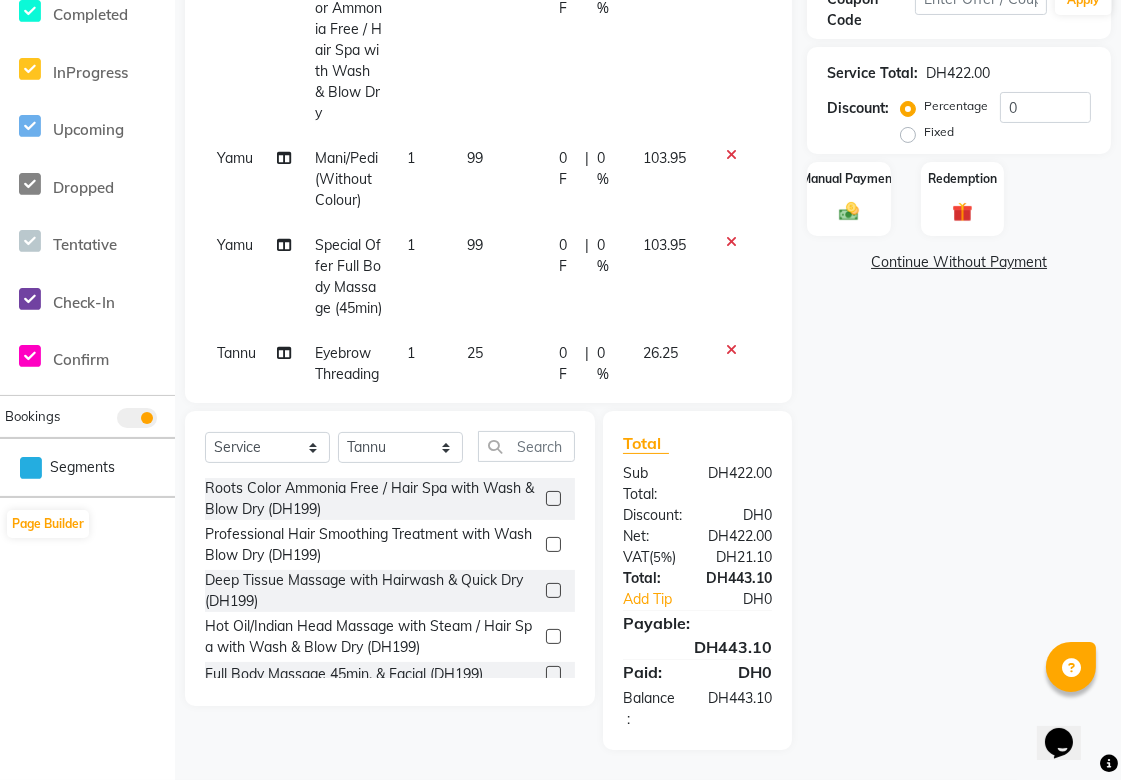 click 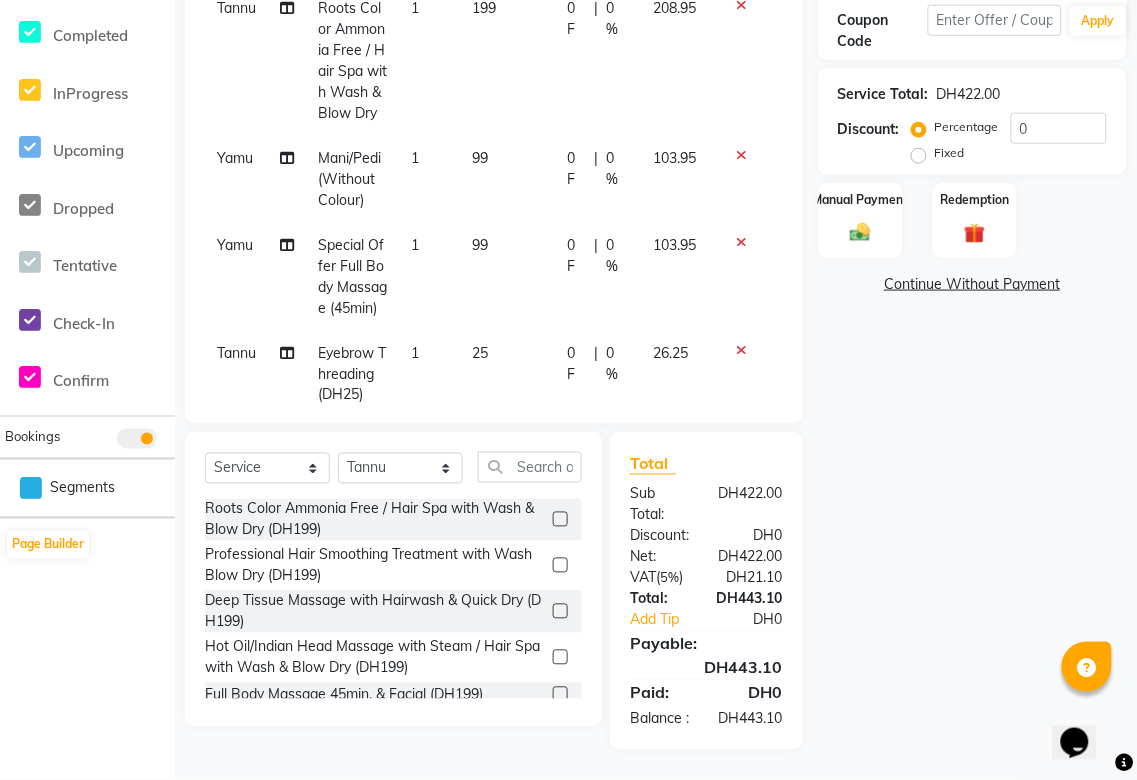 select on "61100" 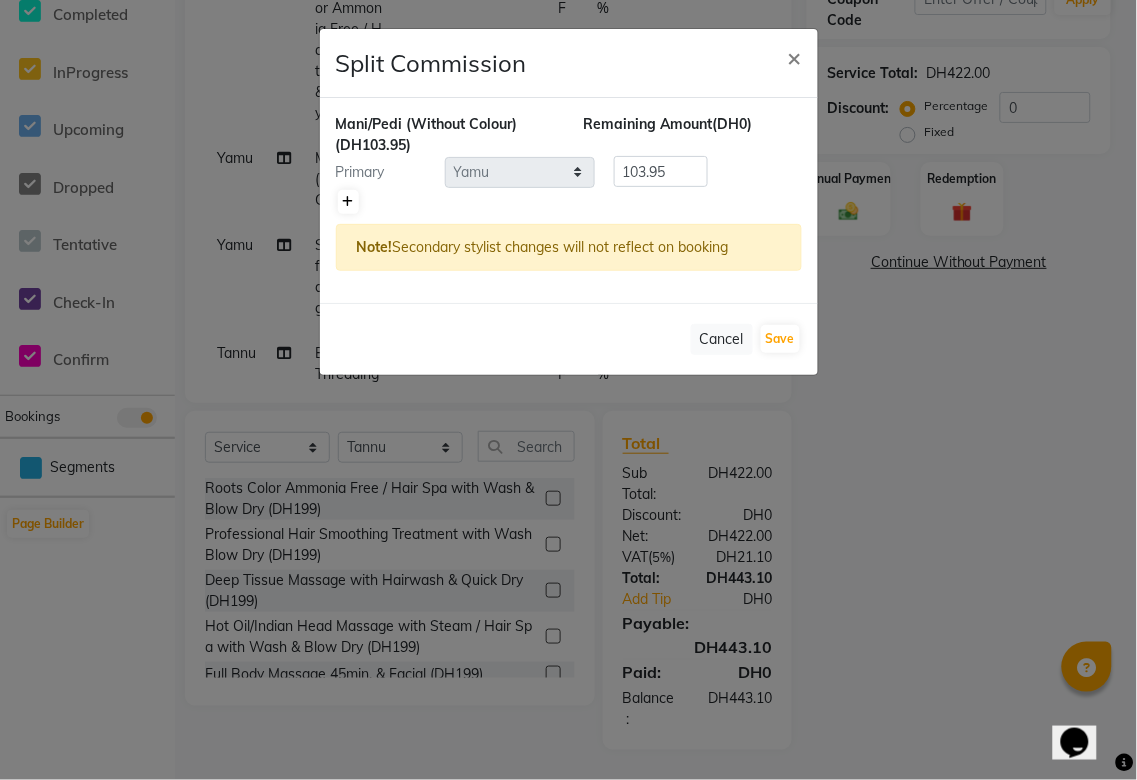 click 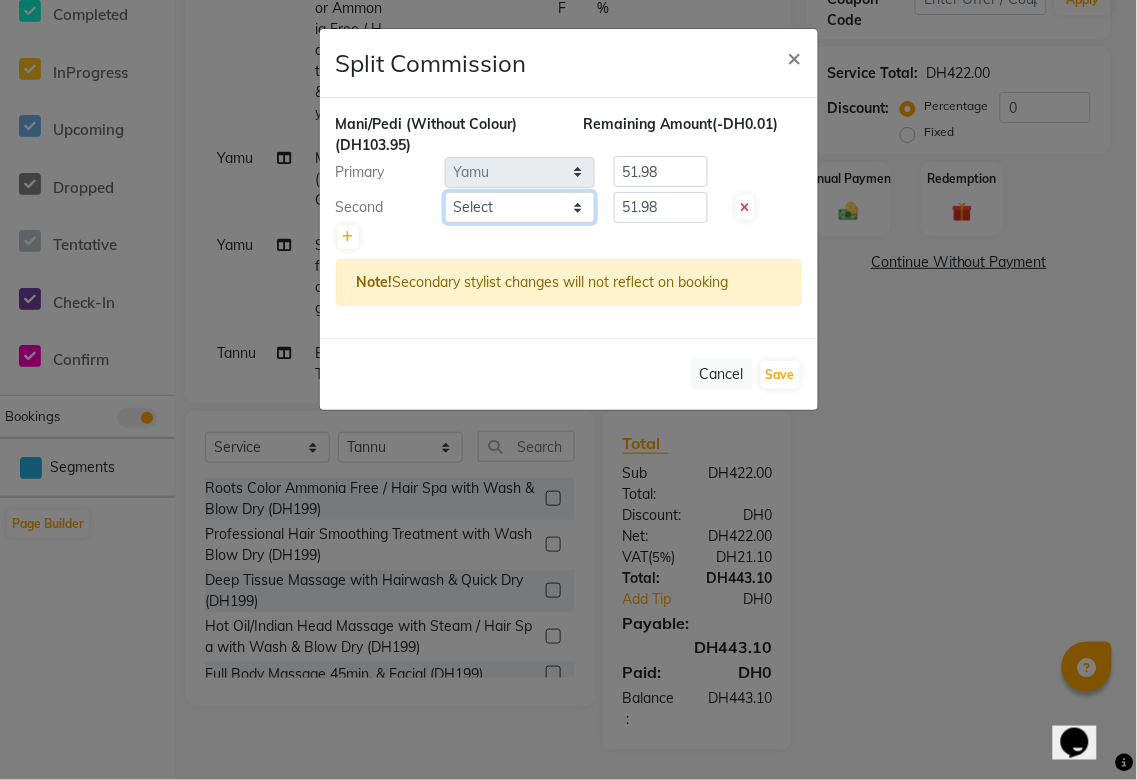 click on "Select [FIRST] [FIRST] [FIRST] [FIRST] [FIRST] [FIRST] [FIRST] [FIRST] [FIRST] [FIRST] [FIRST] [FIRST] [FIRST] [FIRST] [FIRST] [FIRST] [FIRST]" 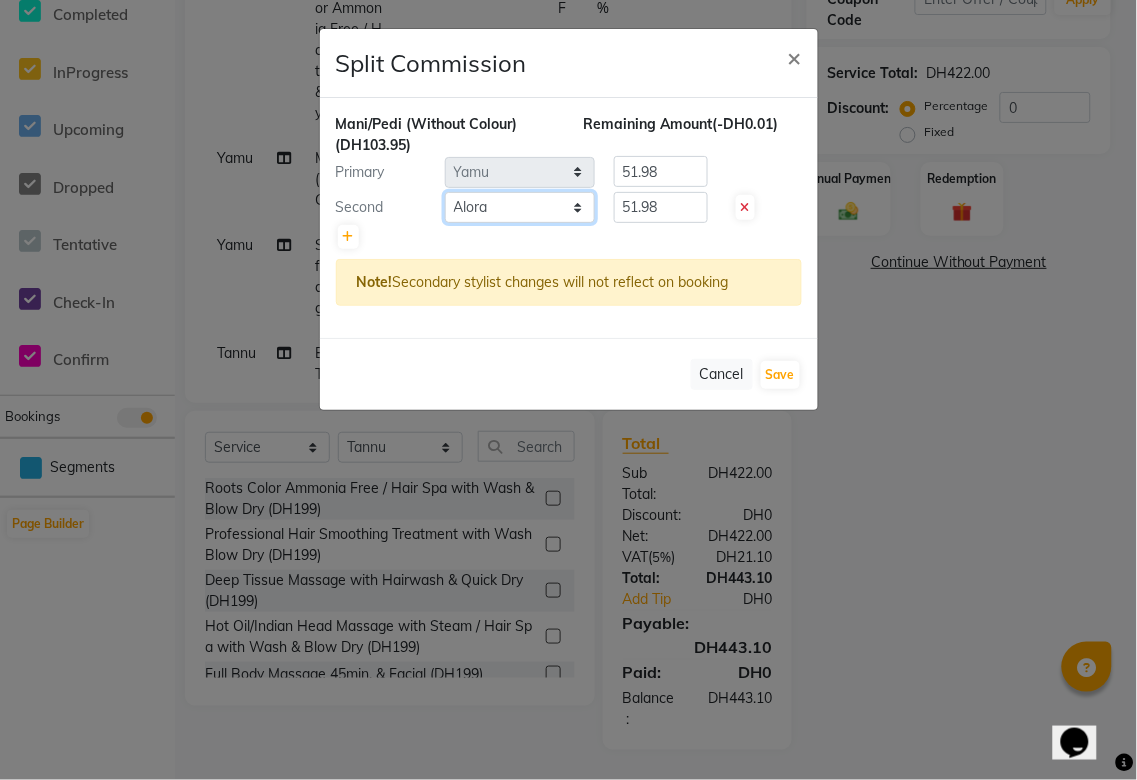 click on "Select [FIRST] [FIRST] [FIRST] [FIRST] [FIRST] [FIRST] [FIRST] [FIRST] [FIRST] [FIRST] [FIRST] [FIRST] [FIRST] [FIRST] [FIRST] [FIRST] [FIRST]" 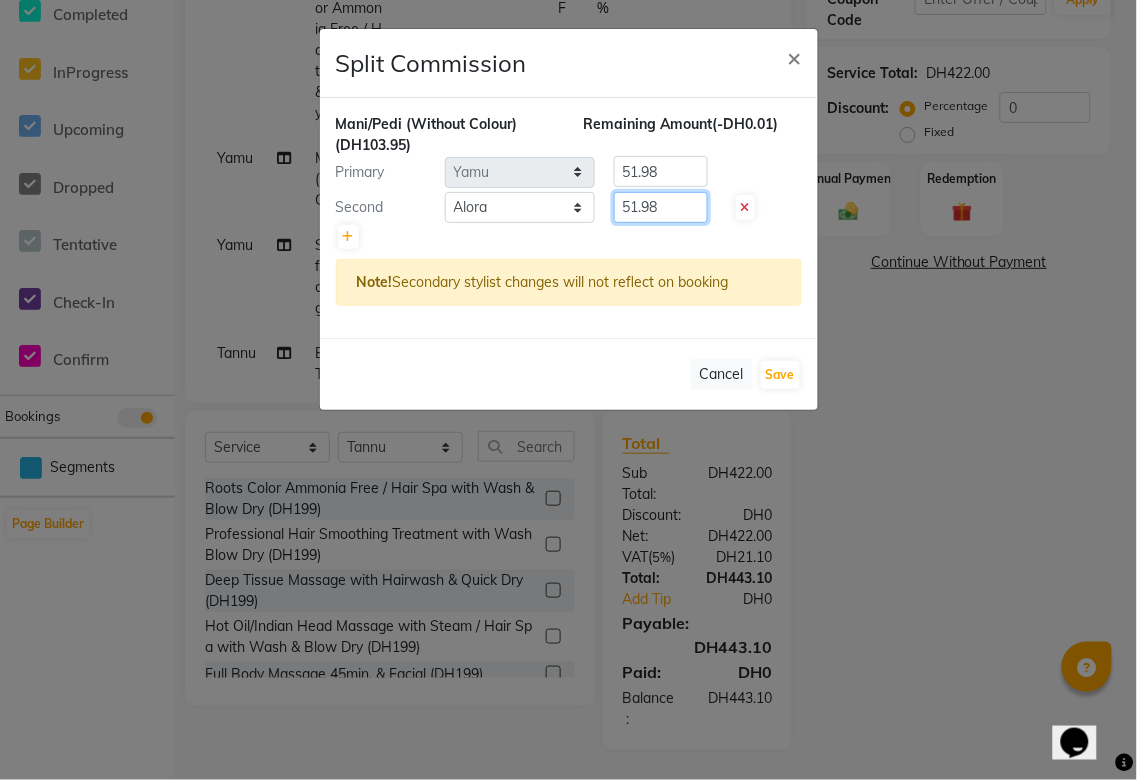 click on "51.98" 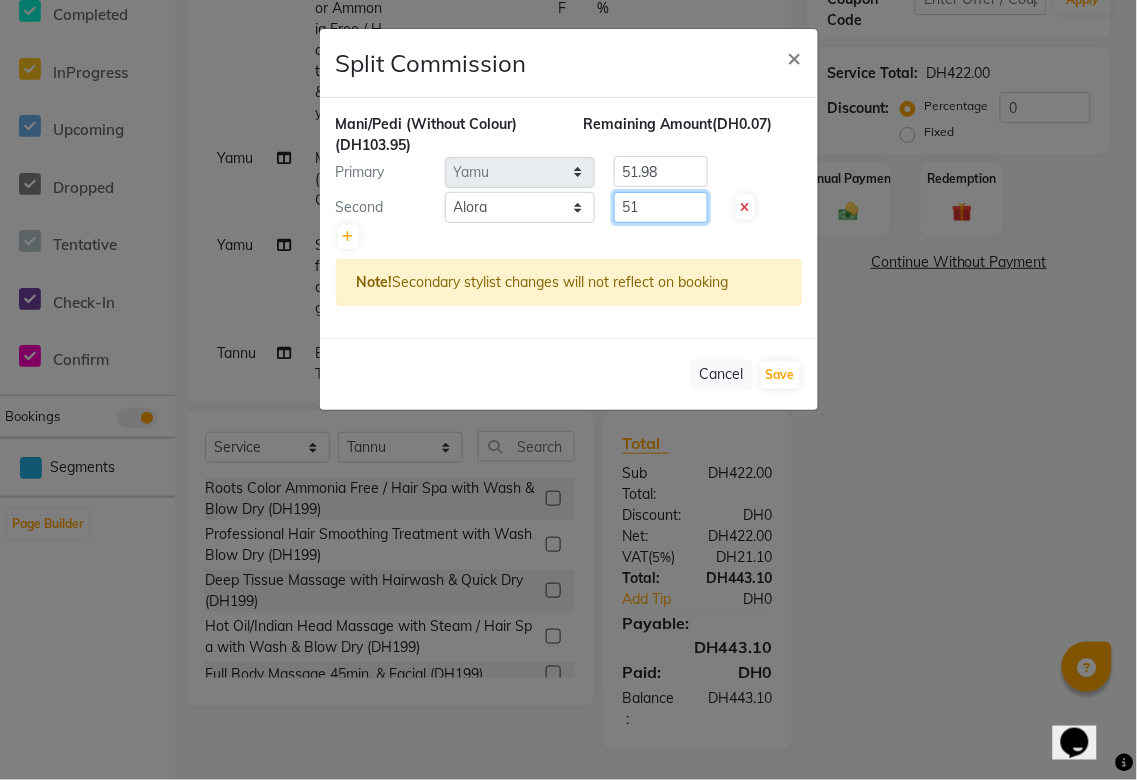 type on "5" 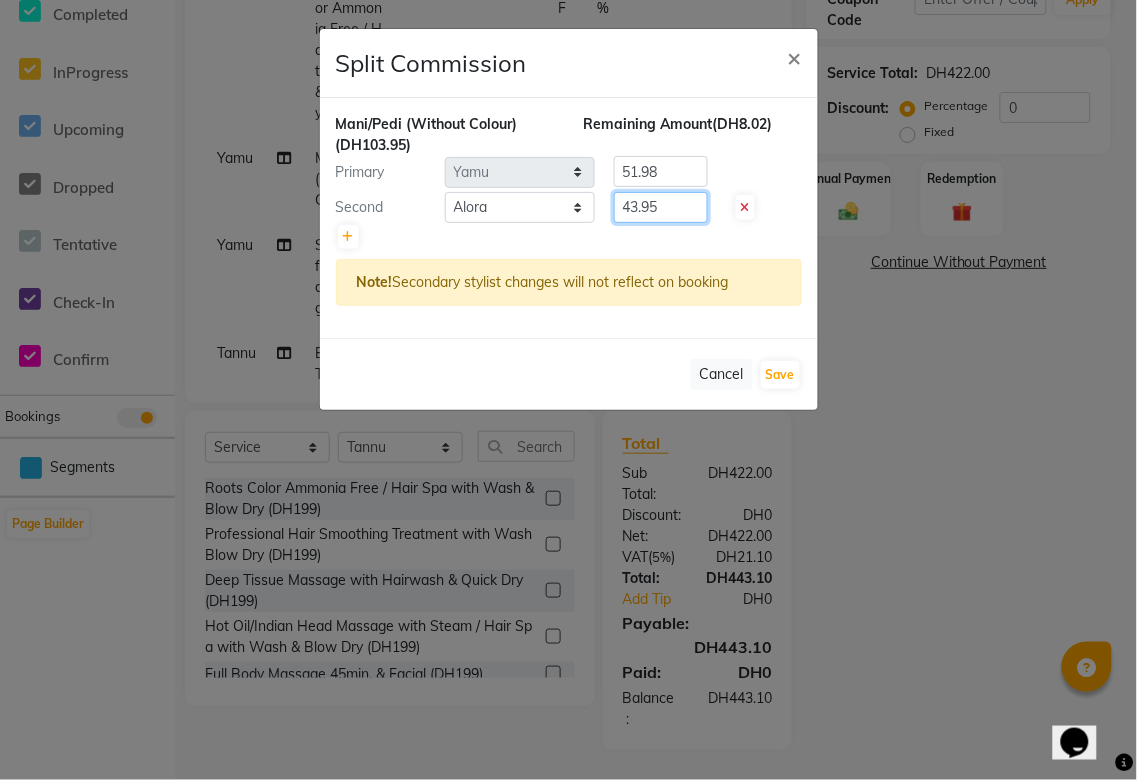 type on "43.95" 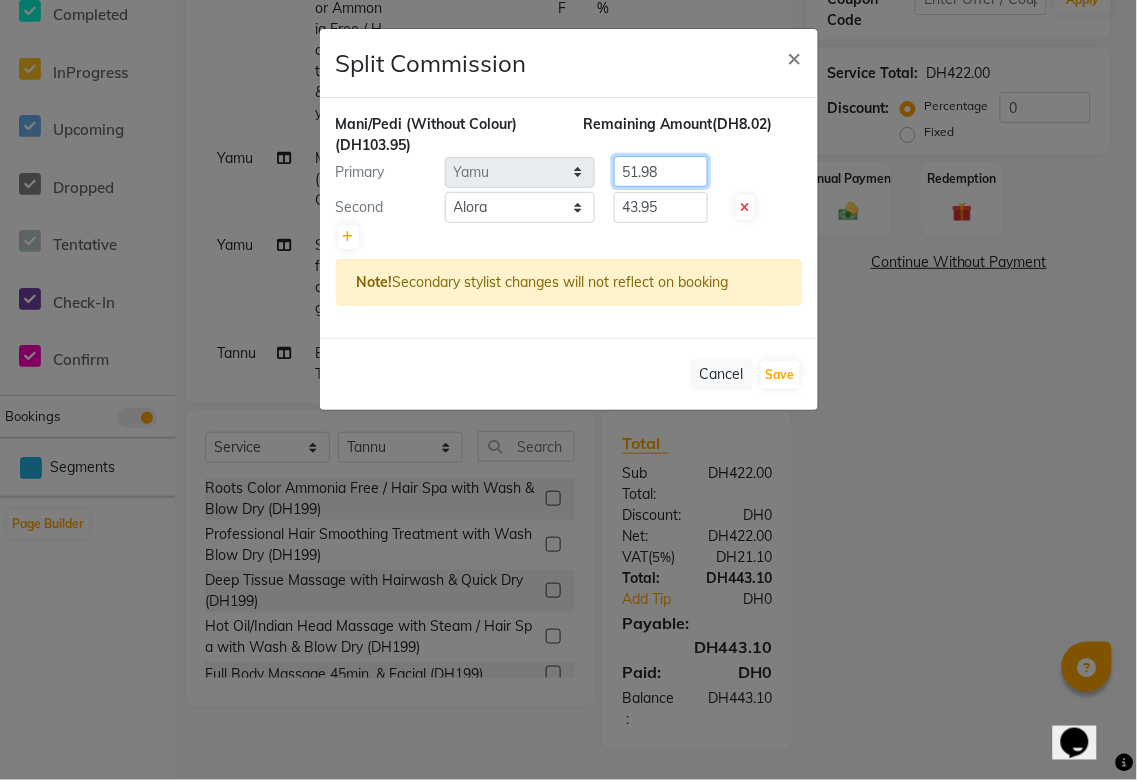 click on "51.98" 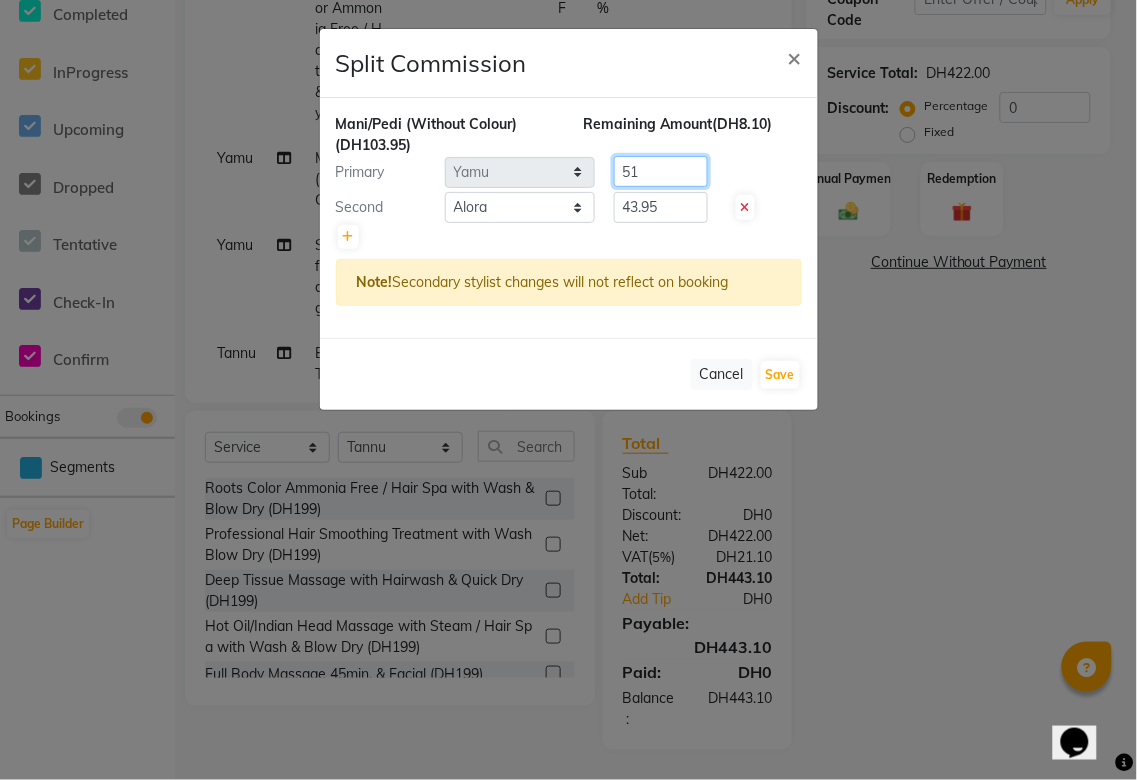 type on "5" 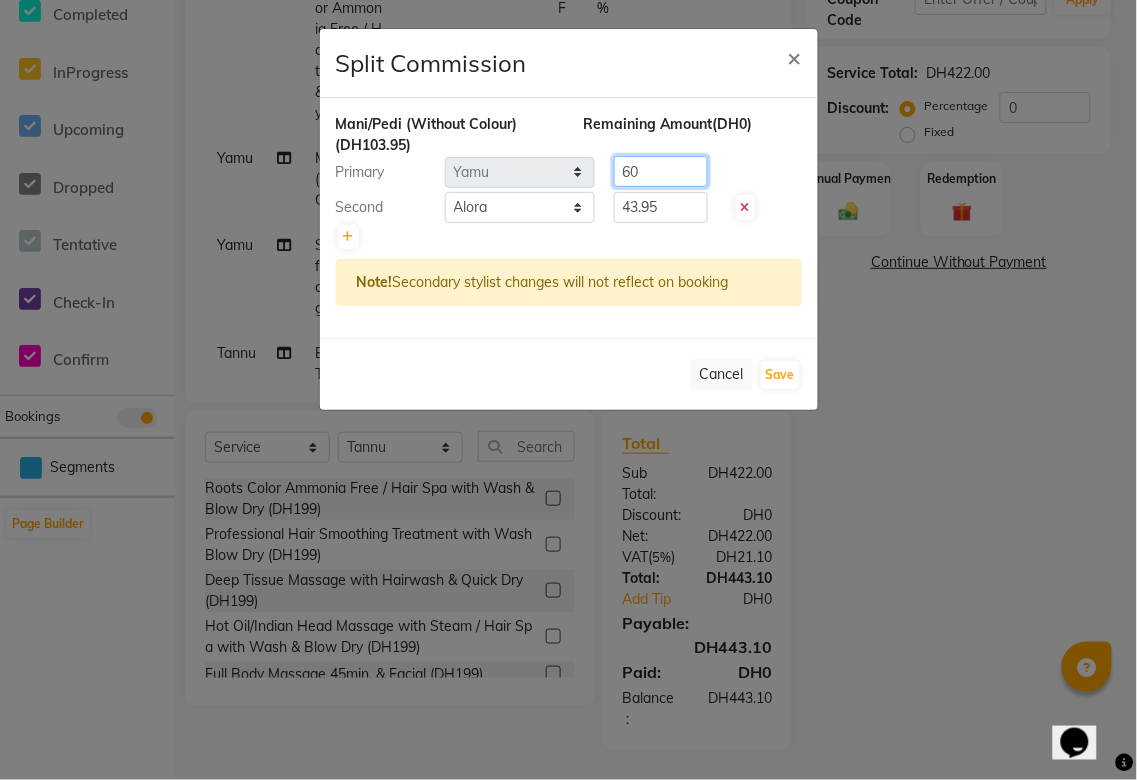 type on "60" 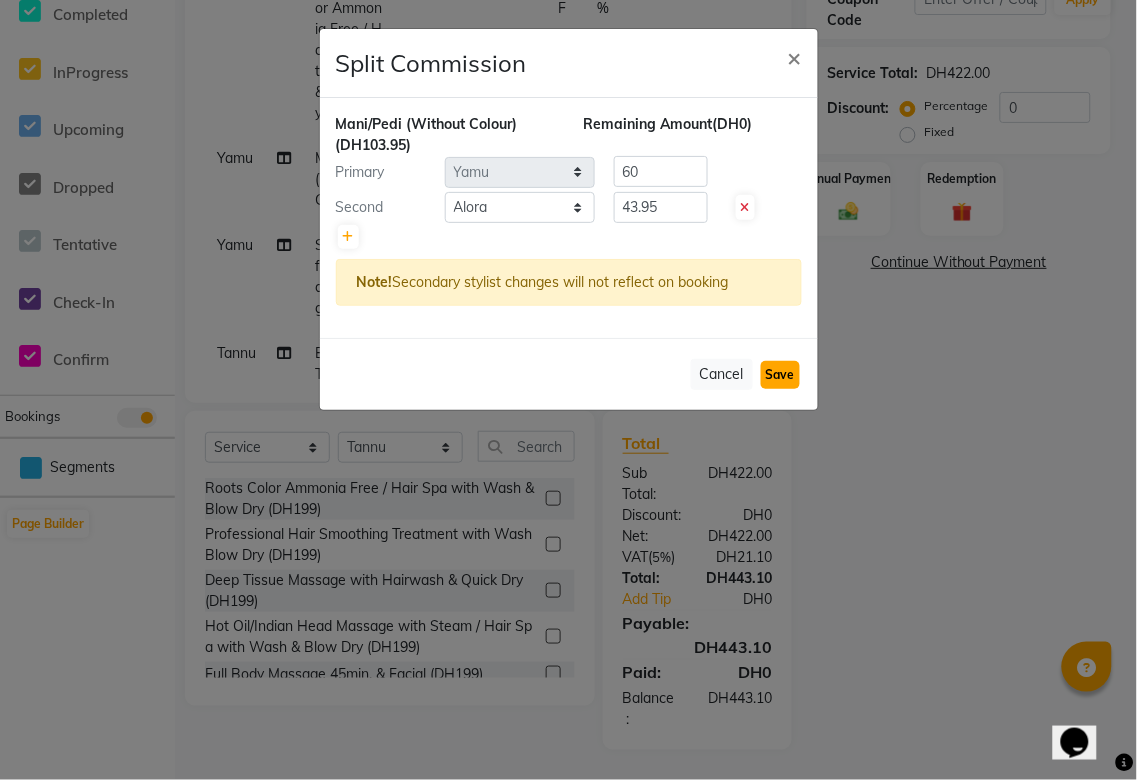 click on "Save" 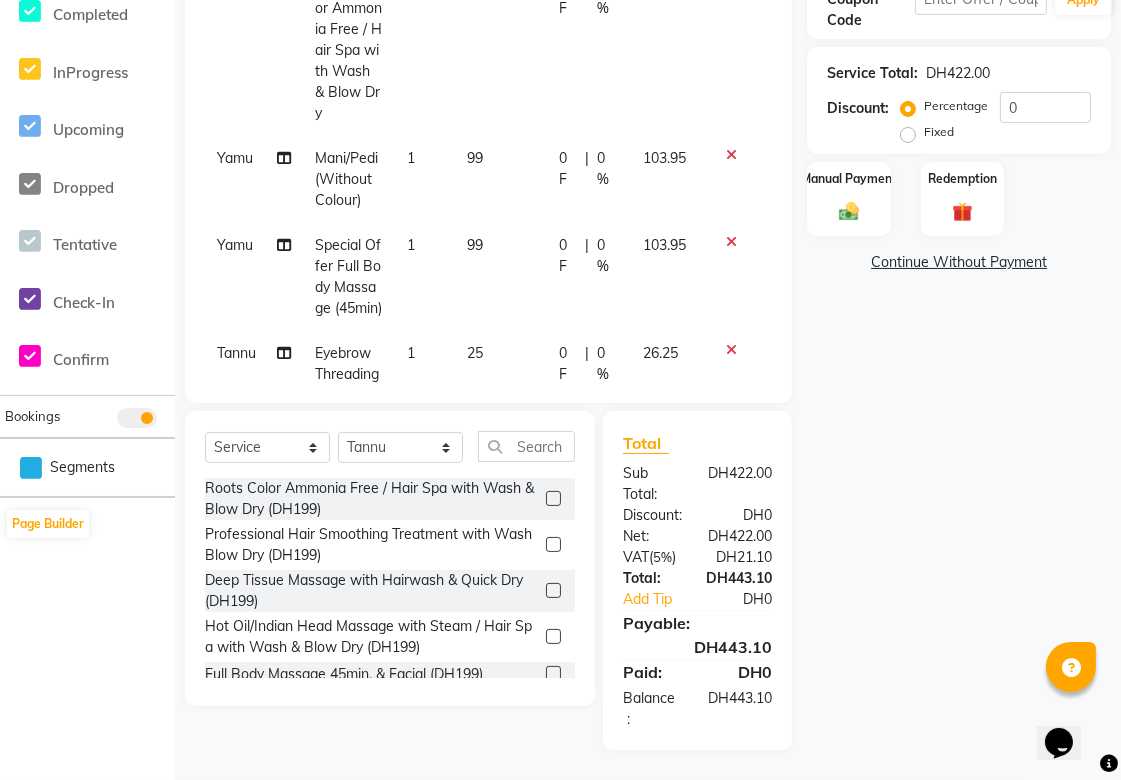 scroll, scrollTop: 0, scrollLeft: 0, axis: both 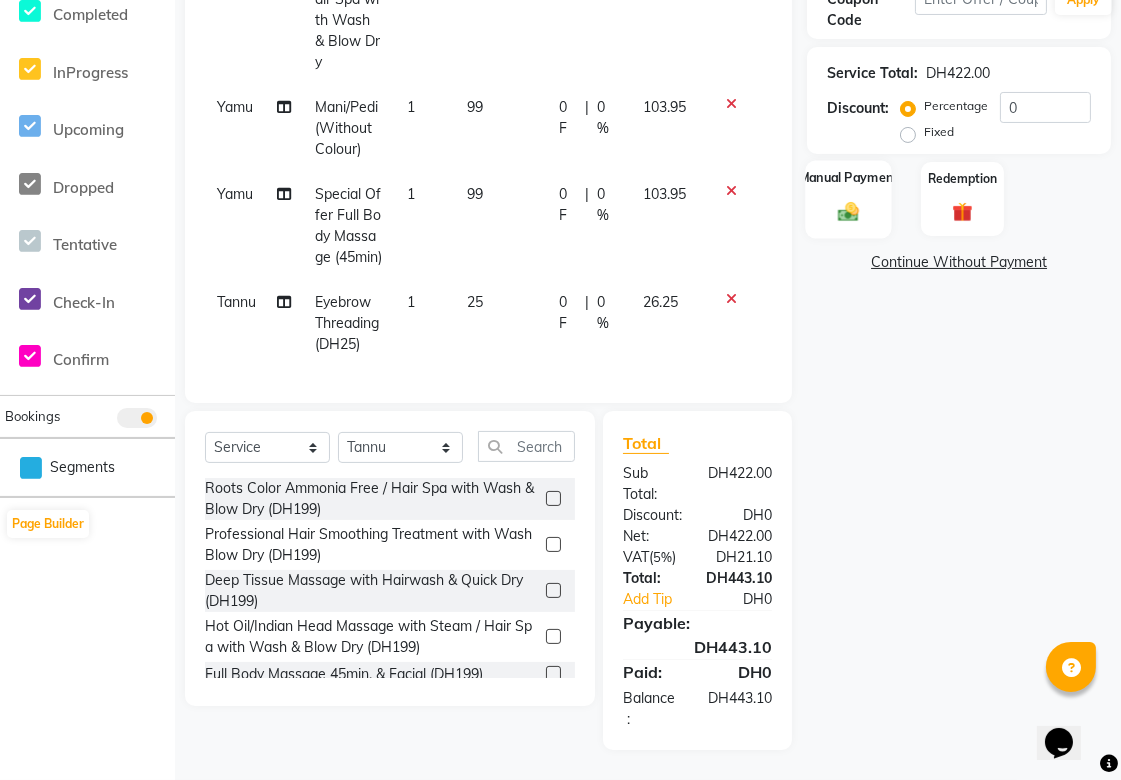 click on "Manual Payment" 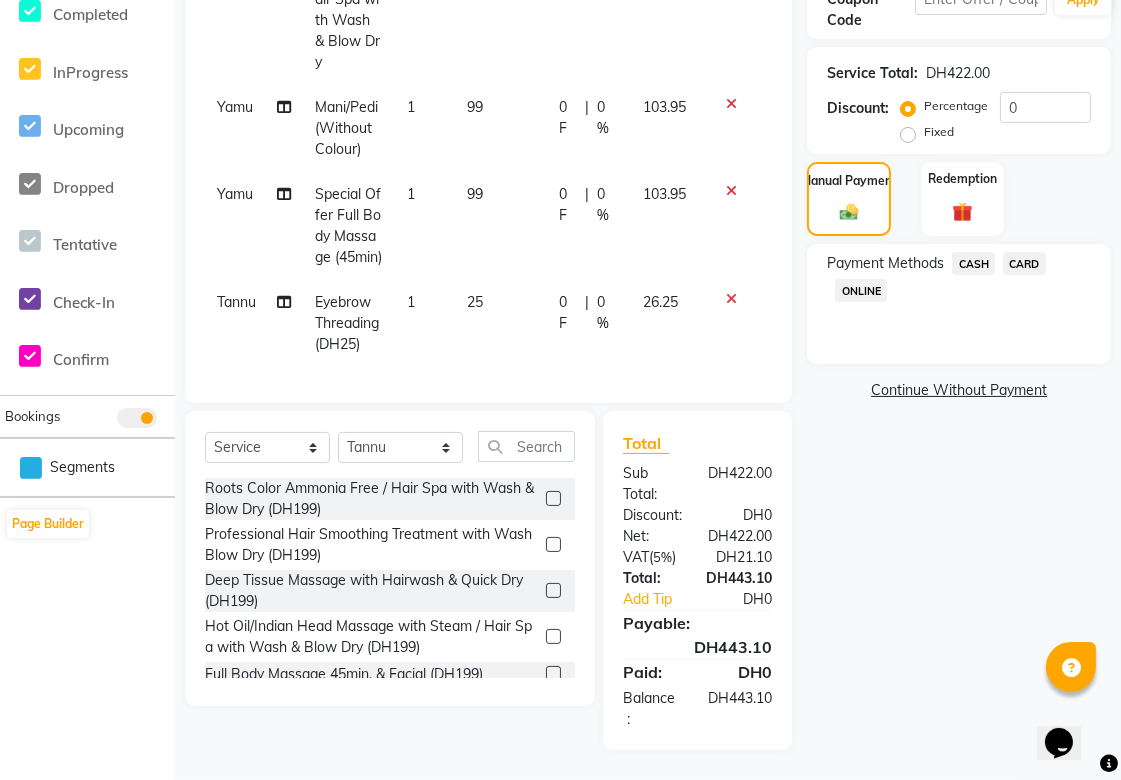 click on "CARD" 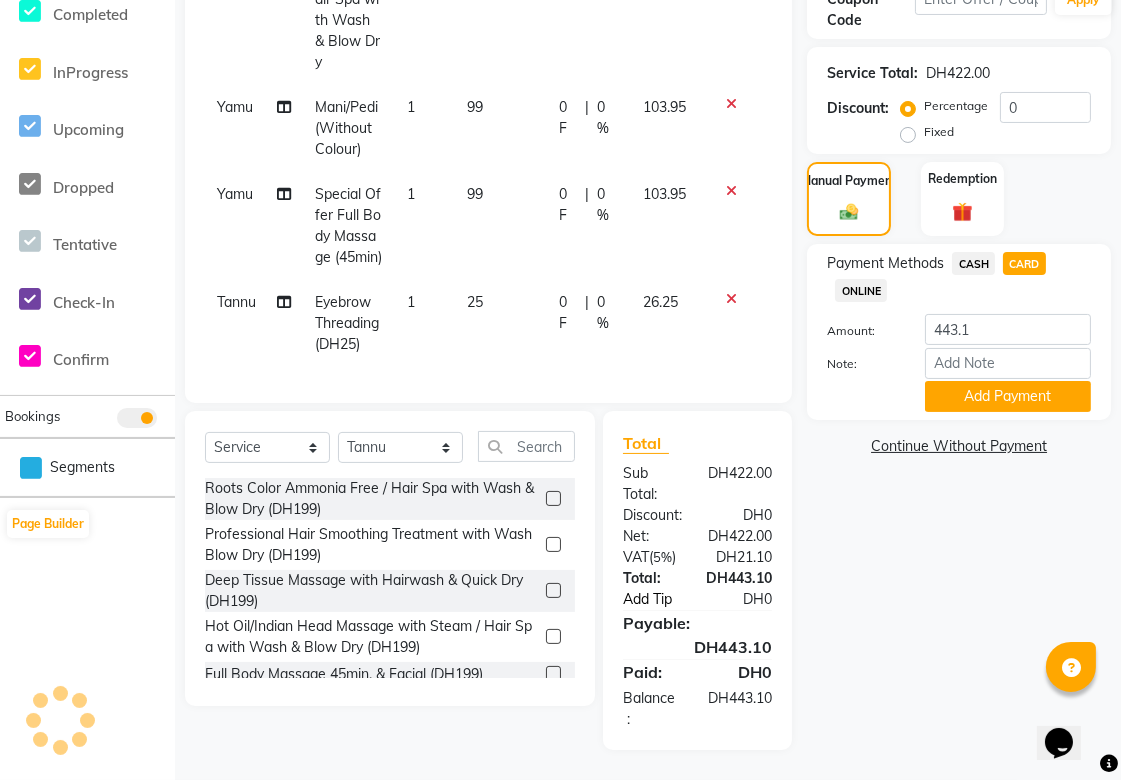 click on "Add Tip" 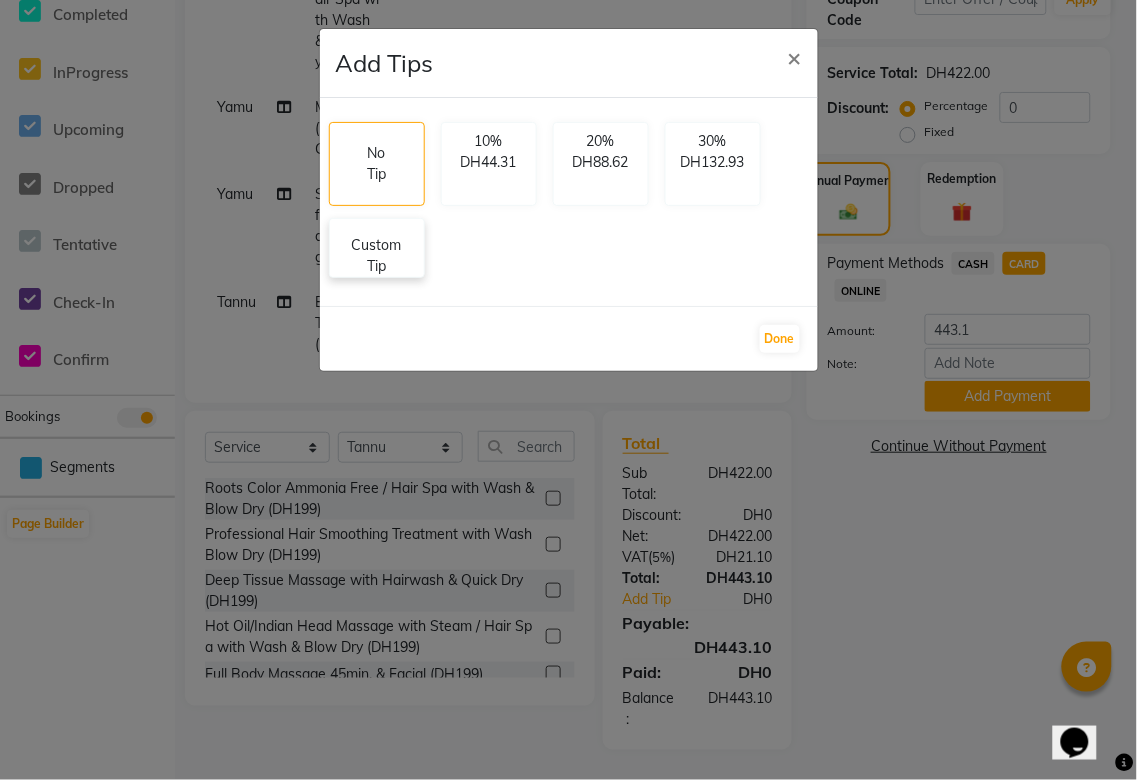 click on "Custom Tip" 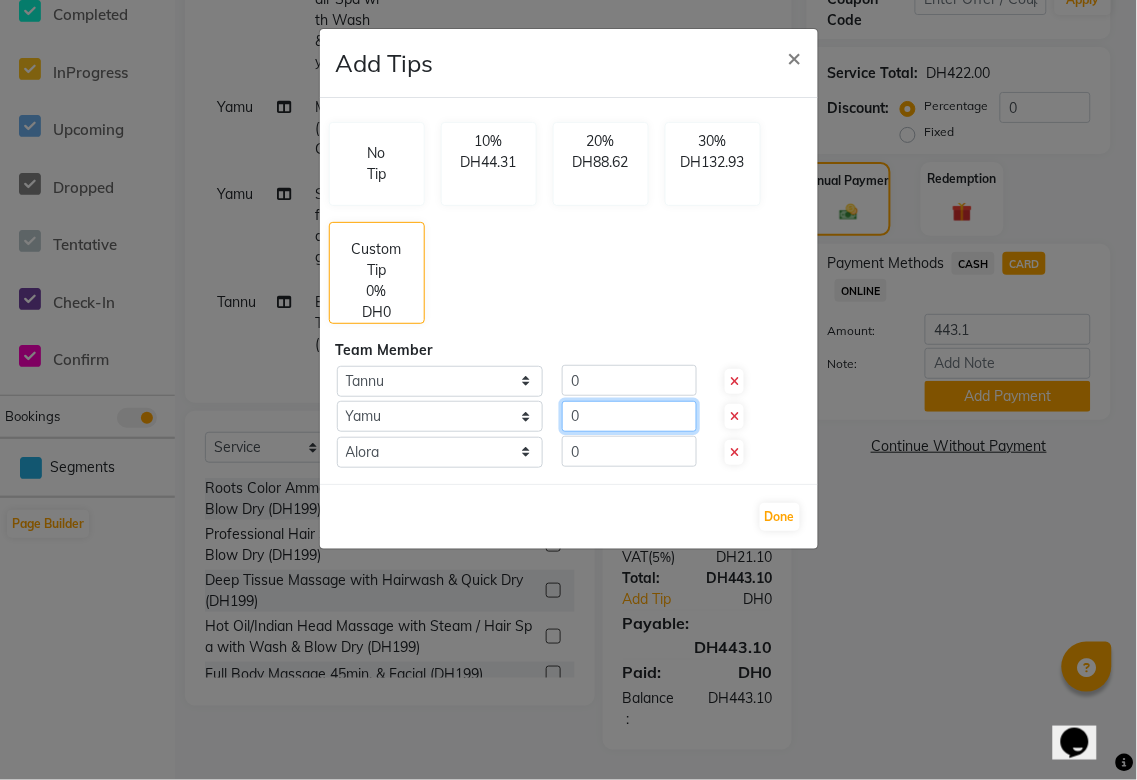 click on "0" 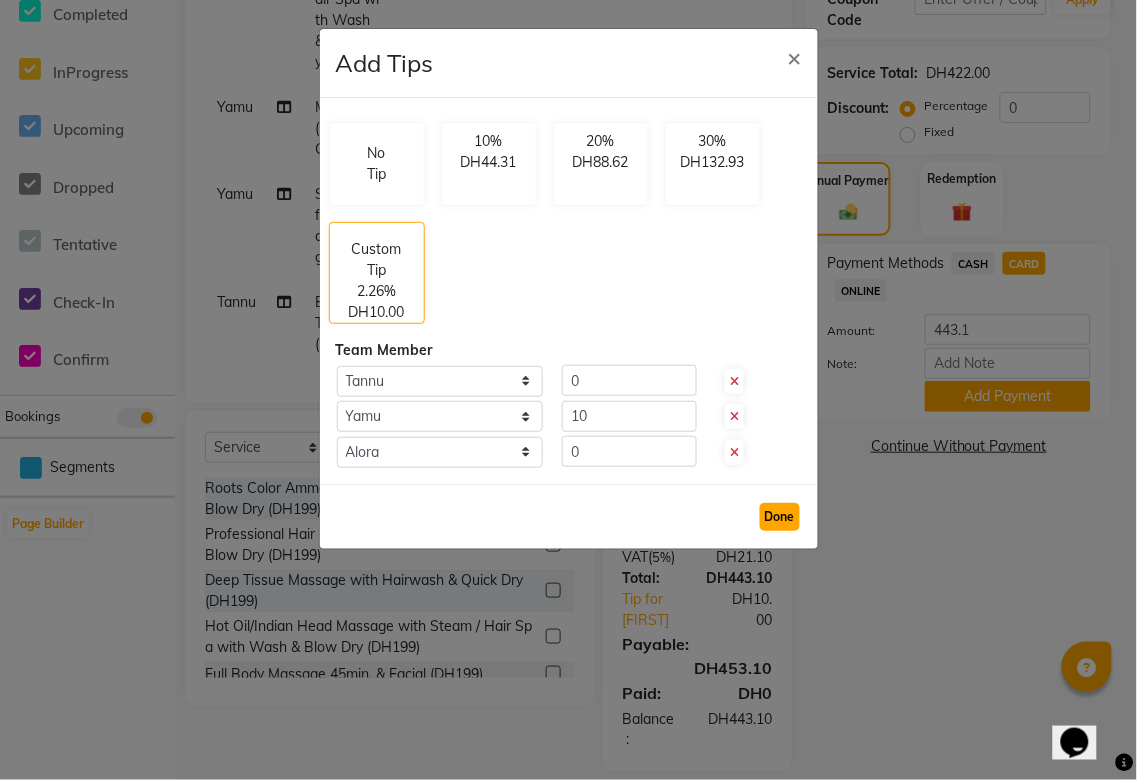 click on "Done" 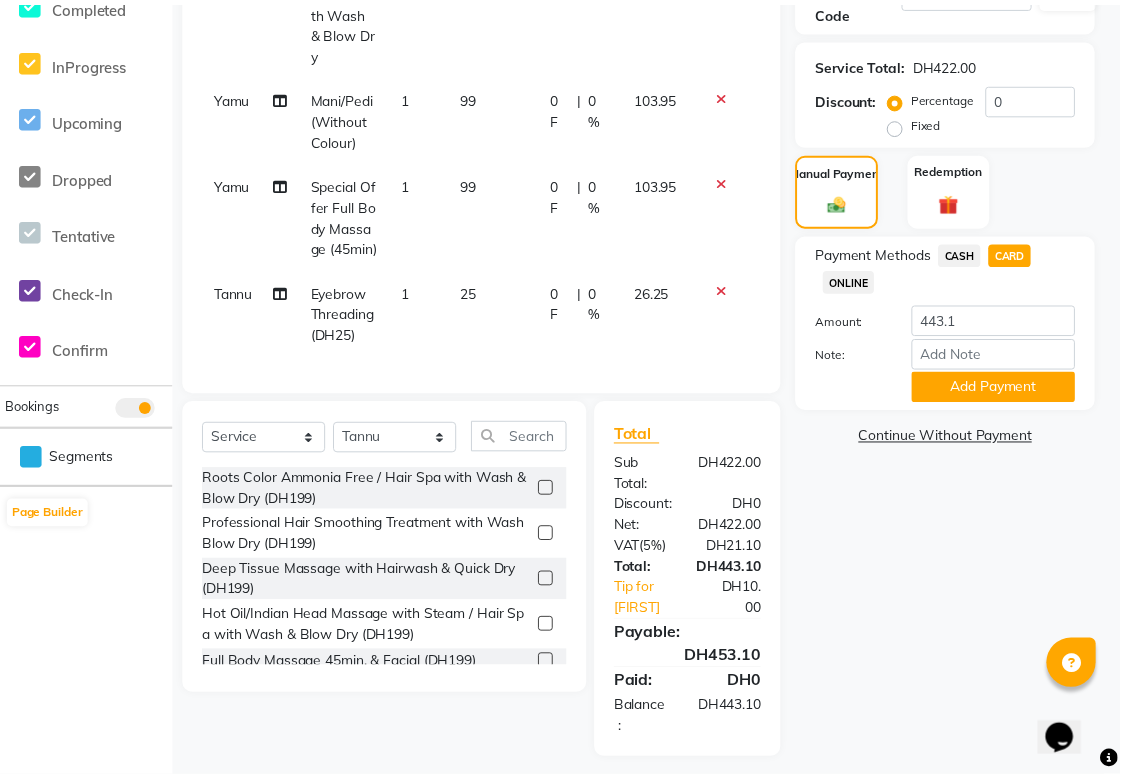 scroll, scrollTop: 386, scrollLeft: 0, axis: vertical 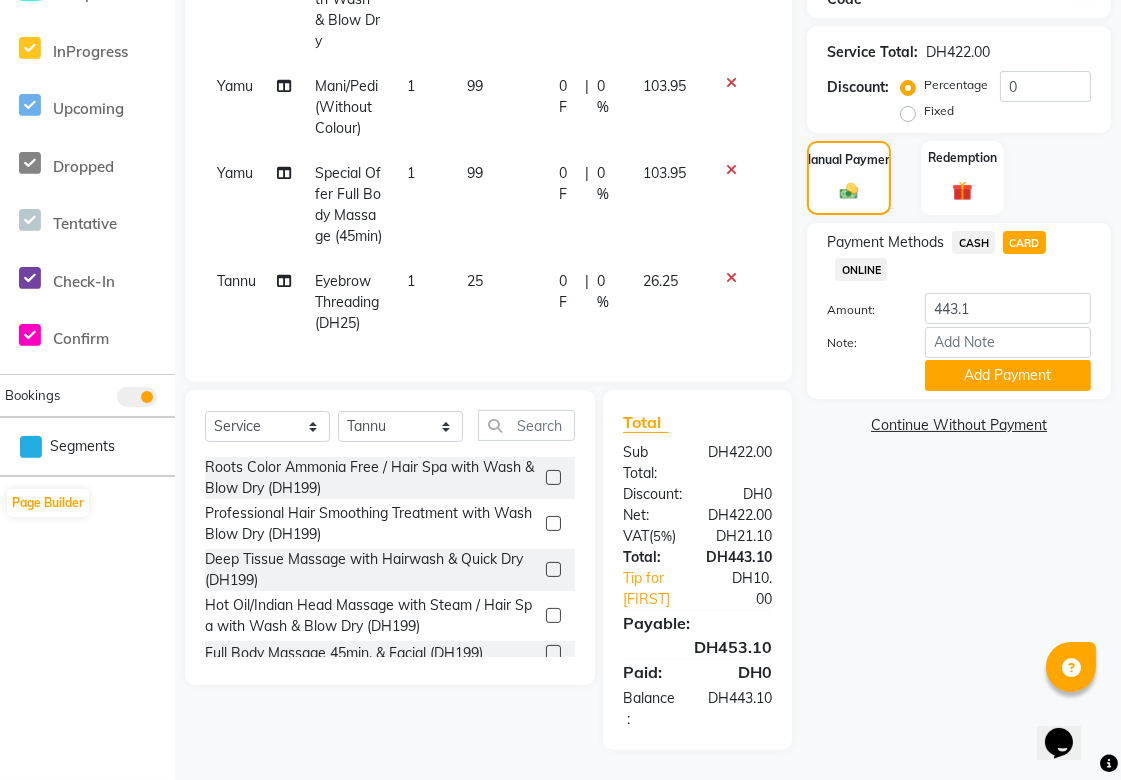click on "CASH" 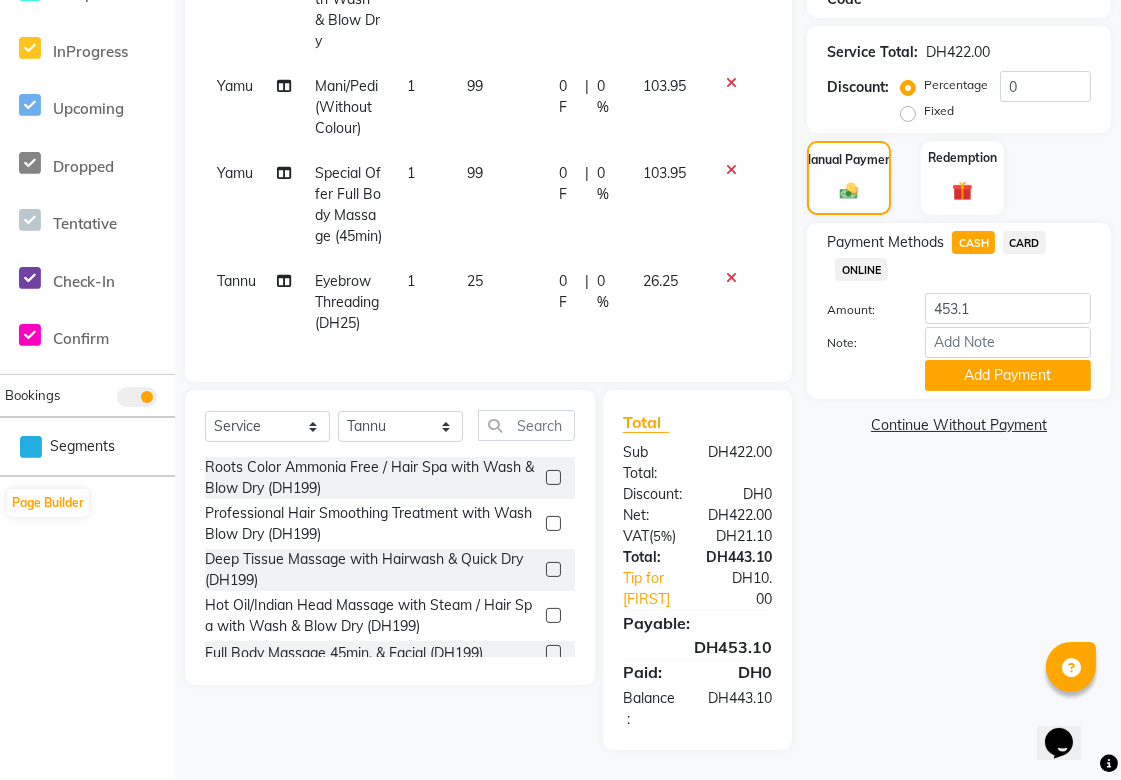 click on "CARD" 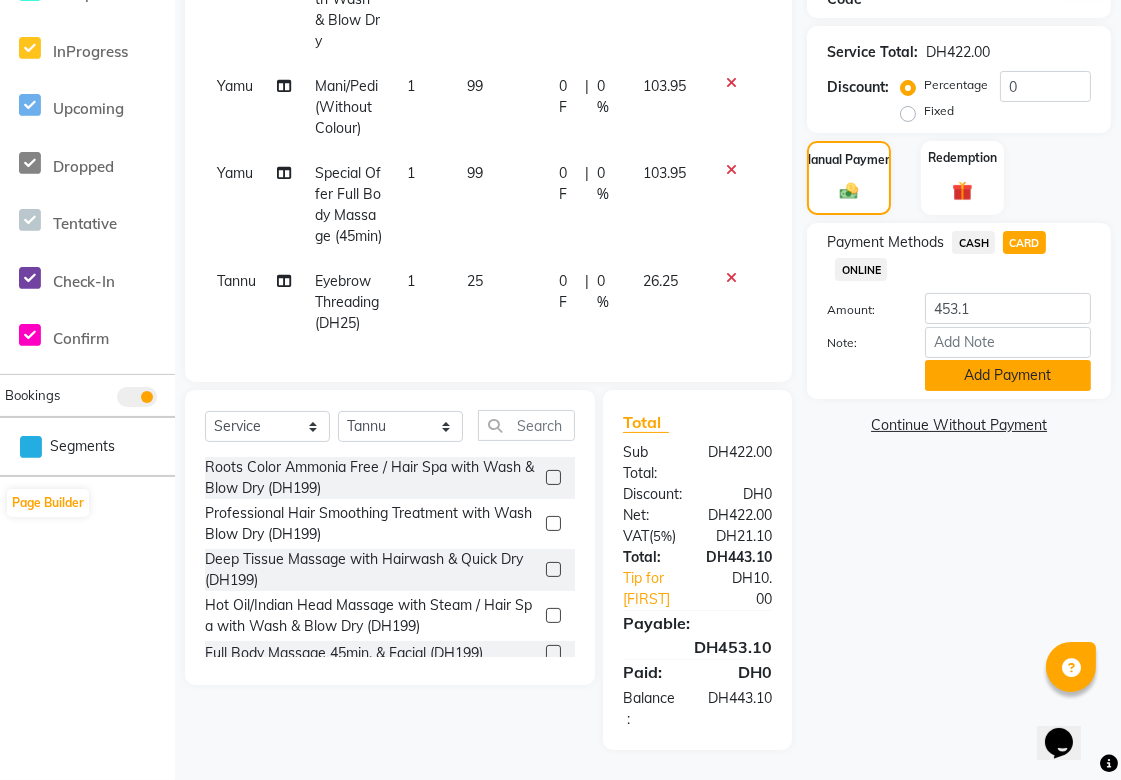 click on "Add Payment" 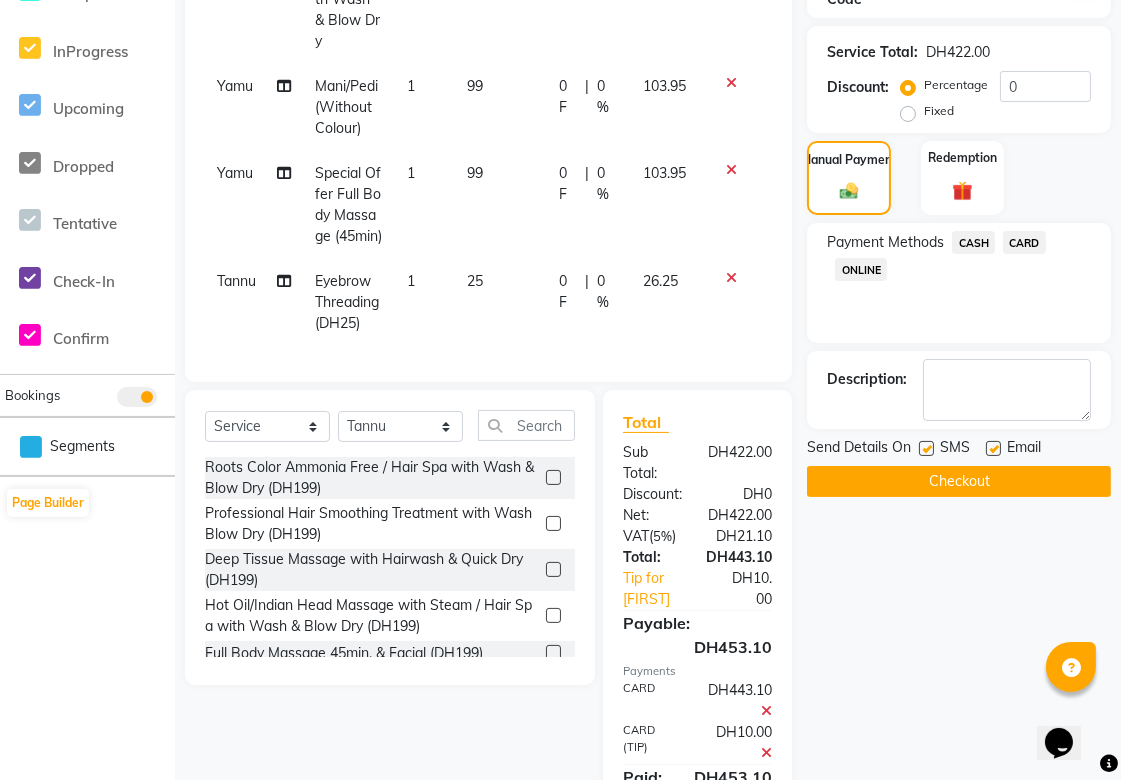 scroll, scrollTop: 491, scrollLeft: 0, axis: vertical 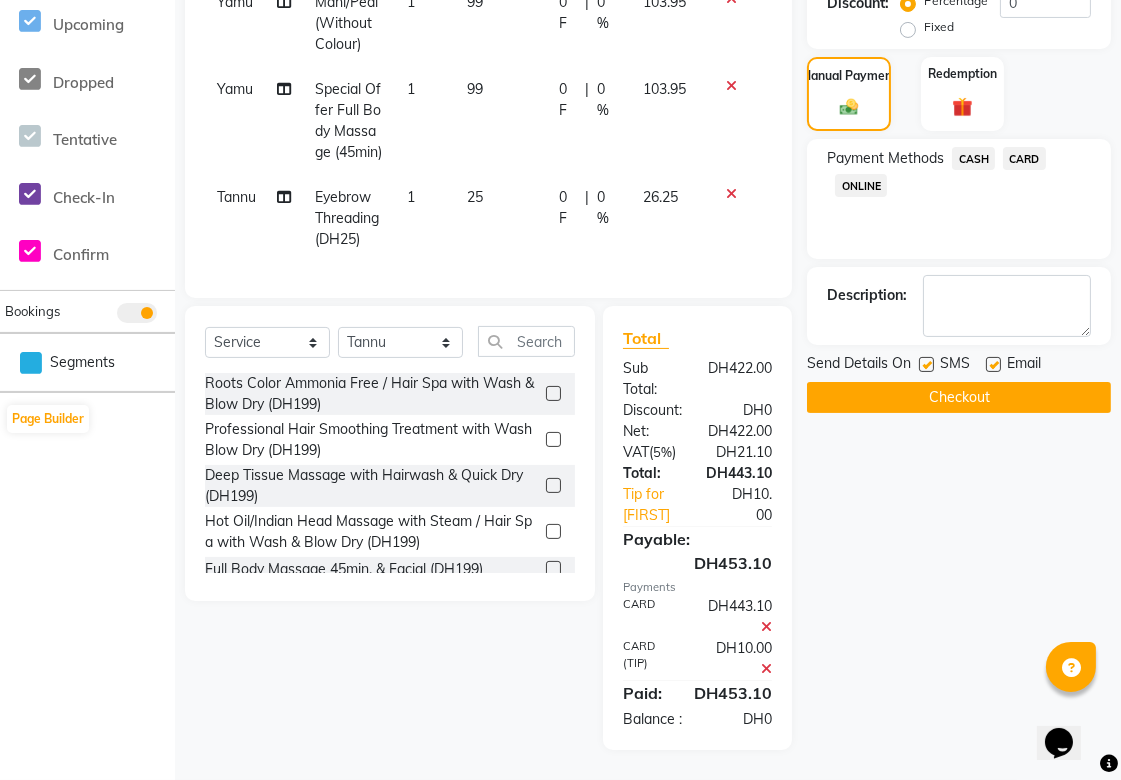 click on "Checkout" 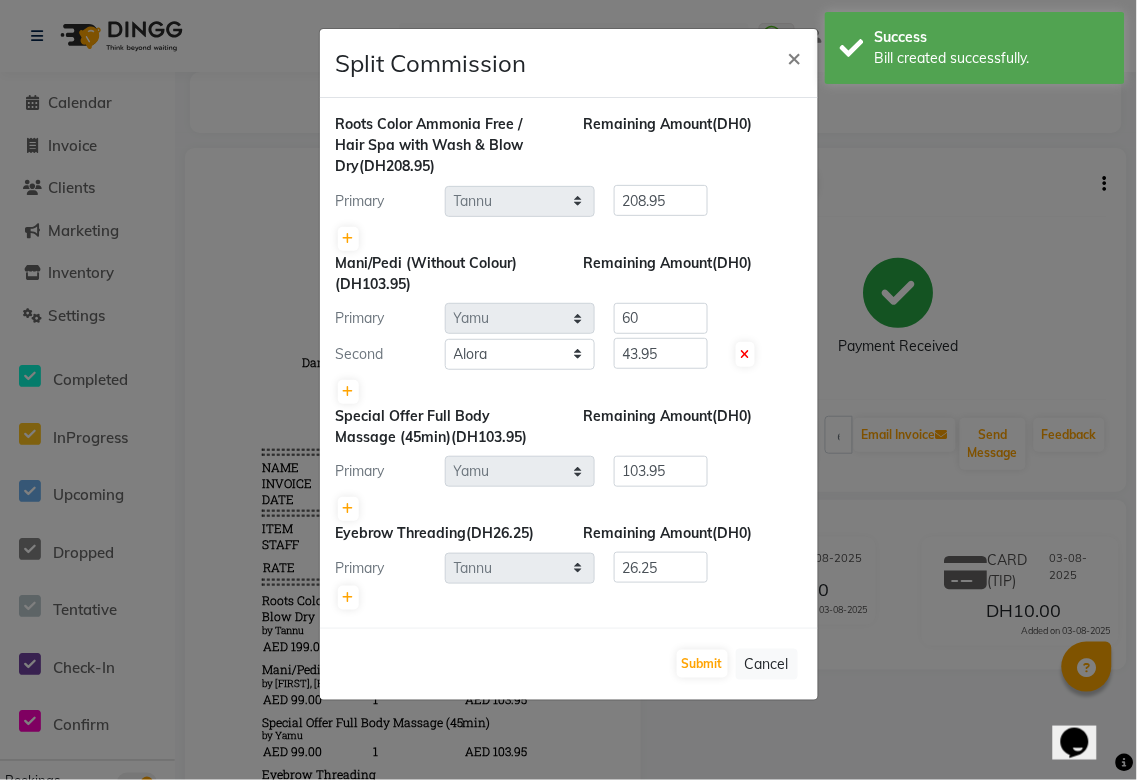 scroll, scrollTop: 0, scrollLeft: 0, axis: both 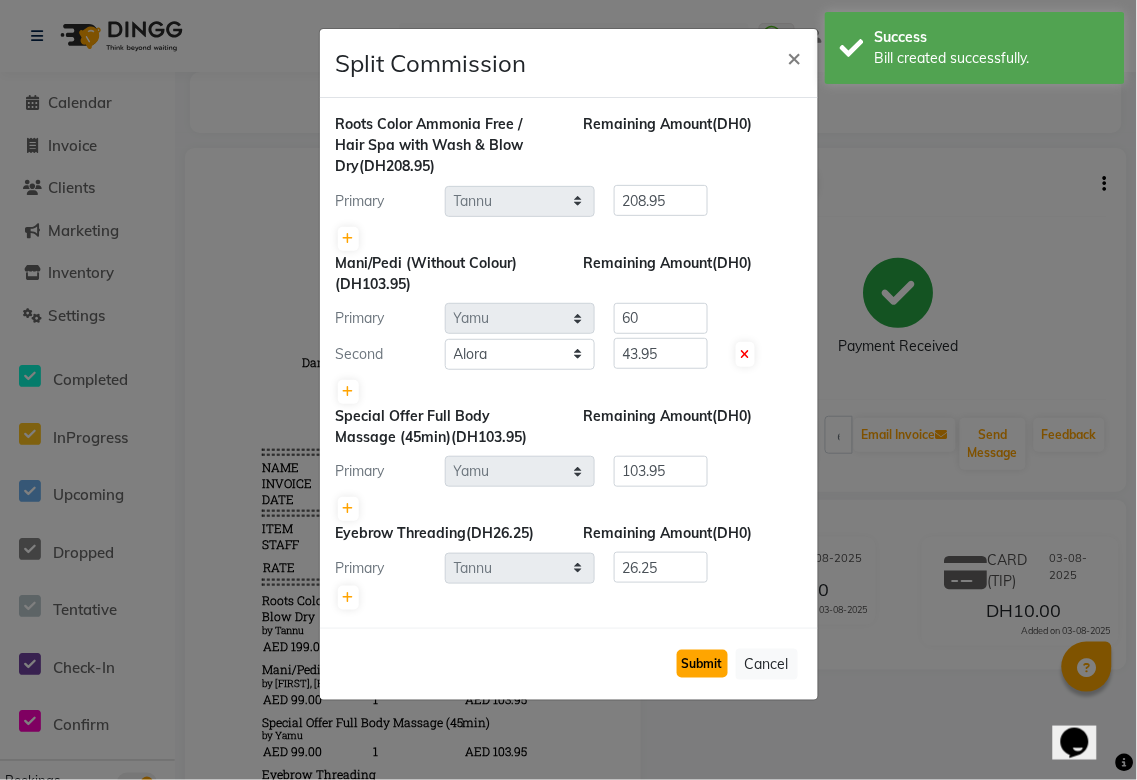 click on "Submit" 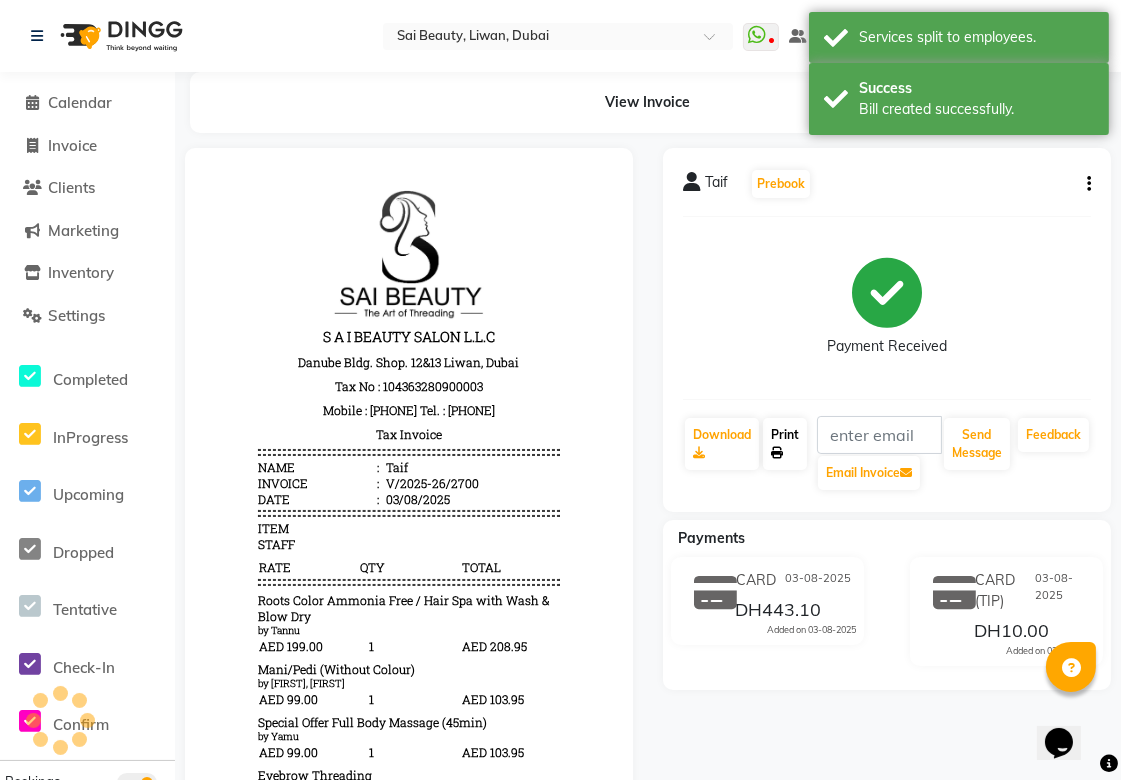 click 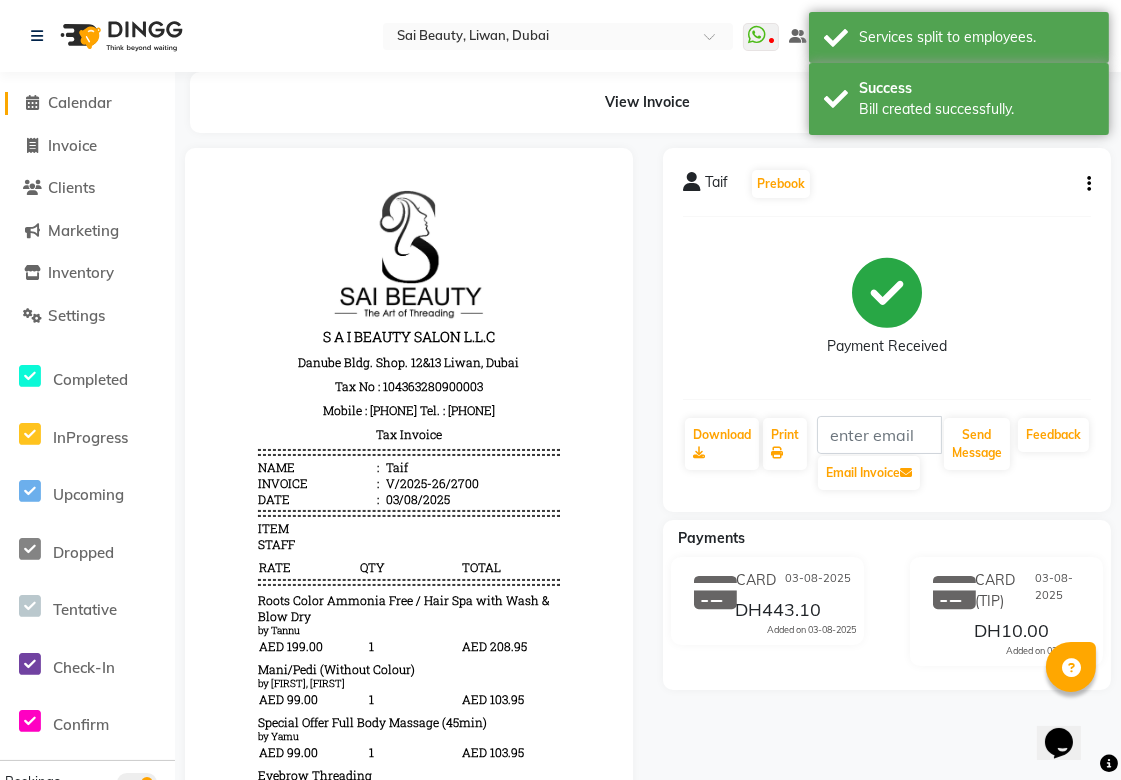 click on "Calendar" 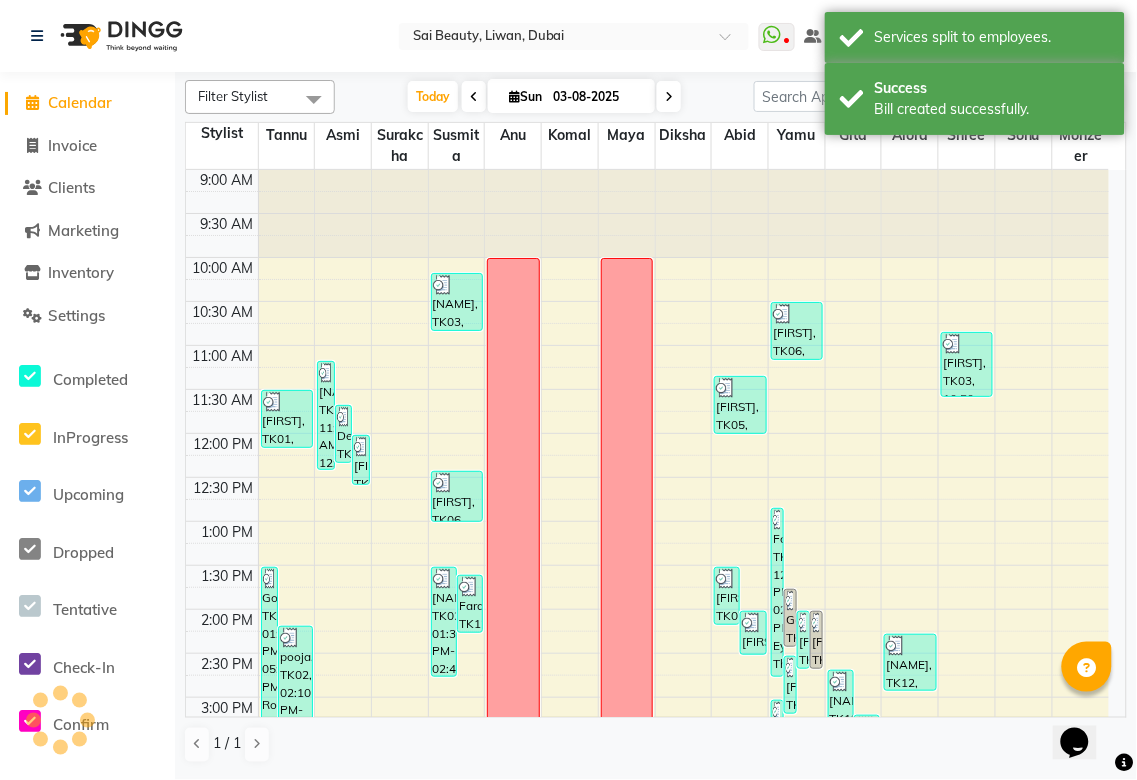 scroll, scrollTop: 0, scrollLeft: 0, axis: both 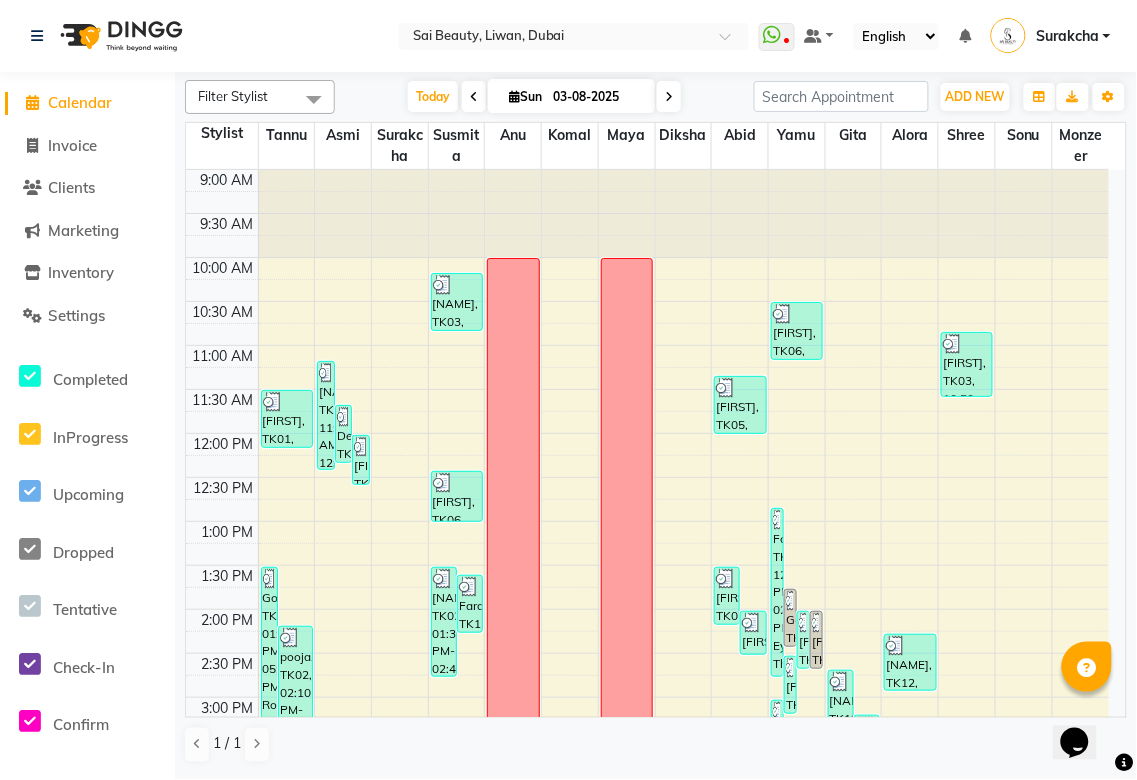 click at bounding box center (669, 97) 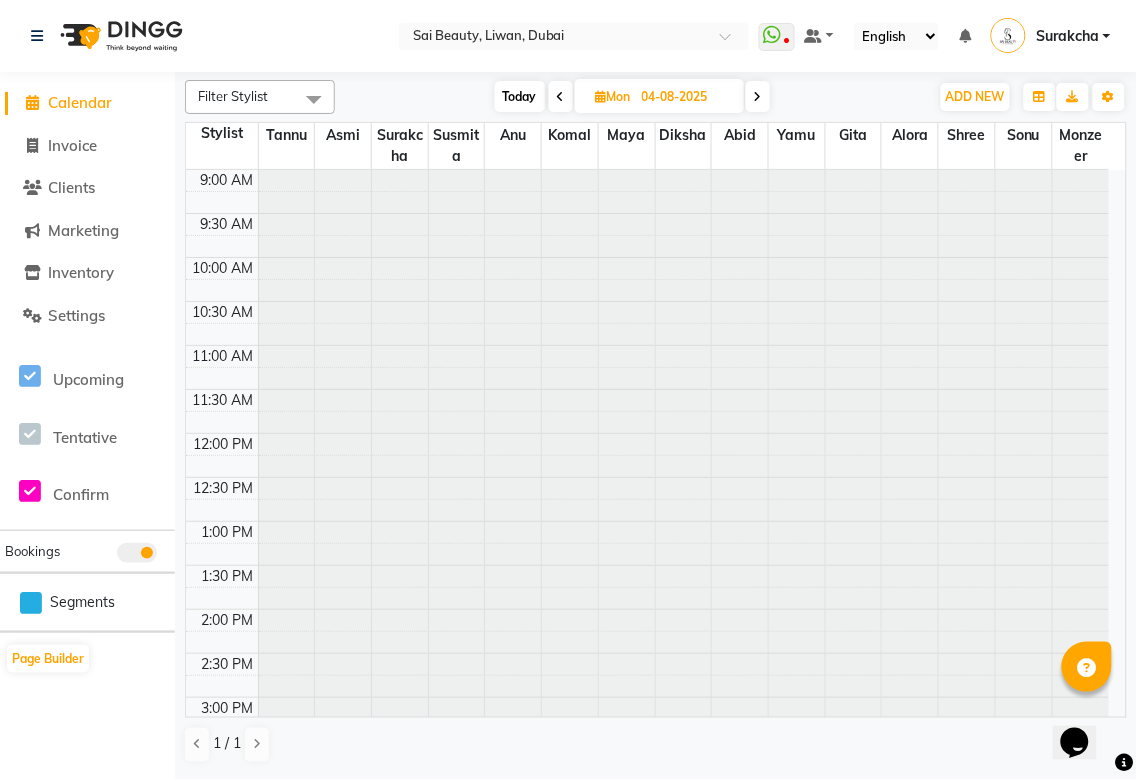 scroll, scrollTop: 778, scrollLeft: 0, axis: vertical 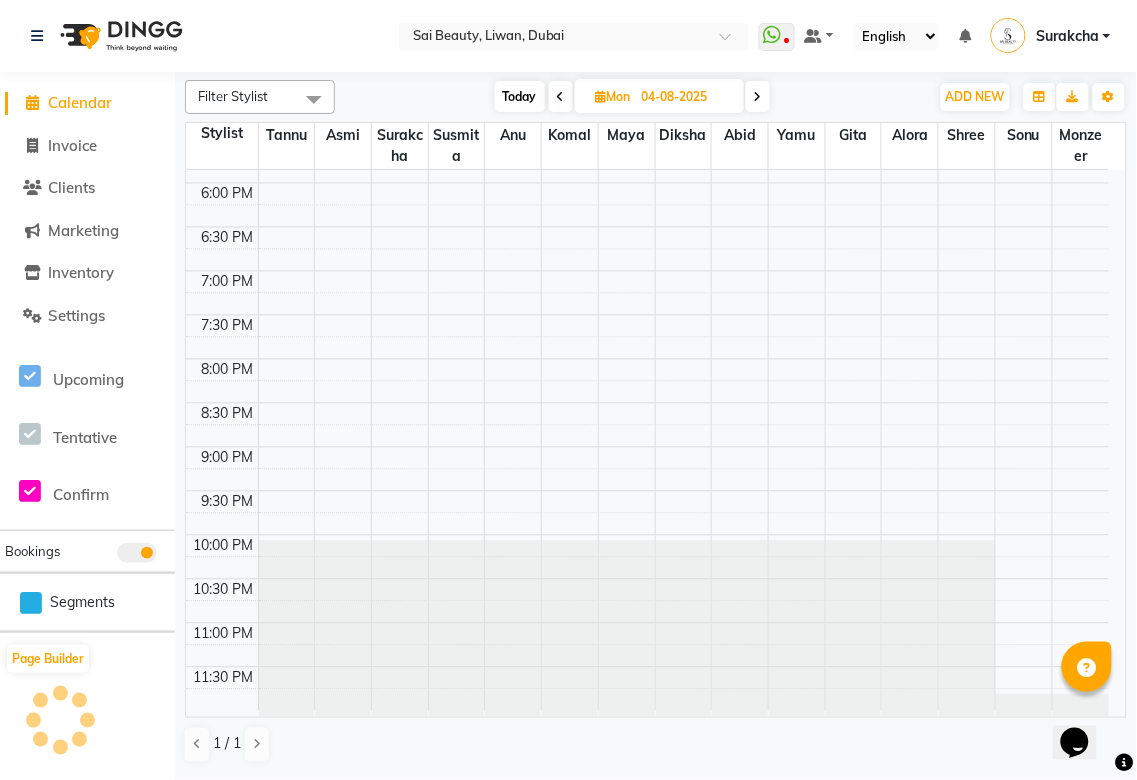 click at bounding box center (758, 97) 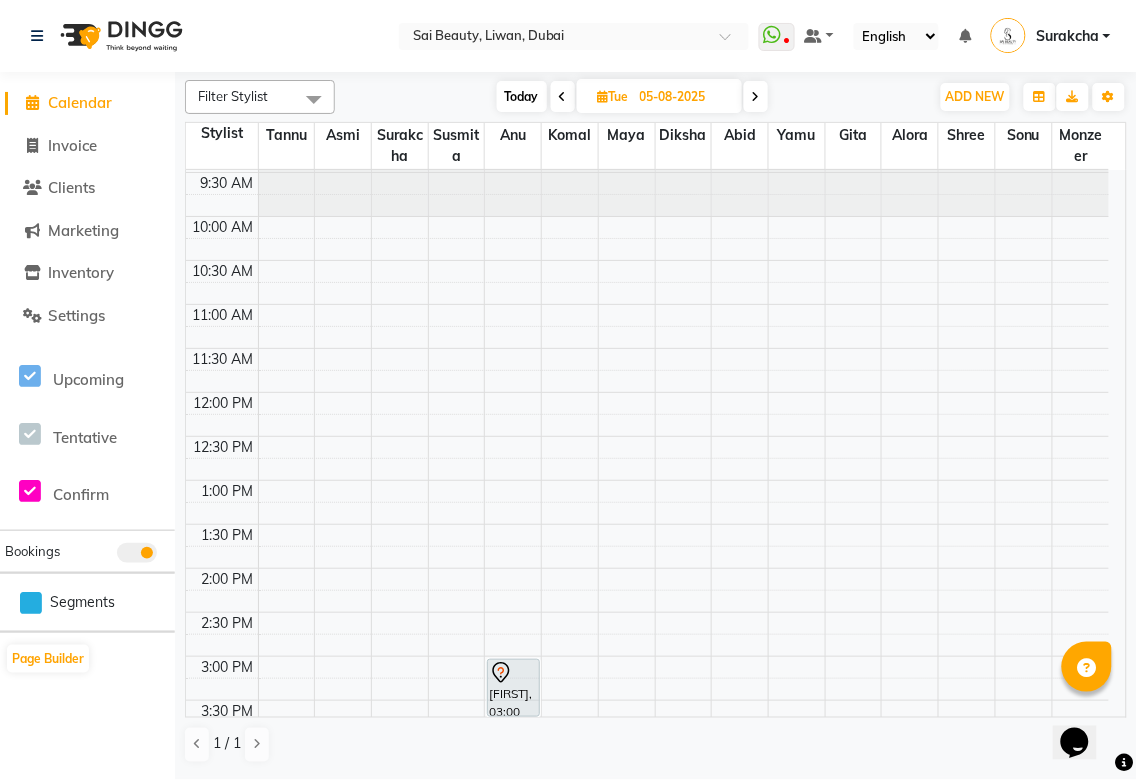 scroll, scrollTop: 0, scrollLeft: 0, axis: both 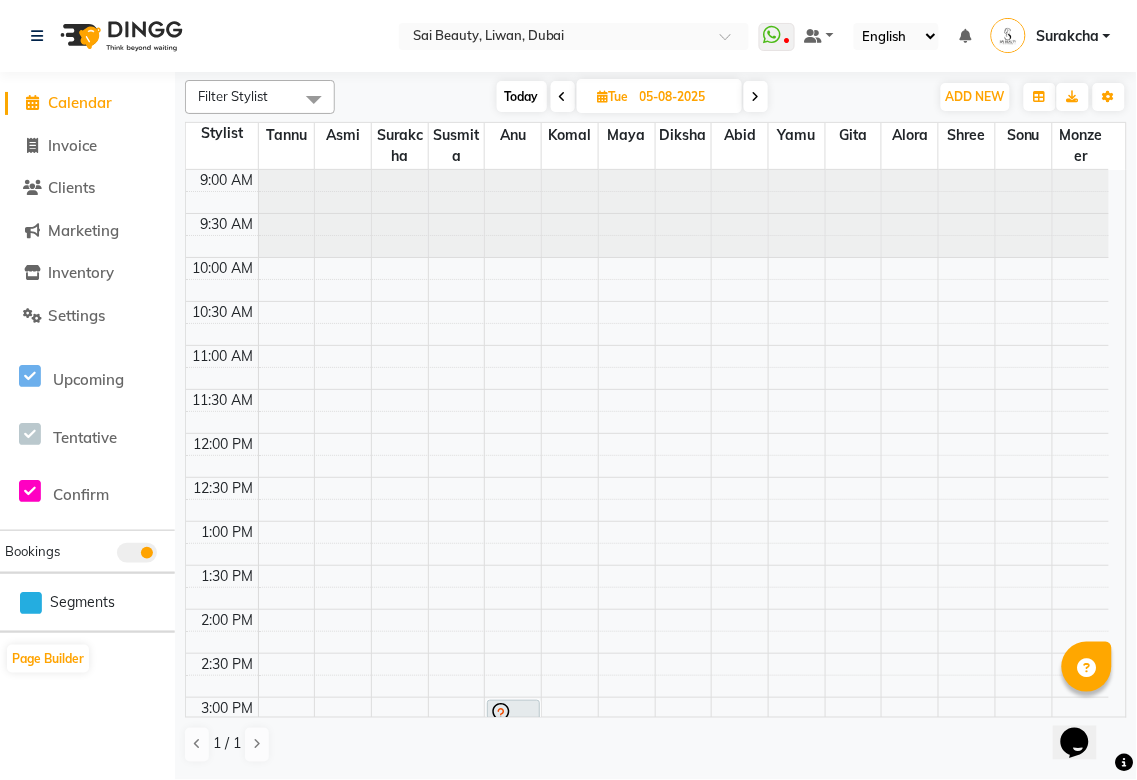 click on "Today" at bounding box center [522, 96] 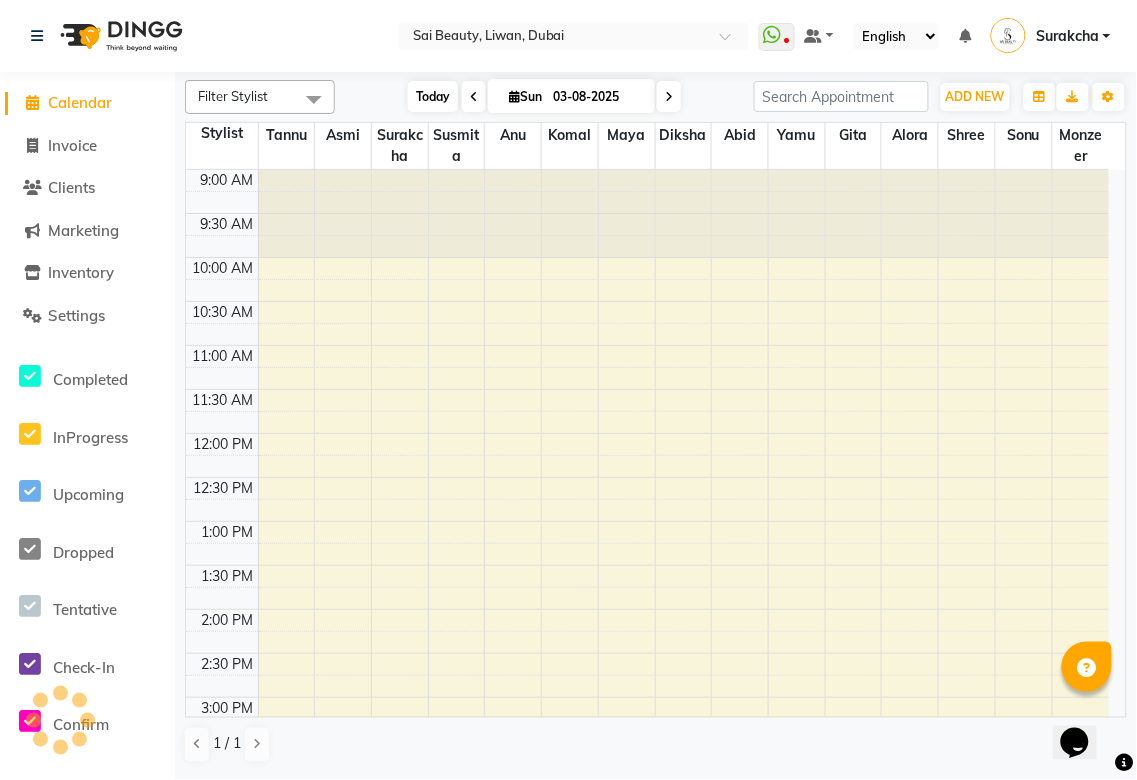 scroll, scrollTop: 778, scrollLeft: 0, axis: vertical 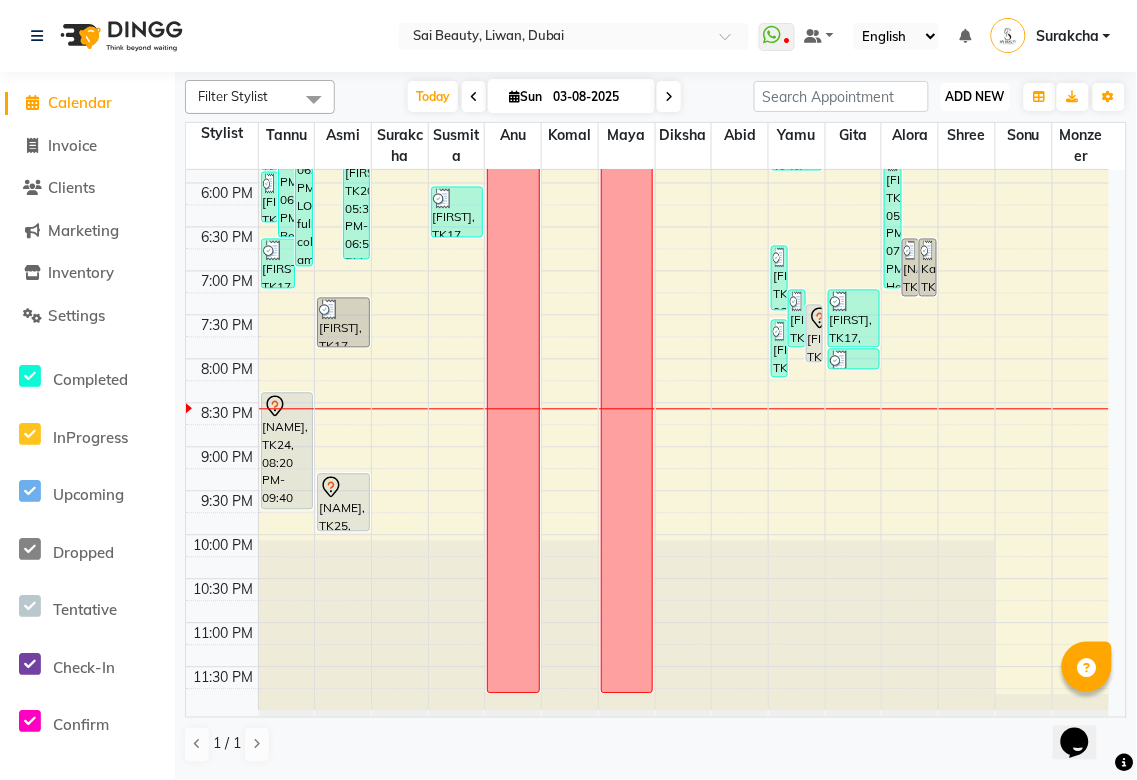 click on "ADD NEW" at bounding box center (975, 96) 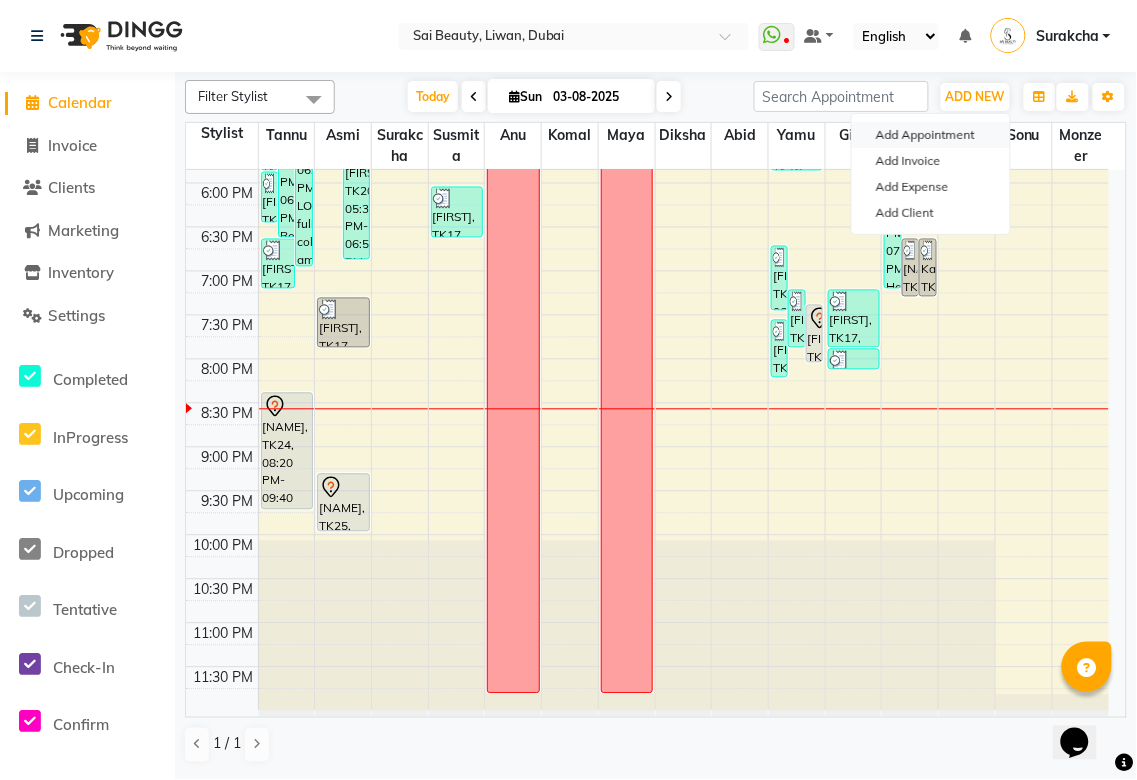 click on "Add Appointment" at bounding box center [931, 135] 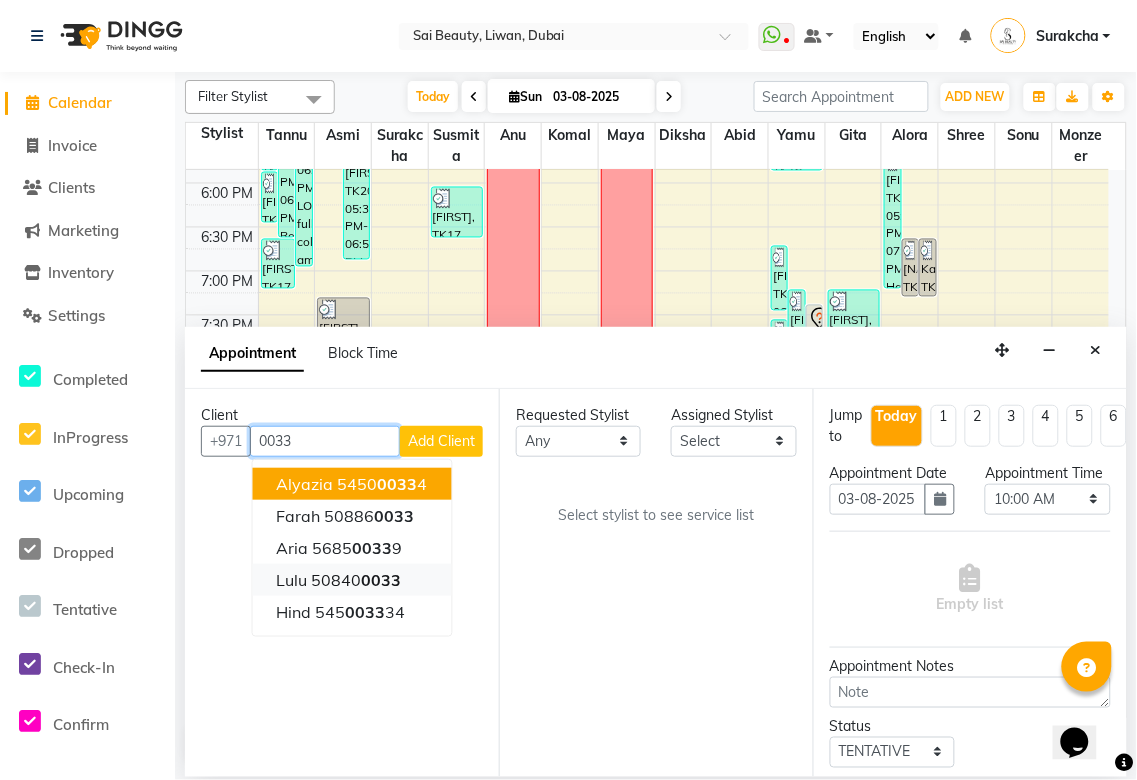 click on "0033" at bounding box center (382, 580) 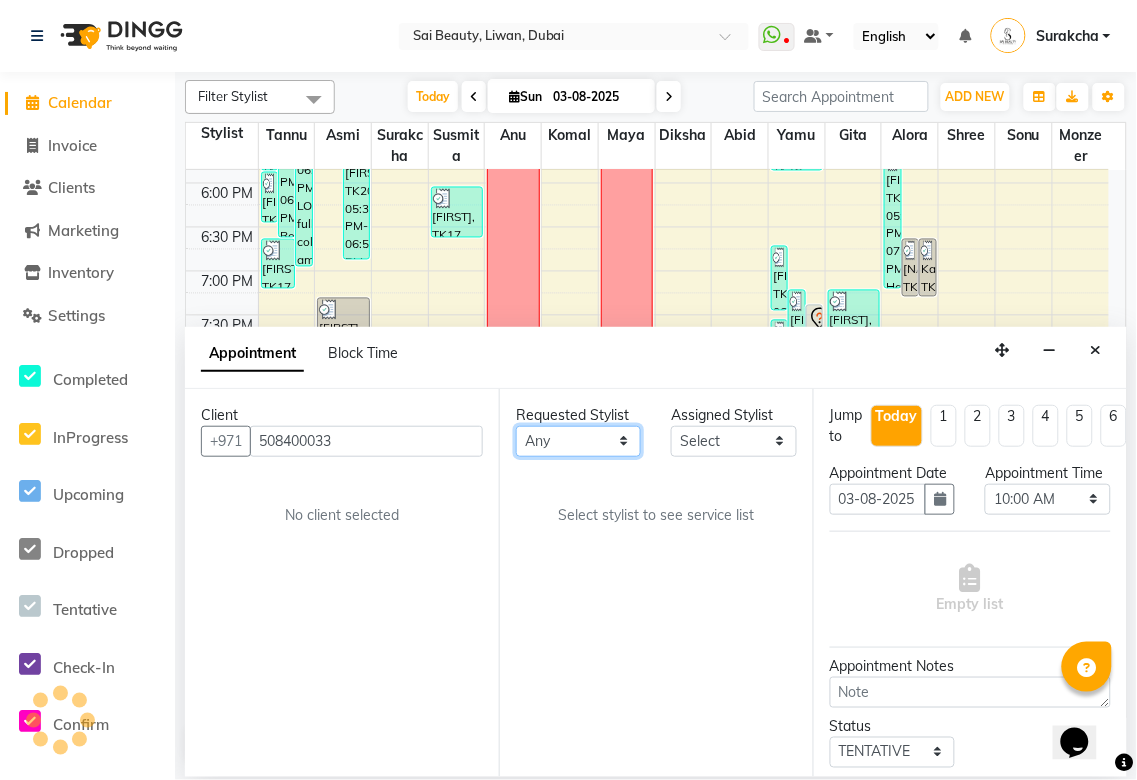 click on "Any Abid Alora Anu Asmi Diksha Gita Komal maya Monzeer shree sonu Surakcha Susmita Tannu Yamu" at bounding box center (578, 441) 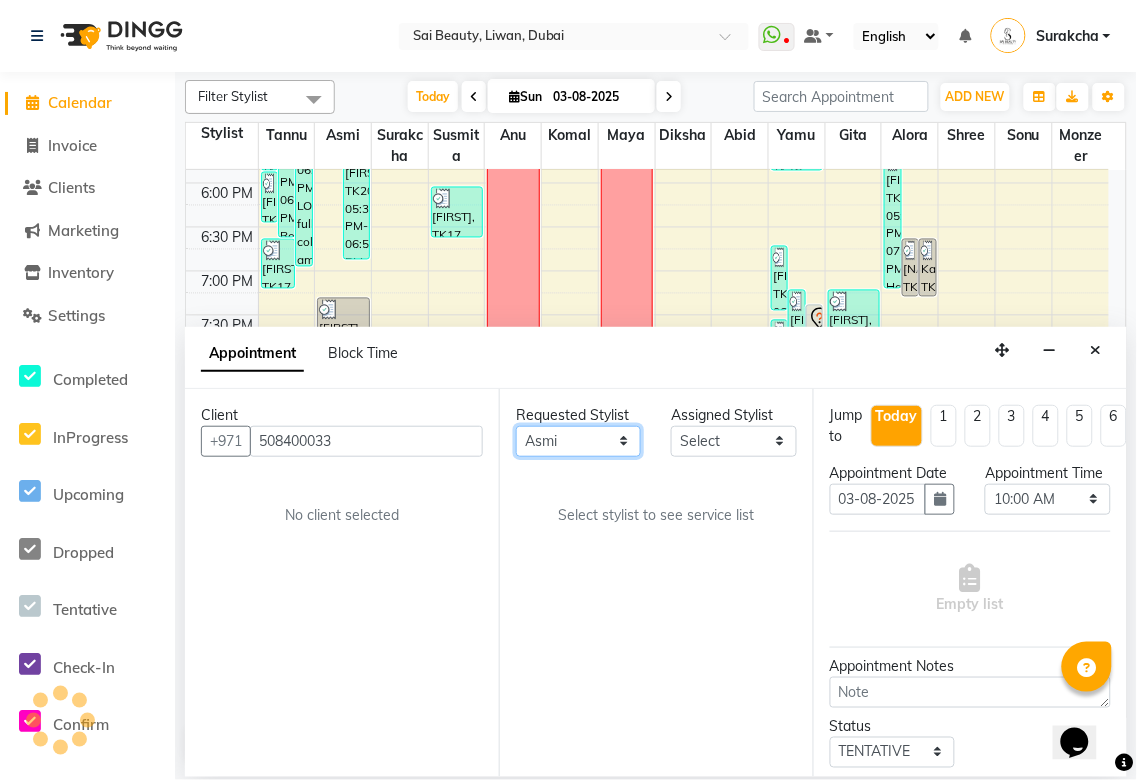 click on "Any Abid Alora Anu Asmi Diksha Gita Komal maya Monzeer shree sonu Surakcha Susmita Tannu Yamu" at bounding box center (578, 441) 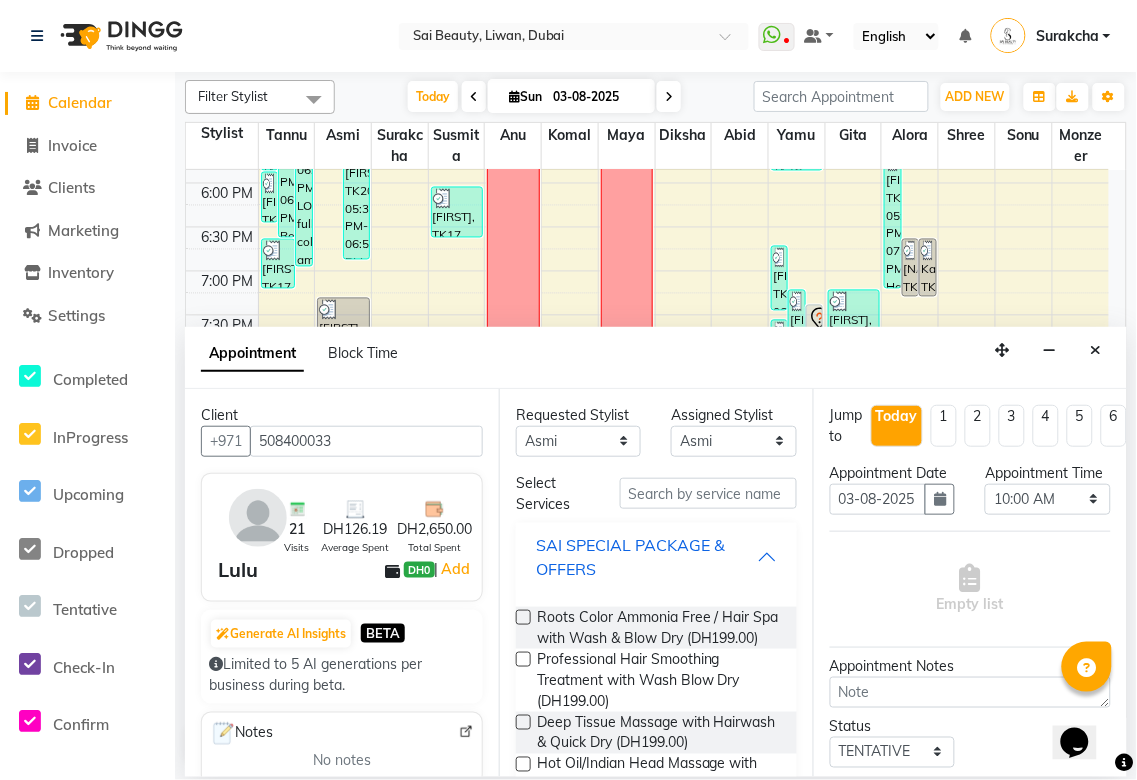 click on "SAI SPECIAL PACKAGE & OFFERS" at bounding box center (646, 557) 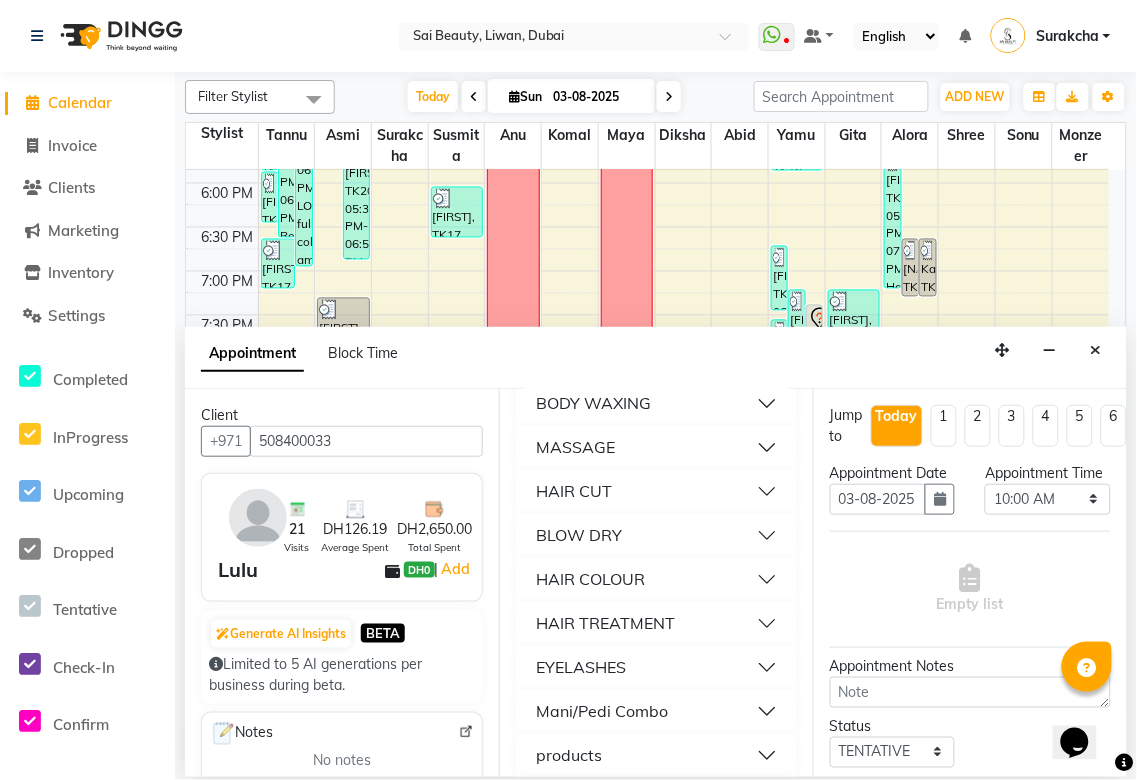 scroll, scrollTop: 800, scrollLeft: 0, axis: vertical 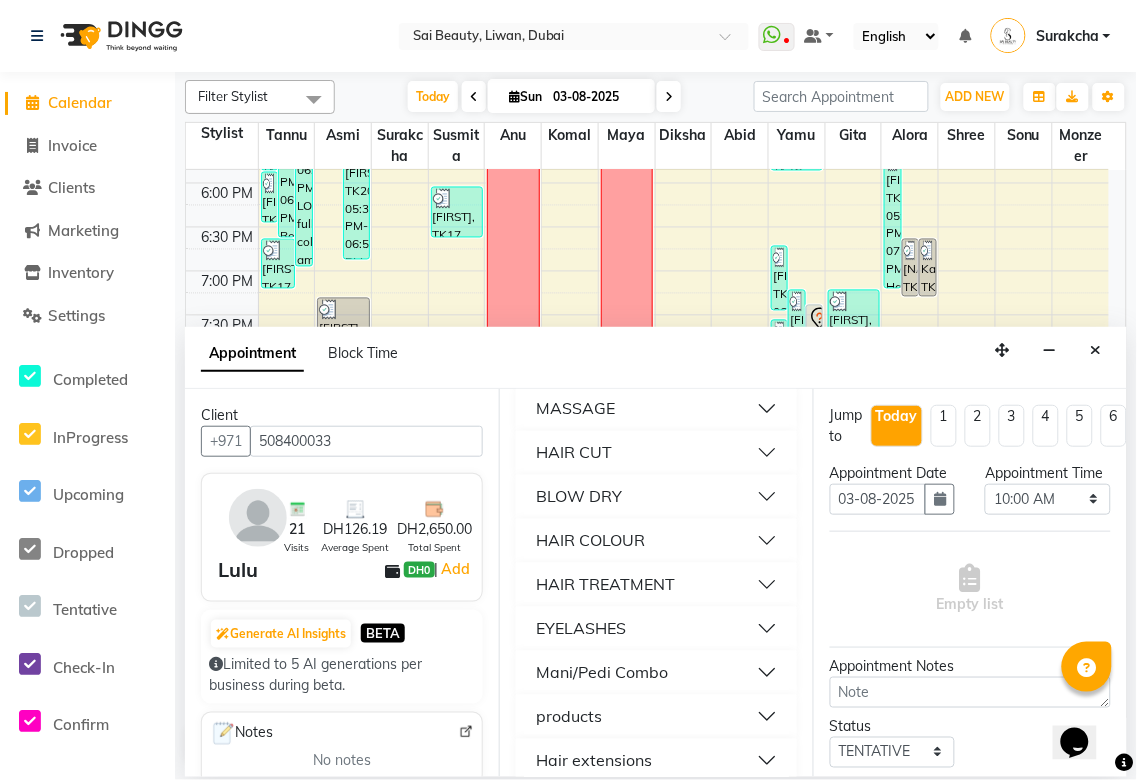 click on "BLOW DRY" at bounding box center (656, 497) 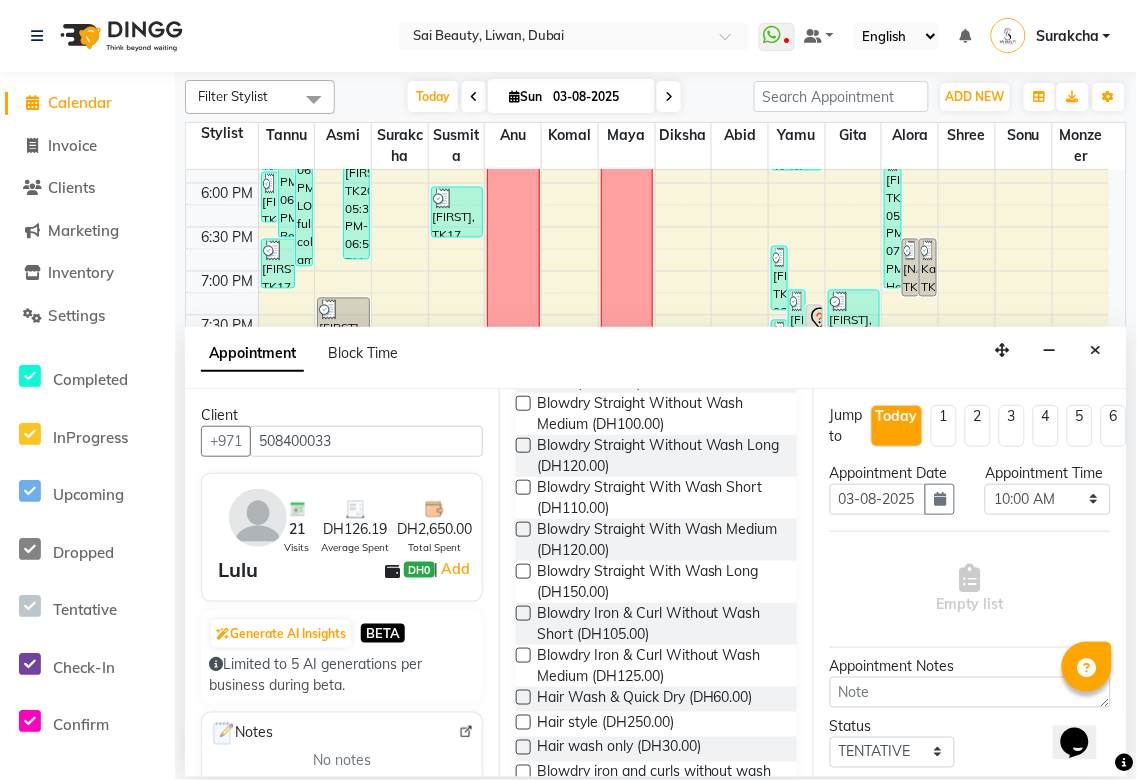 scroll, scrollTop: 1022, scrollLeft: 0, axis: vertical 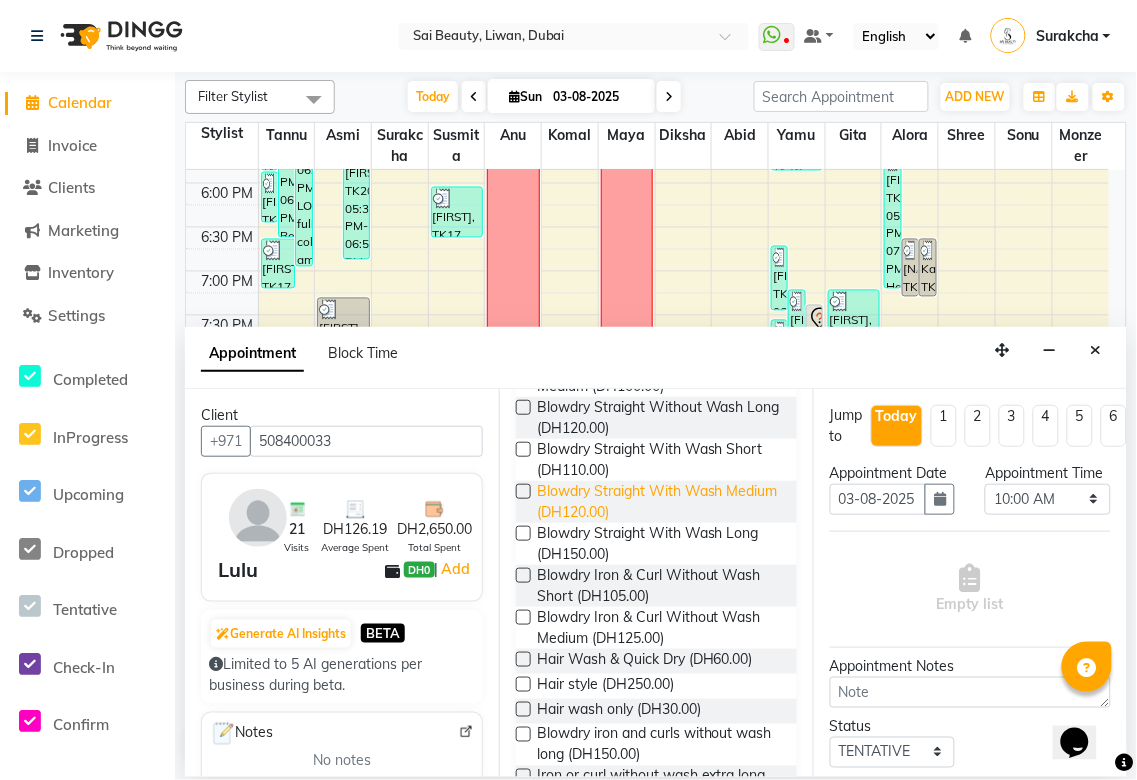 click on "Blowdry Straight With Wash Medium (DH120.00)" at bounding box center [659, 502] 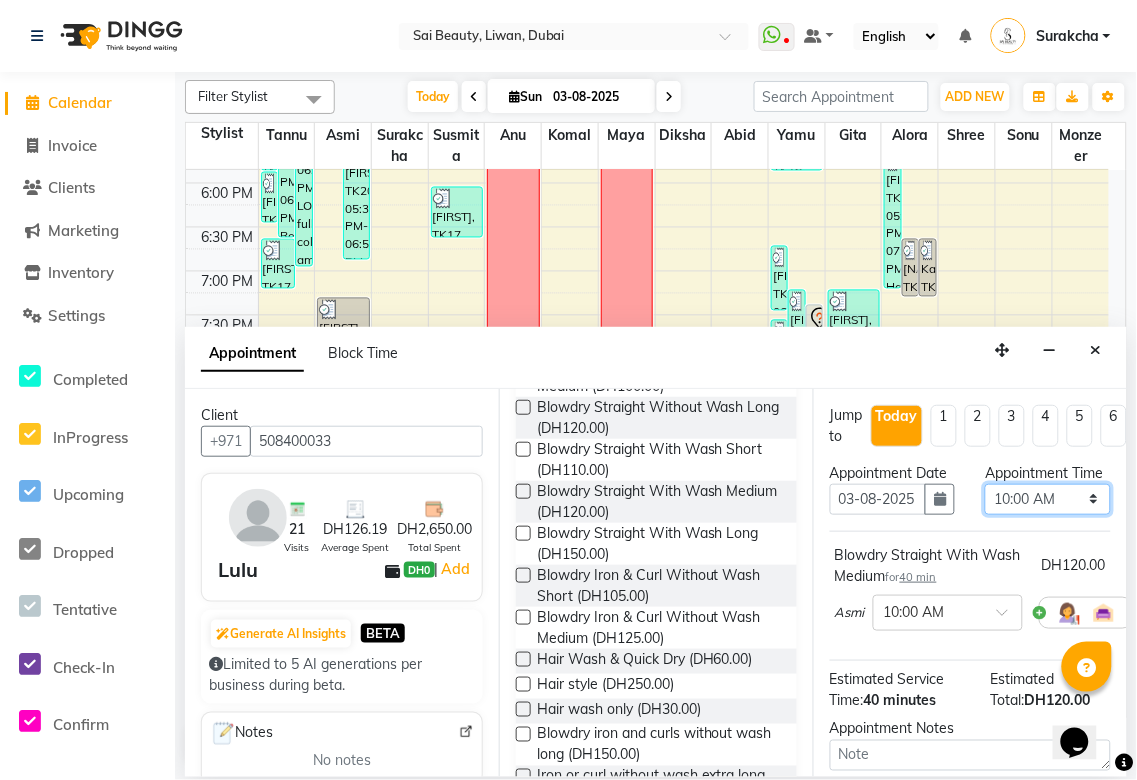 click on "Select 10:00 AM 10:05 AM 10:10 AM 10:15 AM 10:20 AM 10:25 AM 10:30 AM 10:35 AM 10:40 AM 10:45 AM 10:50 AM 10:55 AM 11:00 AM 11:05 AM 11:10 AM 11:15 AM 11:20 AM 11:25 AM 11:30 AM 11:35 AM 11:40 AM 11:45 AM 11:50 AM 11:55 AM 12:00 PM 12:05 PM 12:10 PM 12:15 PM 12:20 PM 12:25 PM 12:30 PM 12:35 PM 12:40 PM 12:45 PM 12:50 PM 12:55 PM 01:00 PM 01:05 PM 01:10 PM 01:15 PM 01:20 PM 01:25 PM 01:30 PM 01:35 PM 01:40 PM 01:45 PM 01:50 PM 01:55 PM 02:00 PM 02:05 PM 02:10 PM 02:15 PM 02:20 PM 02:25 PM 02:30 PM 02:35 PM 02:40 PM 02:45 PM 02:50 PM 02:55 PM 03:00 PM 03:05 PM 03:10 PM 03:15 PM 03:20 PM 03:25 PM 03:30 PM 03:35 PM 03:40 PM 03:45 PM 03:50 PM 03:55 PM 04:00 PM 04:05 PM 04:10 PM 04:15 PM 04:20 PM 04:25 PM 04:30 PM 04:35 PM 04:40 PM 04:45 PM 04:50 PM 04:55 PM 05:00 PM 05:05 PM 05:10 PM 05:15 PM 05:20 PM 05:25 PM 05:30 PM 05:35 PM 05:40 PM 05:45 PM 05:50 PM 05:55 PM 06:00 PM 06:05 PM 06:10 PM 06:15 PM 06:20 PM 06:25 PM 06:30 PM 06:35 PM 06:40 PM 06:45 PM 06:50 PM 06:55 PM 07:00 PM 07:05 PM 07:10 PM 07:15 PM 07:20 PM" at bounding box center [1047, 499] 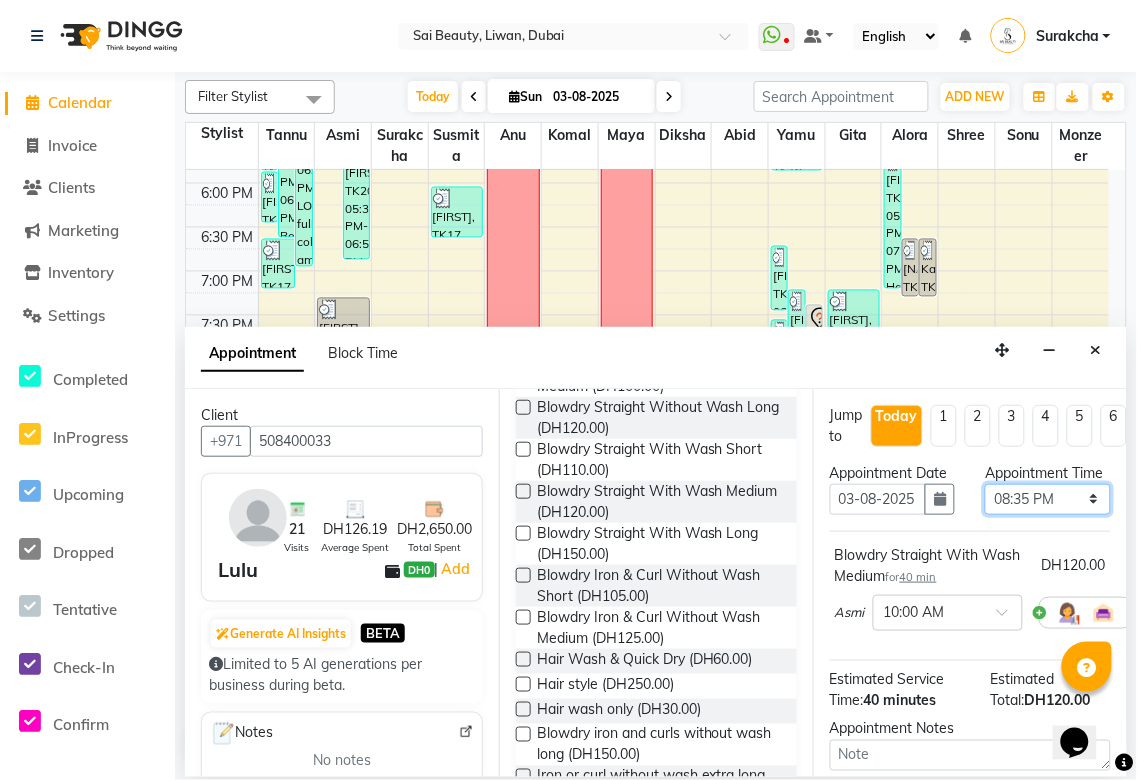 click on "Select 10:00 AM 10:05 AM 10:10 AM 10:15 AM 10:20 AM 10:25 AM 10:30 AM 10:35 AM 10:40 AM 10:45 AM 10:50 AM 10:55 AM 11:00 AM 11:05 AM 11:10 AM 11:15 AM 11:20 AM 11:25 AM 11:30 AM 11:35 AM 11:40 AM 11:45 AM 11:50 AM 11:55 AM 12:00 PM 12:05 PM 12:10 PM 12:15 PM 12:20 PM 12:25 PM 12:30 PM 12:35 PM 12:40 PM 12:45 PM 12:50 PM 12:55 PM 01:00 PM 01:05 PM 01:10 PM 01:15 PM 01:20 PM 01:25 PM 01:30 PM 01:35 PM 01:40 PM 01:45 PM 01:50 PM 01:55 PM 02:00 PM 02:05 PM 02:10 PM 02:15 PM 02:20 PM 02:25 PM 02:30 PM 02:35 PM 02:40 PM 02:45 PM 02:50 PM 02:55 PM 03:00 PM 03:05 PM 03:10 PM 03:15 PM 03:20 PM 03:25 PM 03:30 PM 03:35 PM 03:40 PM 03:45 PM 03:50 PM 03:55 PM 04:00 PM 04:05 PM 04:10 PM 04:15 PM 04:20 PM 04:25 PM 04:30 PM 04:35 PM 04:40 PM 04:45 PM 04:50 PM 04:55 PM 05:00 PM 05:05 PM 05:10 PM 05:15 PM 05:20 PM 05:25 PM 05:30 PM 05:35 PM 05:40 PM 05:45 PM 05:50 PM 05:55 PM 06:00 PM 06:05 PM 06:10 PM 06:15 PM 06:20 PM 06:25 PM 06:30 PM 06:35 PM 06:40 PM 06:45 PM 06:50 PM 06:55 PM 07:00 PM 07:05 PM 07:10 PM 07:15 PM 07:20 PM" at bounding box center (1047, 499) 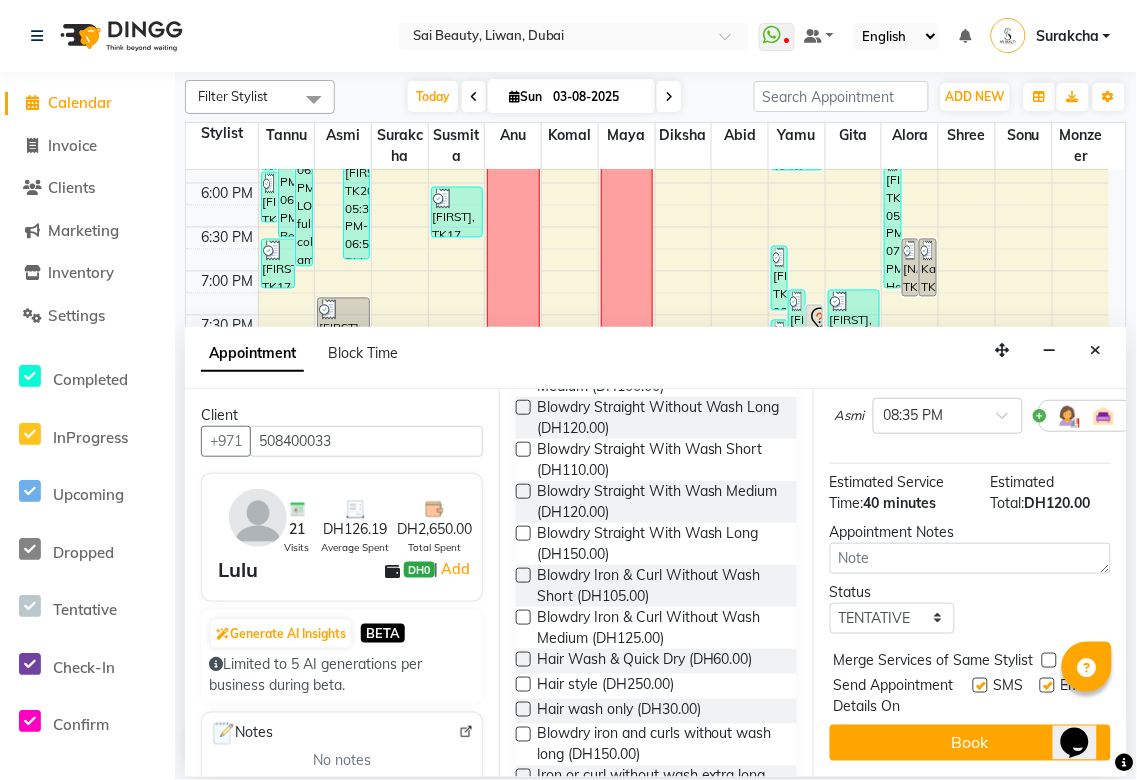 scroll, scrollTop: 256, scrollLeft: 0, axis: vertical 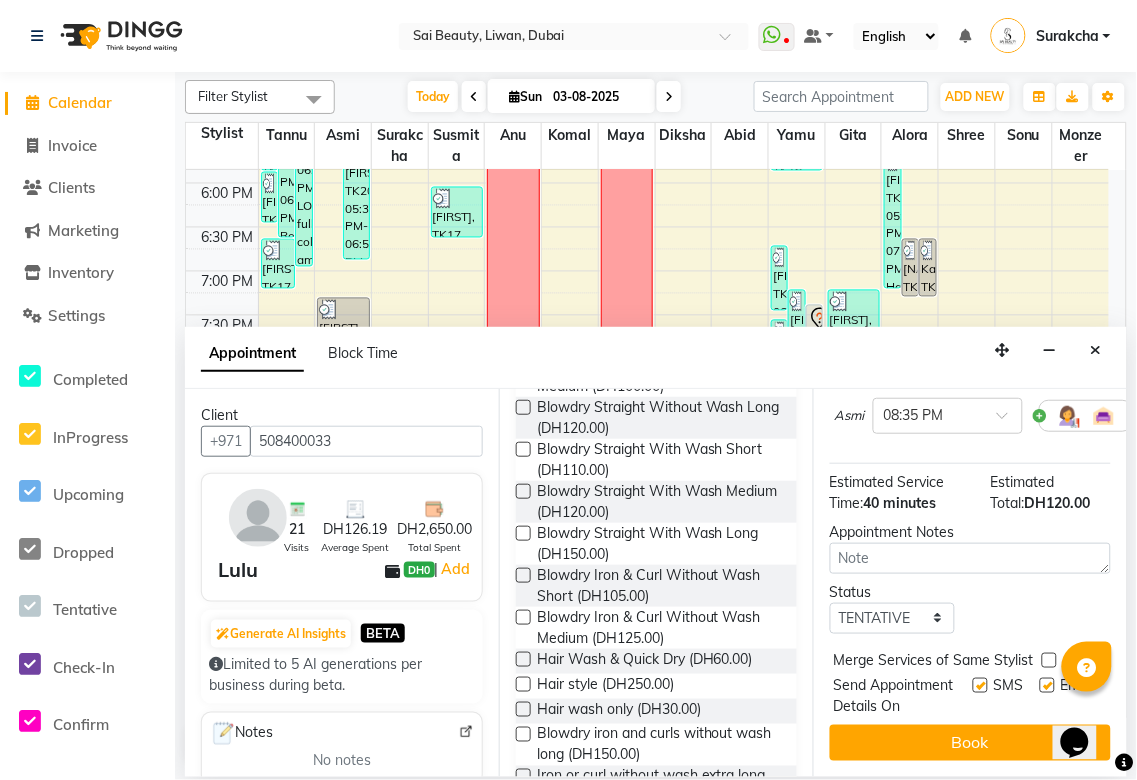 click at bounding box center [1049, 660] 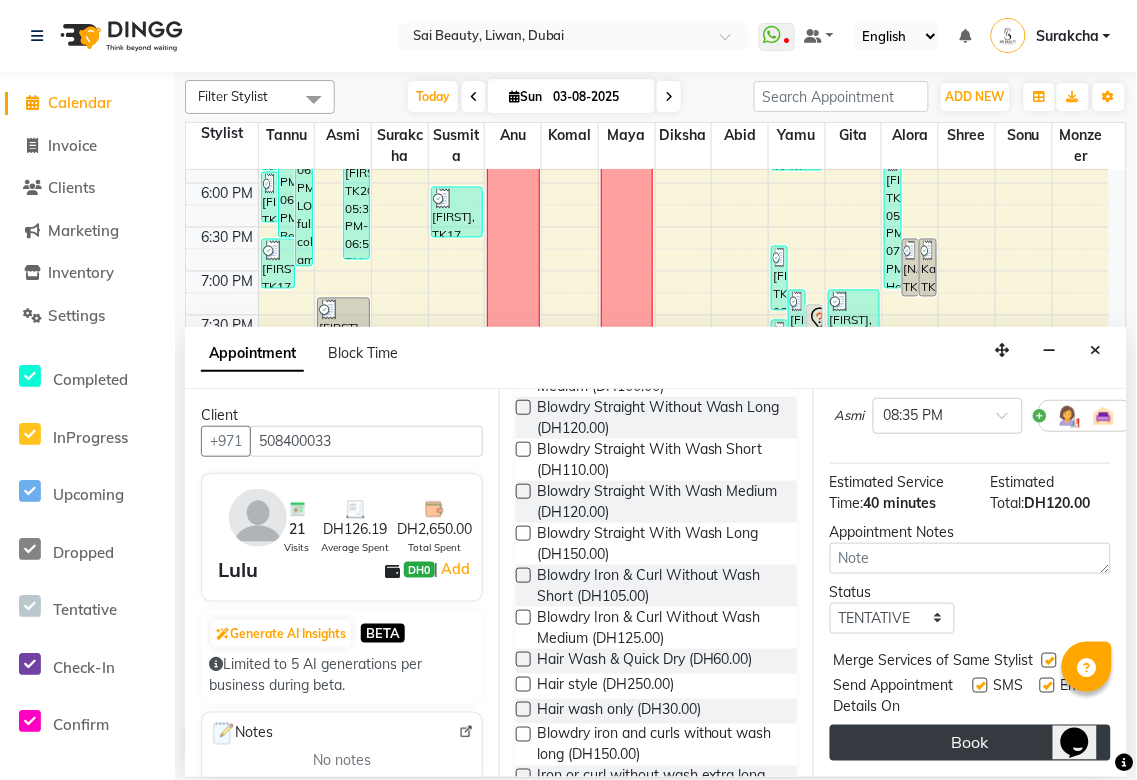 click on "Book" at bounding box center (970, 743) 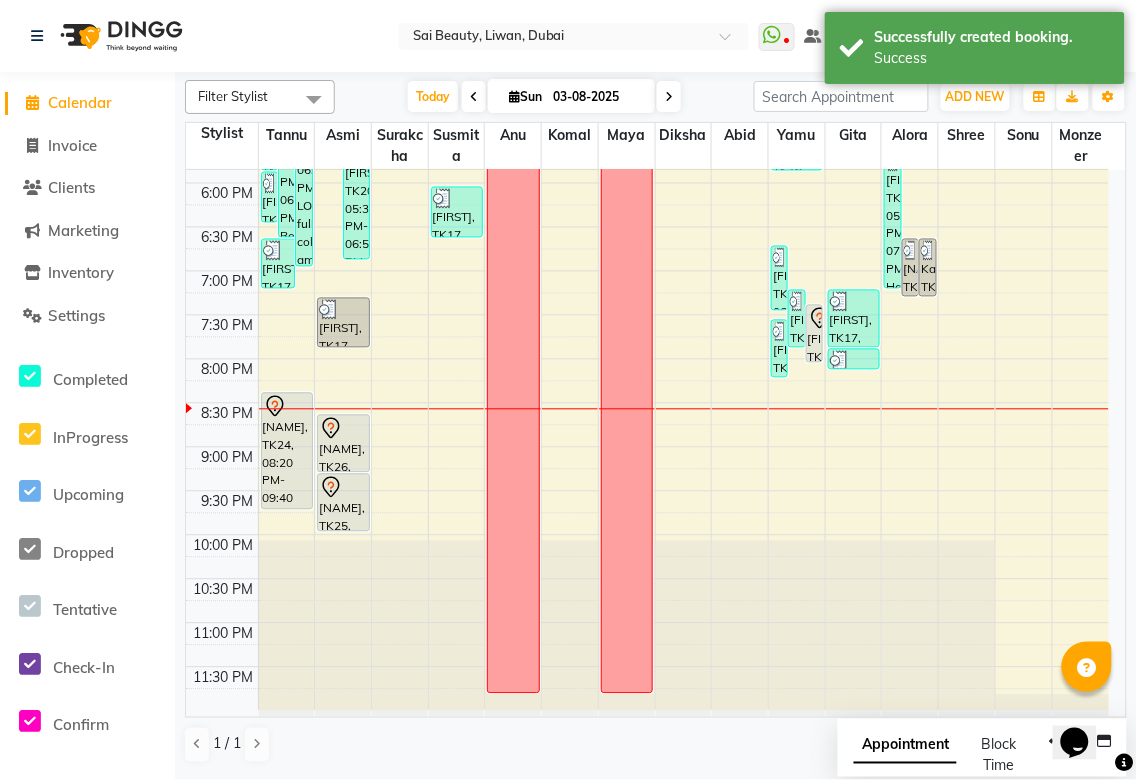 click on "Appointment" at bounding box center [905, 746] 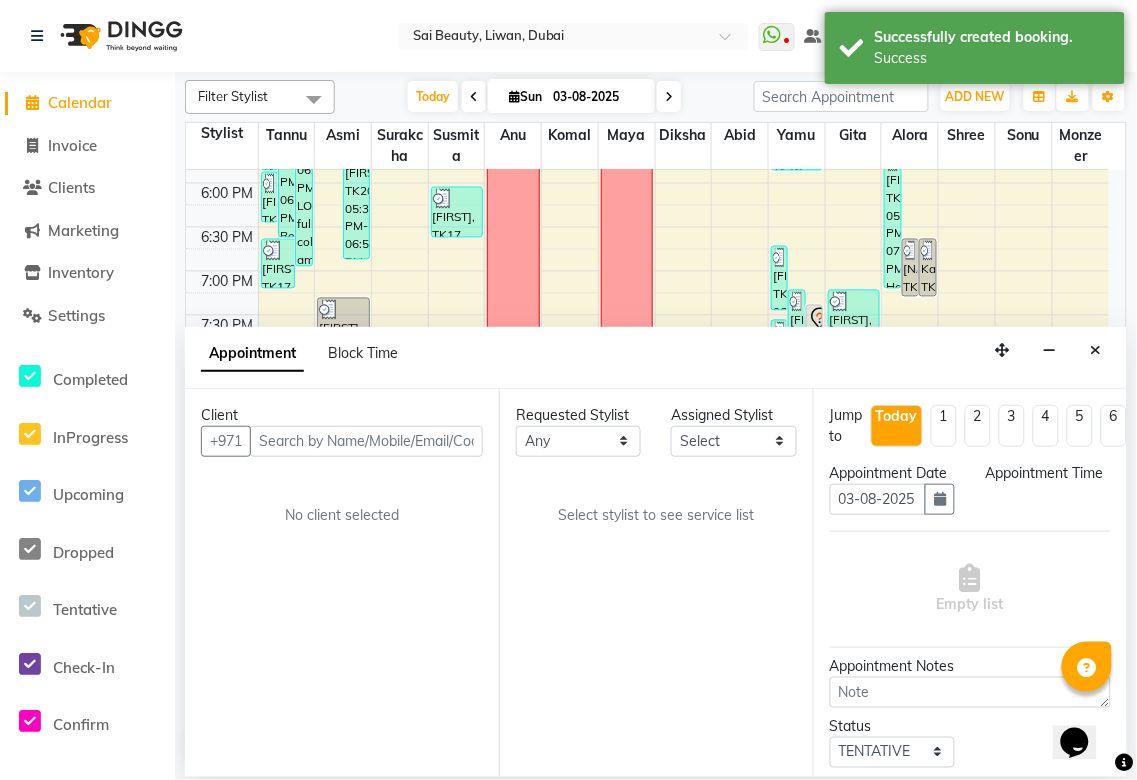 click on "Appointment Block Time" at bounding box center (656, 358) 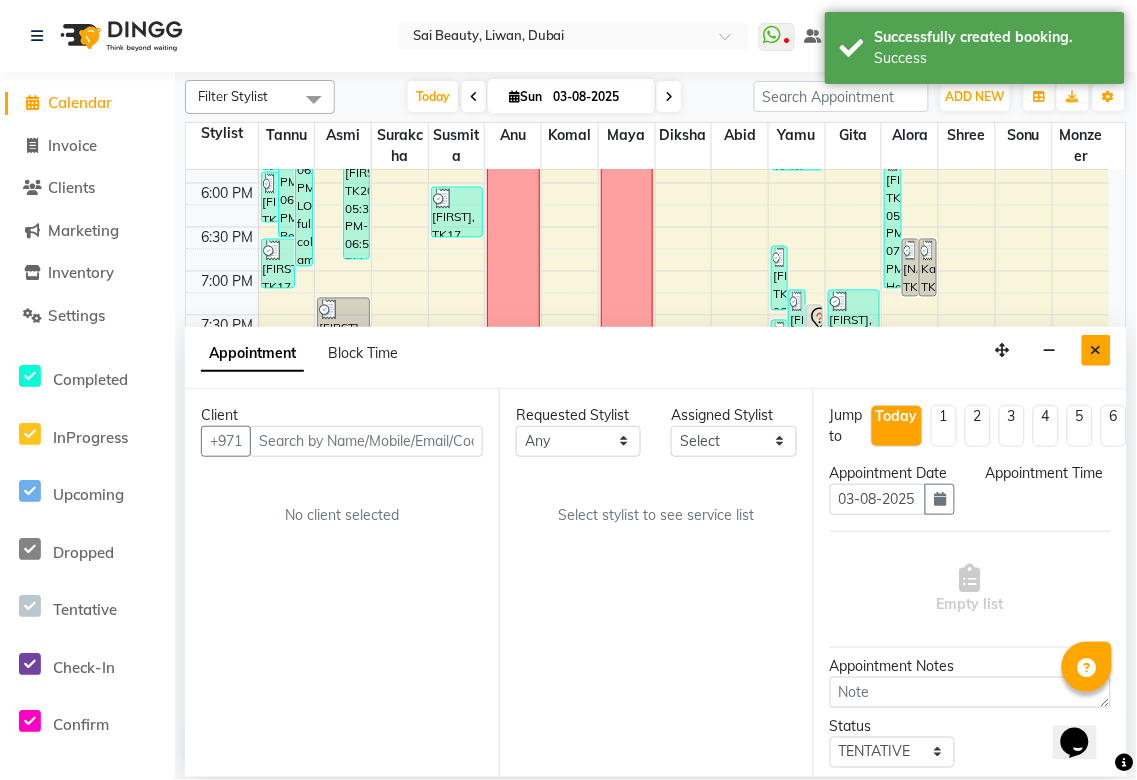 click at bounding box center (1096, 350) 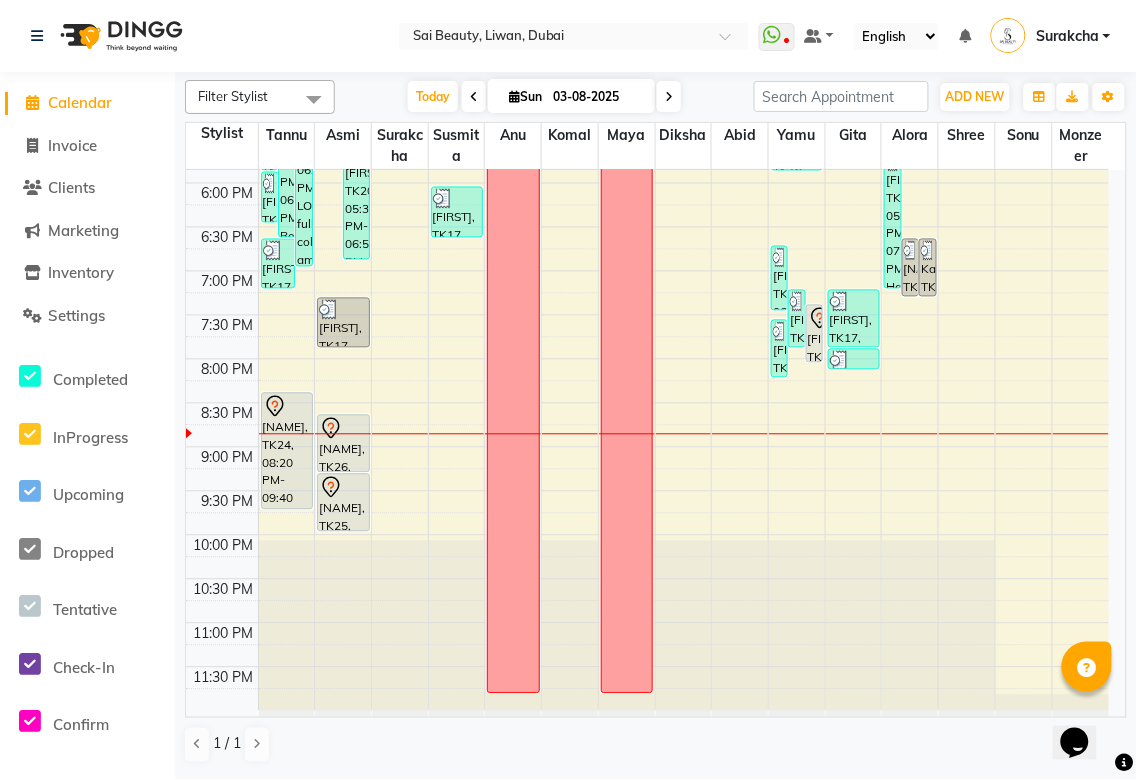 click on "[FIRST], TK18, 07:20 PM-08:00 PM, Mani/Pedi (With Gel Colour)" at bounding box center [814, 334] 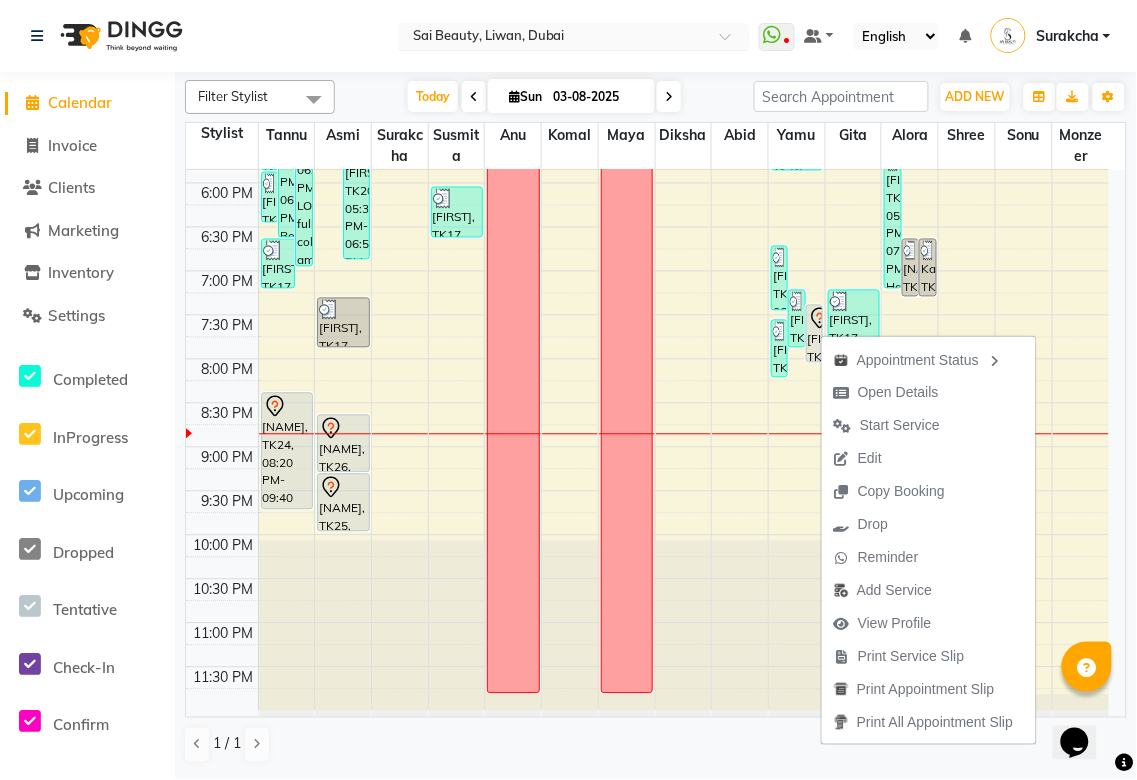 click at bounding box center [554, 38] 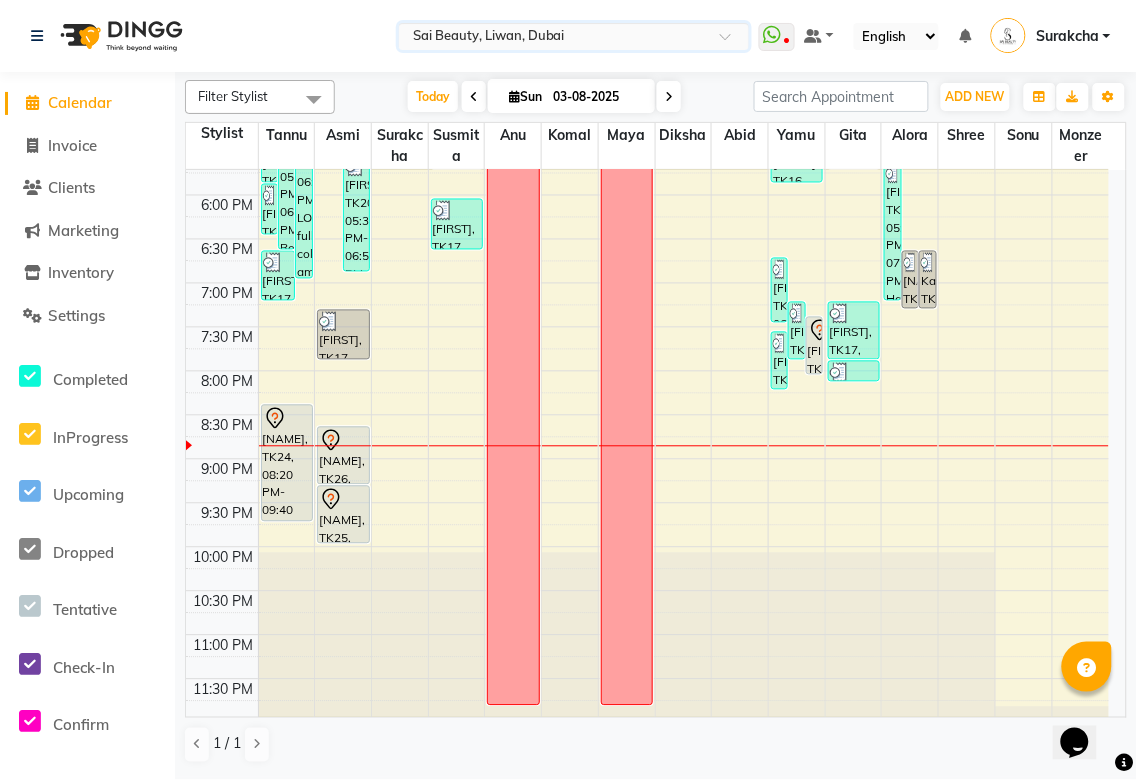 scroll, scrollTop: 767, scrollLeft: 0, axis: vertical 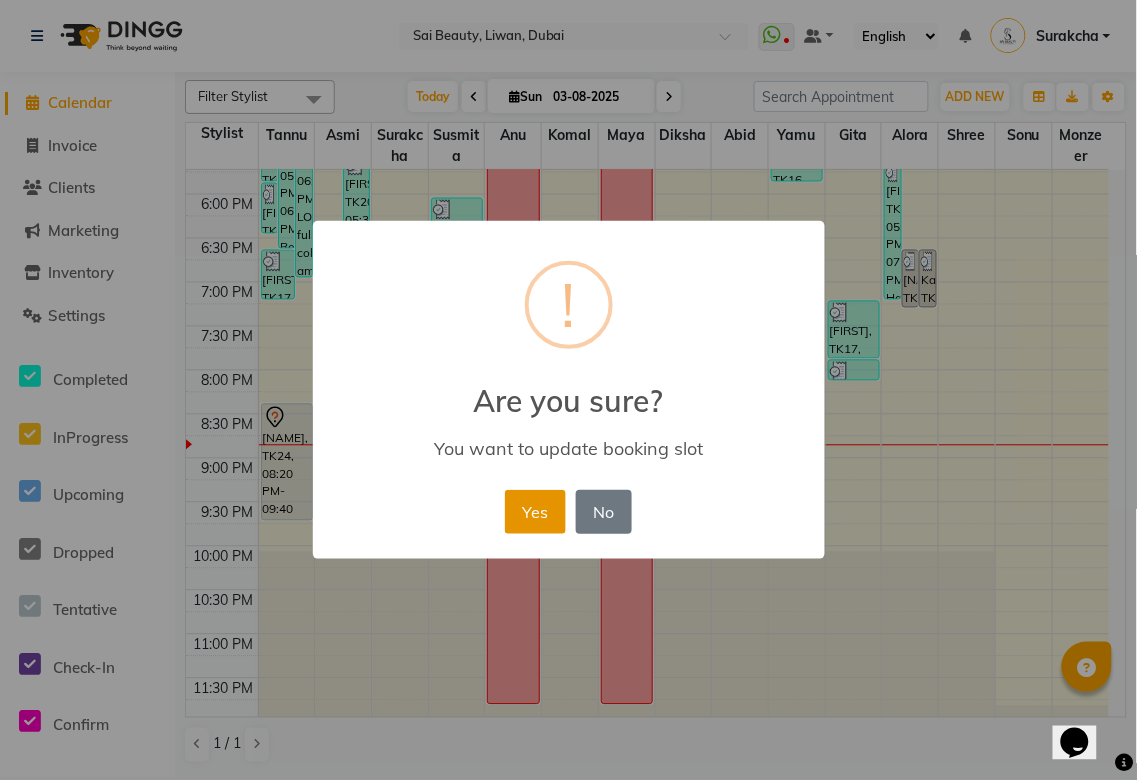 click on "Yes" at bounding box center (535, 512) 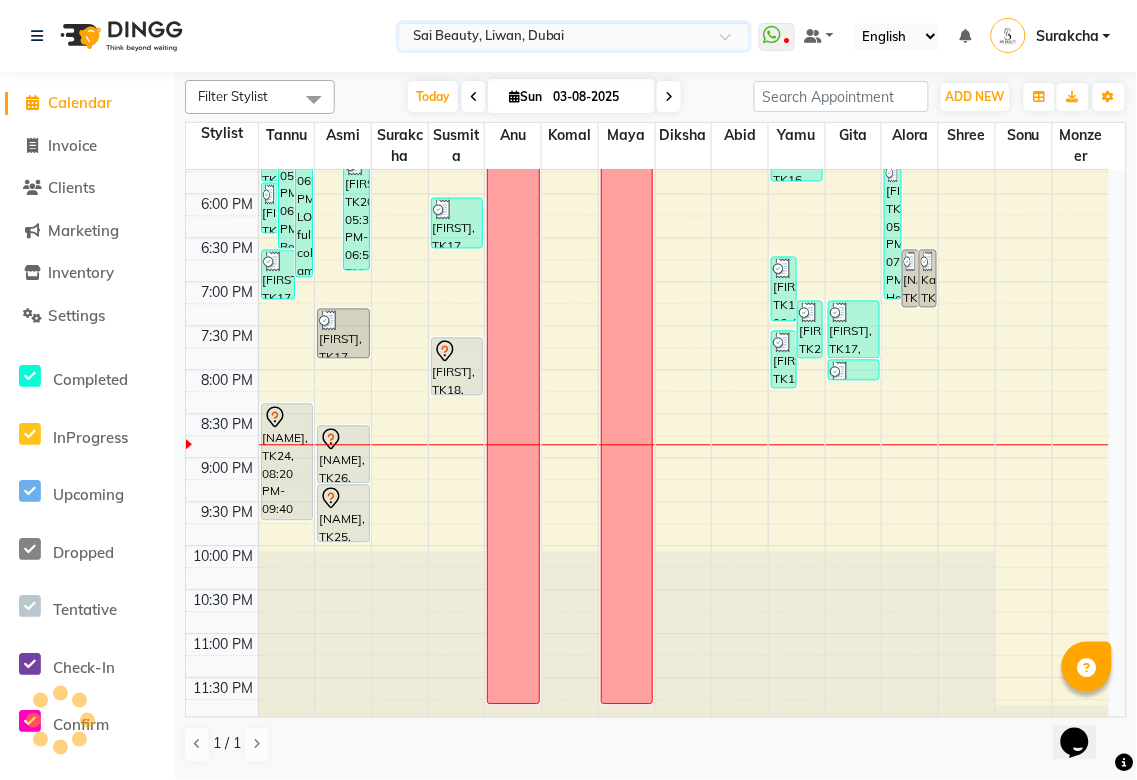 click on "[FIRST], TK18, 07:20 PM-08:00 PM, Mani/Pedi (With Gel Colour)" at bounding box center (457, 367) 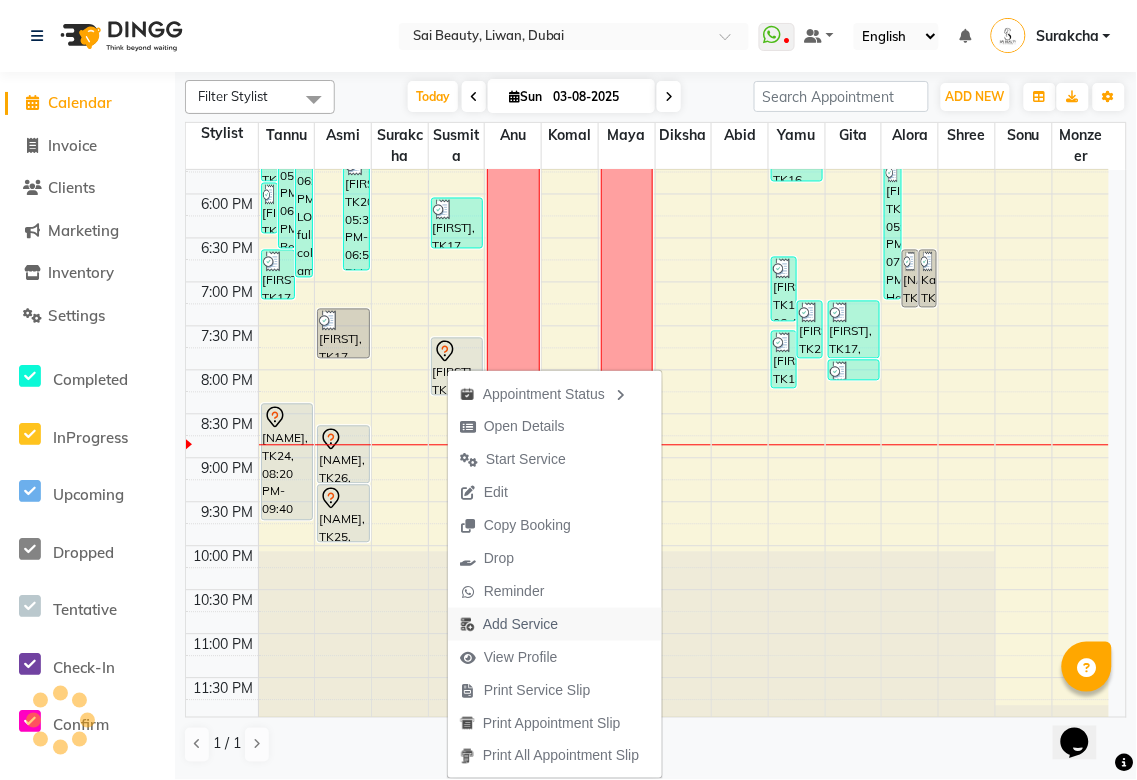 click on "Add Service" at bounding box center (520, 624) 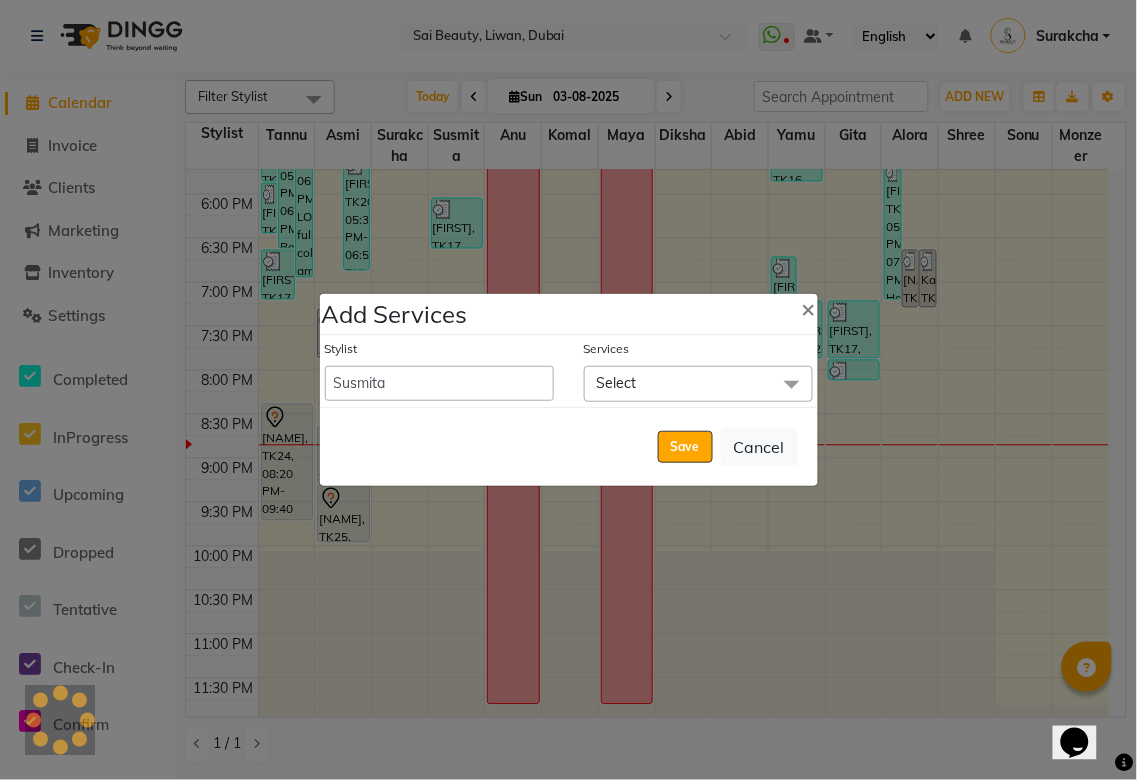 click on "Select" 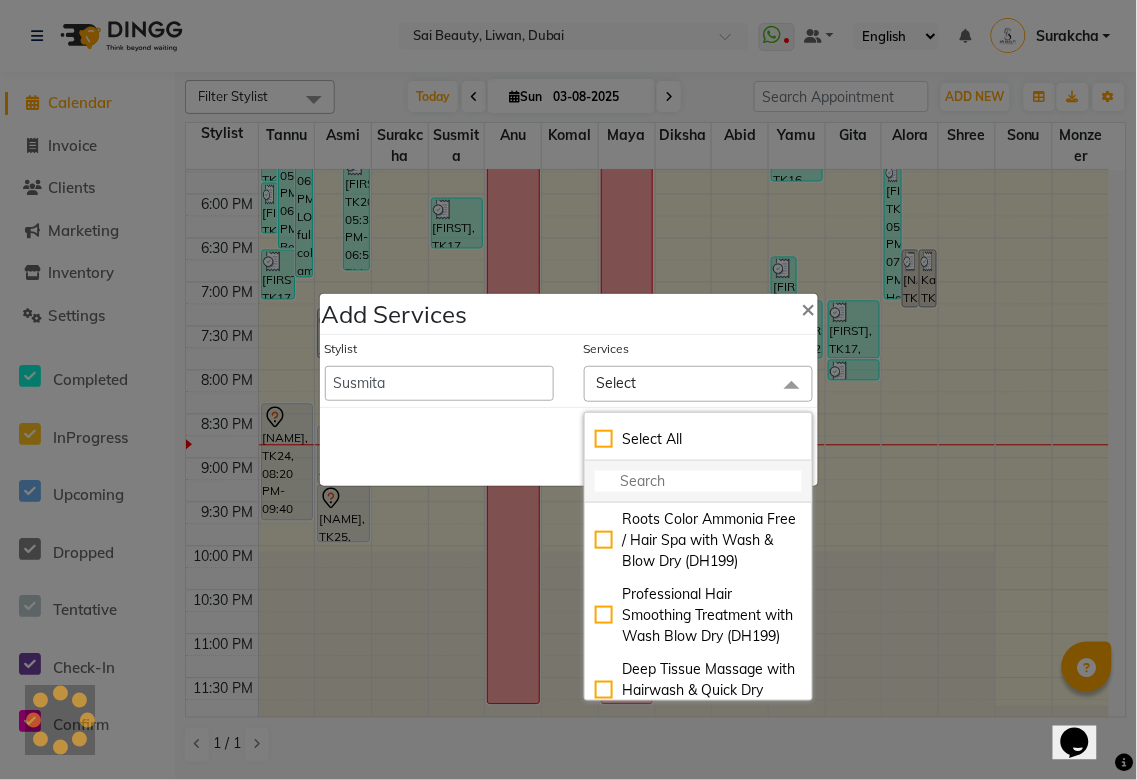 click 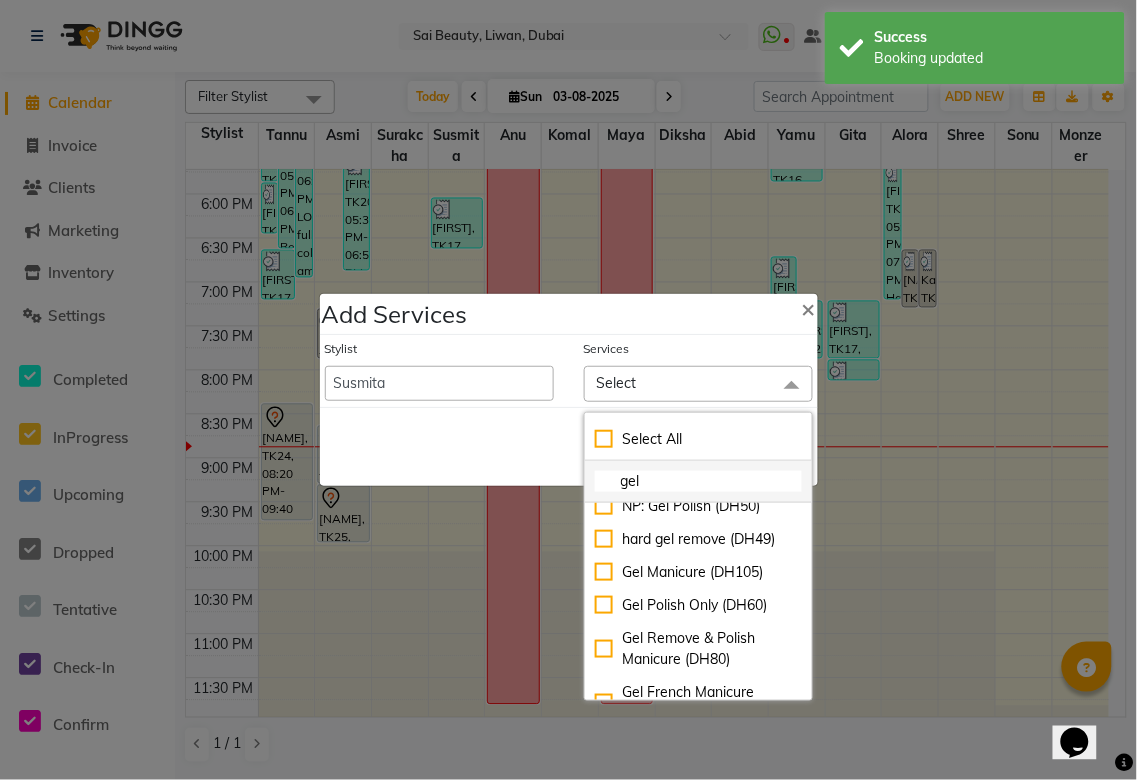 scroll, scrollTop: 110, scrollLeft: 0, axis: vertical 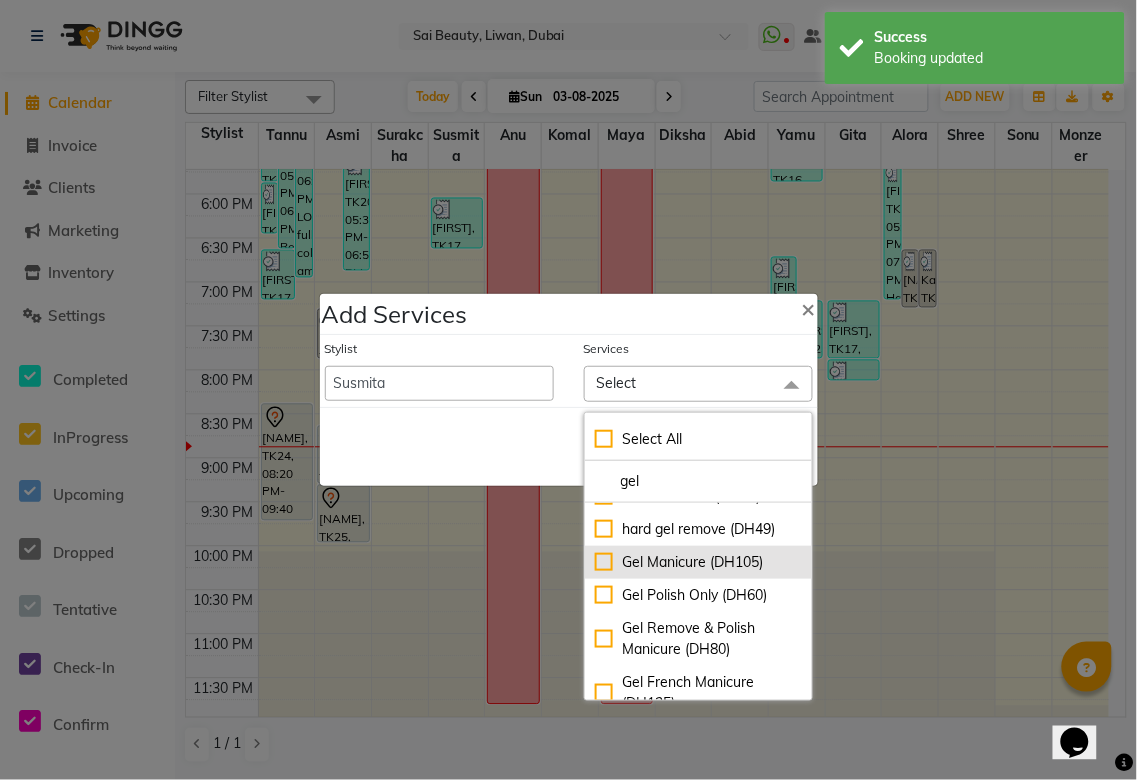 click on "Gel Manicure (DH105)" 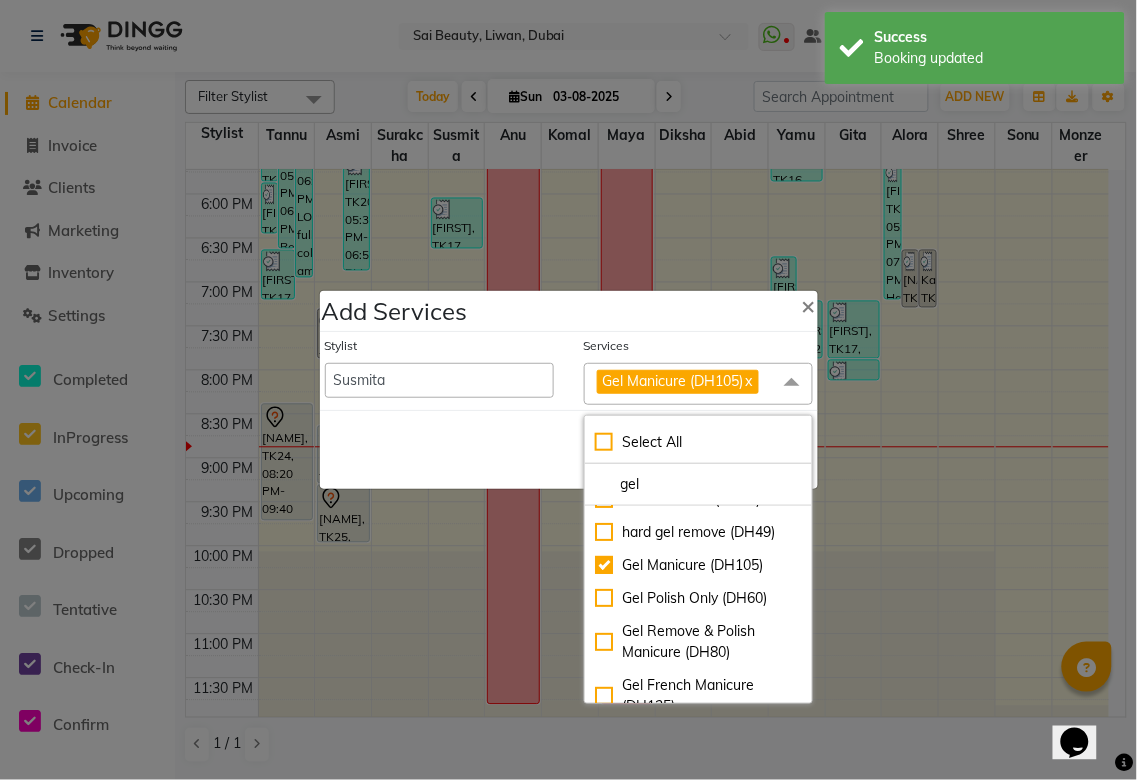 click on "Save   Cancel" 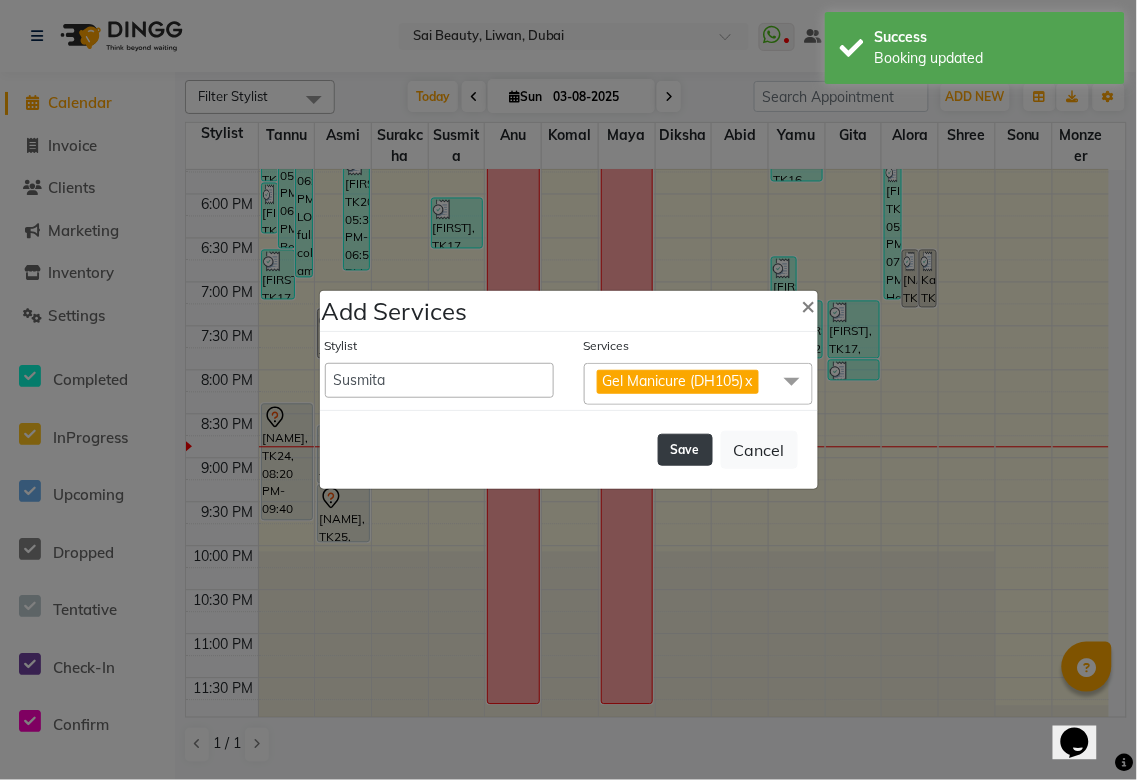 click on "Save" 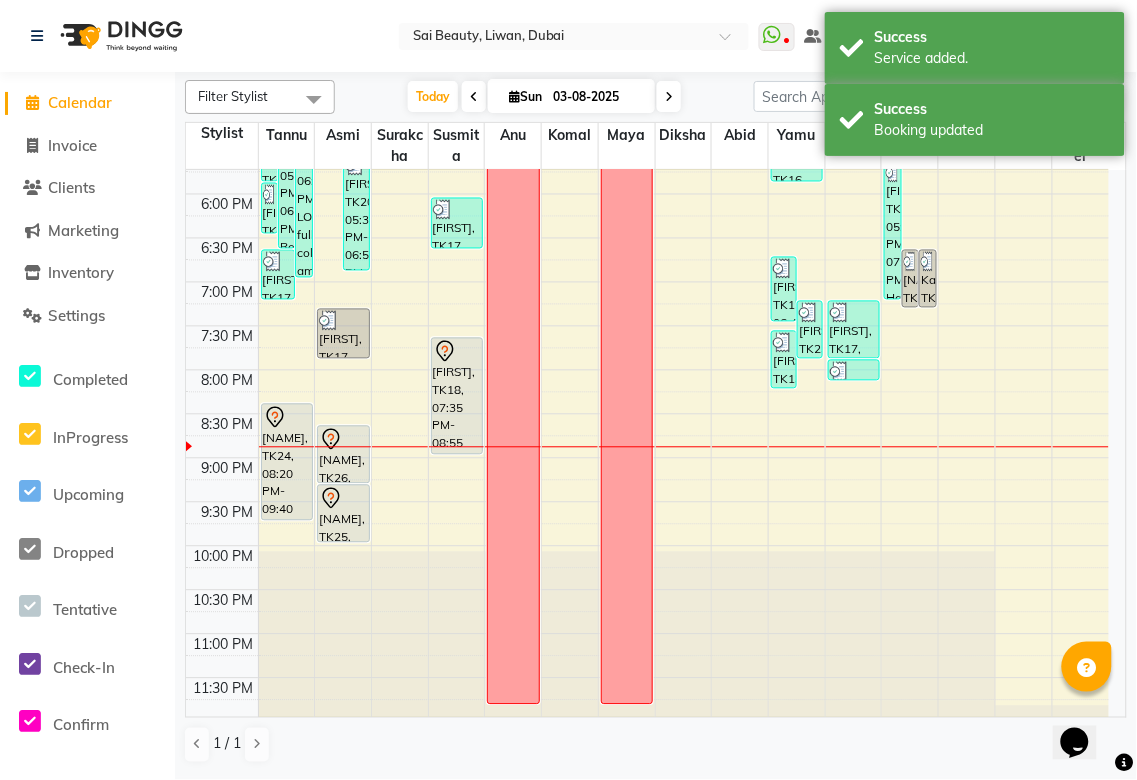 click on "[FIRST], TK18, 07:35 PM-08:55 PM, Mani/Pedi (With Gel Colour),Gel Manicure (DH105)" at bounding box center (457, 396) 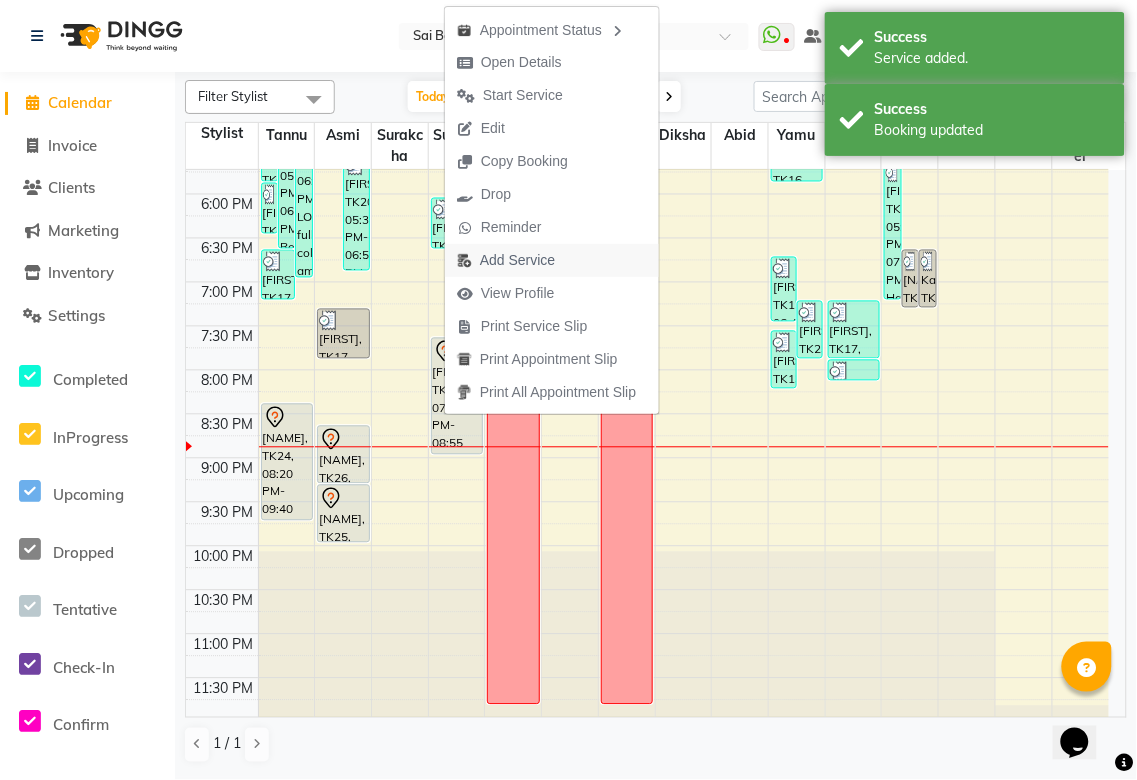 click on "Add Service" at bounding box center [517, 260] 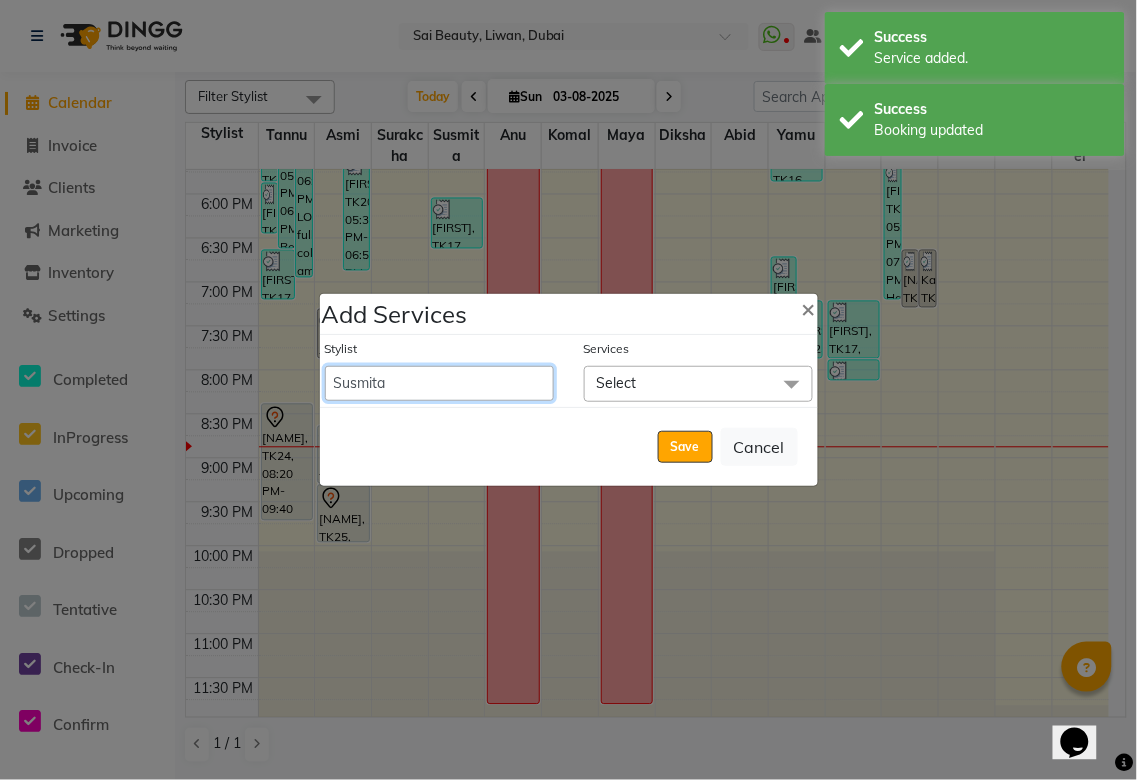 click on "[NAME] [NAME] [NAME] [NAME] [NAME] [NAME] [NAME] [NAME] [NAME] [NAME] [NAME] [NAME] [NAME] [NAME] [NAME] [NAME] [NAME]" at bounding box center (439, 383) 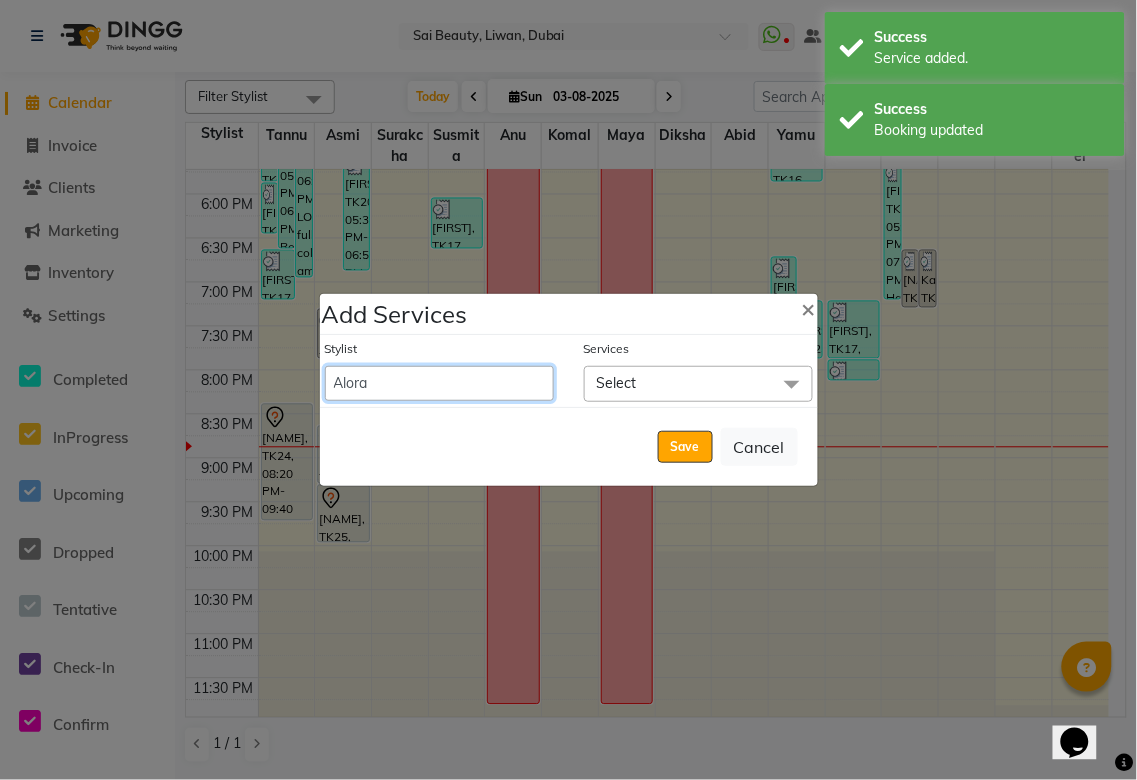 click on "[NAME] [NAME] [NAME] [NAME] [NAME] [NAME] [NAME] [NAME] [NAME] [NAME] [NAME] [NAME] [NAME] [NAME] [NAME] [NAME] [NAME]" at bounding box center [439, 383] 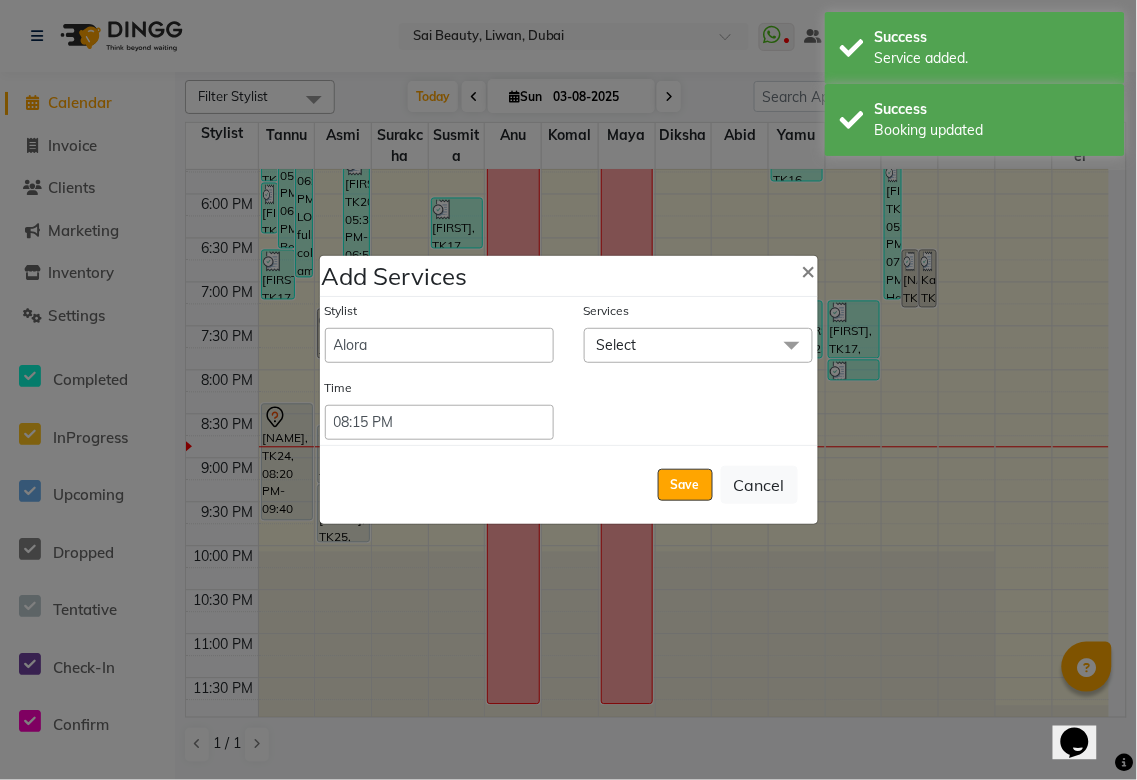click on "Select" 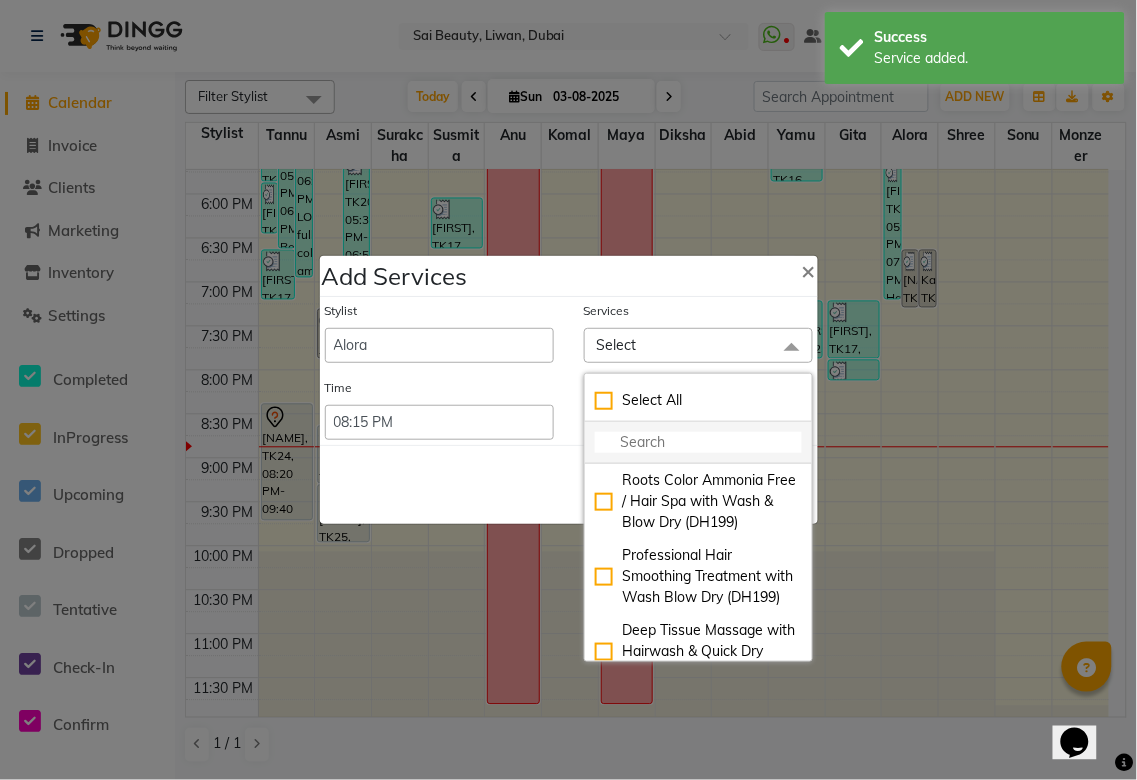 click 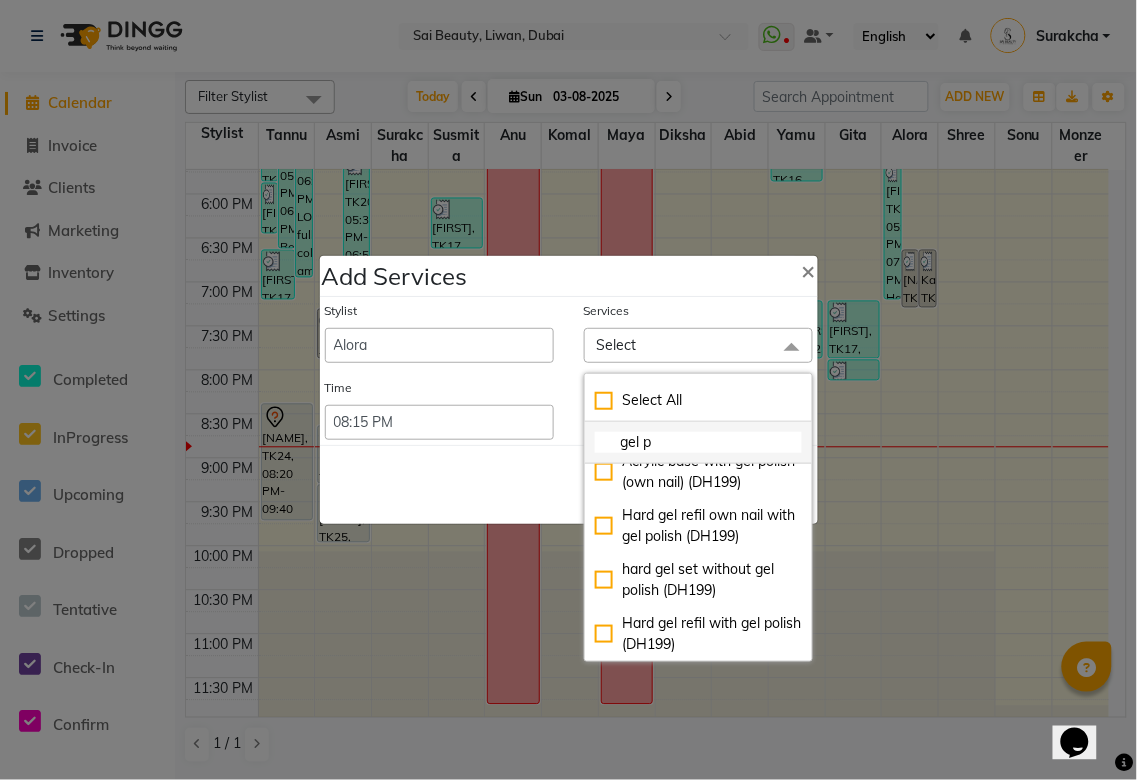 scroll, scrollTop: 246, scrollLeft: 0, axis: vertical 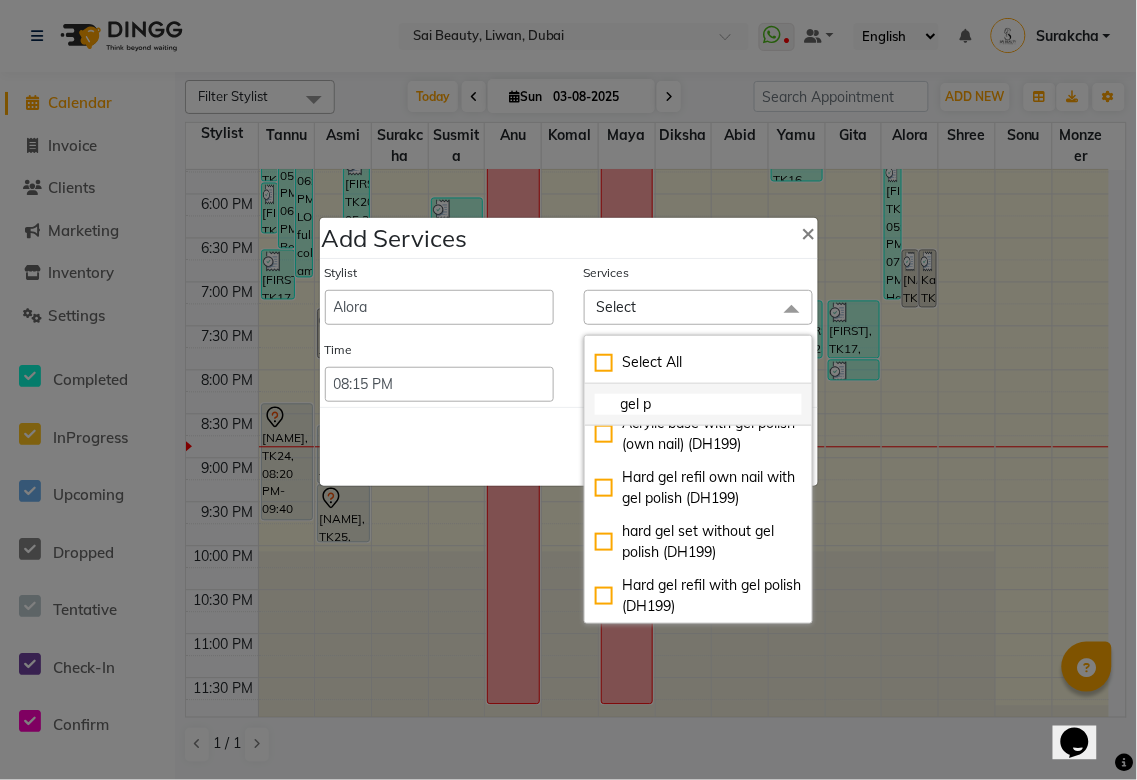 click on "gel p" 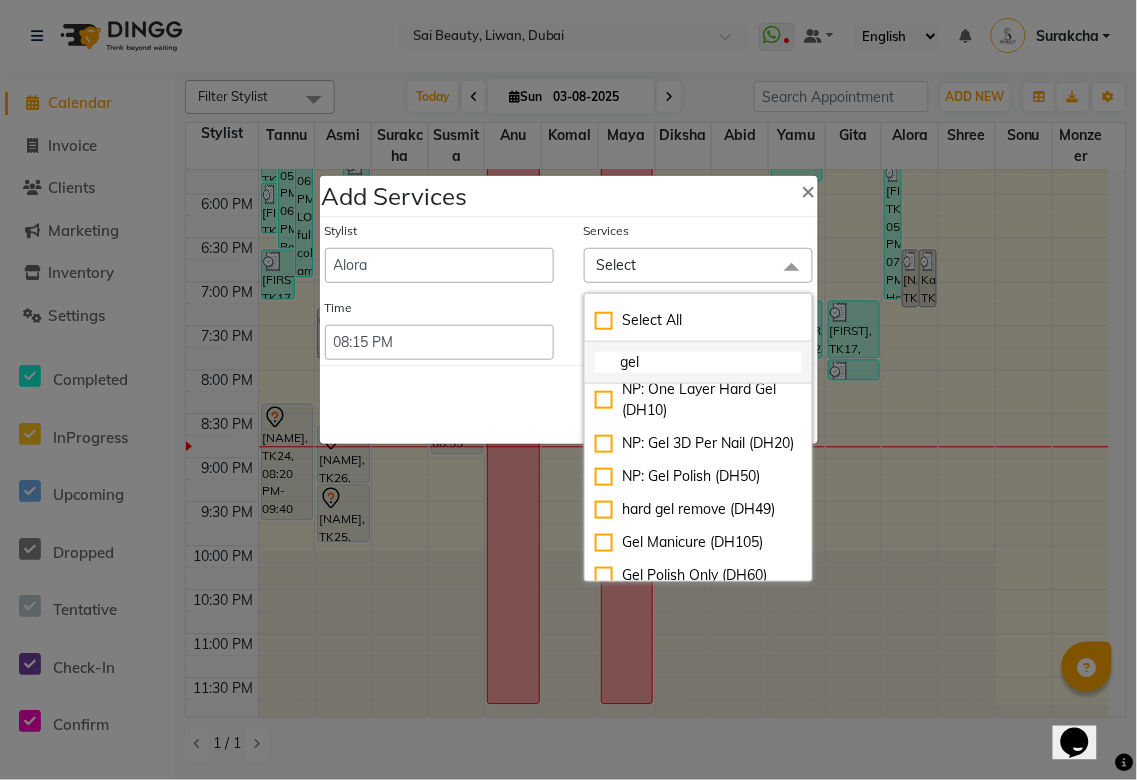 scroll, scrollTop: 0, scrollLeft: 0, axis: both 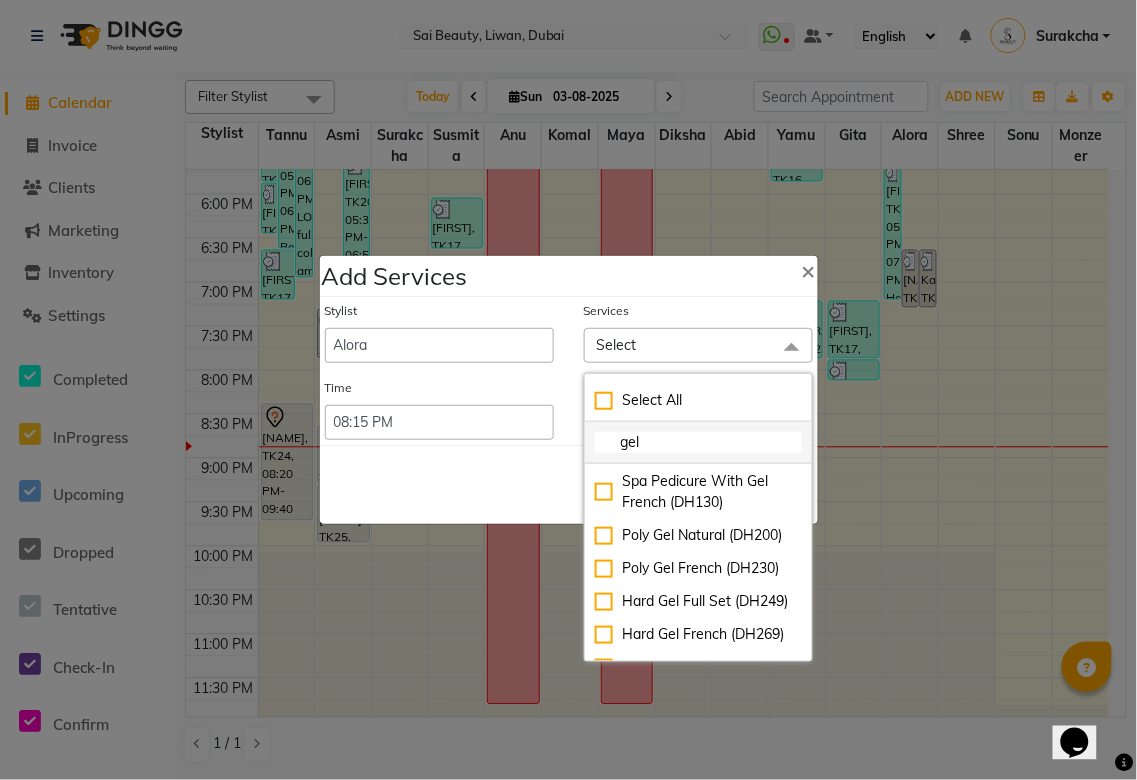 click on "gel" 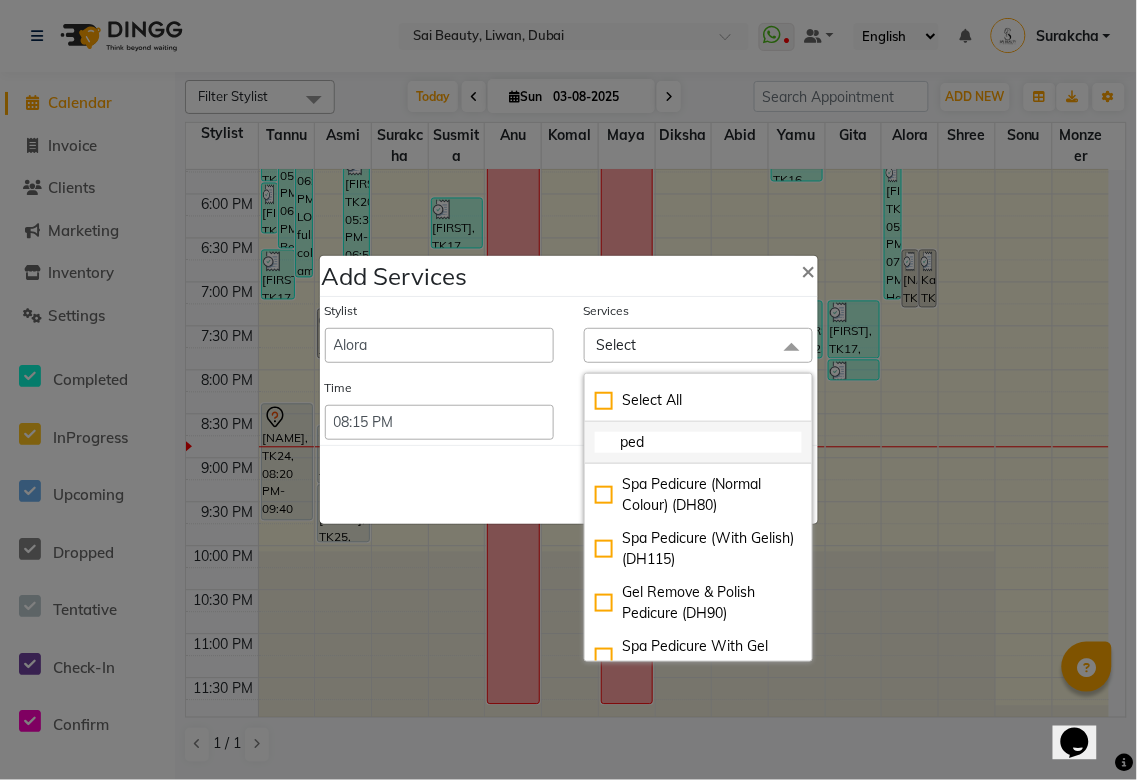 scroll, scrollTop: 425, scrollLeft: 0, axis: vertical 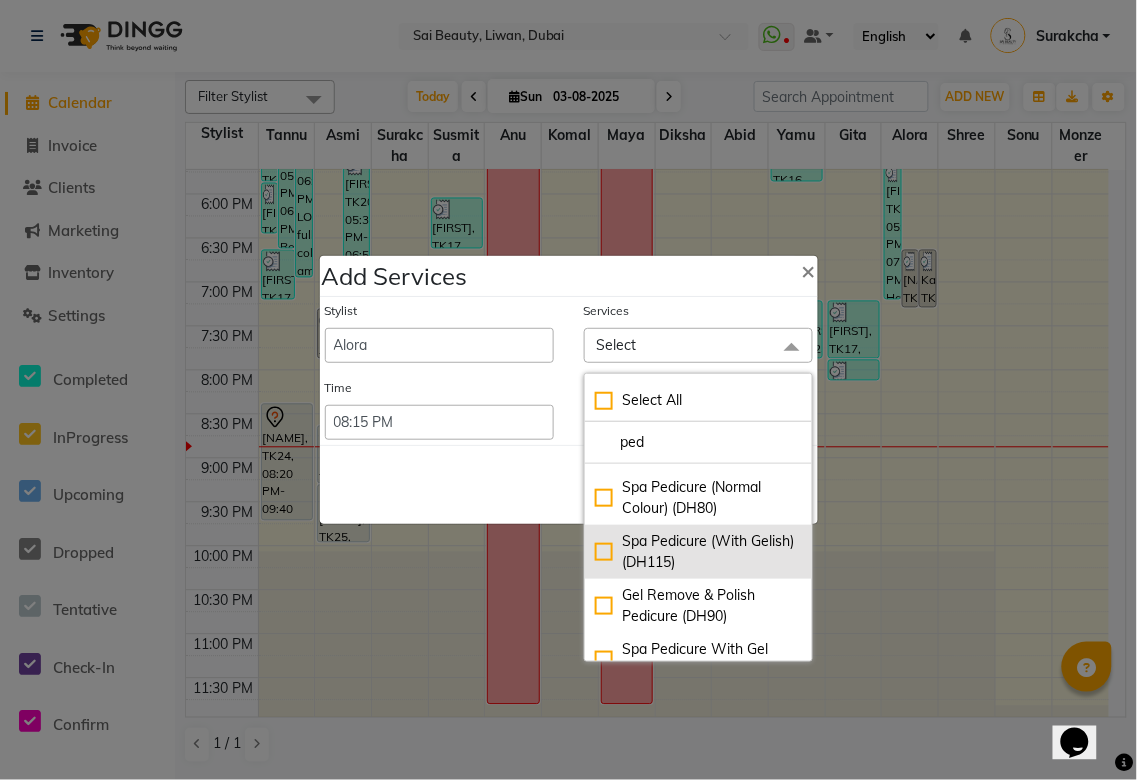click on "Spa Pedicure (With Gelish) (DH115)" 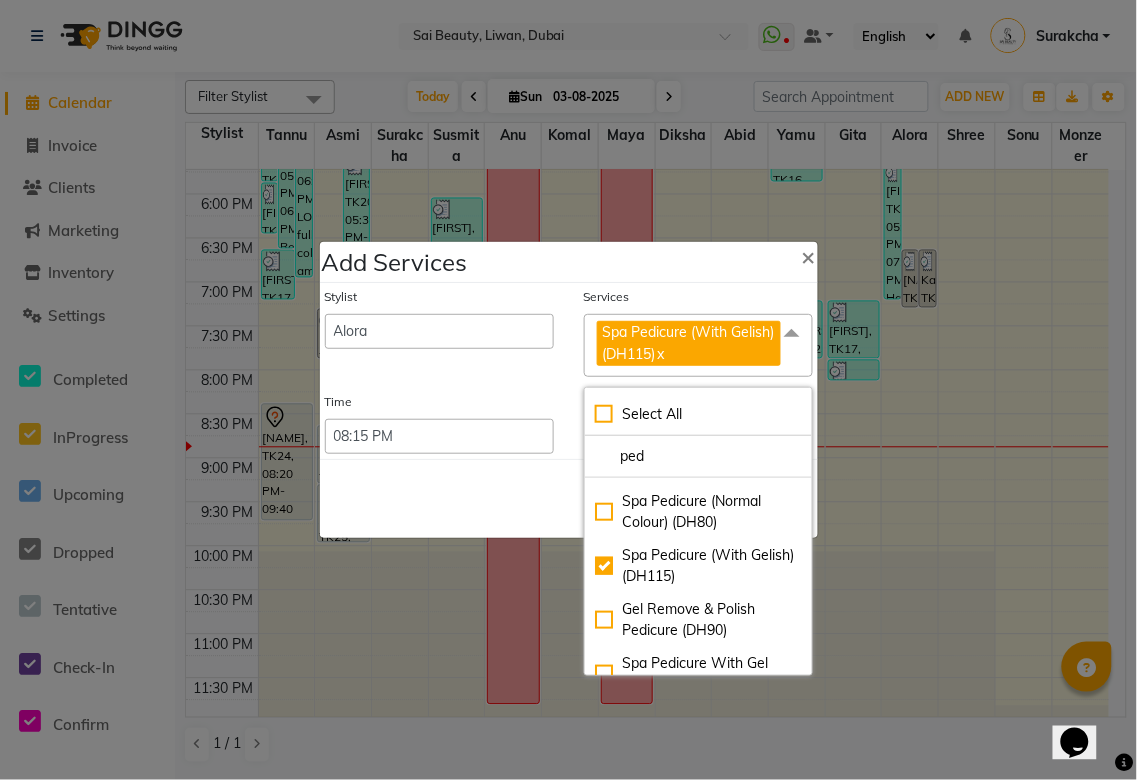 click on "Save   Cancel" 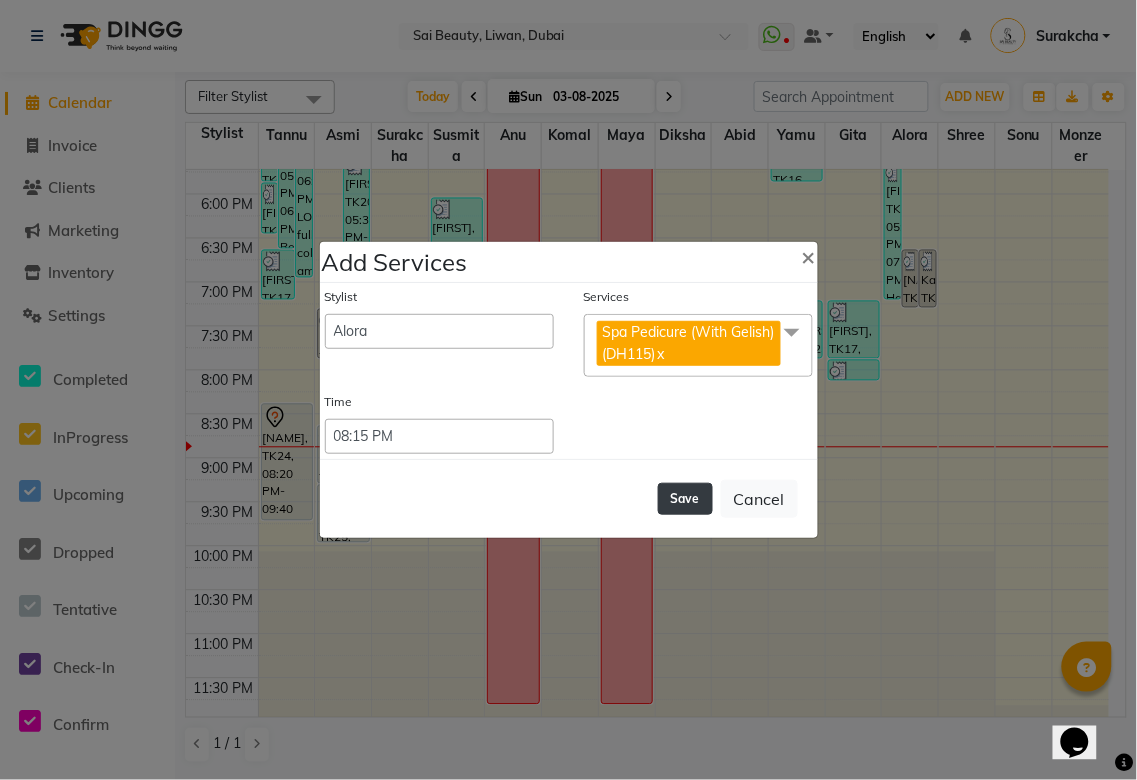 click on "Save" 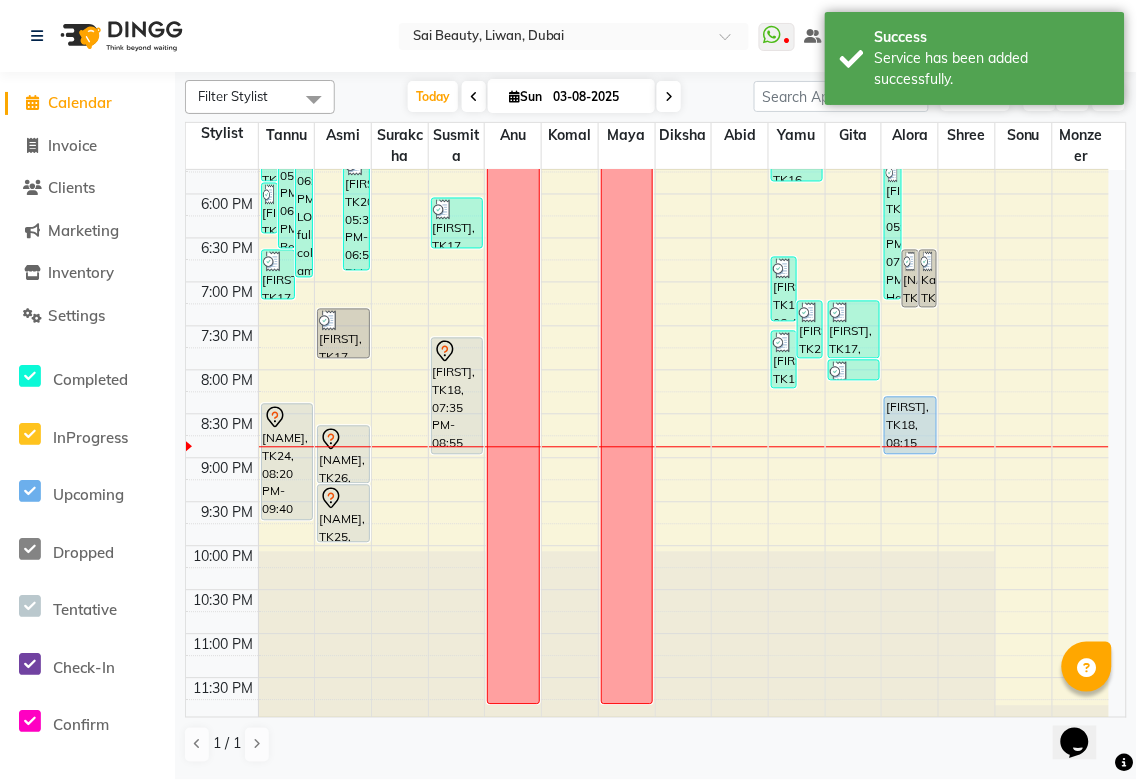 click on "[FIRST], TK18, 07:35 PM-08:55 PM, Mani/Pedi (With Gel Colour),Gel Manicure (DH105)" at bounding box center [457, 396] 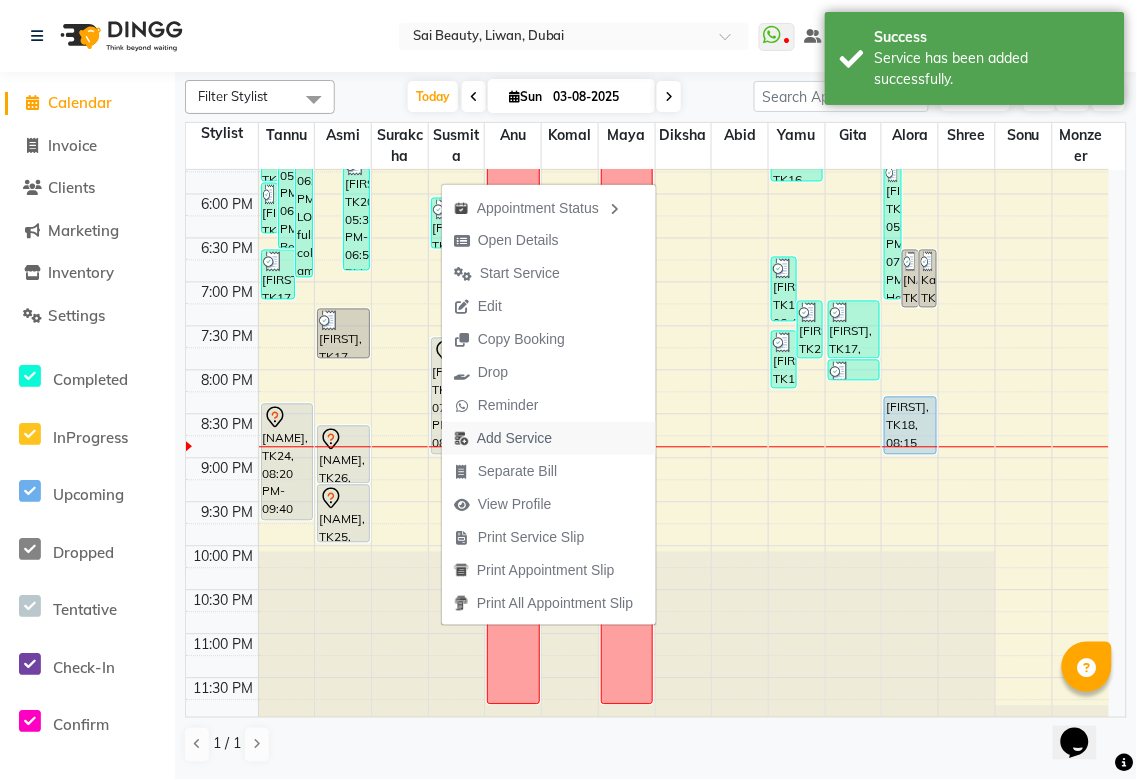 click on "Add Service" at bounding box center [514, 438] 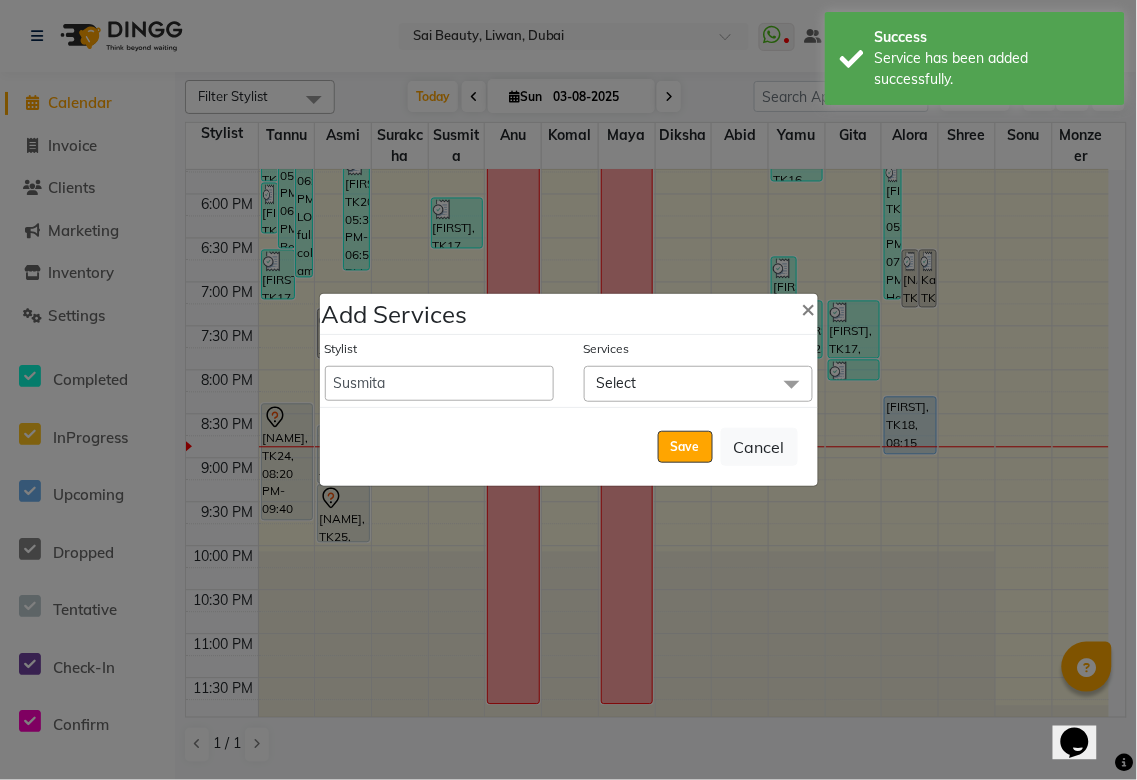 click on "Select" 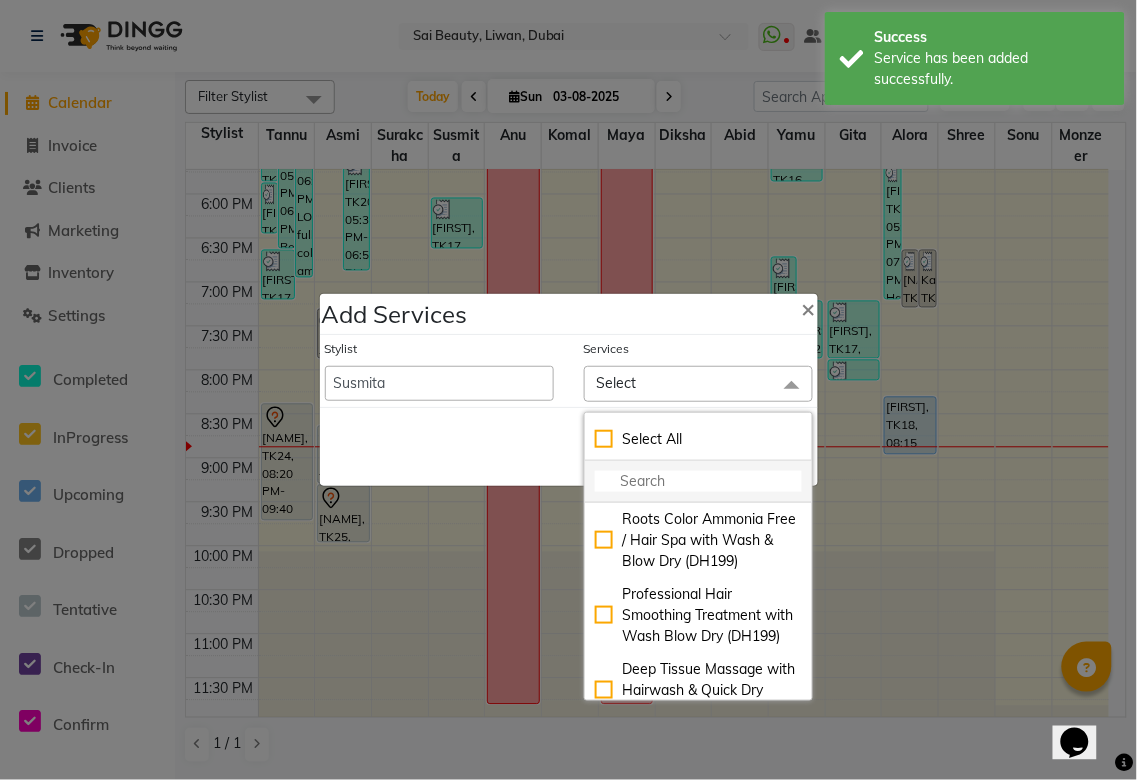 click 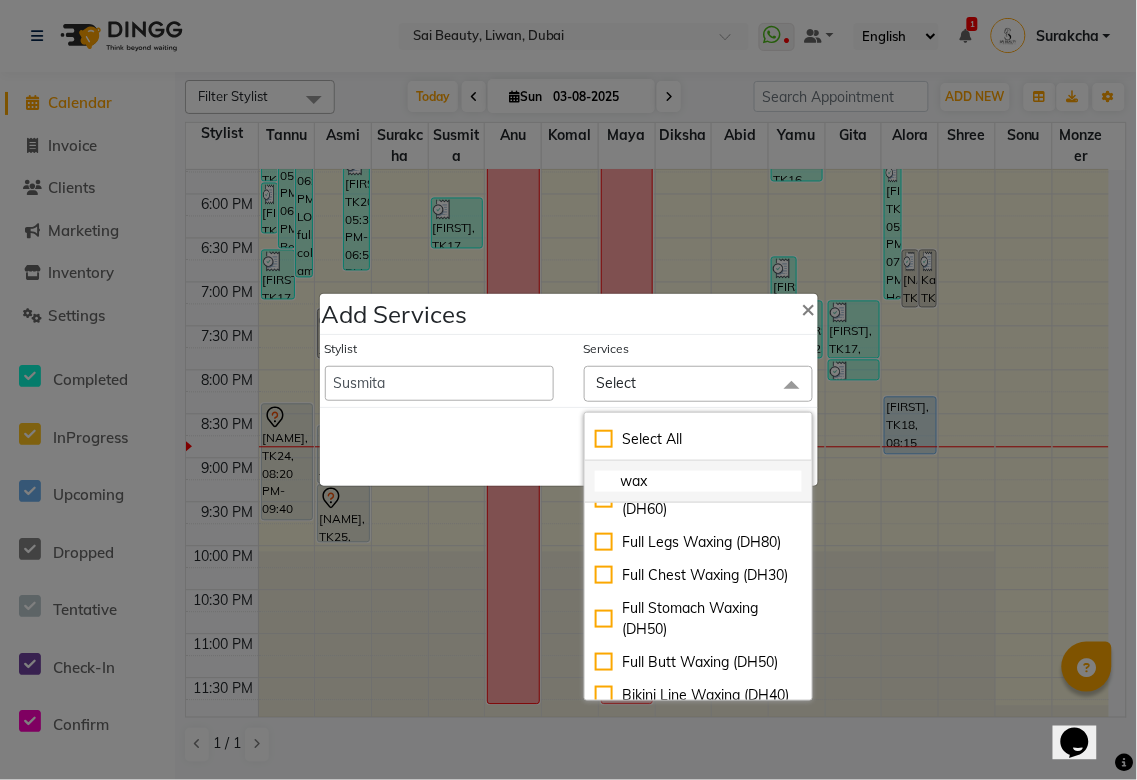 scroll, scrollTop: 831, scrollLeft: 0, axis: vertical 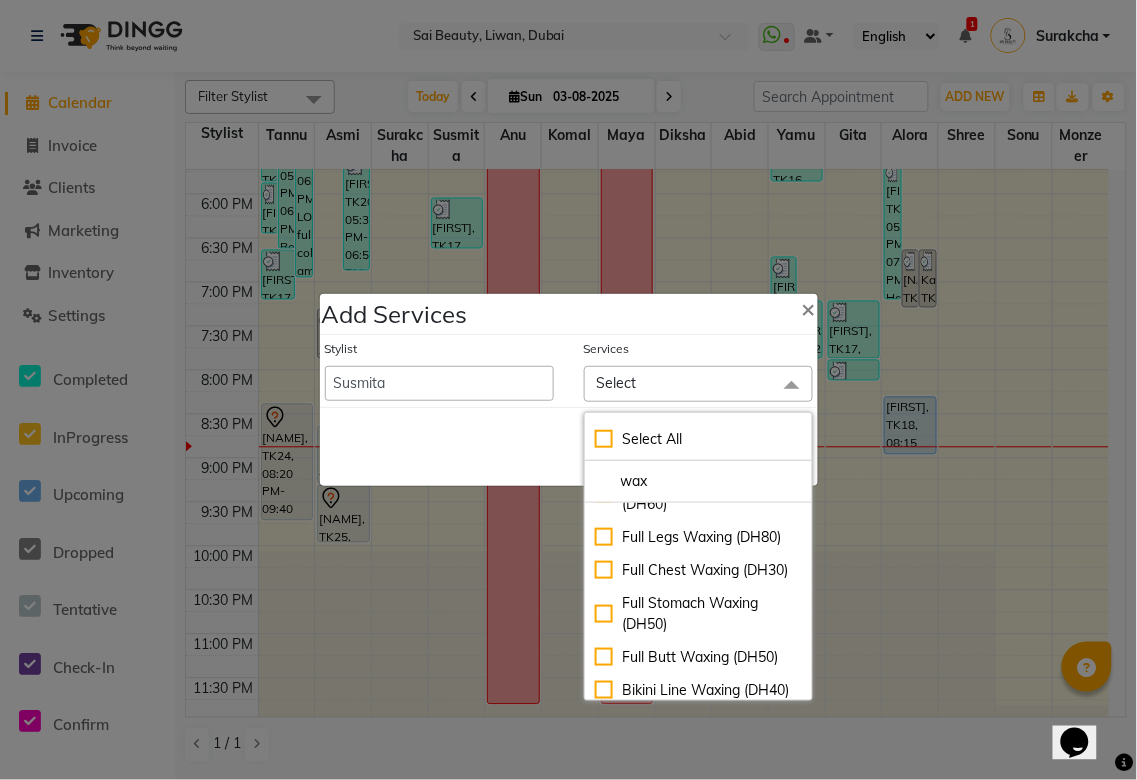 click on "Half Arms Waxing (DH40)" 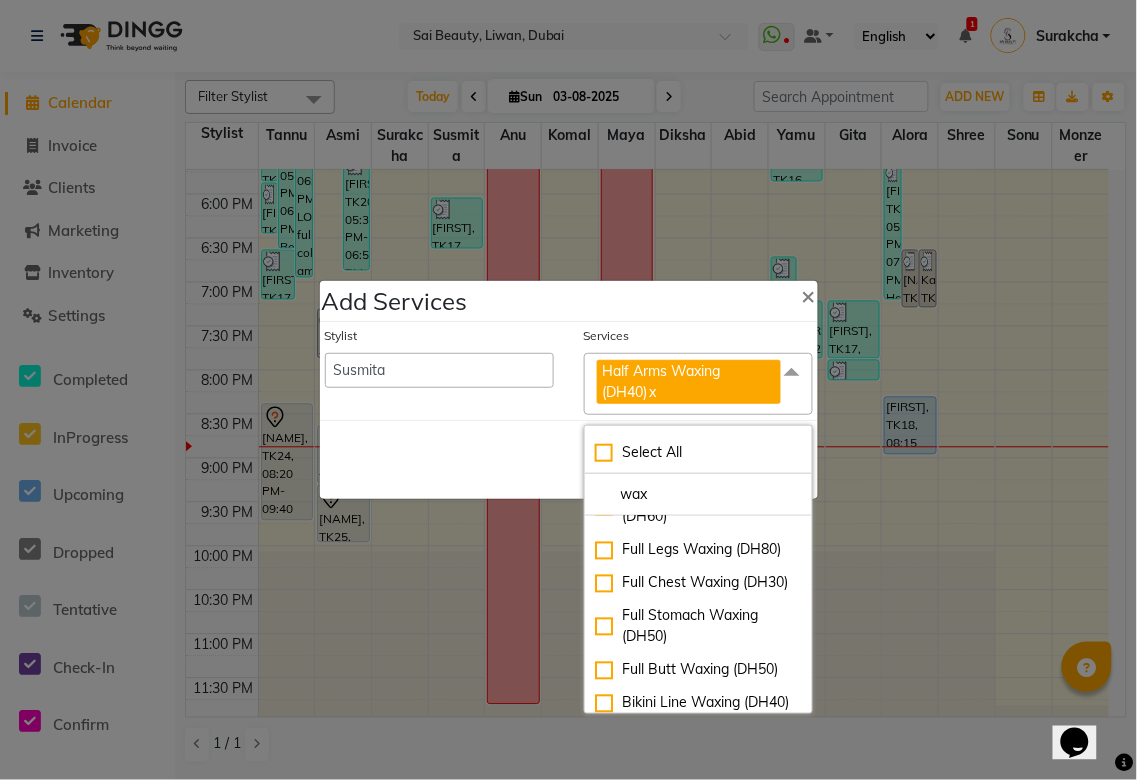 click on "Save   Cancel" 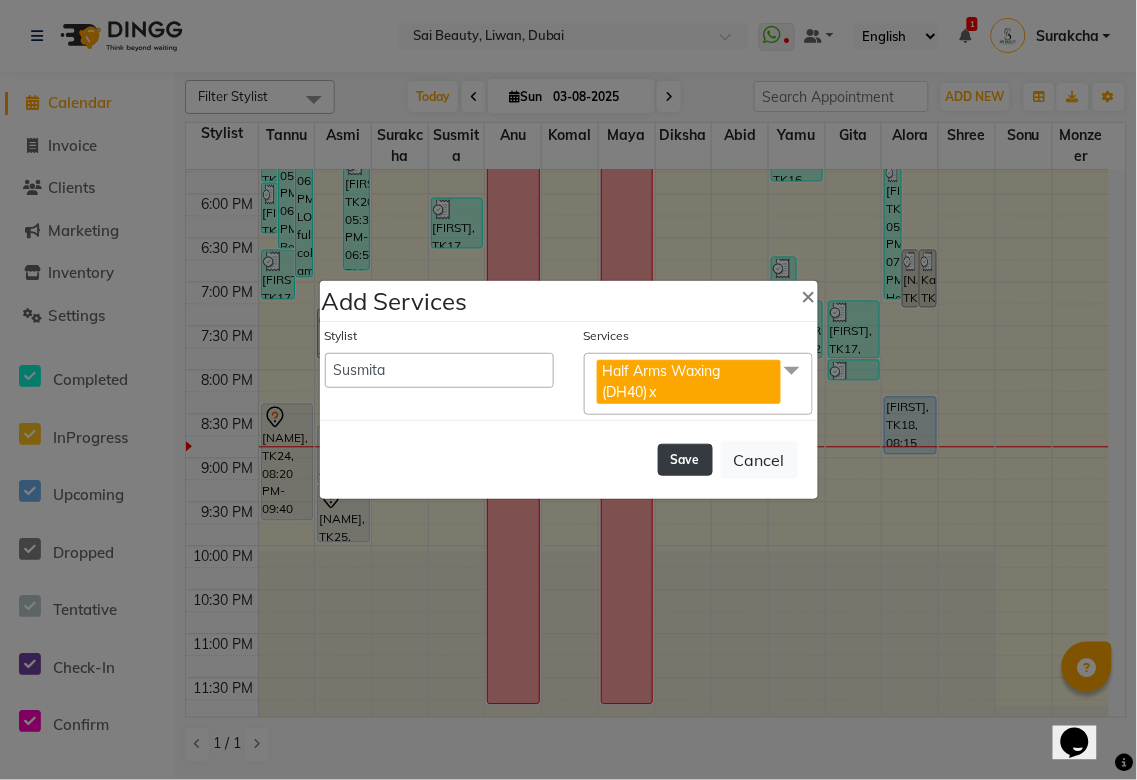 click on "Save" 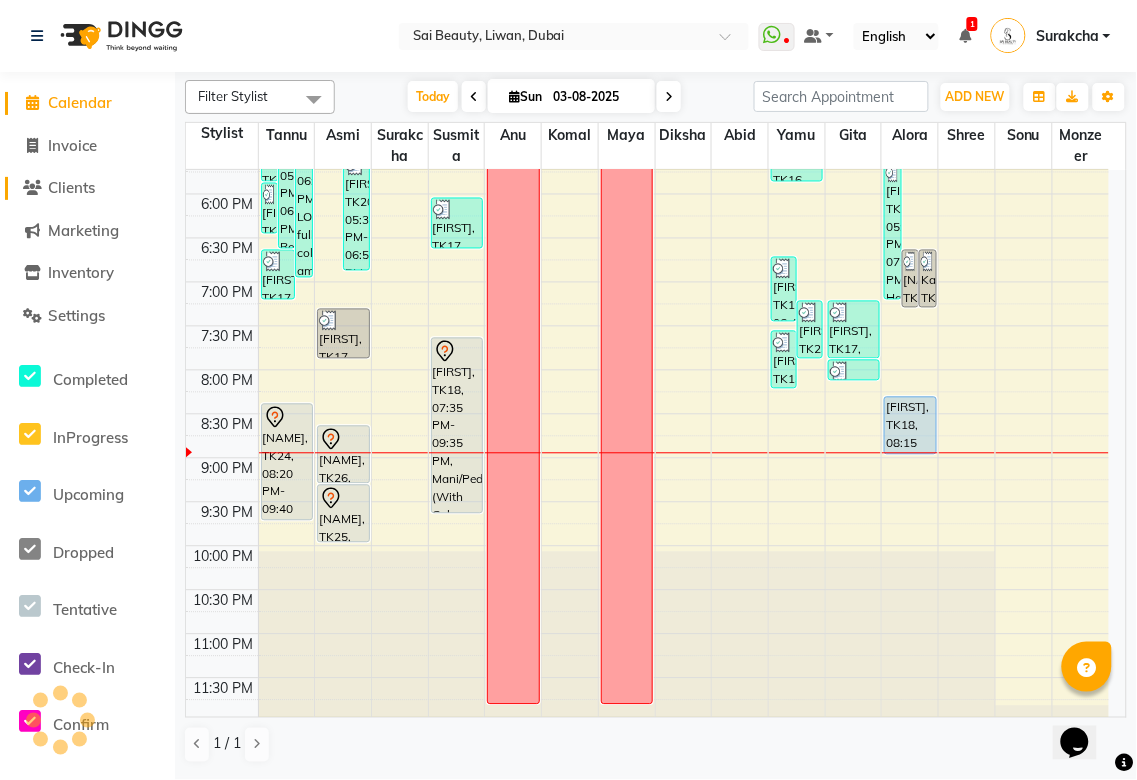 click on "Clients" 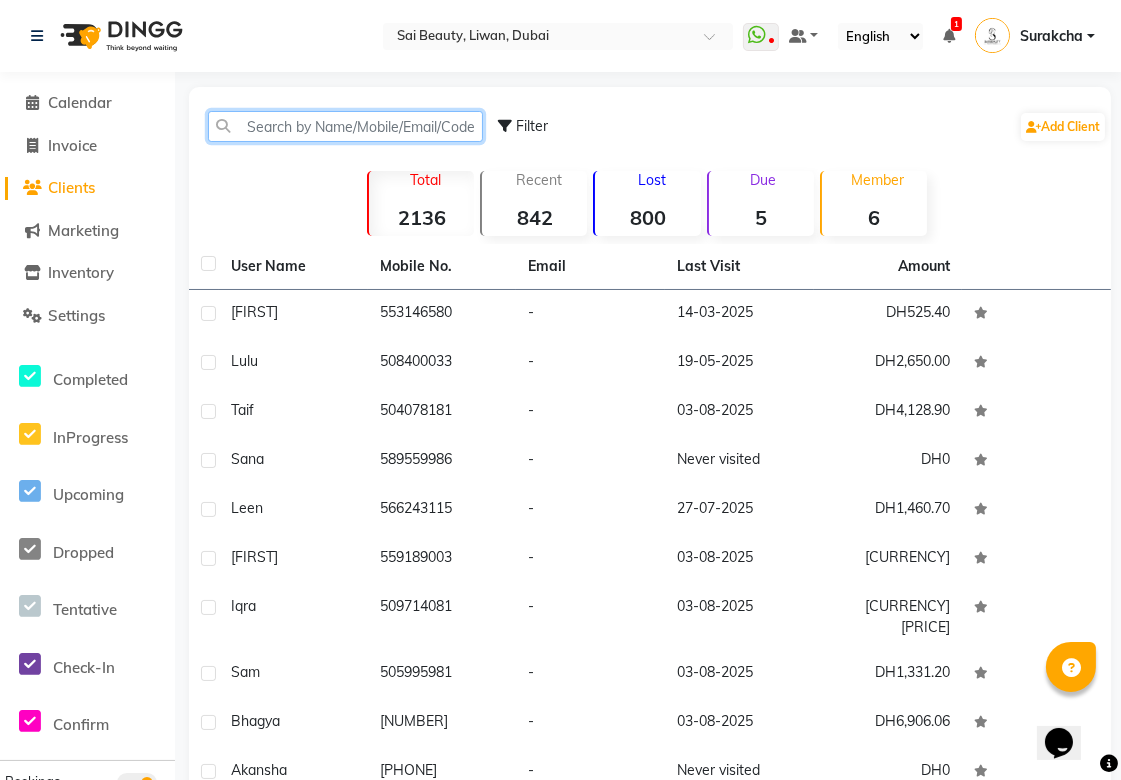 click 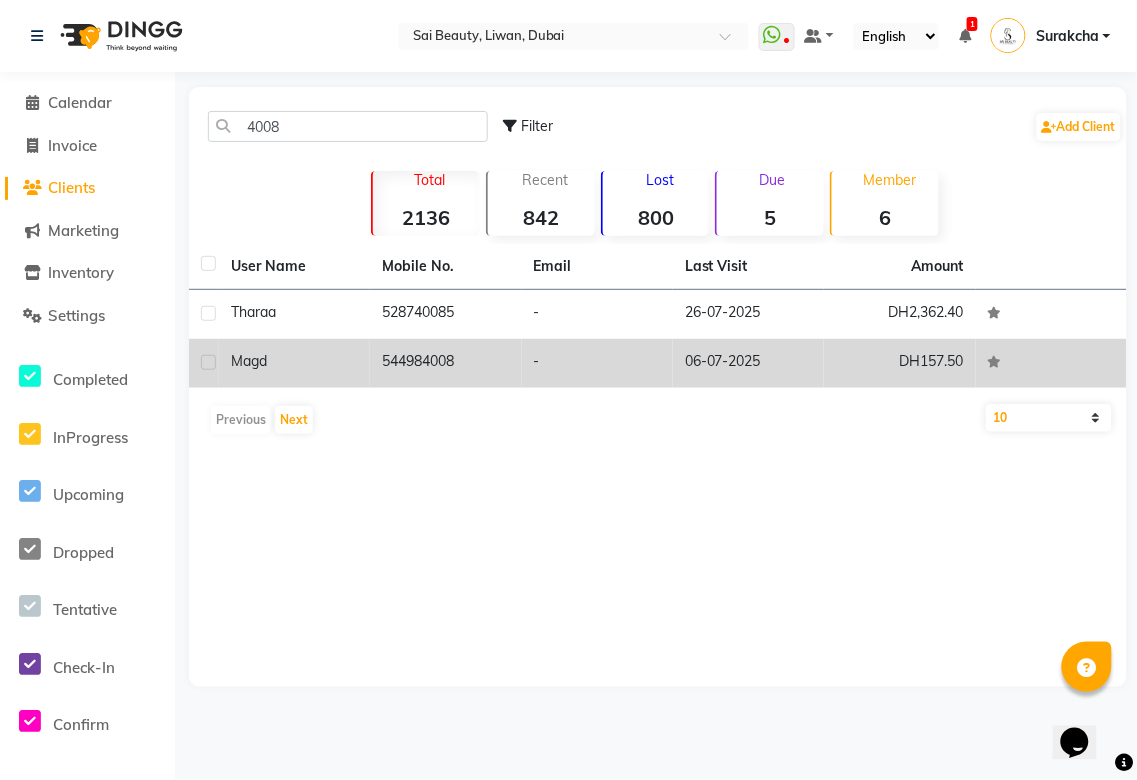 click on "544984008" 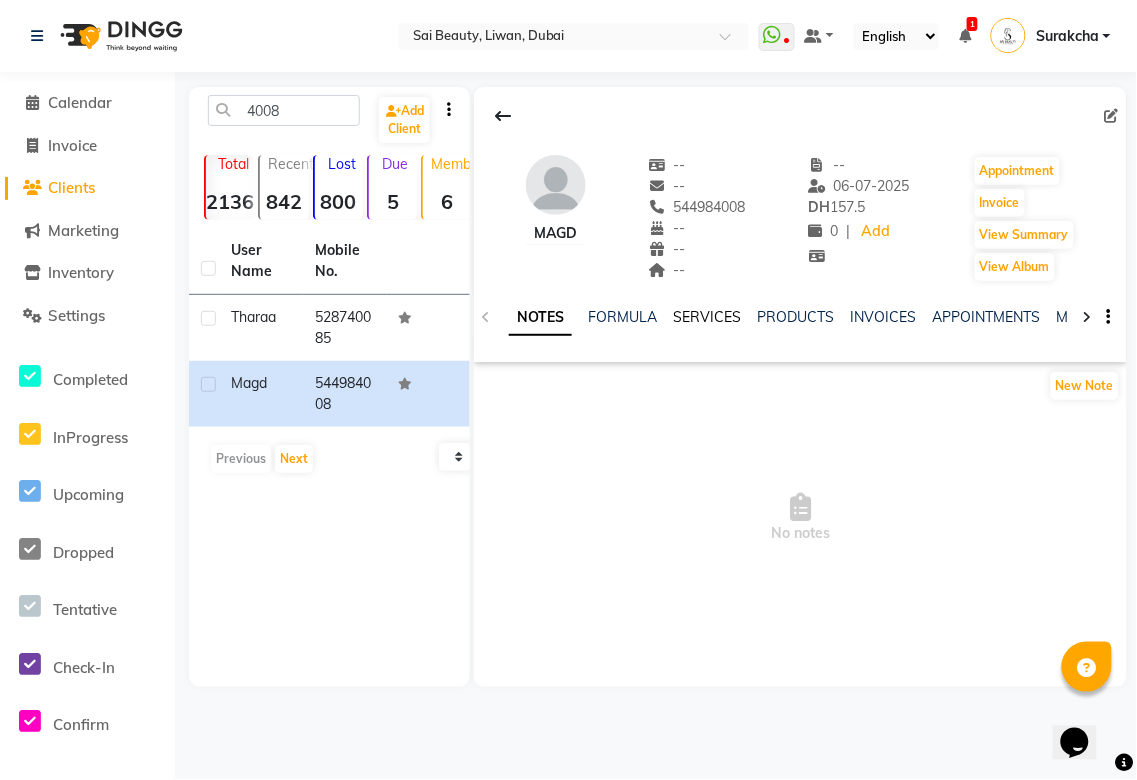 click on "SERVICES" 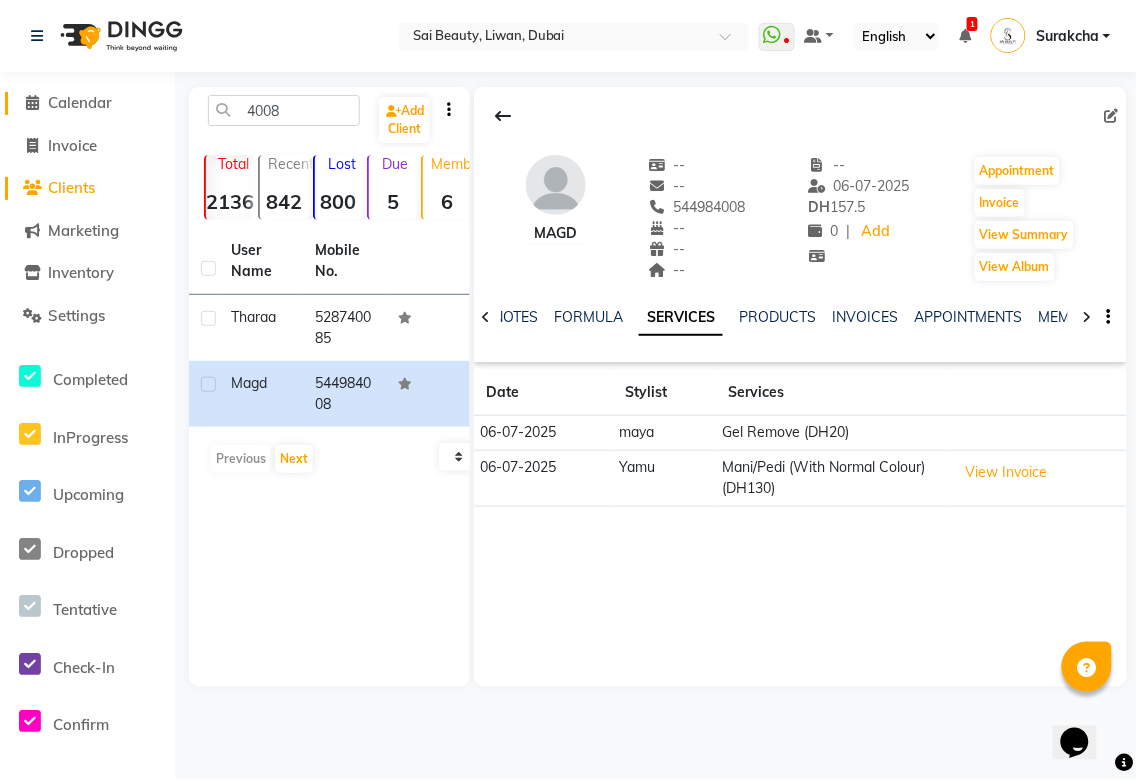 click on "Calendar" 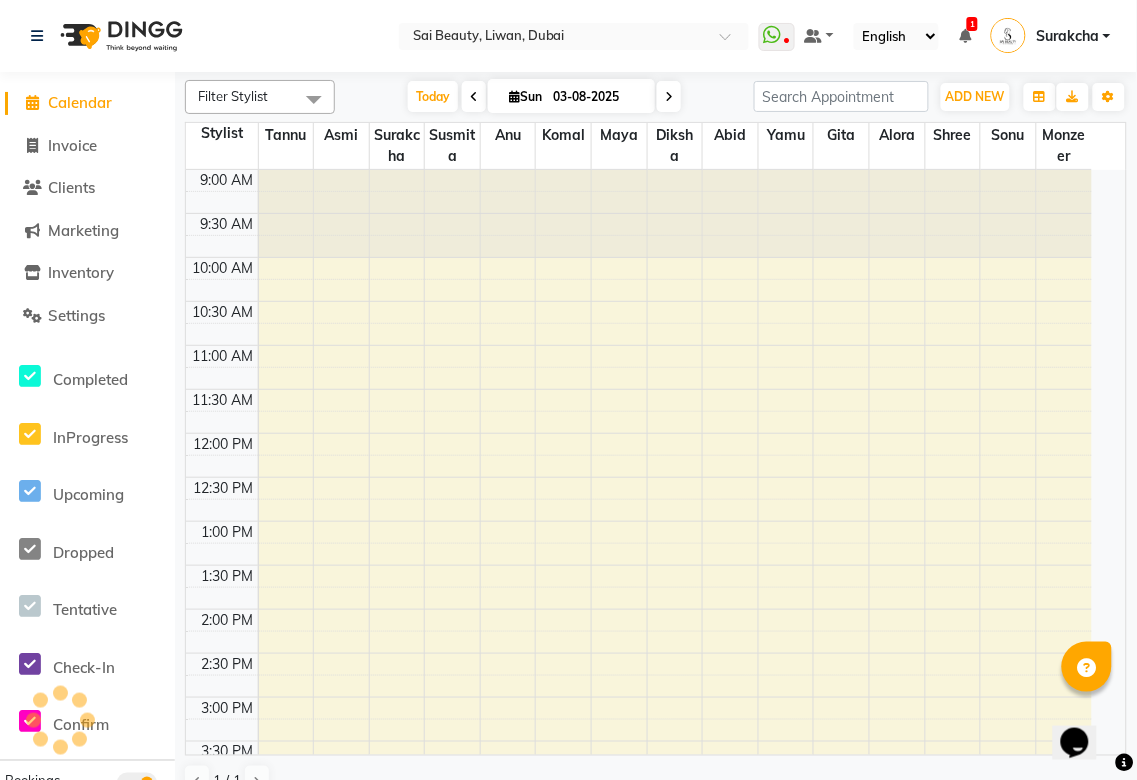scroll, scrollTop: 0, scrollLeft: 0, axis: both 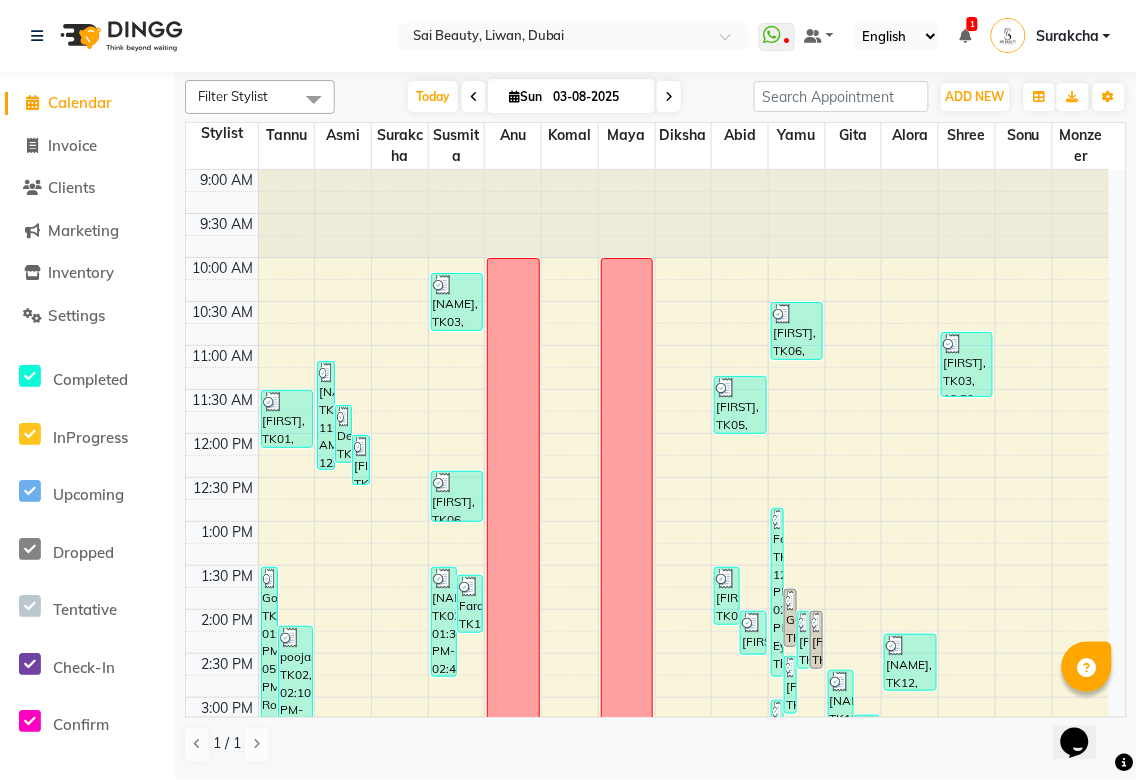 click at bounding box center (669, 97) 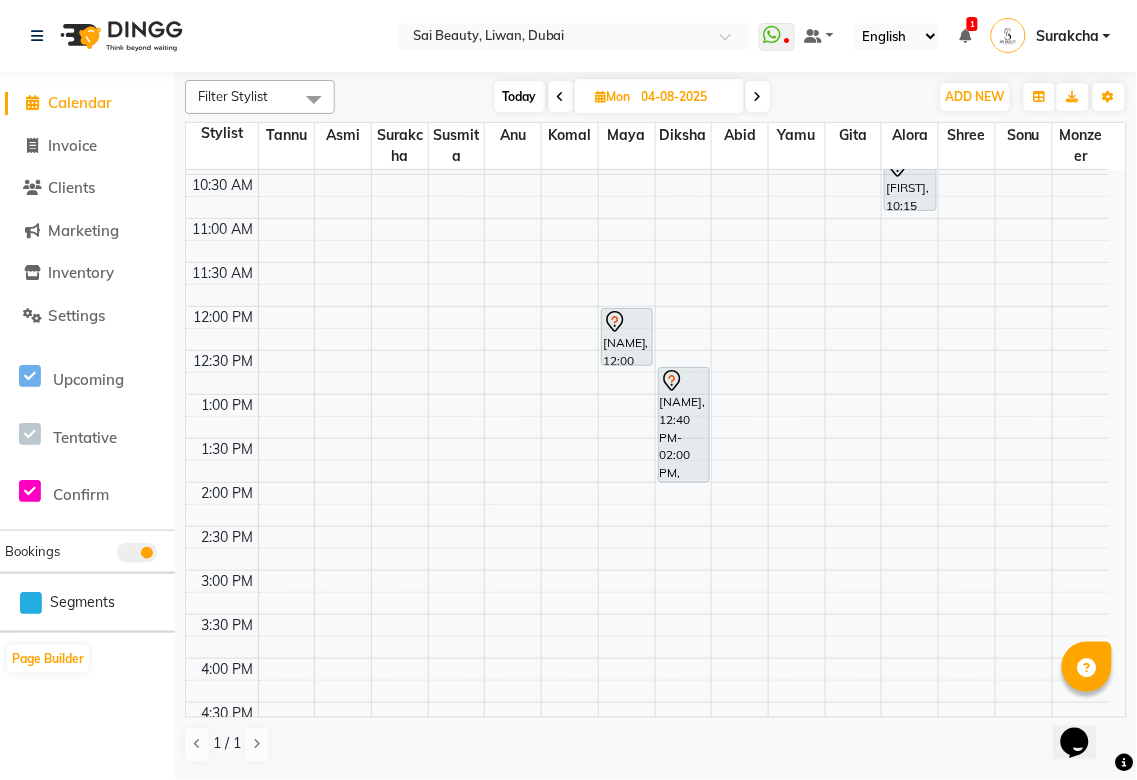 scroll, scrollTop: 0, scrollLeft: 0, axis: both 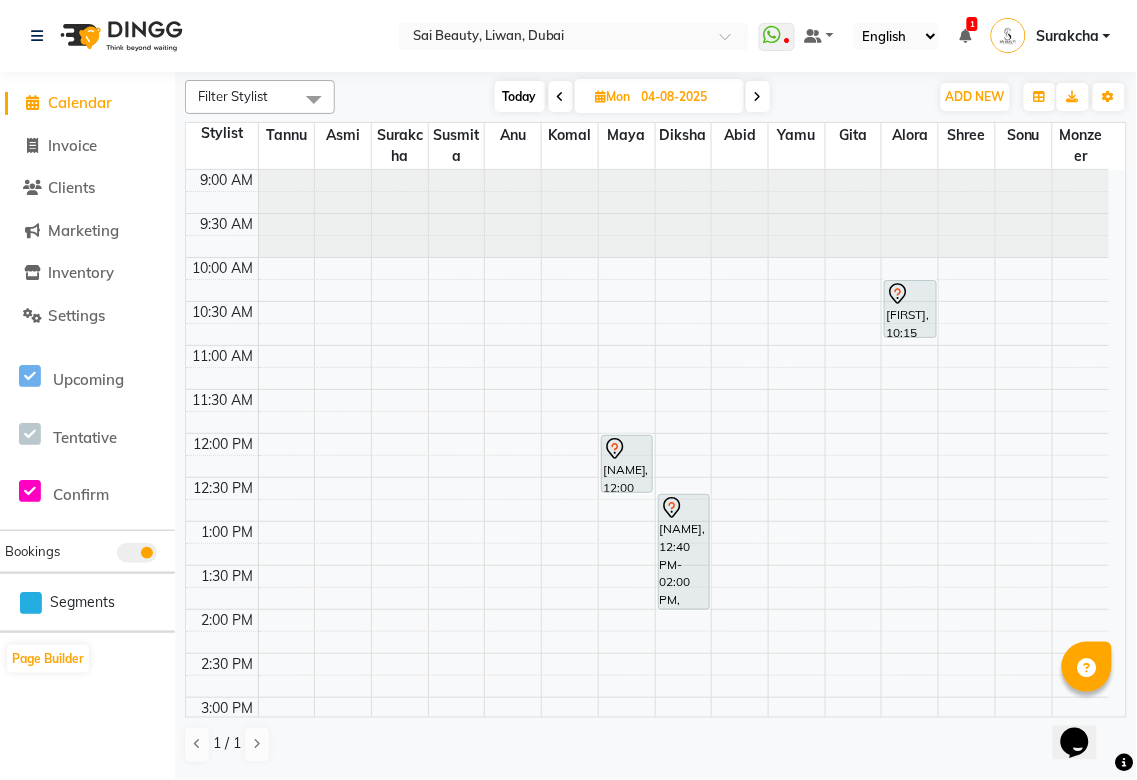click on "Today" at bounding box center [520, 96] 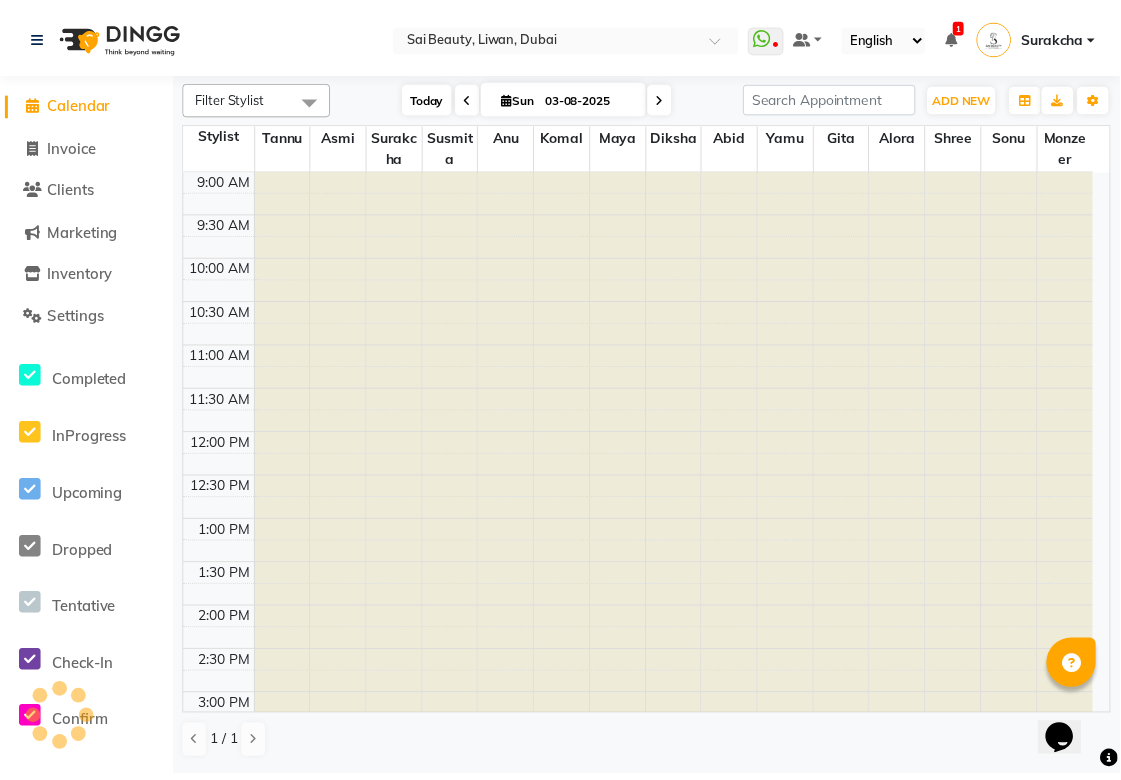 scroll, scrollTop: 778, scrollLeft: 0, axis: vertical 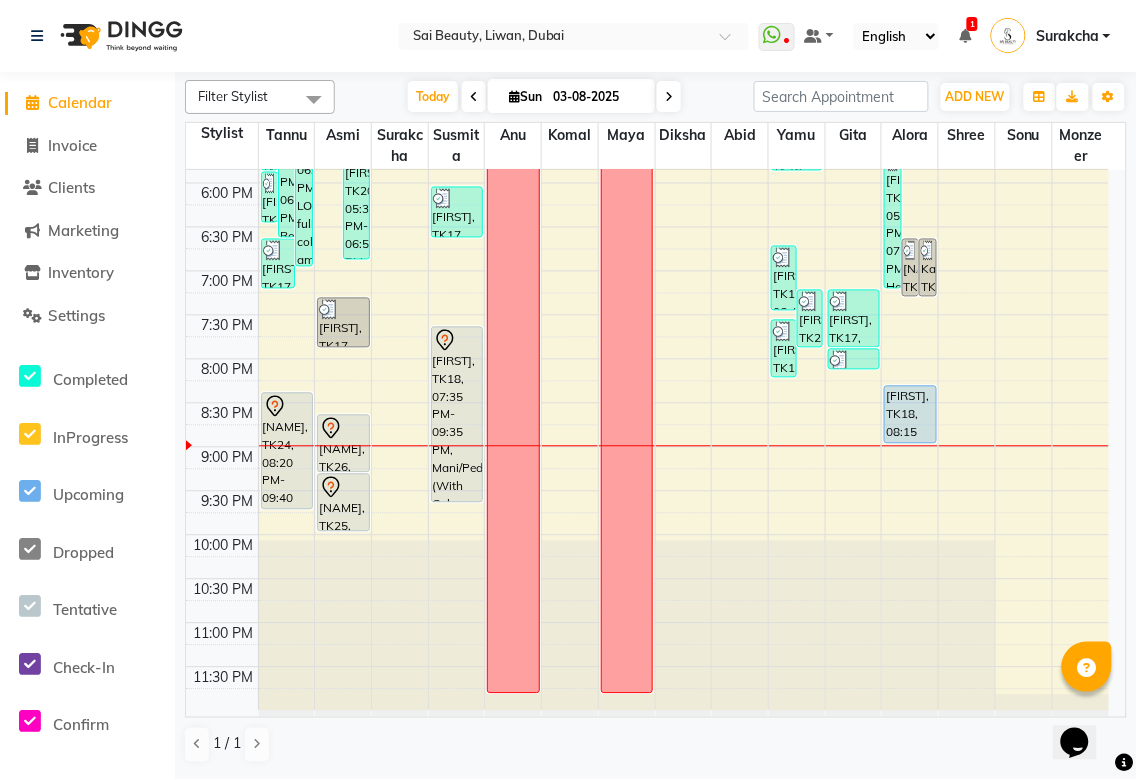 click on "[FIRST], TK18, 07:35 PM-09:35 PM, Mani/Pedi (With Gel Colour),Gel Manicure (DH105),Half Arms Waxing (DH40)" at bounding box center (457, 415) 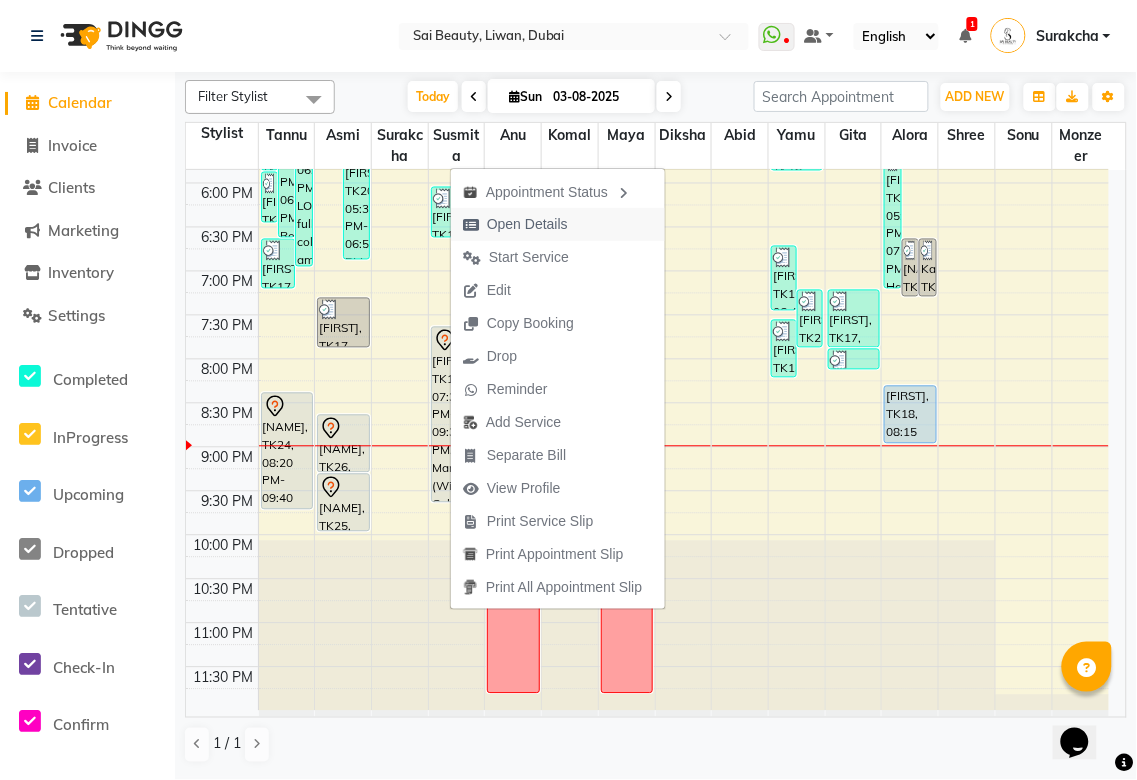 click on "Open Details" at bounding box center (527, 224) 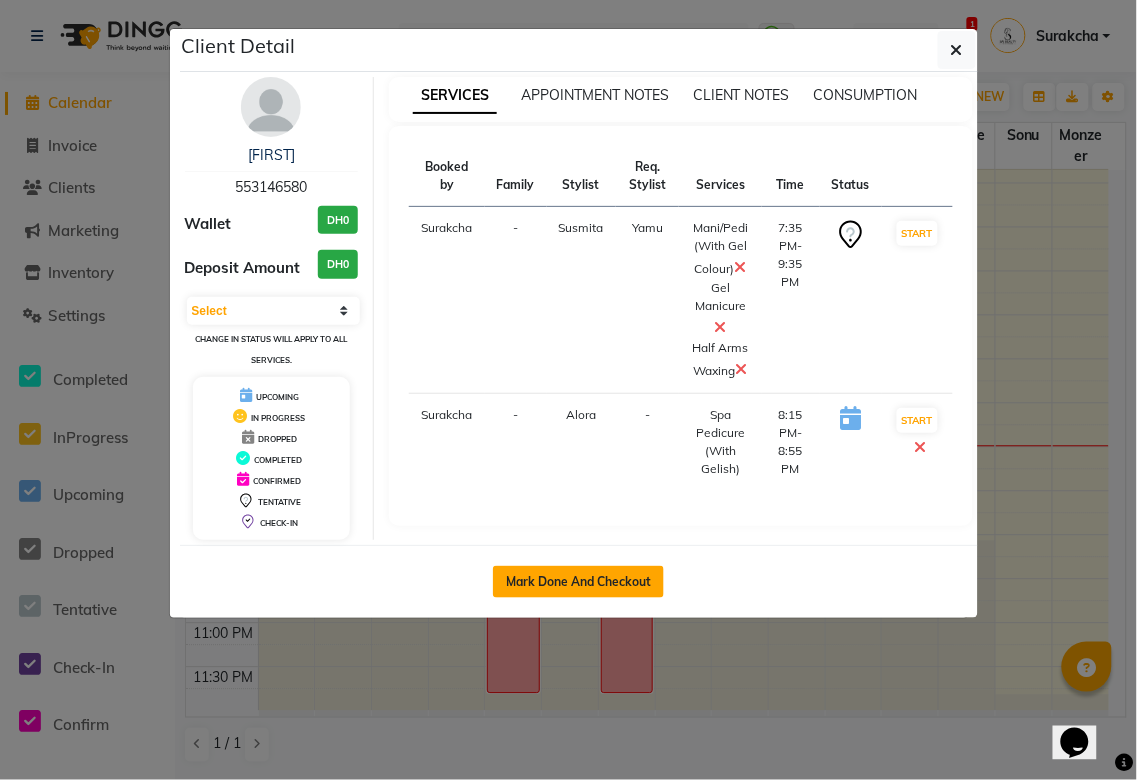 click on "Mark Done And Checkout" 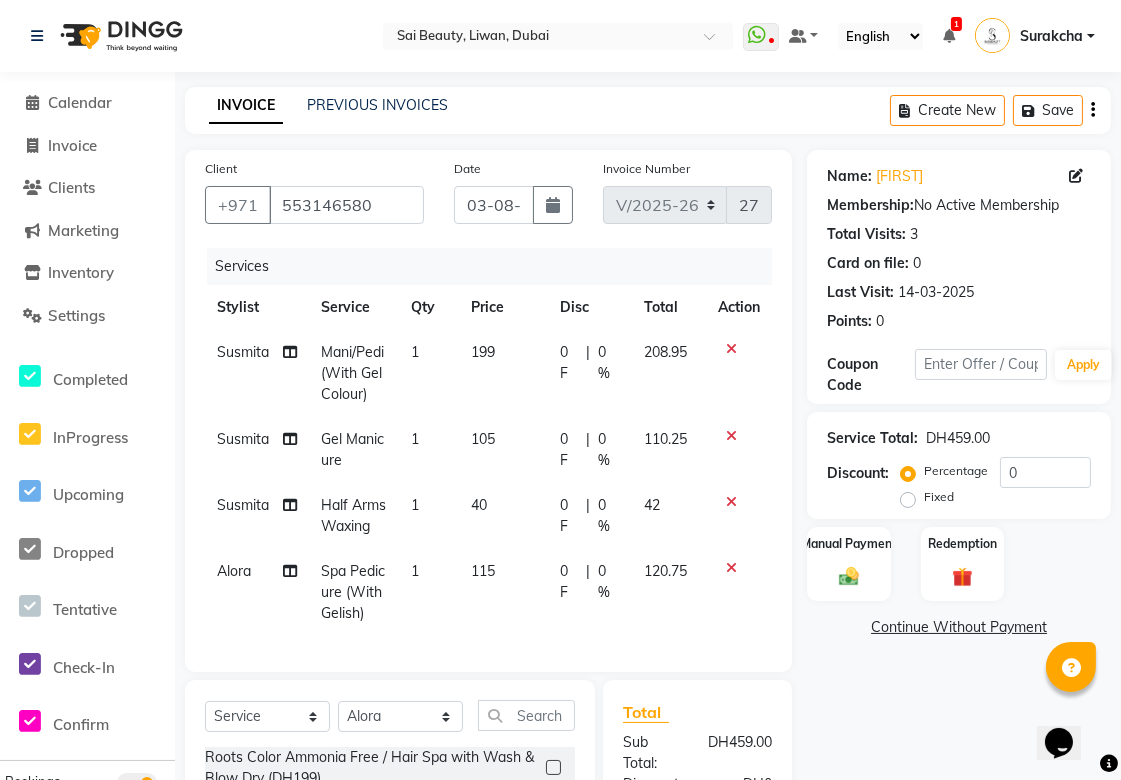 click 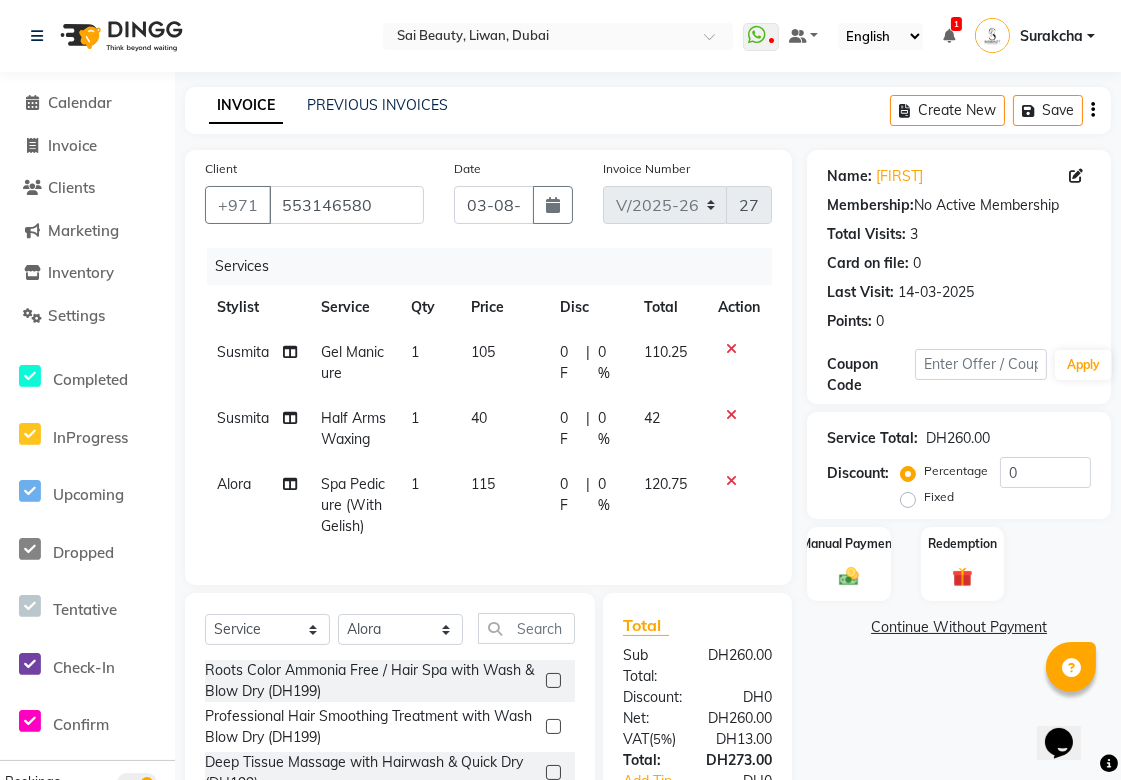 scroll, scrollTop: 198, scrollLeft: 0, axis: vertical 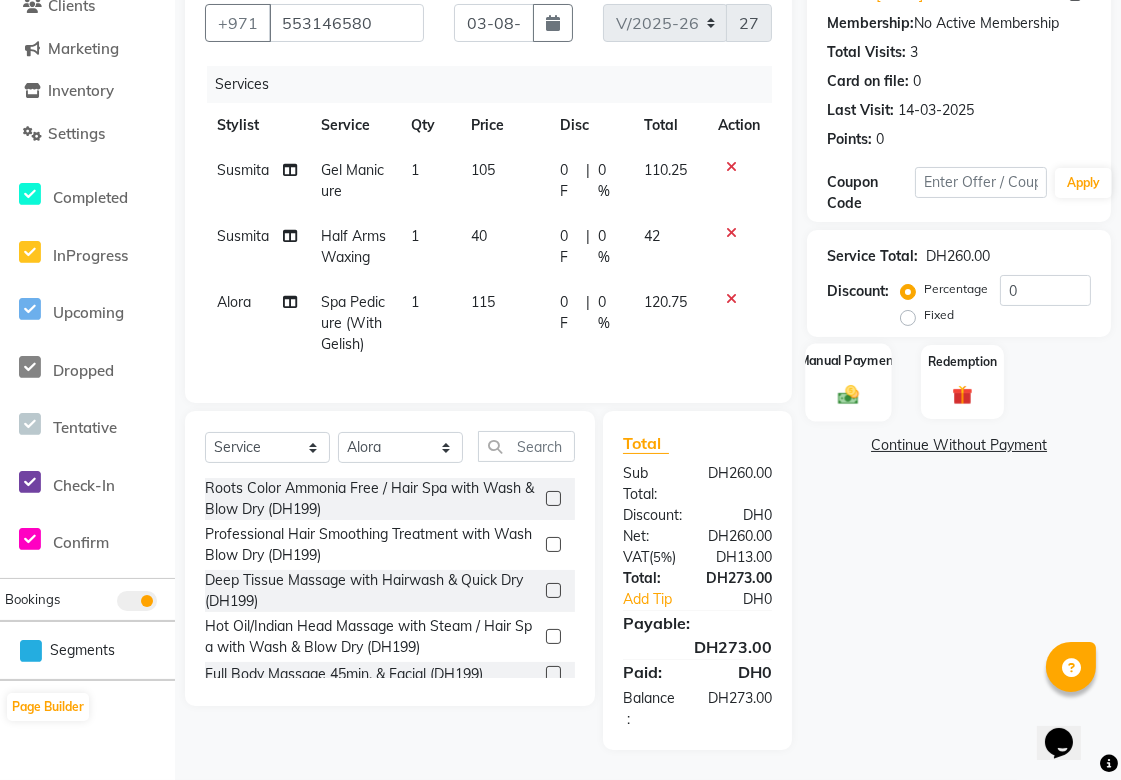 click 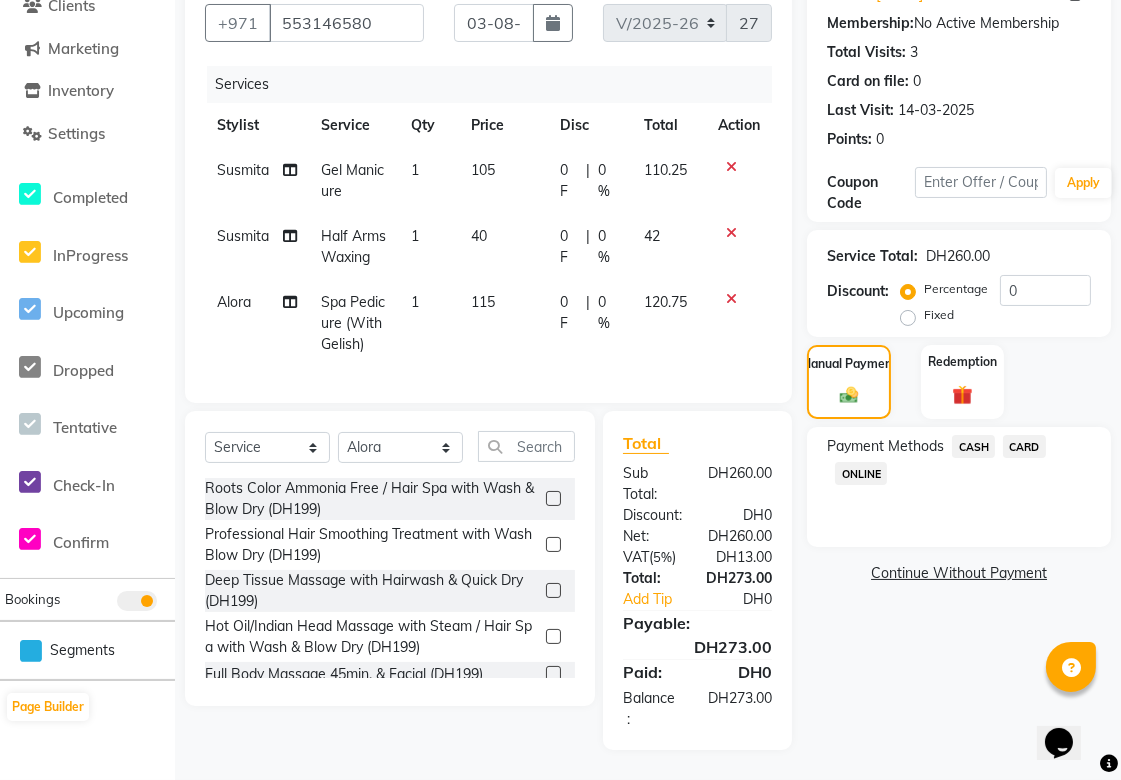 click on "CARD" 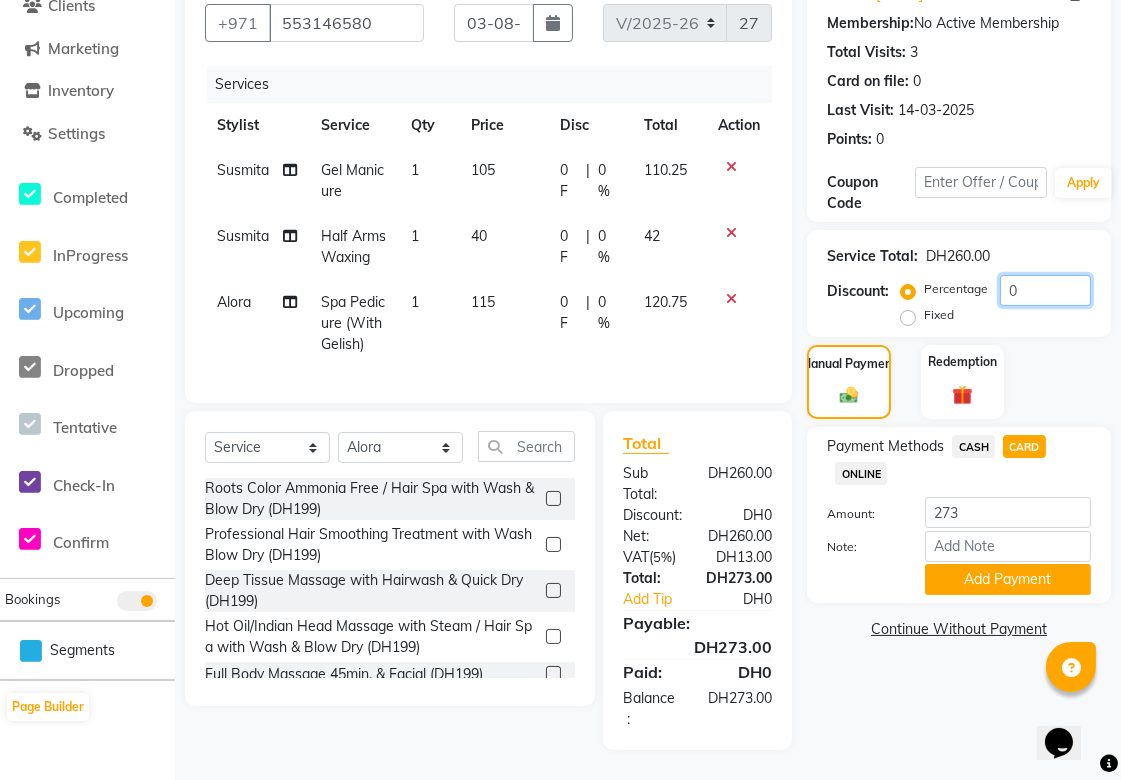 click on "0" 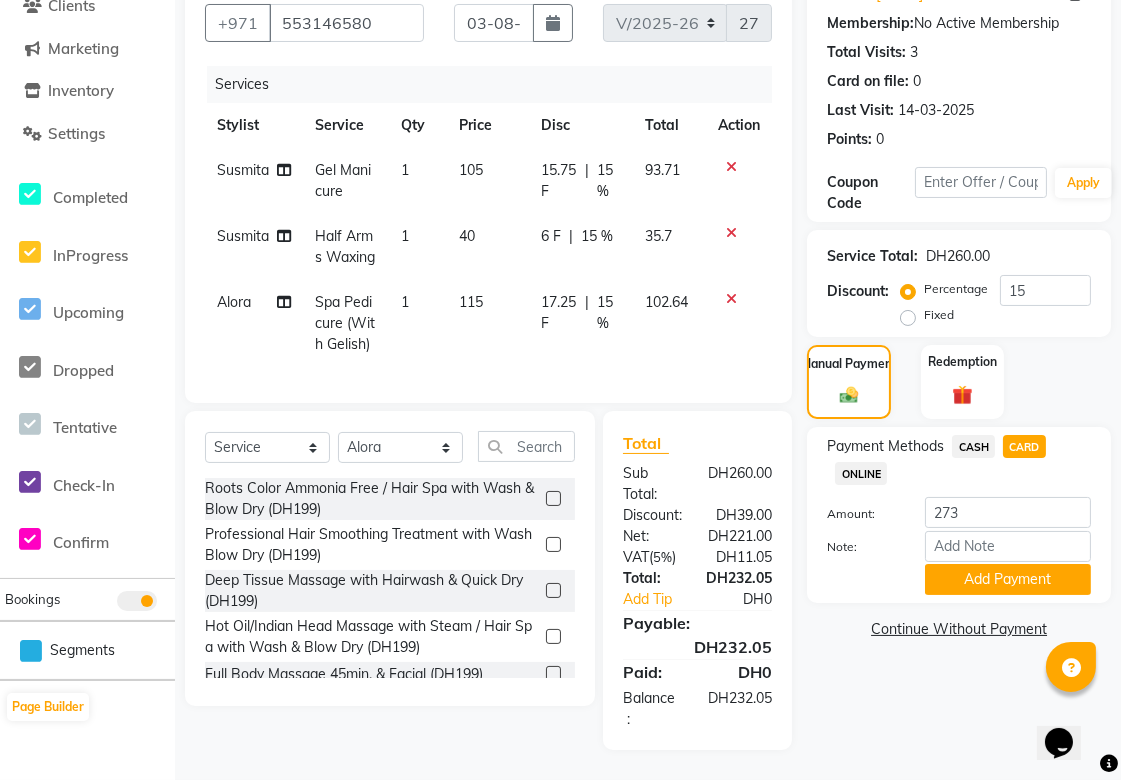 click on "CASH" 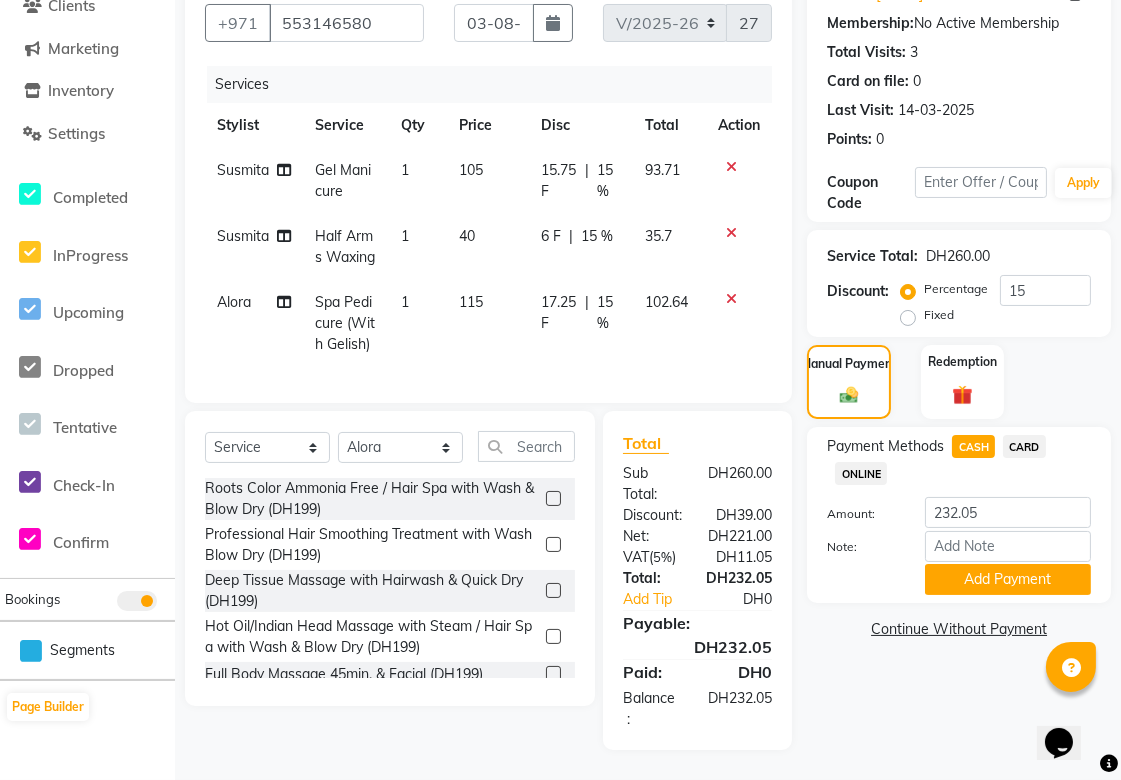 click on "CARD" 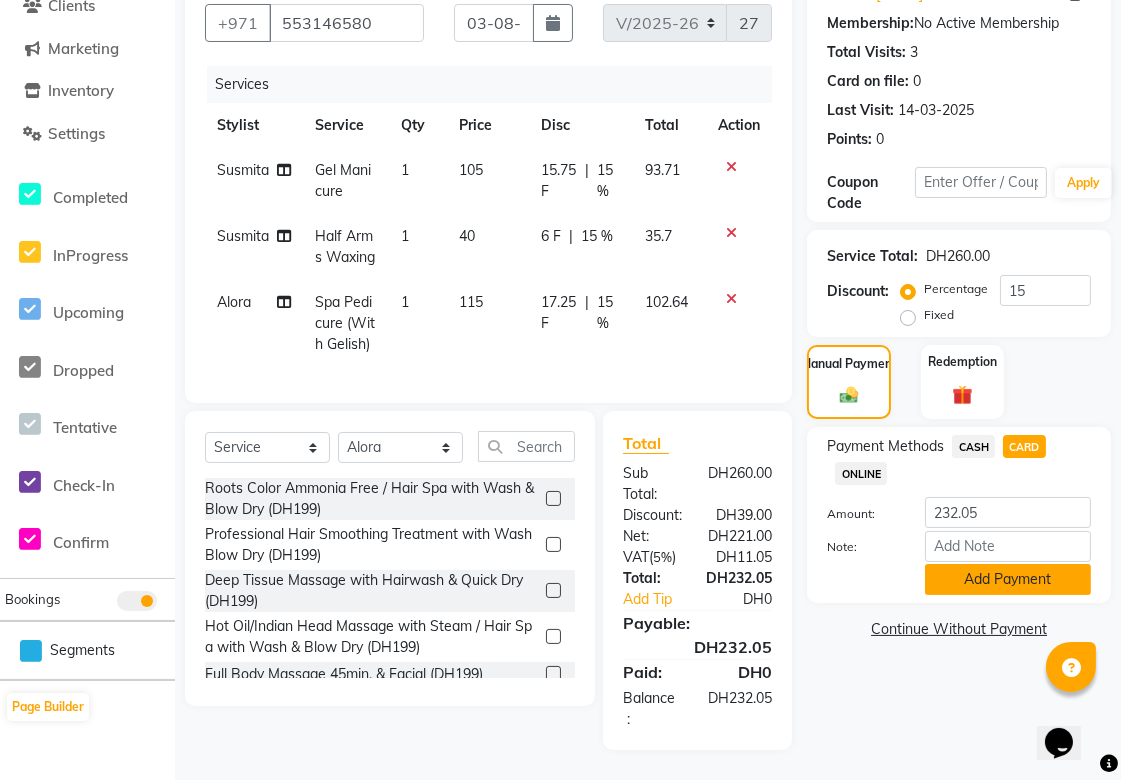 click on "Add Payment" 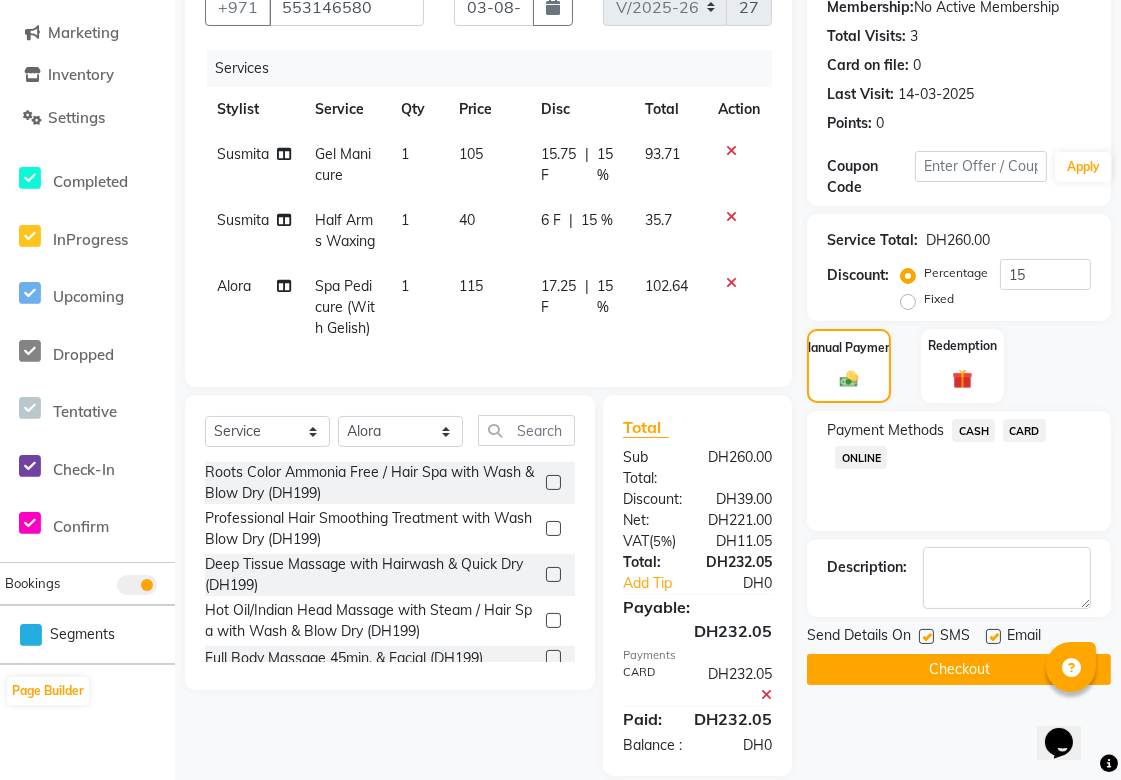 scroll, scrollTop: 262, scrollLeft: 0, axis: vertical 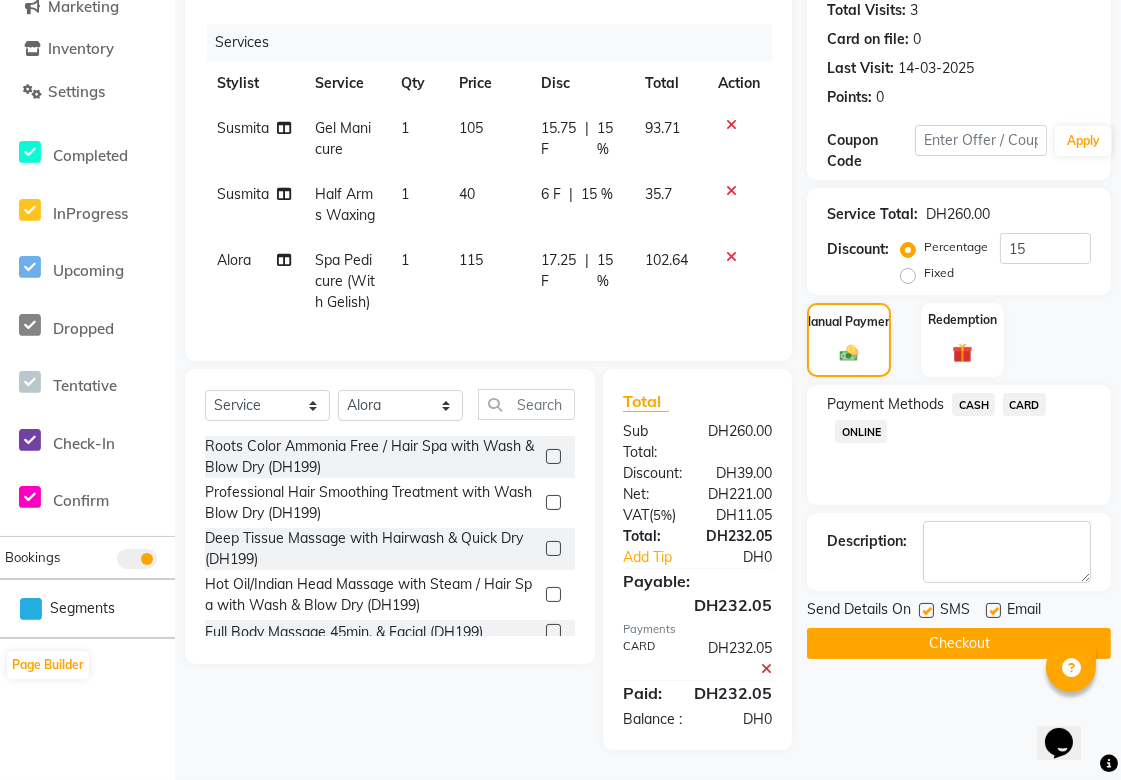 click on "Checkout" 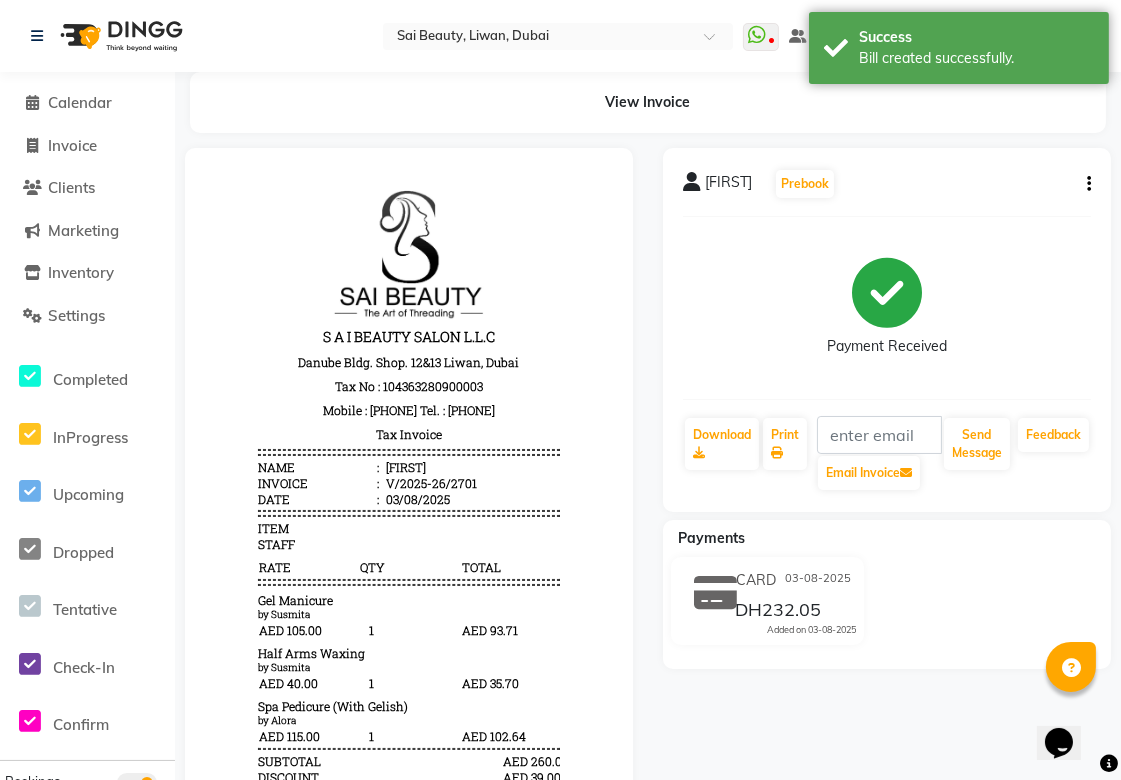 scroll, scrollTop: 0, scrollLeft: 0, axis: both 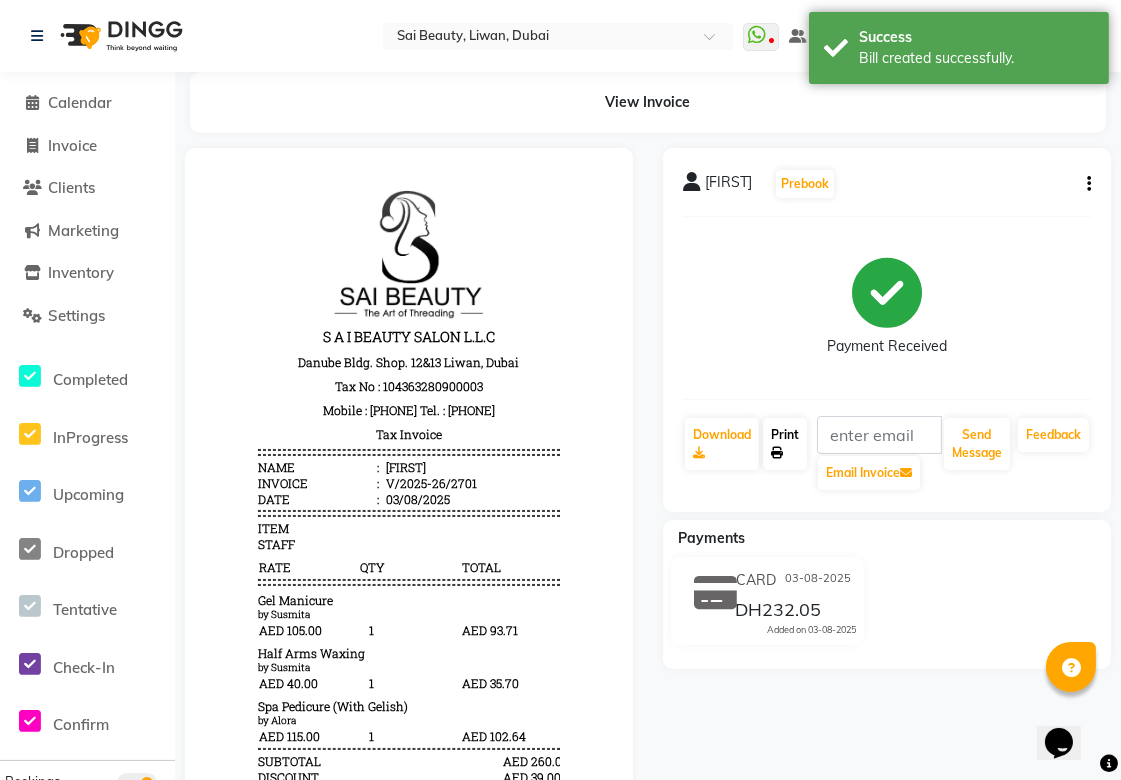 click on "Print" 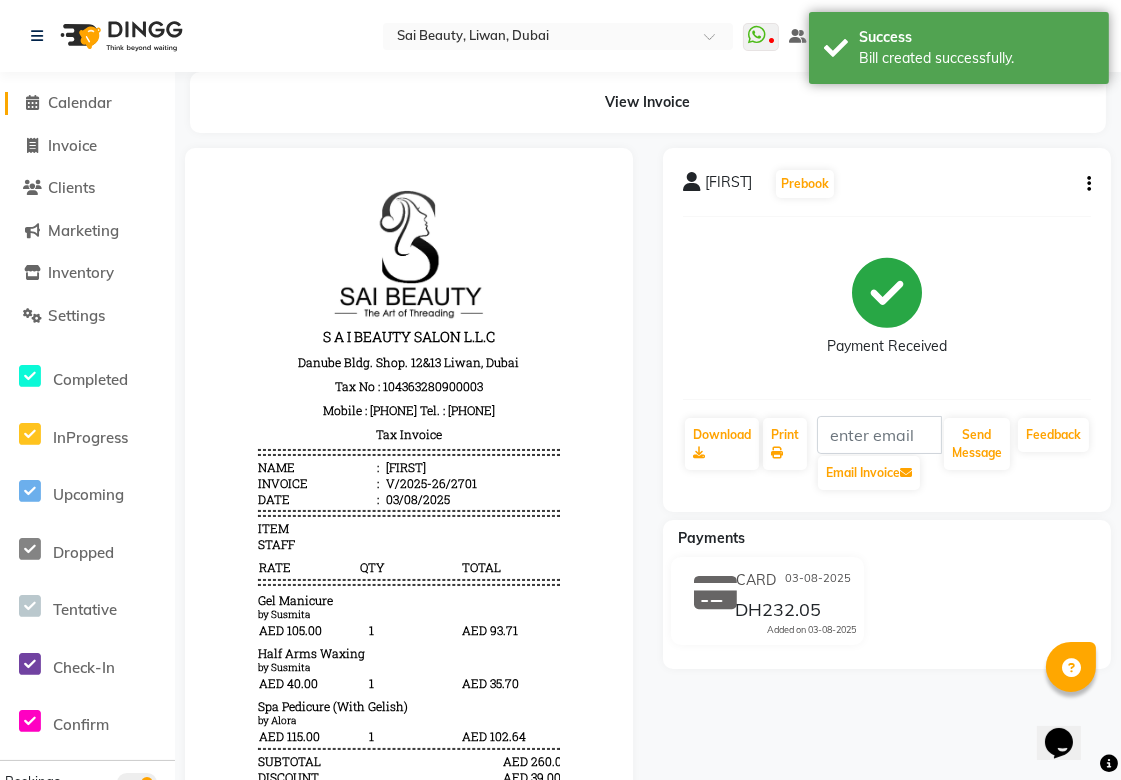 click on "Calendar" 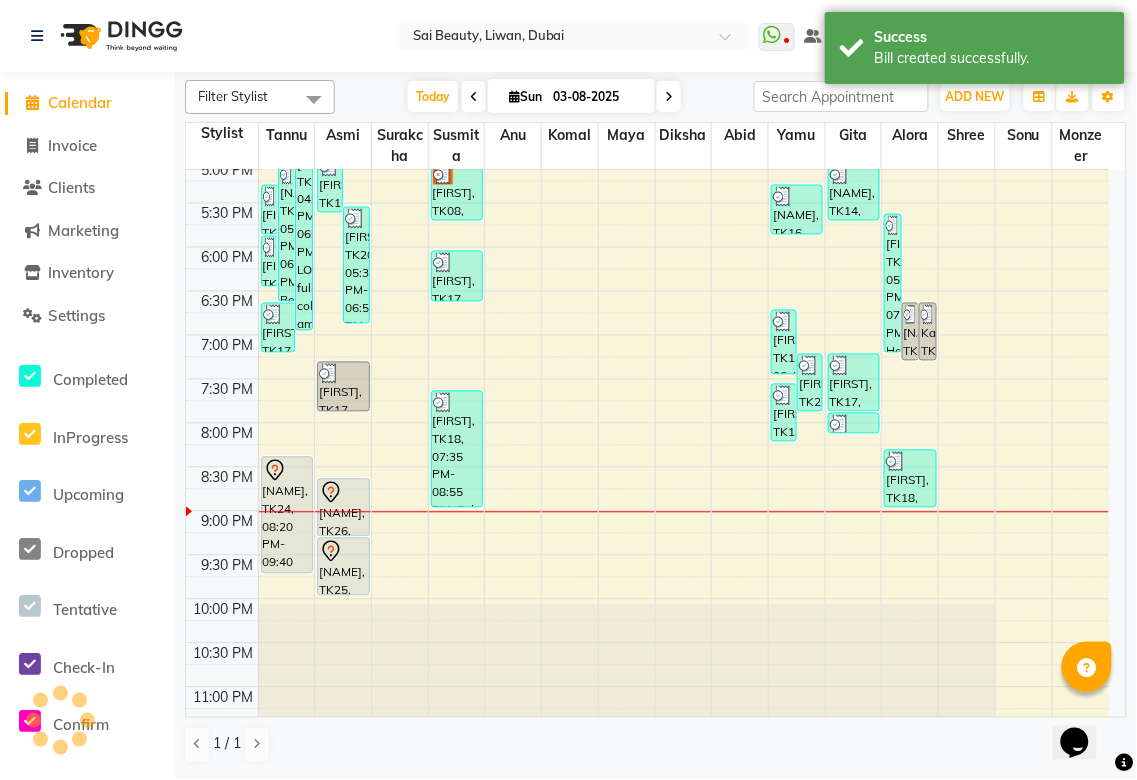 scroll, scrollTop: 0, scrollLeft: 0, axis: both 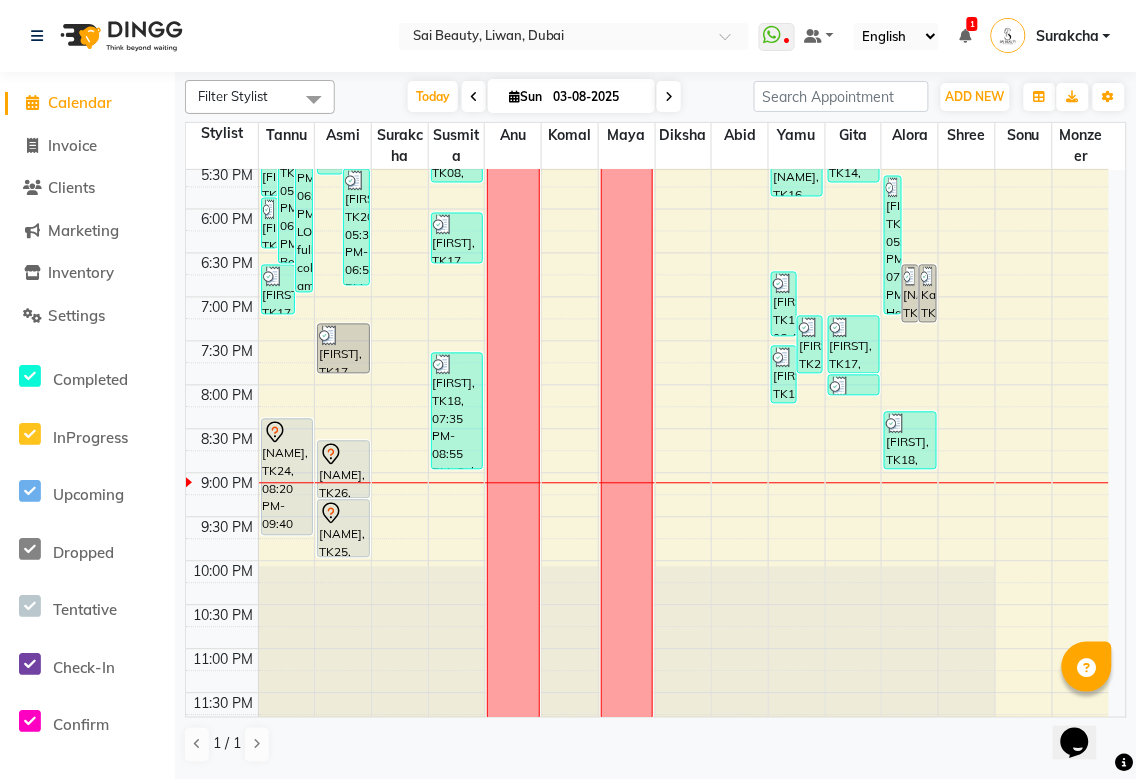 click on "[NAME], TK24, 08:20 PM-09:40 PM, short ,layers with blowdry ,Hair wash only" at bounding box center [287, 477] 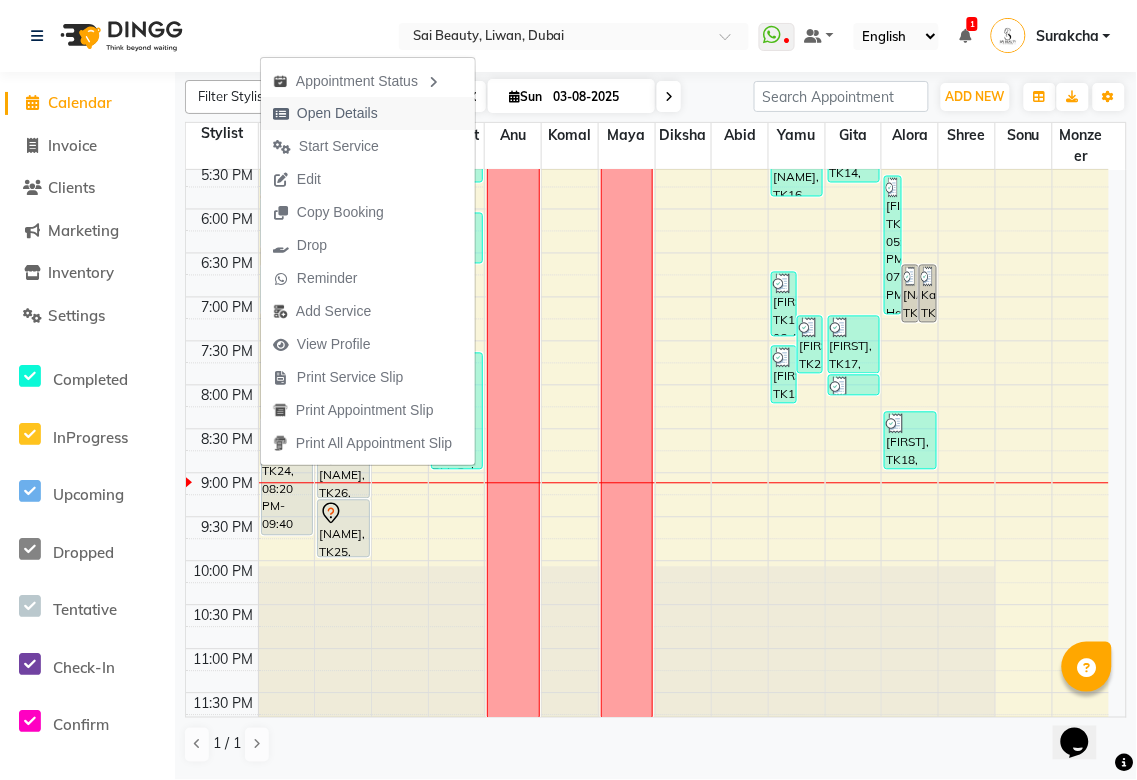click on "Open Details" at bounding box center [337, 113] 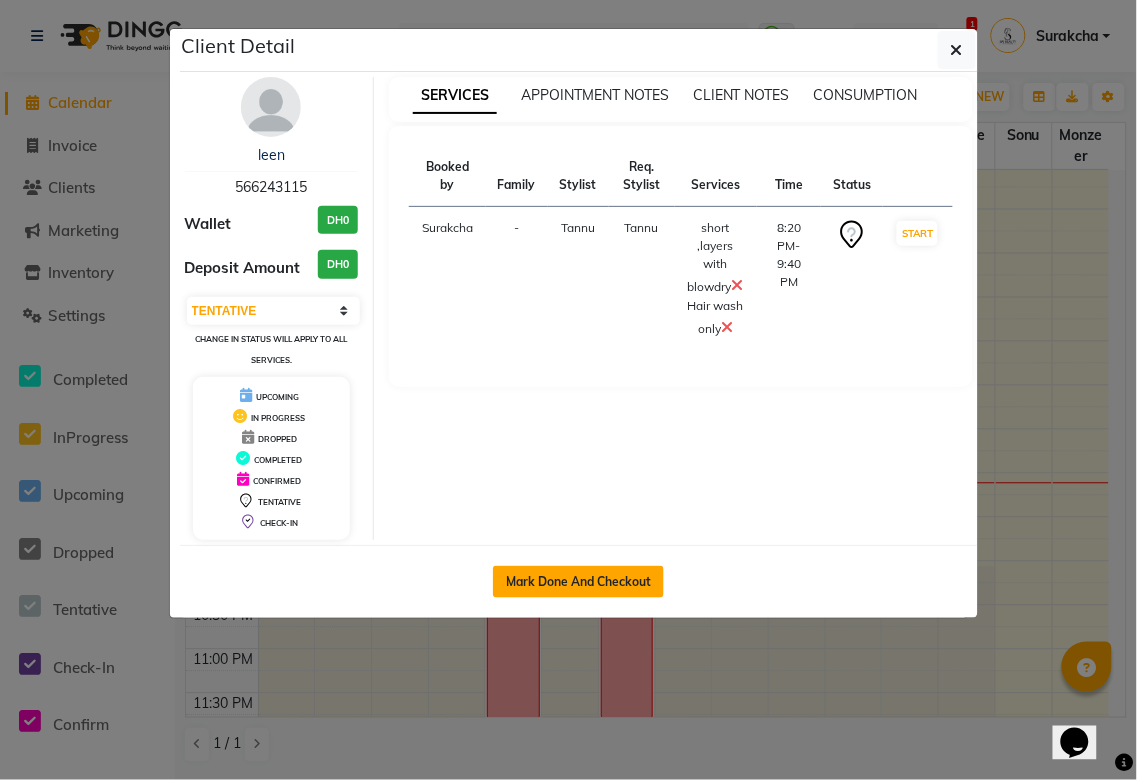 click on "Mark Done And Checkout" 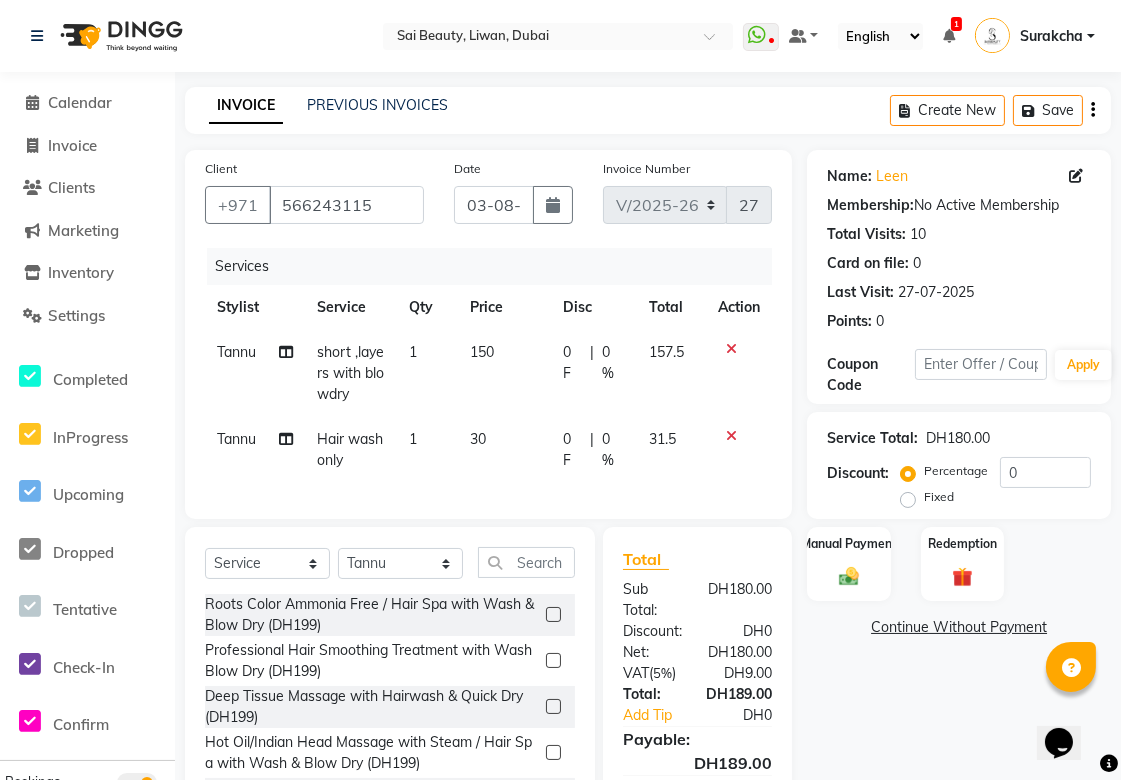 click on "0 F" 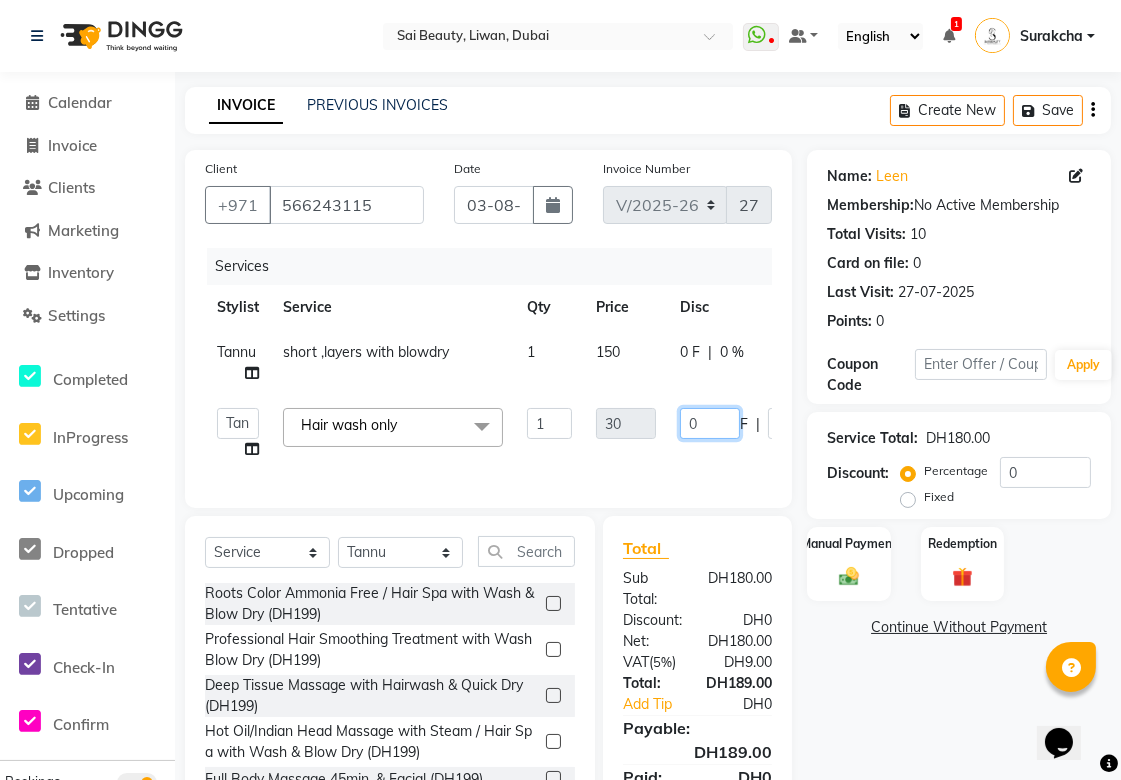 click on "0" 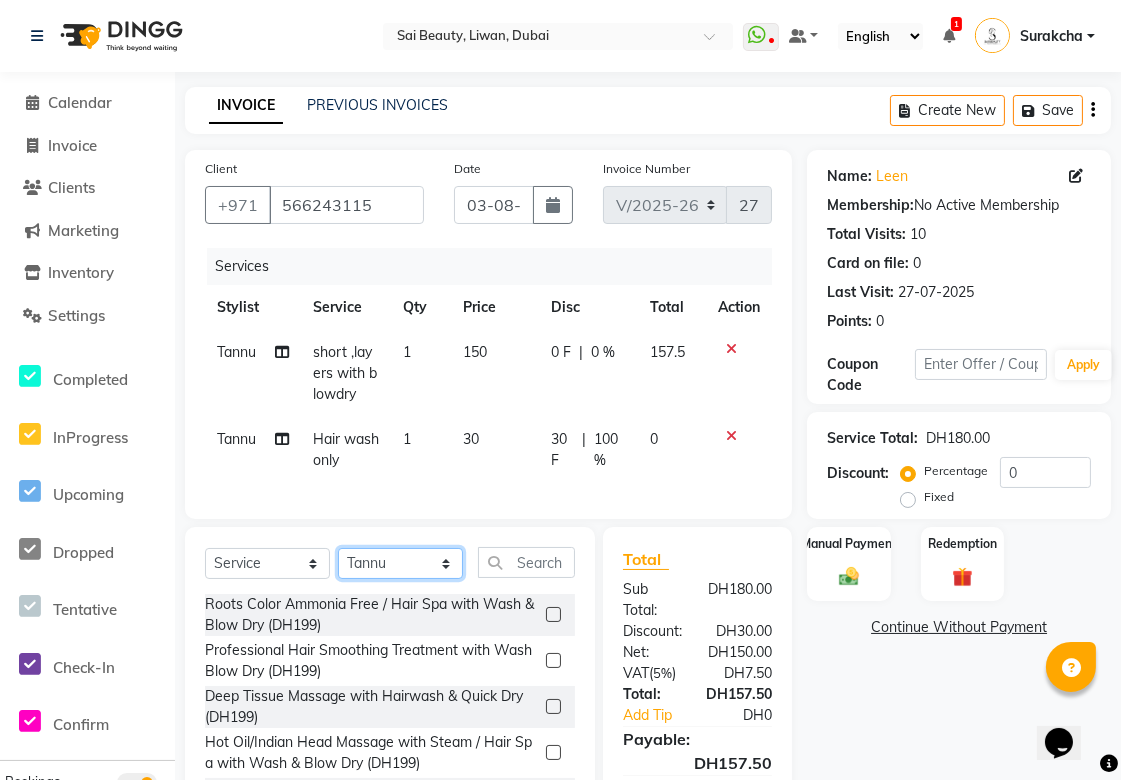 click on "Select Stylist Abid Alora Anu Asmi Ausha Diksha Gita Komal maya Monzeer shree sonu Srijana Surakcha Susmita Tannu Yamu" 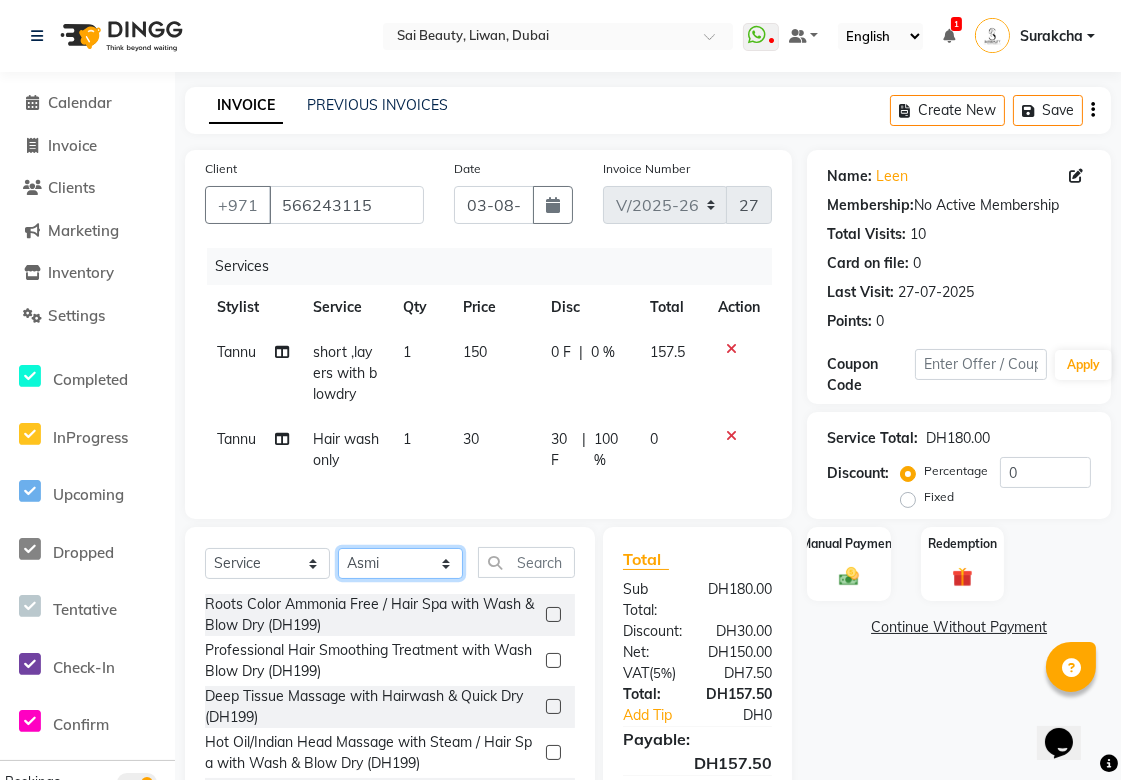 click on "Select Stylist Abid Alora Anu Asmi Ausha Diksha Gita Komal maya Monzeer shree sonu Srijana Surakcha Susmita Tannu Yamu" 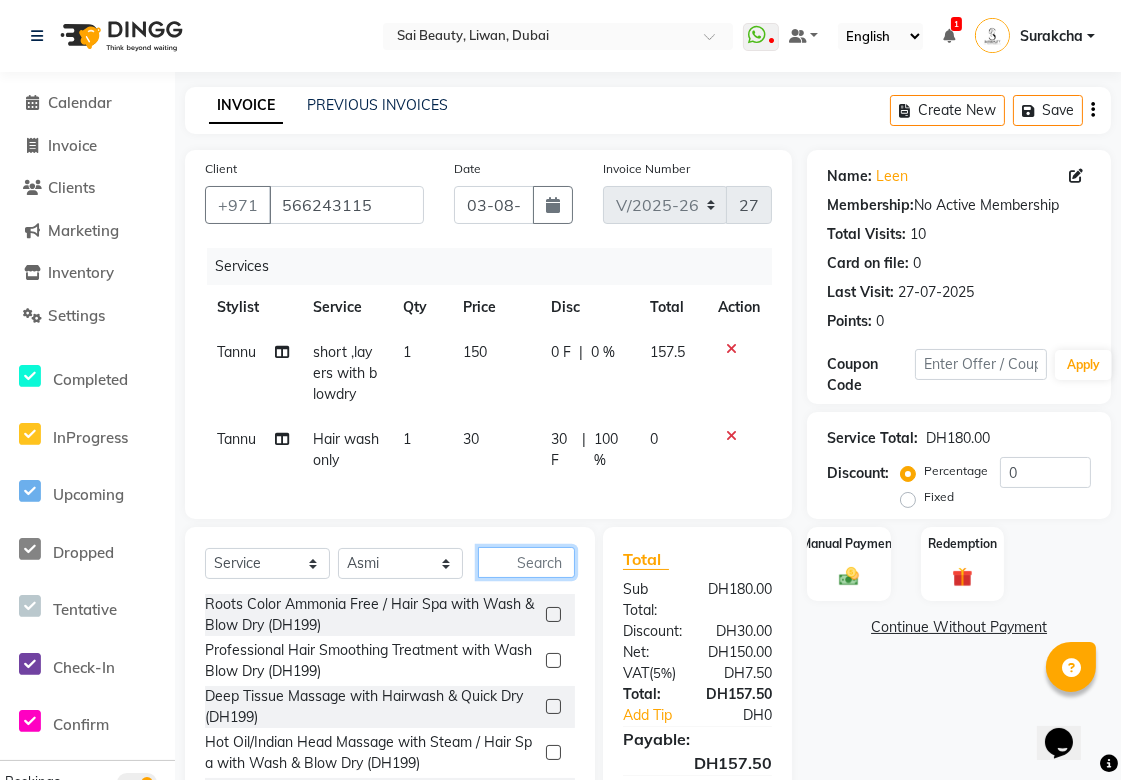 click 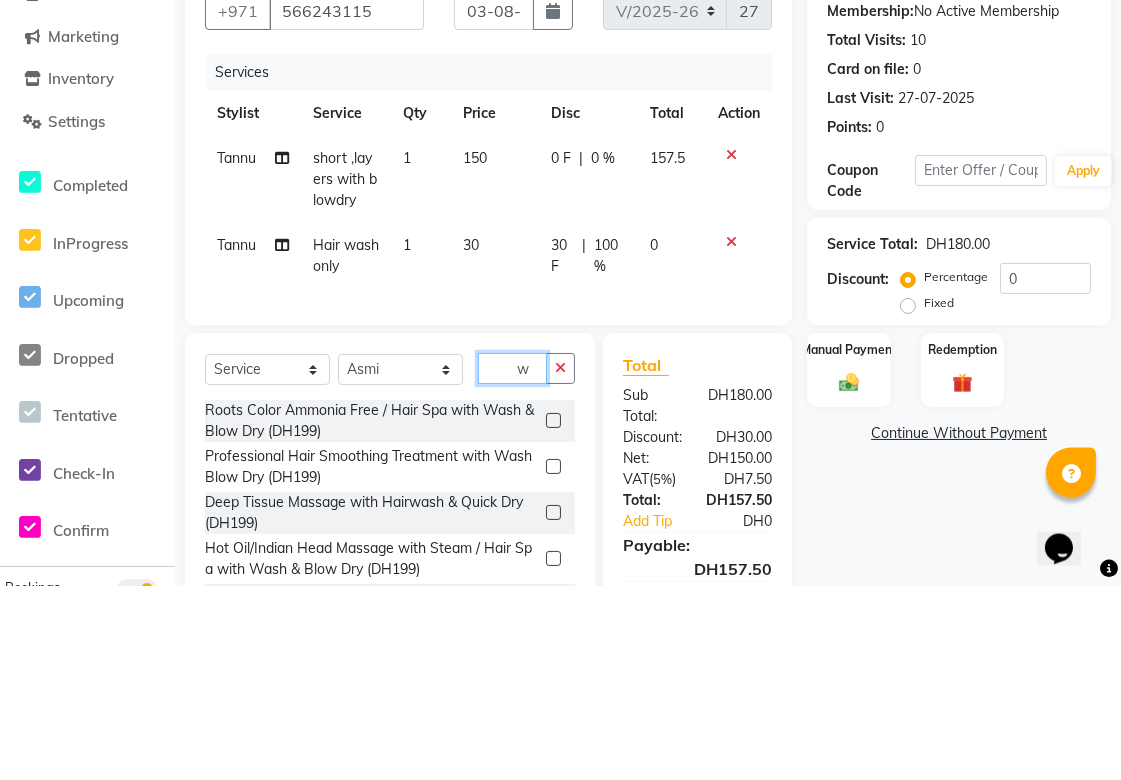 scroll, scrollTop: 69, scrollLeft: 0, axis: vertical 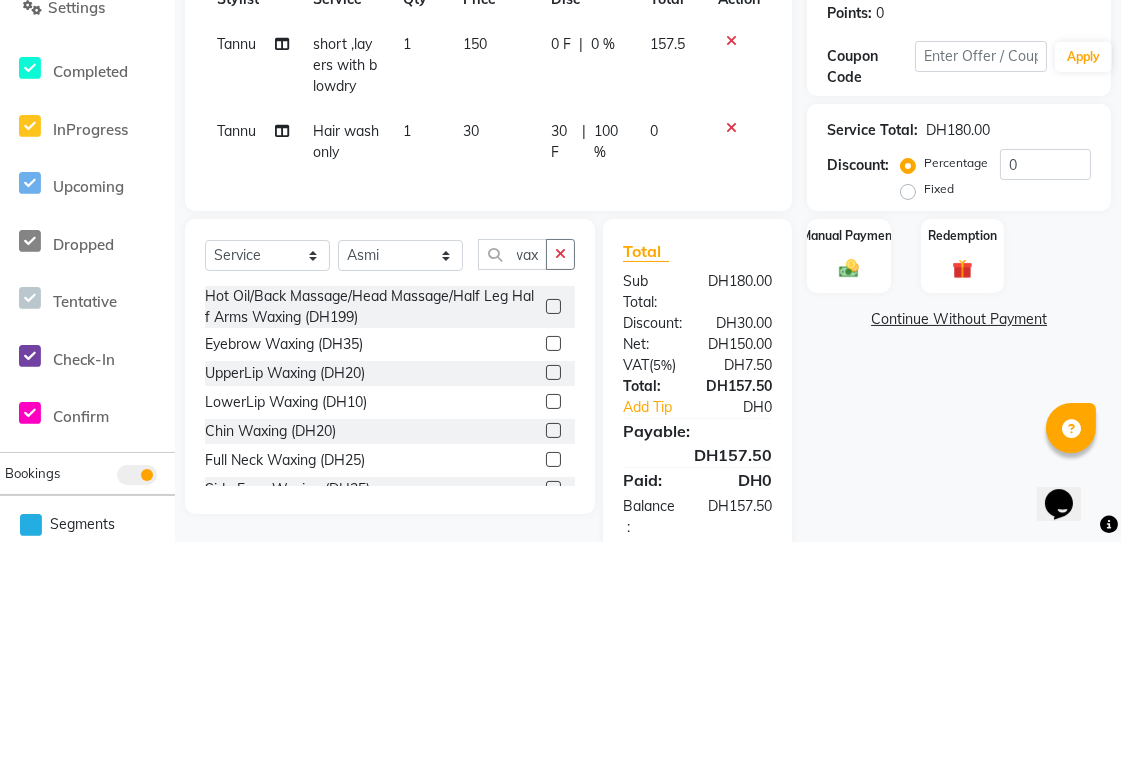 click 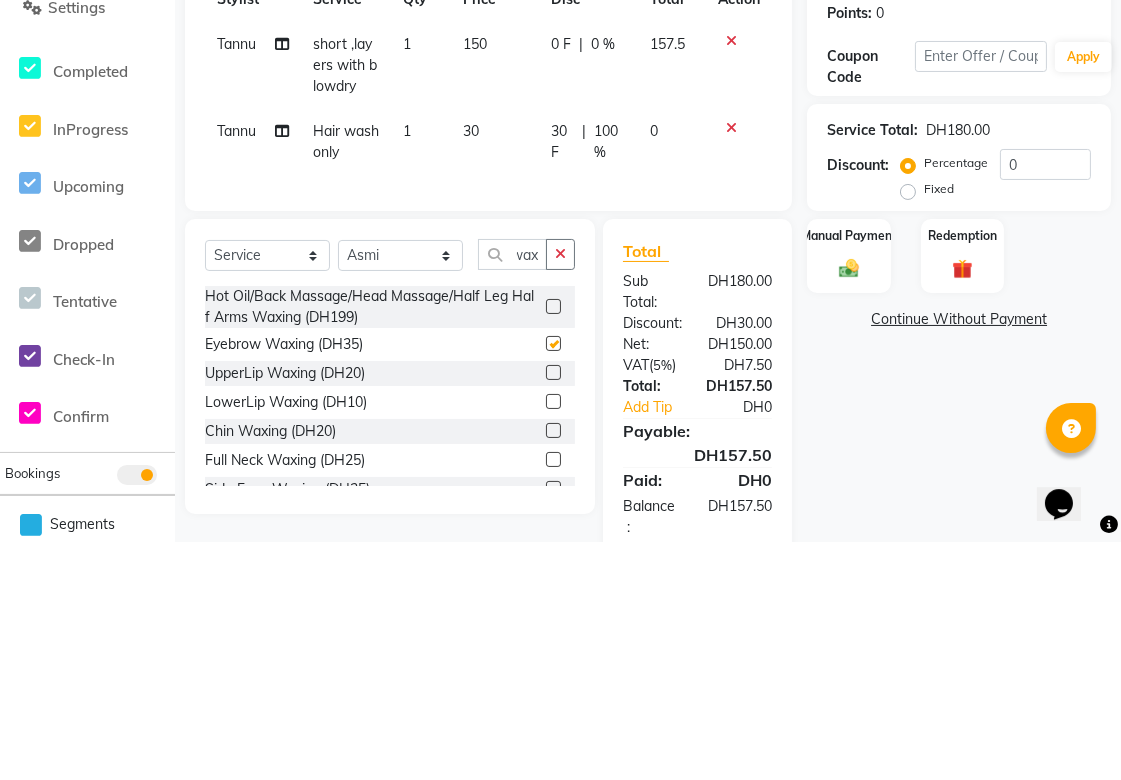 scroll, scrollTop: 70, scrollLeft: 0, axis: vertical 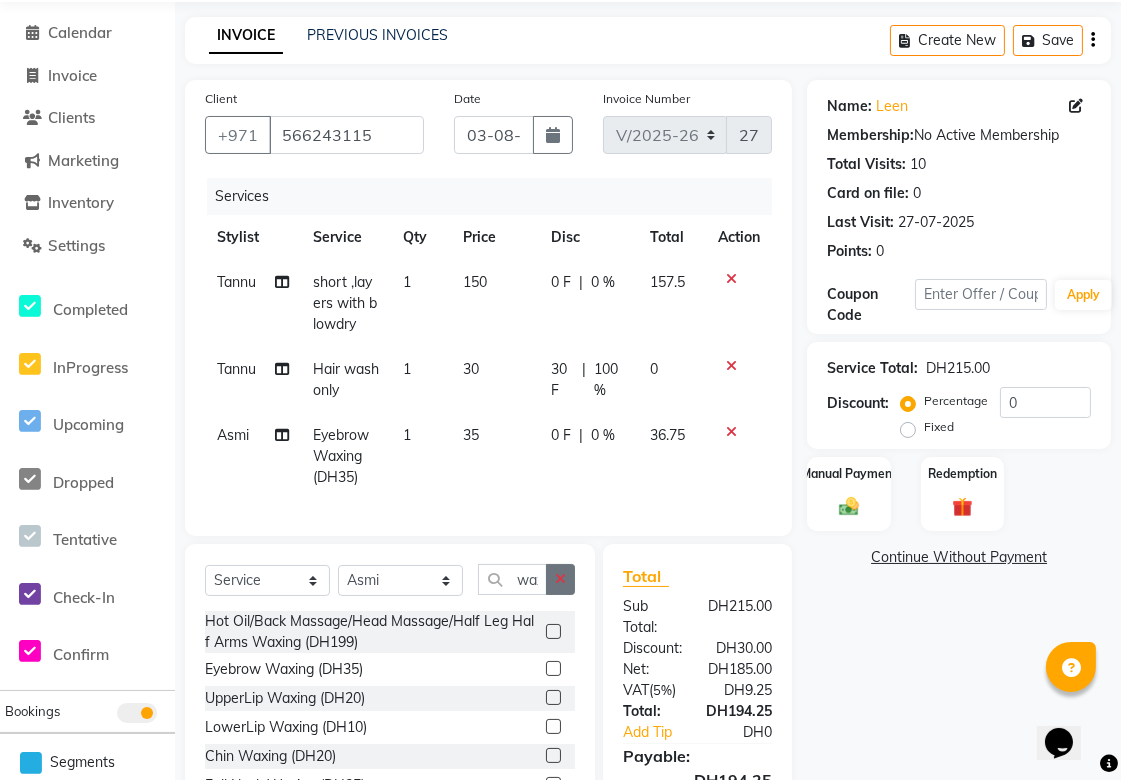 click 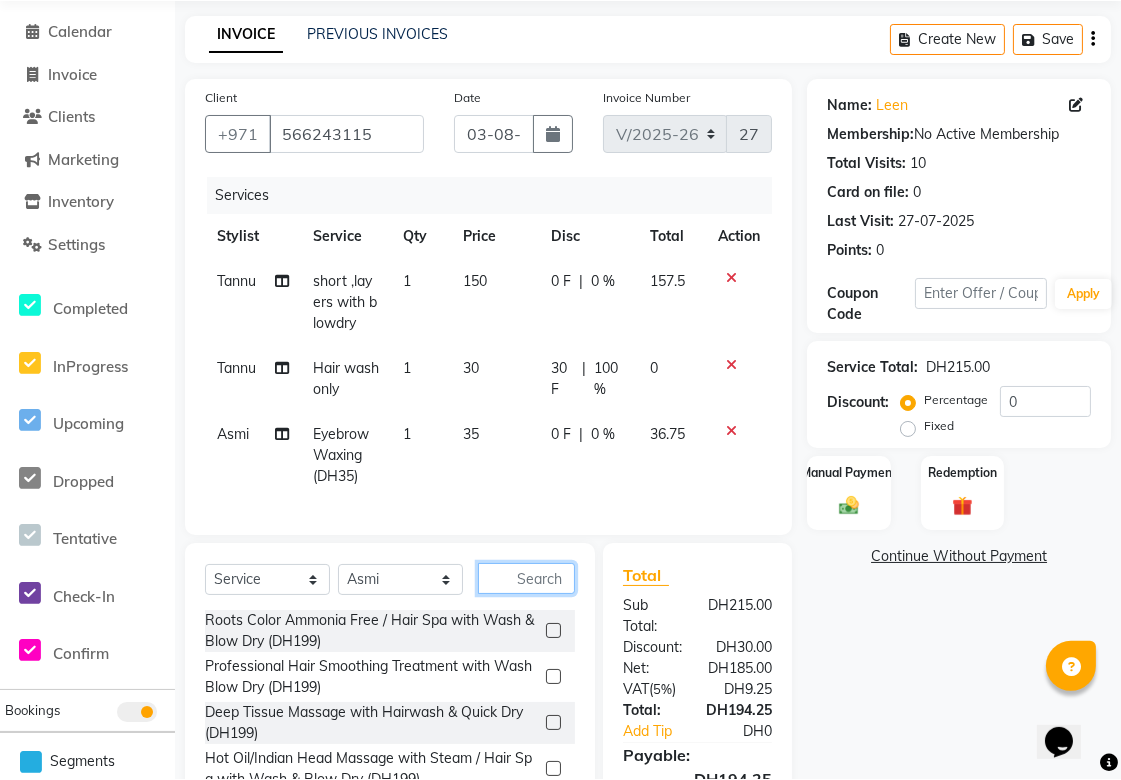 scroll, scrollTop: 220, scrollLeft: 0, axis: vertical 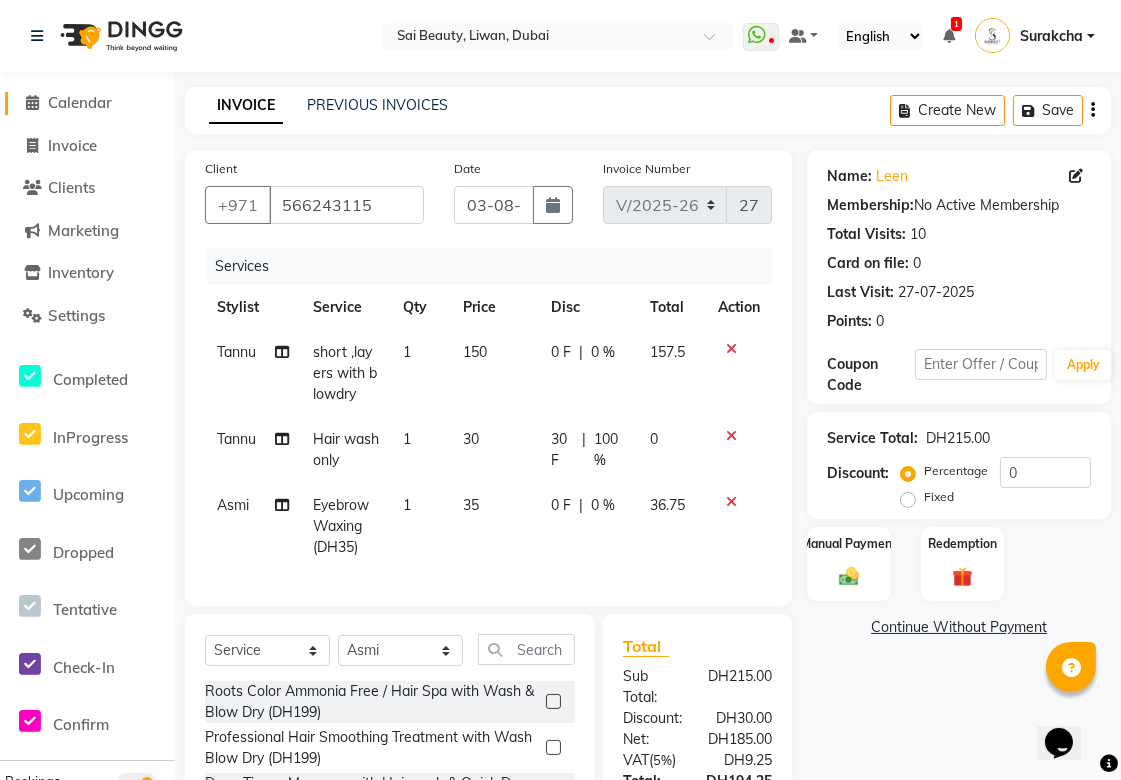 click on "Calendar" 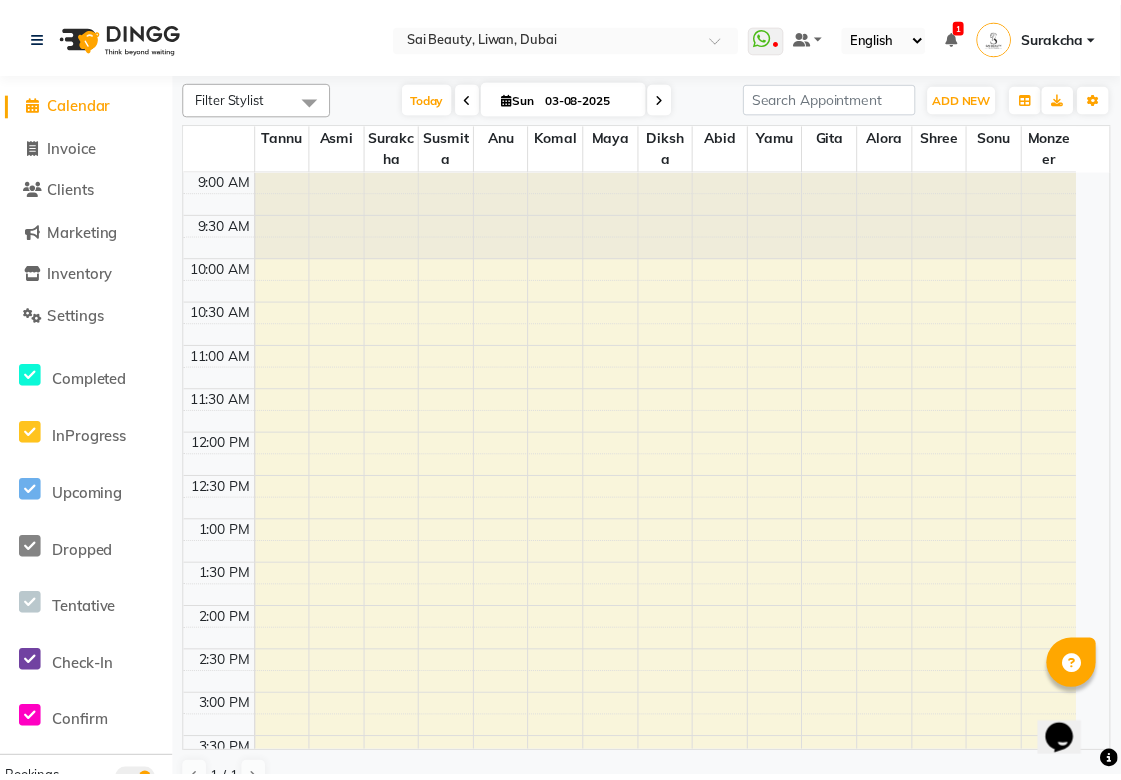 scroll, scrollTop: 0, scrollLeft: 0, axis: both 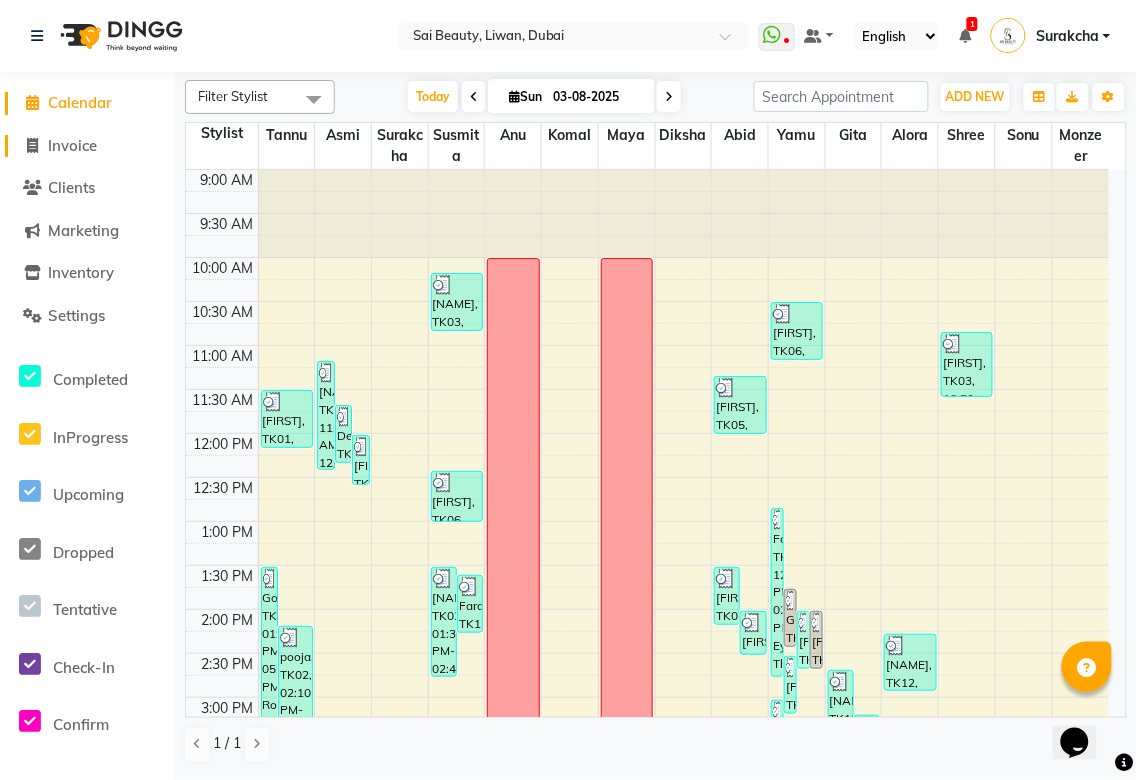 click on "Invoice" 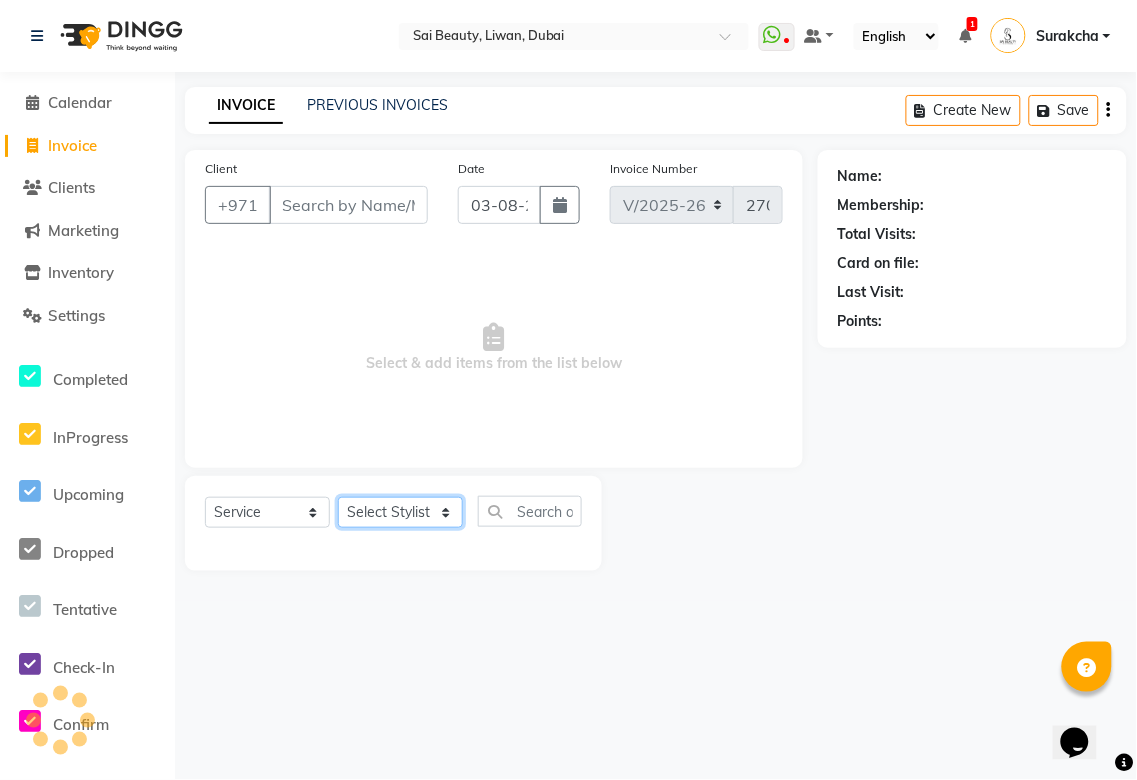 click on "Select Stylist" 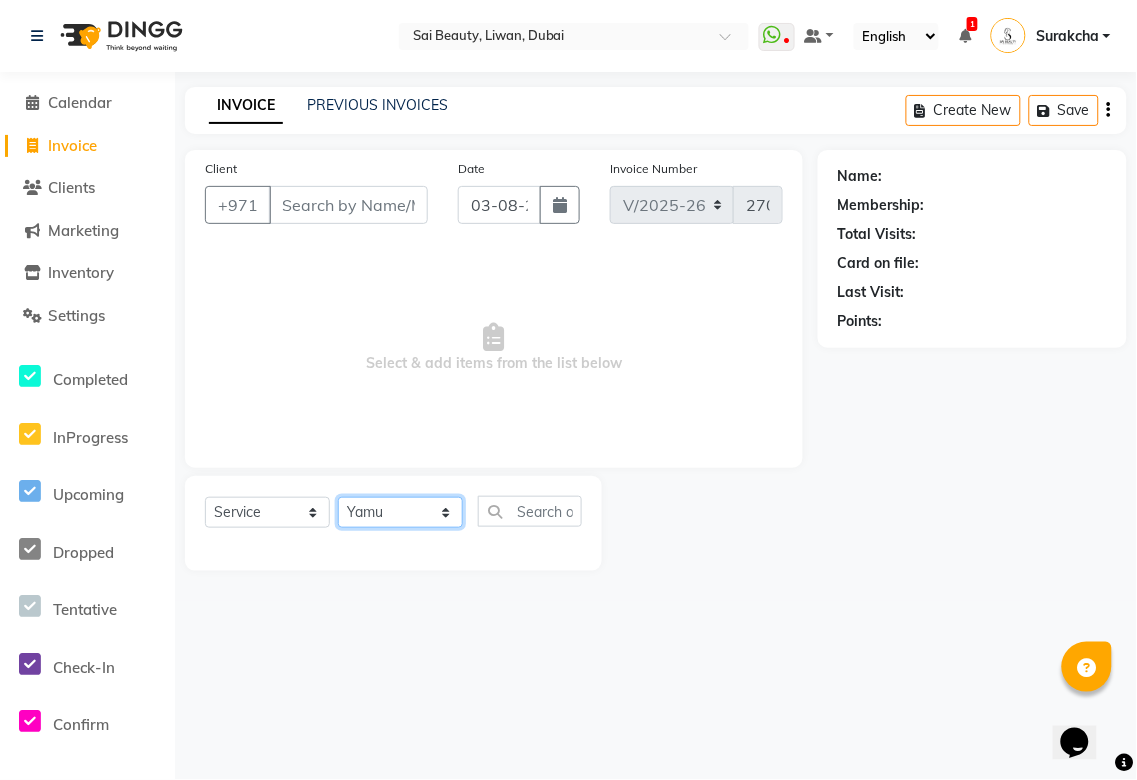 click on "Select Stylist Abid Alora Anu Asmi Ausha Diksha Gita Komal maya Monzeer shree sonu Srijana Surakcha Susmita Tannu Yamu" 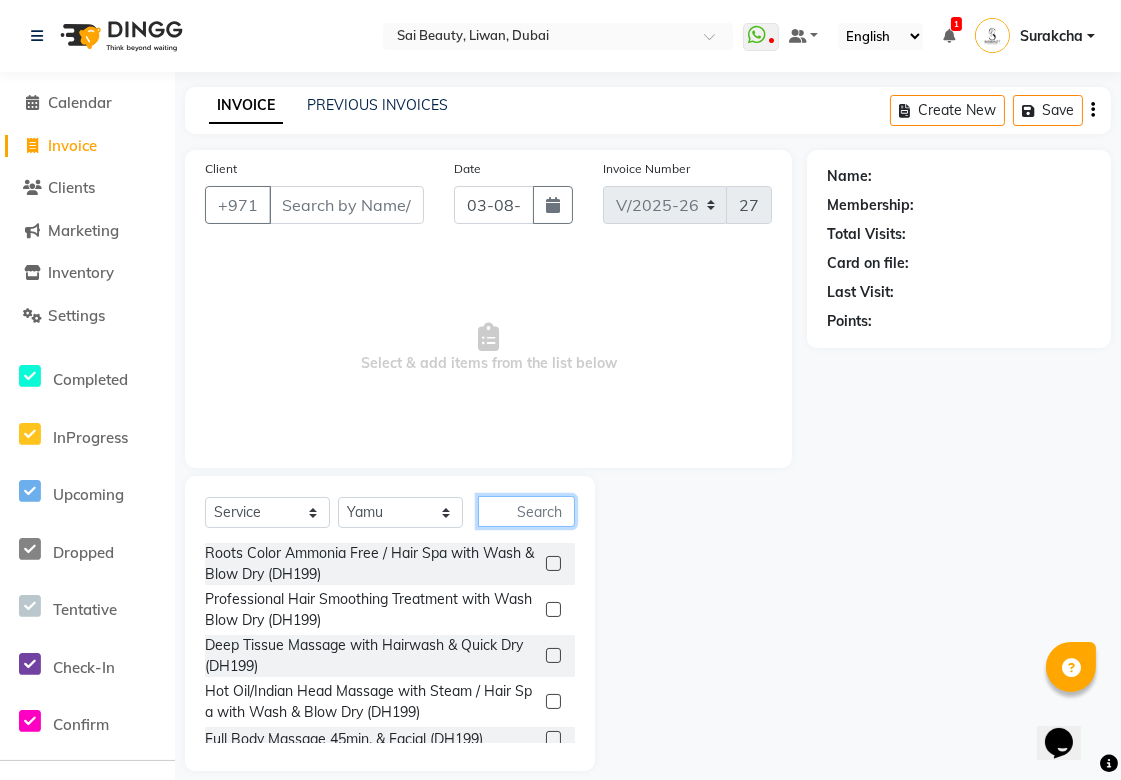 click 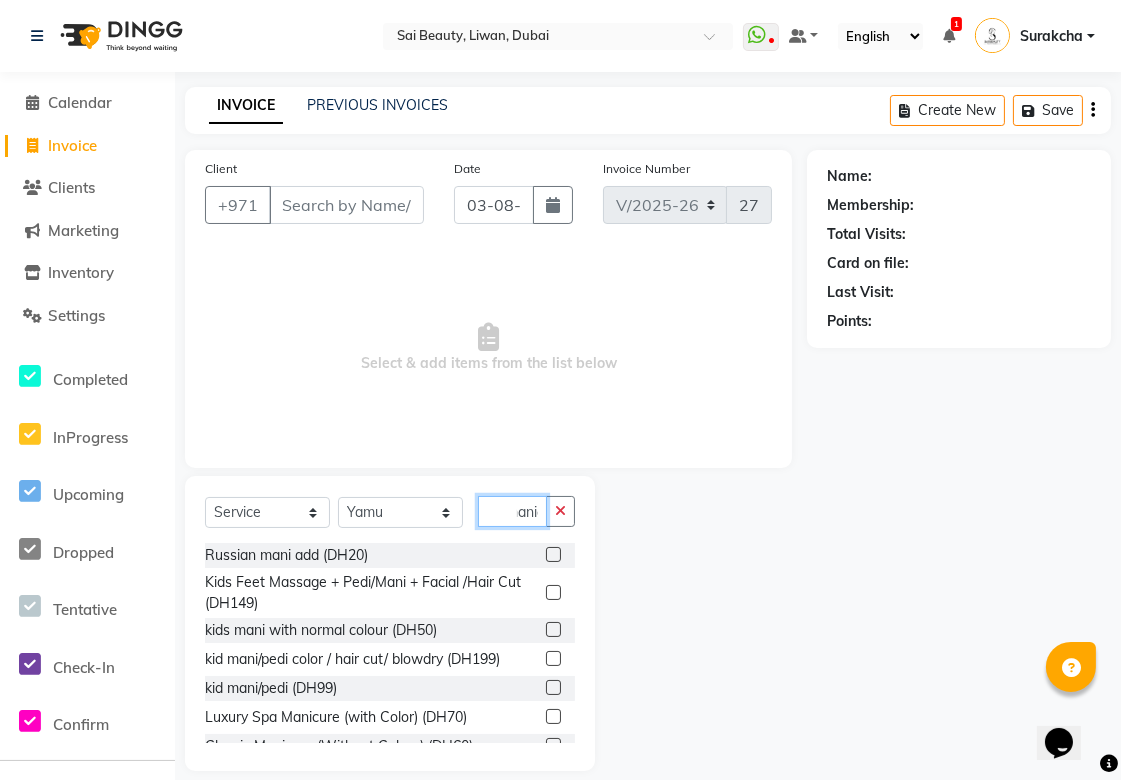 scroll, scrollTop: 0, scrollLeft: 17, axis: horizontal 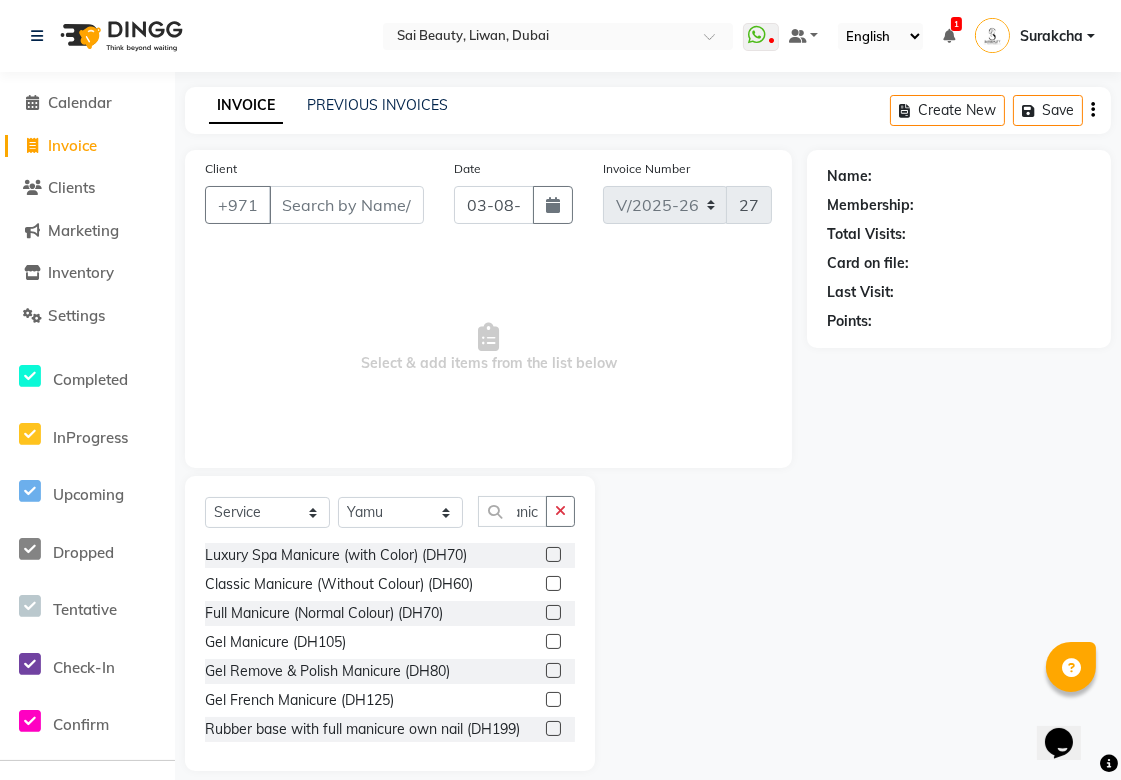 click 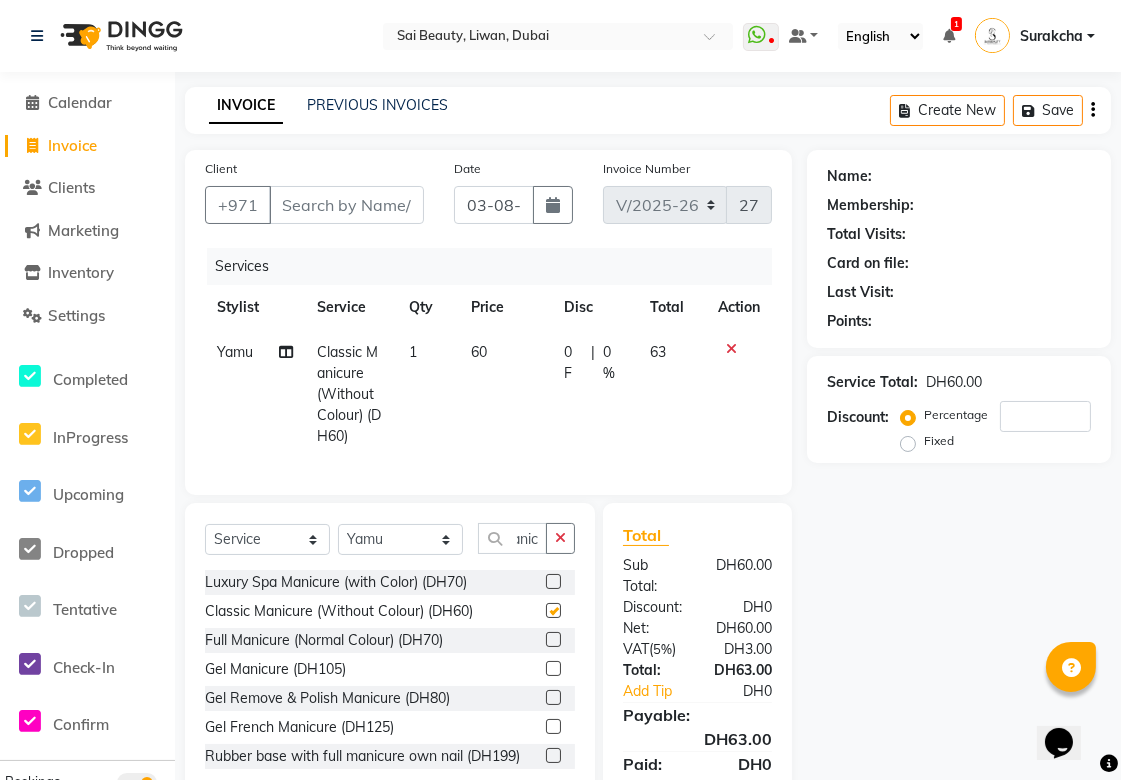 scroll, scrollTop: 0, scrollLeft: 0, axis: both 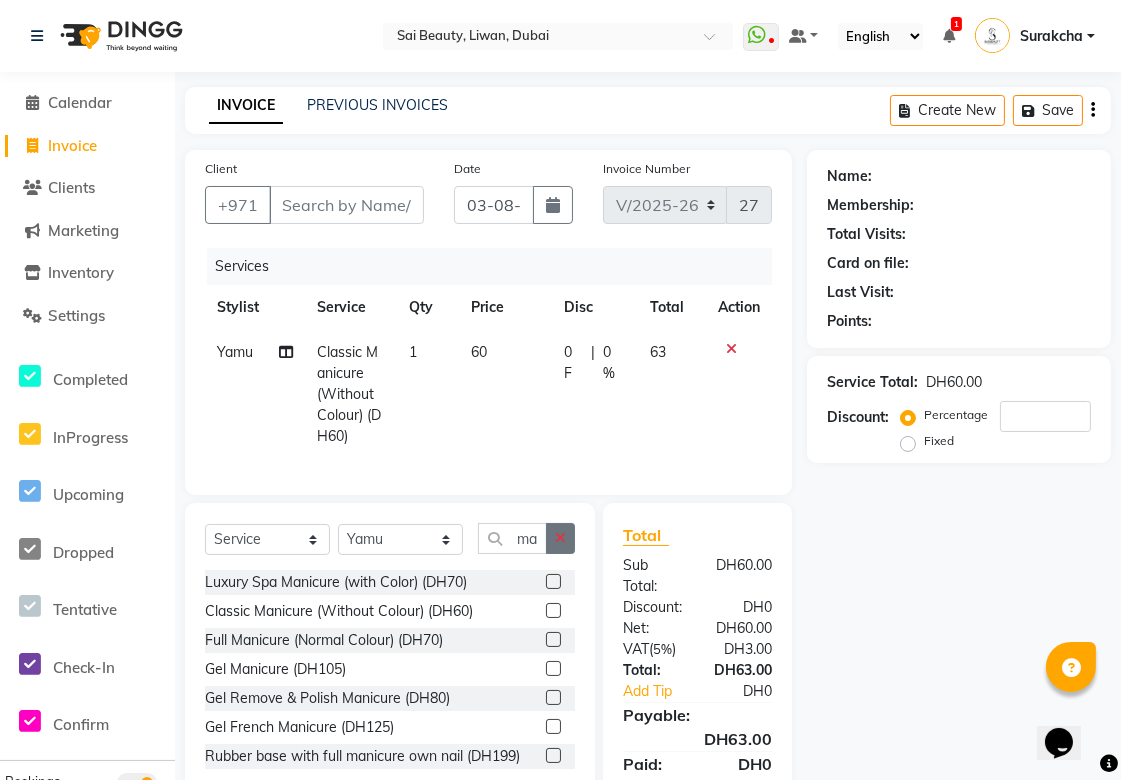 click 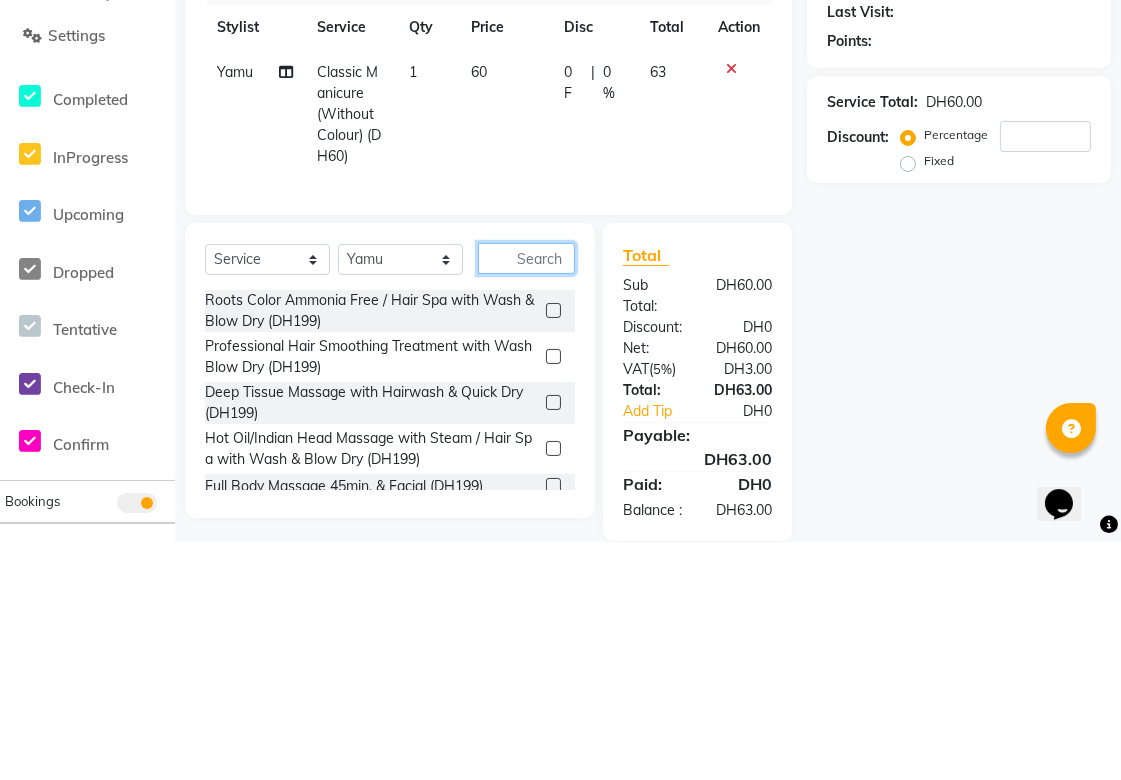 scroll, scrollTop: 45, scrollLeft: 0, axis: vertical 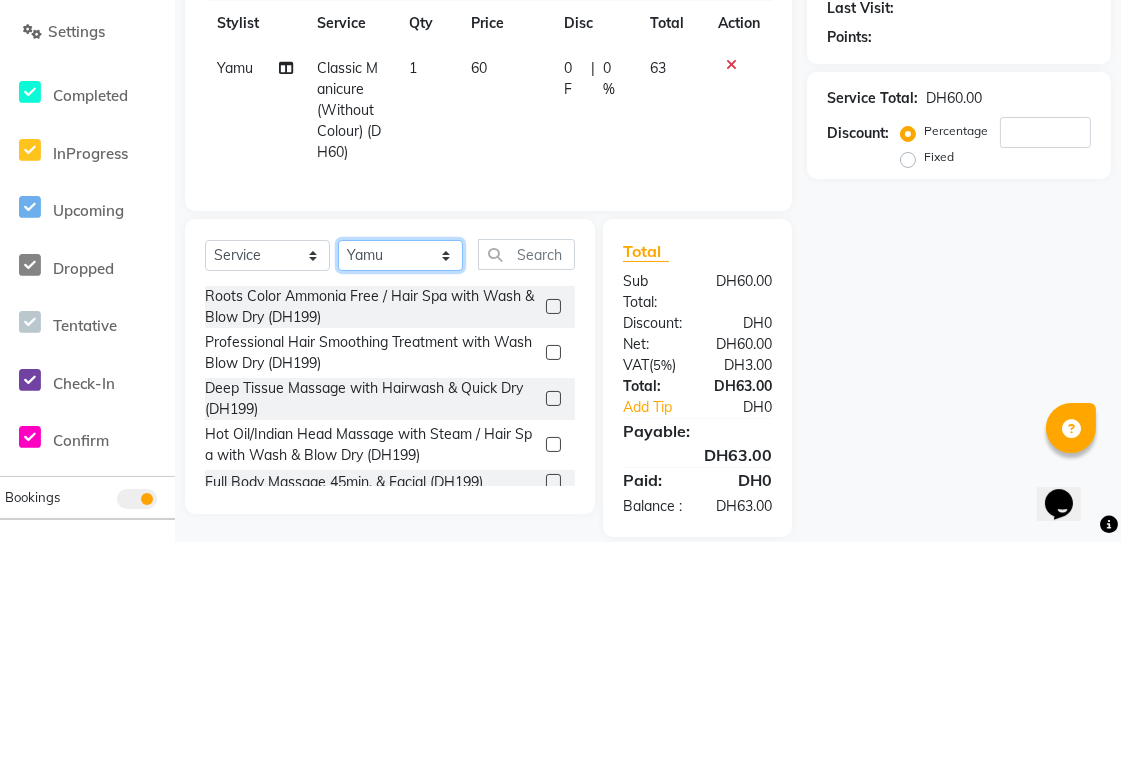 click on "Select Stylist Abid Alora Anu Asmi Ausha Diksha Gita Komal maya Monzeer shree sonu Srijana Surakcha Susmita Tannu Yamu" 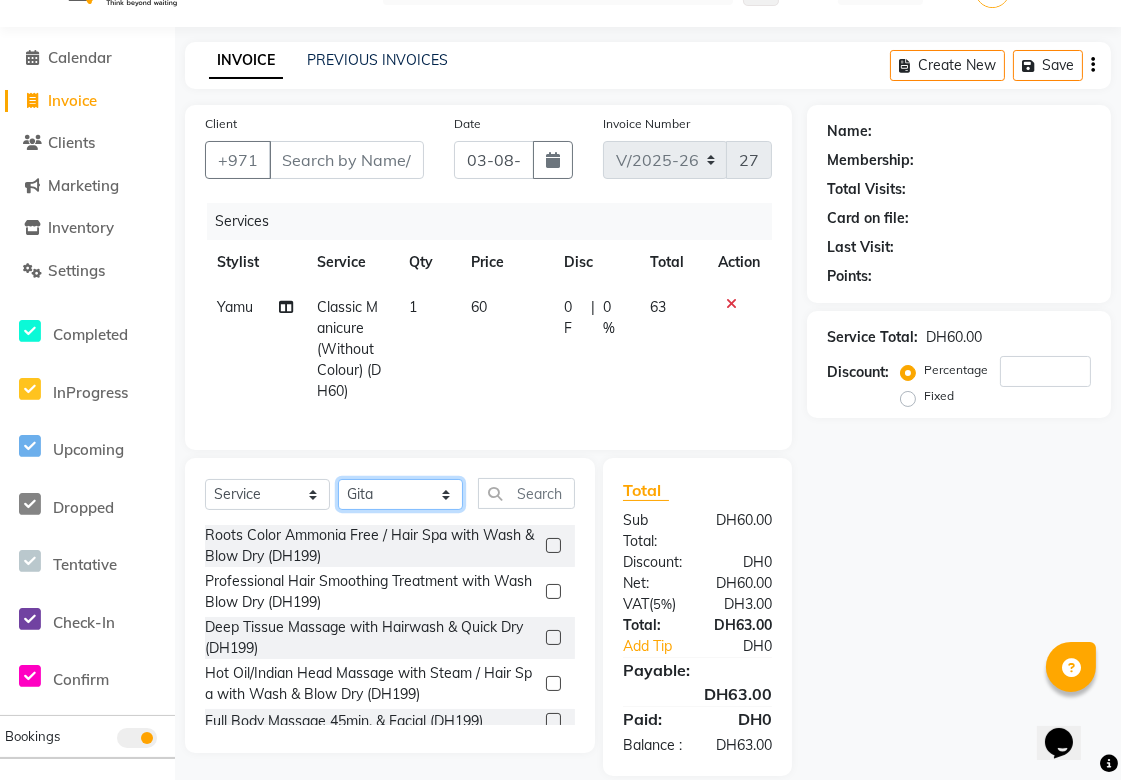 click on "Select Stylist Abid Alora Anu Asmi Ausha Diksha Gita Komal maya Monzeer shree sonu Srijana Surakcha Susmita Tannu Yamu" 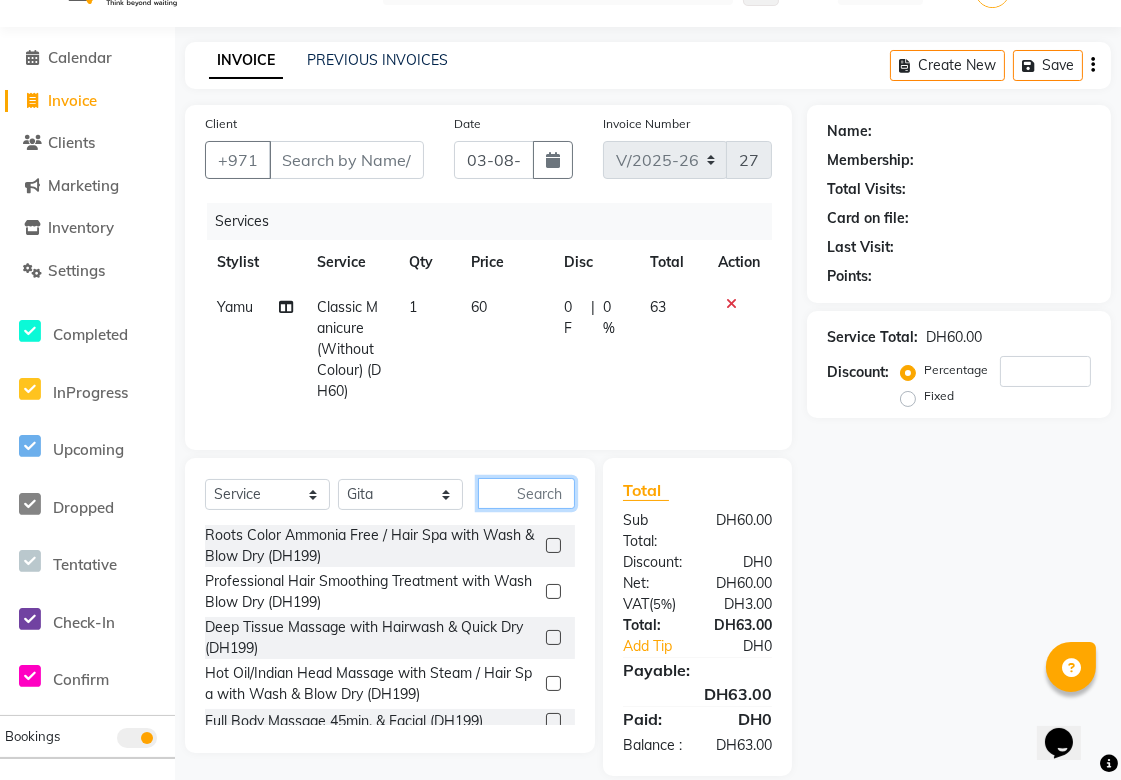 click 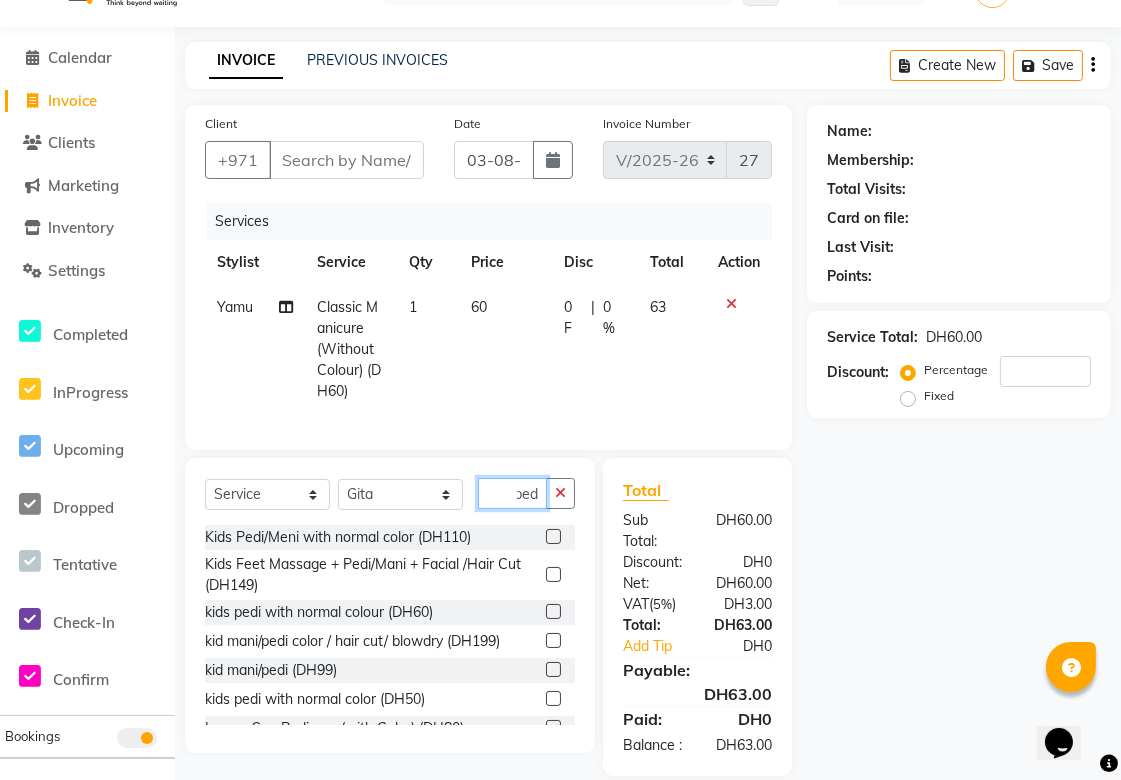 scroll, scrollTop: 0, scrollLeft: 6, axis: horizontal 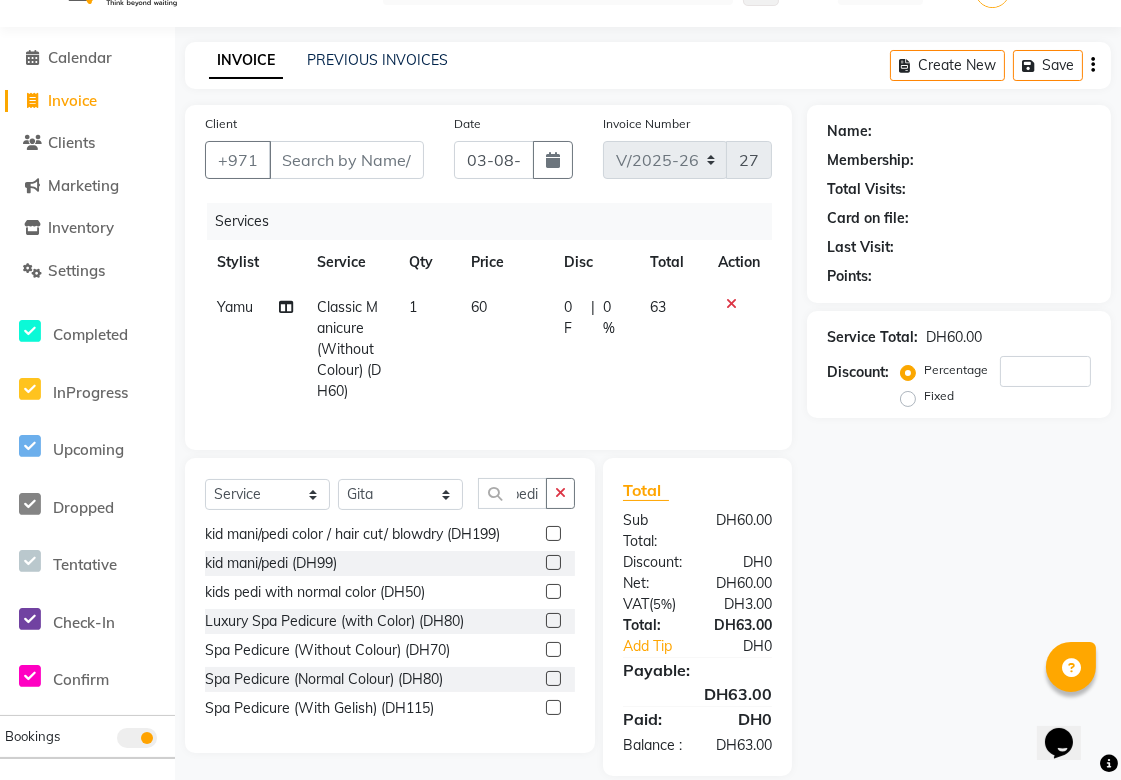 click 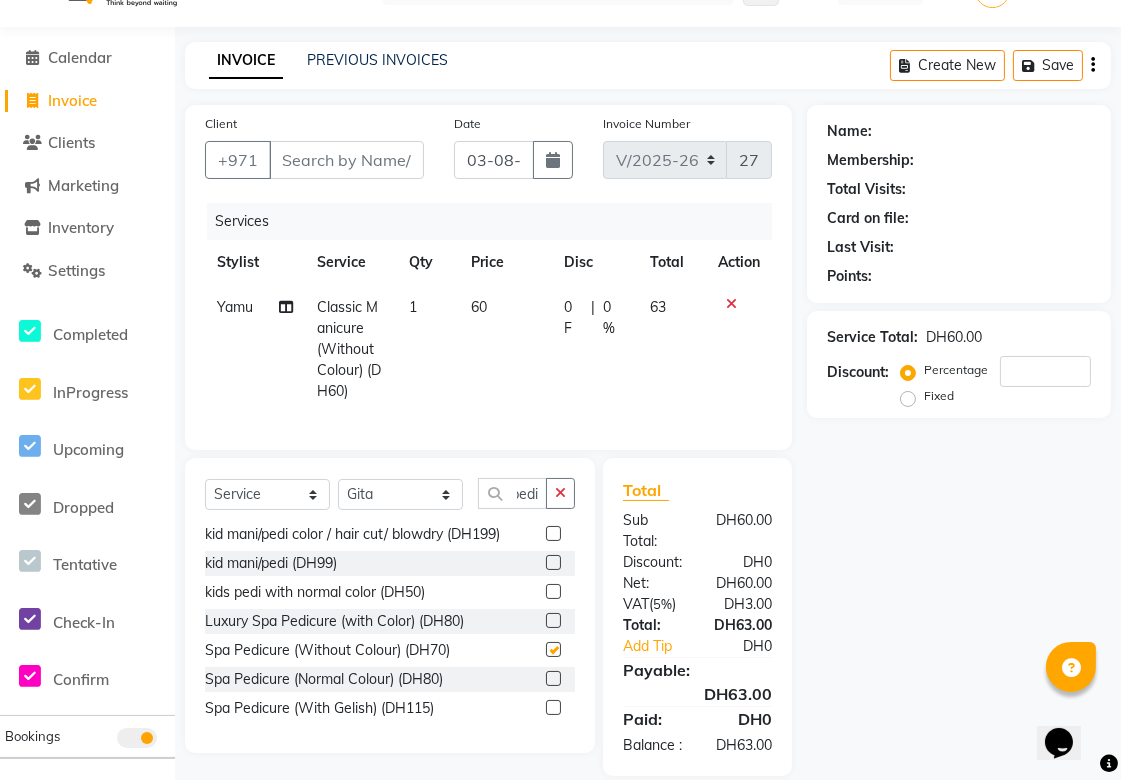 scroll, scrollTop: 0, scrollLeft: 0, axis: both 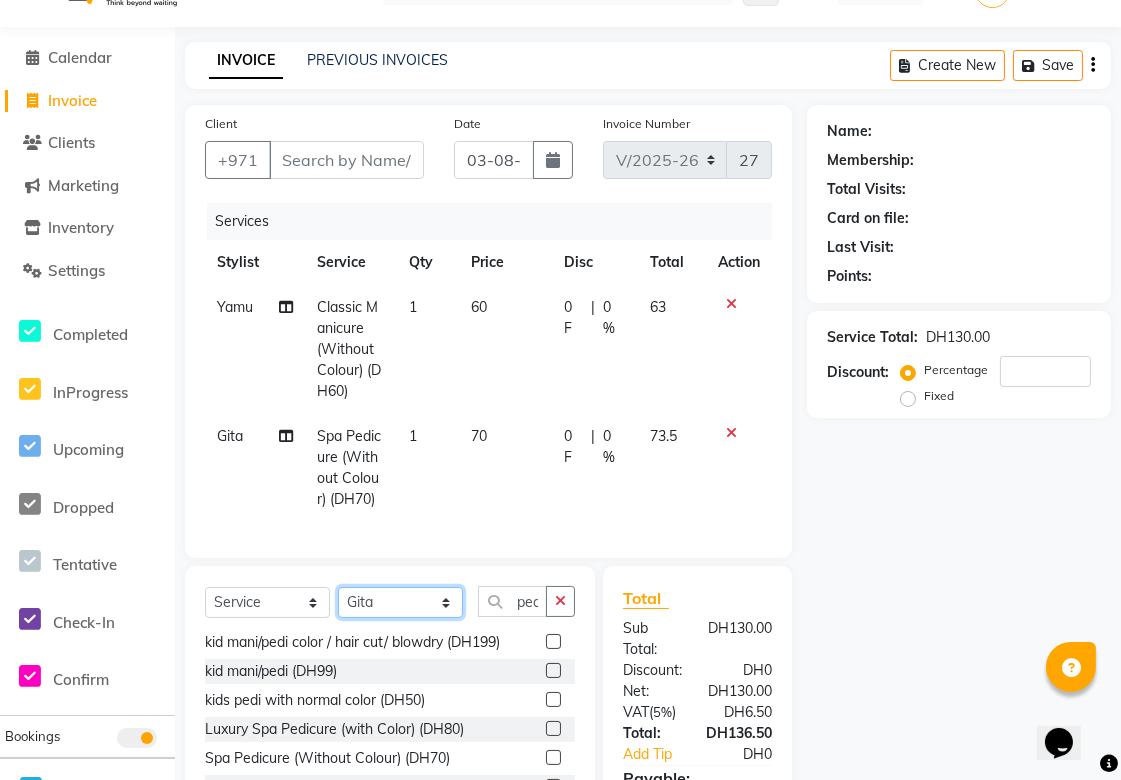 click on "Select Stylist Abid Alora Anu Asmi Ausha Diksha Gita Komal maya Monzeer shree sonu Srijana Surakcha Susmita Tannu Yamu" 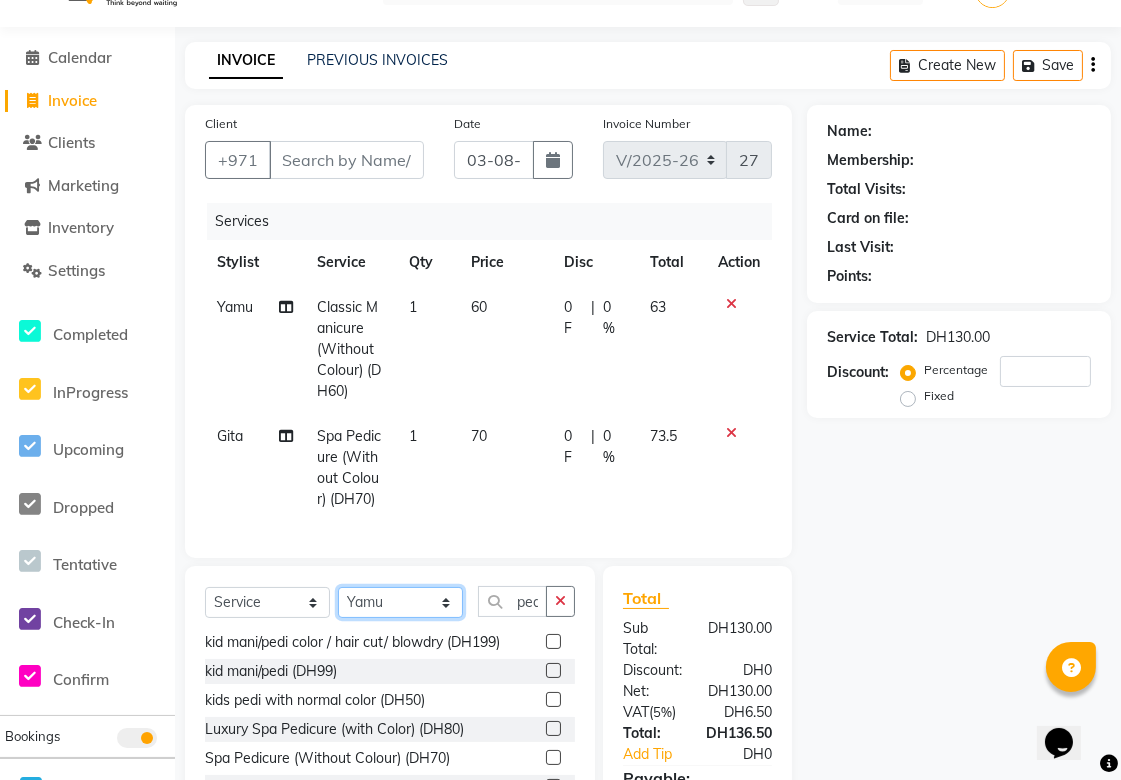 click on "Select Stylist Abid Alora Anu Asmi Ausha Diksha Gita Komal maya Monzeer shree sonu Srijana Surakcha Susmita Tannu Yamu" 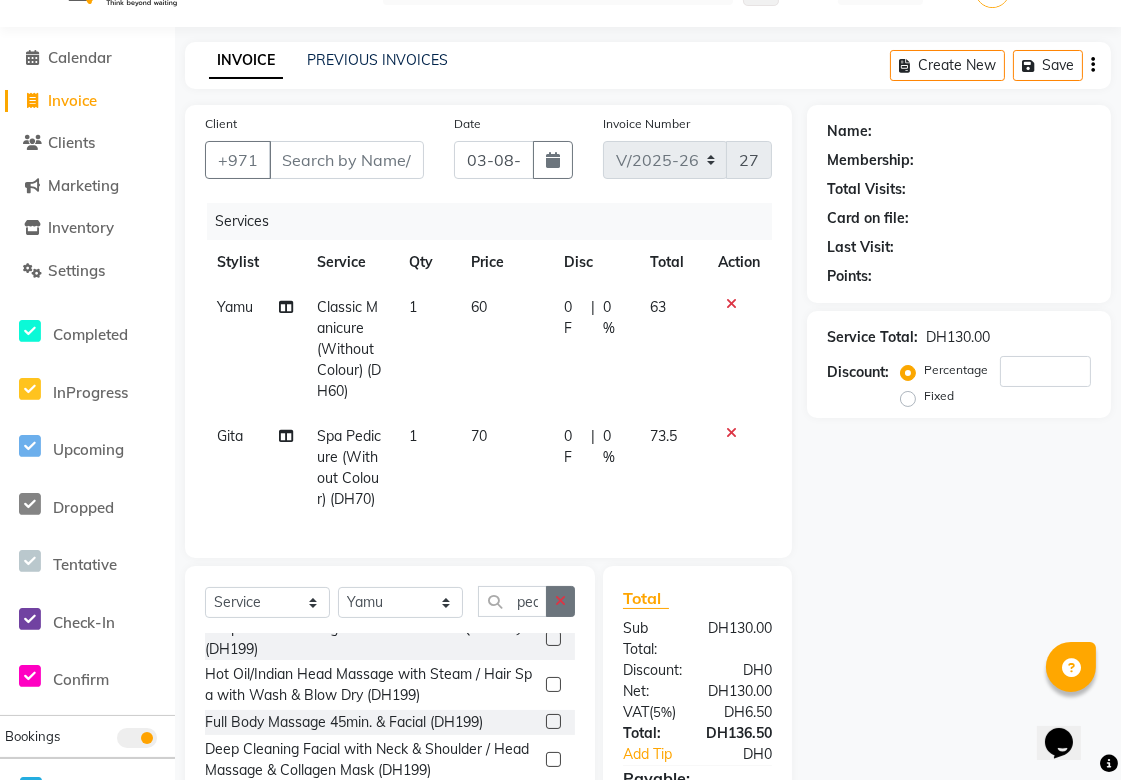 click 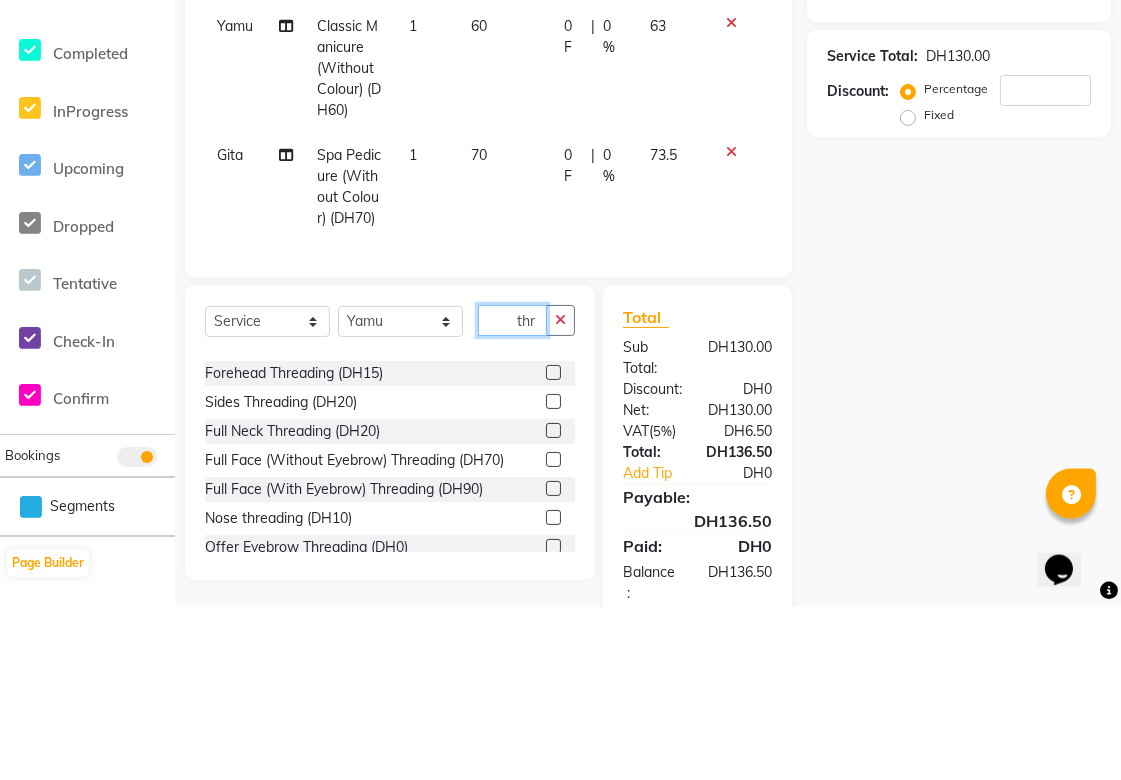 scroll, scrollTop: 153, scrollLeft: 0, axis: vertical 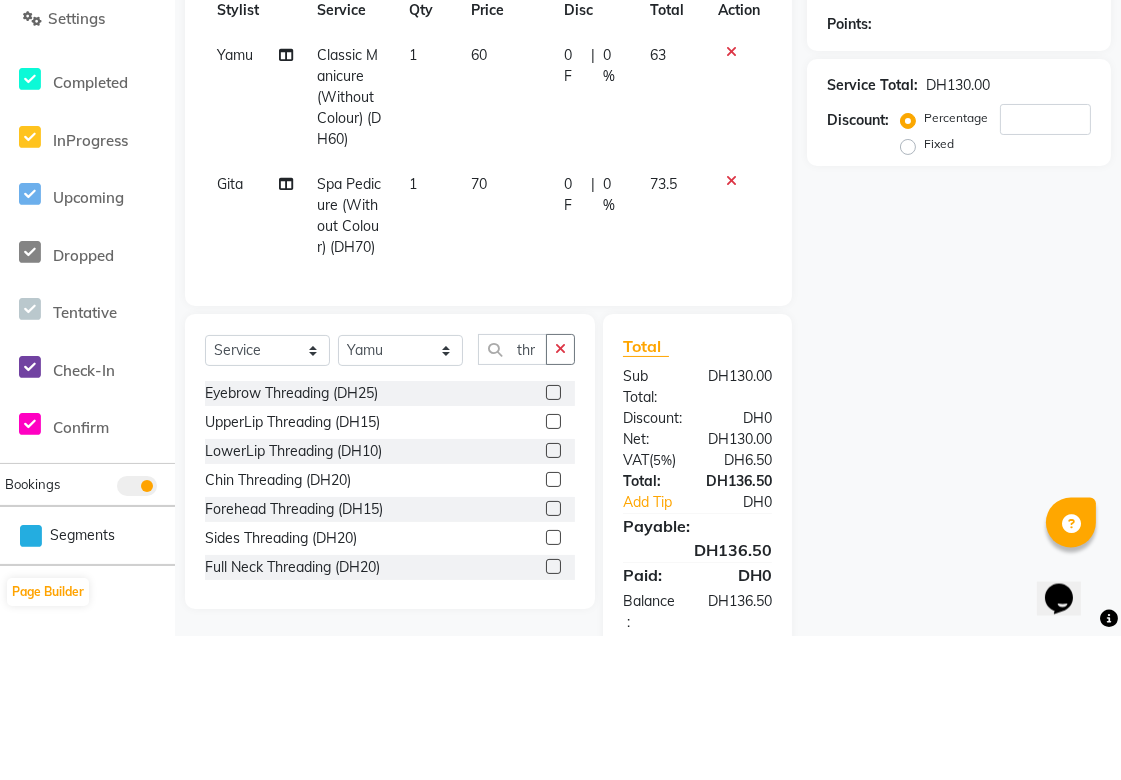click 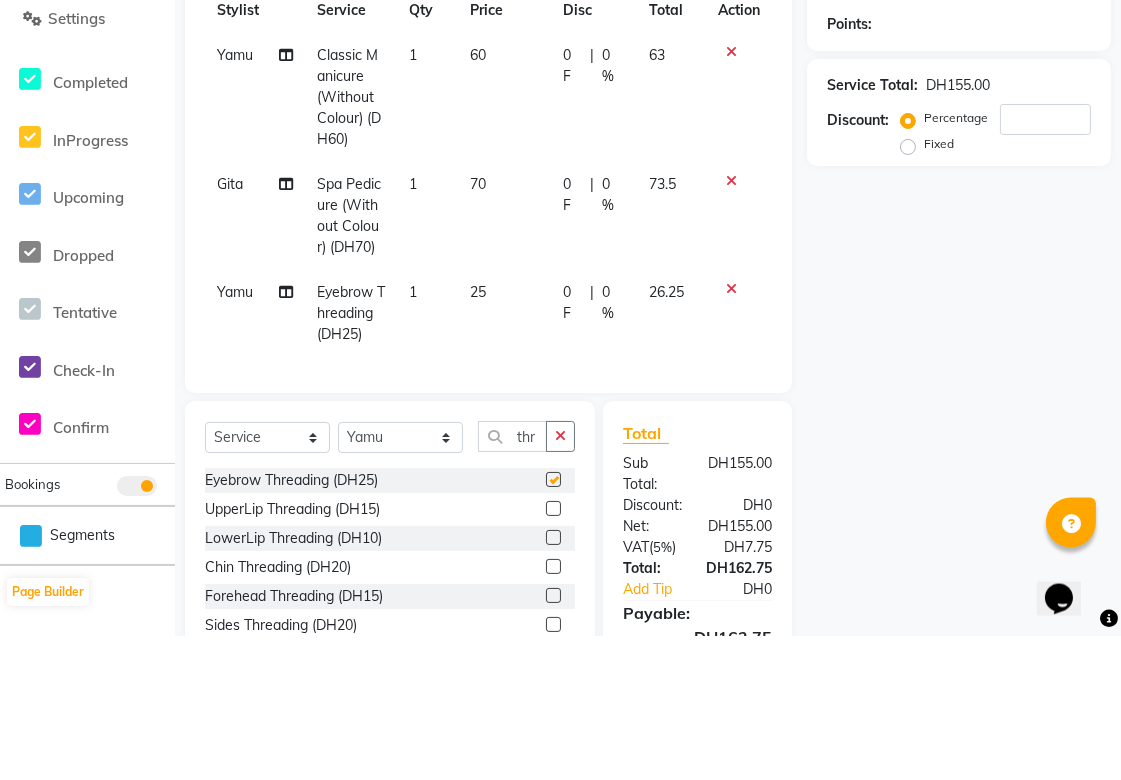 scroll, scrollTop: 153, scrollLeft: 0, axis: vertical 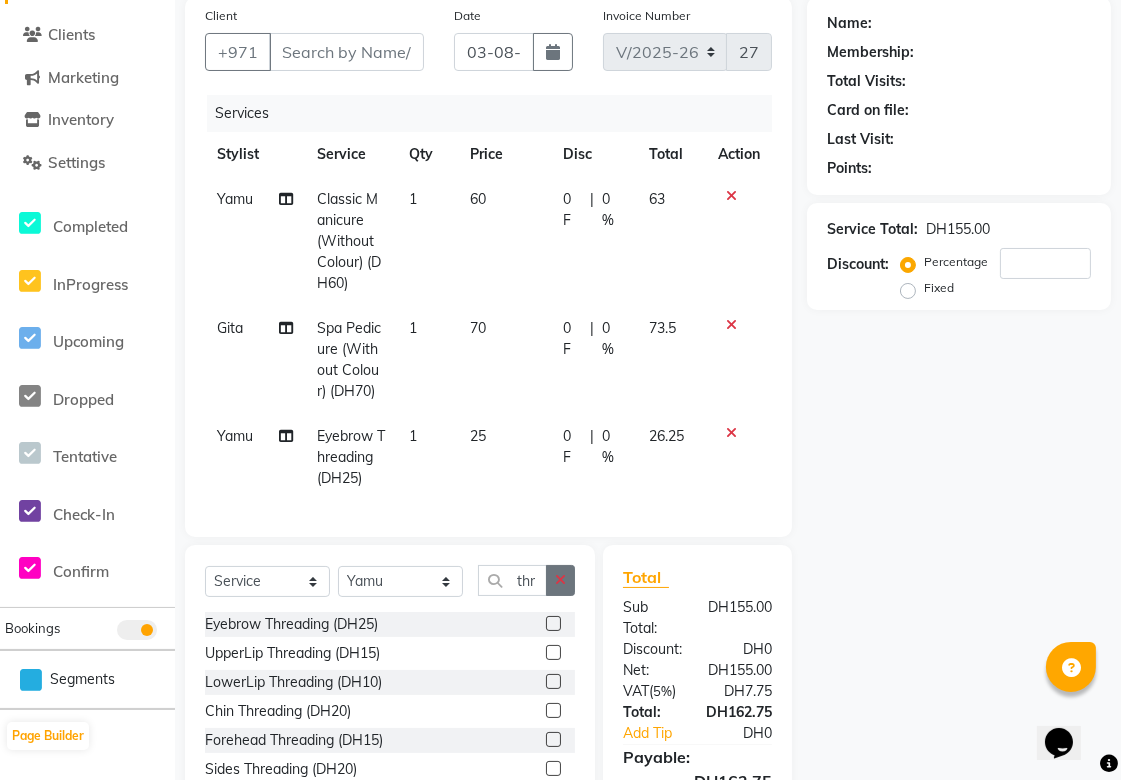 click 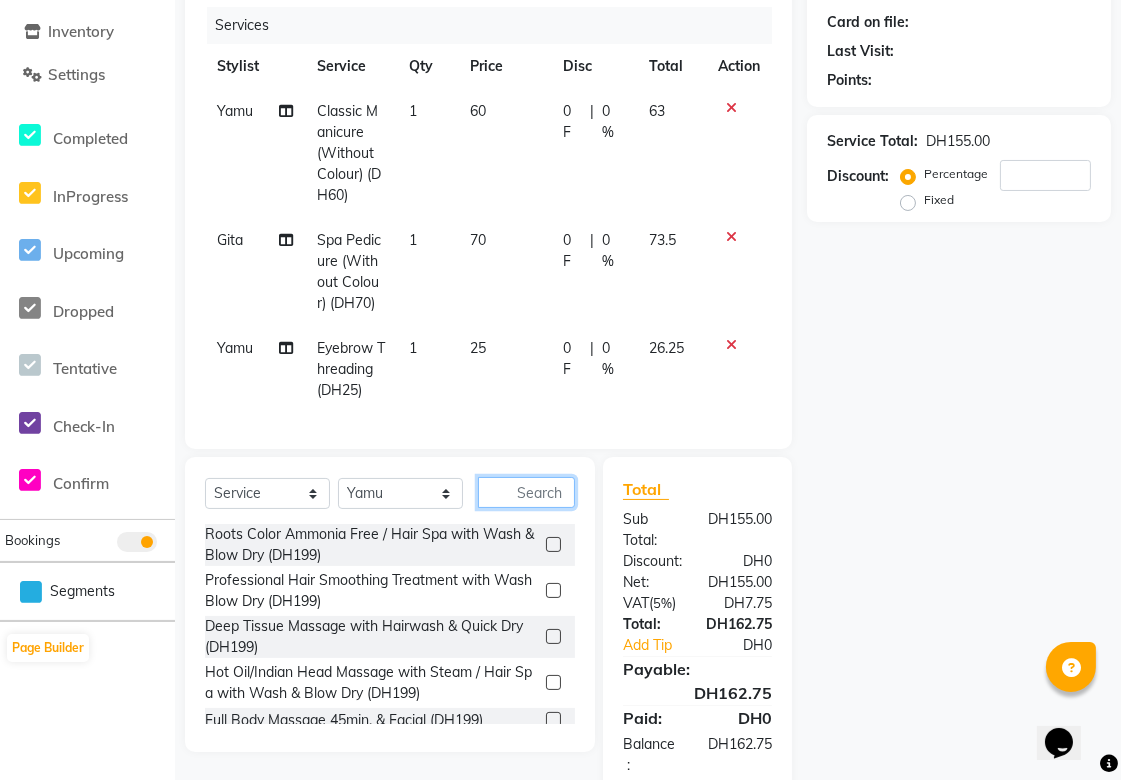 scroll, scrollTop: 0, scrollLeft: 0, axis: both 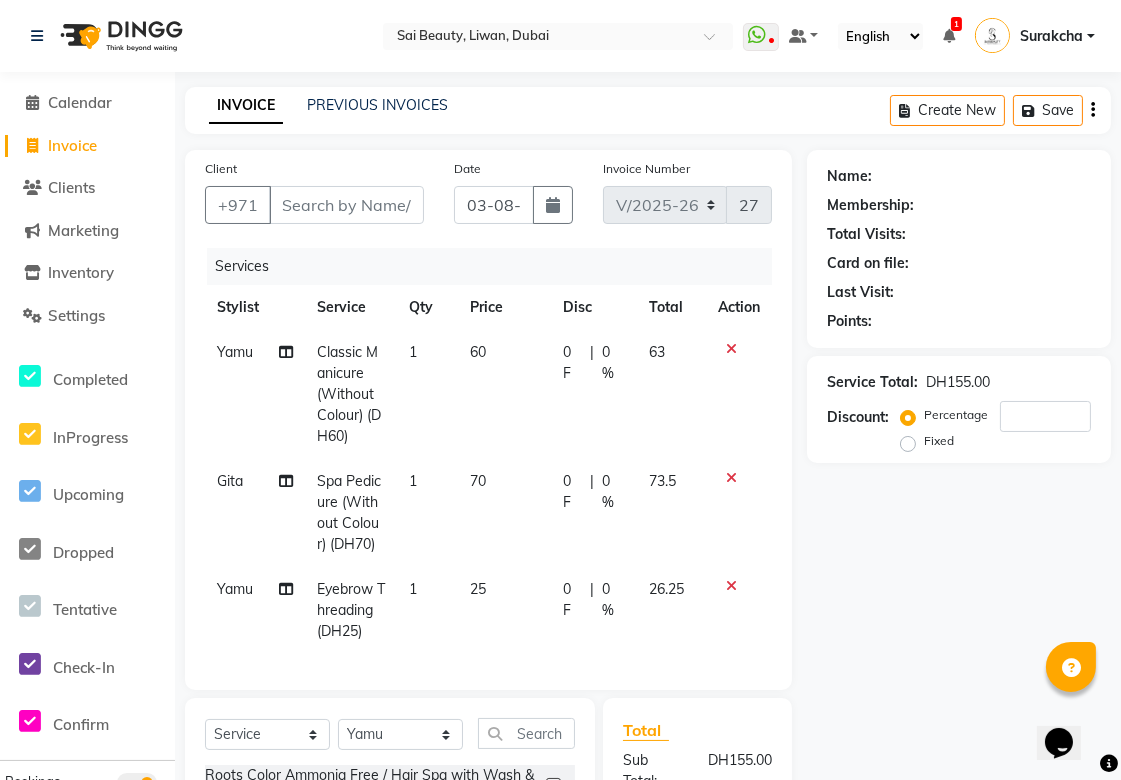 click on "0 F" 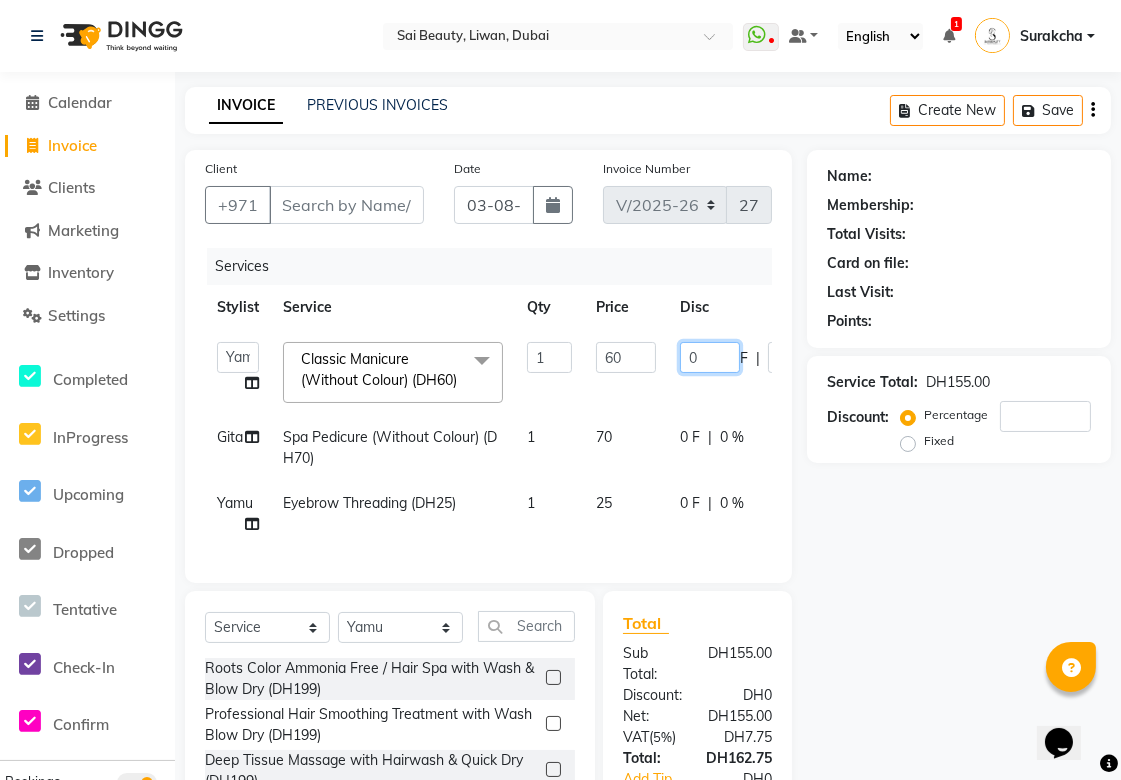 click on "0" 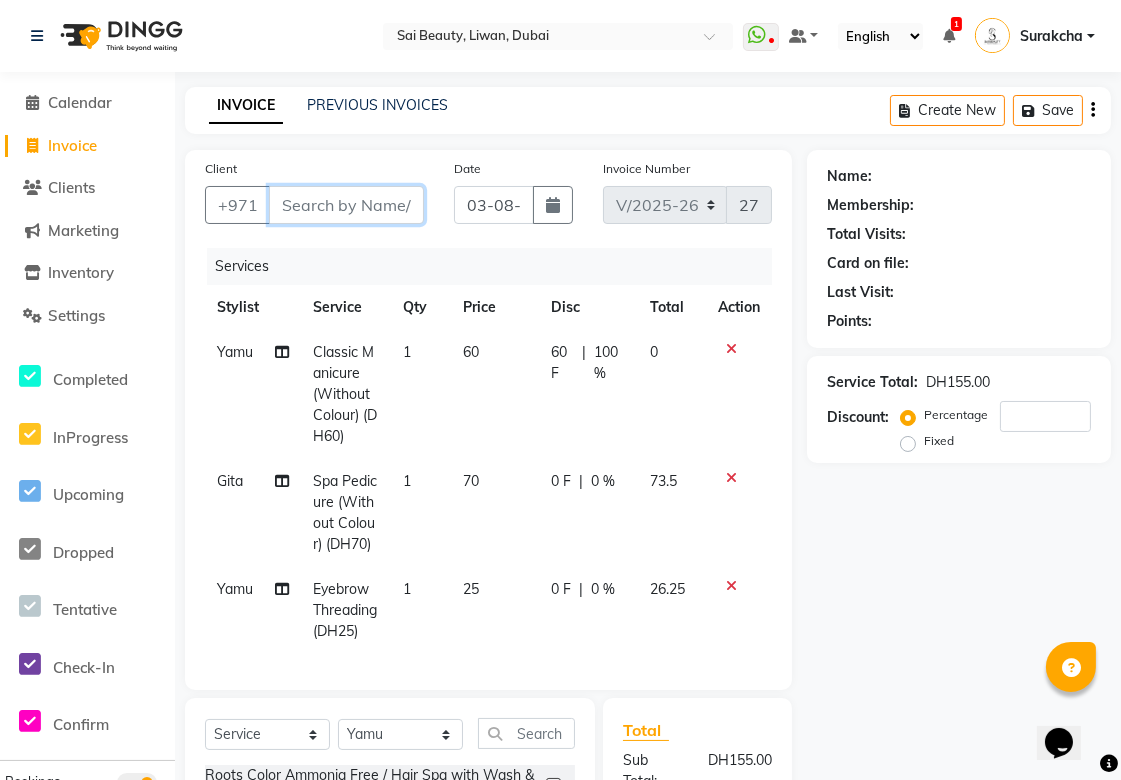 click on "Client" at bounding box center [346, 205] 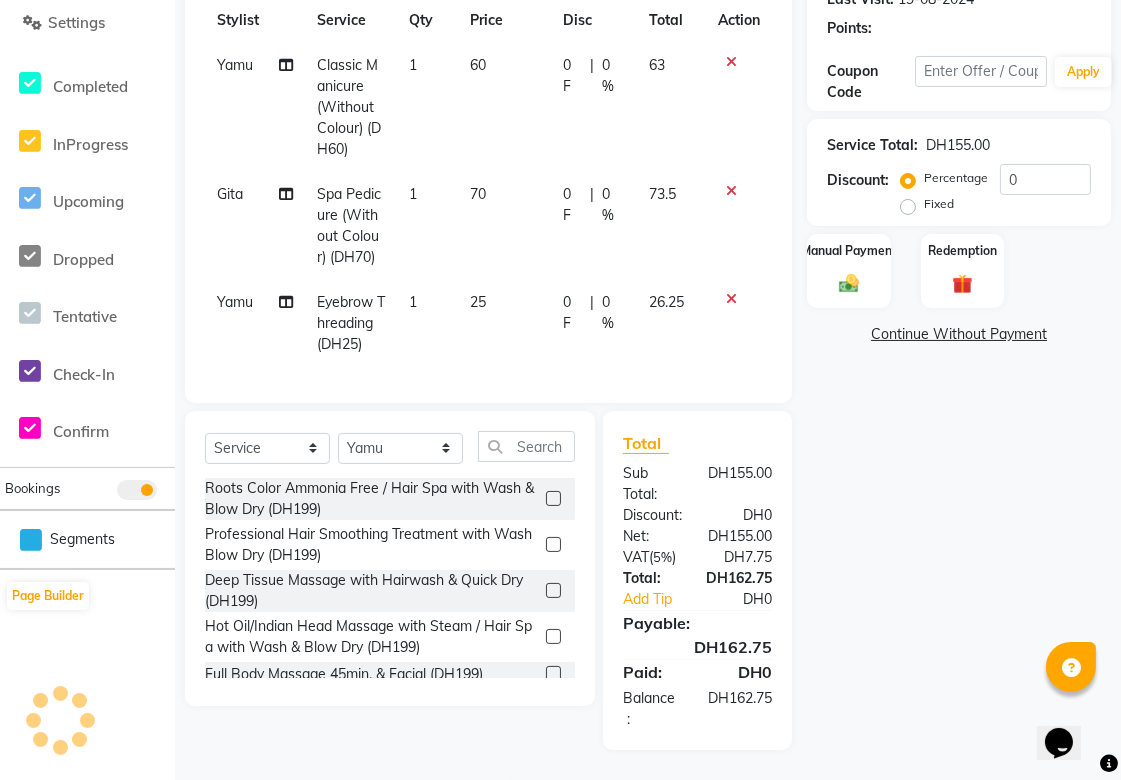 scroll, scrollTop: 0, scrollLeft: 0, axis: both 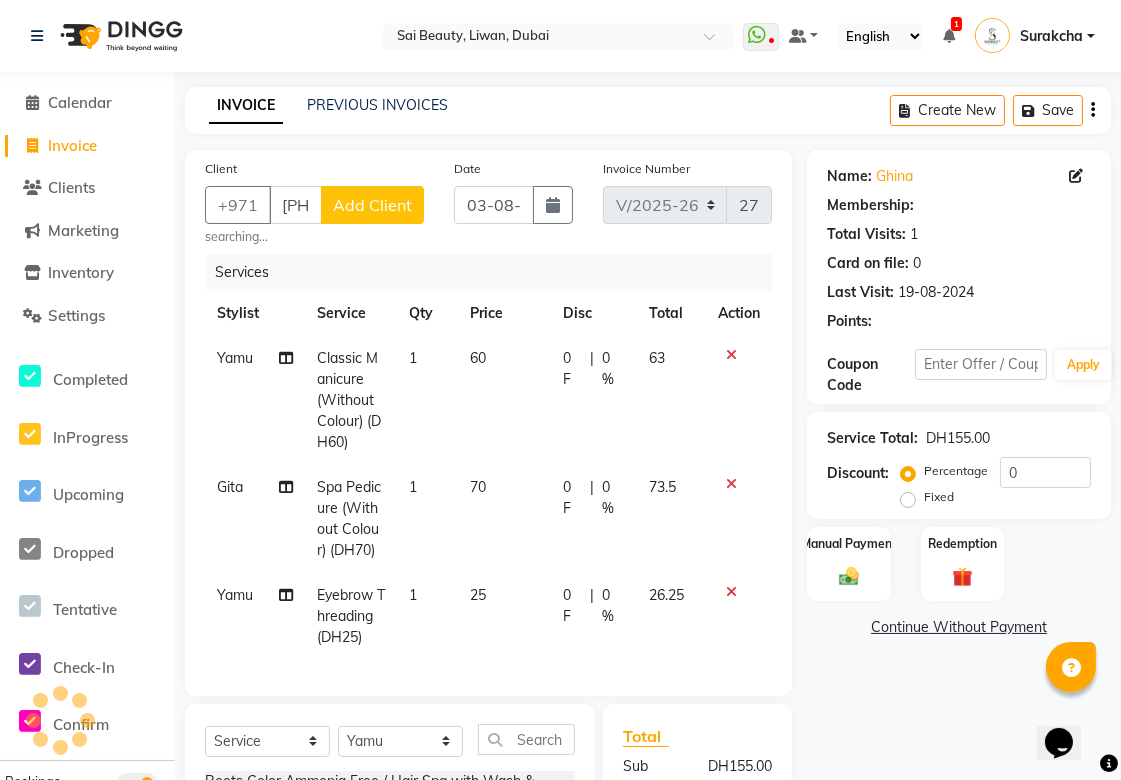 click on "0 F" 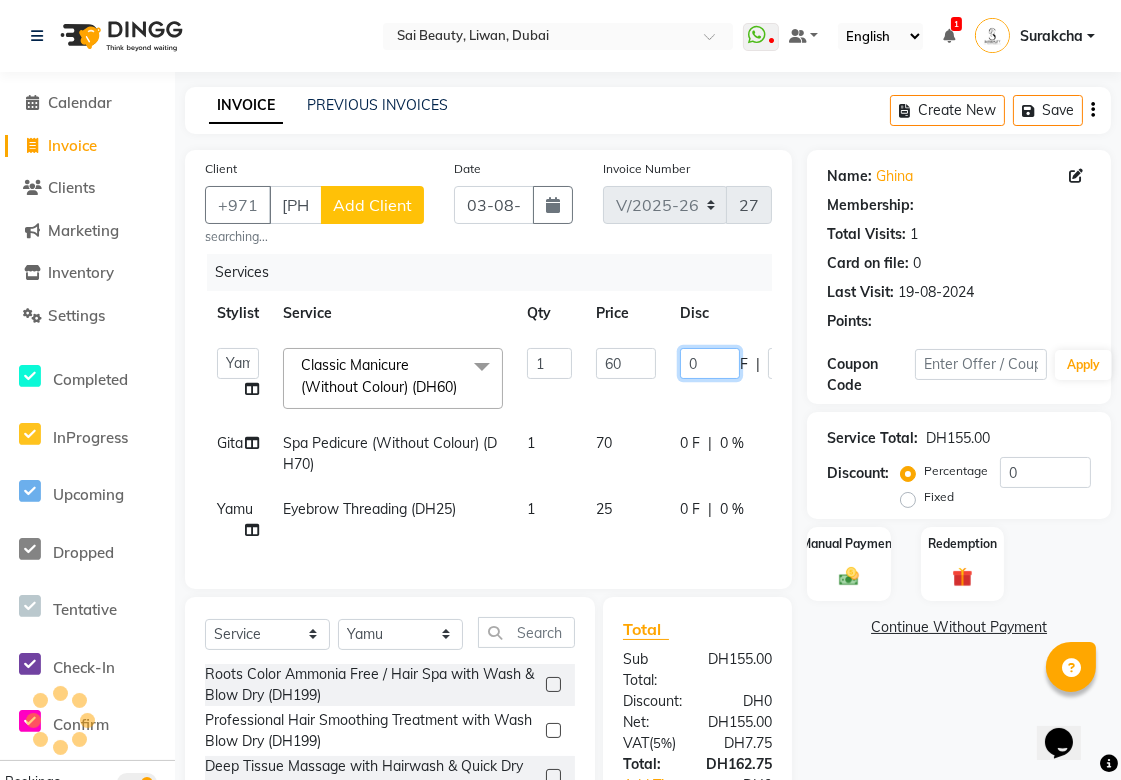 click on "0" 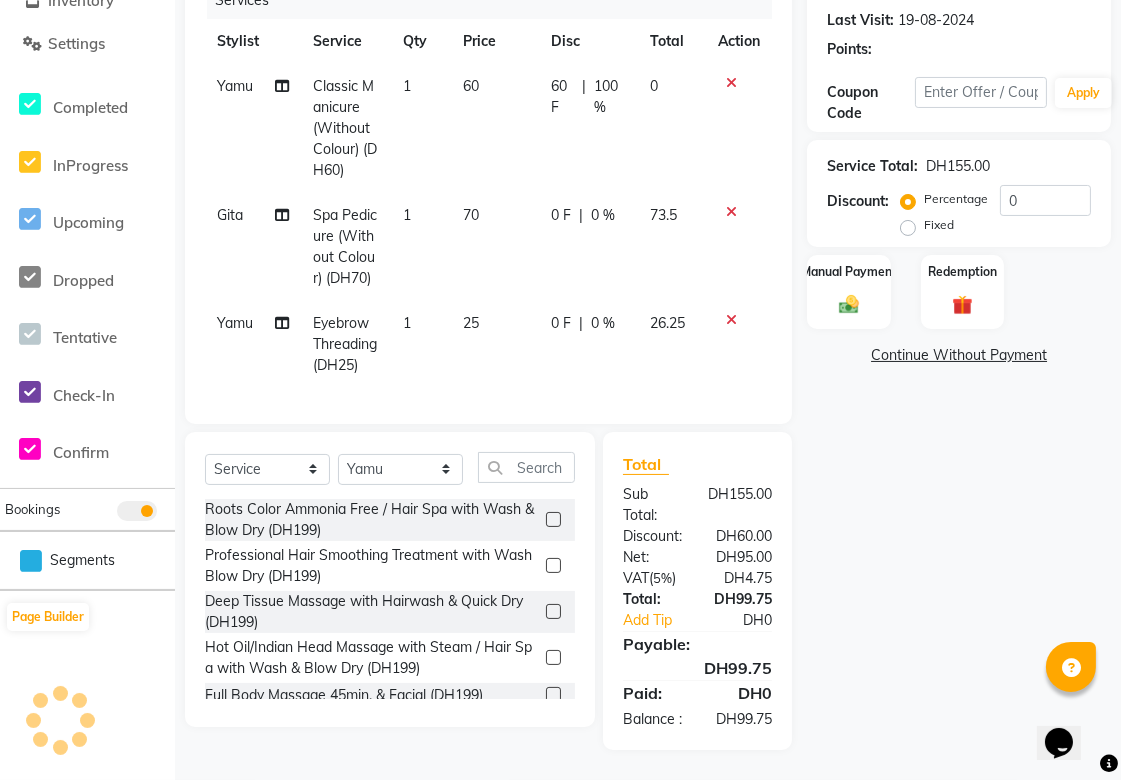 scroll, scrollTop: 305, scrollLeft: 0, axis: vertical 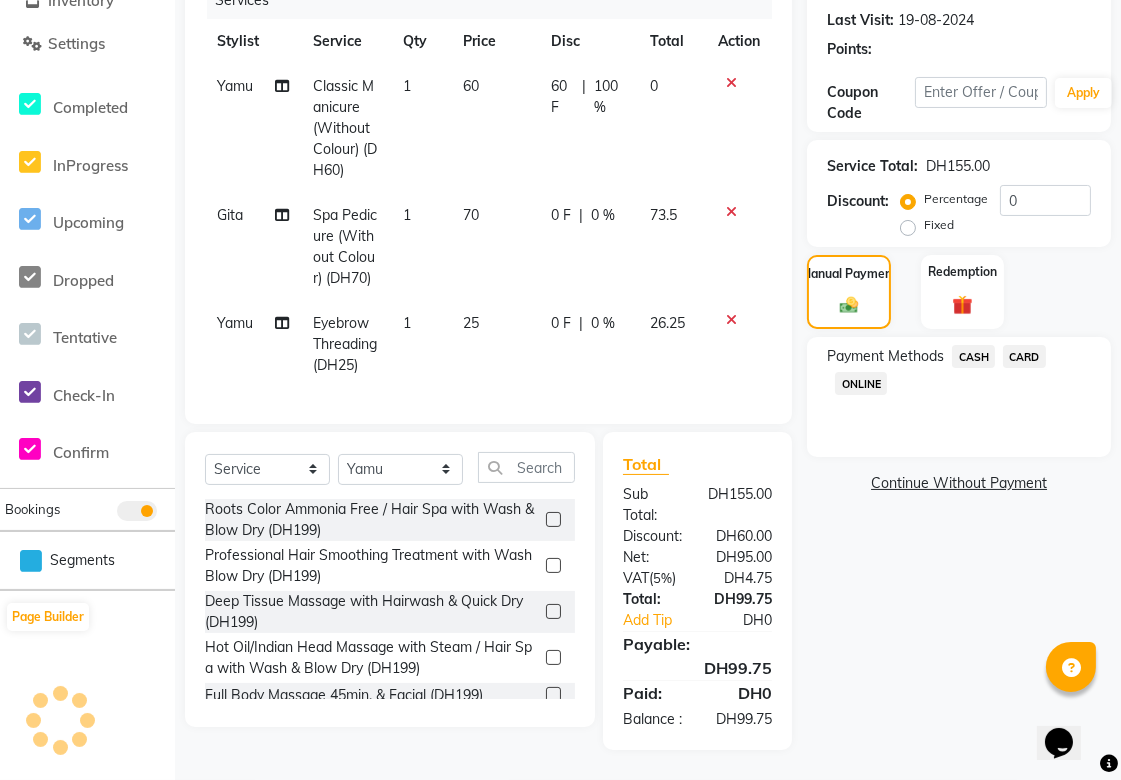 click on "CARD" 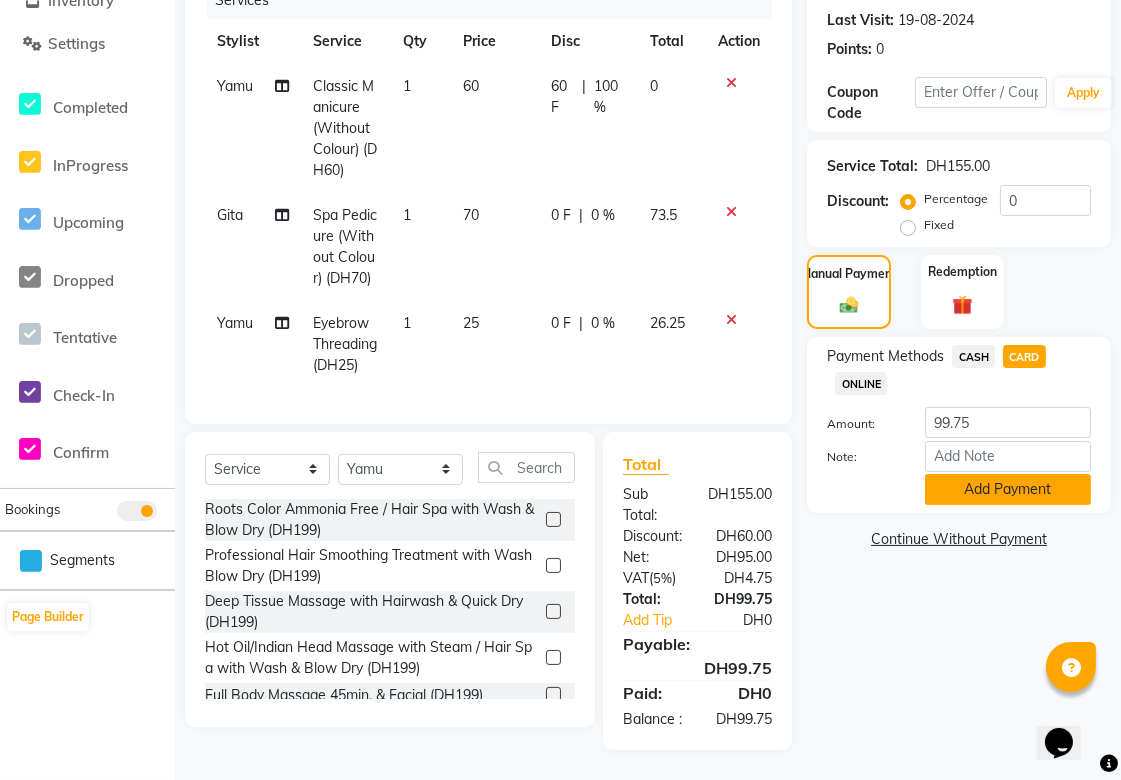 click on "Add Payment" 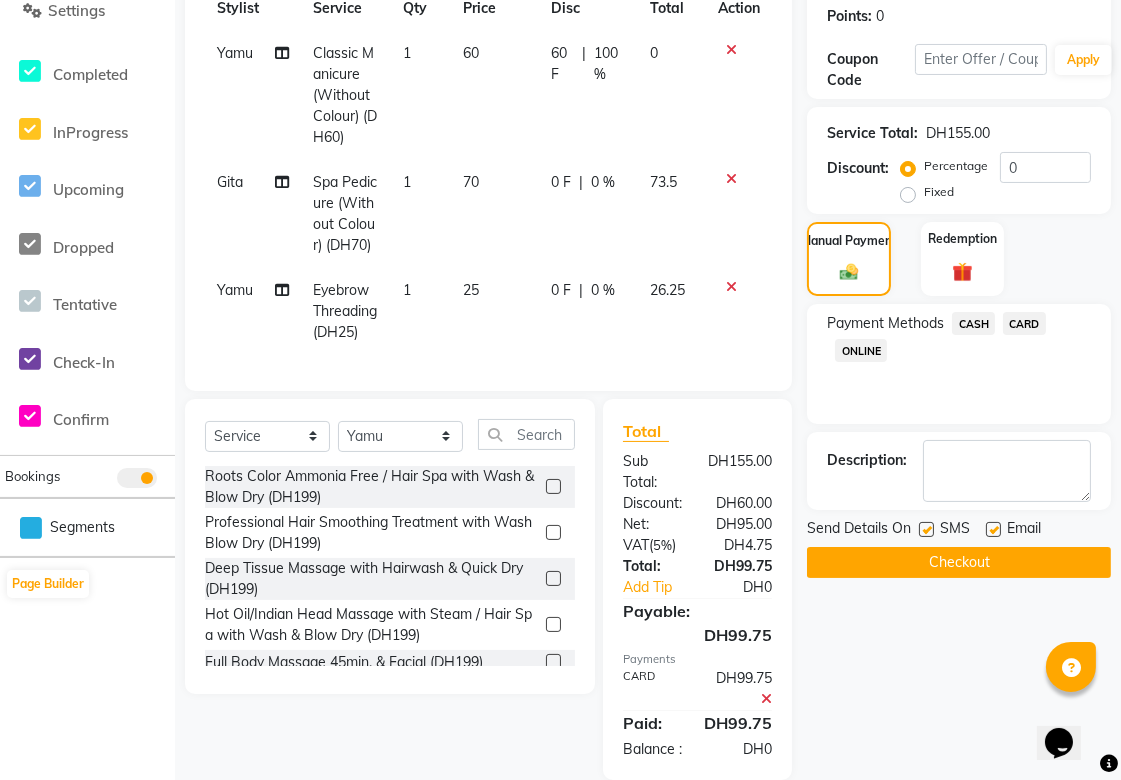 scroll, scrollTop: 373, scrollLeft: 0, axis: vertical 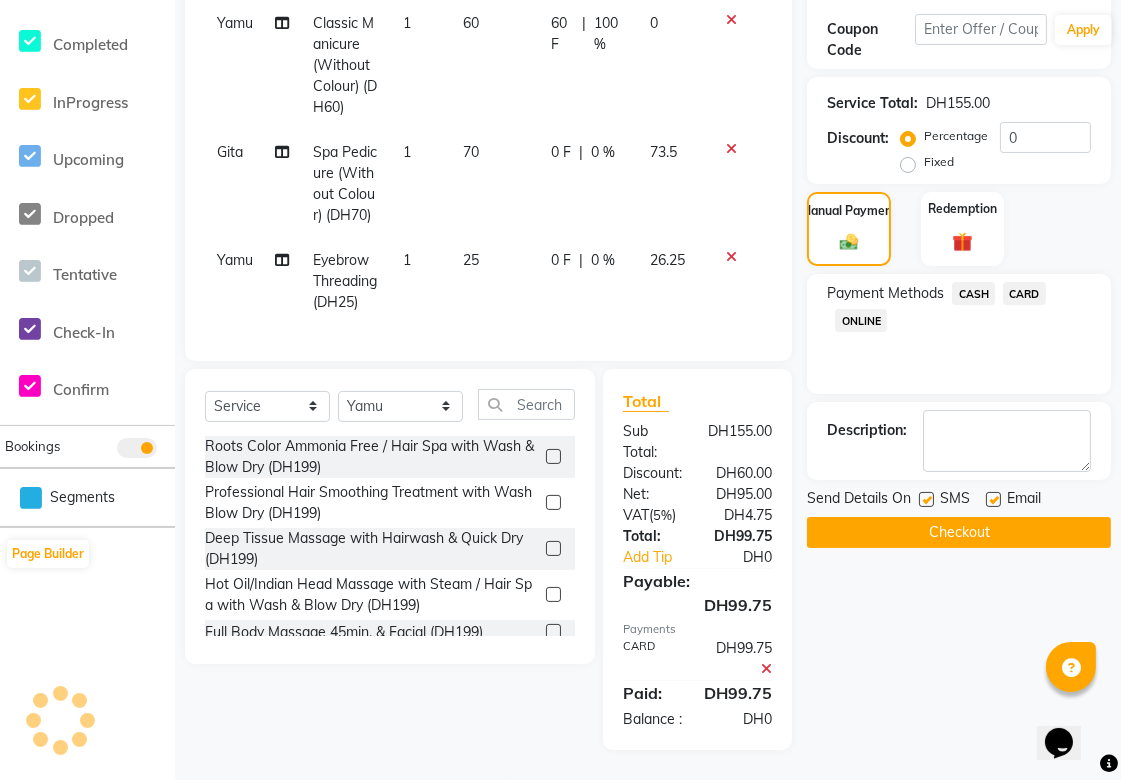click 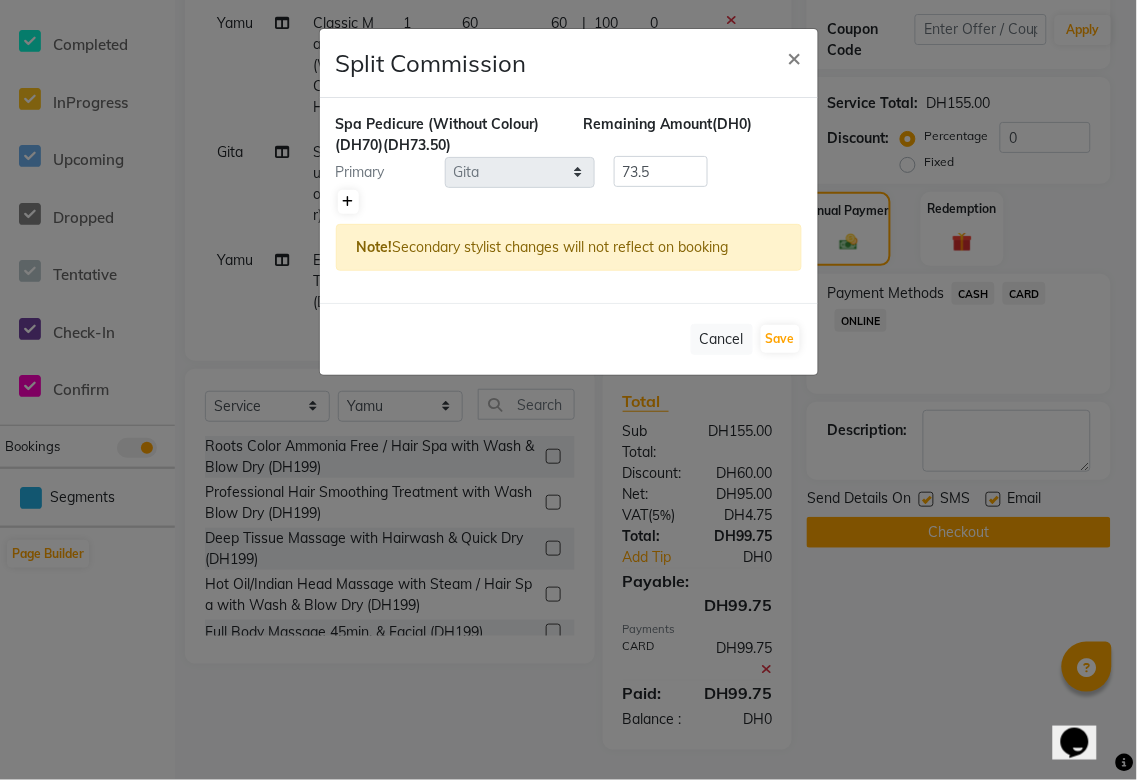 click 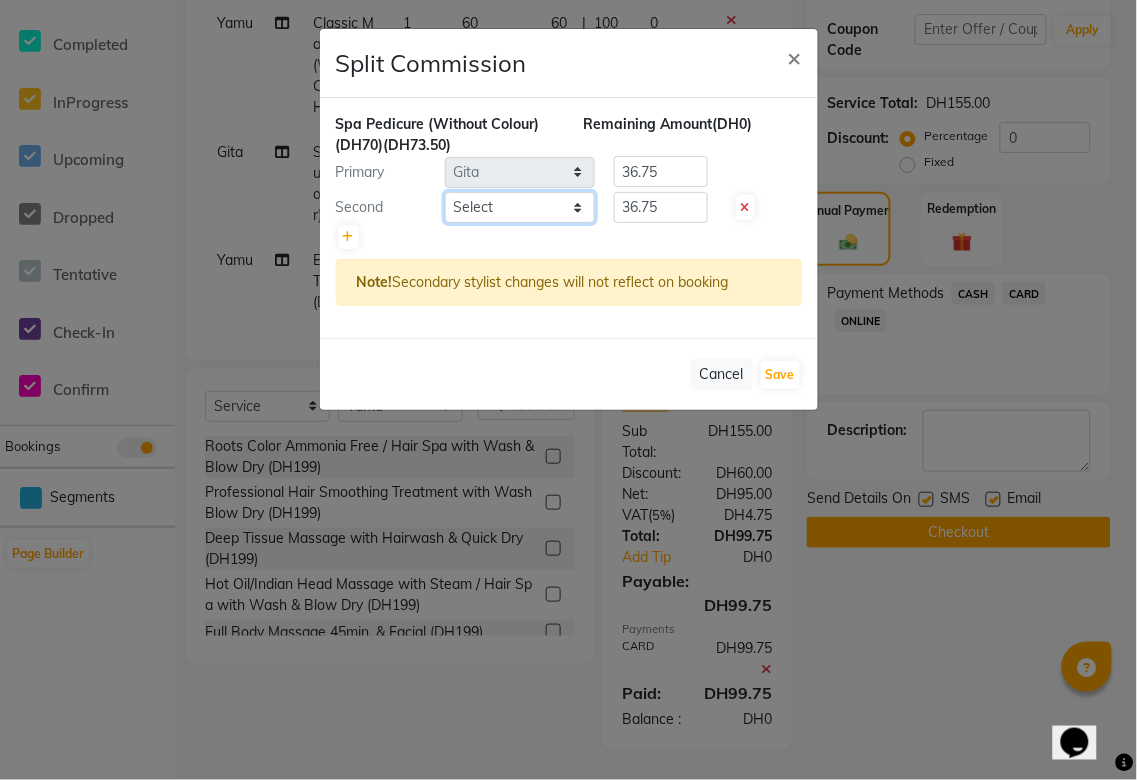click on "Select [FIRST] [FIRST] [FIRST] [FIRST] [FIRST] [FIRST] [FIRST] [FIRST] [FIRST] [FIRST] [FIRST] [FIRST] [FIRST] [FIRST] [FIRST] [FIRST] [FIRST]" 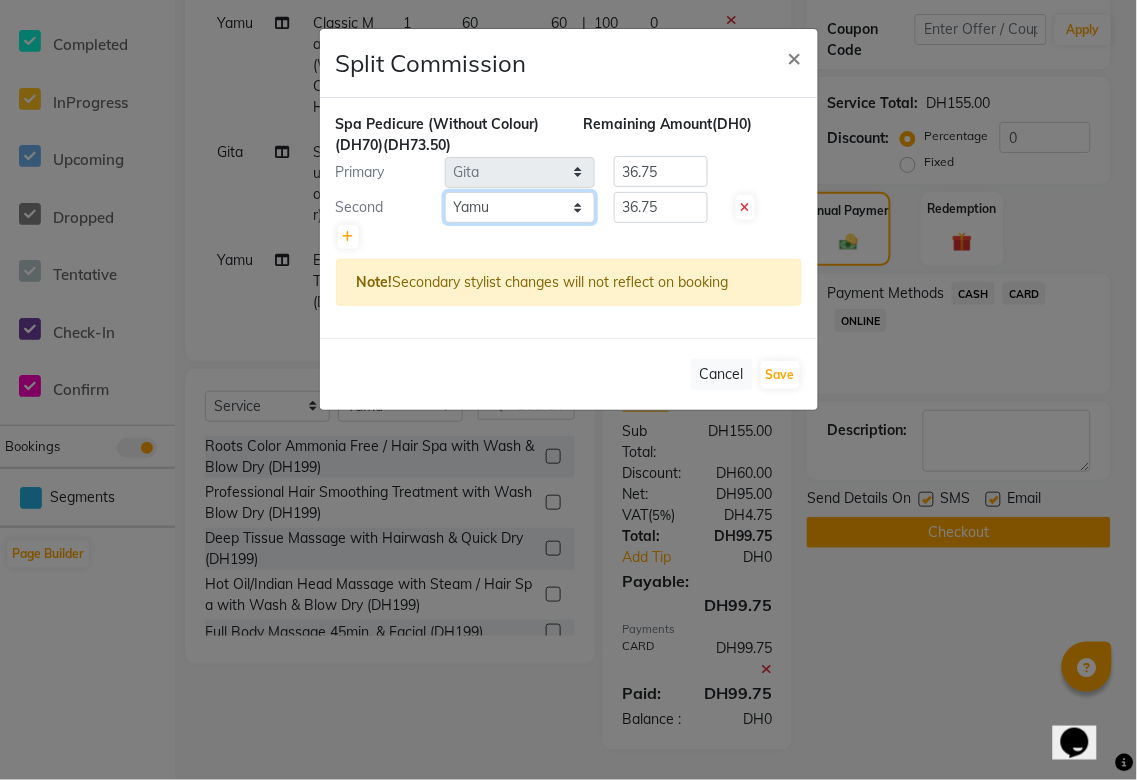 click on "Select [FIRST] [FIRST] [FIRST] [FIRST] [FIRST] [FIRST] [FIRST] [FIRST] [FIRST] [FIRST] [FIRST] [FIRST] [FIRST] [FIRST] [FIRST] [FIRST] [FIRST]" 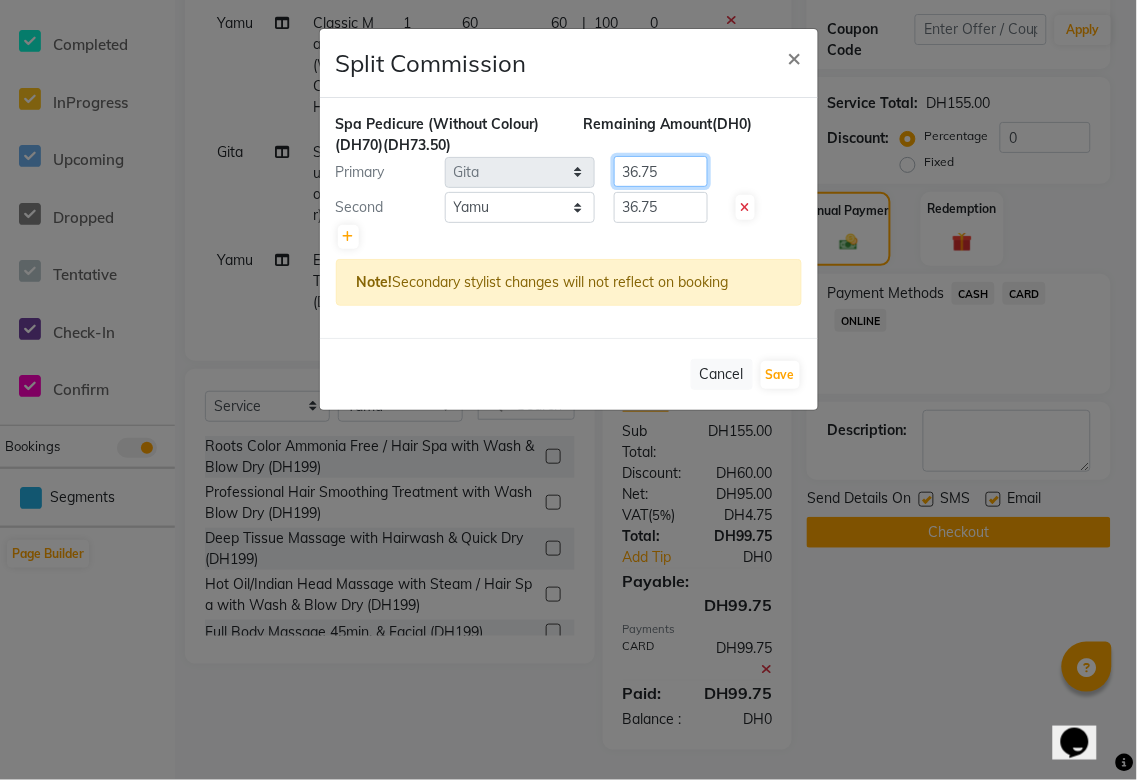click on "36.75" 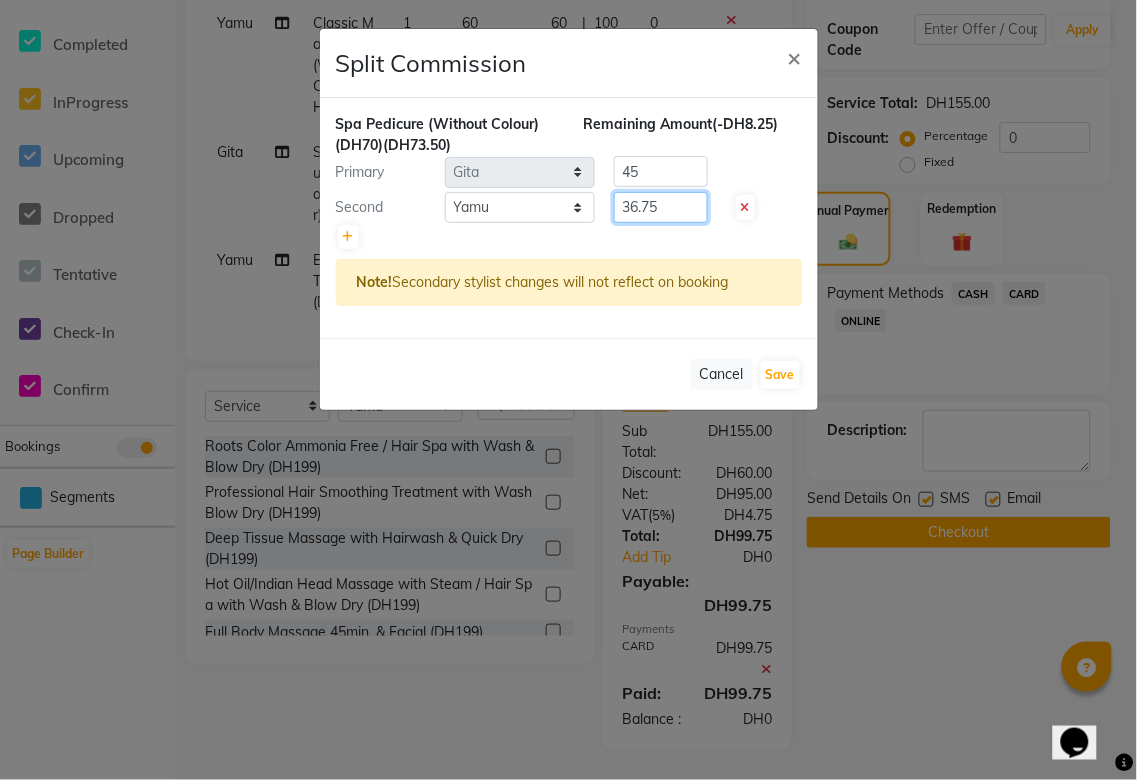 click on "36.75" 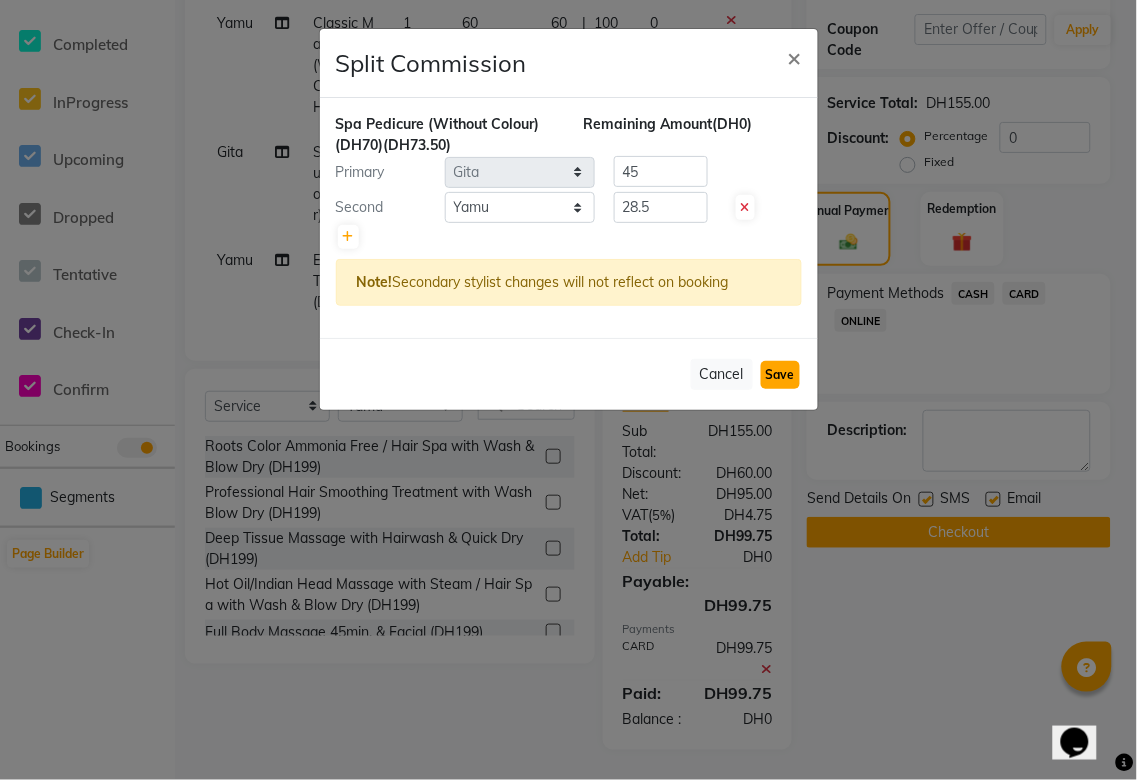 click on "Save" 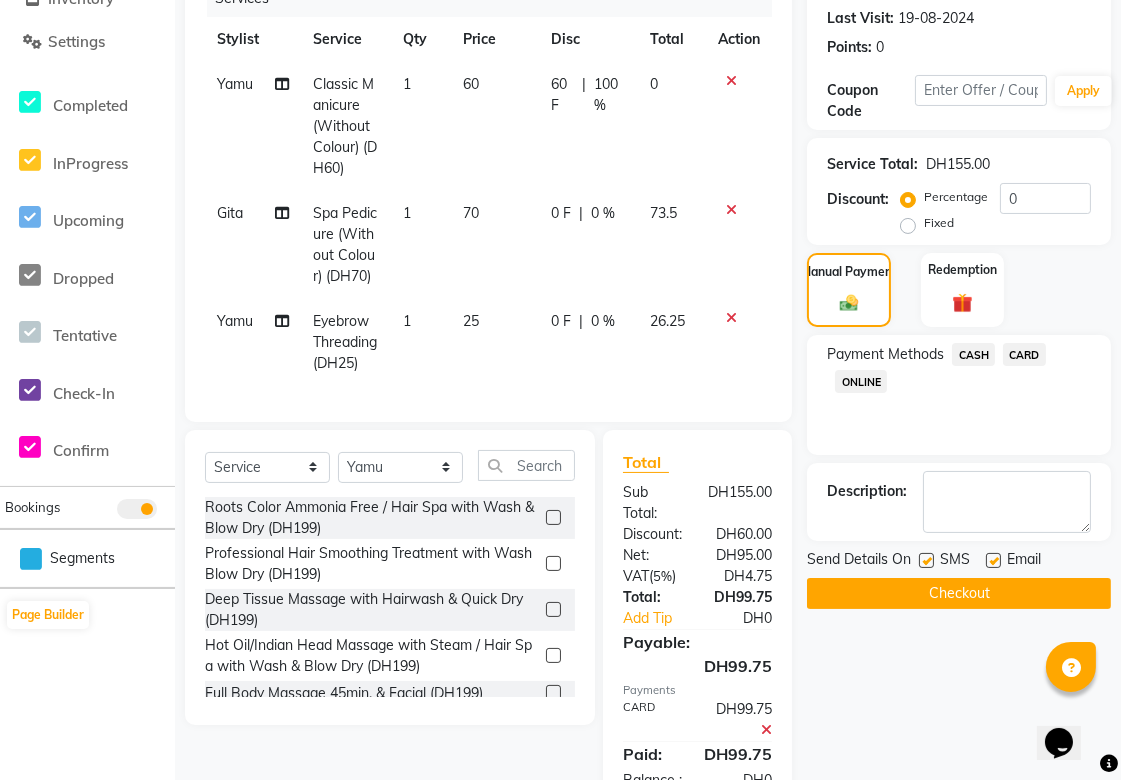 scroll, scrollTop: 373, scrollLeft: 0, axis: vertical 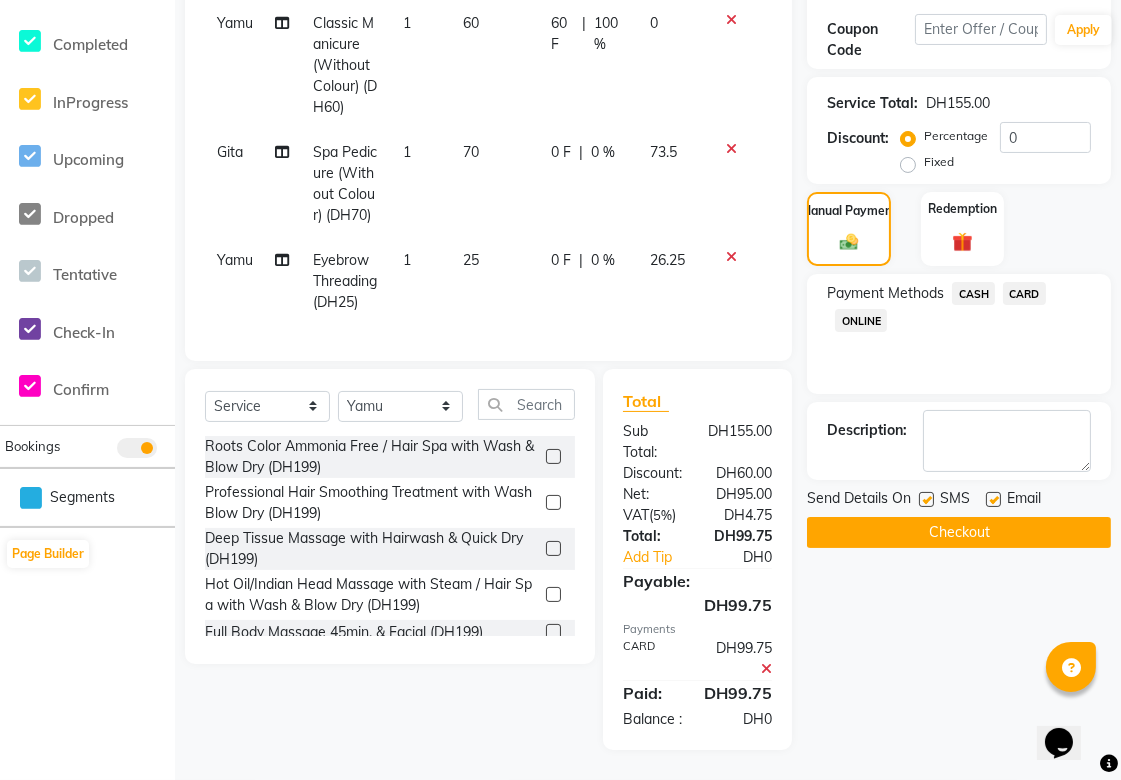 click on "Checkout" 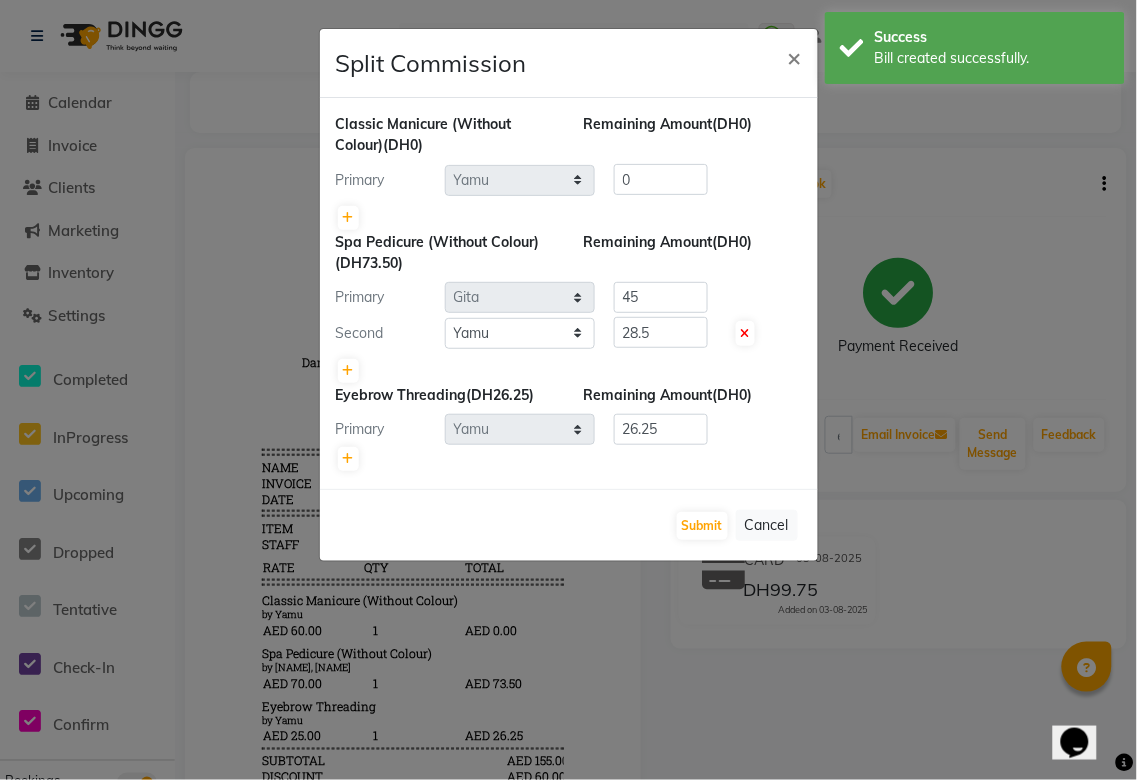 scroll, scrollTop: 0, scrollLeft: 0, axis: both 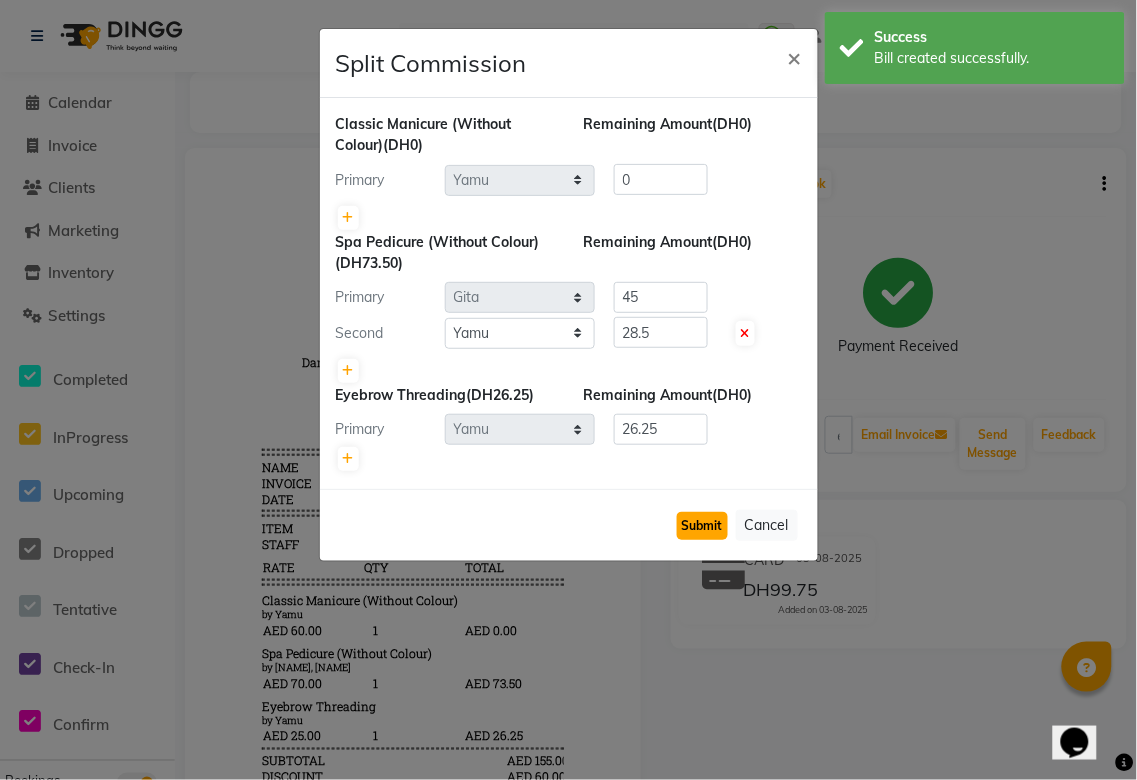 click on "Submit" 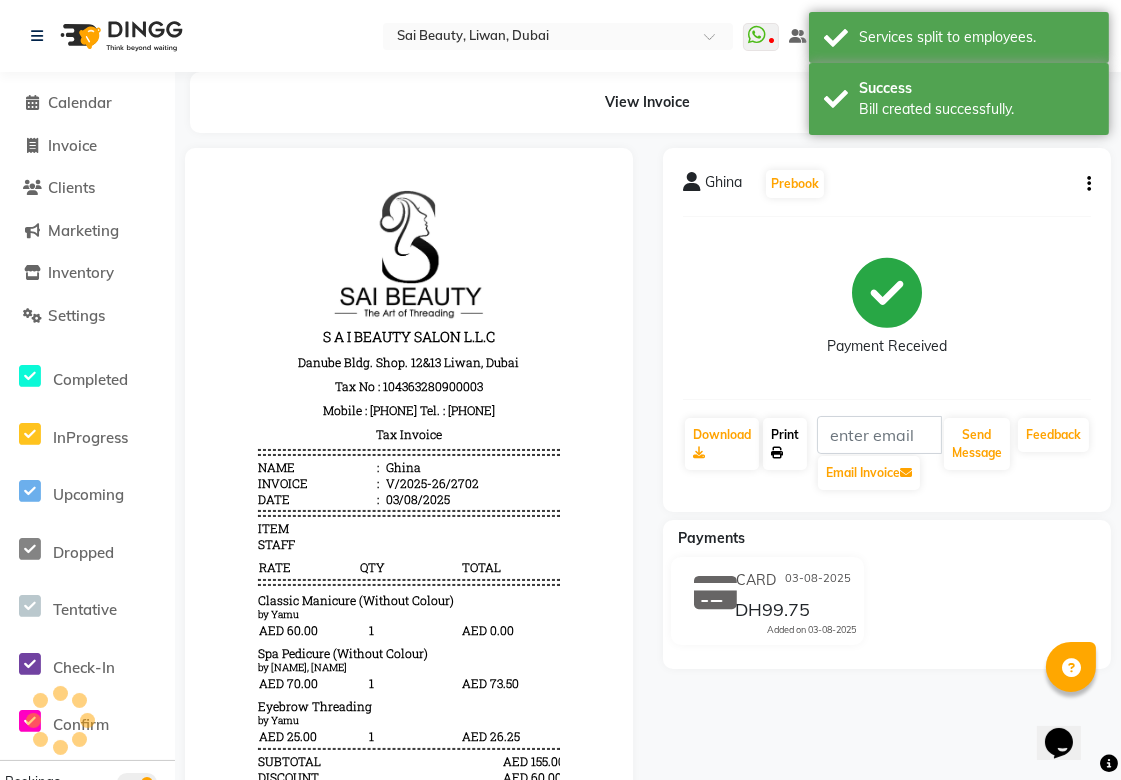 click on "Print" 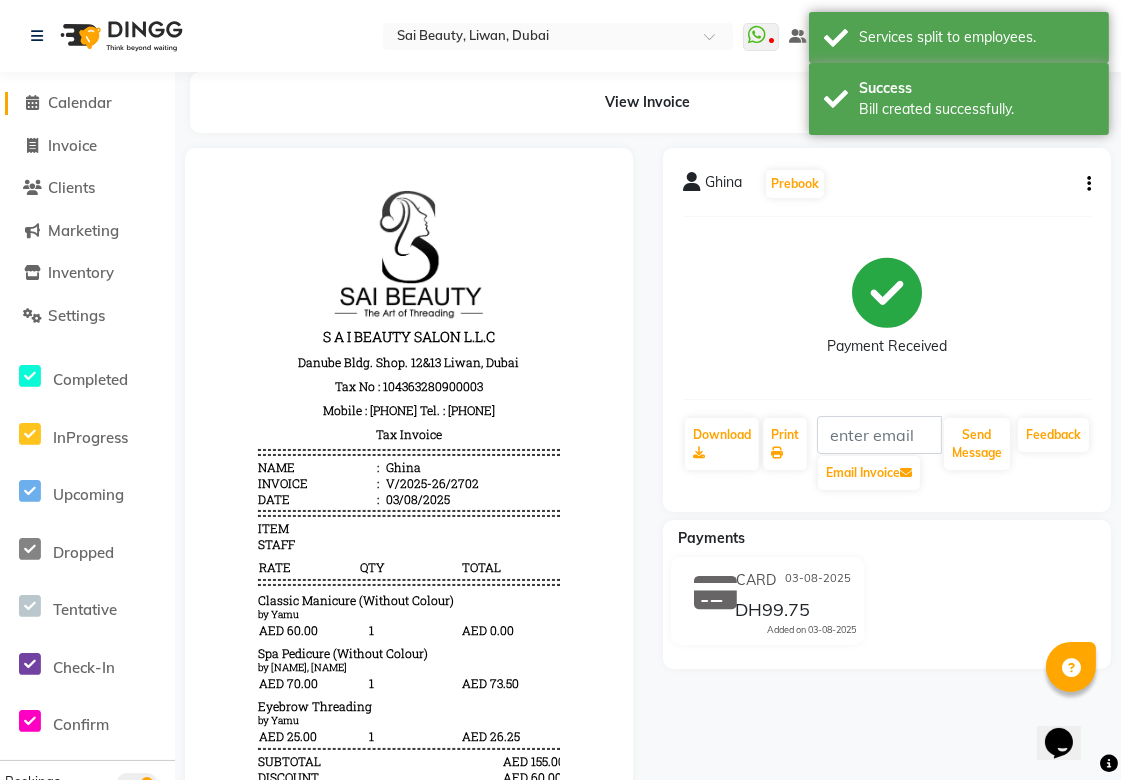 click on "Calendar" 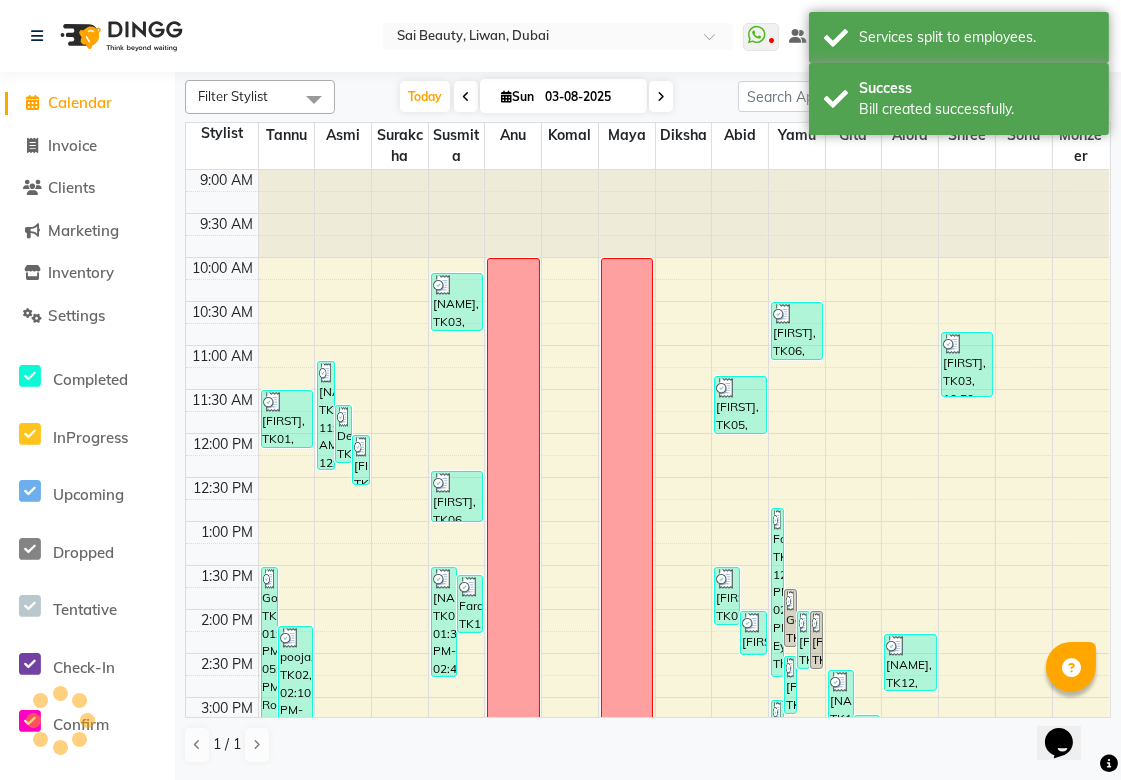 scroll, scrollTop: 741, scrollLeft: 0, axis: vertical 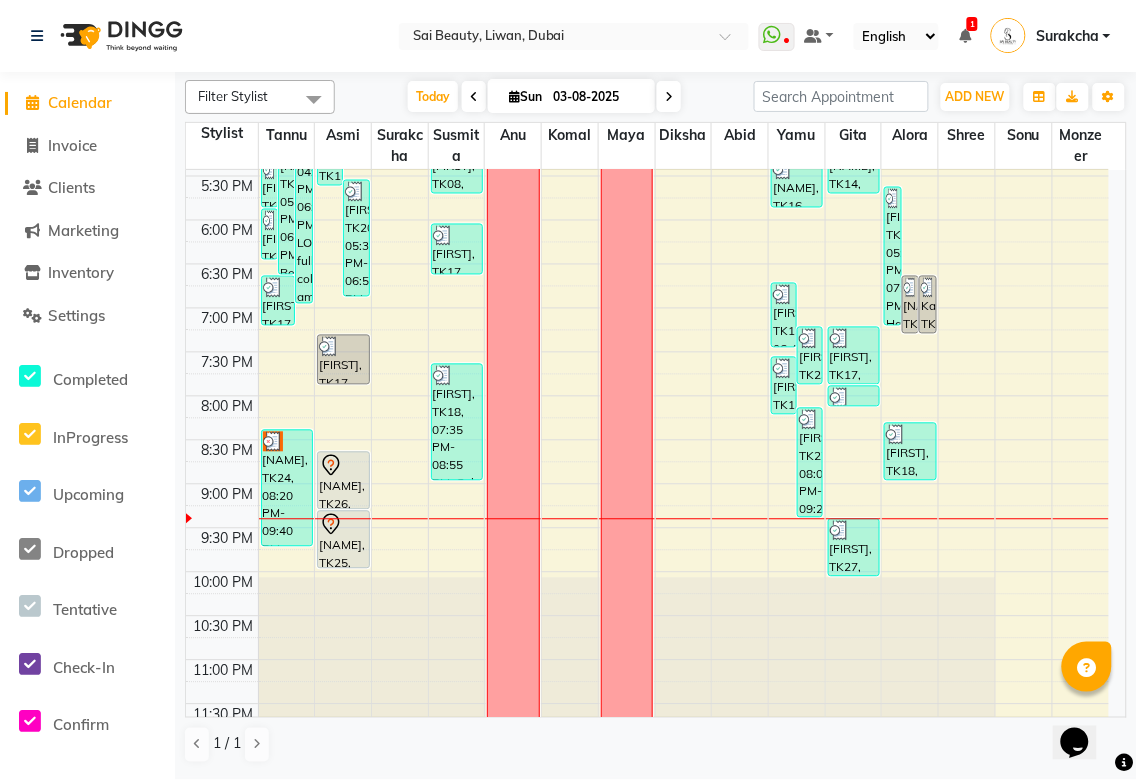 click at bounding box center [343, 466] 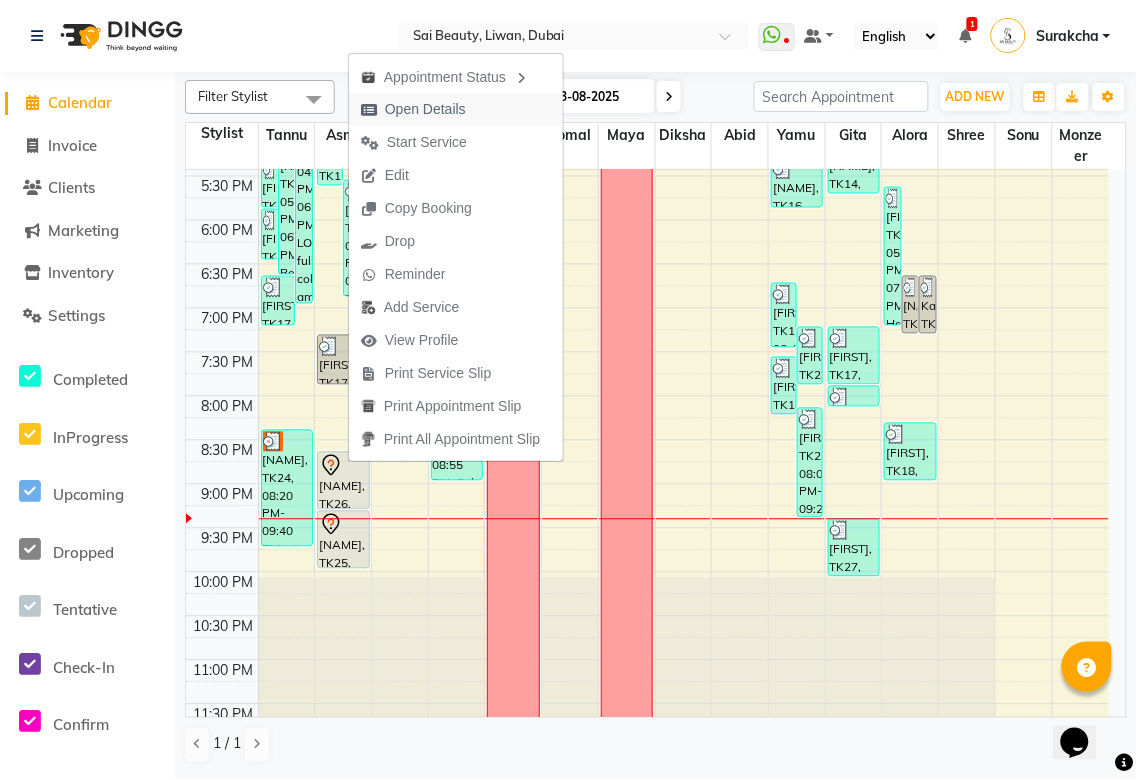 click on "Open Details" at bounding box center [425, 109] 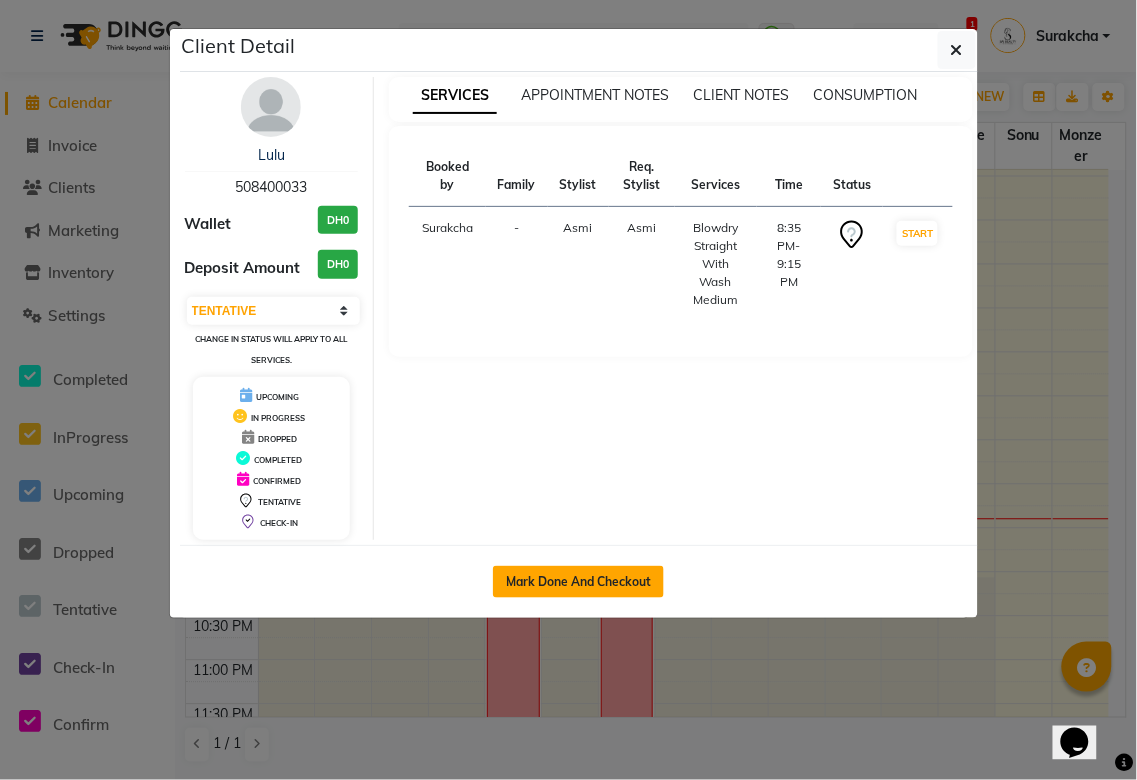click on "Mark Done And Checkout" 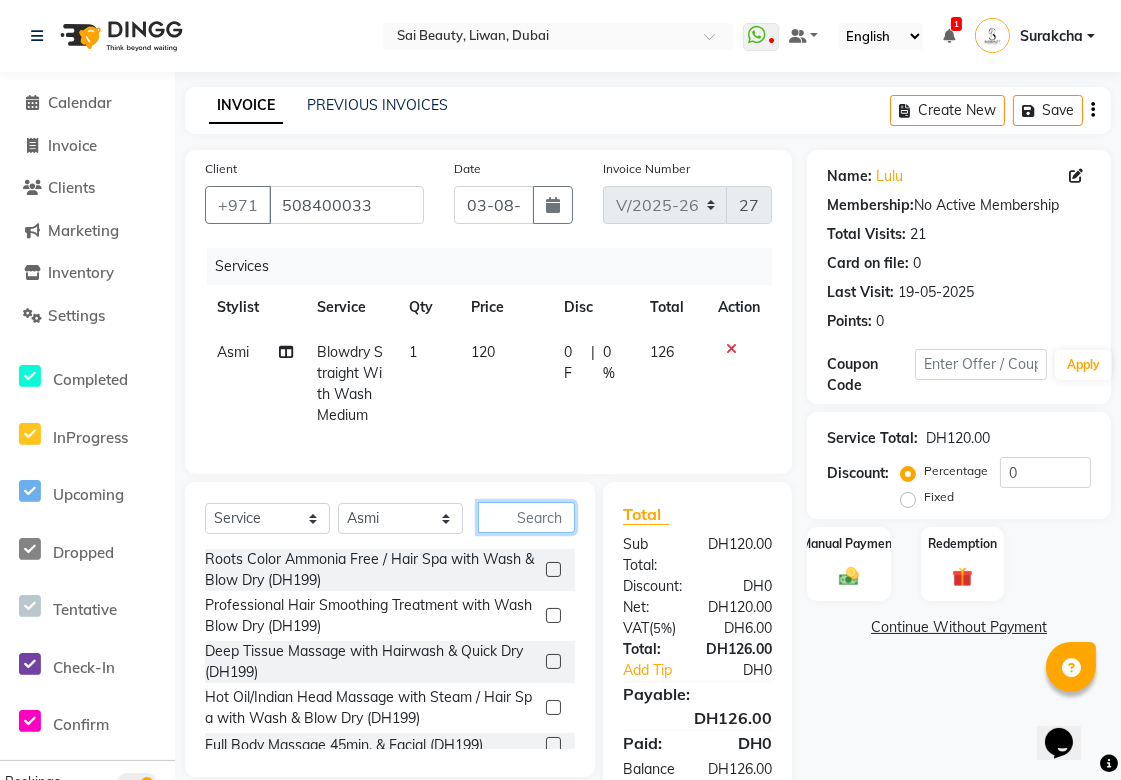 click 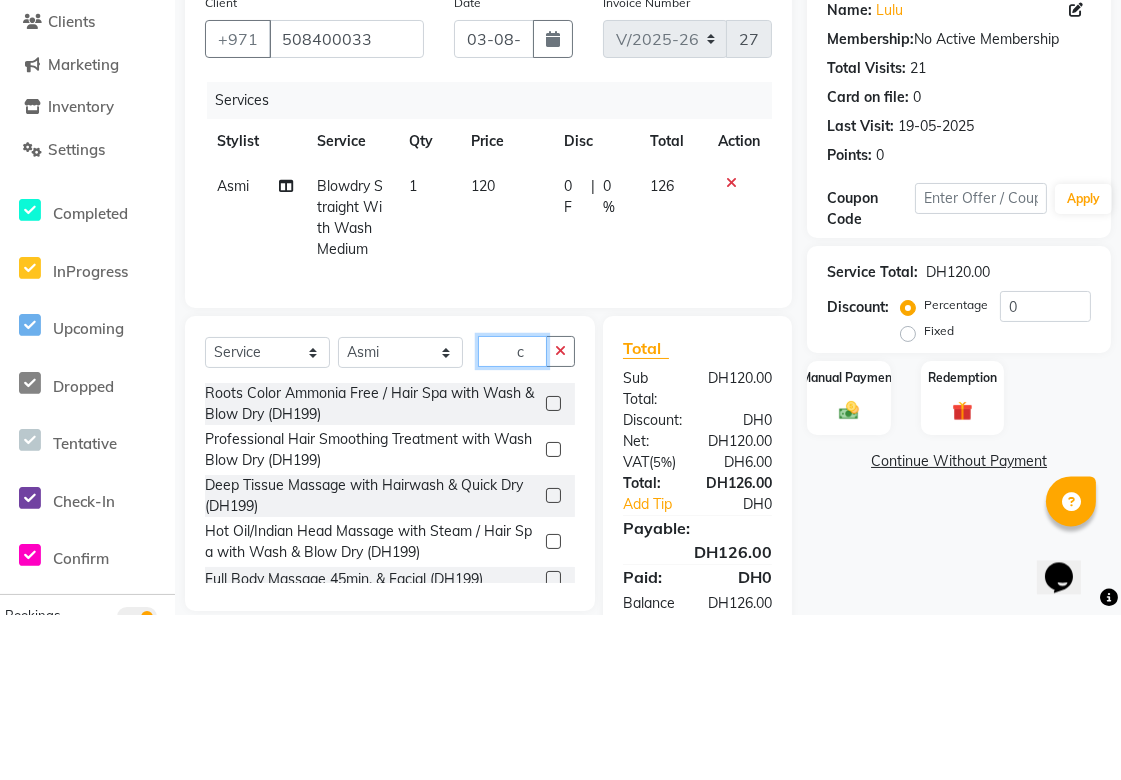 scroll, scrollTop: 24, scrollLeft: 0, axis: vertical 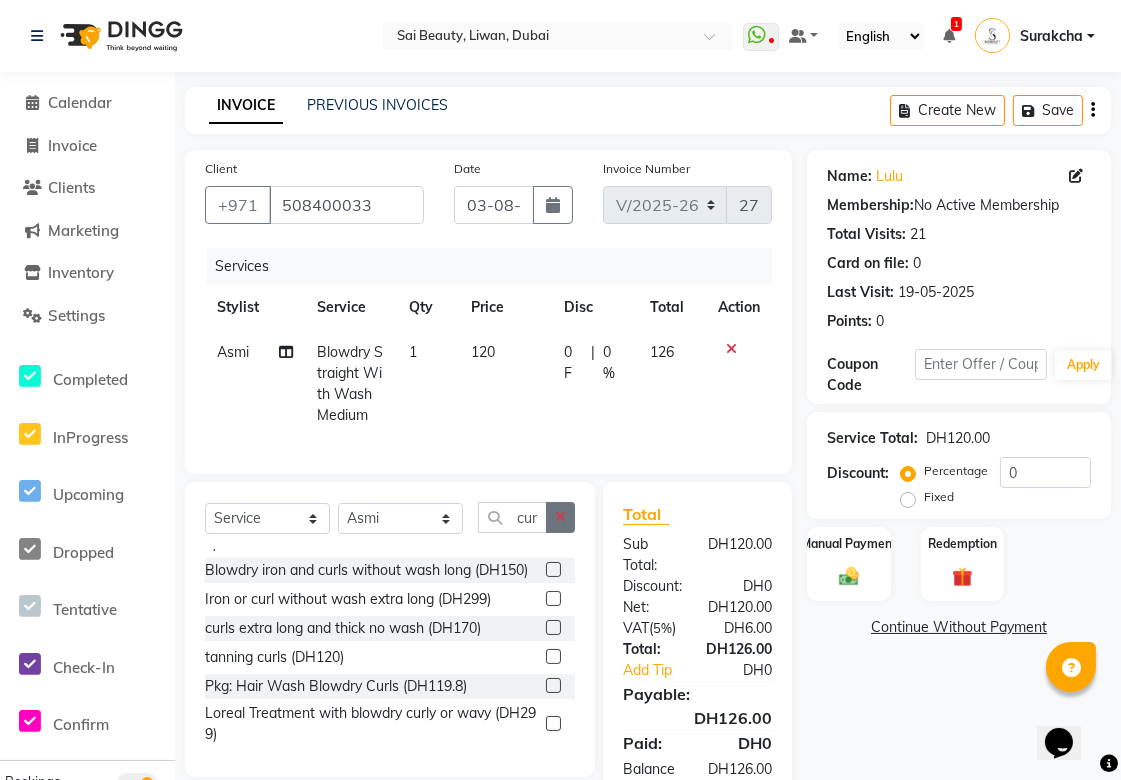 click 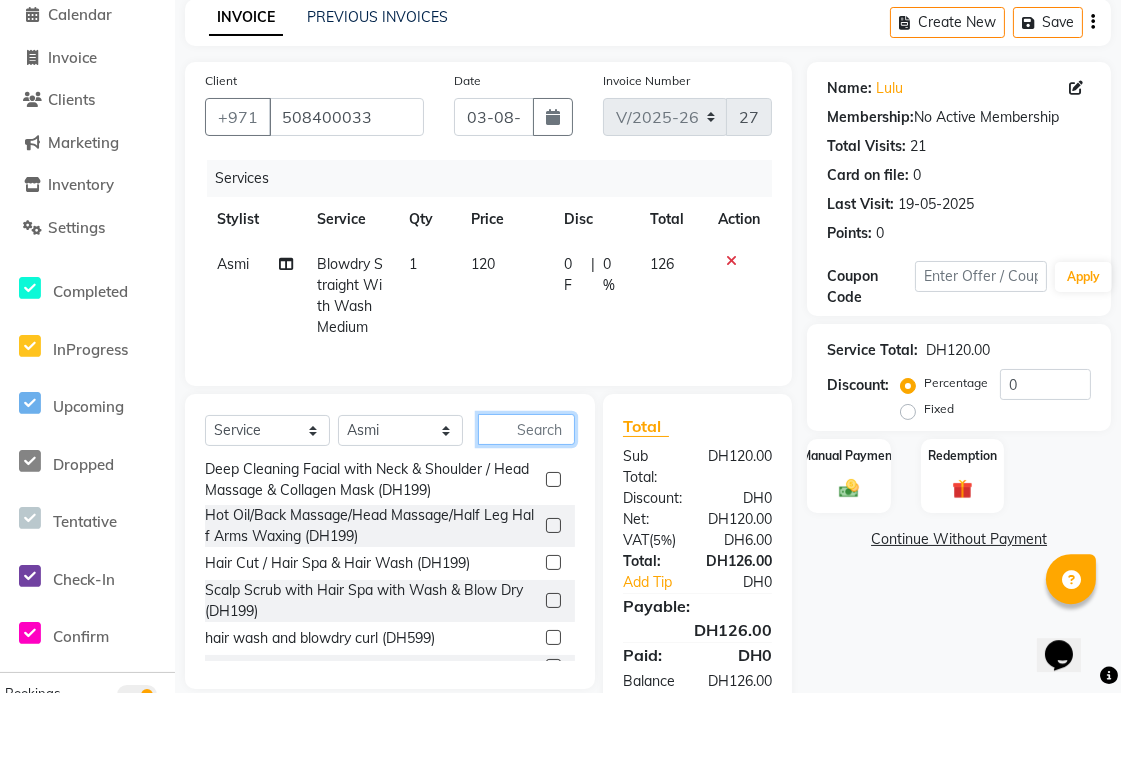 scroll, scrollTop: 24, scrollLeft: 0, axis: vertical 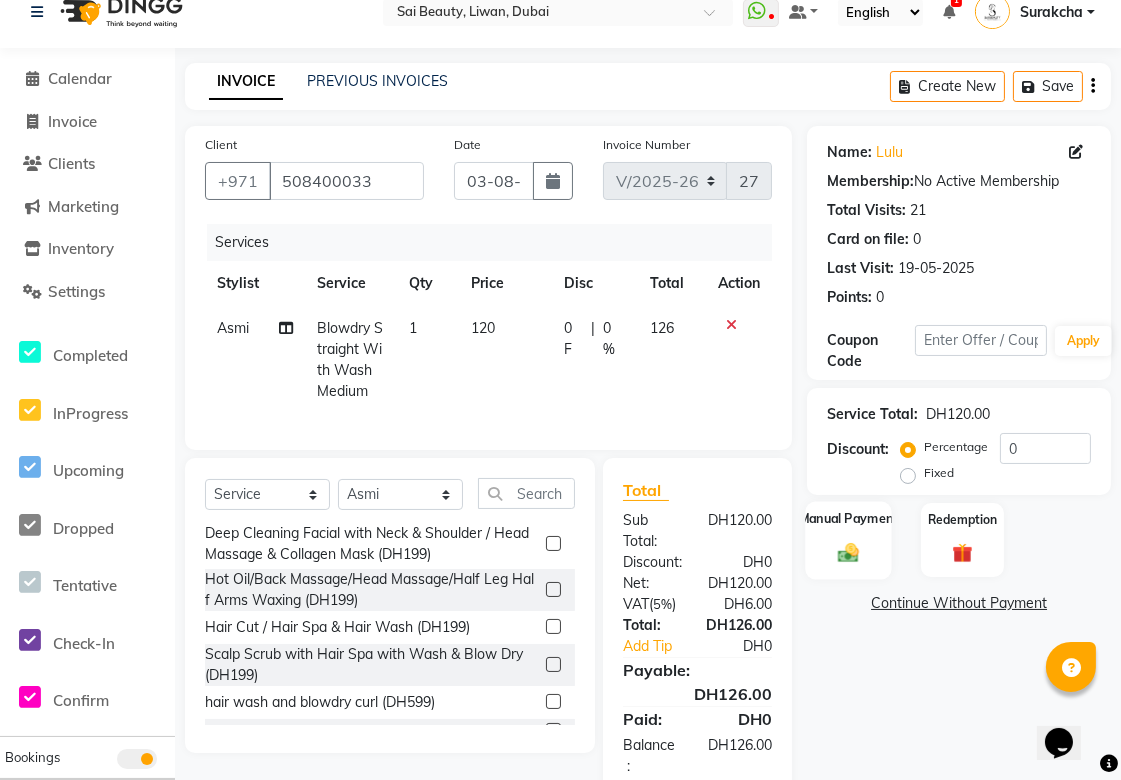 click 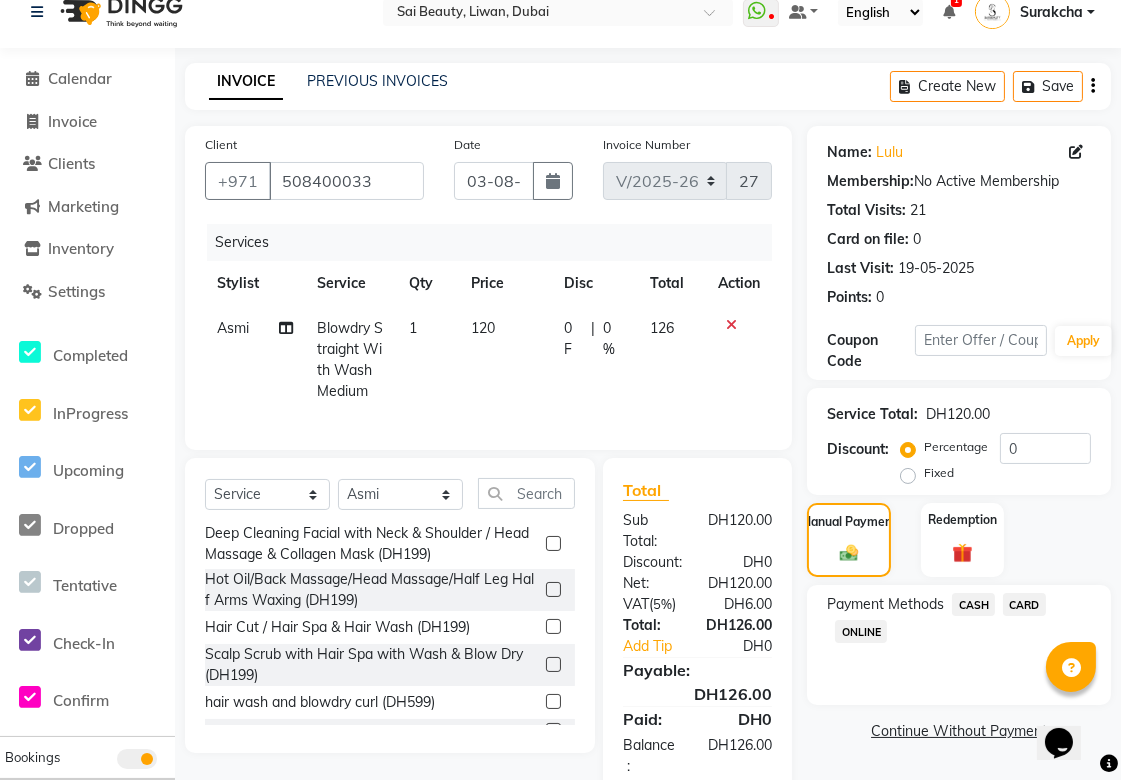 click on "CARD" 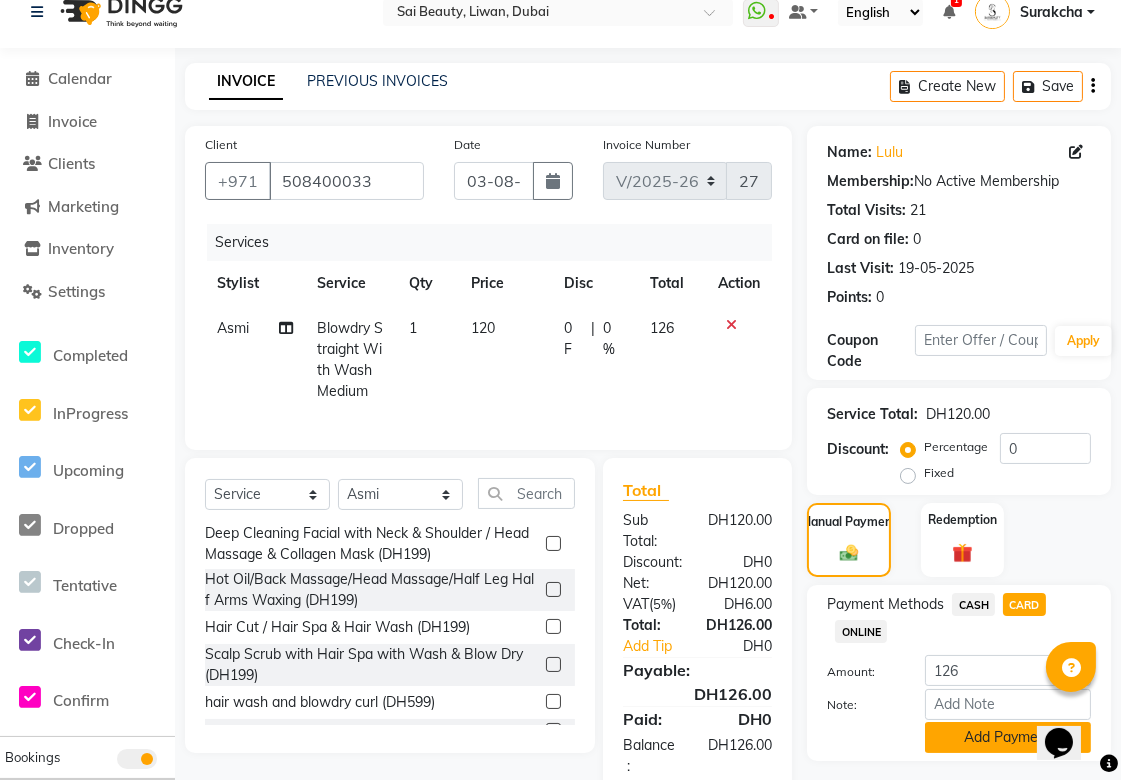 click on "Add Payment" 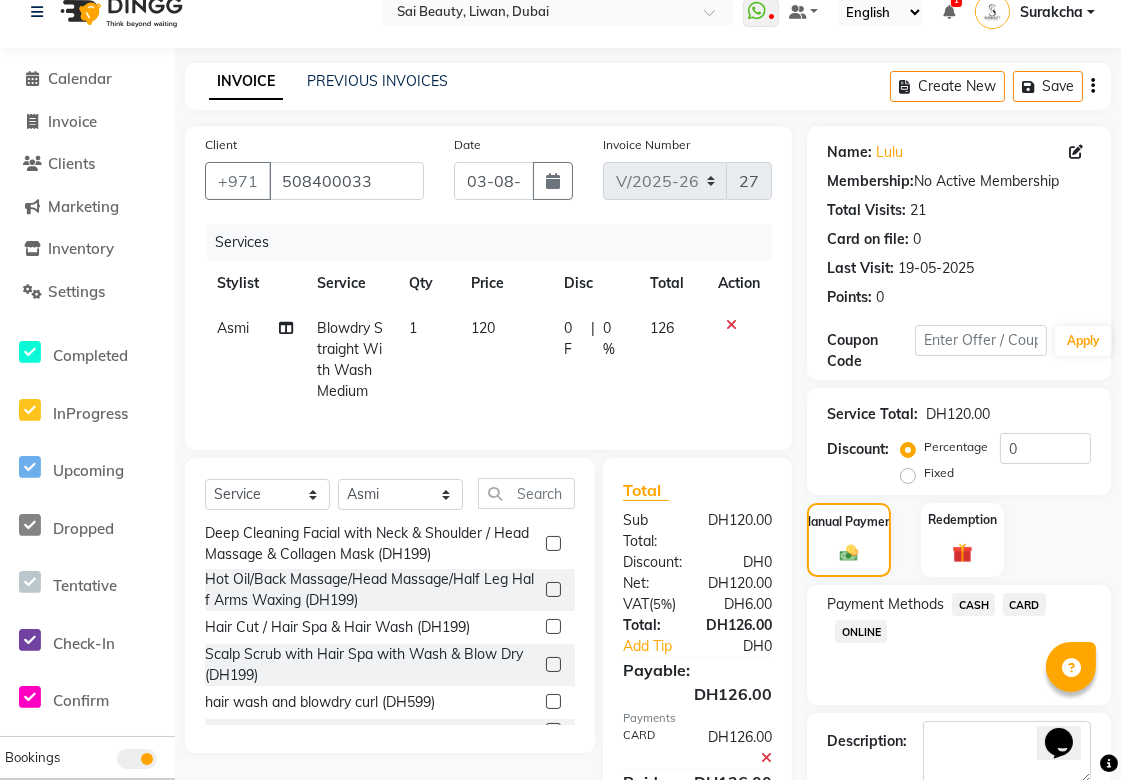 scroll, scrollTop: 151, scrollLeft: 0, axis: vertical 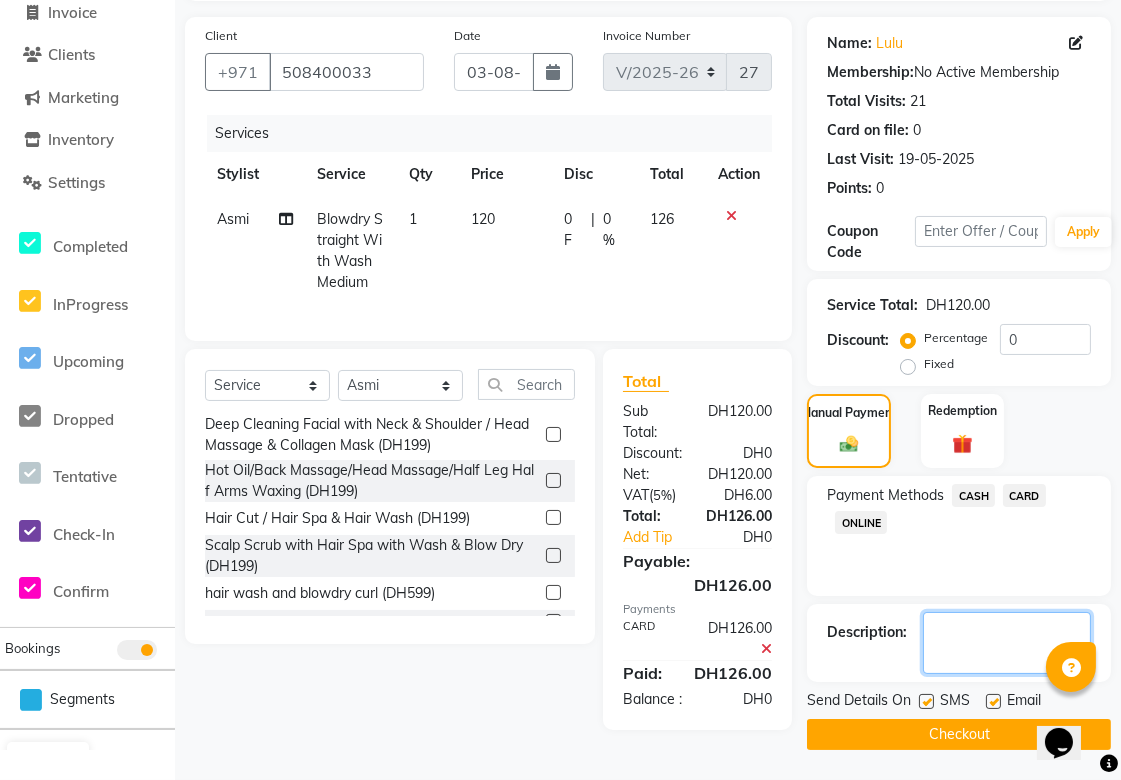 click 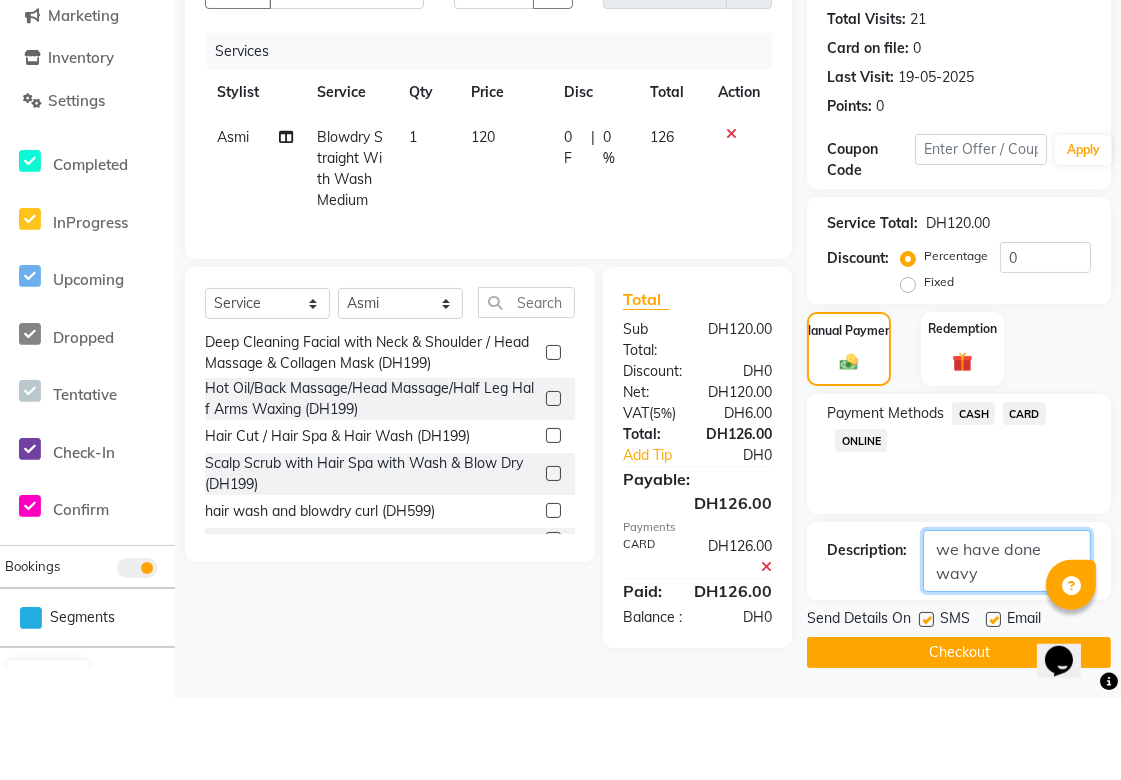 scroll, scrollTop: 151, scrollLeft: 0, axis: vertical 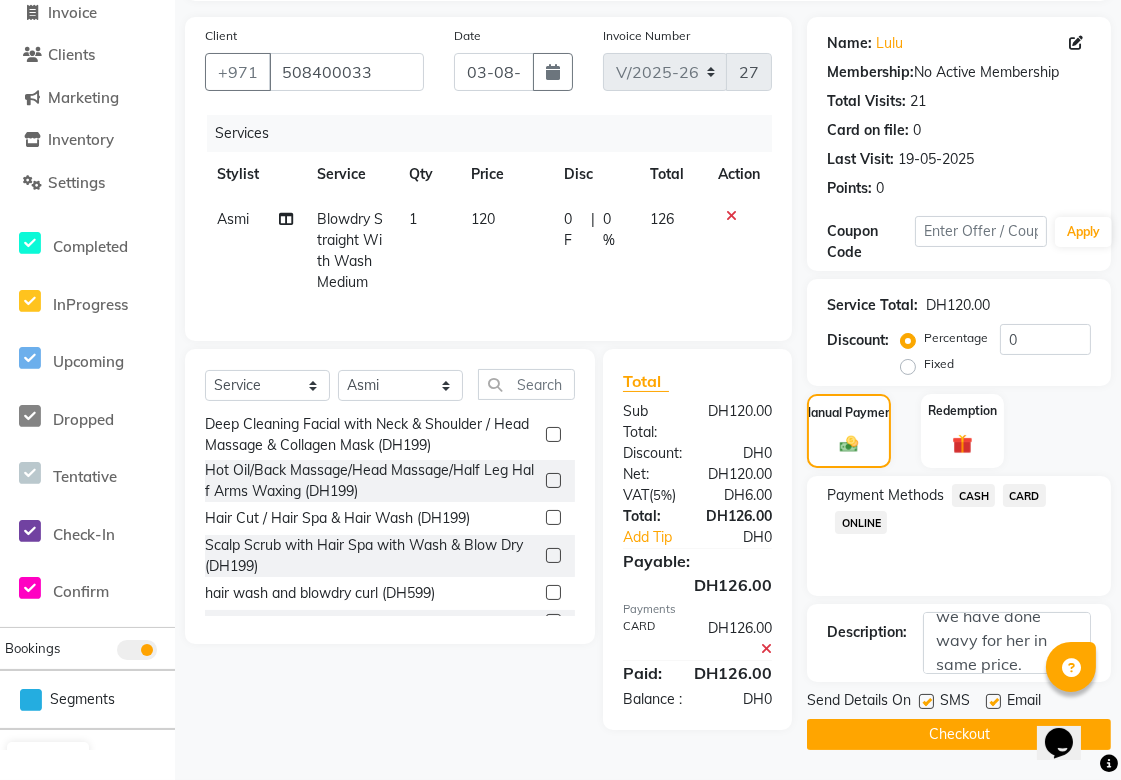 click 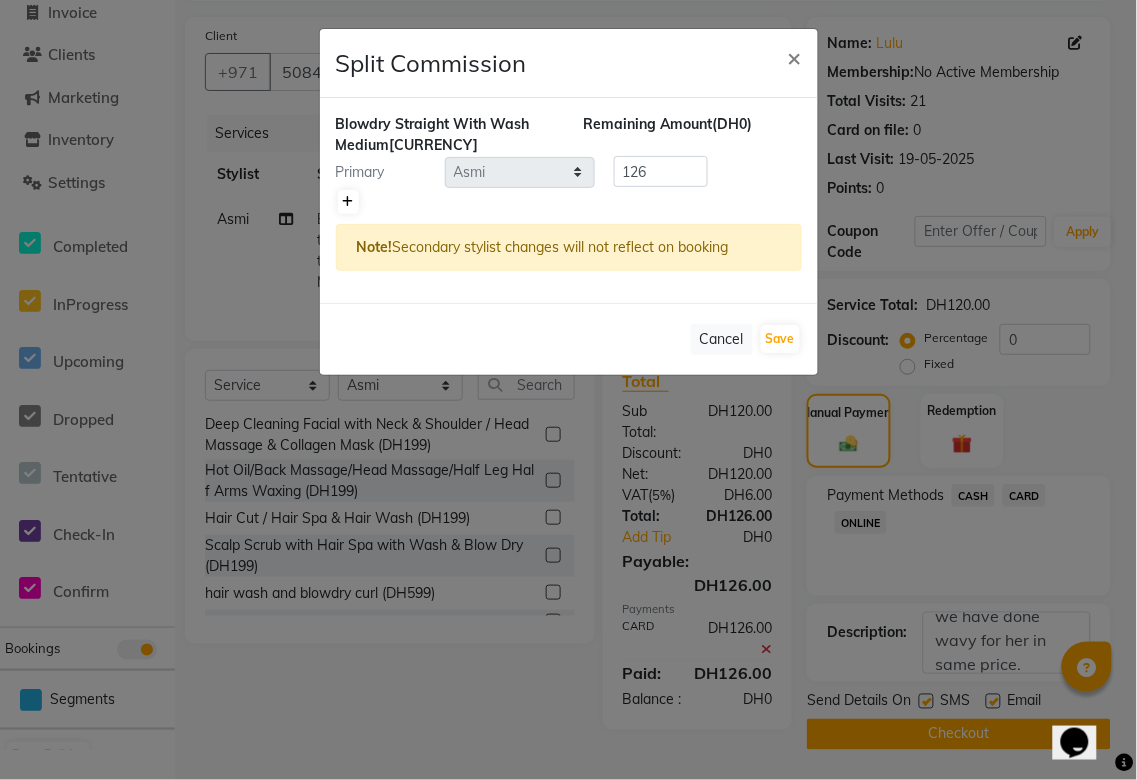 click 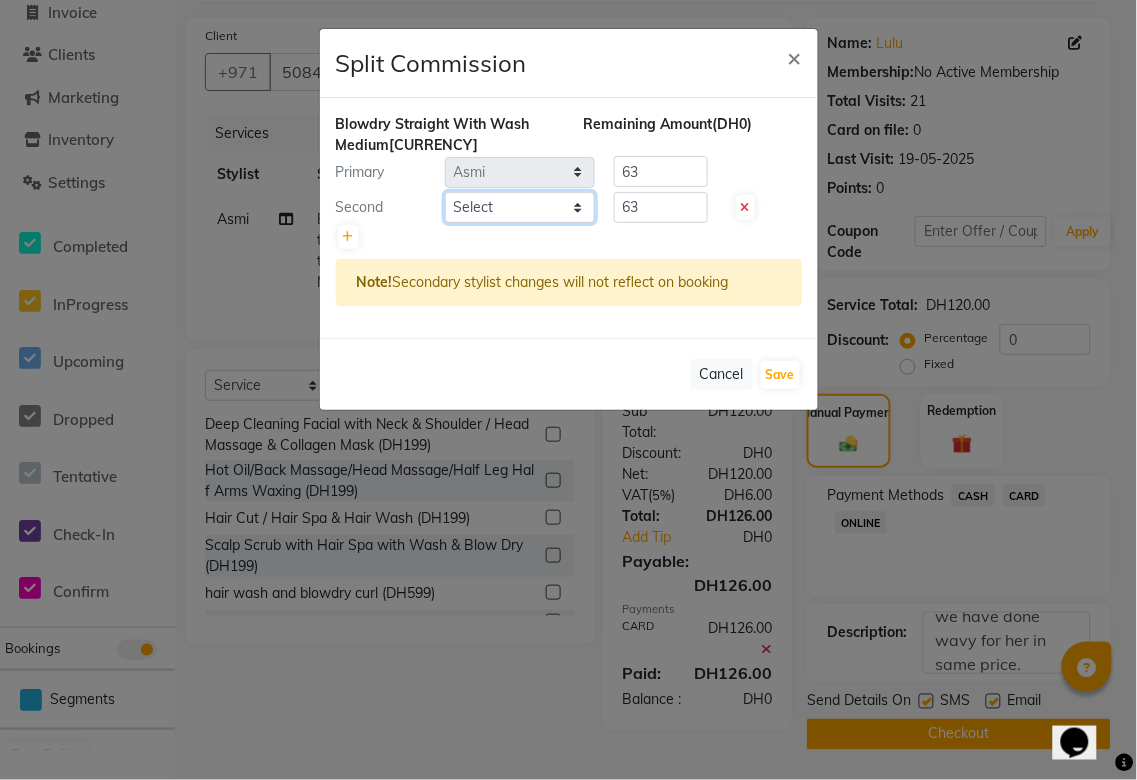 click on "Select [FIRST] [FIRST] [FIRST] [FIRST] [FIRST] [FIRST] [FIRST] [FIRST] [FIRST] [FIRST] [FIRST] [FIRST] [FIRST] [FIRST] [FIRST] [FIRST] [FIRST]" 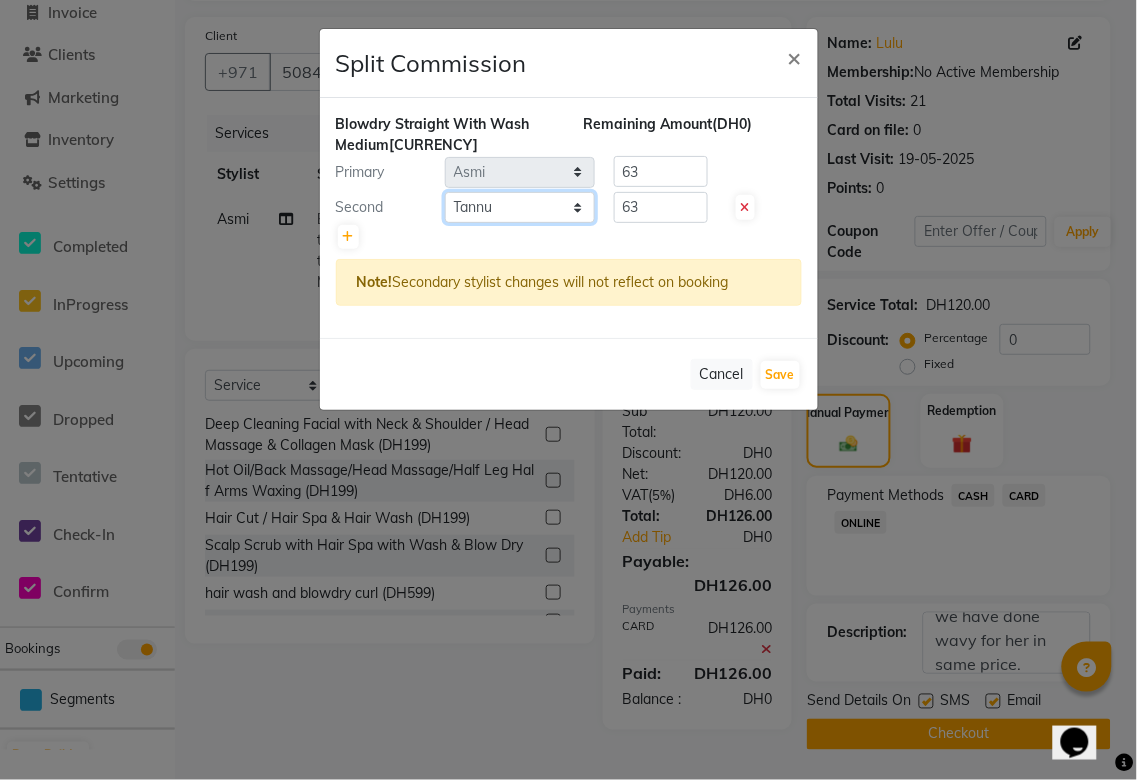 click on "Select [FIRST] [FIRST] [FIRST] [FIRST] [FIRST] [FIRST] [FIRST] [FIRST] [FIRST] [FIRST] [FIRST] [FIRST] [FIRST] [FIRST] [FIRST] [FIRST] [FIRST]" 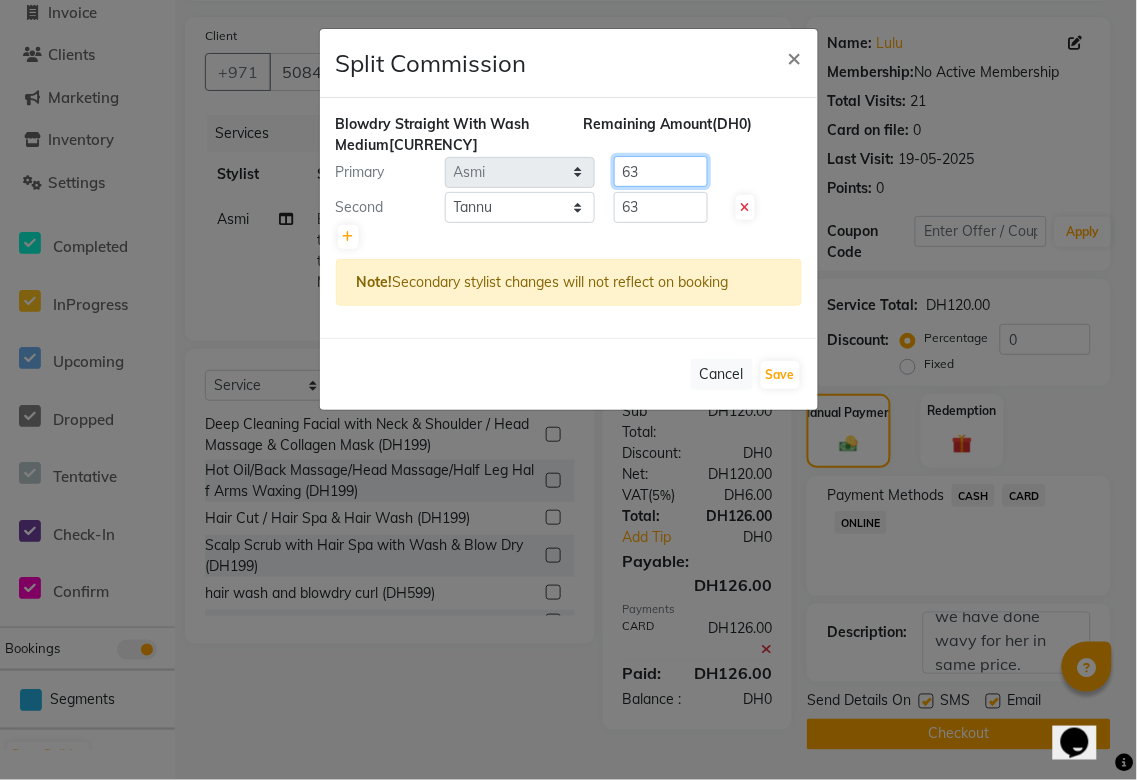 click on "63" 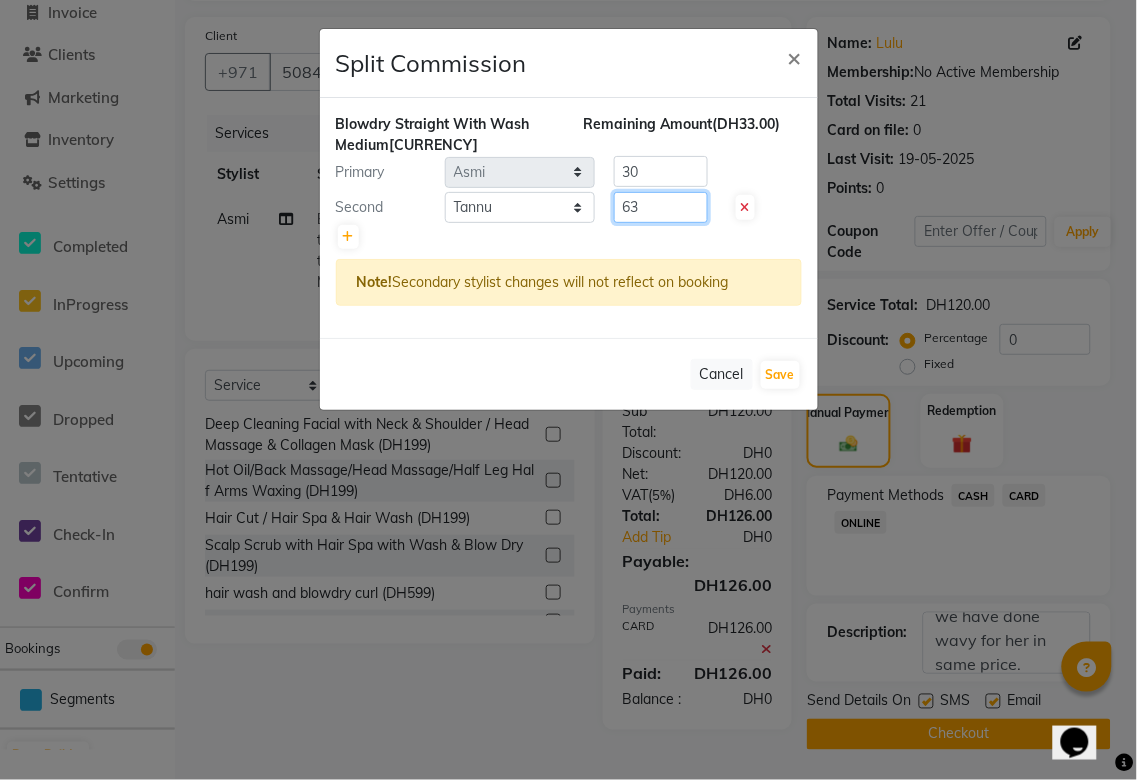 click on "63" 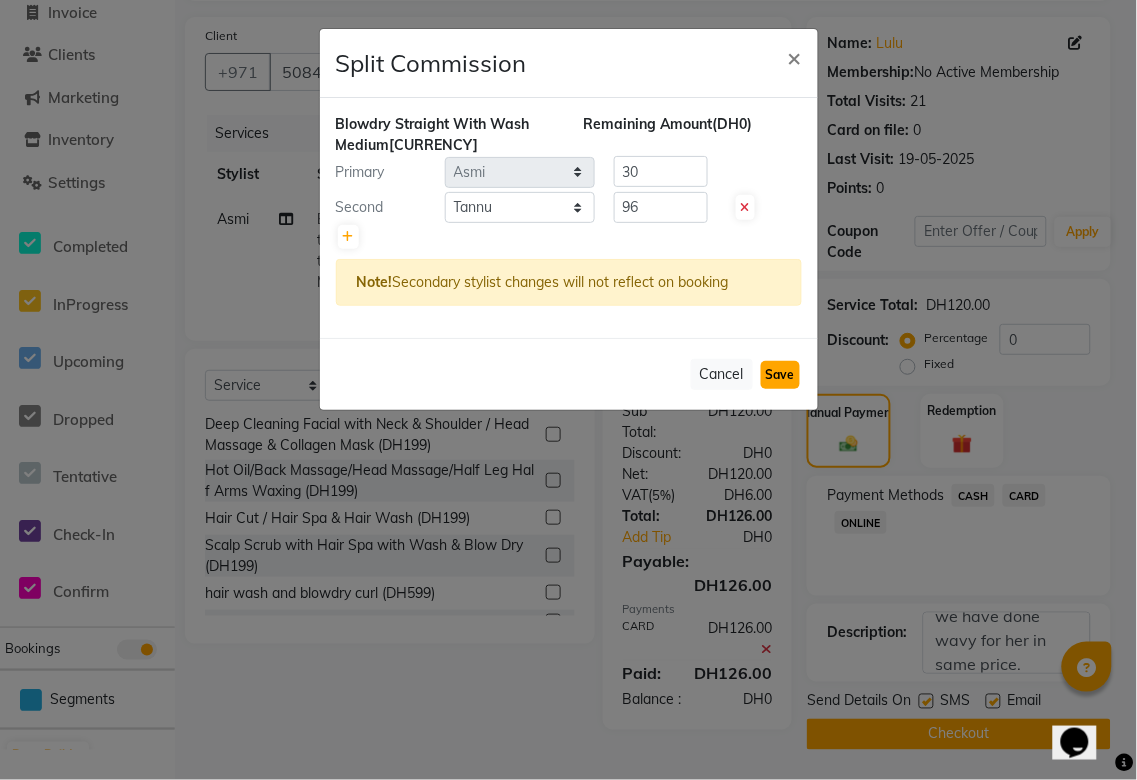 click on "Save" 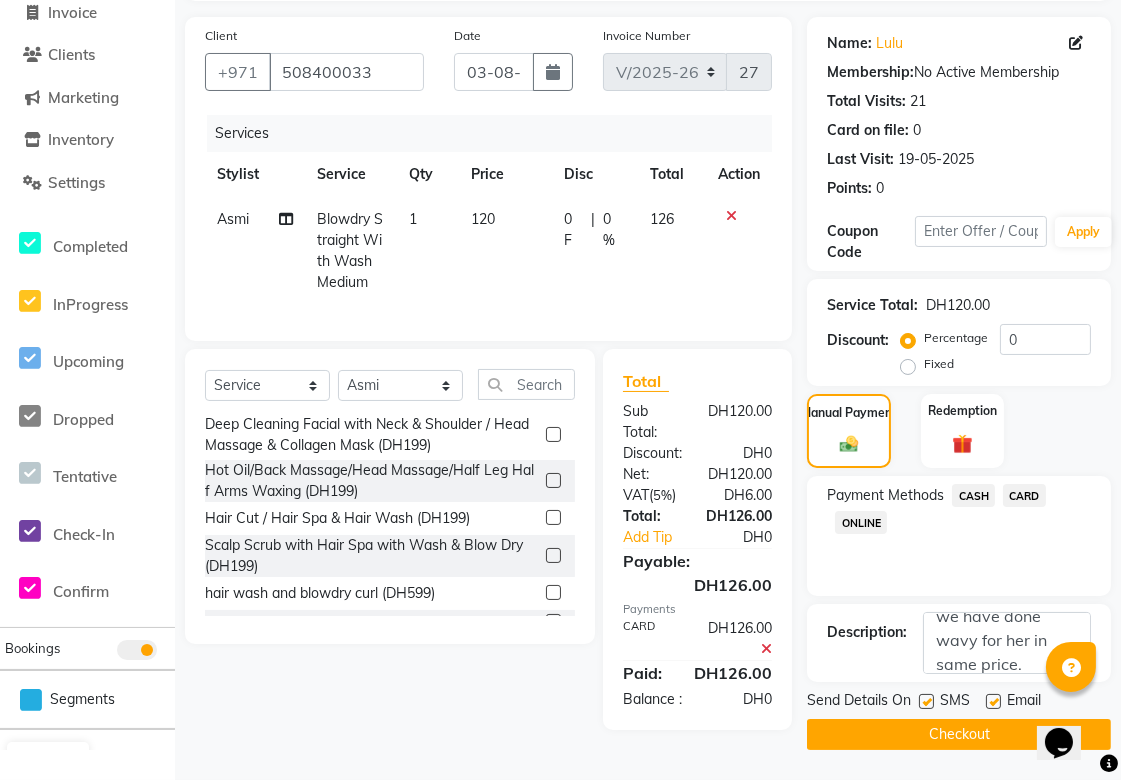 click on "Checkout" 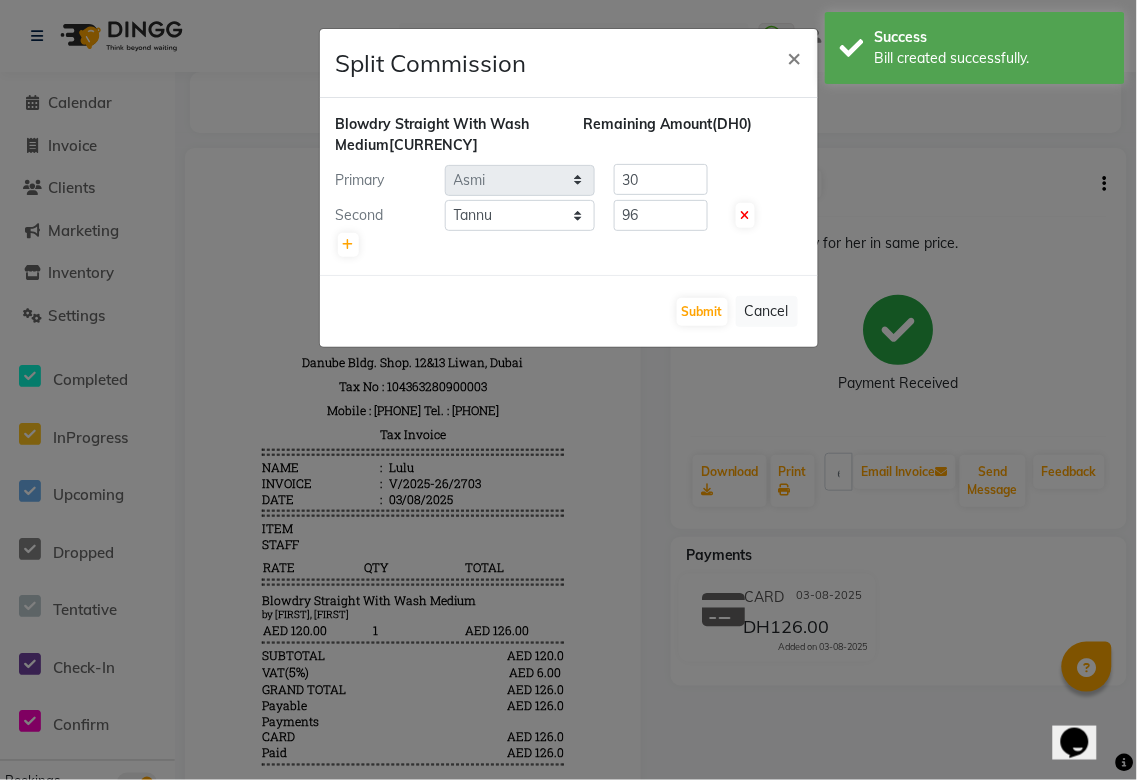 scroll, scrollTop: 0, scrollLeft: 0, axis: both 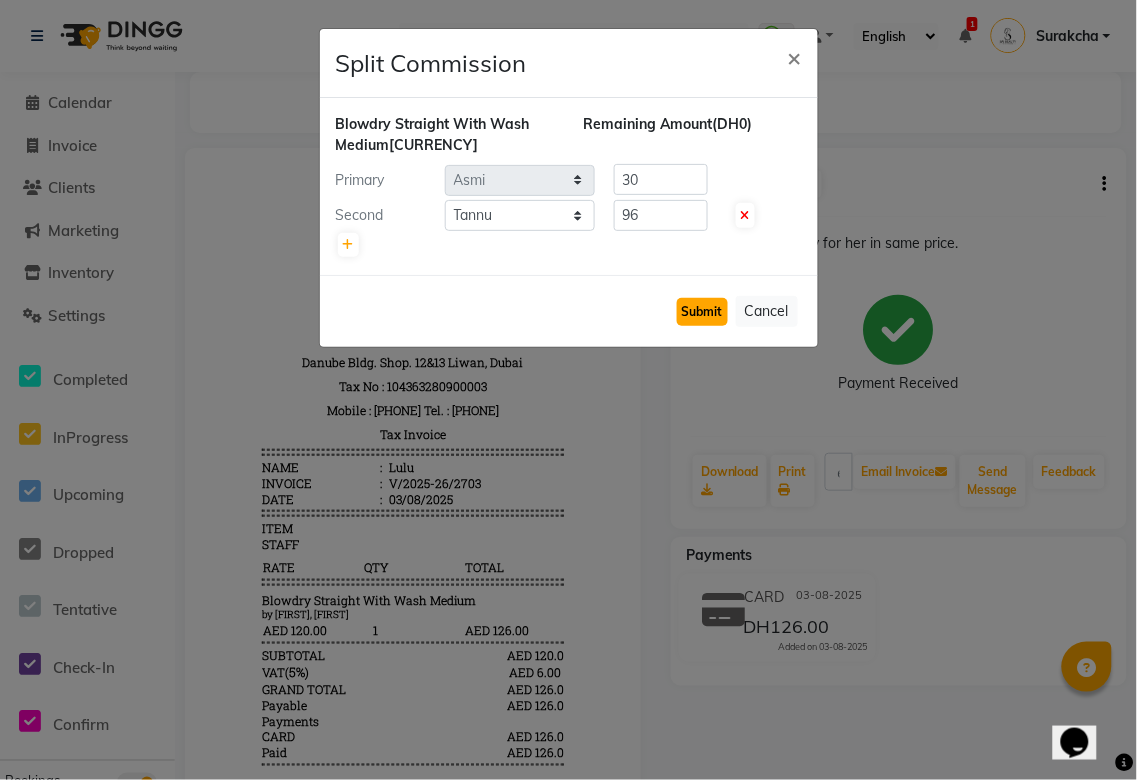 click on "Submit" 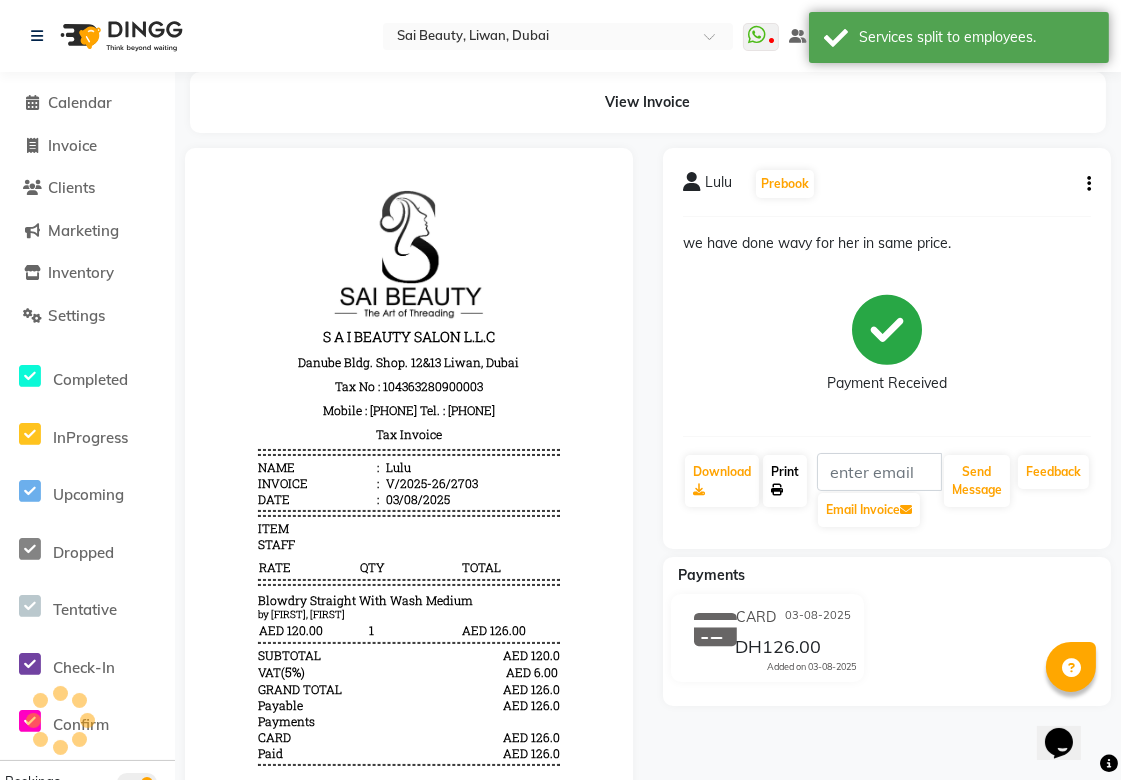 click on "Print" 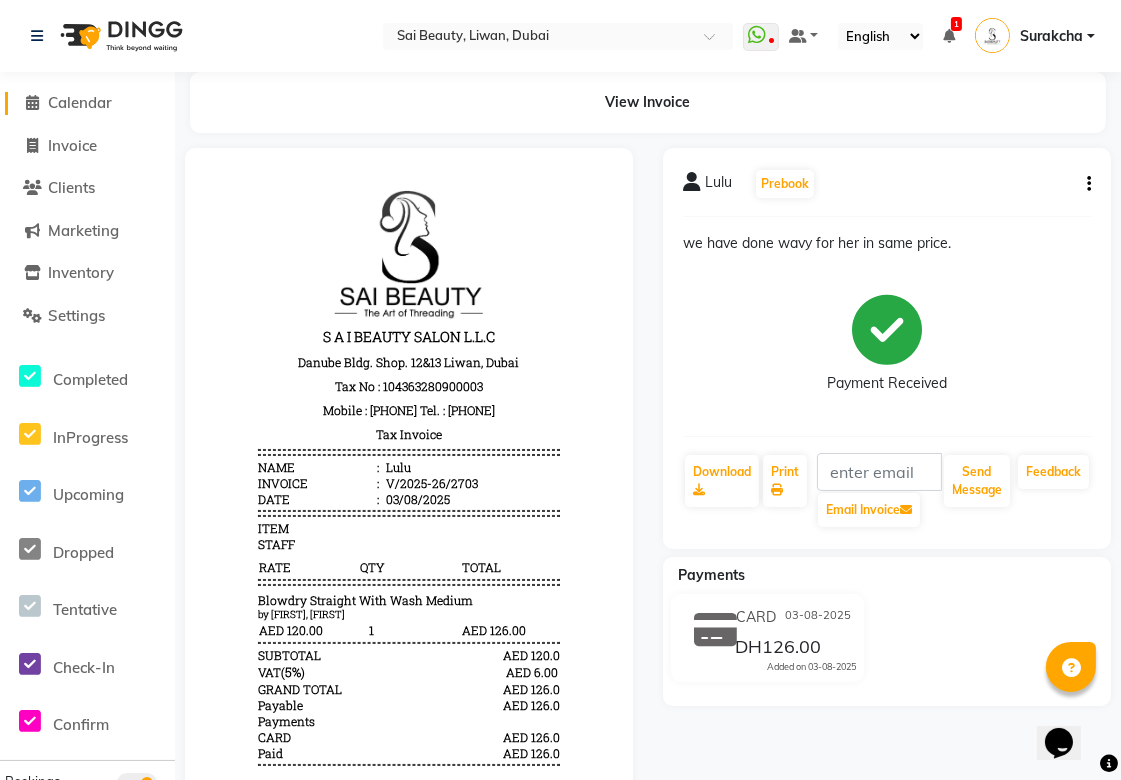 click on "Calendar" 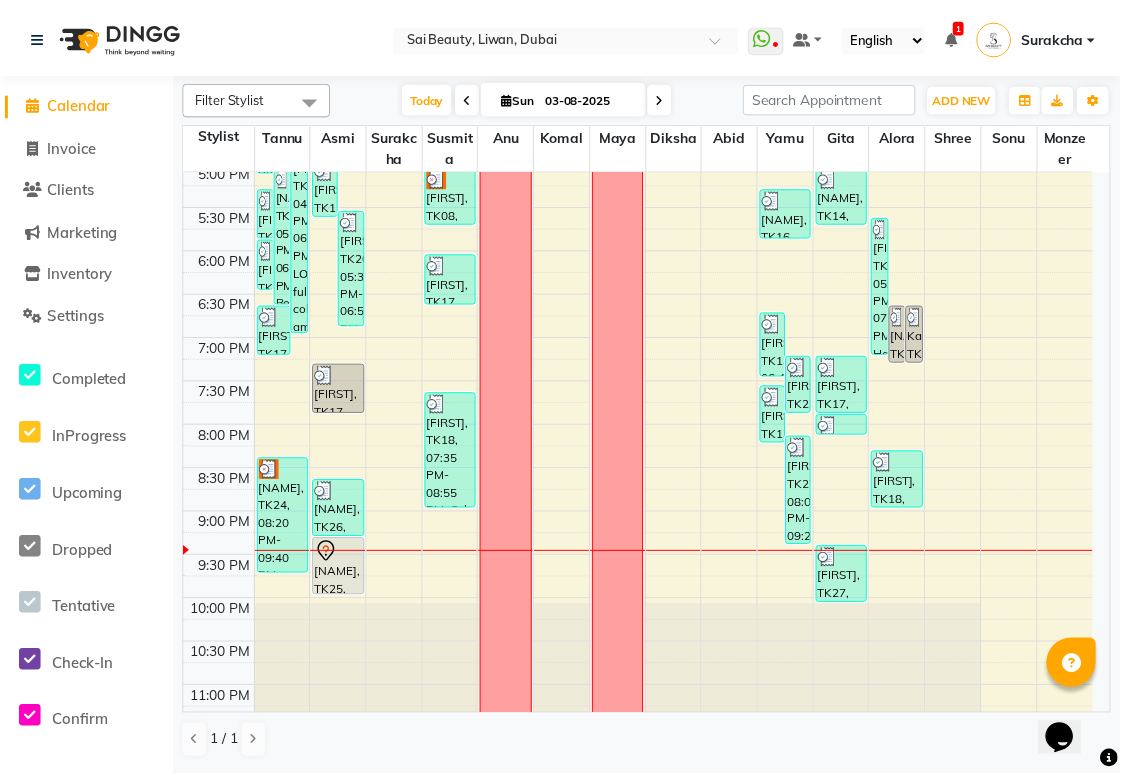 scroll, scrollTop: 778, scrollLeft: 0, axis: vertical 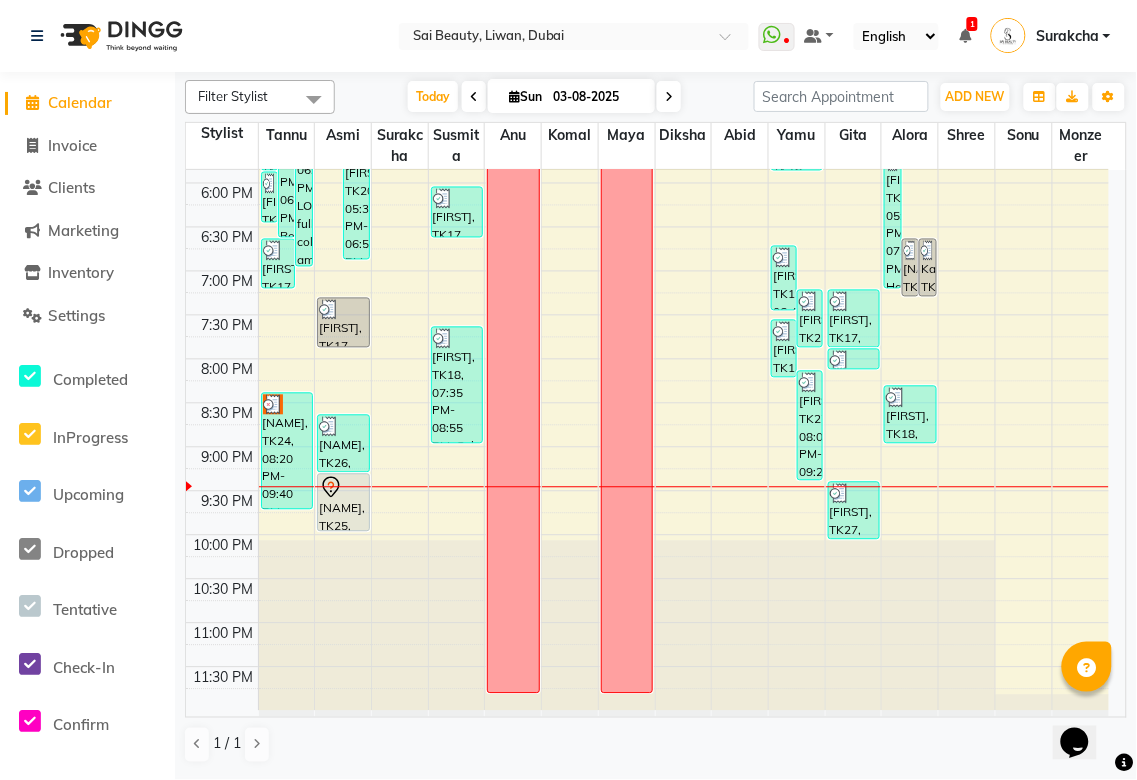 click on "[NAME], TK24, 08:20 PM-09:40 PM, short ,layers with blowdry ,Hair wash only" at bounding box center [287, 451] 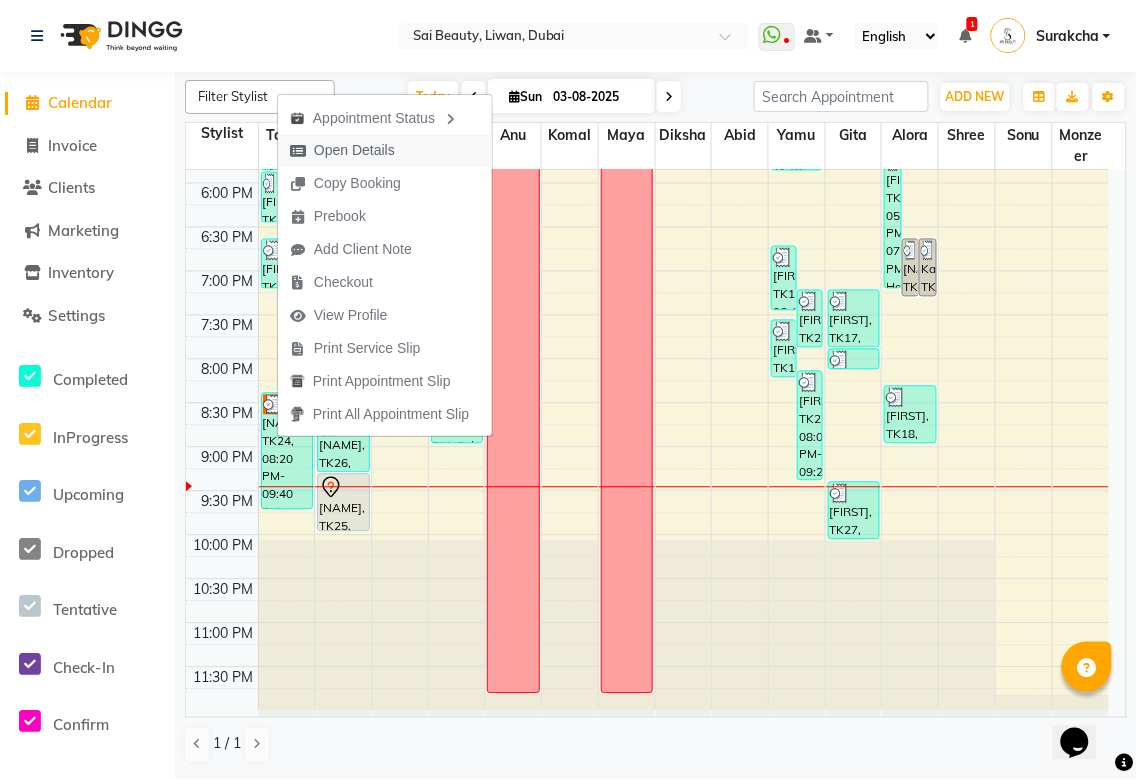 click on "Open Details" at bounding box center (354, 150) 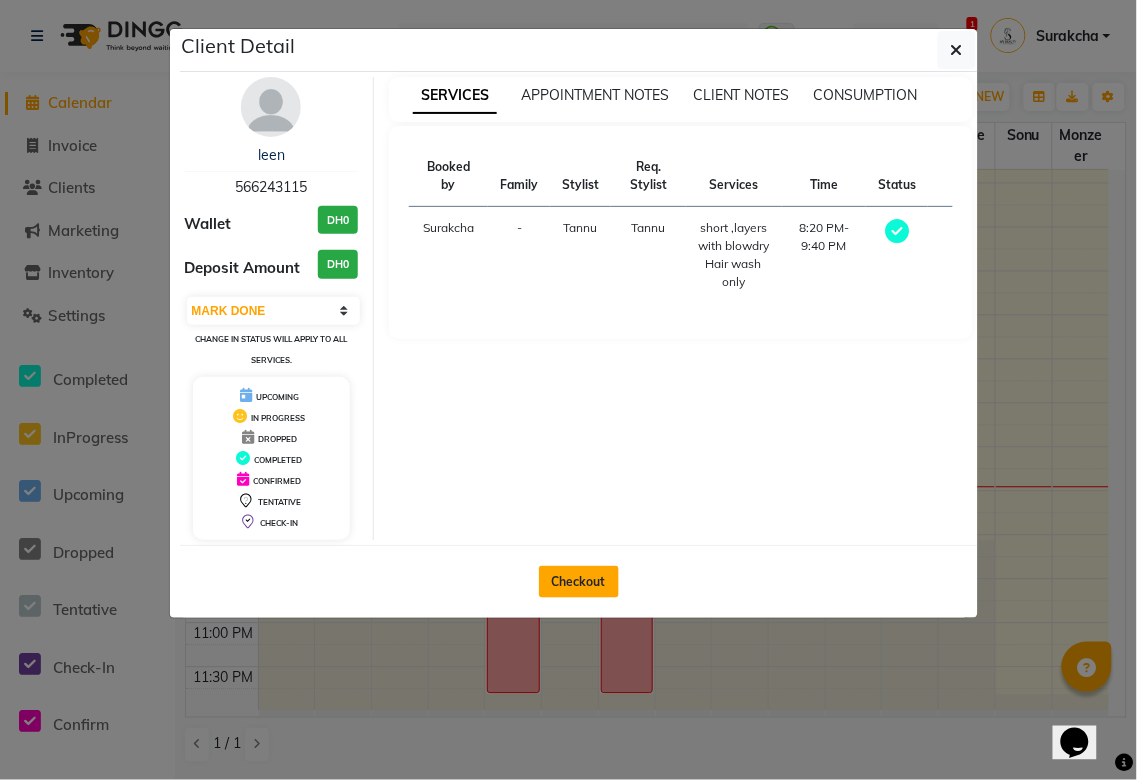 click on "Checkout" 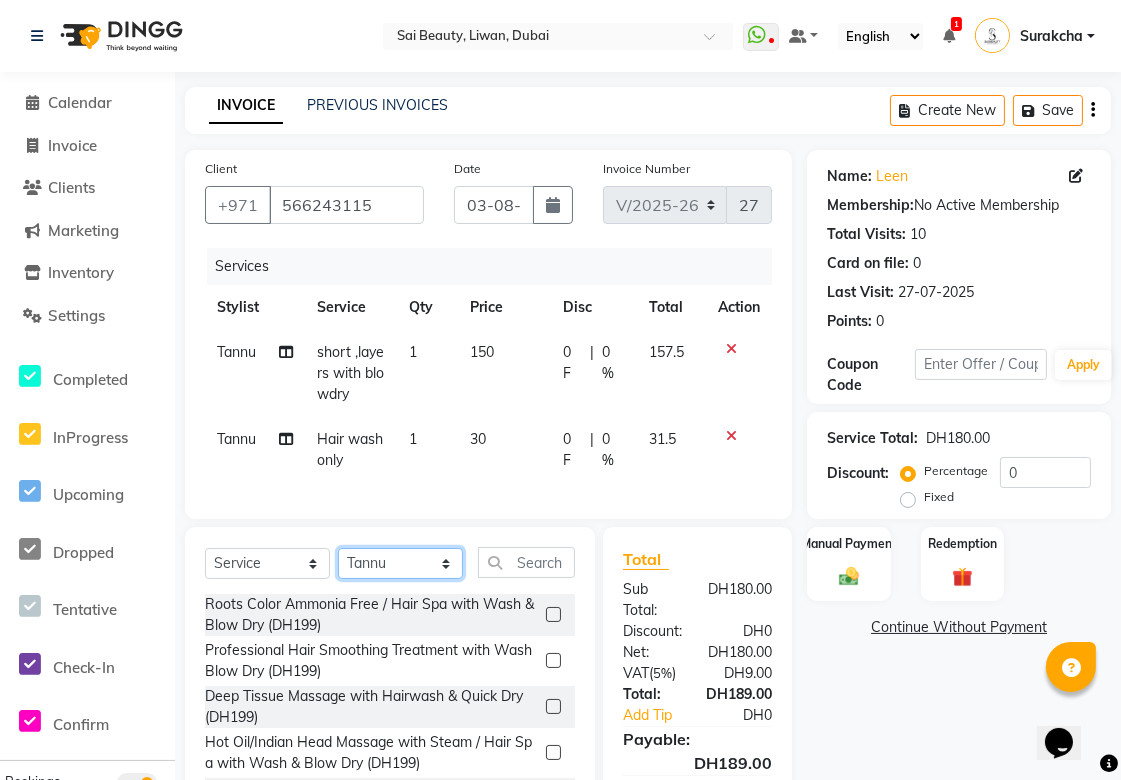 click on "Select Stylist Abid Alora Anu Asmi Ausha Diksha Gita Komal maya Monzeer shree sonu Srijana Surakcha Susmita Tannu Yamu" 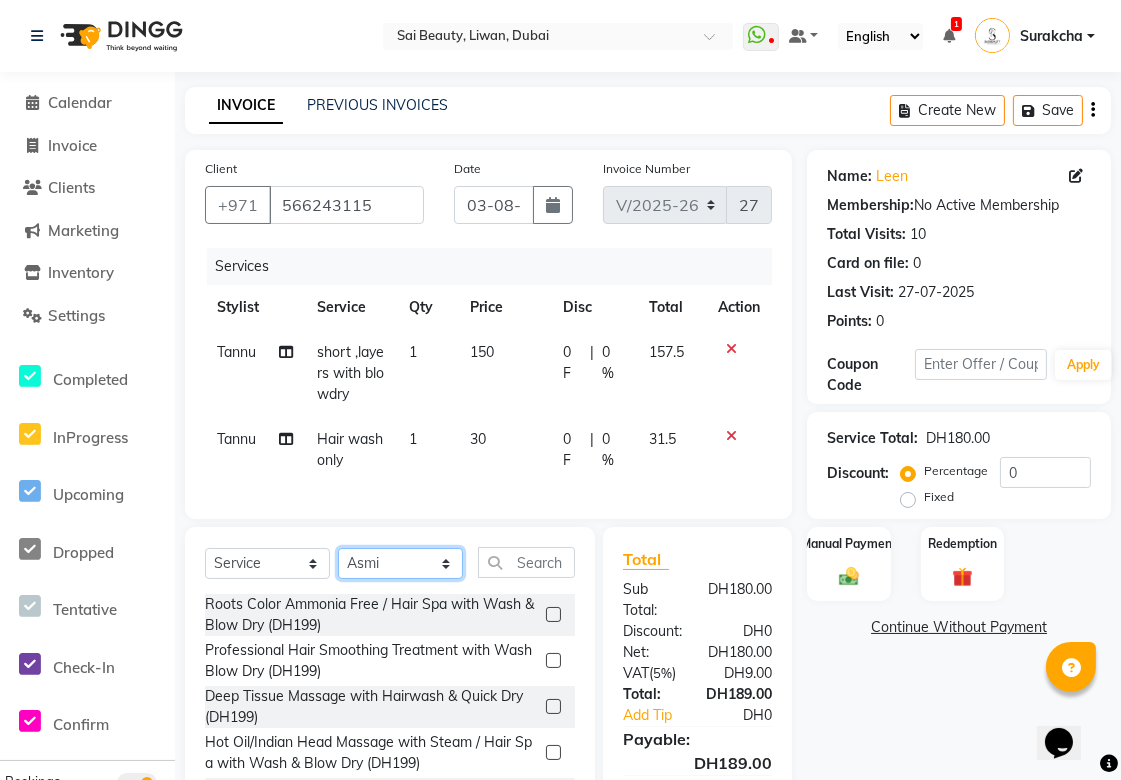 click on "Select Stylist Abid Alora Anu Asmi Ausha Diksha Gita Komal maya Monzeer shree sonu Srijana Surakcha Susmita Tannu Yamu" 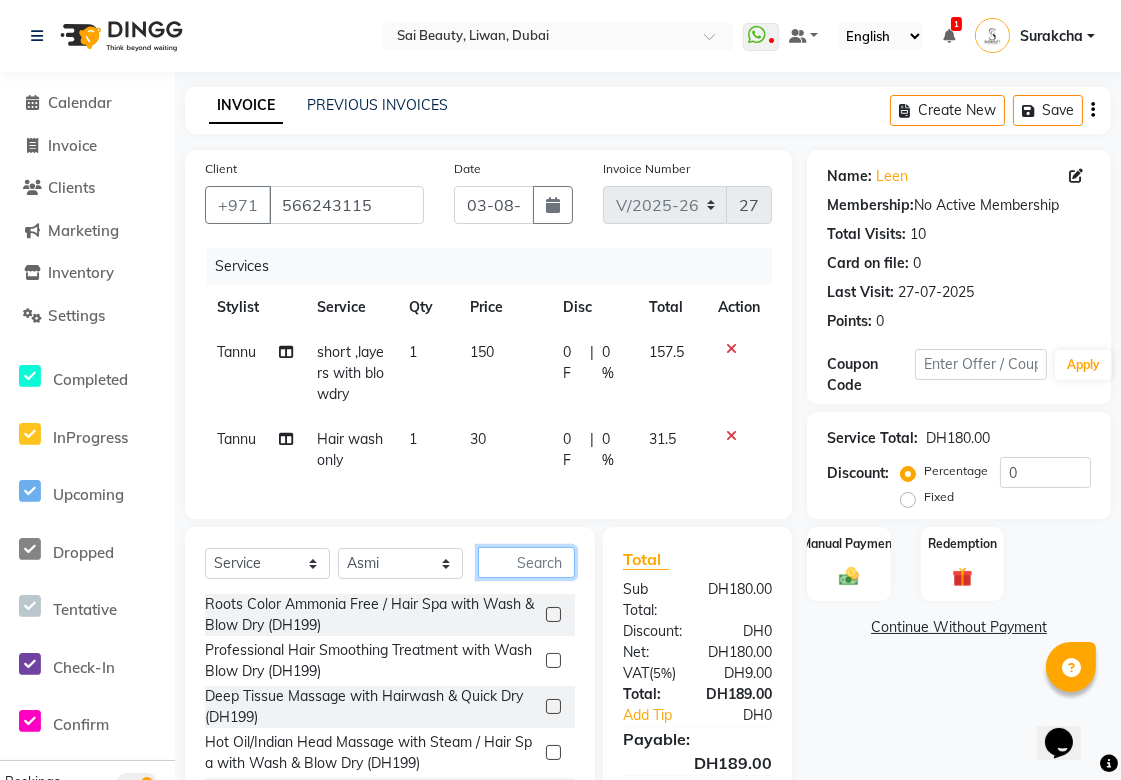 click 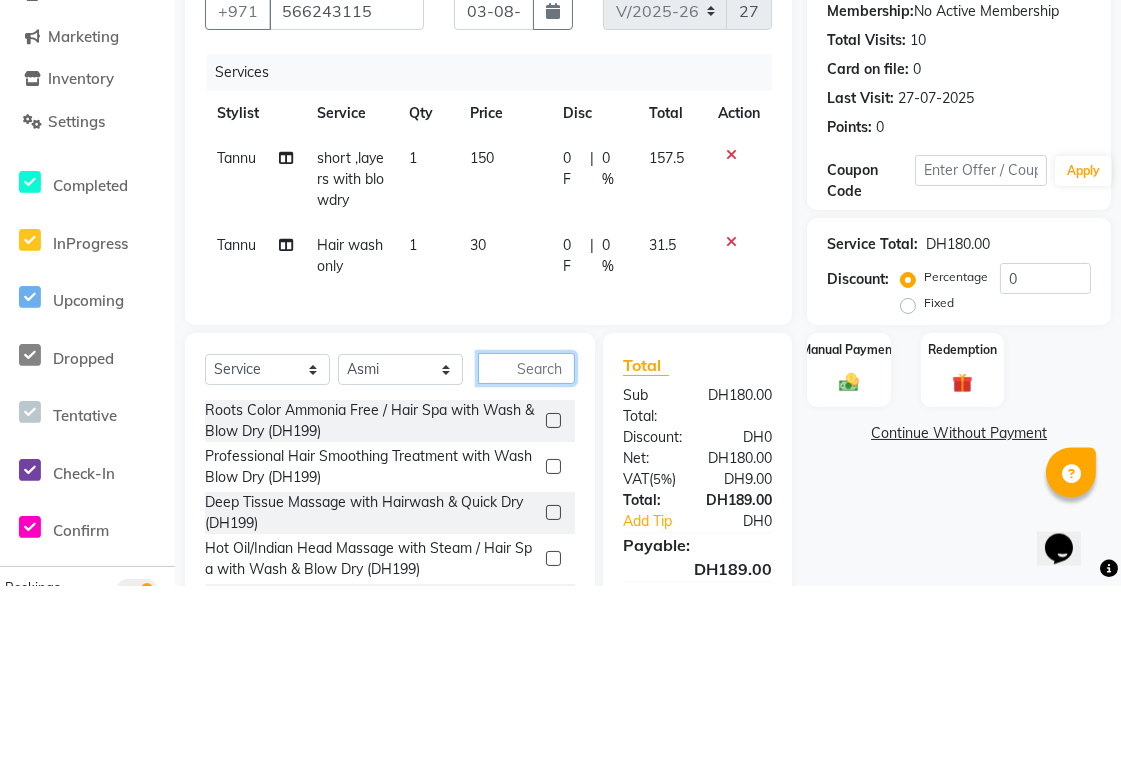 scroll, scrollTop: 69, scrollLeft: 0, axis: vertical 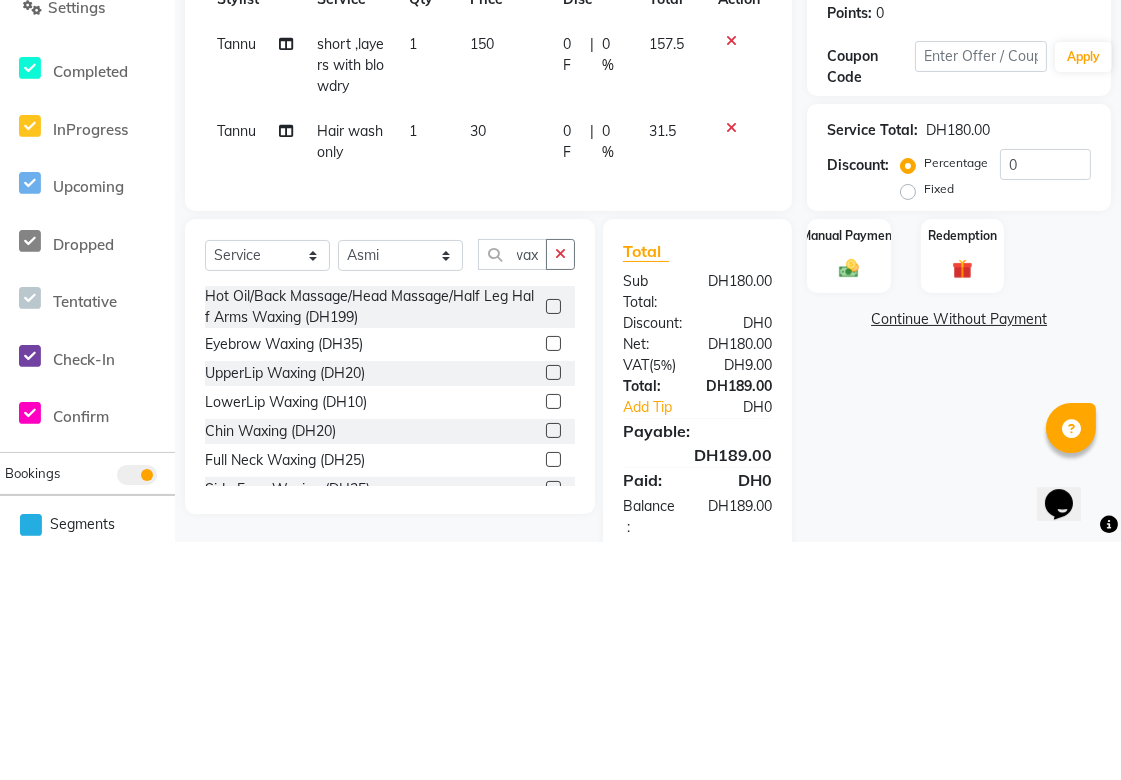 click 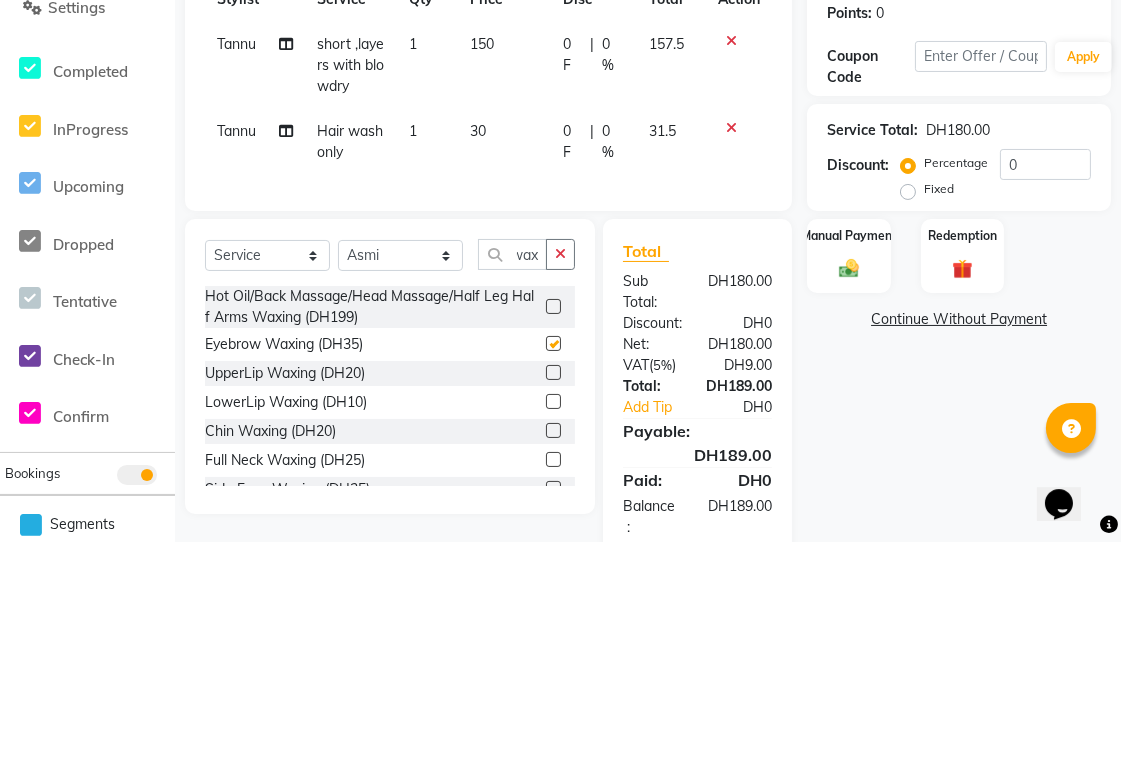 scroll, scrollTop: 70, scrollLeft: 0, axis: vertical 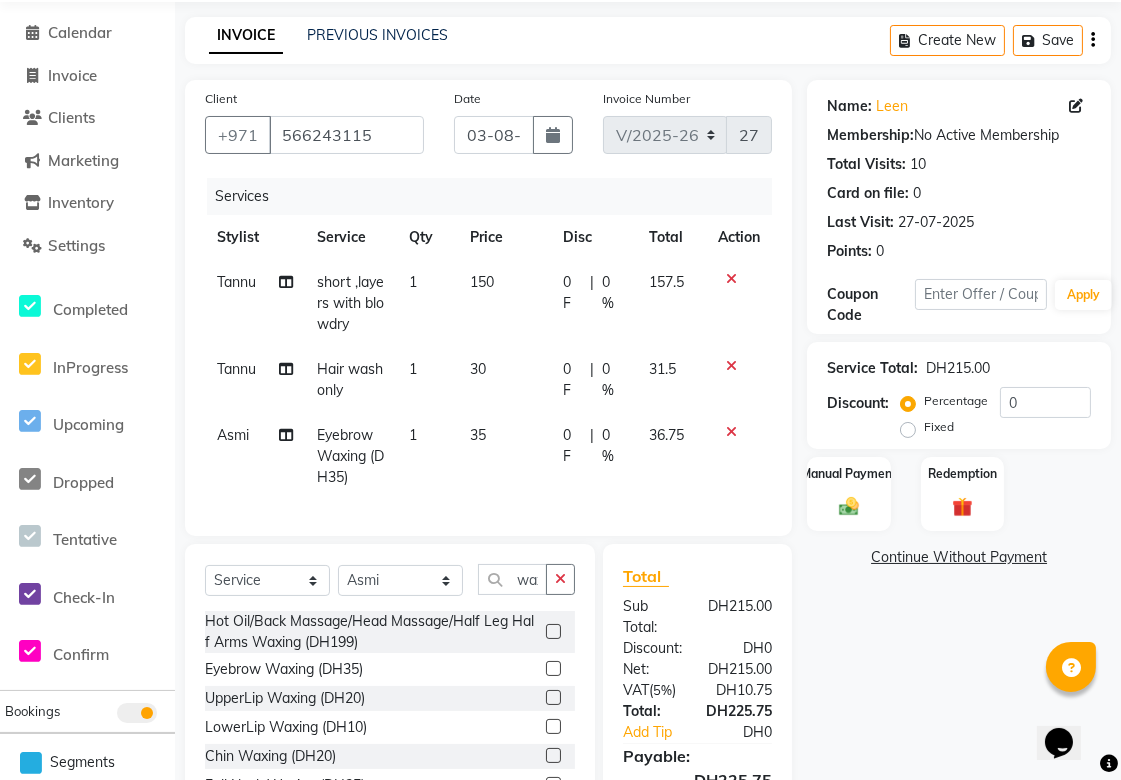click on "0 F" 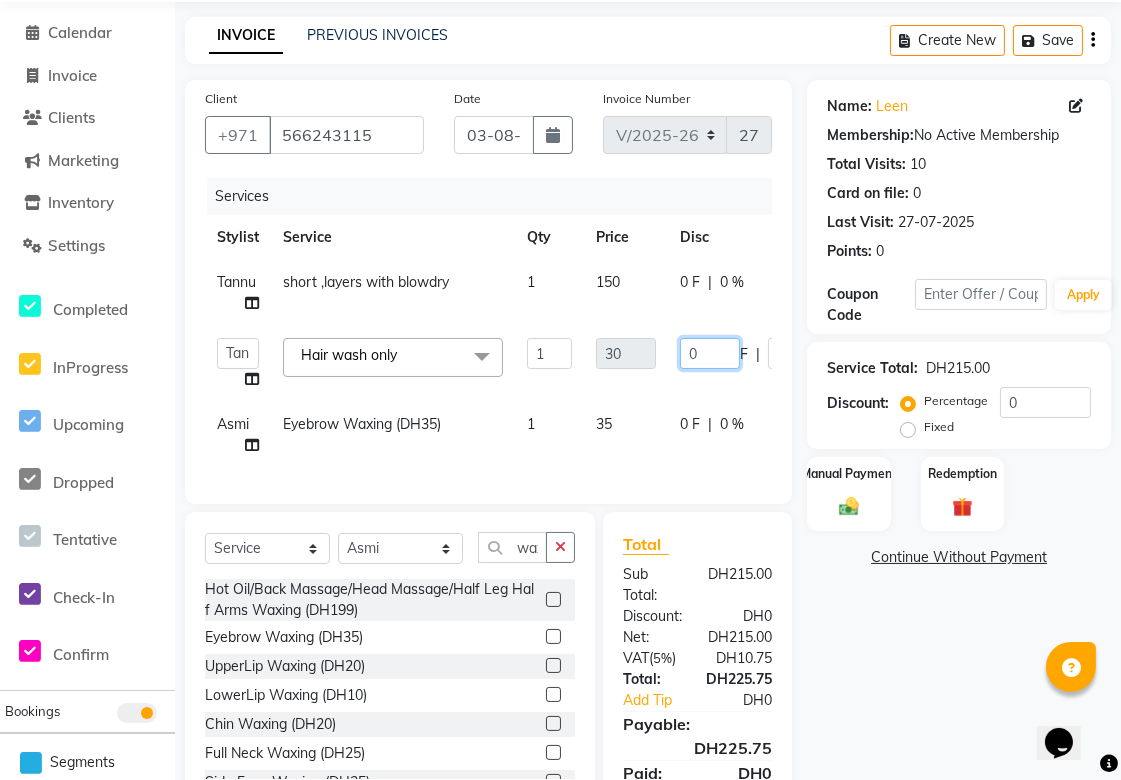 click on "0" 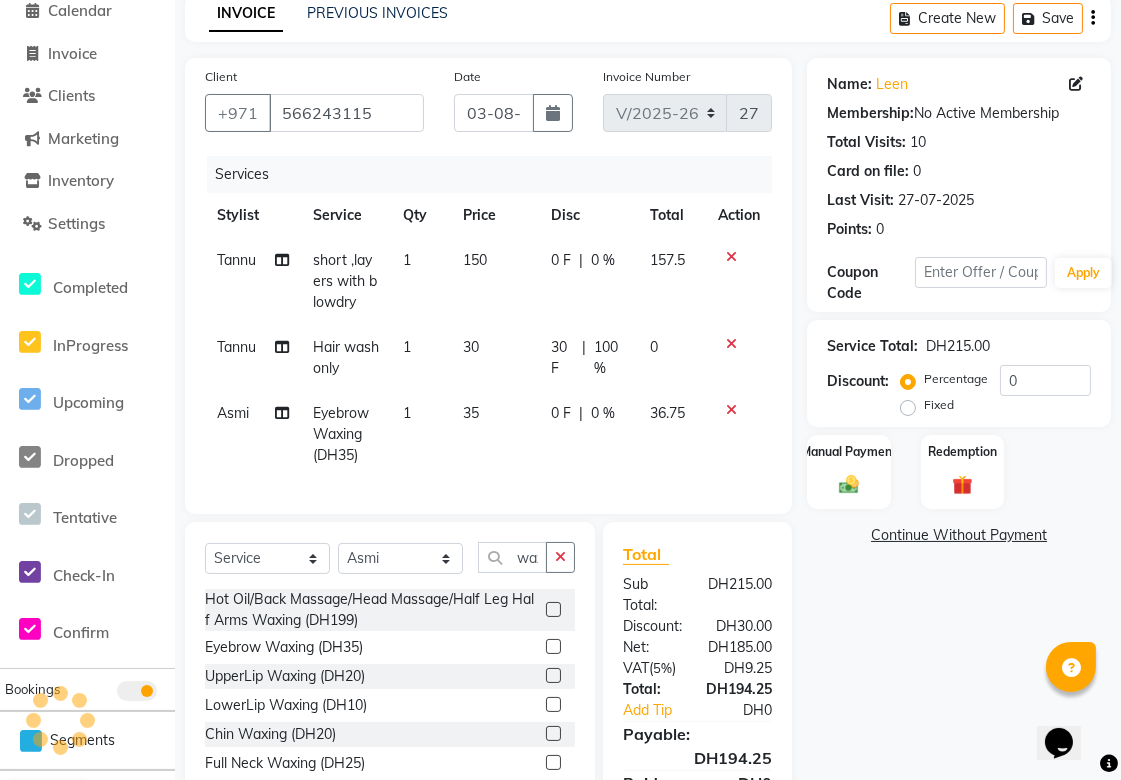 scroll, scrollTop: 220, scrollLeft: 0, axis: vertical 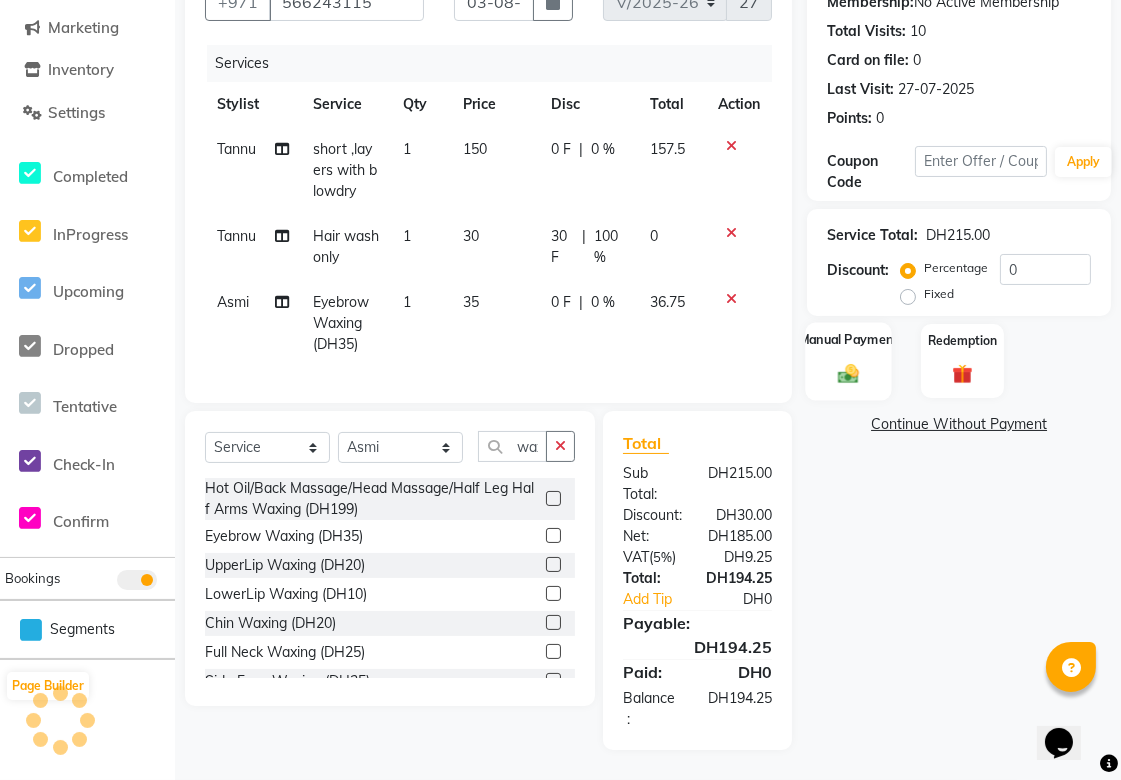 click 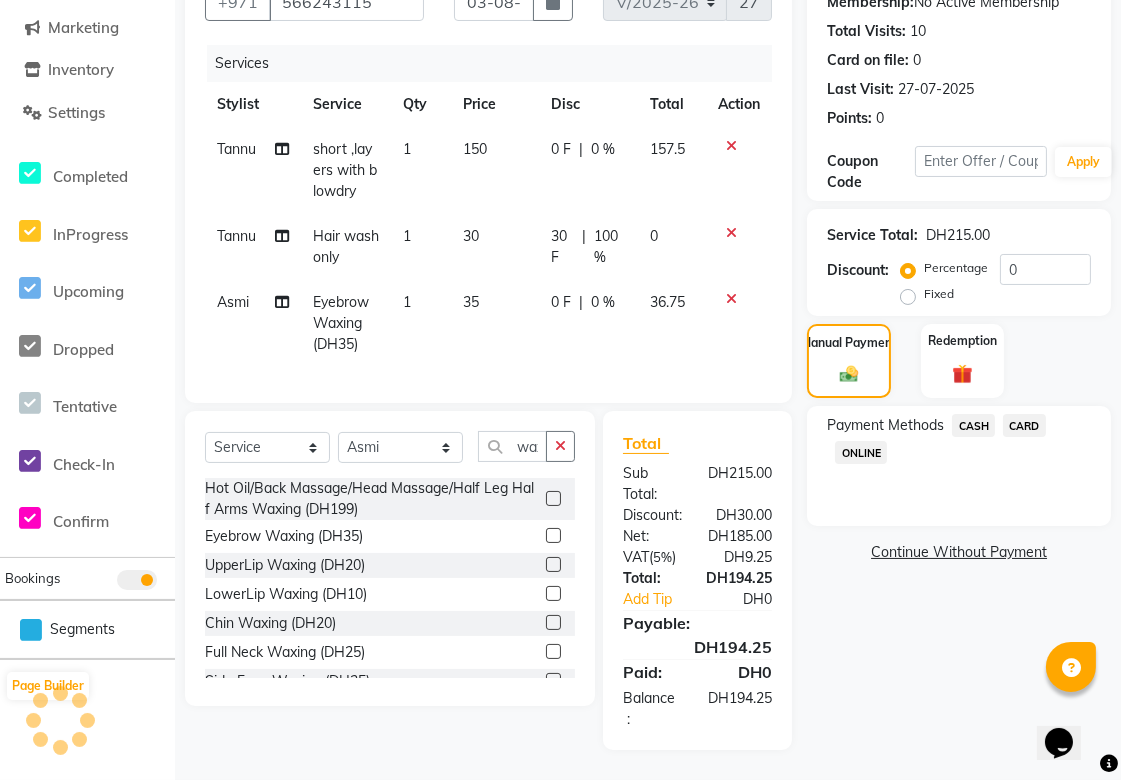 click on "CARD" 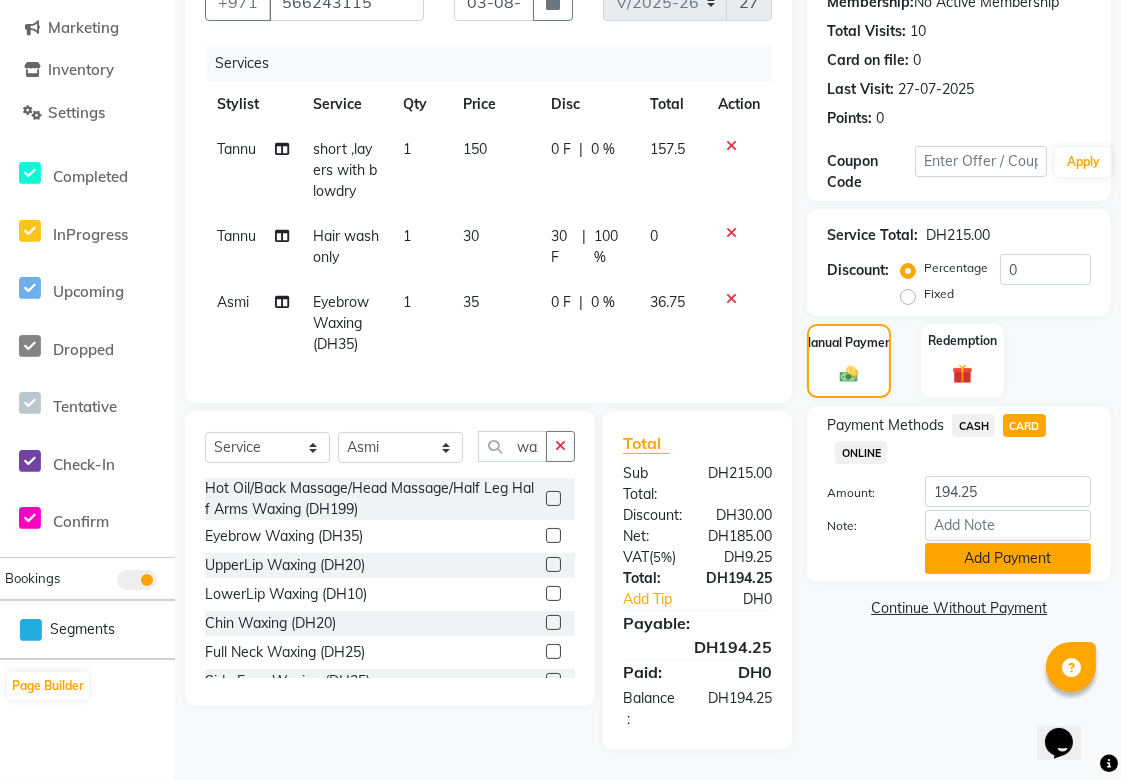 click on "Add Payment" 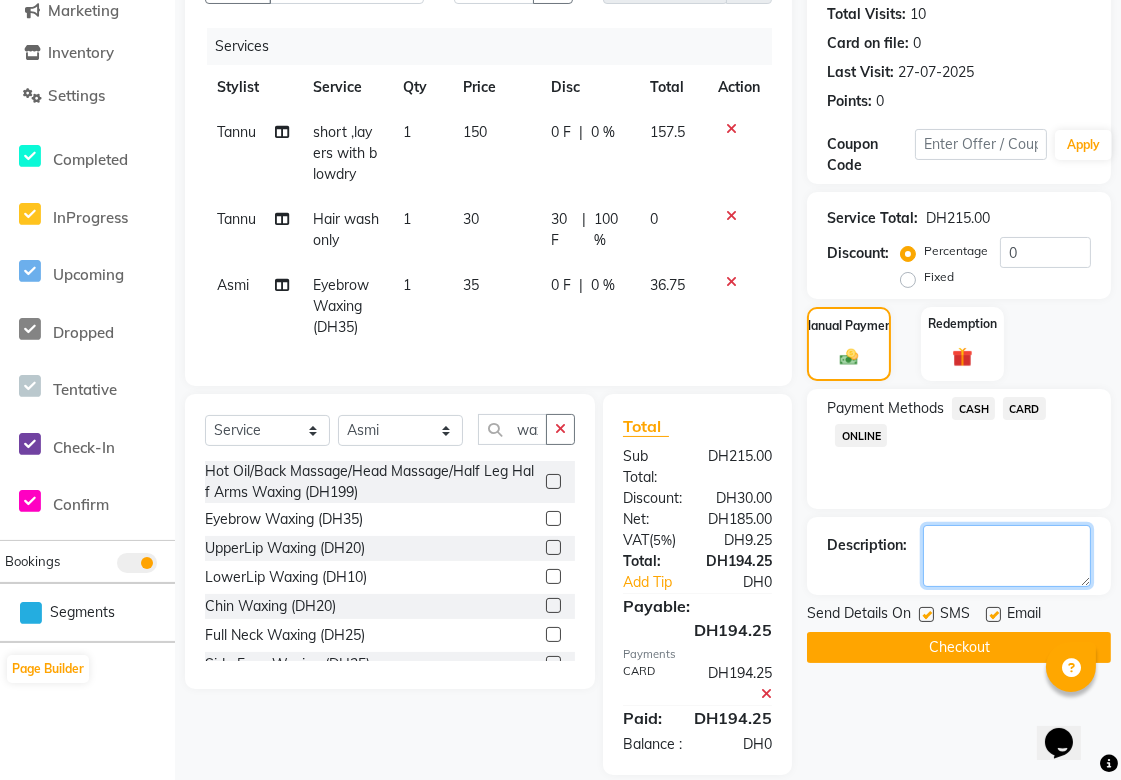 click 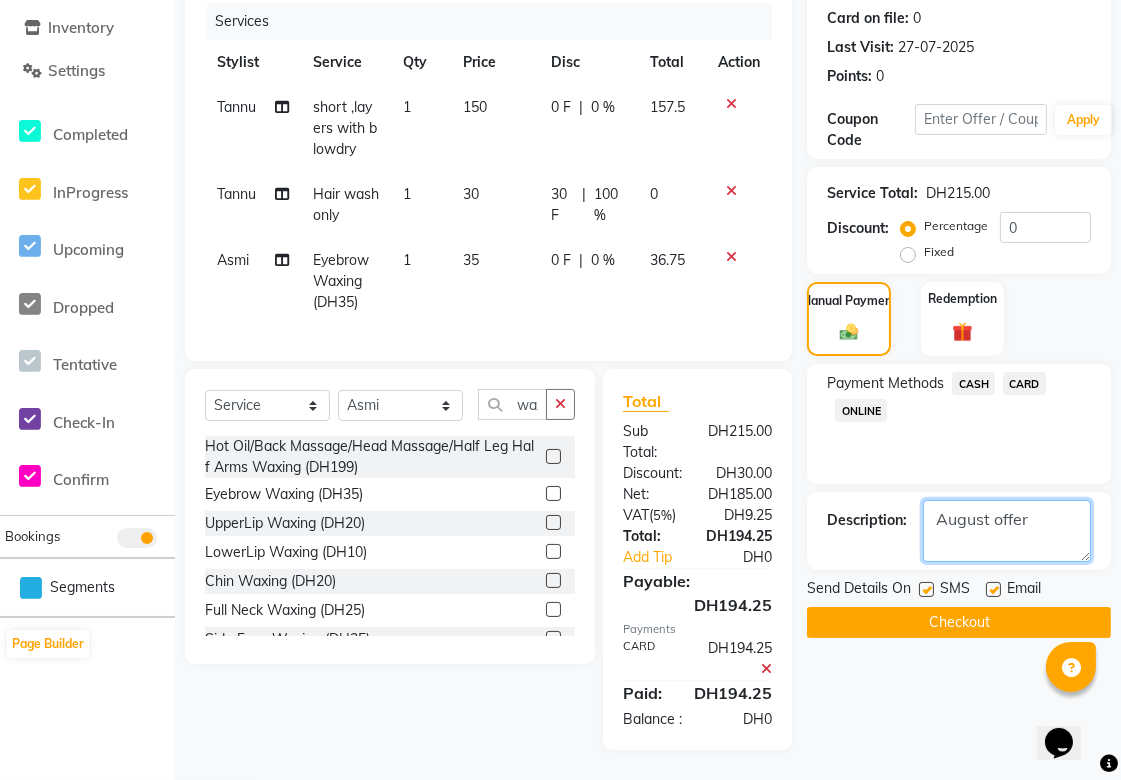 scroll, scrollTop: 282, scrollLeft: 0, axis: vertical 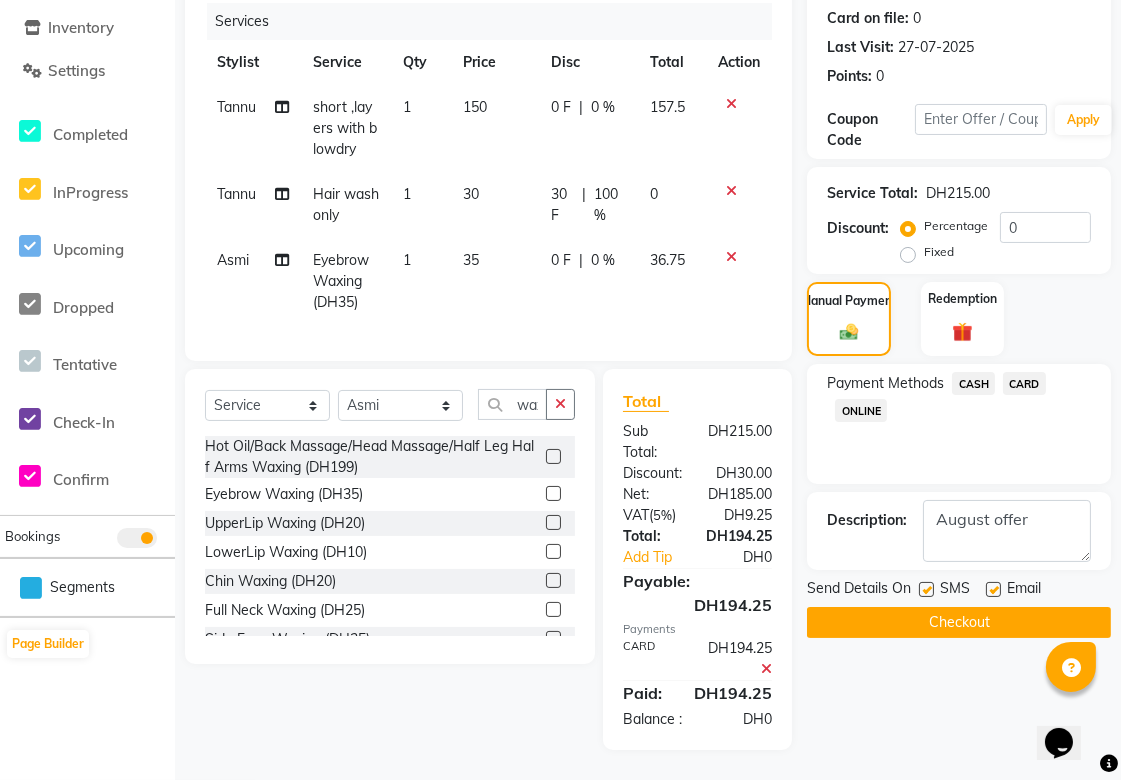 click on "Checkout" 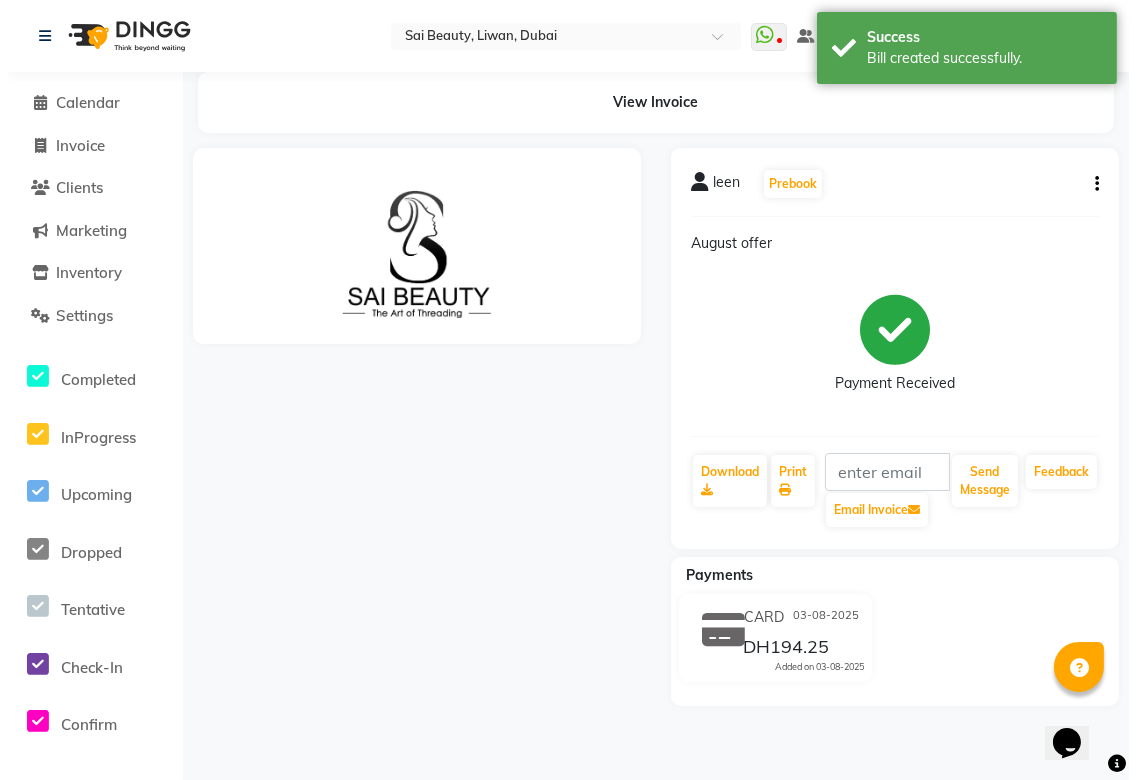 scroll, scrollTop: 0, scrollLeft: 0, axis: both 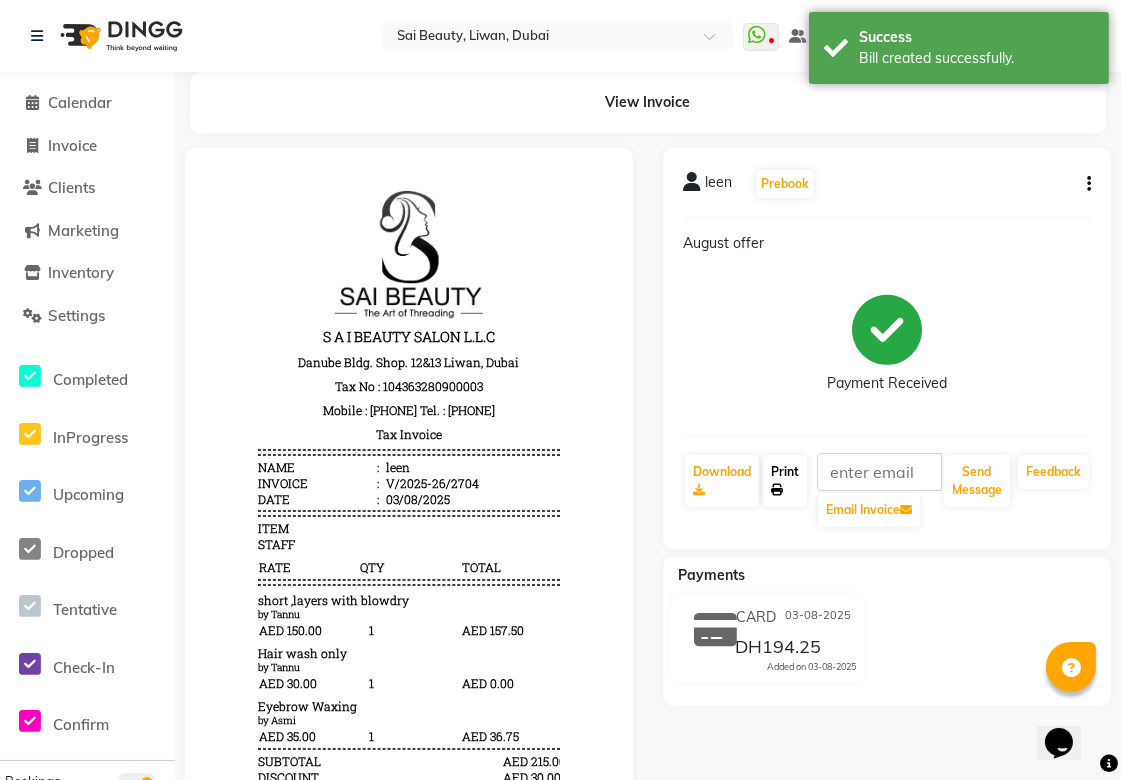 click on "Print" 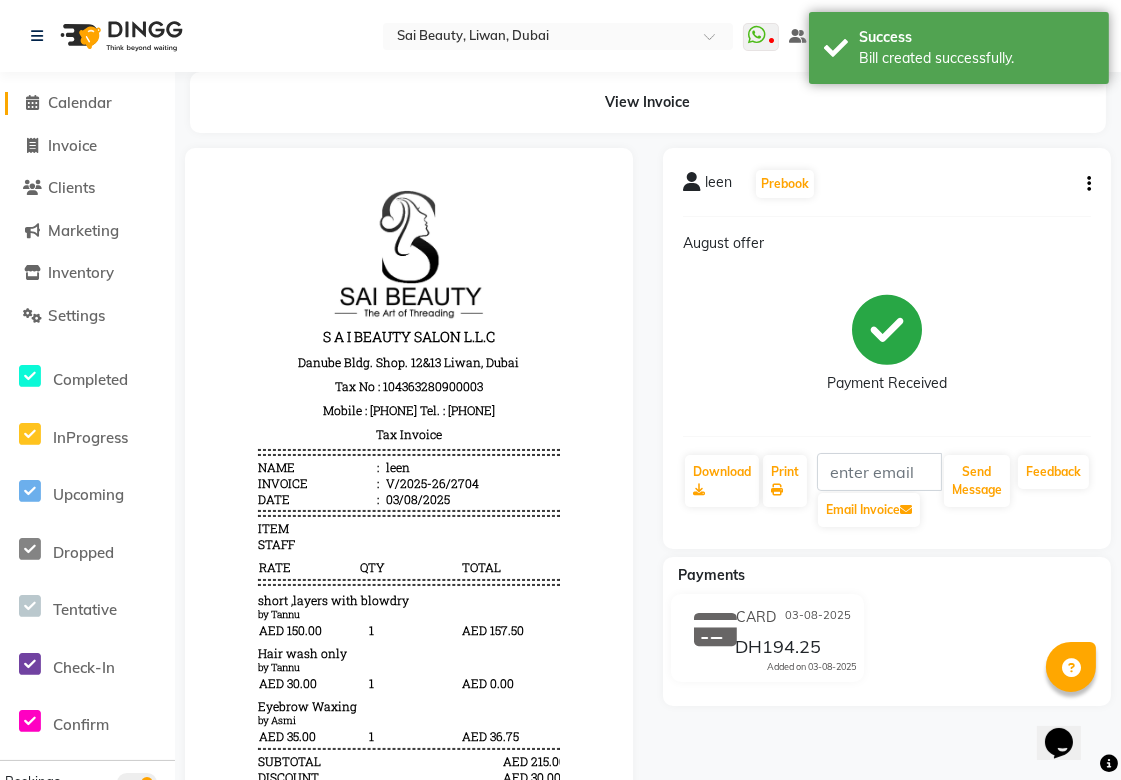 click on "Calendar" 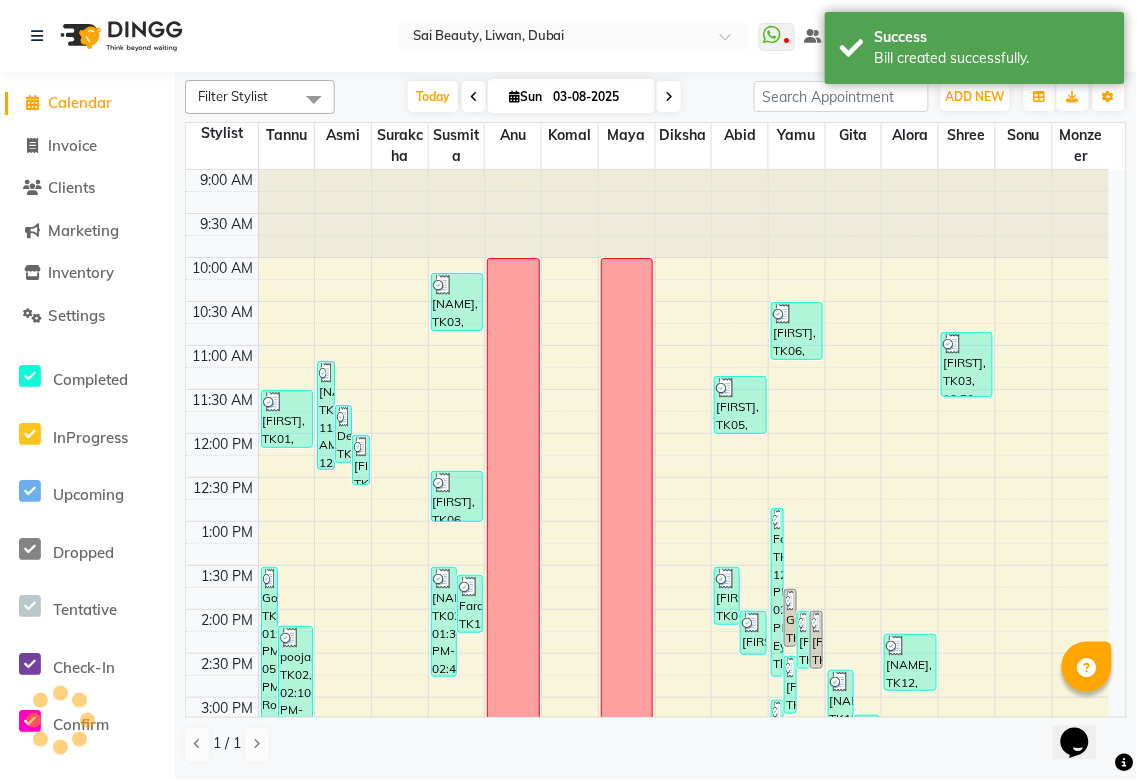 scroll, scrollTop: 741, scrollLeft: 0, axis: vertical 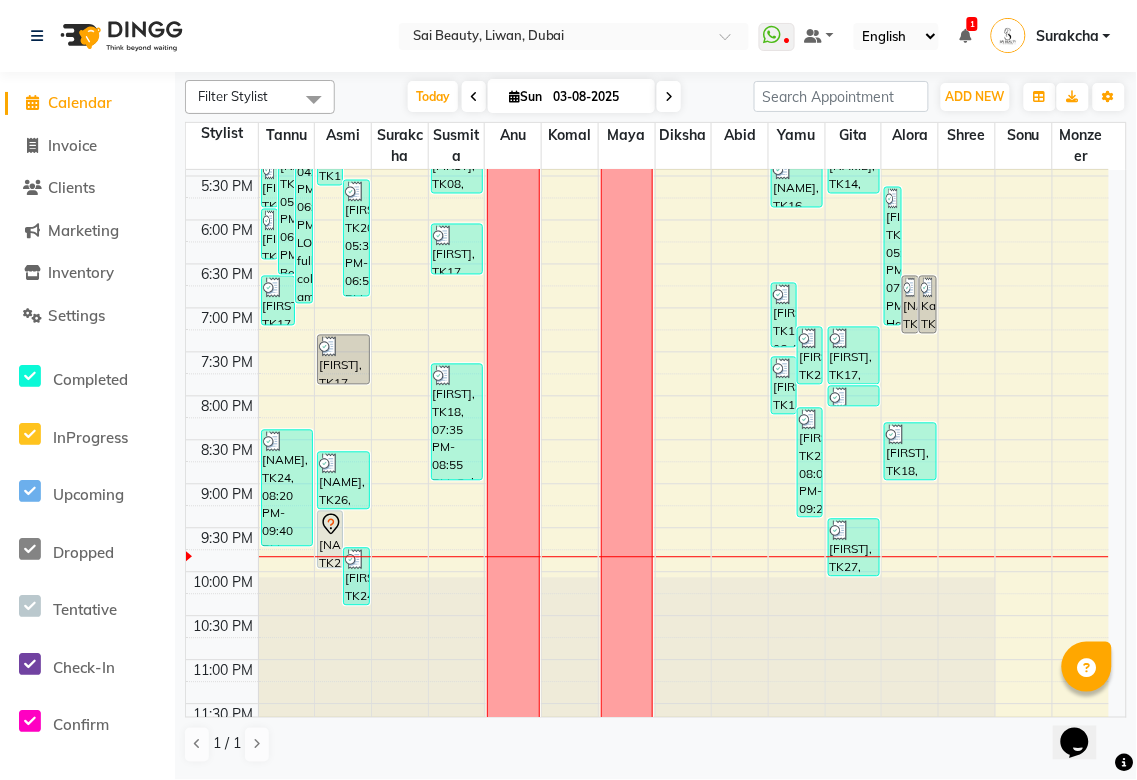 click at bounding box center (669, 97) 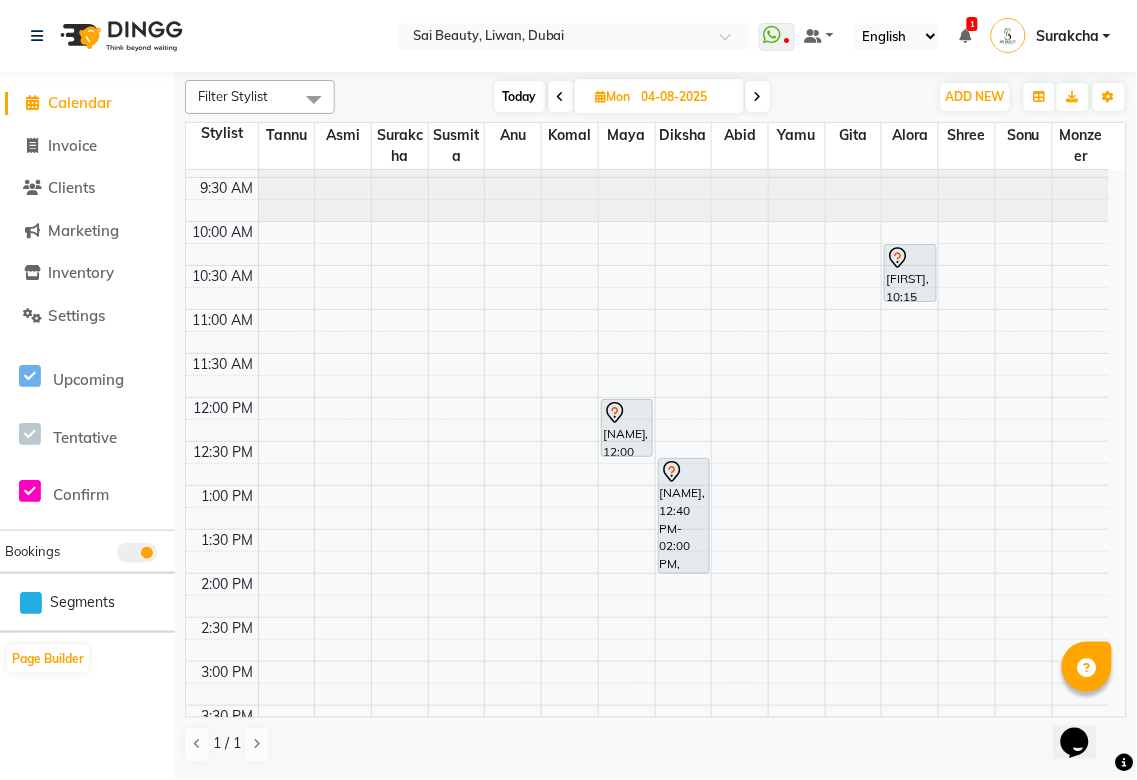scroll, scrollTop: 56, scrollLeft: 0, axis: vertical 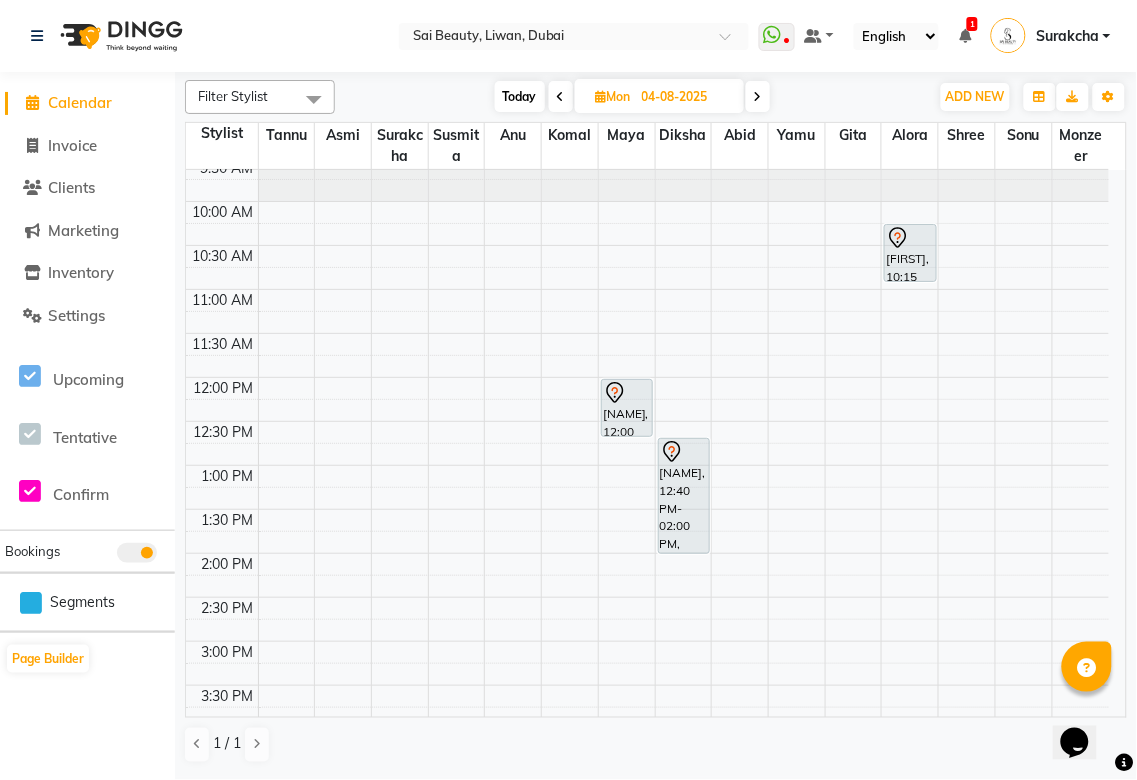 click on "Today" at bounding box center [520, 96] 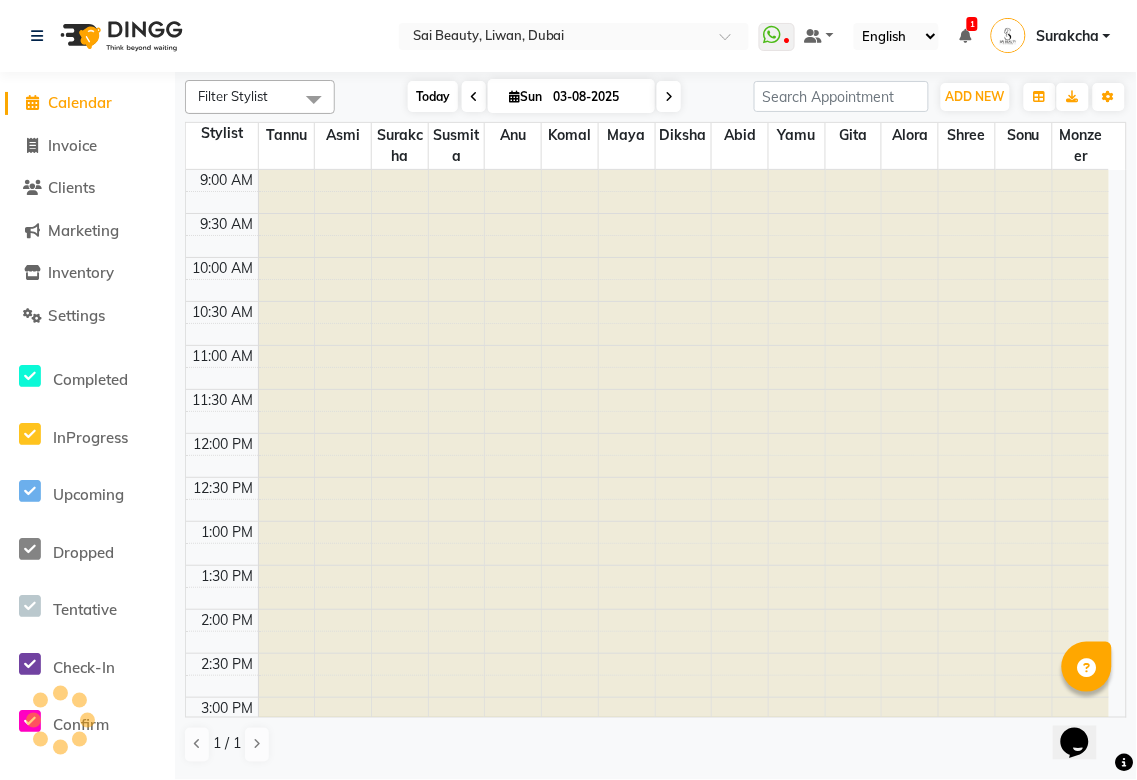 scroll, scrollTop: 778, scrollLeft: 0, axis: vertical 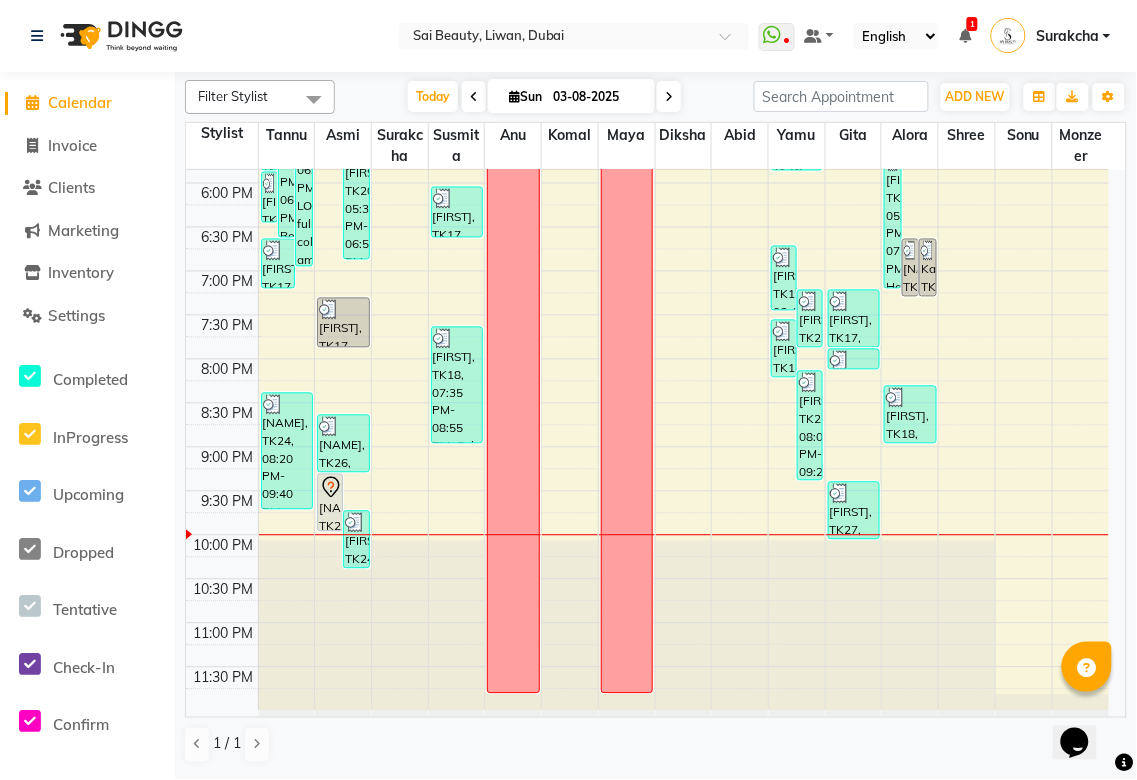 click at bounding box center [669, 97] 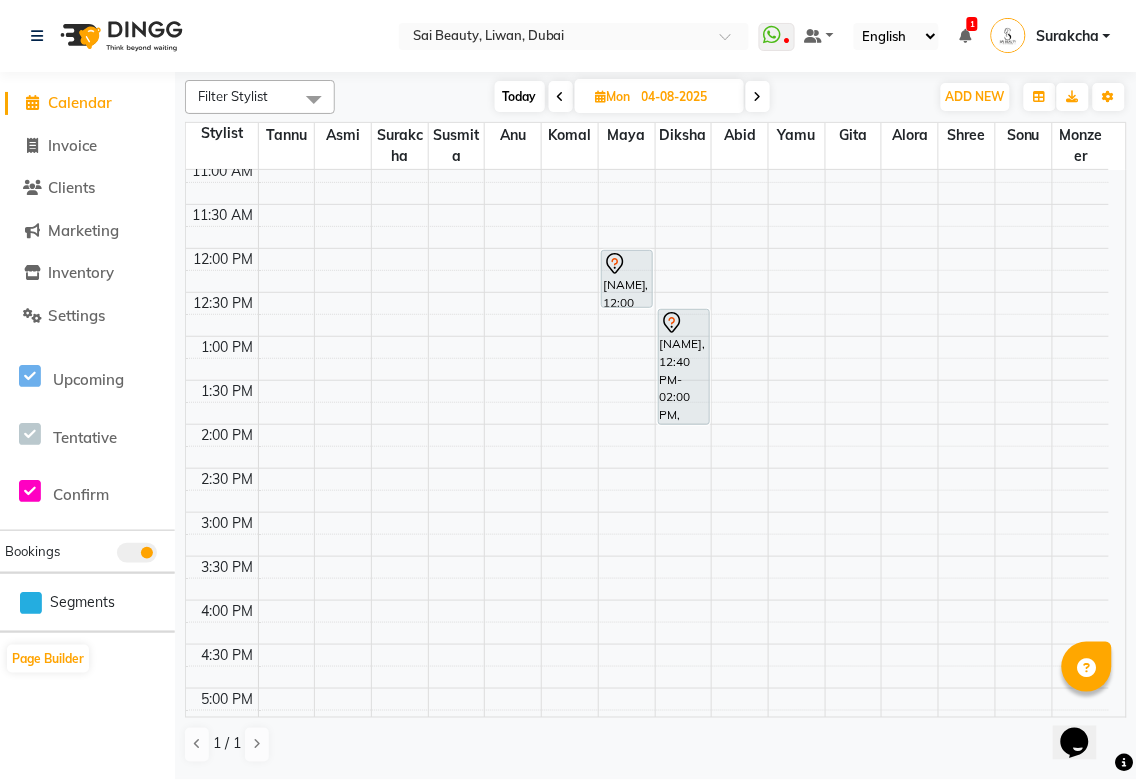 scroll, scrollTop: 0, scrollLeft: 0, axis: both 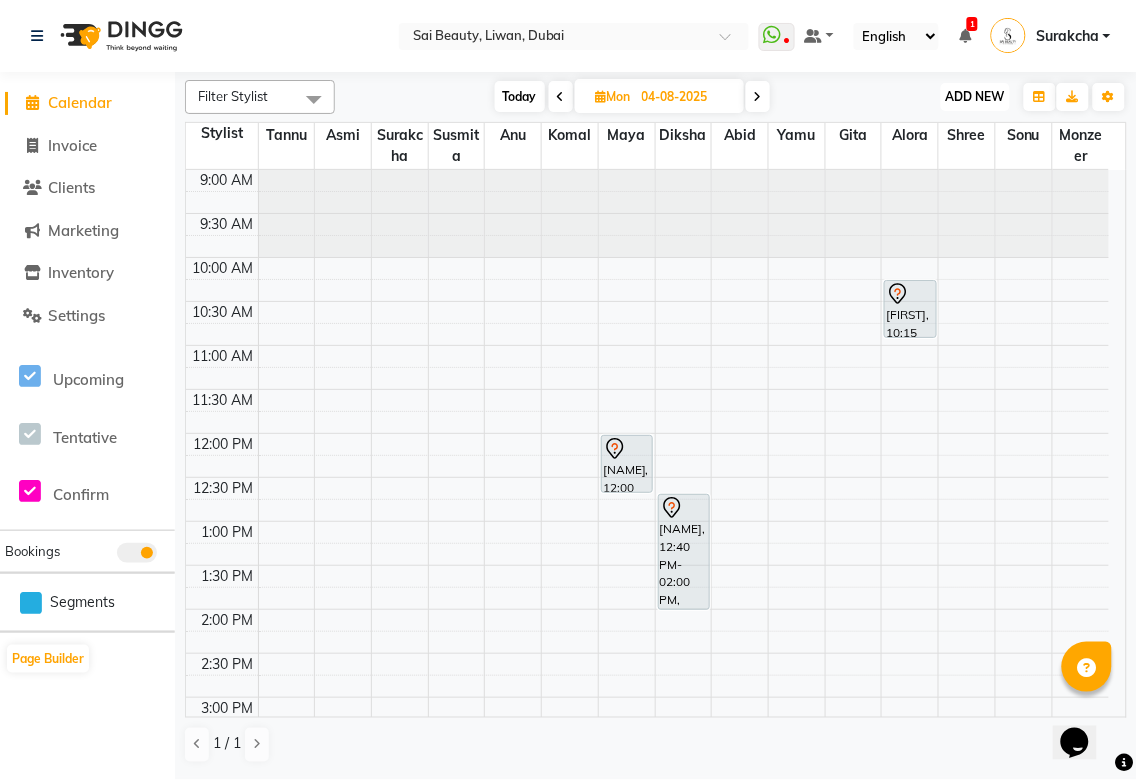 click on "ADD NEW" at bounding box center (975, 96) 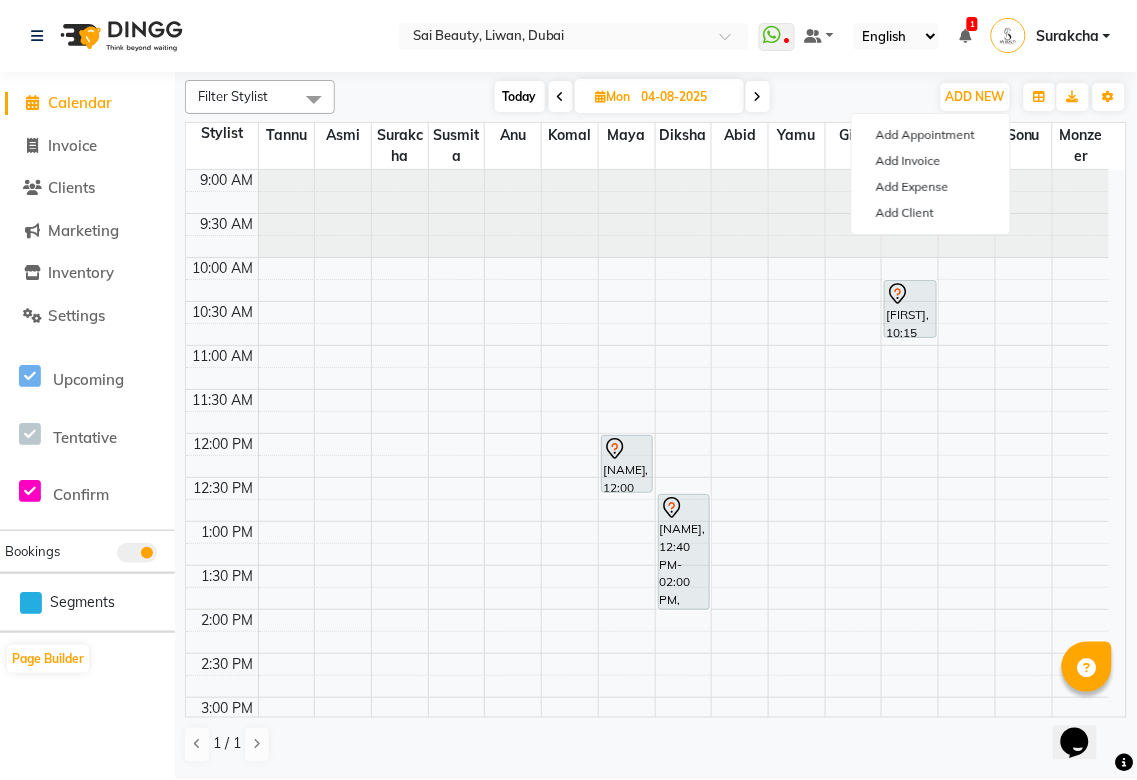 click on "Today" at bounding box center (520, 96) 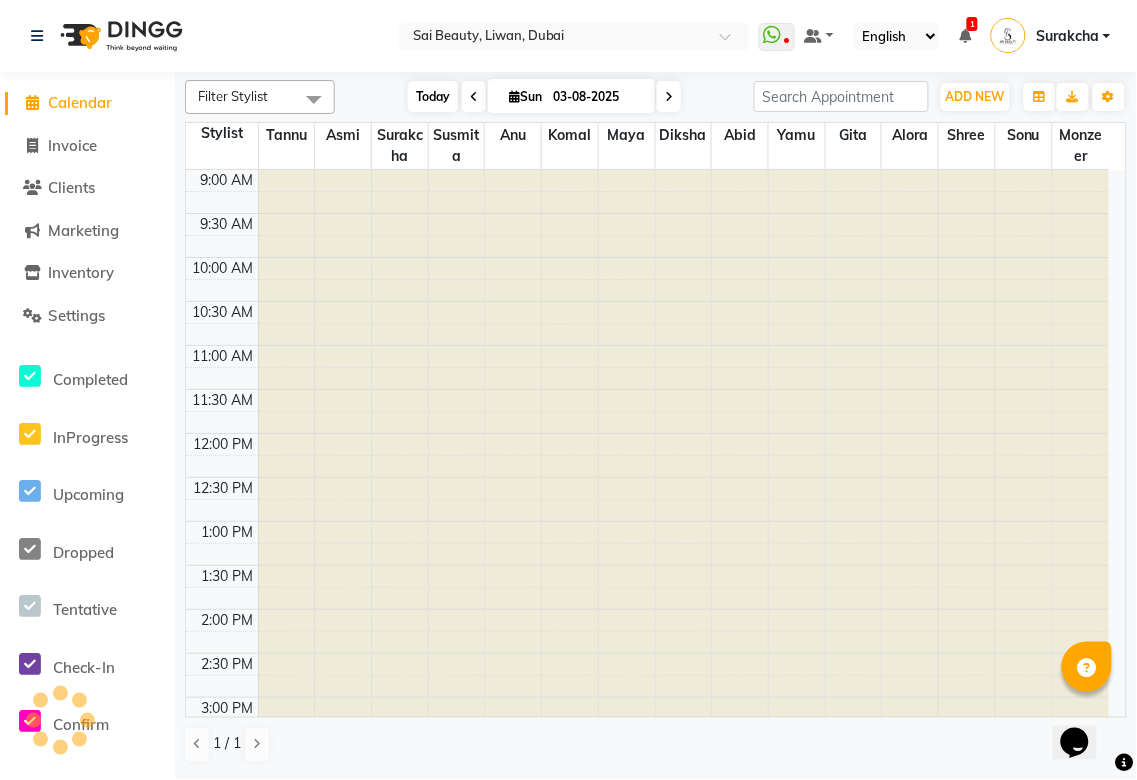 scroll, scrollTop: 778, scrollLeft: 0, axis: vertical 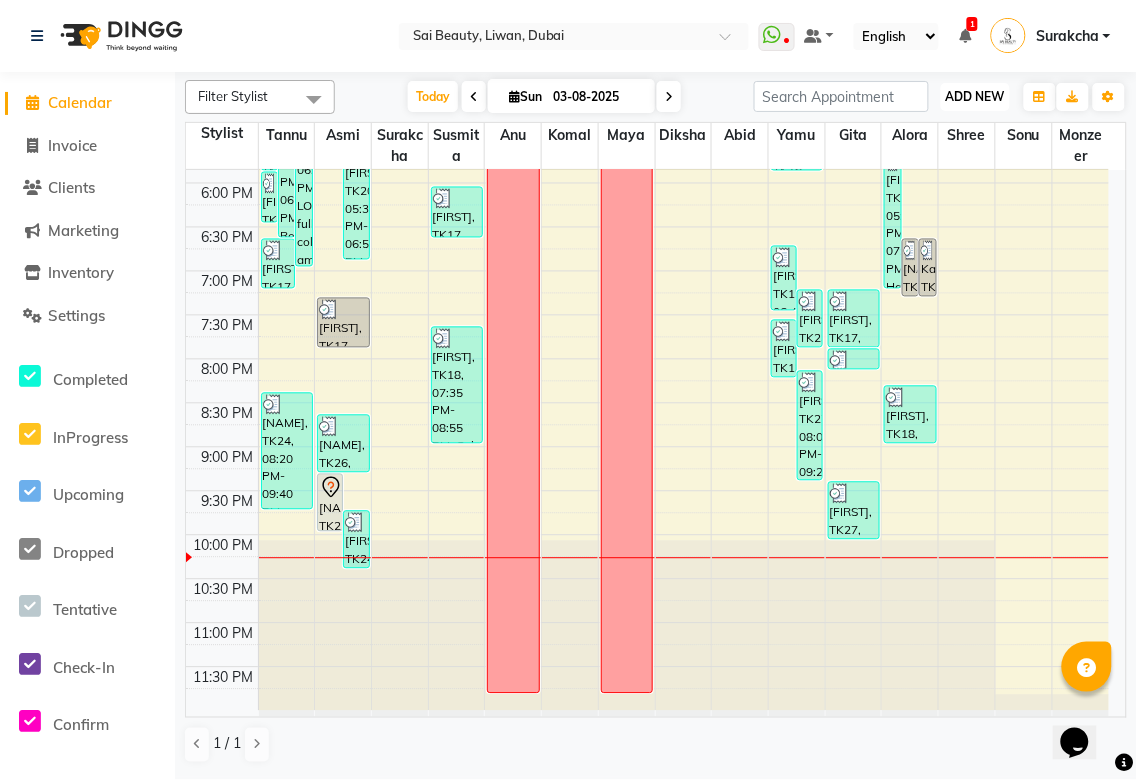 click on "ADD NEW" at bounding box center (975, 96) 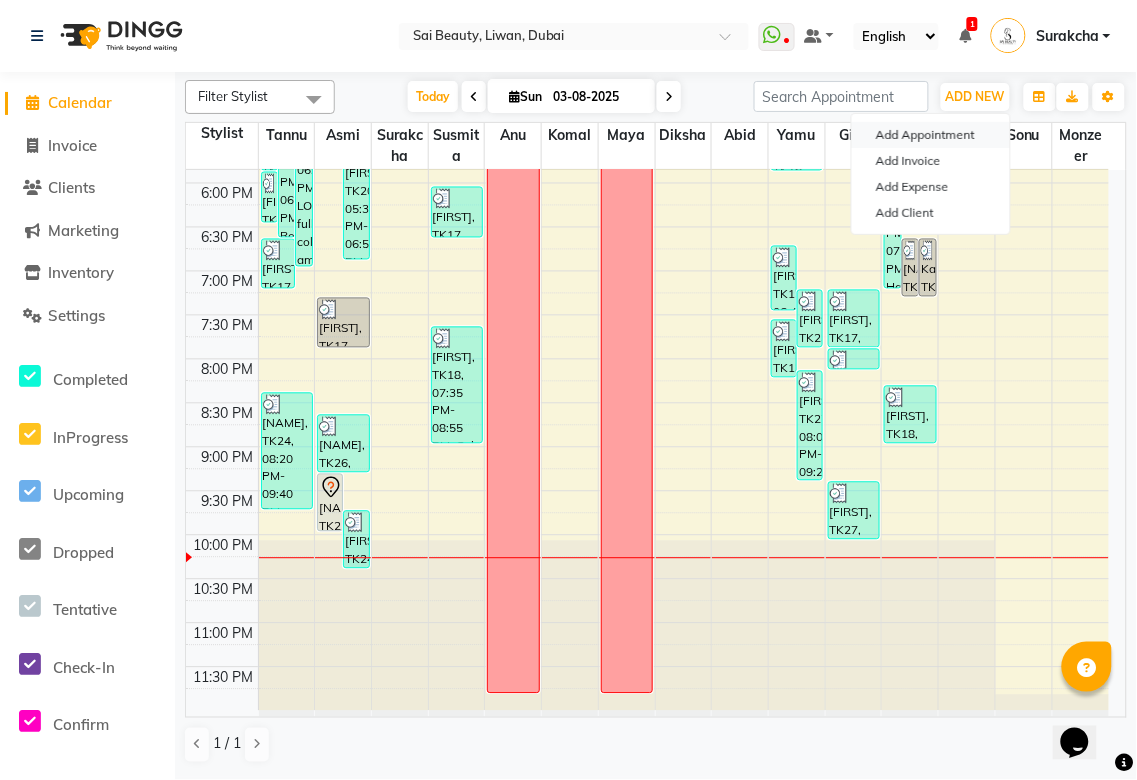 click on "Add Appointment" at bounding box center [931, 135] 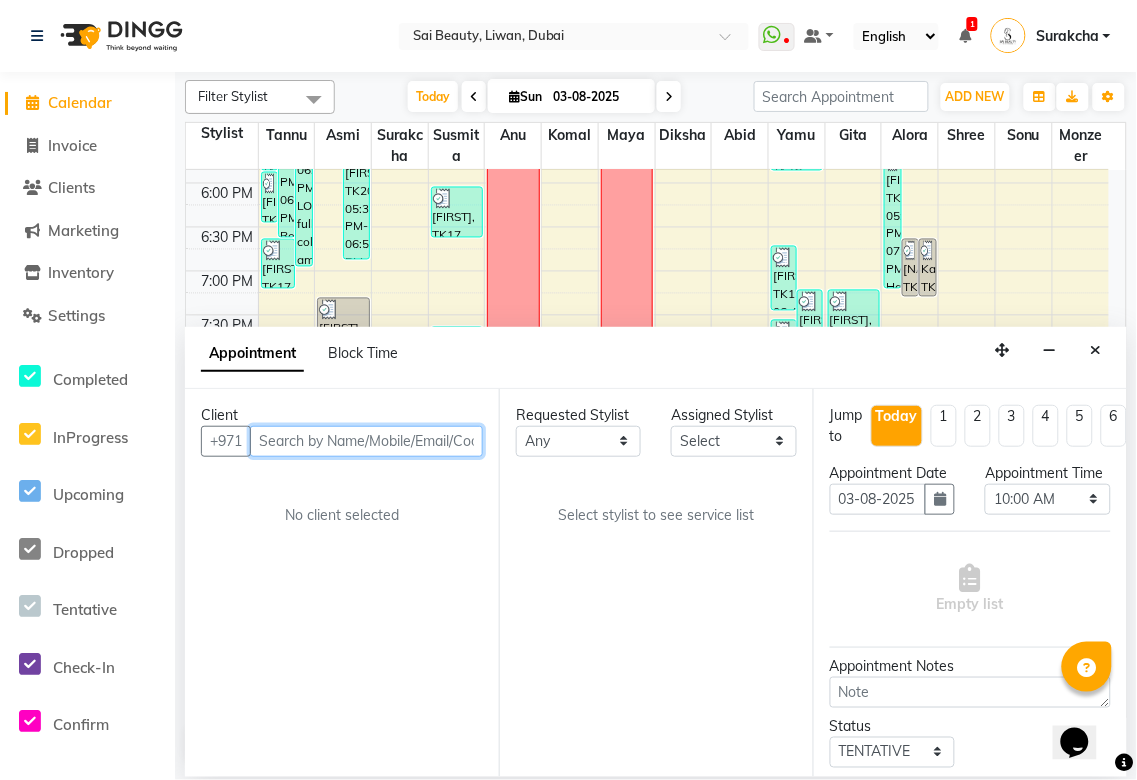 click at bounding box center [366, 441] 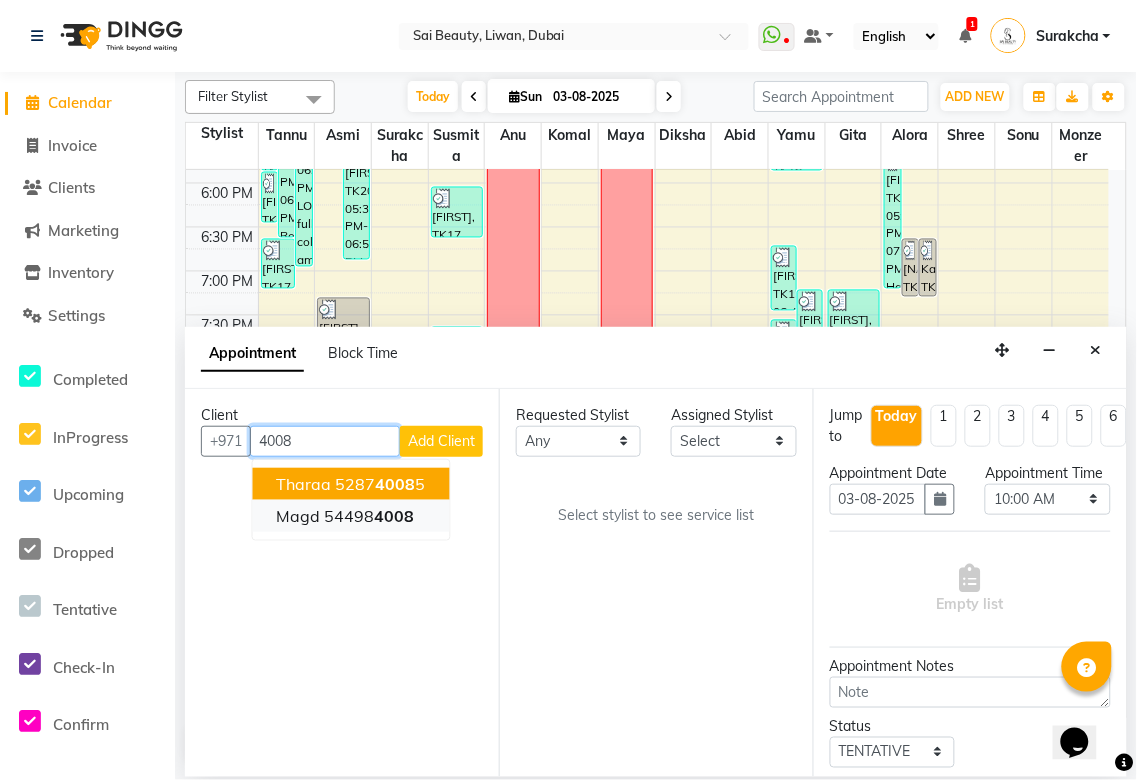click on "4008" at bounding box center [395, 516] 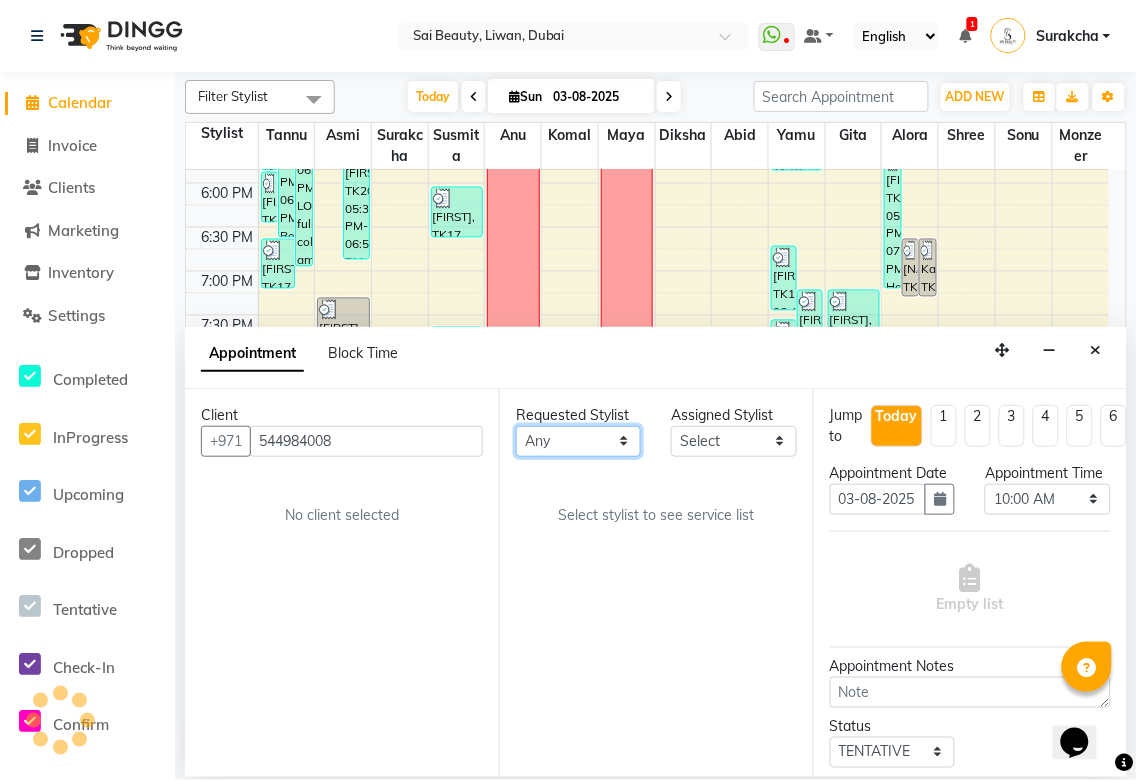 click on "Any Abid Alora Anu Asmi Diksha Gita Komal maya Monzeer shree sonu Surakcha Susmita Tannu Yamu" at bounding box center (578, 441) 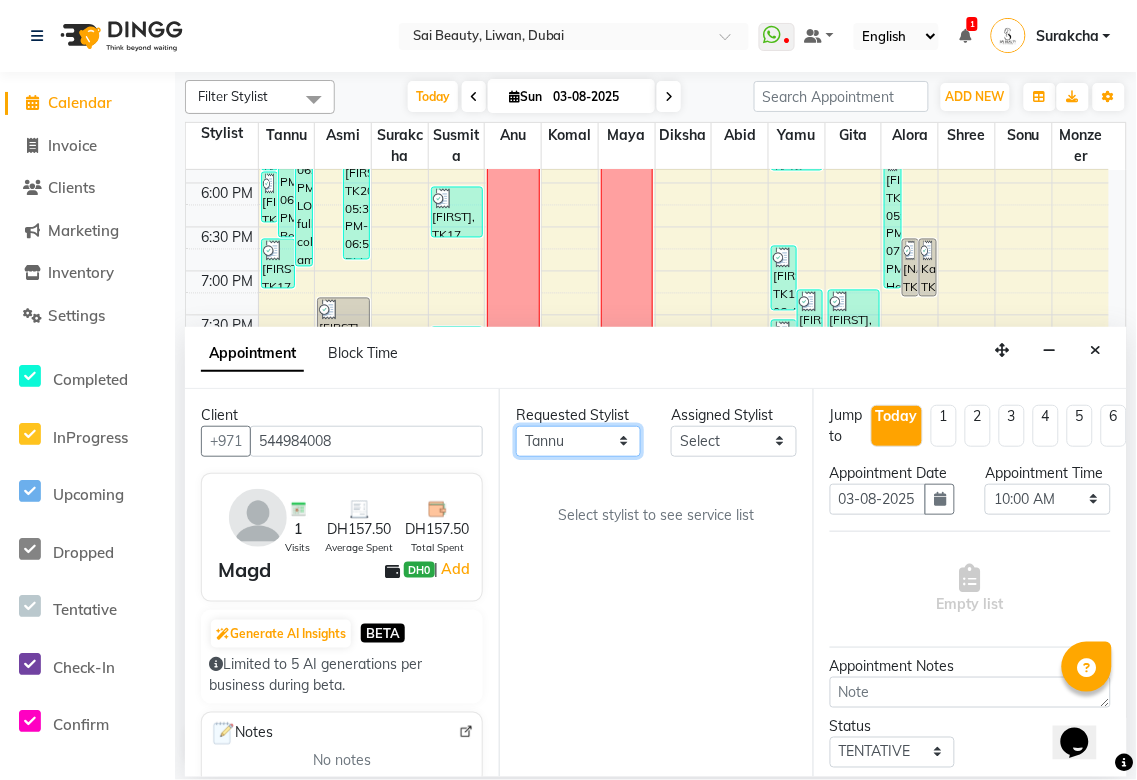 click on "Any Abid Alora Anu Asmi Diksha Gita Komal maya Monzeer shree sonu Surakcha Susmita Tannu Yamu" at bounding box center (578, 441) 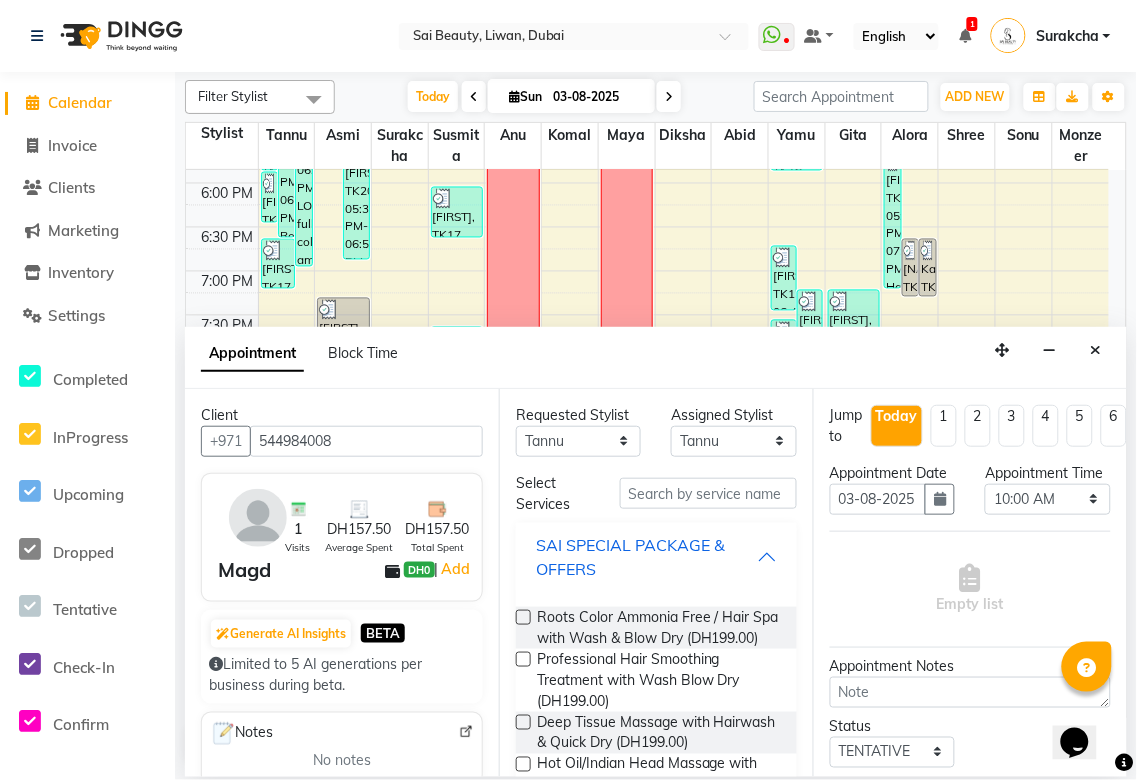 click on "SAI SPECIAL PACKAGE & OFFERS" at bounding box center (646, 557) 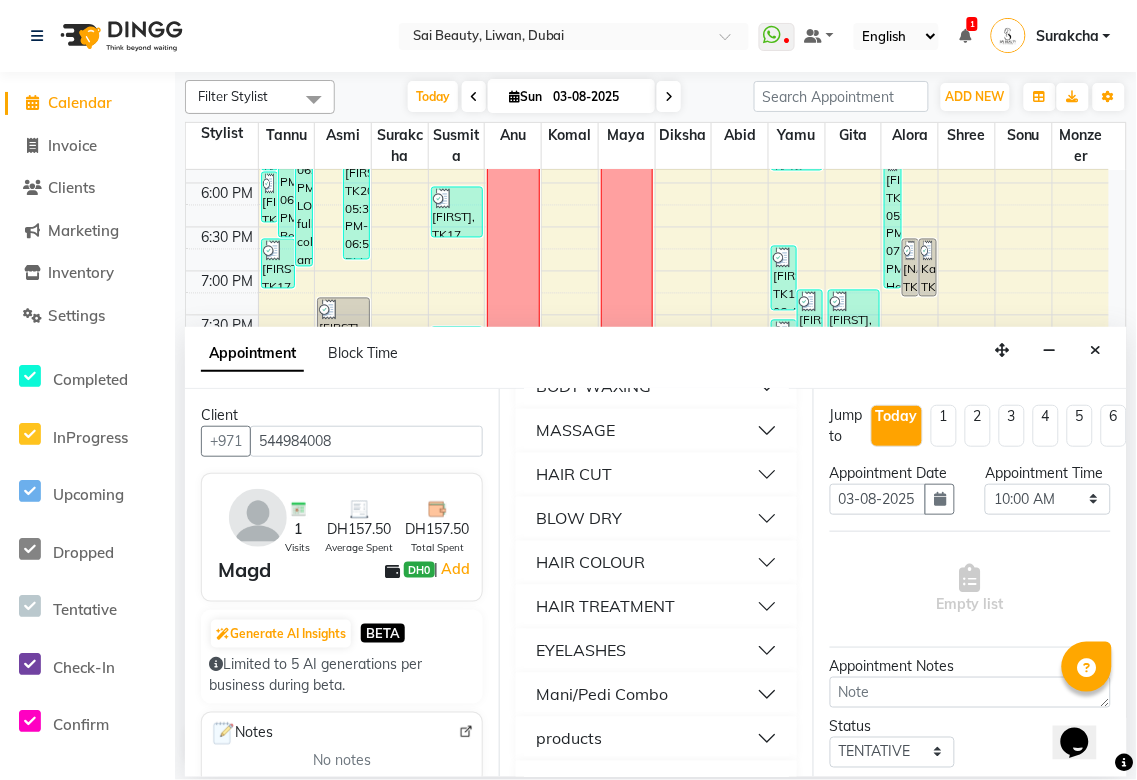 scroll, scrollTop: 754, scrollLeft: 0, axis: vertical 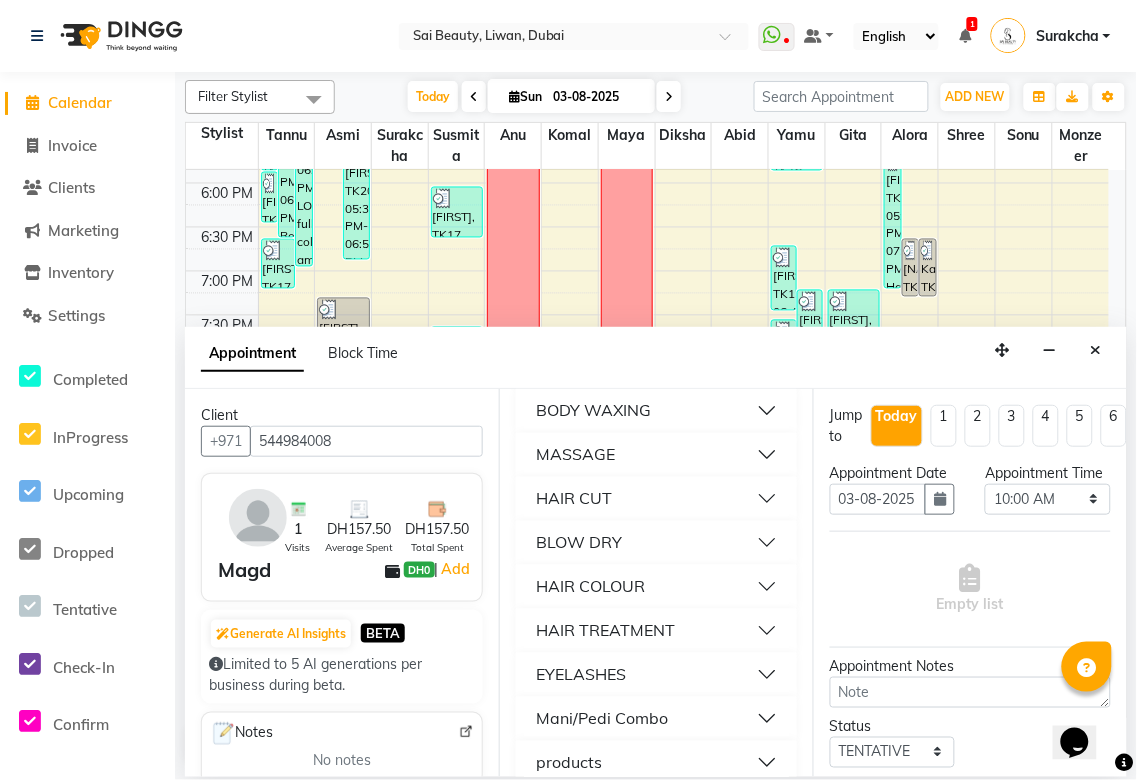 click on "BLOW DRY" at bounding box center (656, 543) 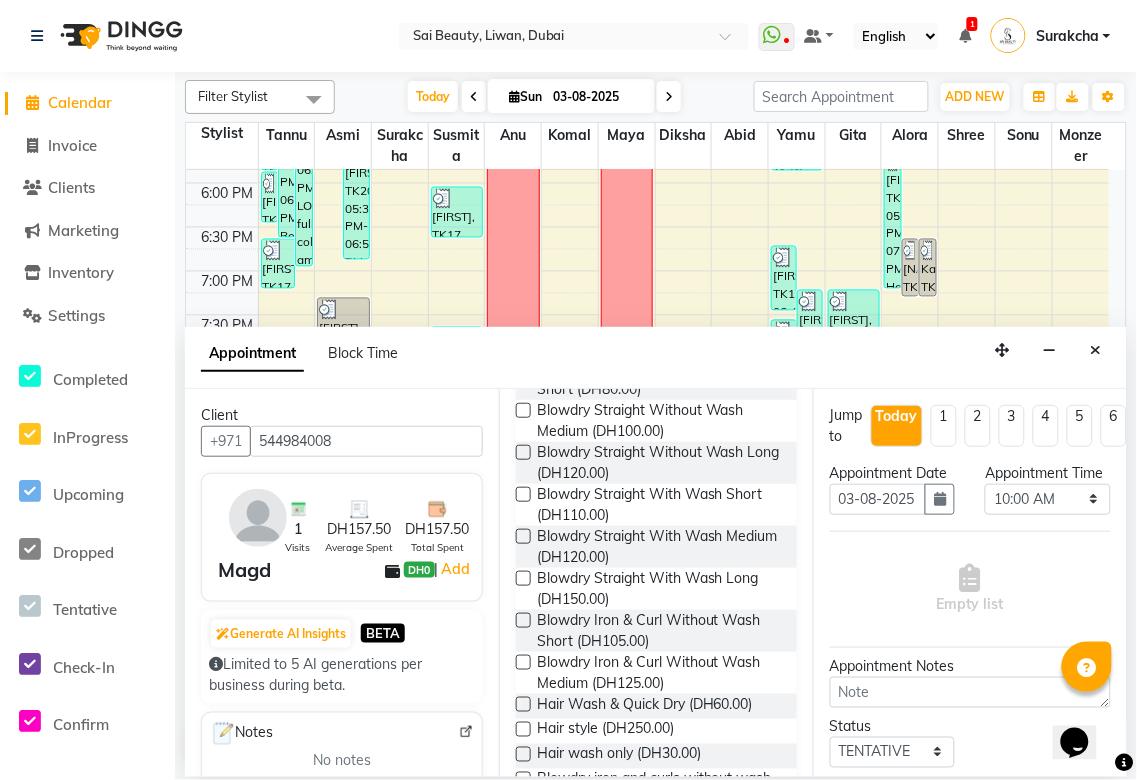 scroll, scrollTop: 978, scrollLeft: 0, axis: vertical 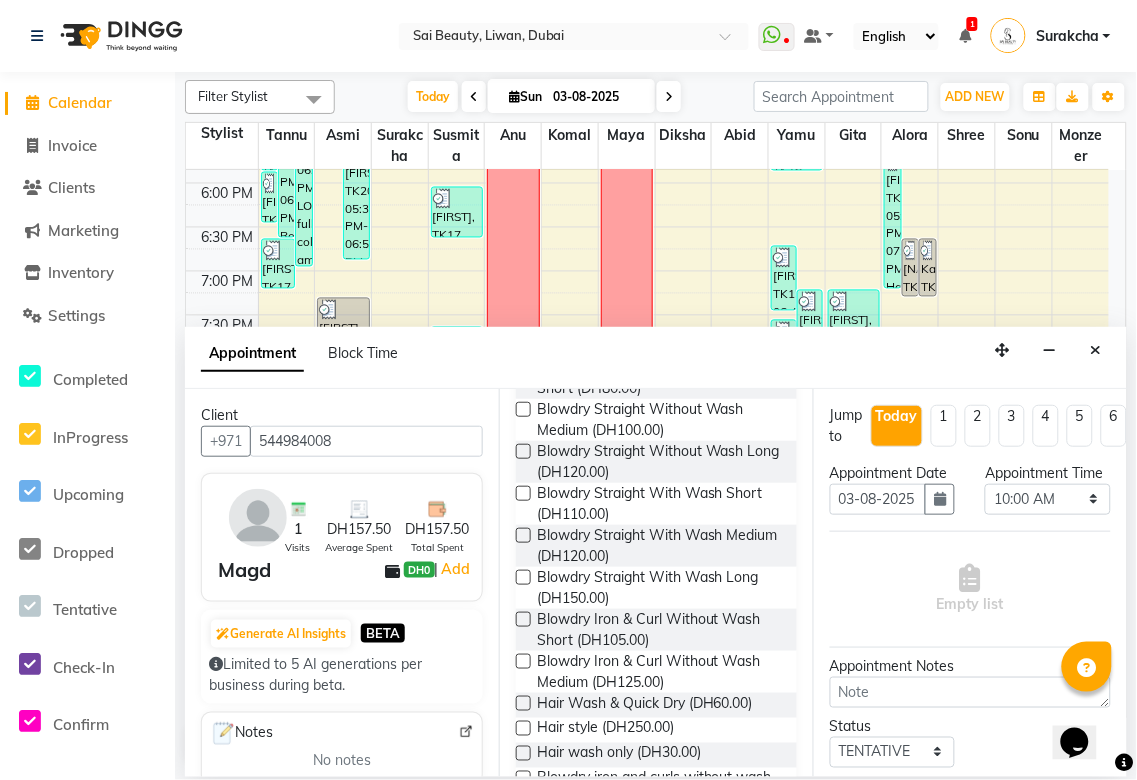 click at bounding box center [523, 661] 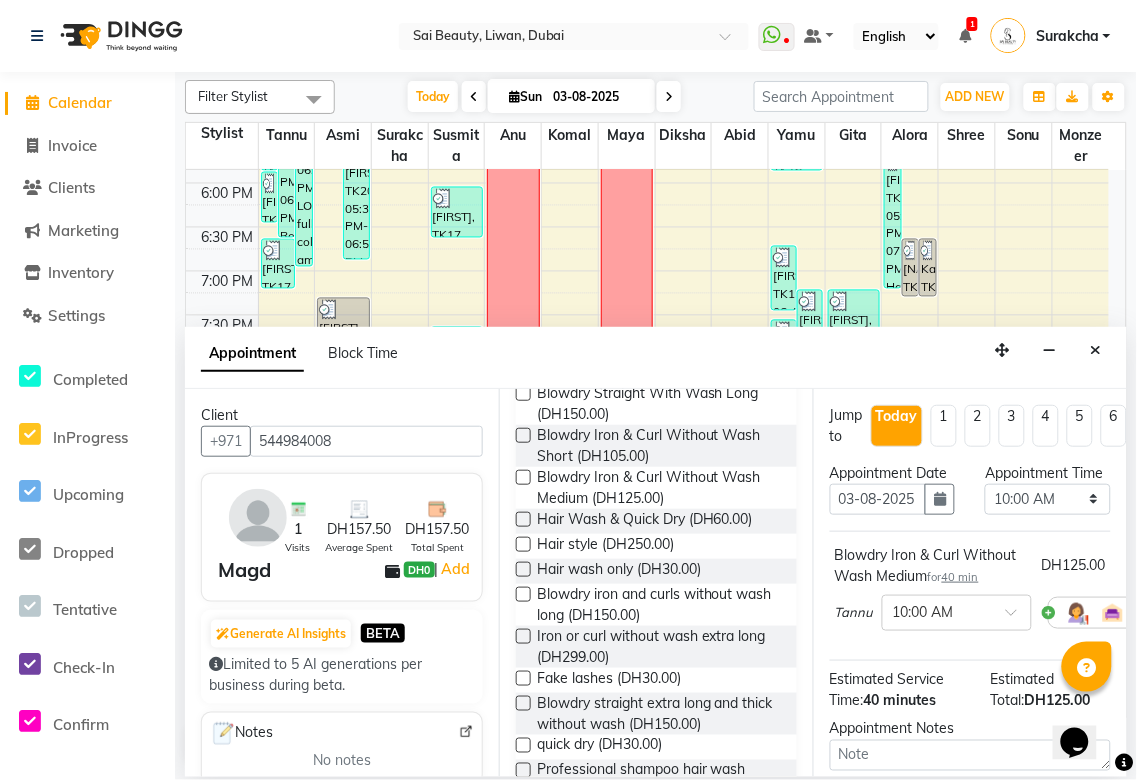 scroll, scrollTop: 1150, scrollLeft: 0, axis: vertical 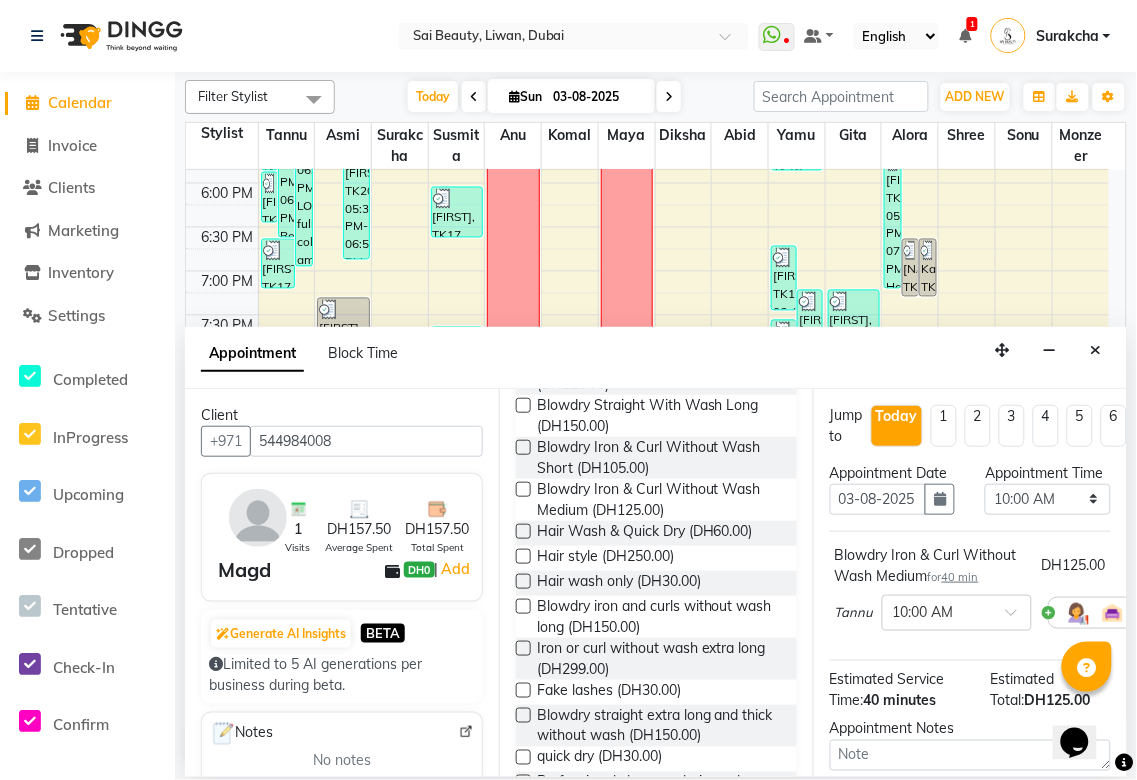 click at bounding box center [523, 581] 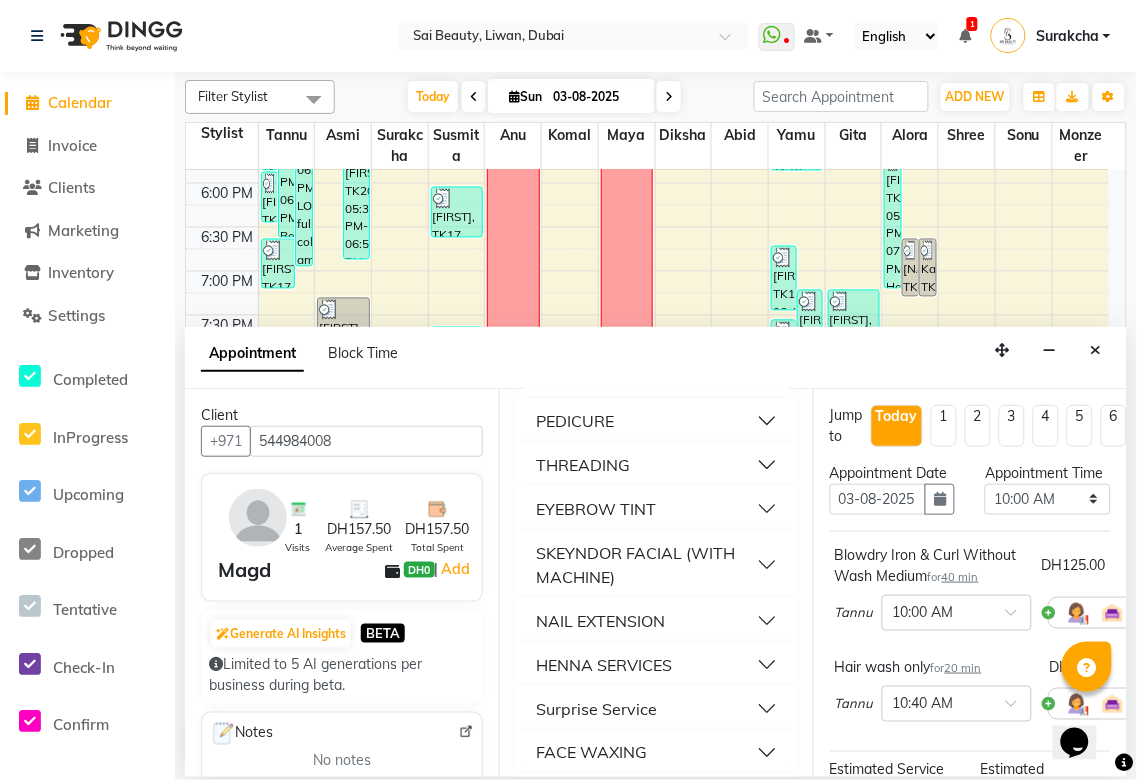 scroll, scrollTop: 0, scrollLeft: 0, axis: both 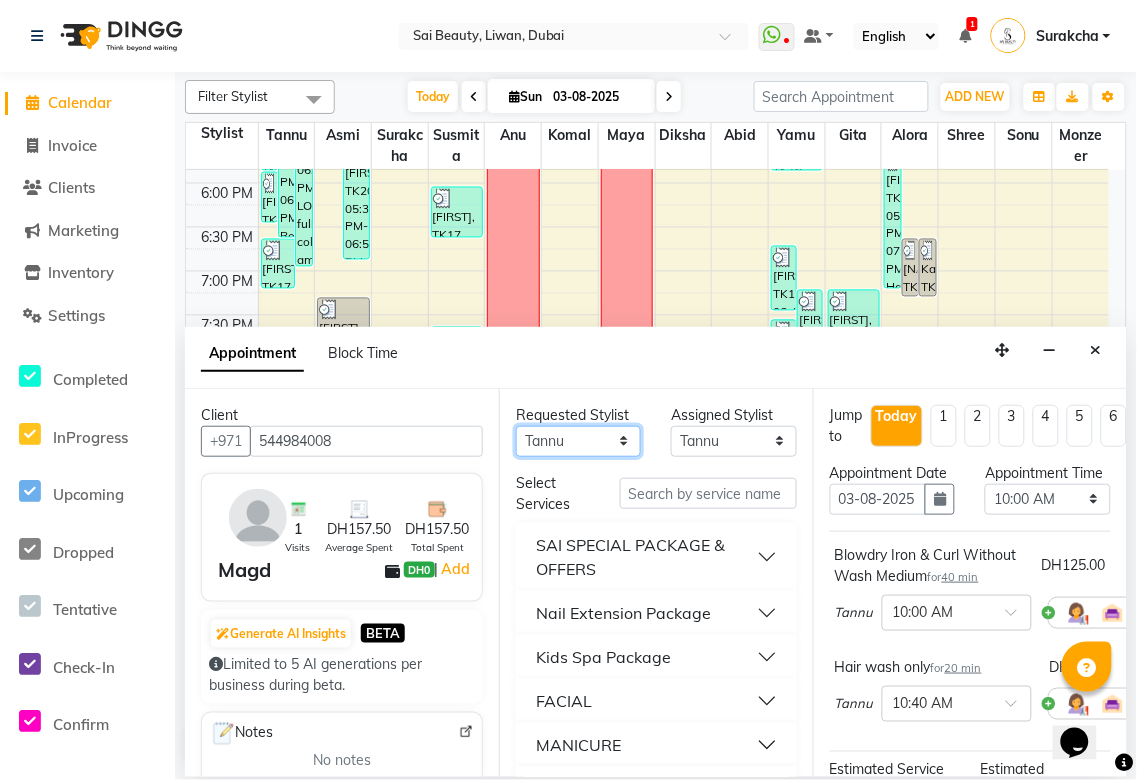 click on "Any Abid Alora Anu Asmi Diksha Gita Komal maya Monzeer shree sonu Surakcha Susmita Tannu Yamu" at bounding box center [578, 441] 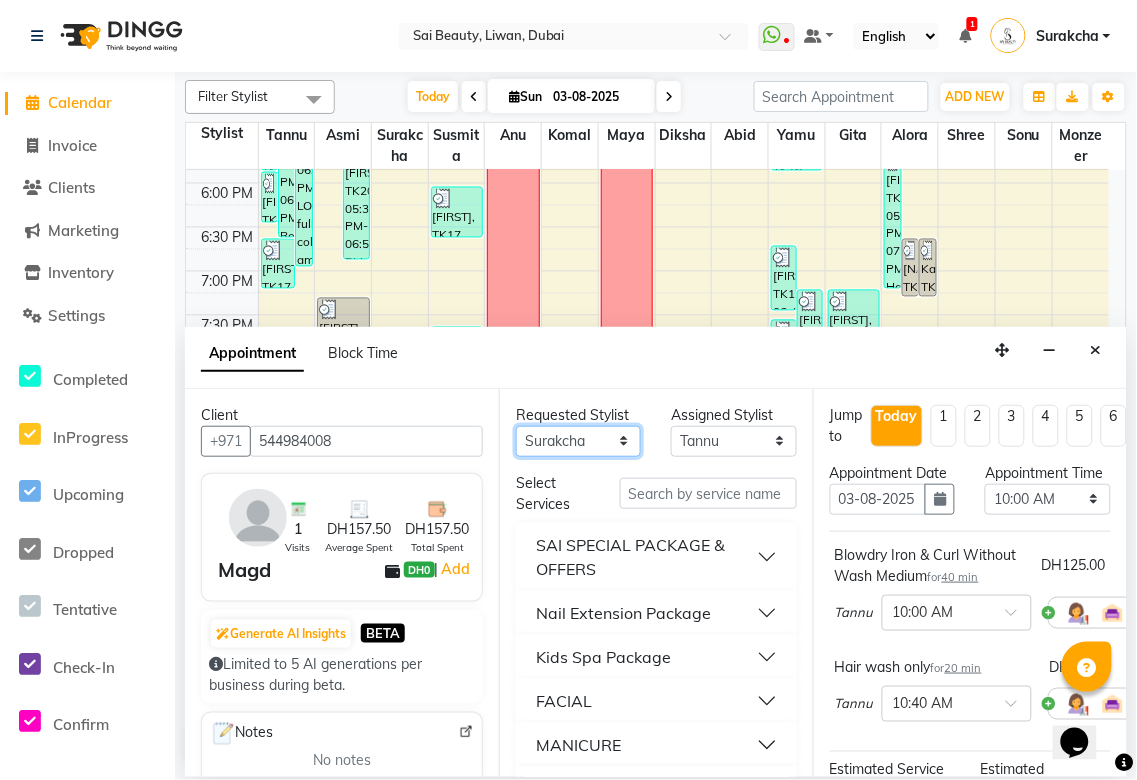 click on "Any Abid Alora Anu Asmi Diksha Gita Komal maya Monzeer shree sonu Surakcha Susmita Tannu Yamu" at bounding box center (578, 441) 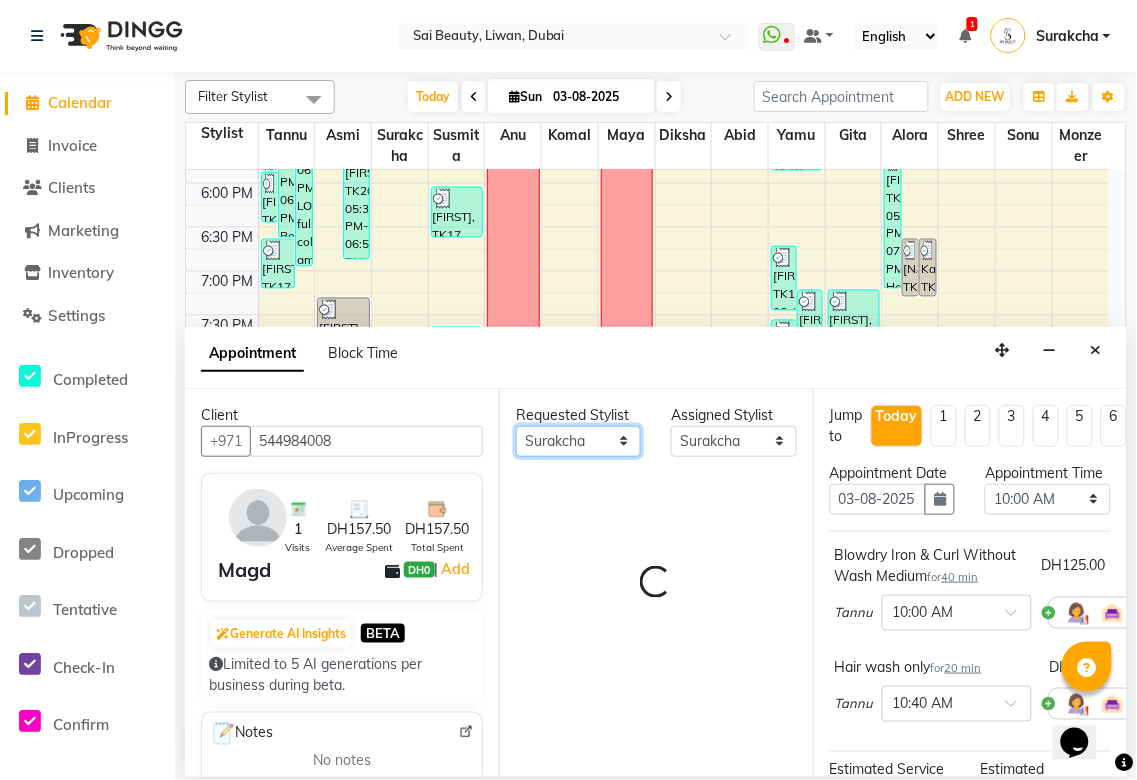 click on "Any Abid Alora Anu Asmi Diksha Gita Komal maya Monzeer shree sonu Surakcha Susmita Tannu Yamu" at bounding box center (578, 441) 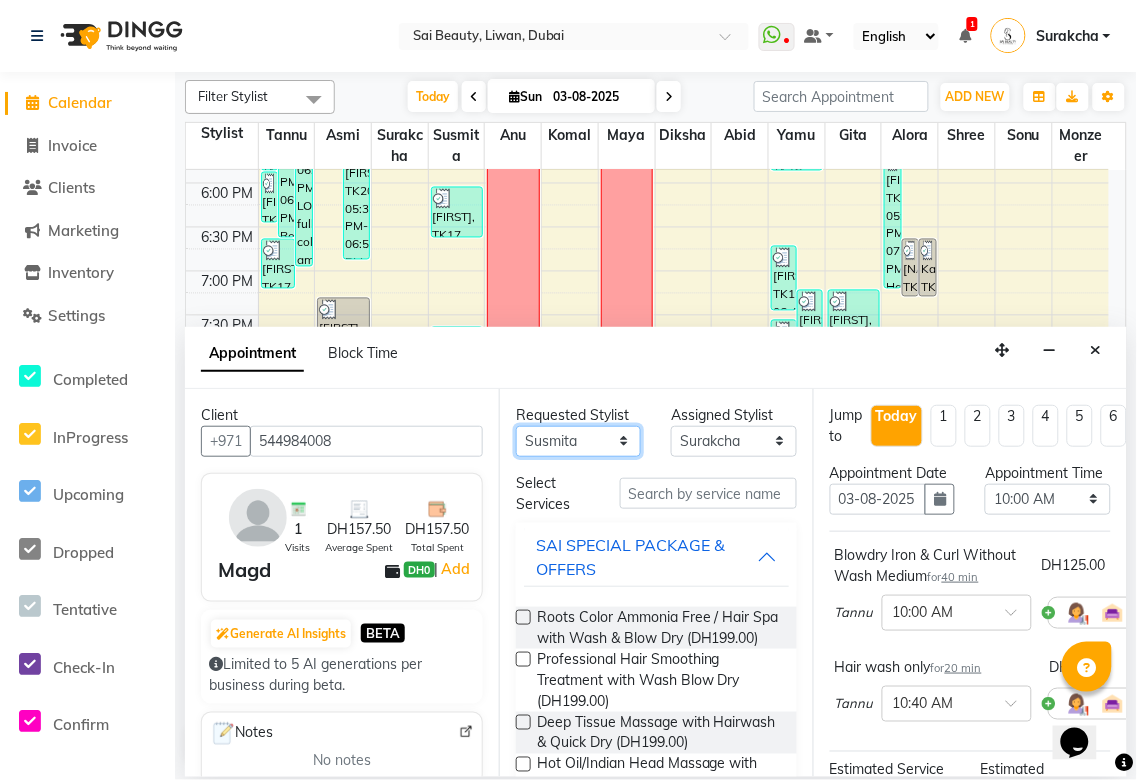 click on "Any Abid Alora Anu Asmi Diksha Gita Komal maya Monzeer shree sonu Surakcha Susmita Tannu Yamu" at bounding box center [578, 441] 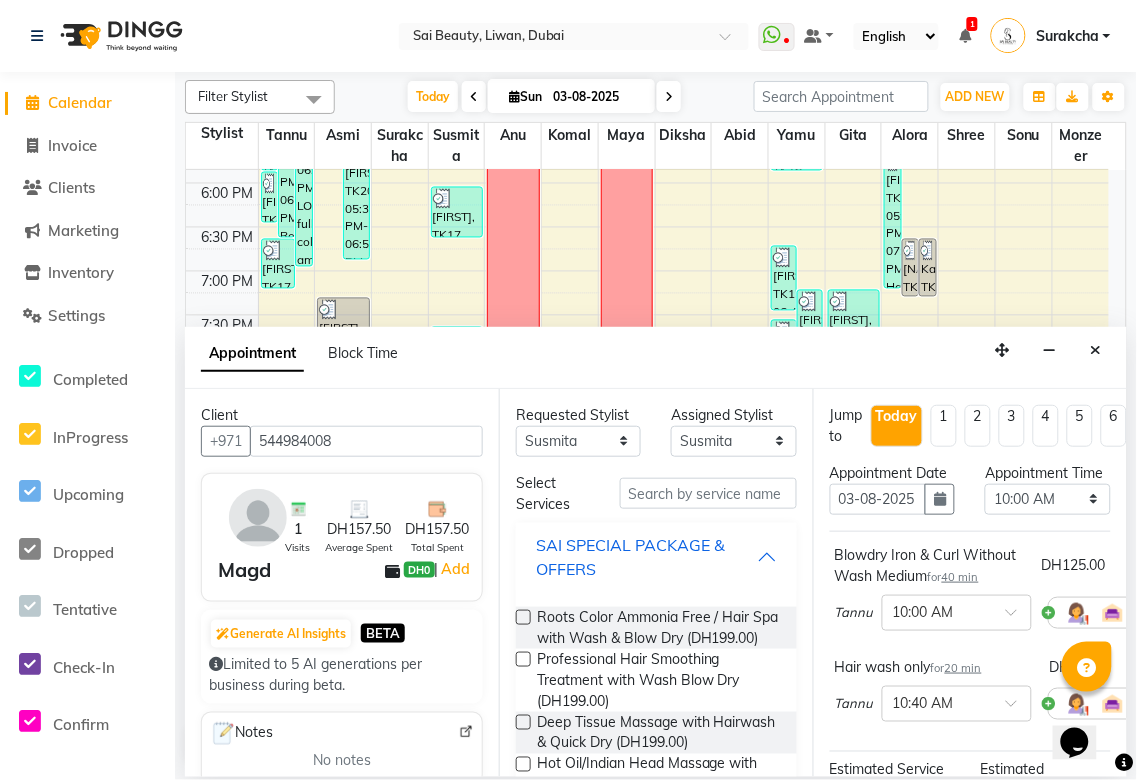 click on "SAI SPECIAL PACKAGE & OFFERS" at bounding box center (646, 557) 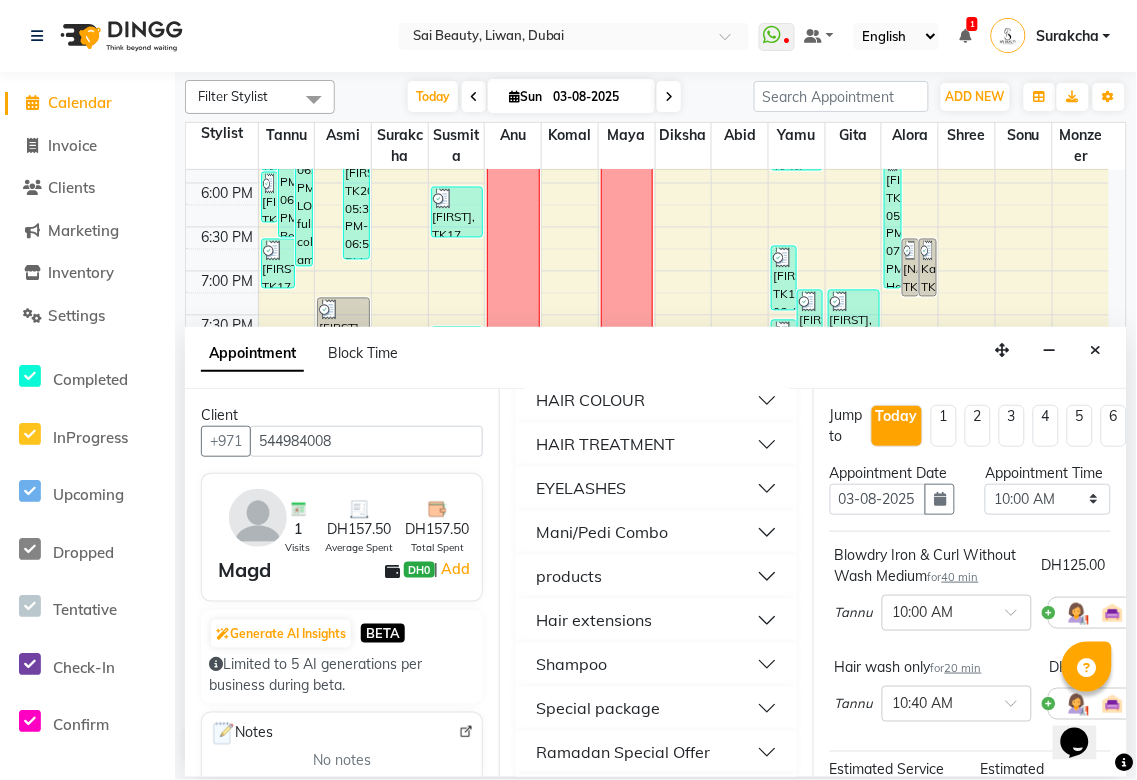 scroll, scrollTop: 947, scrollLeft: 0, axis: vertical 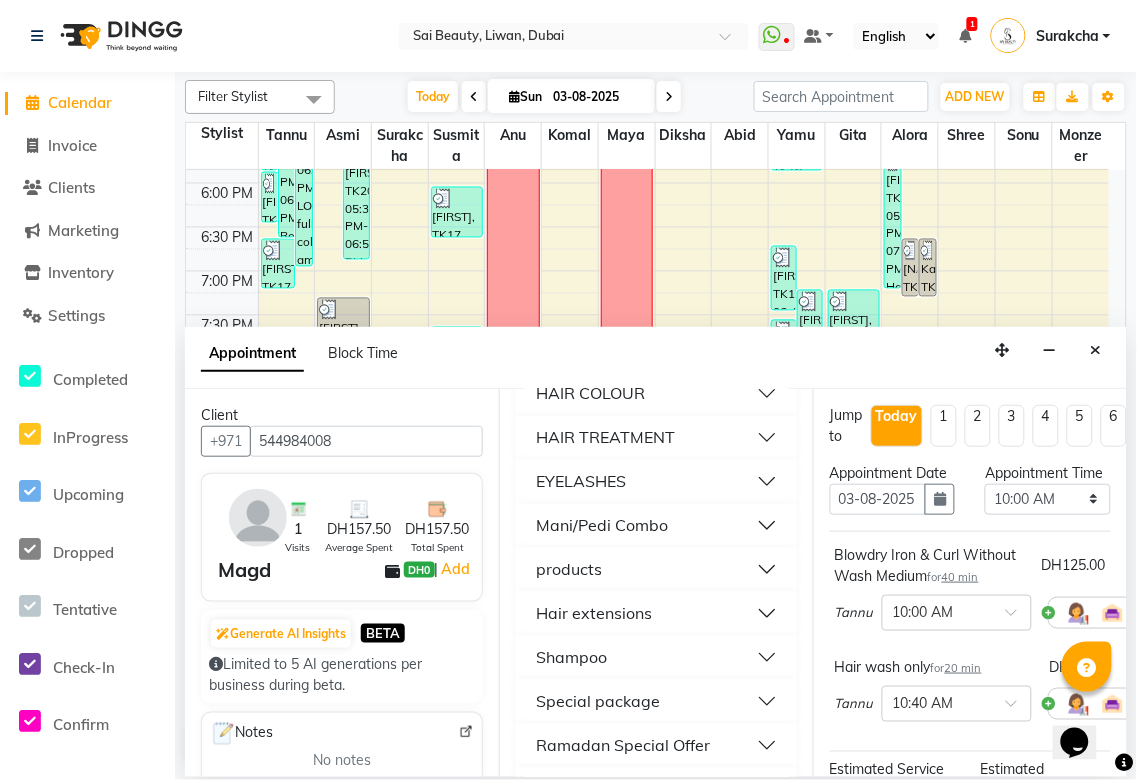 click on "Mani/Pedi Combo" at bounding box center (656, 526) 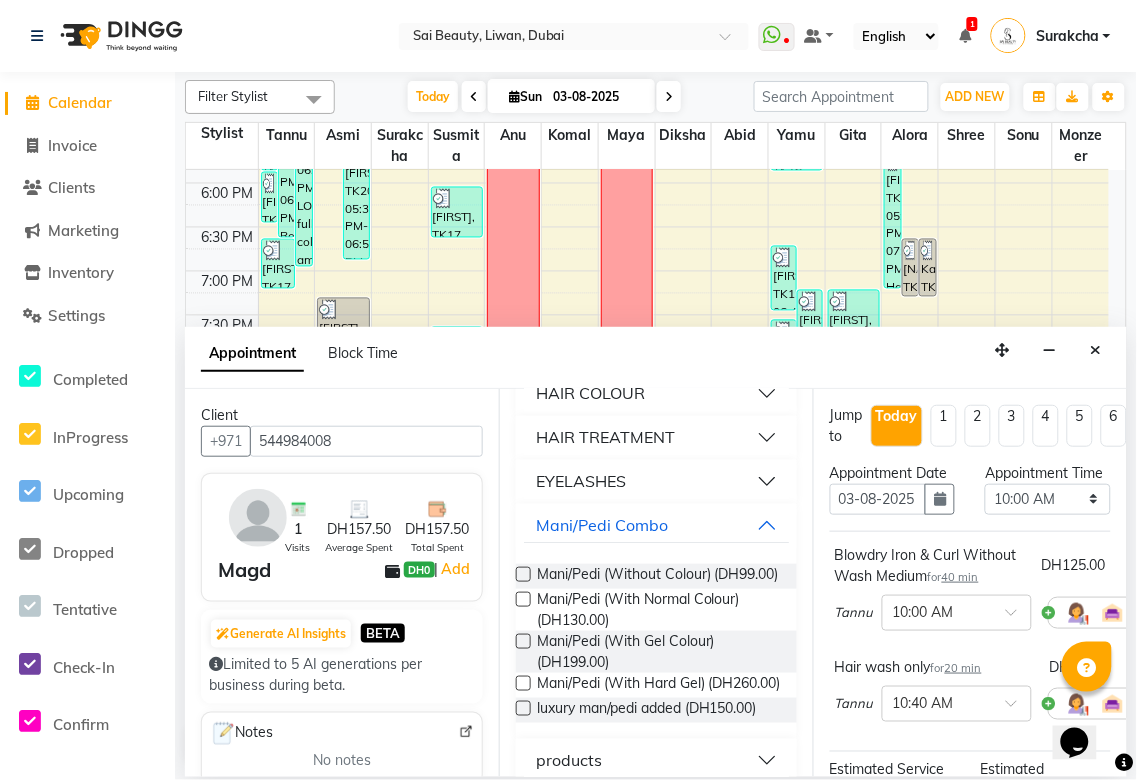 click at bounding box center (523, 599) 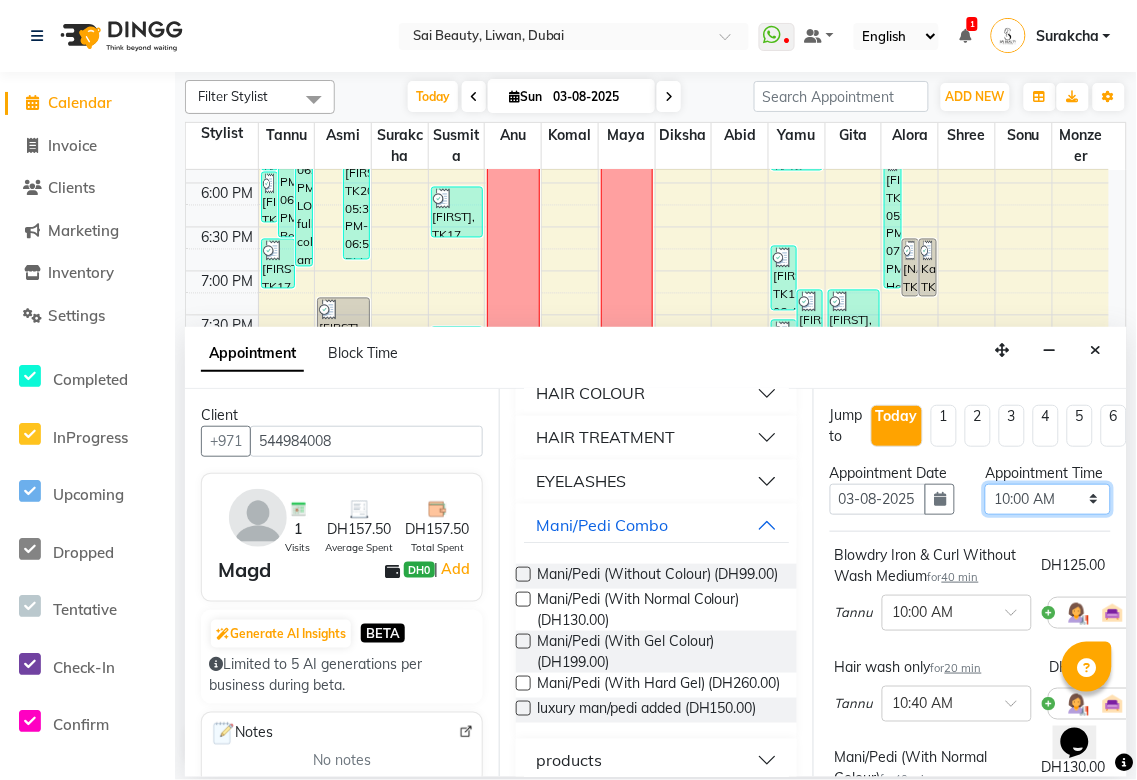 click on "Select 10:00 AM 10:05 AM 10:10 AM 10:15 AM 10:20 AM 10:25 AM 10:30 AM 10:35 AM 10:40 AM 10:45 AM 10:50 AM 10:55 AM 11:00 AM 11:05 AM 11:10 AM 11:15 AM 11:20 AM 11:25 AM 11:30 AM 11:35 AM 11:40 AM 11:45 AM 11:50 AM 11:55 AM 12:00 PM 12:05 PM 12:10 PM 12:15 PM 12:20 PM 12:25 PM 12:30 PM 12:35 PM 12:40 PM 12:45 PM 12:50 PM 12:55 PM 01:00 PM 01:05 PM 01:10 PM 01:15 PM 01:20 PM 01:25 PM 01:30 PM 01:35 PM 01:40 PM 01:45 PM 01:50 PM 01:55 PM 02:00 PM 02:05 PM 02:10 PM 02:15 PM 02:20 PM 02:25 PM 02:30 PM 02:35 PM 02:40 PM 02:45 PM 02:50 PM 02:55 PM 03:00 PM 03:05 PM 03:10 PM 03:15 PM 03:20 PM 03:25 PM 03:30 PM 03:35 PM 03:40 PM 03:45 PM 03:50 PM 03:55 PM 04:00 PM 04:05 PM 04:10 PM 04:15 PM 04:20 PM 04:25 PM 04:30 PM 04:35 PM 04:40 PM 04:45 PM 04:50 PM 04:55 PM 05:00 PM 05:05 PM 05:10 PM 05:15 PM 05:20 PM 05:25 PM 05:30 PM 05:35 PM 05:40 PM 05:45 PM 05:50 PM 05:55 PM 06:00 PM 06:05 PM 06:10 PM 06:15 PM 06:20 PM 06:25 PM 06:30 PM 06:35 PM 06:40 PM 06:45 PM 06:50 PM 06:55 PM 07:00 PM 07:05 PM 07:10 PM 07:15 PM 07:20 PM" at bounding box center [1047, 499] 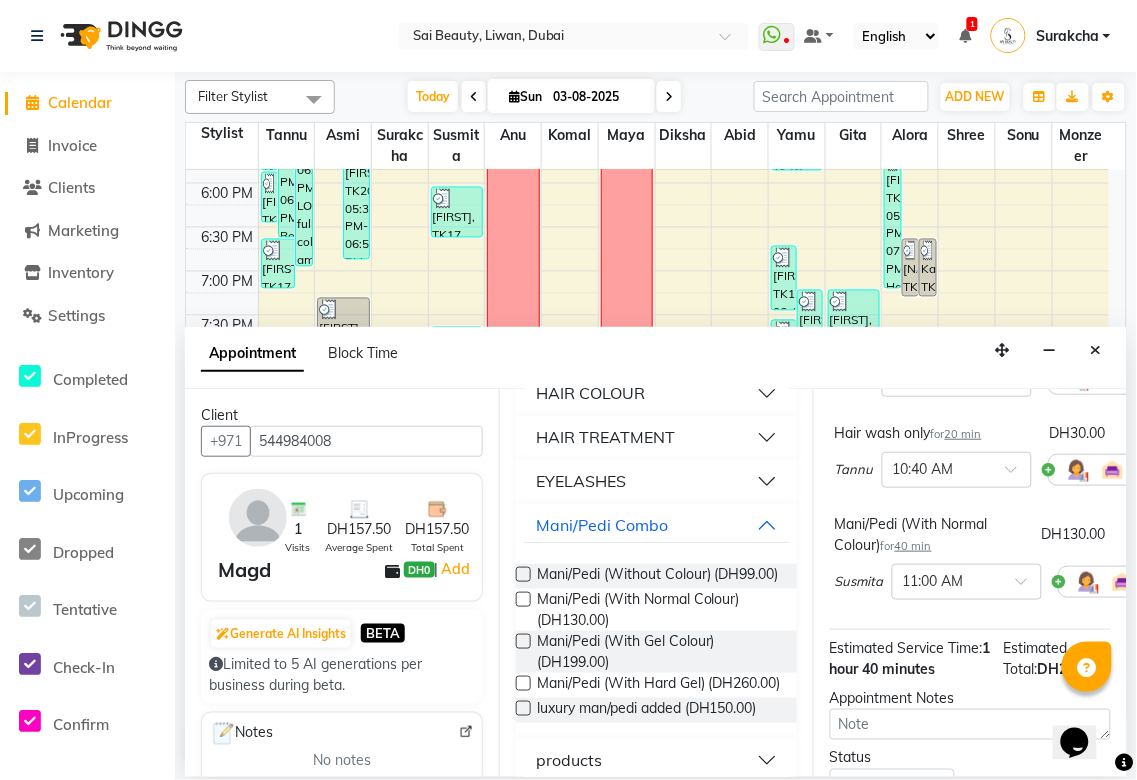 scroll, scrollTop: 501, scrollLeft: 0, axis: vertical 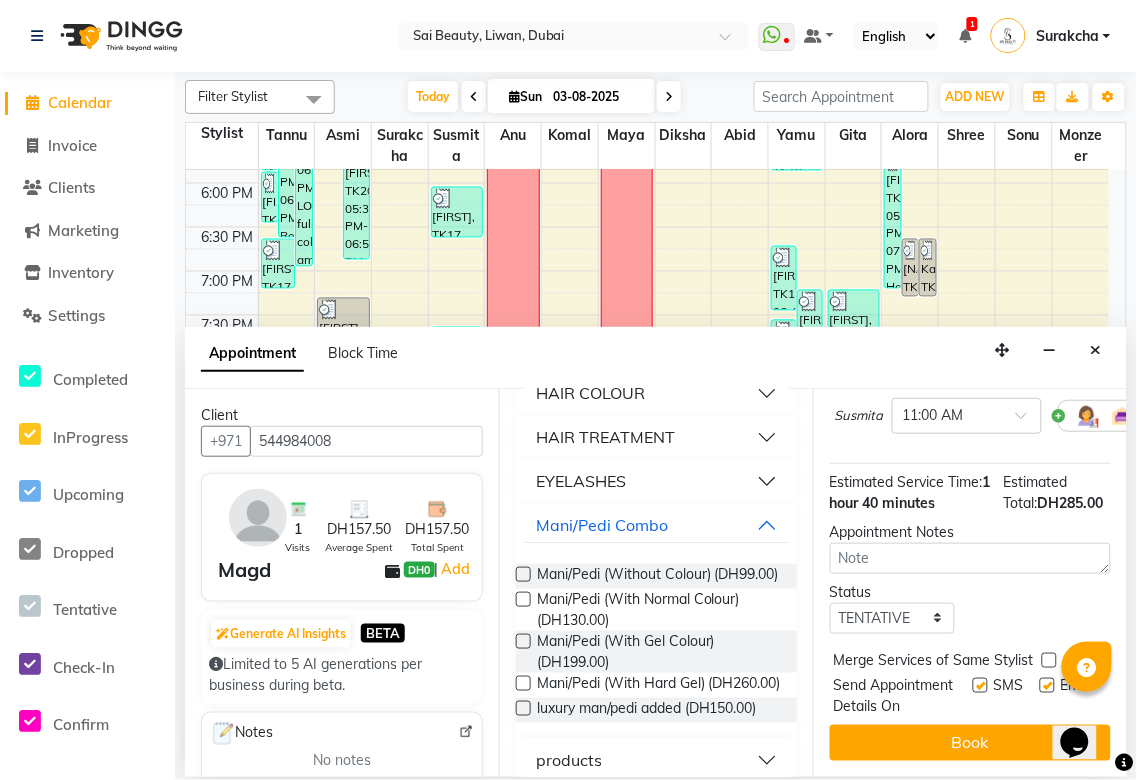 click at bounding box center (1049, 660) 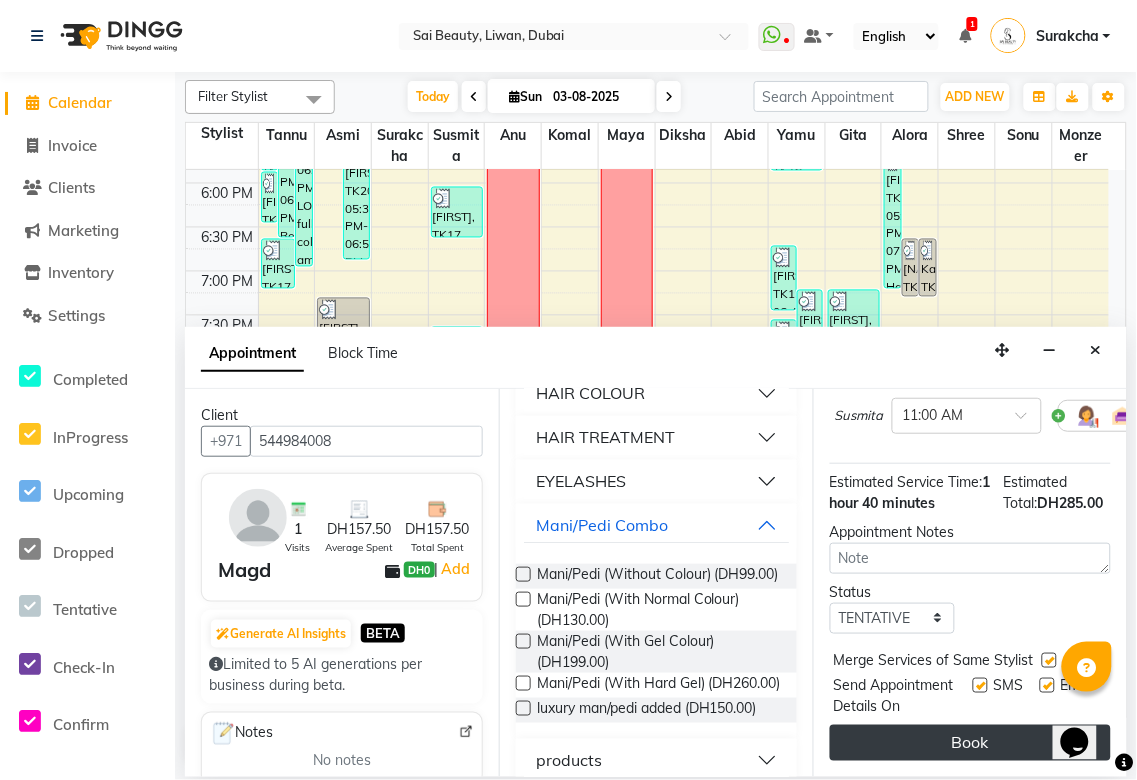 click on "Book" at bounding box center (970, 743) 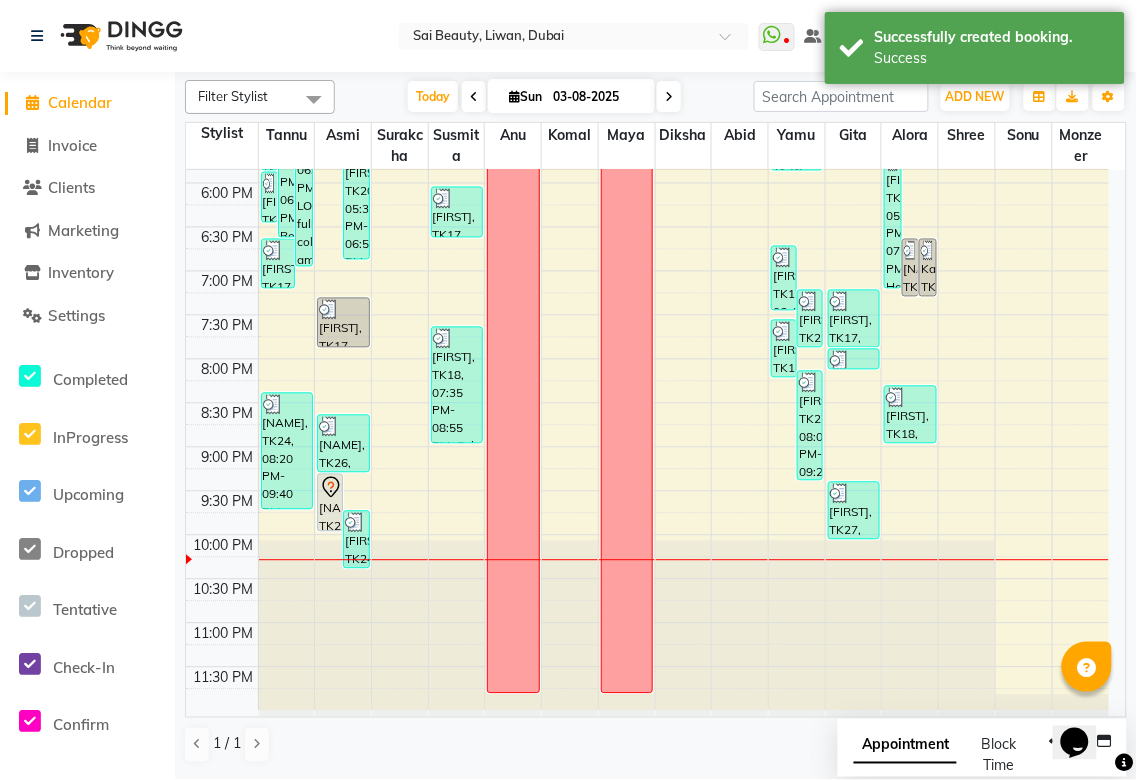 click on "Appointment" at bounding box center (905, 746) 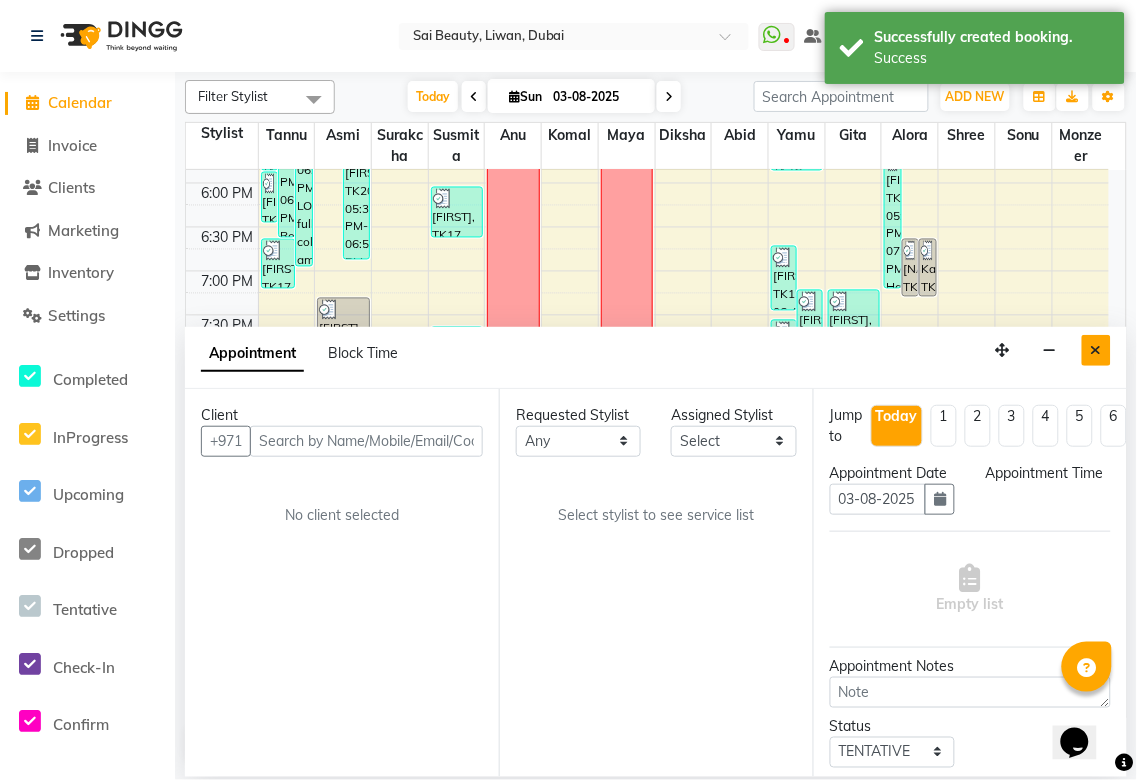 click at bounding box center (1096, 350) 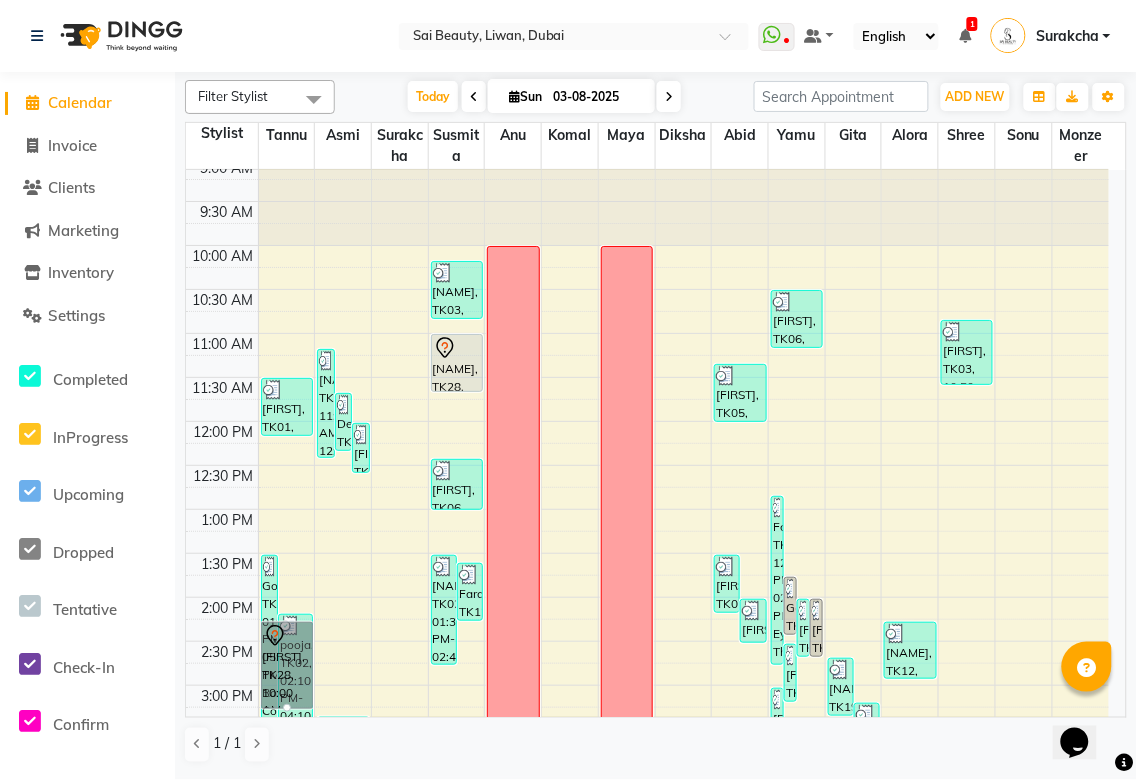 scroll, scrollTop: 18, scrollLeft: 0, axis: vertical 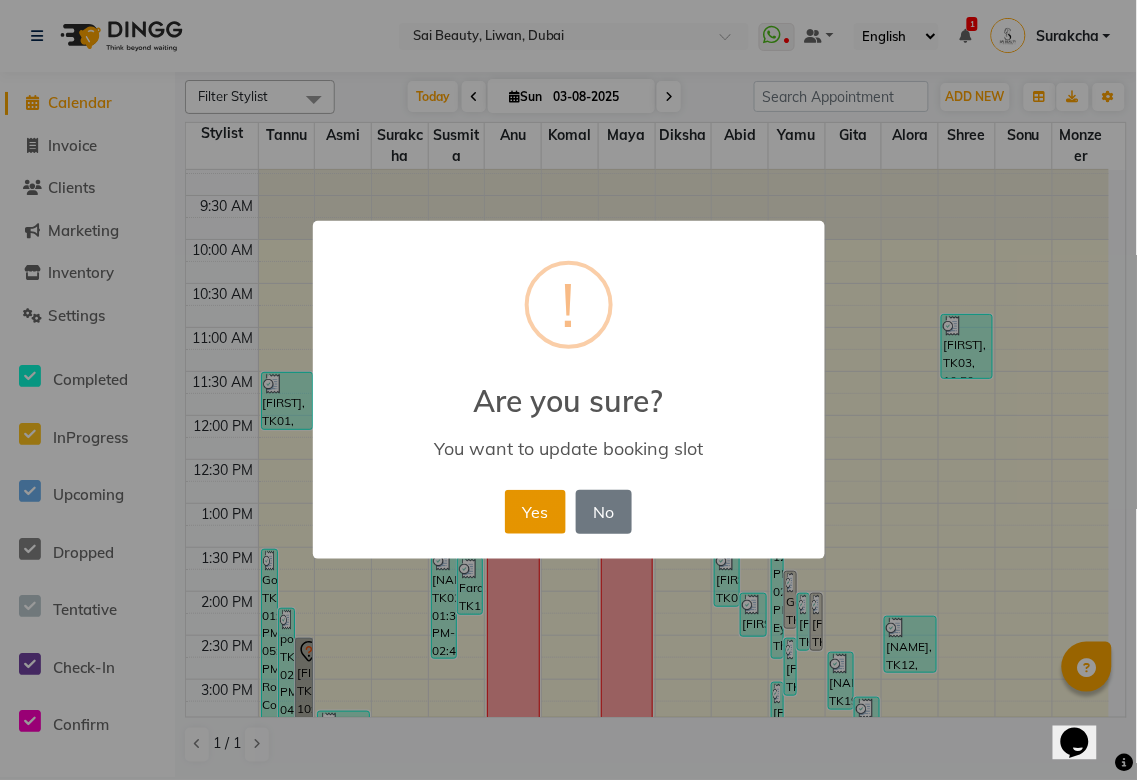 click on "Yes" at bounding box center (535, 512) 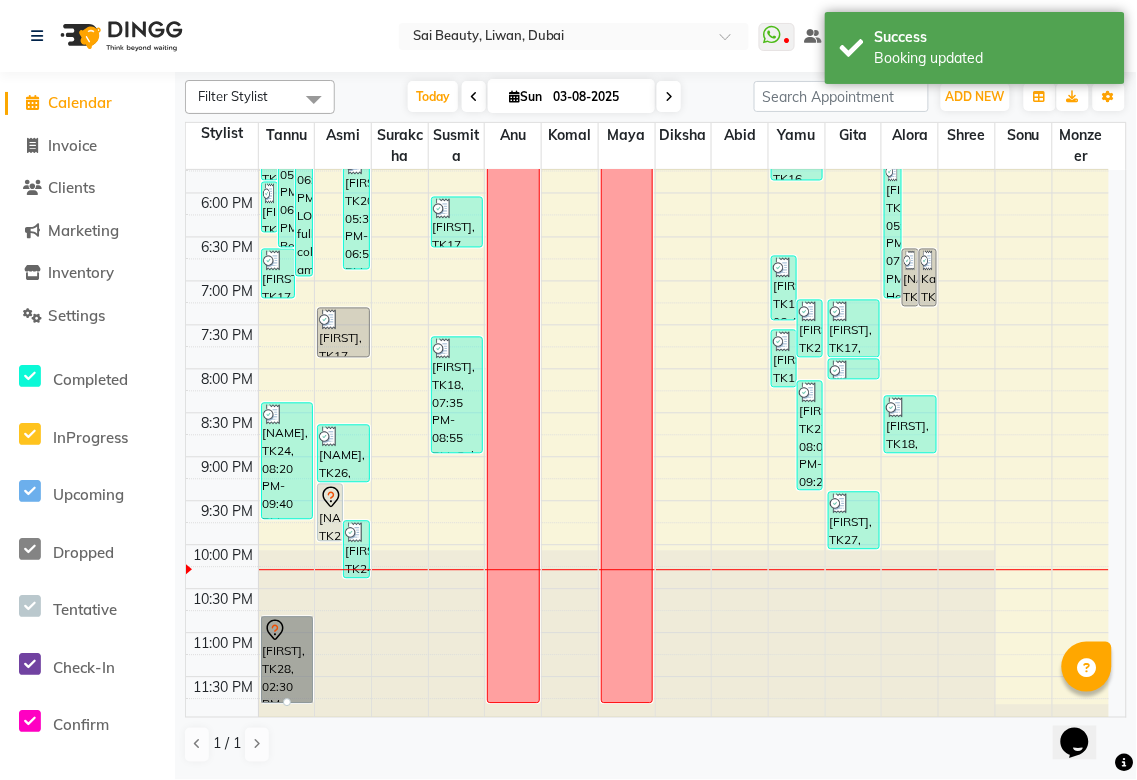scroll, scrollTop: 777, scrollLeft: 0, axis: vertical 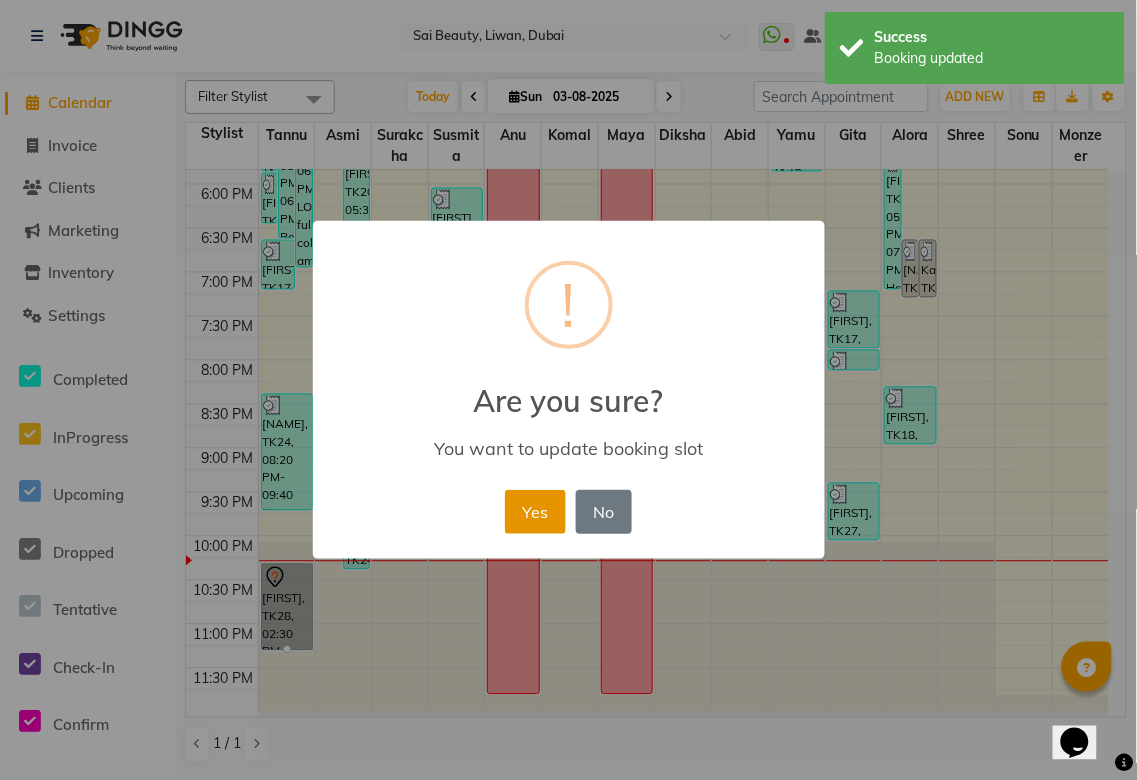 click on "Yes" at bounding box center (535, 512) 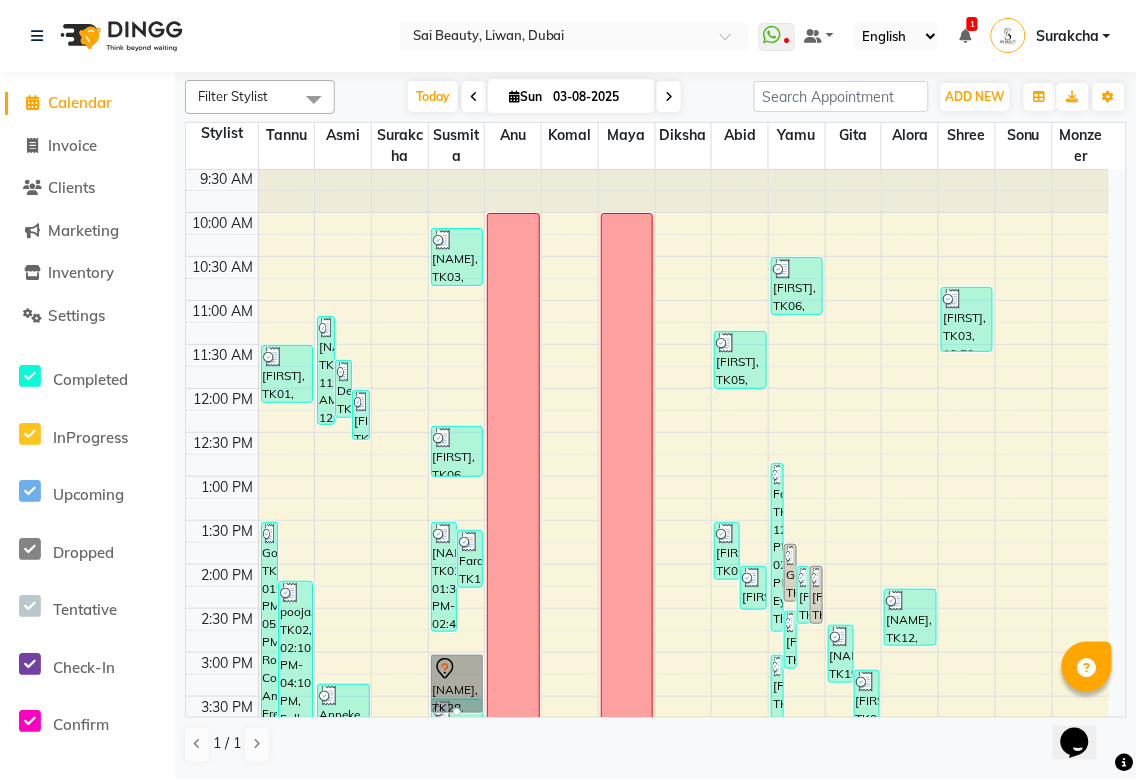 scroll, scrollTop: 56, scrollLeft: 0, axis: vertical 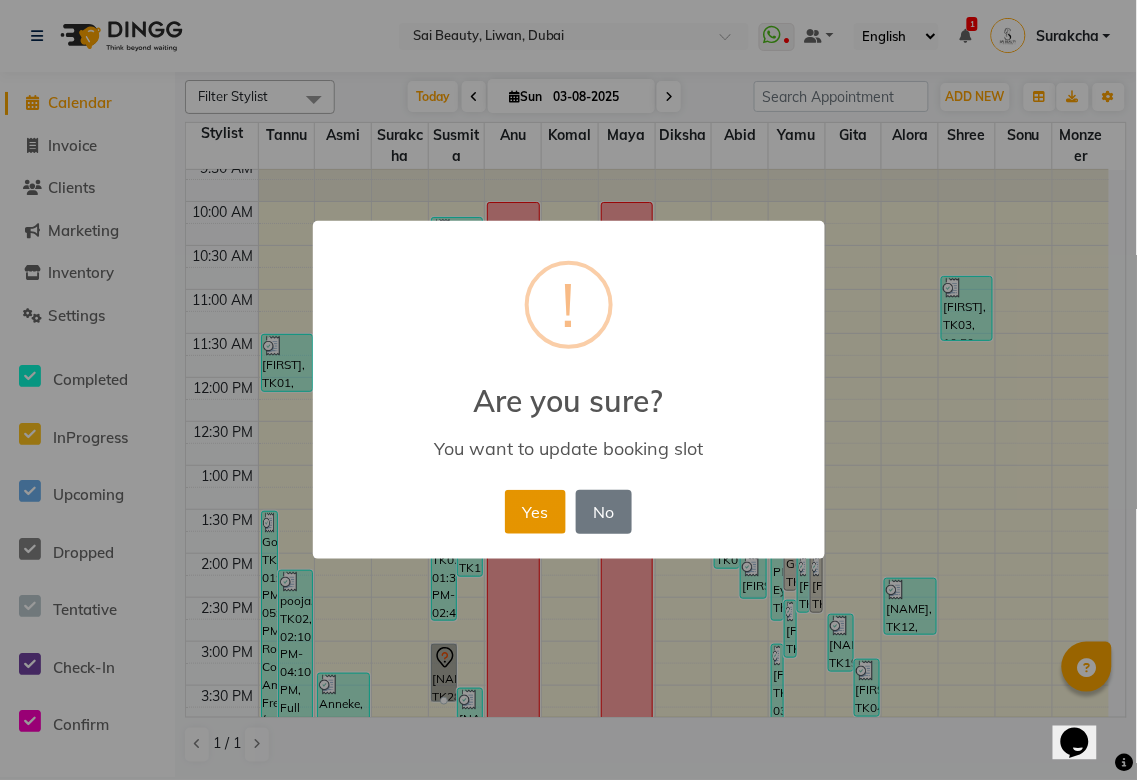 click on "Yes" at bounding box center [535, 512] 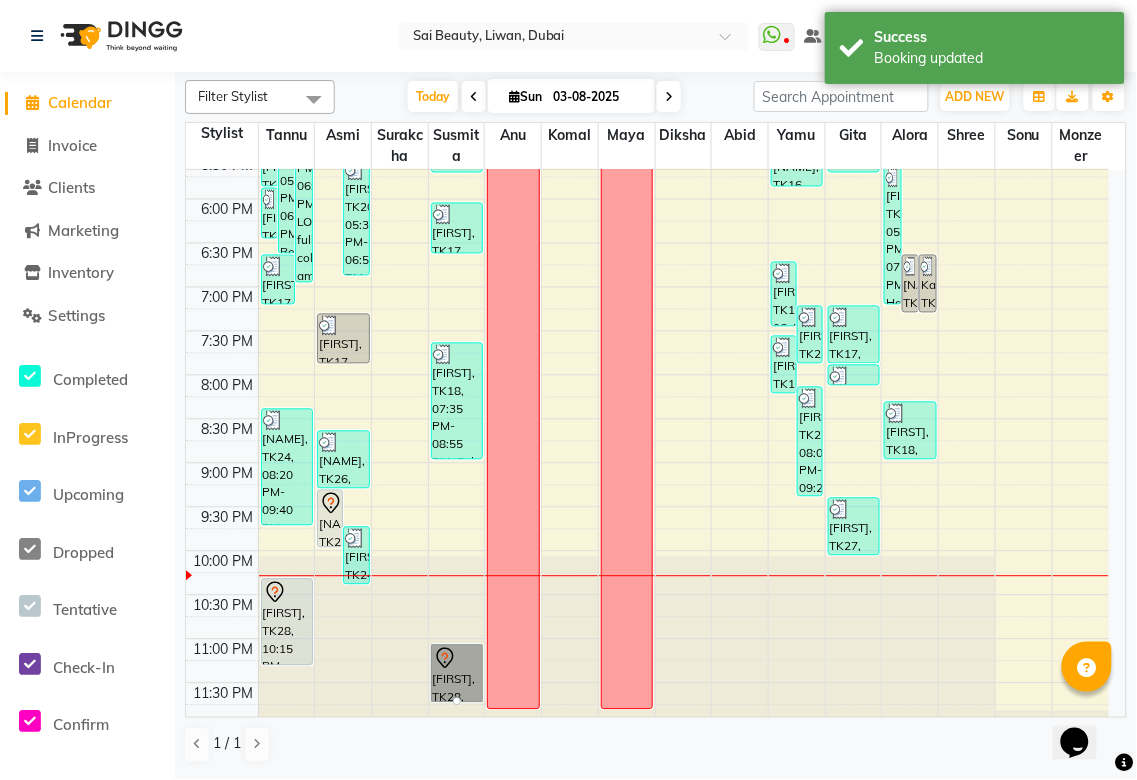 scroll, scrollTop: 763, scrollLeft: 0, axis: vertical 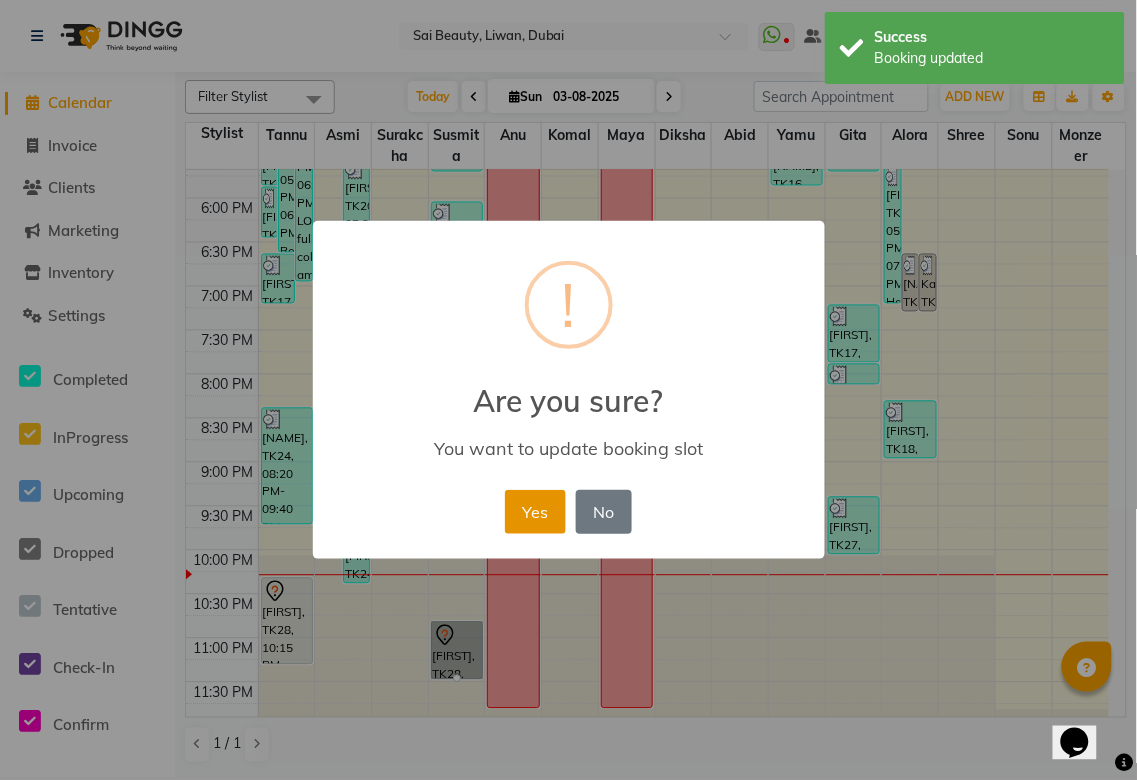 click on "Yes" at bounding box center [535, 512] 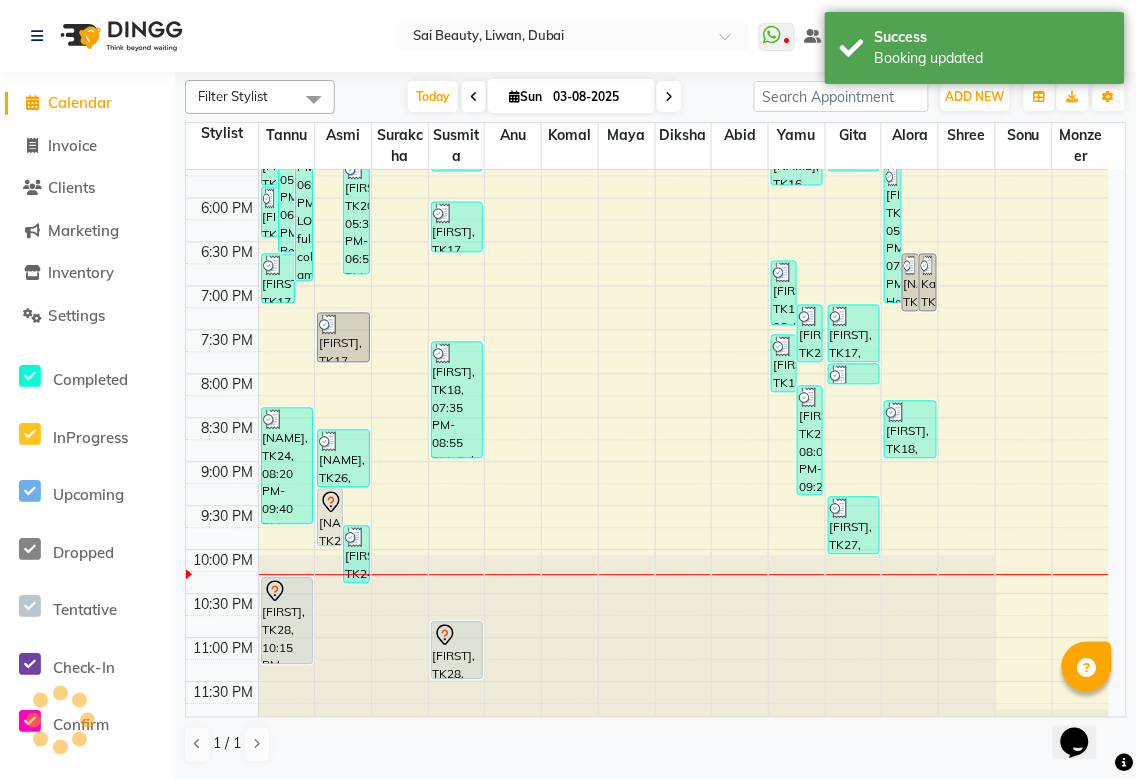 click on "[NAME], TK25, 09:15 PM-09:55 PM, Hair Wash & Quick Dry" at bounding box center (330, 518) 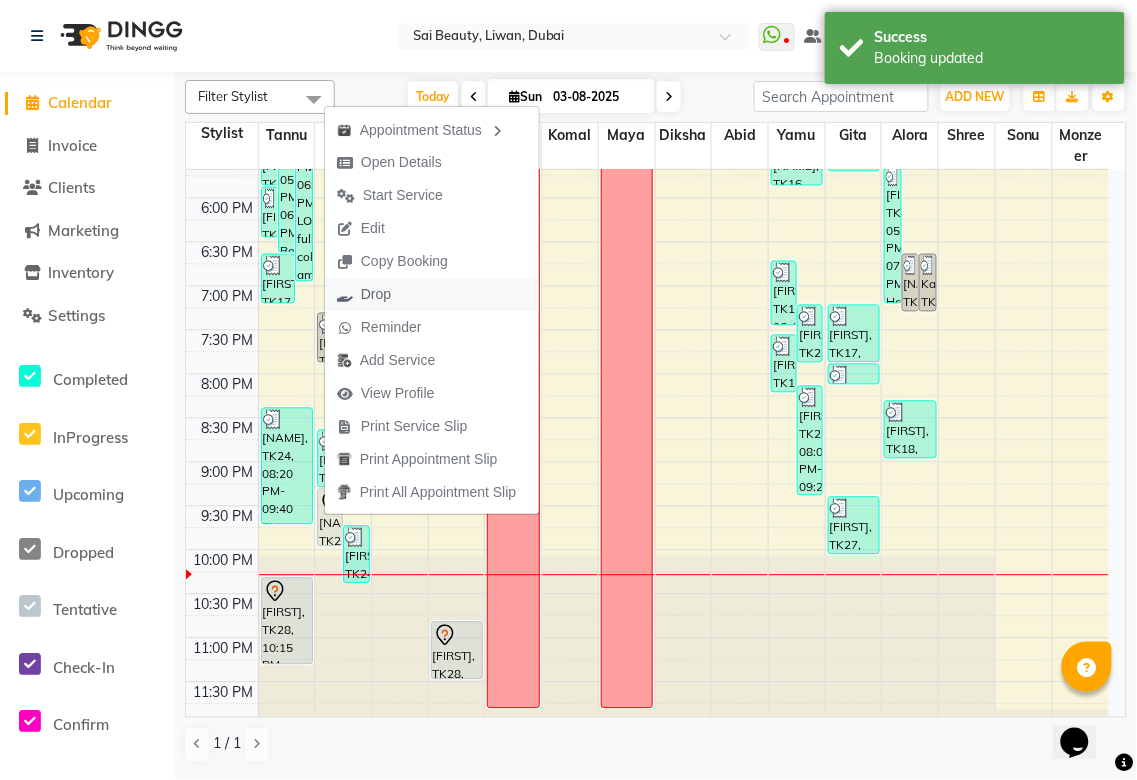 click on "Drop" at bounding box center [376, 294] 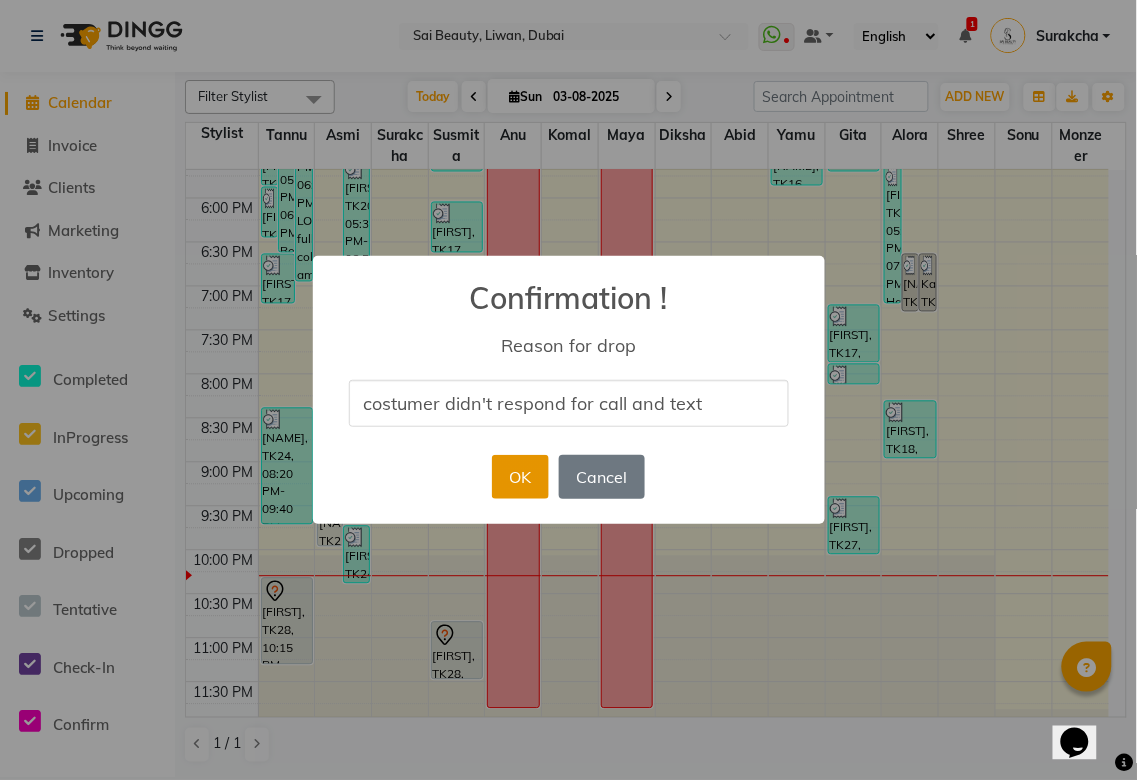 click on "OK" at bounding box center [520, 477] 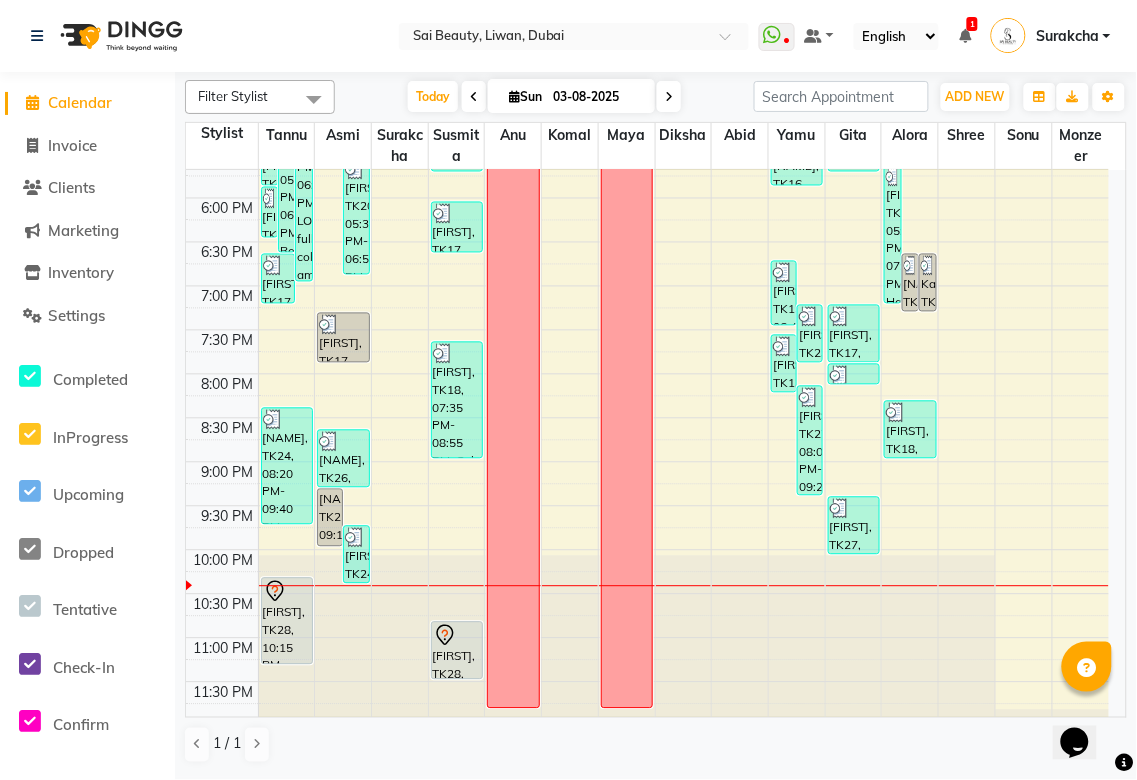 click at bounding box center [669, 97] 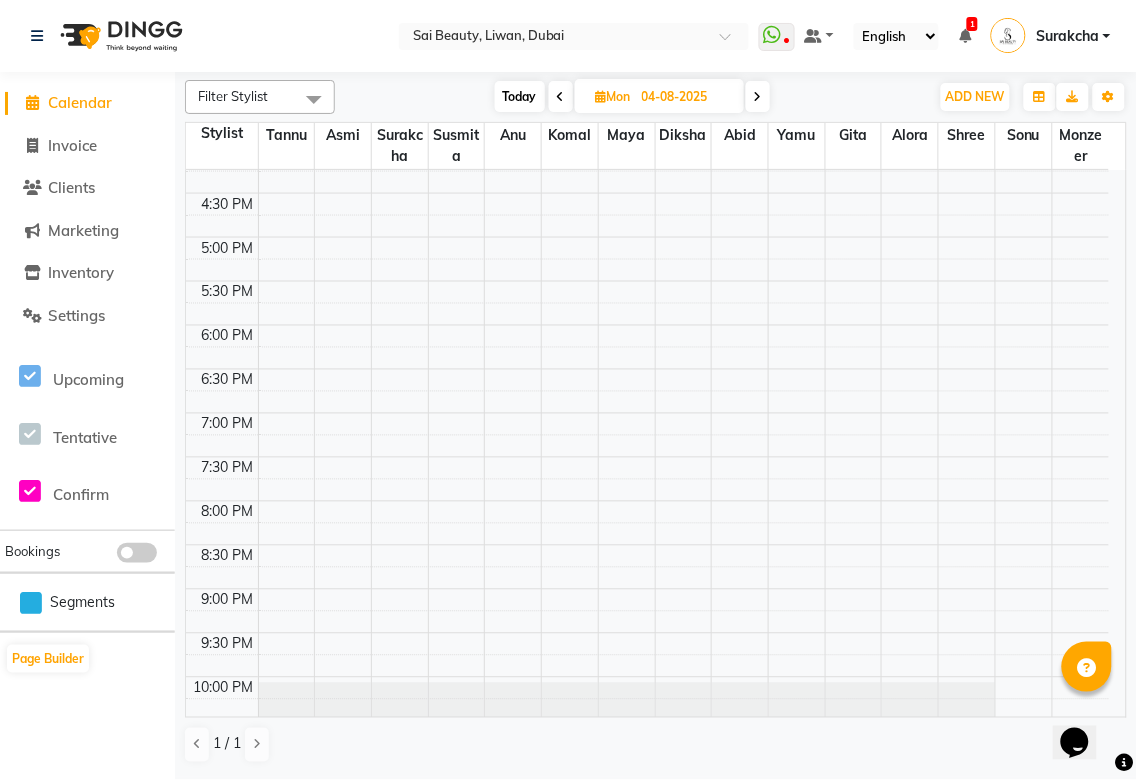scroll, scrollTop: 0, scrollLeft: 0, axis: both 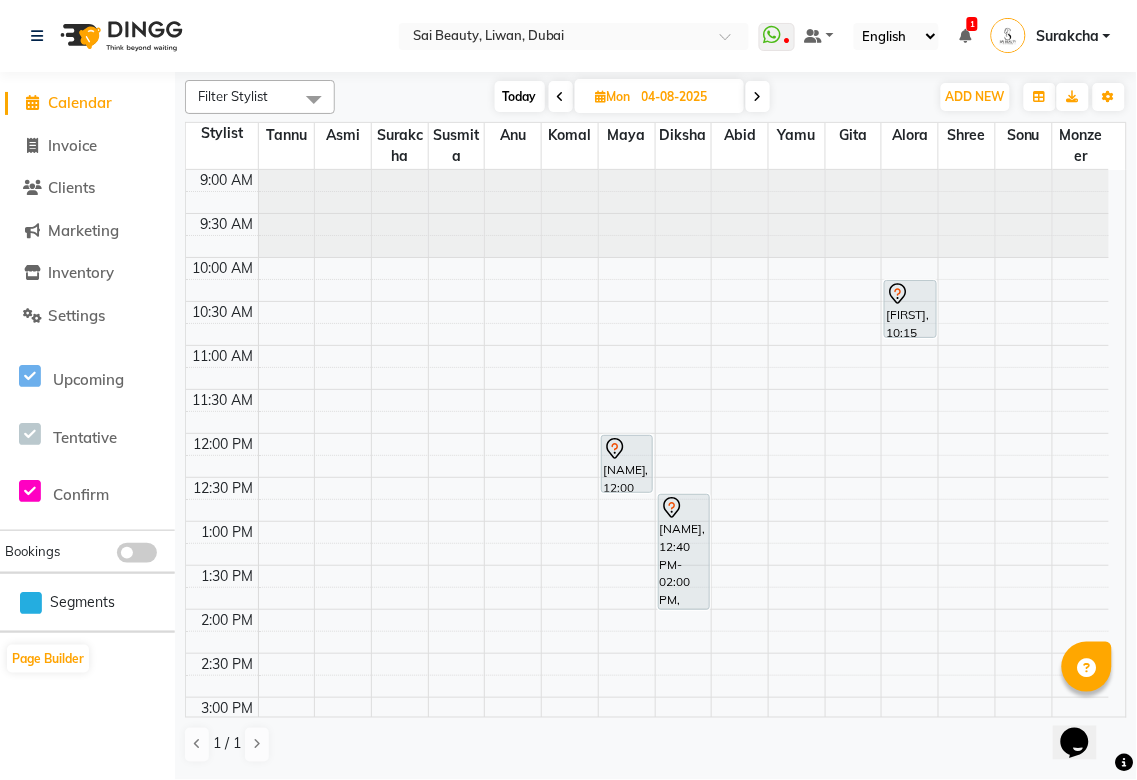 click on "Today" at bounding box center (520, 96) 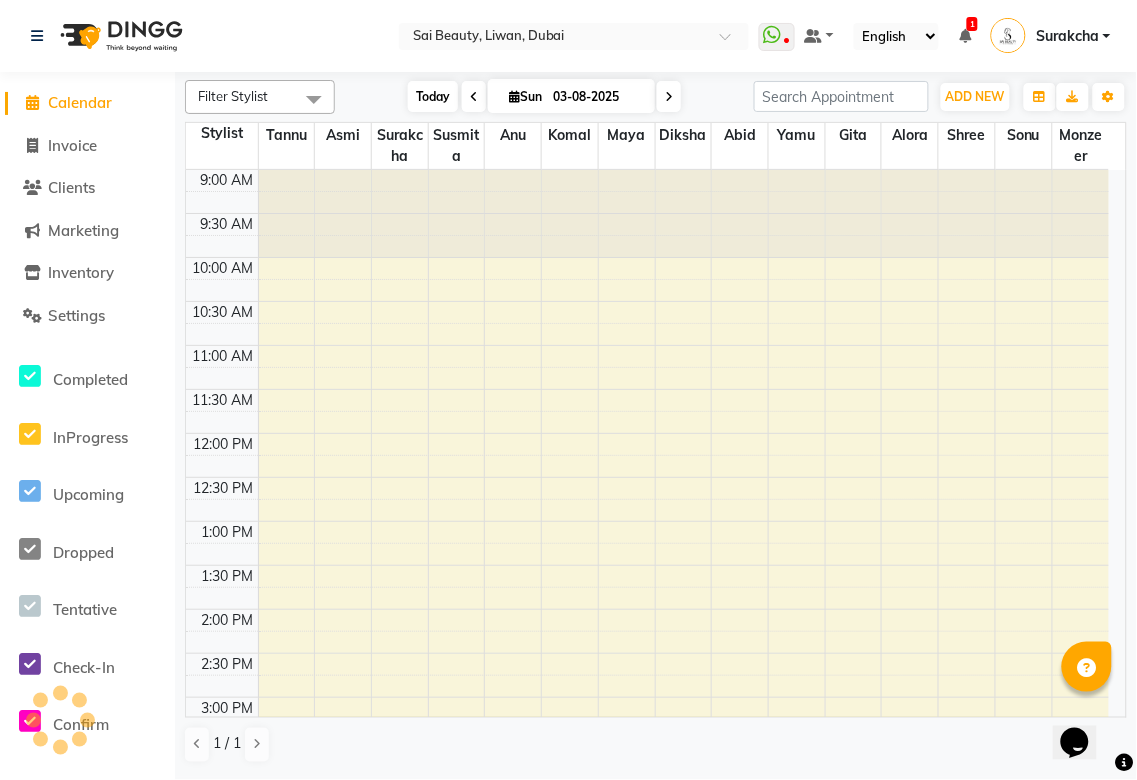 scroll, scrollTop: 778, scrollLeft: 0, axis: vertical 